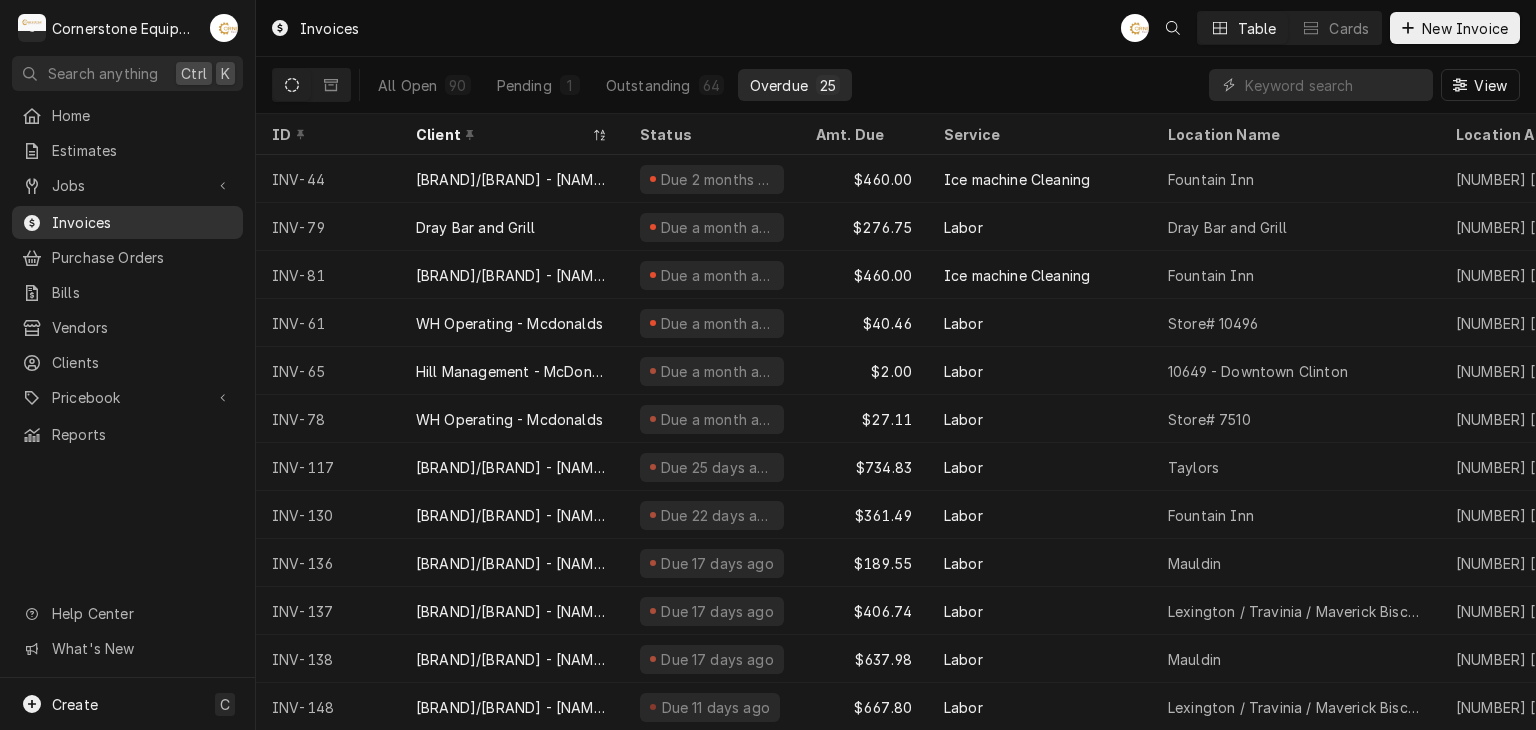 scroll, scrollTop: 0, scrollLeft: 0, axis: both 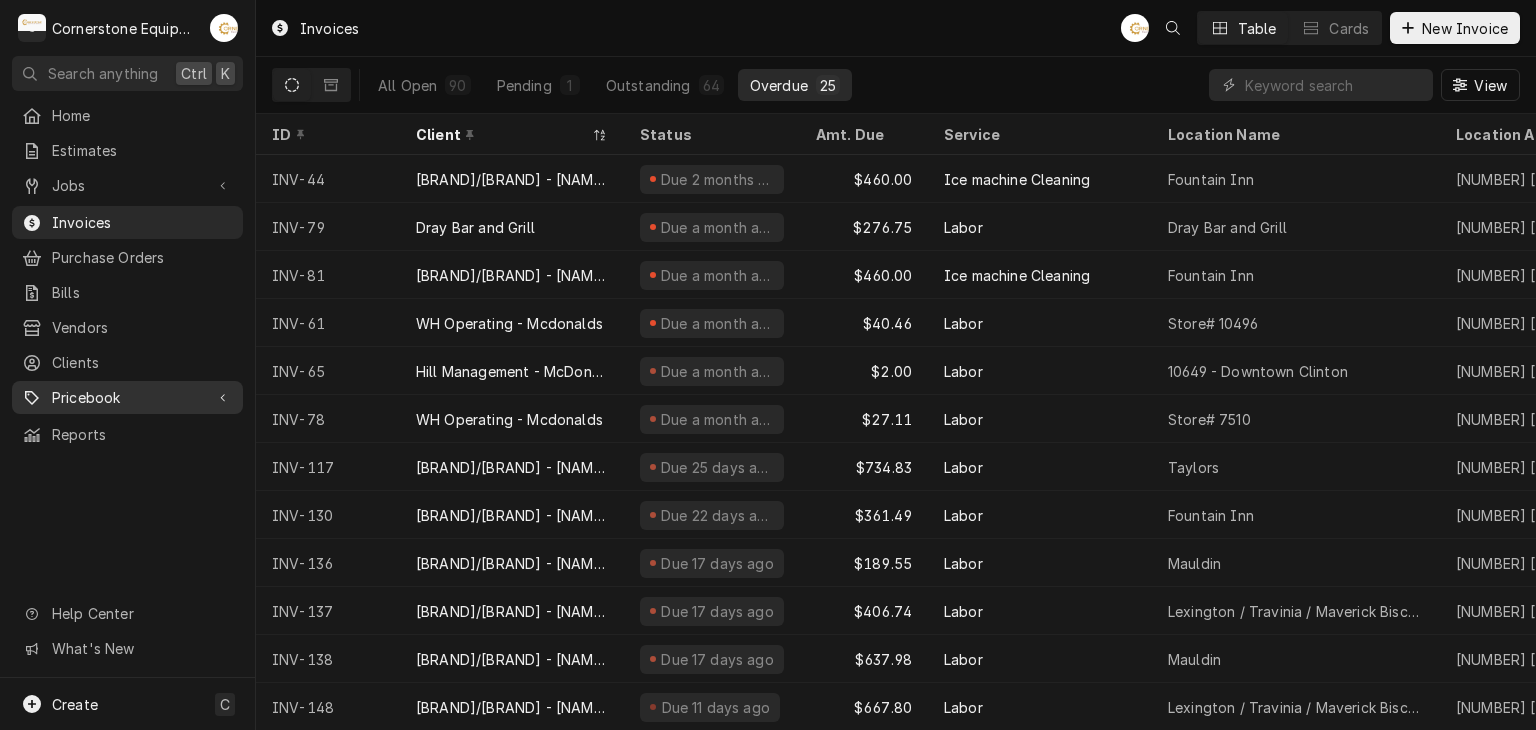 click on "Pricebook" at bounding box center (127, 397) 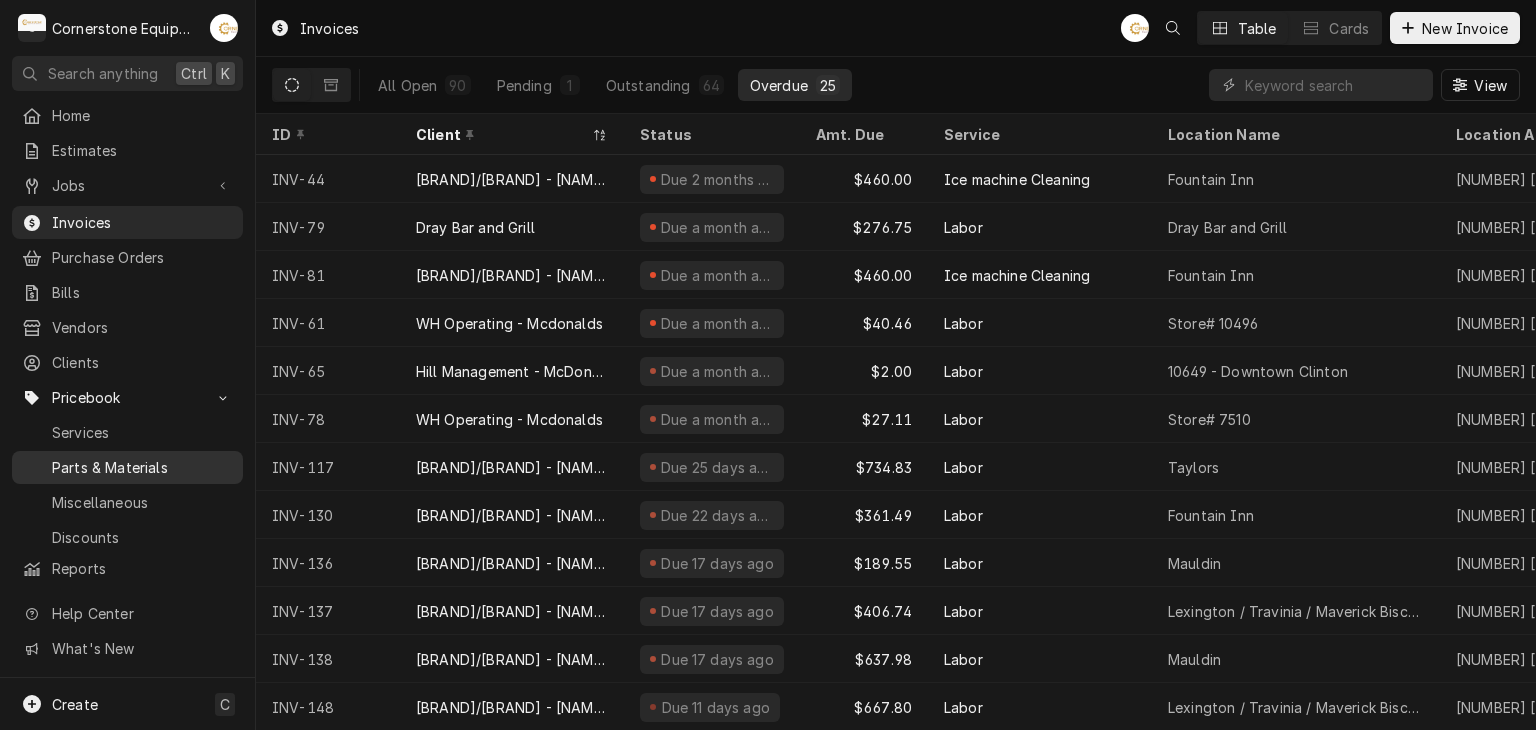 click on "Parts & Materials" at bounding box center (142, 467) 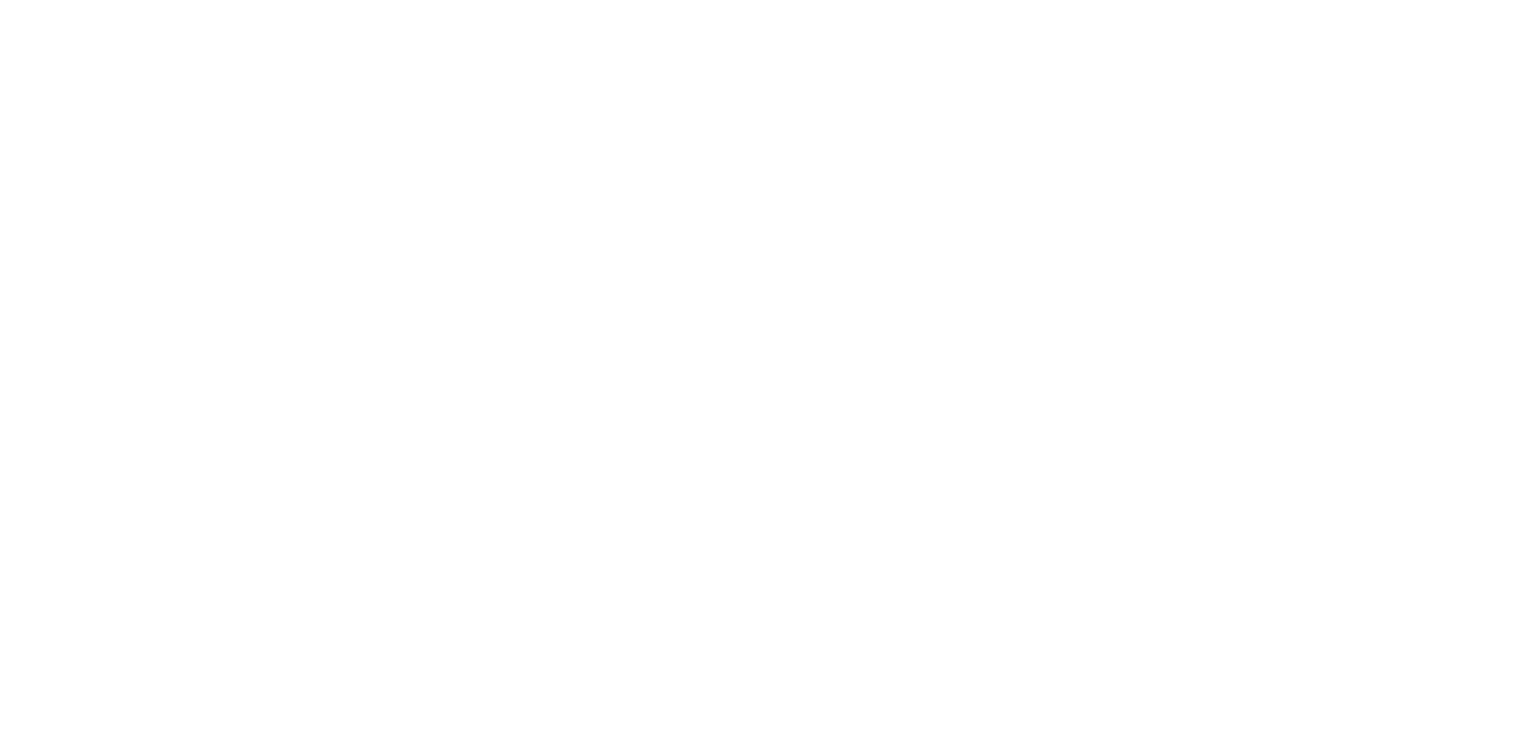 scroll, scrollTop: 0, scrollLeft: 0, axis: both 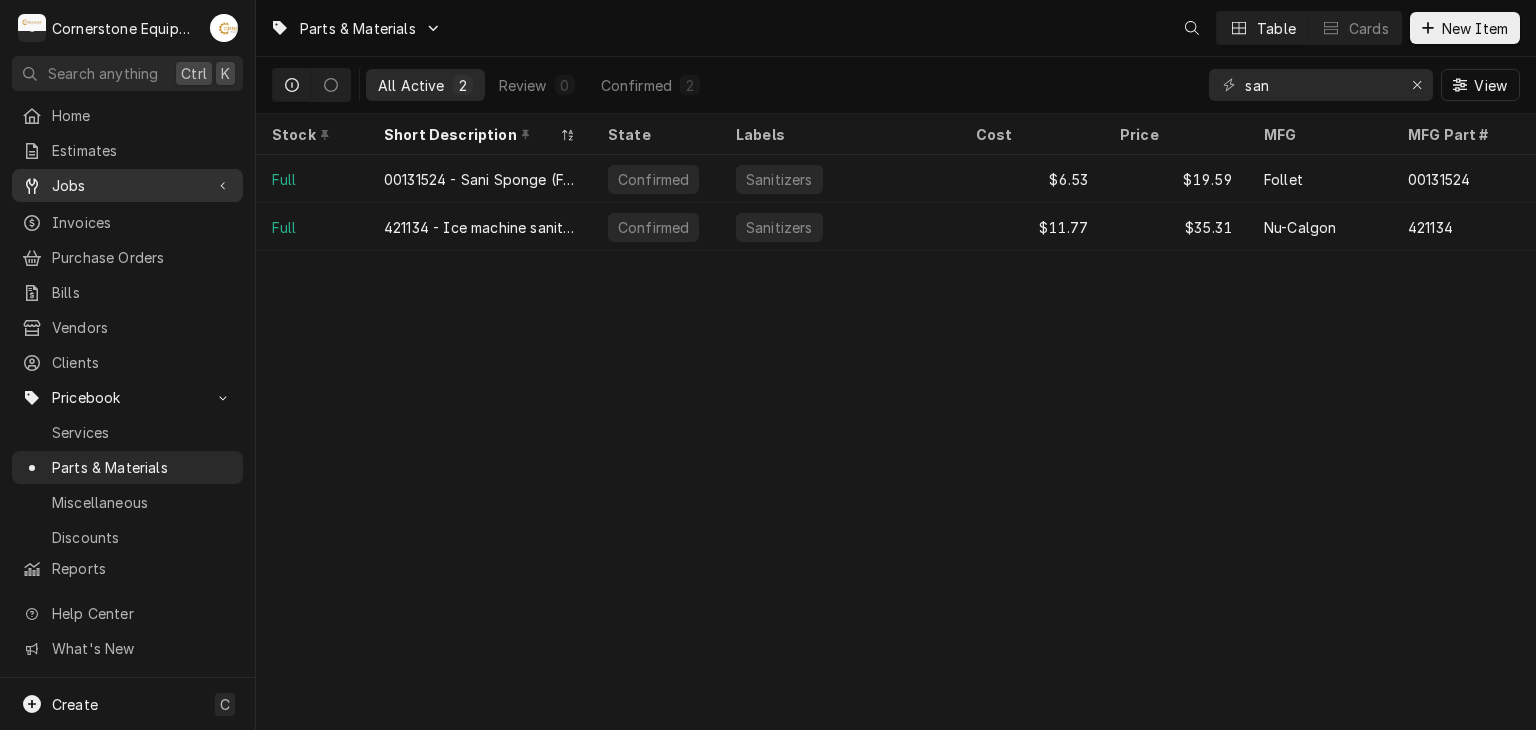 click on "Jobs" at bounding box center [127, 185] 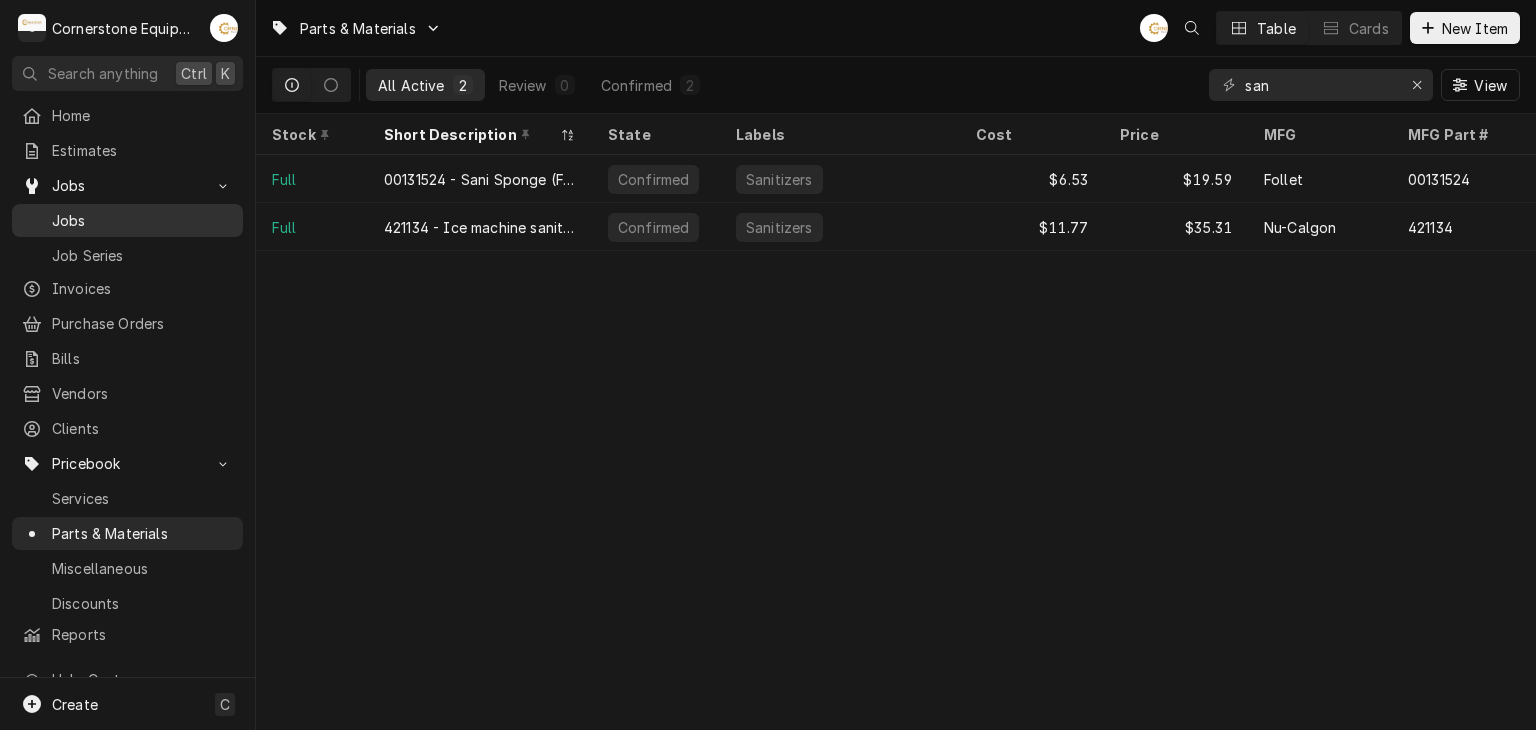 click on "Jobs" at bounding box center [142, 220] 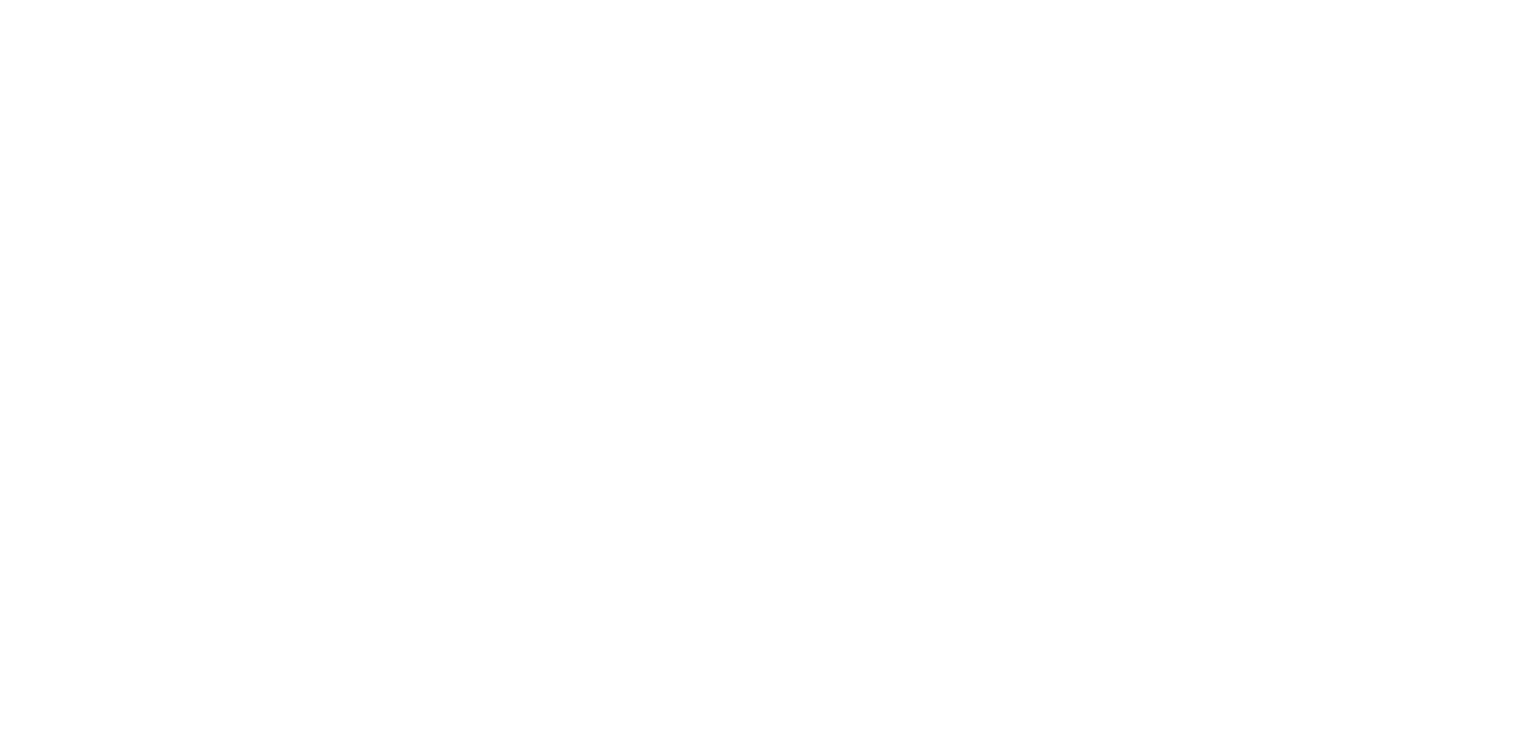 scroll, scrollTop: 0, scrollLeft: 0, axis: both 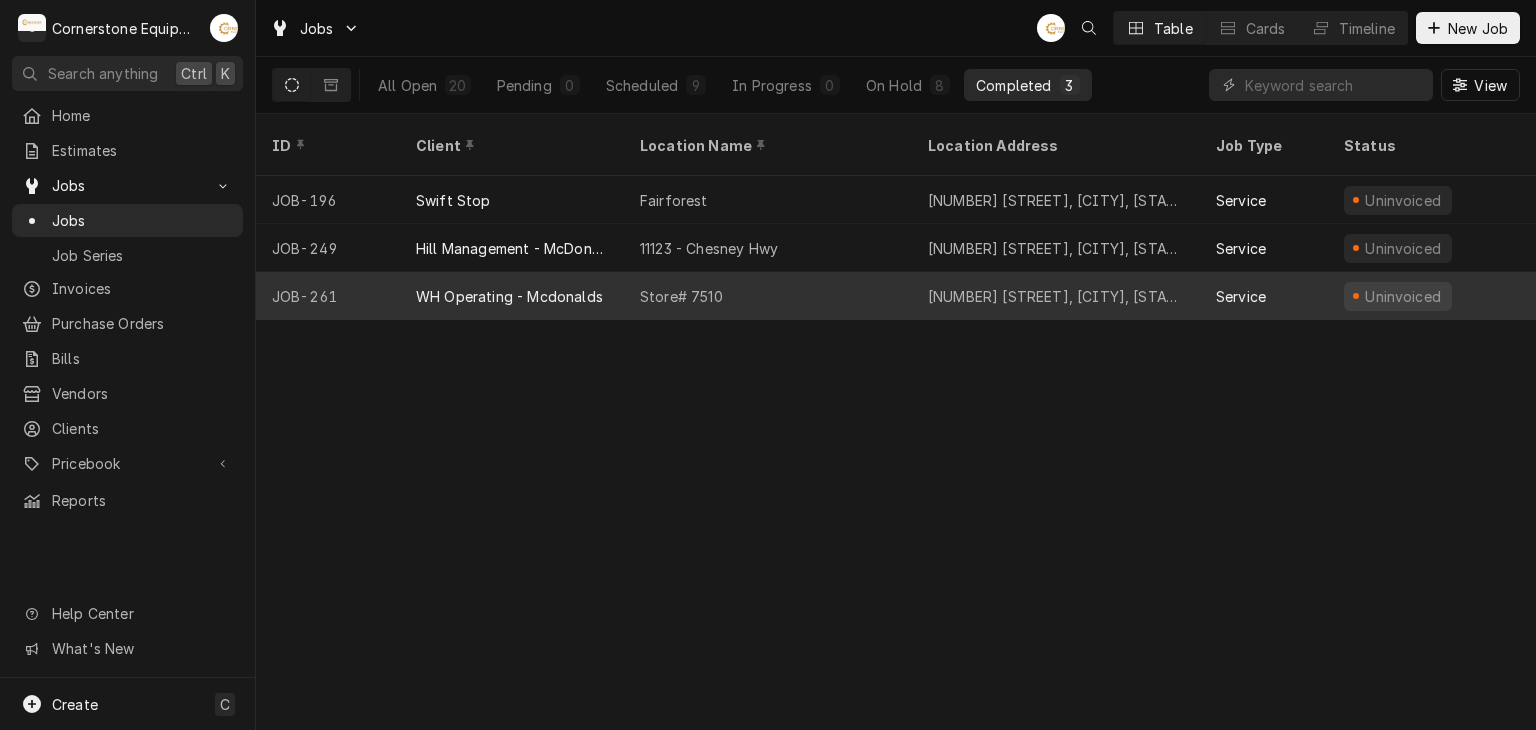 click on "Store# 7510" at bounding box center (768, 296) 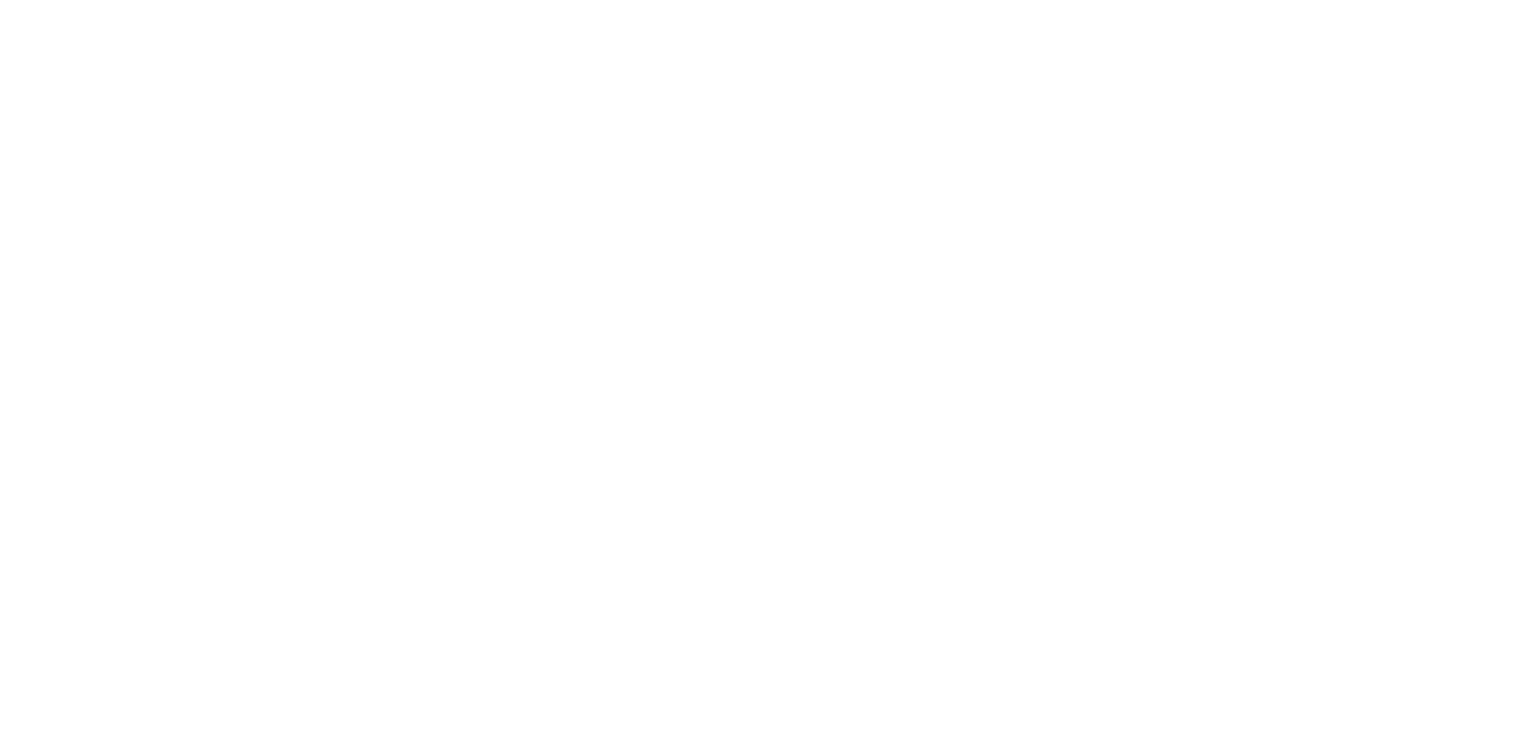 scroll, scrollTop: 0, scrollLeft: 0, axis: both 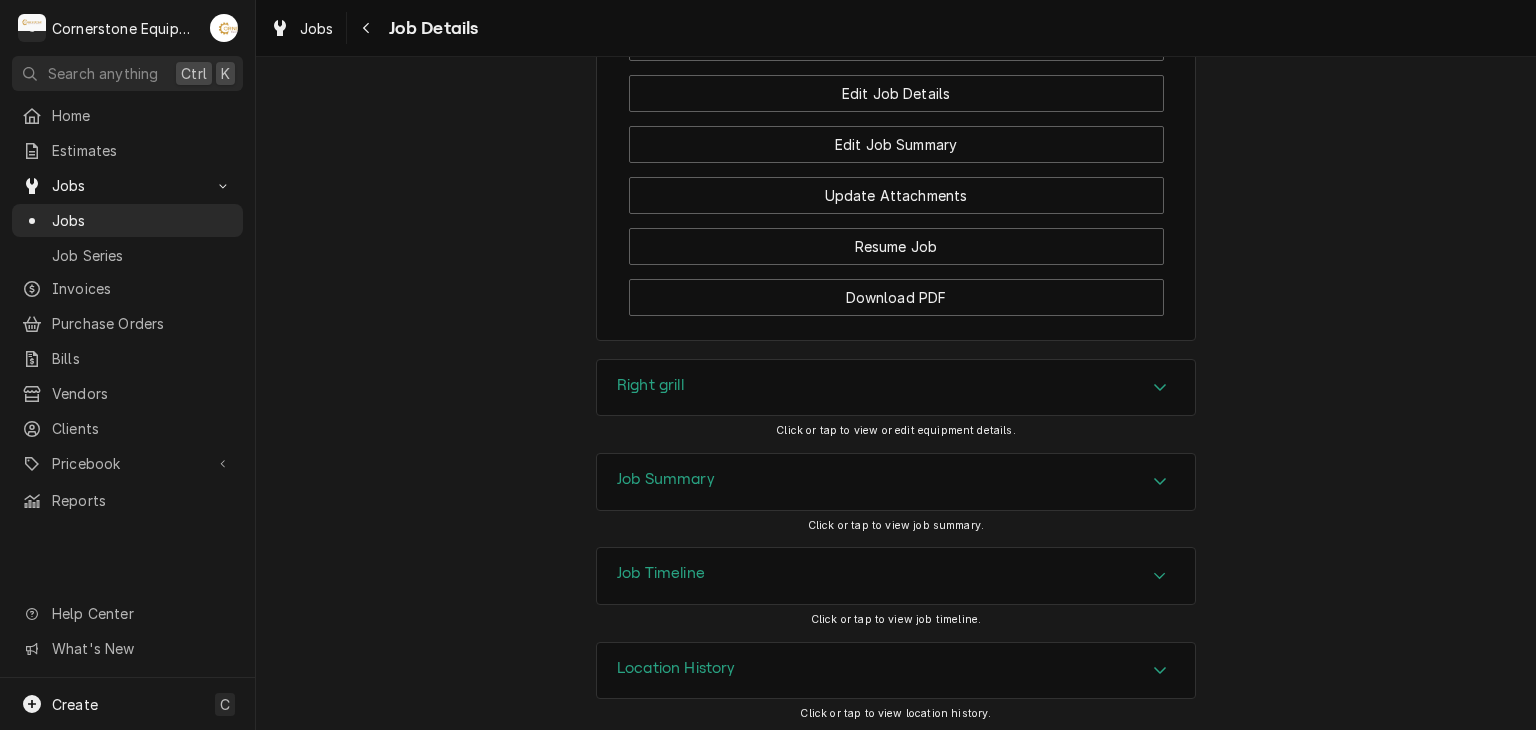 click on "Job Summary" at bounding box center [896, 482] 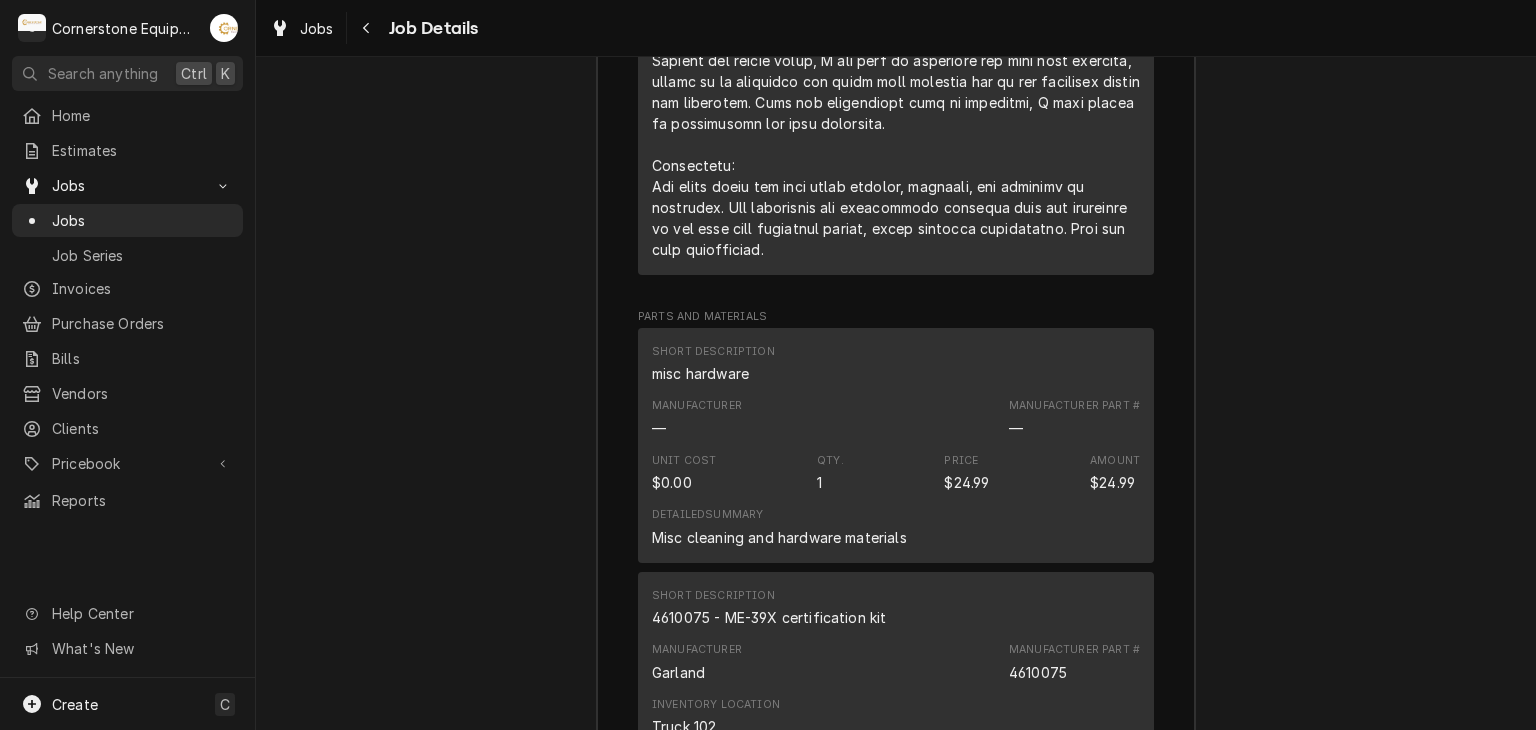 scroll, scrollTop: 3594, scrollLeft: 0, axis: vertical 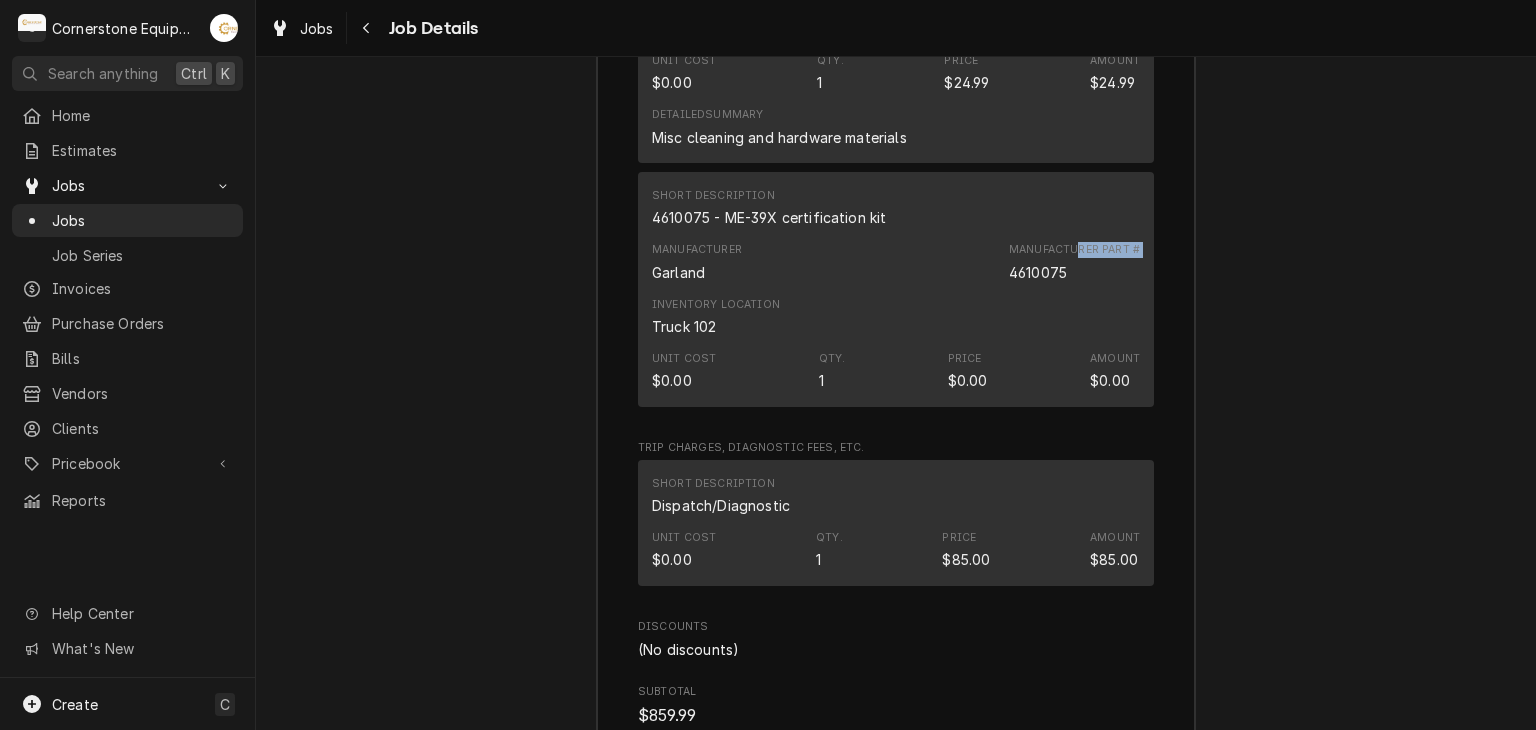drag, startPoint x: 1074, startPoint y: 261, endPoint x: 1000, endPoint y: 268, distance: 74.330345 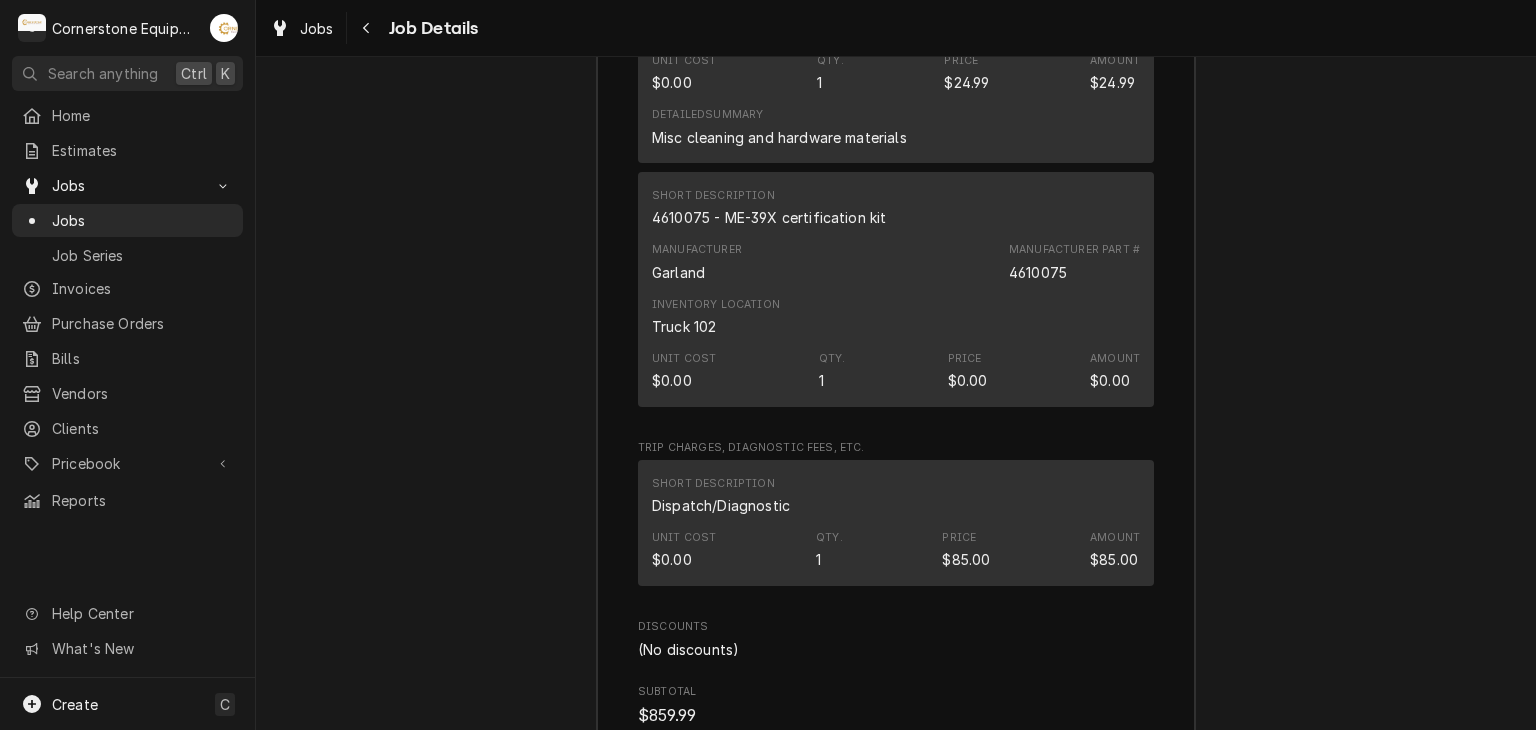 click on "4610075" at bounding box center [1038, 272] 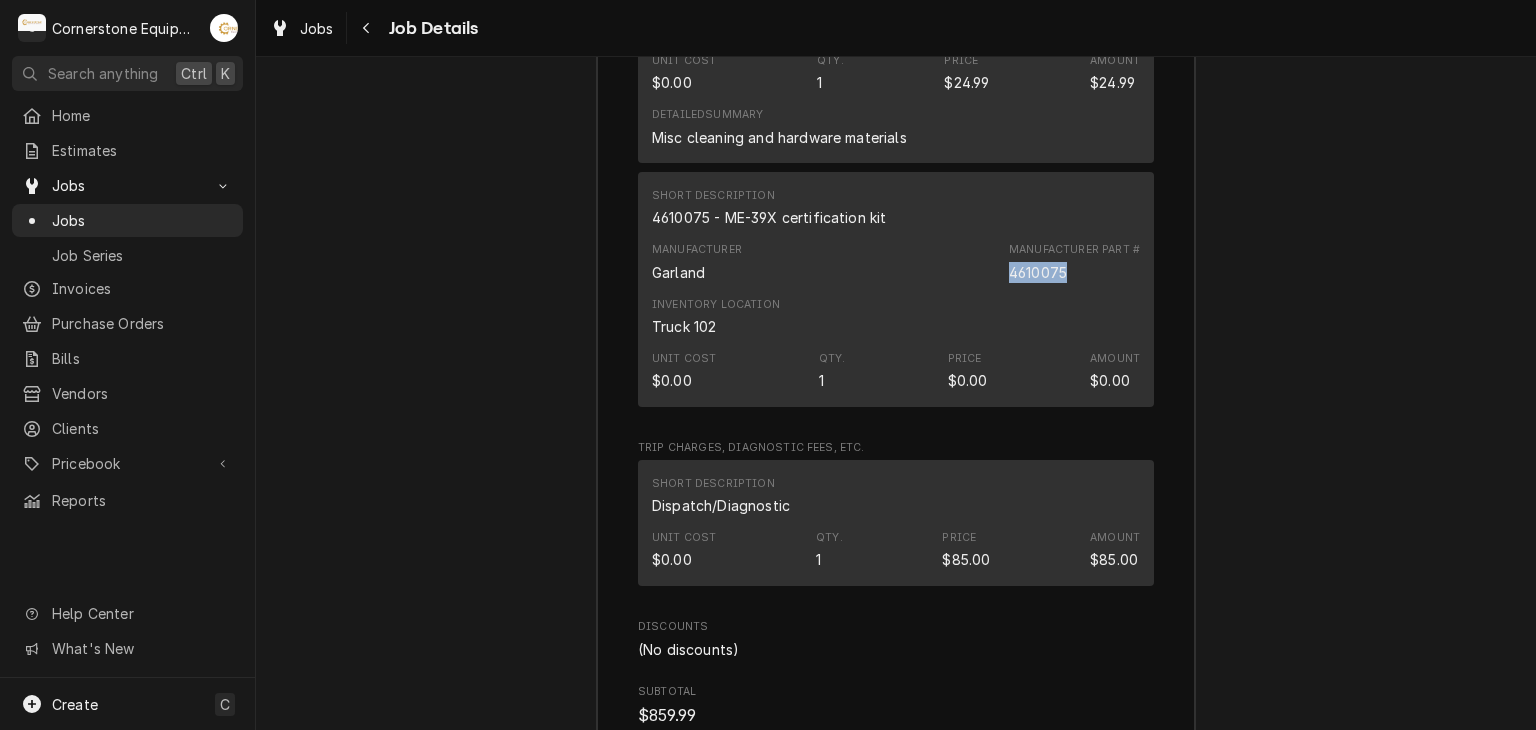 drag, startPoint x: 1059, startPoint y: 273, endPoint x: 984, endPoint y: 273, distance: 75 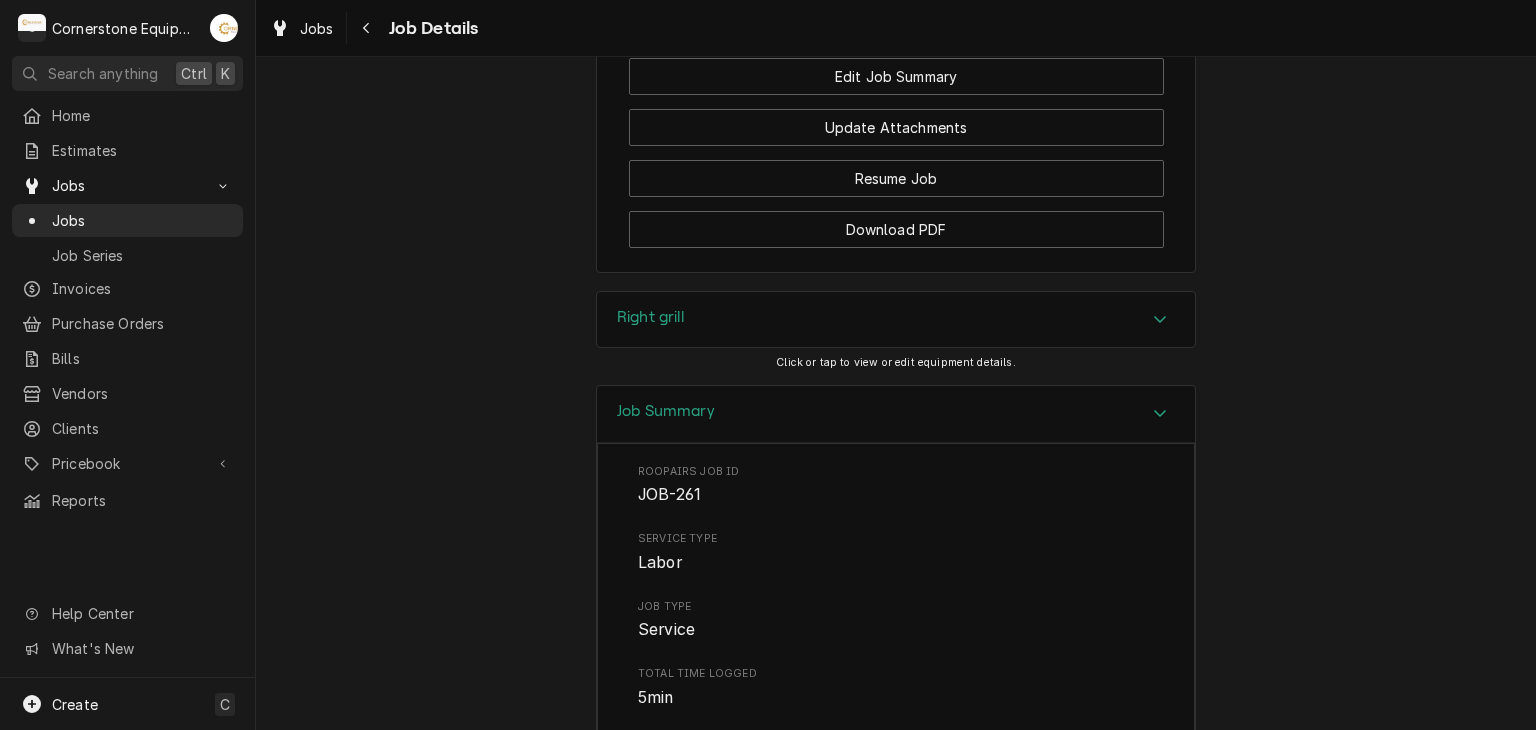scroll, scrollTop: 1574, scrollLeft: 0, axis: vertical 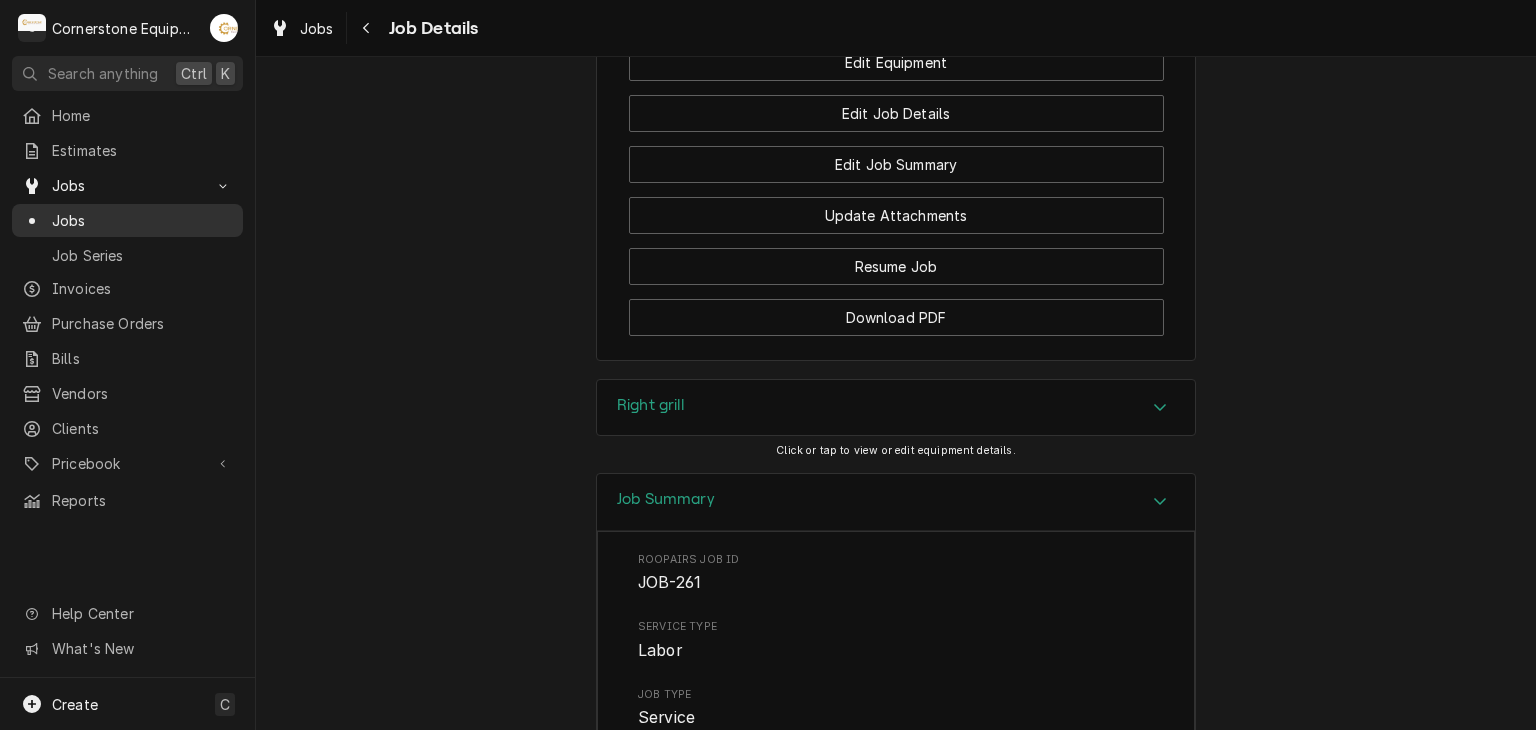 click on "Jobs" at bounding box center [142, 220] 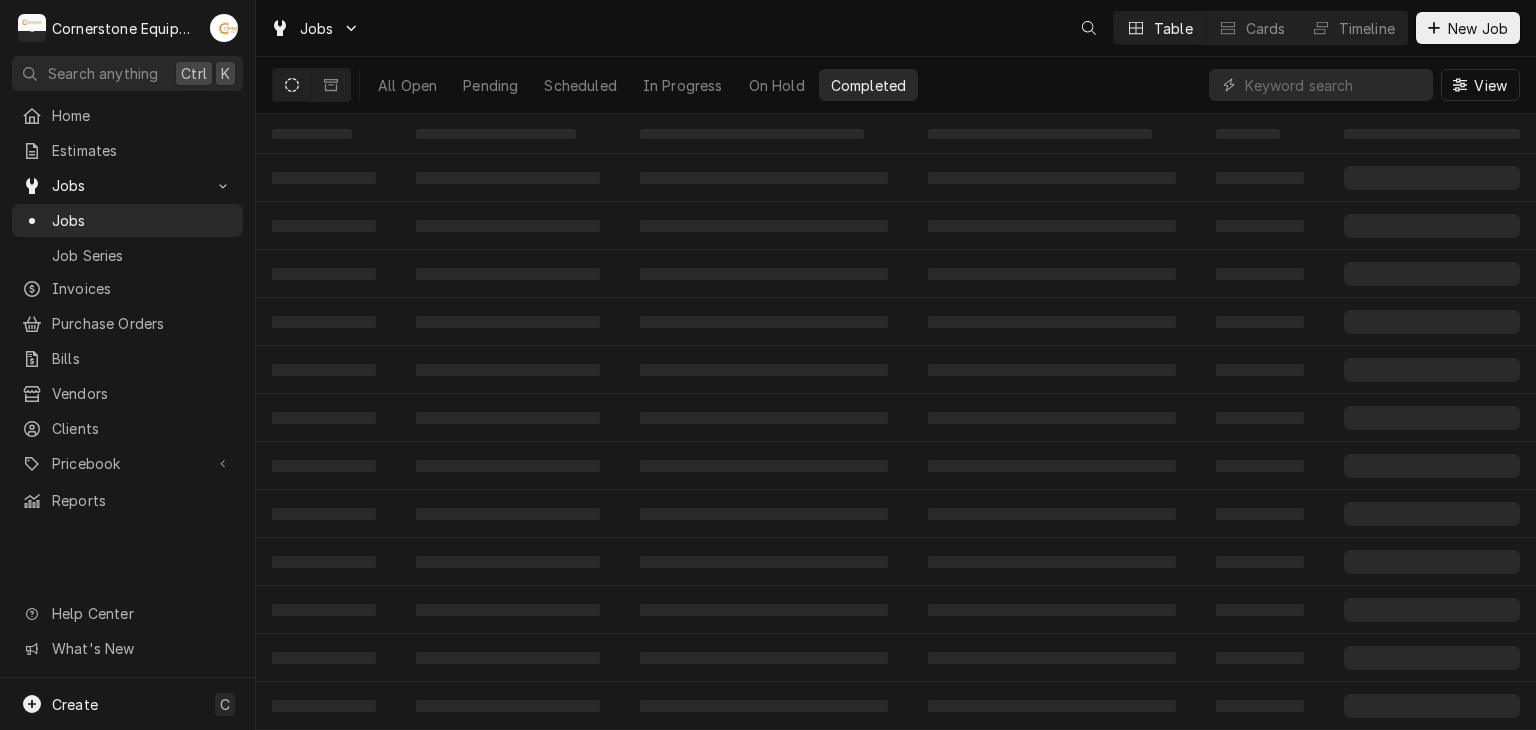 scroll, scrollTop: 0, scrollLeft: 0, axis: both 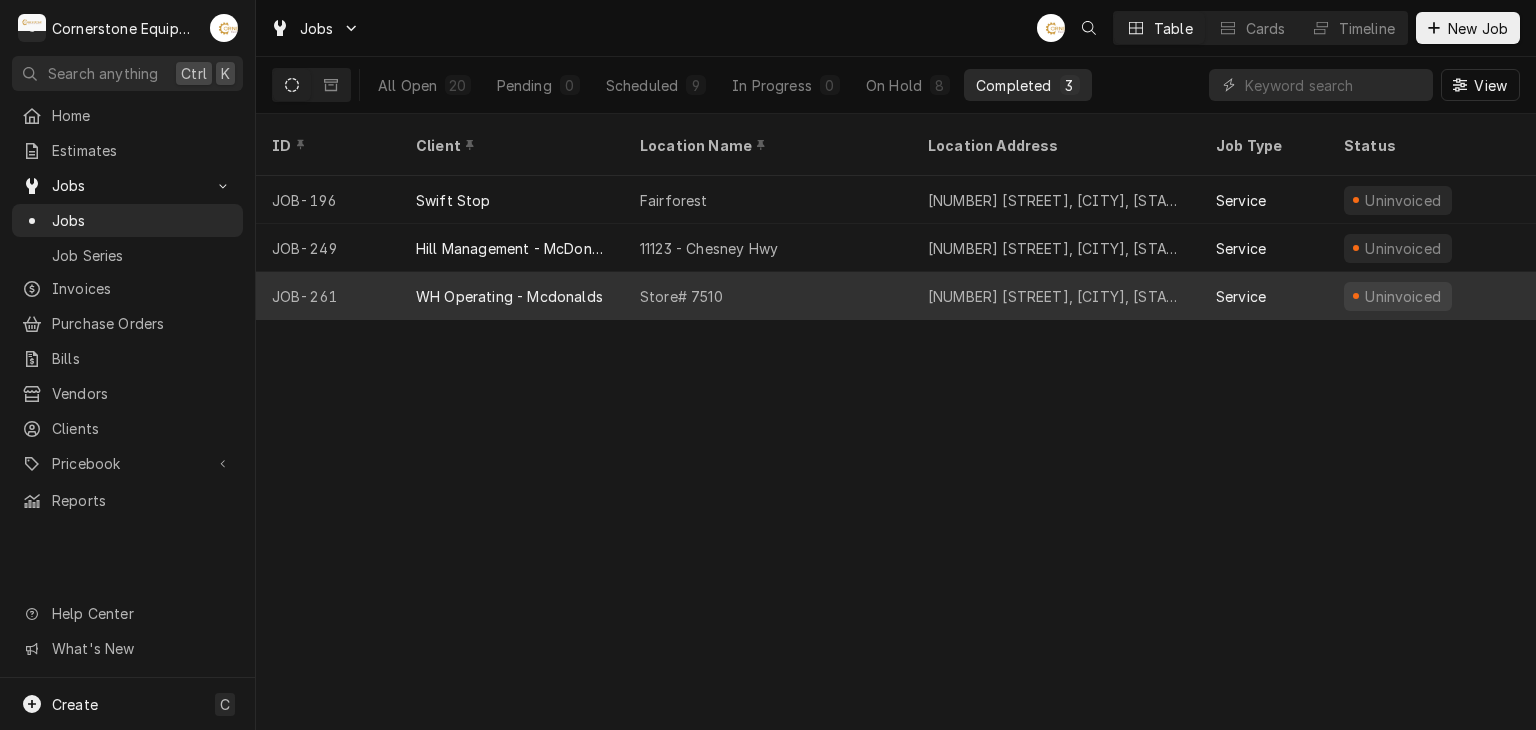 click on "WH Operating - Mcdonalds" at bounding box center [509, 296] 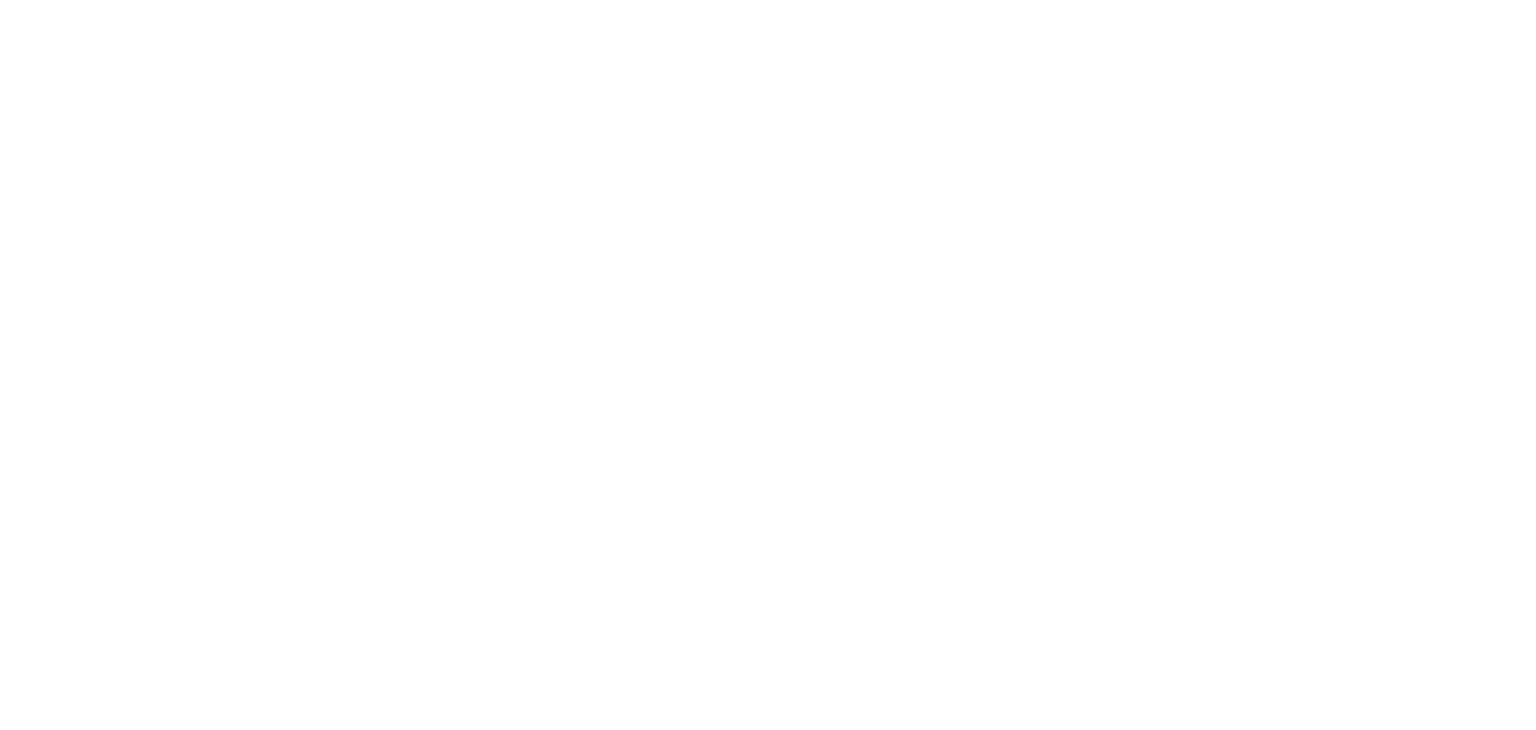 scroll, scrollTop: 0, scrollLeft: 0, axis: both 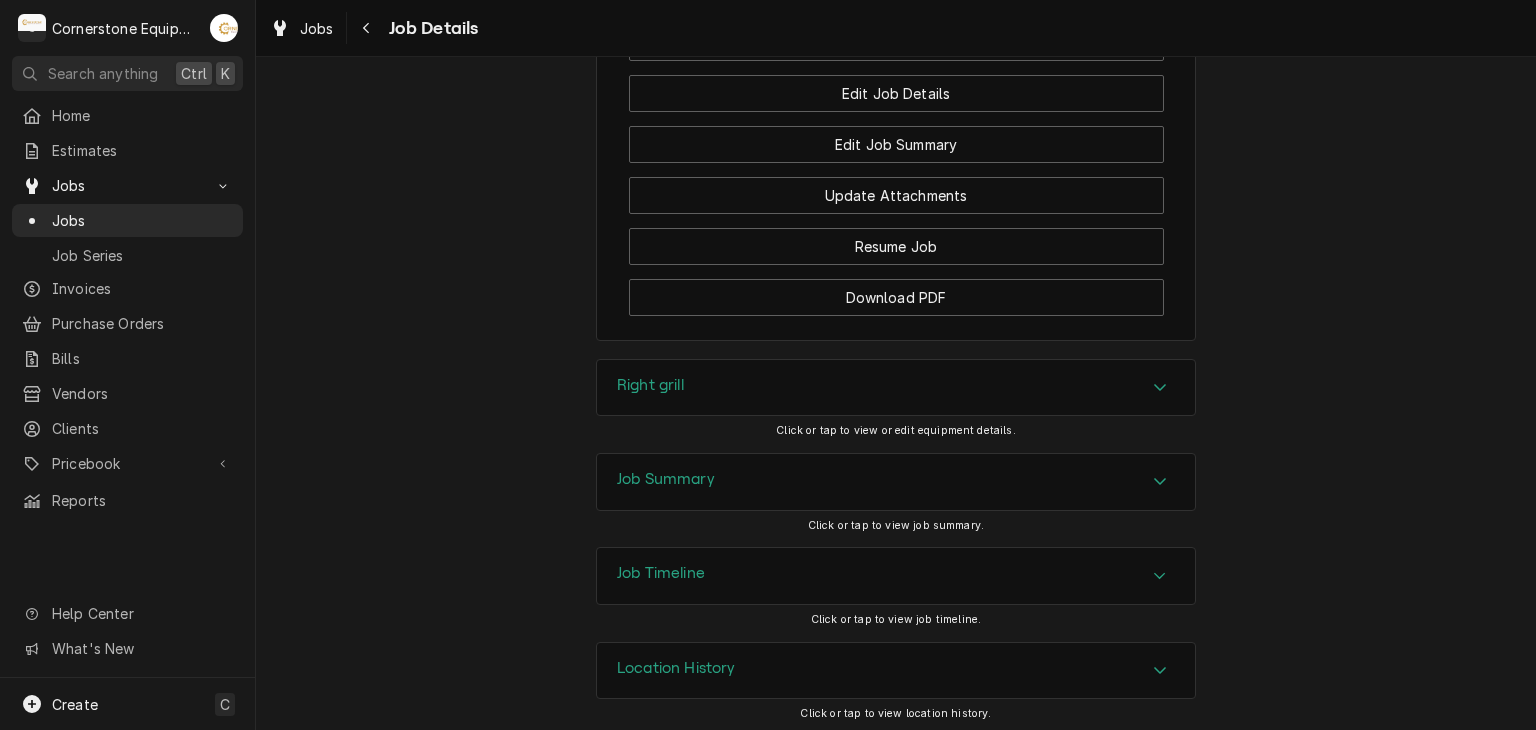 click on "Job Summary" at bounding box center (896, 482) 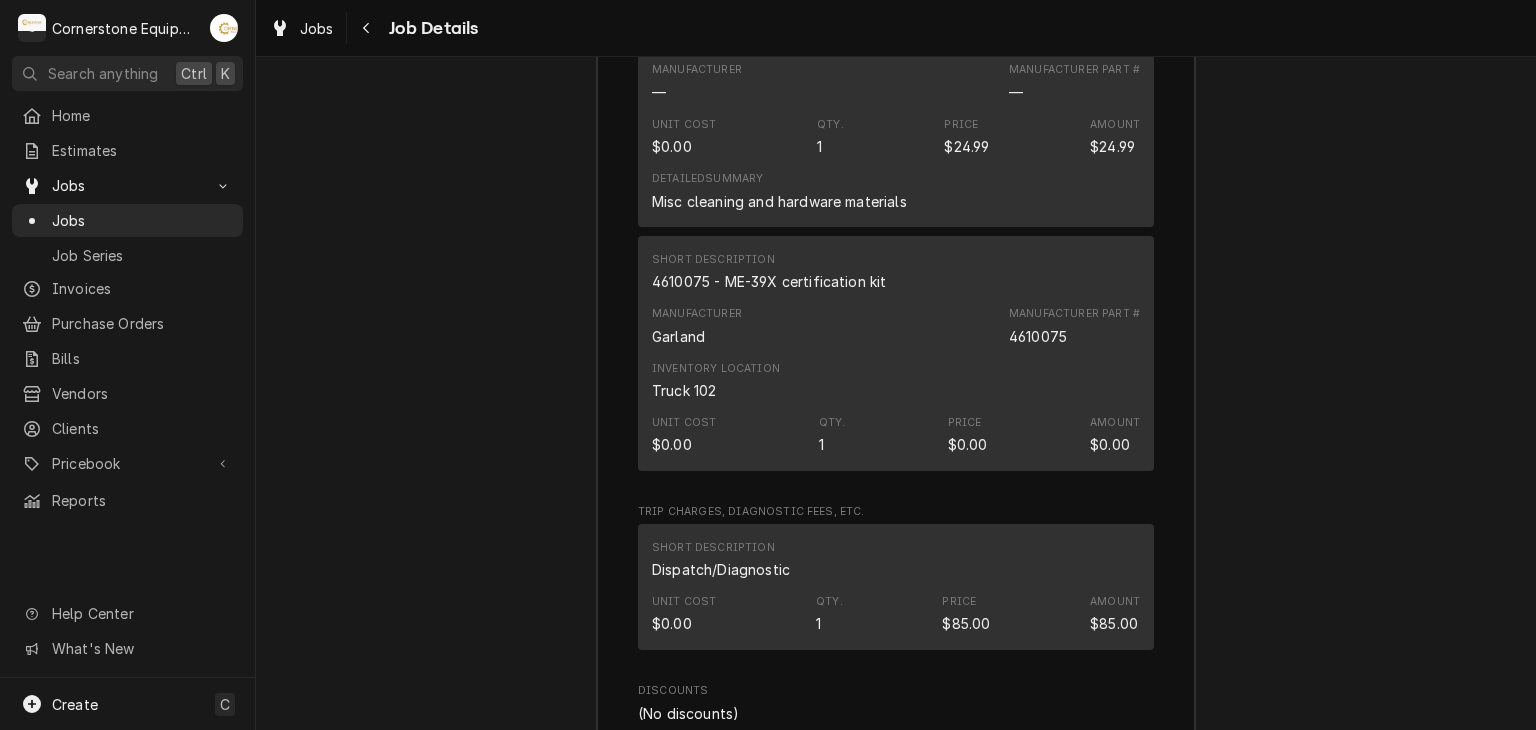 scroll, scrollTop: 3594, scrollLeft: 0, axis: vertical 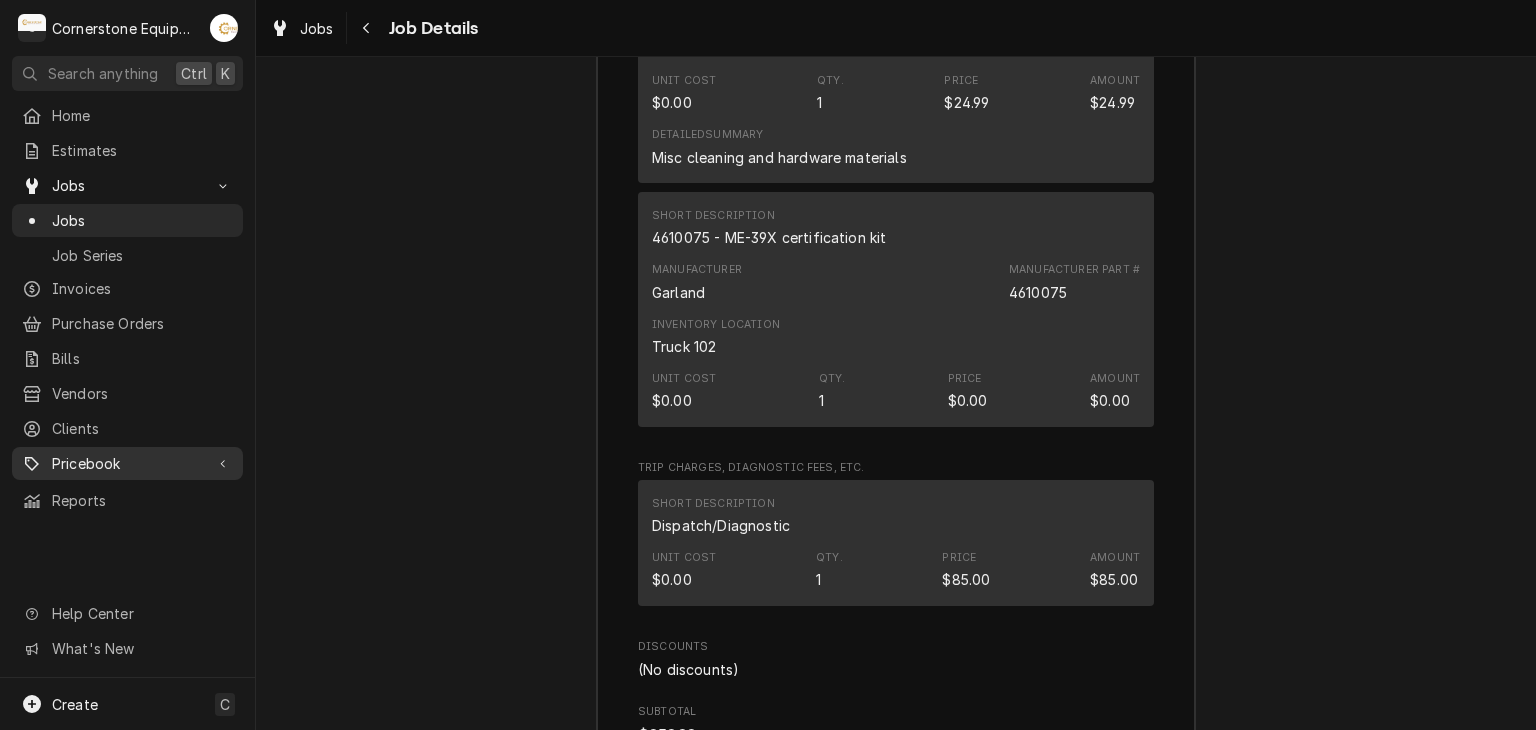 click on "Pricebook" at bounding box center [127, 463] 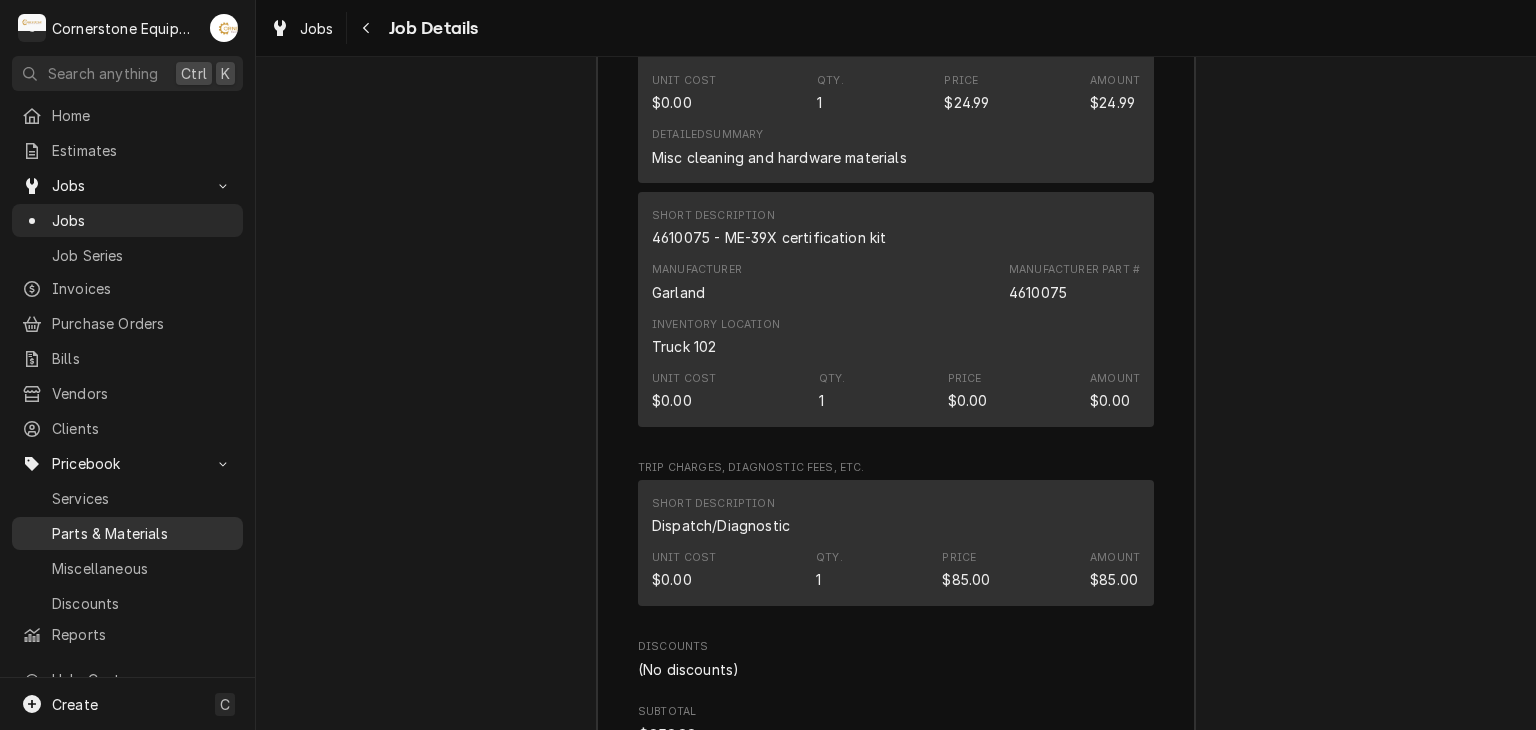 click on "Parts & Materials" at bounding box center (127, 533) 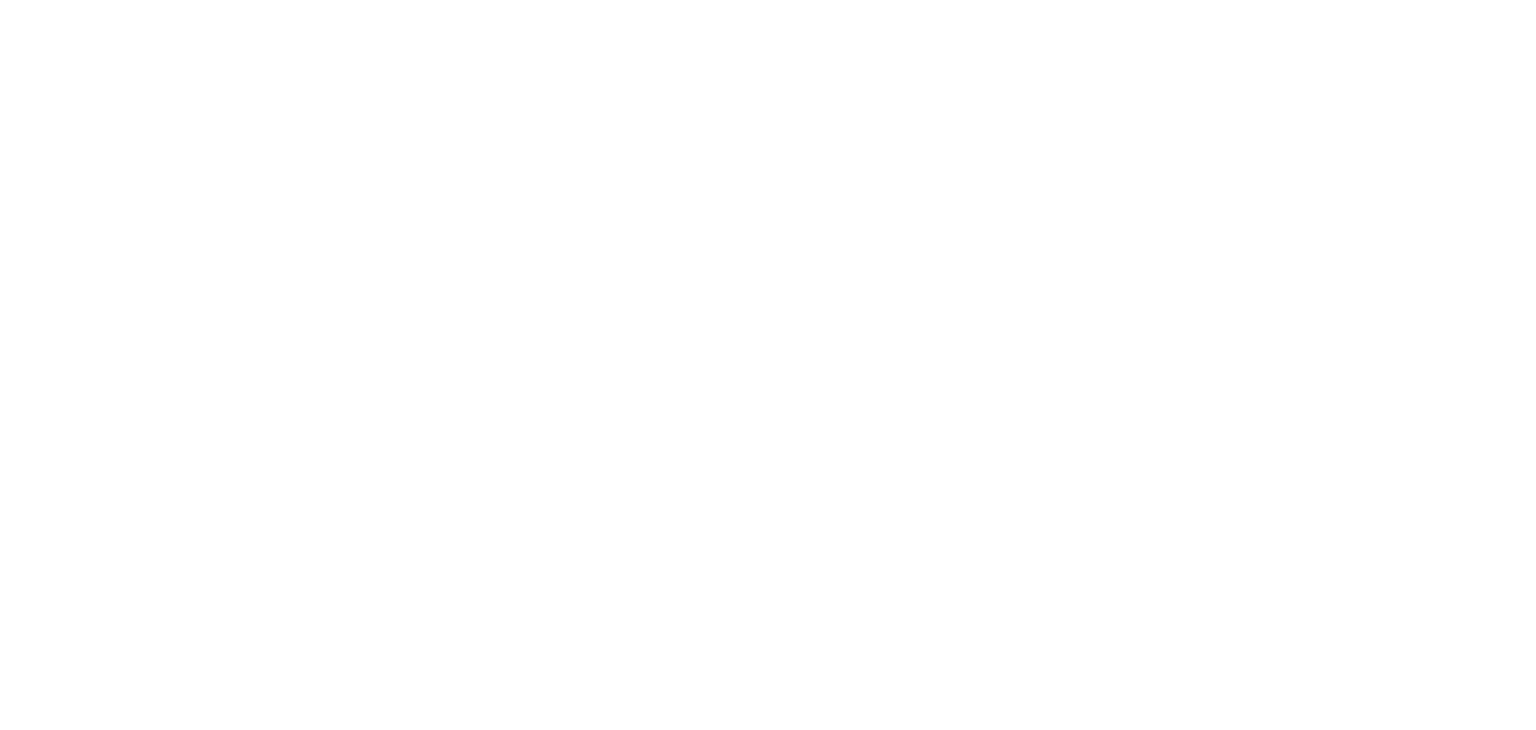 scroll, scrollTop: 0, scrollLeft: 0, axis: both 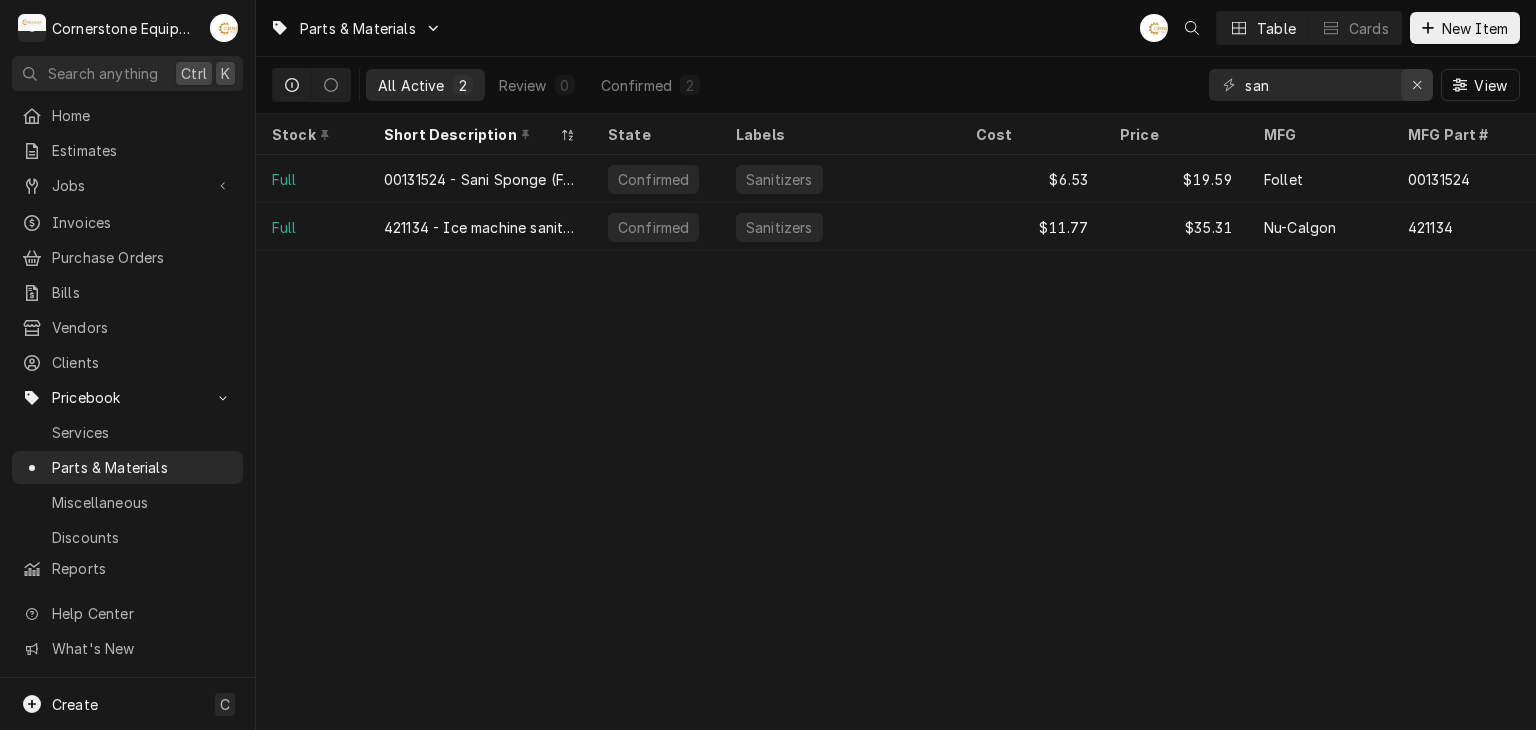 click on "san View" at bounding box center (1364, 85) 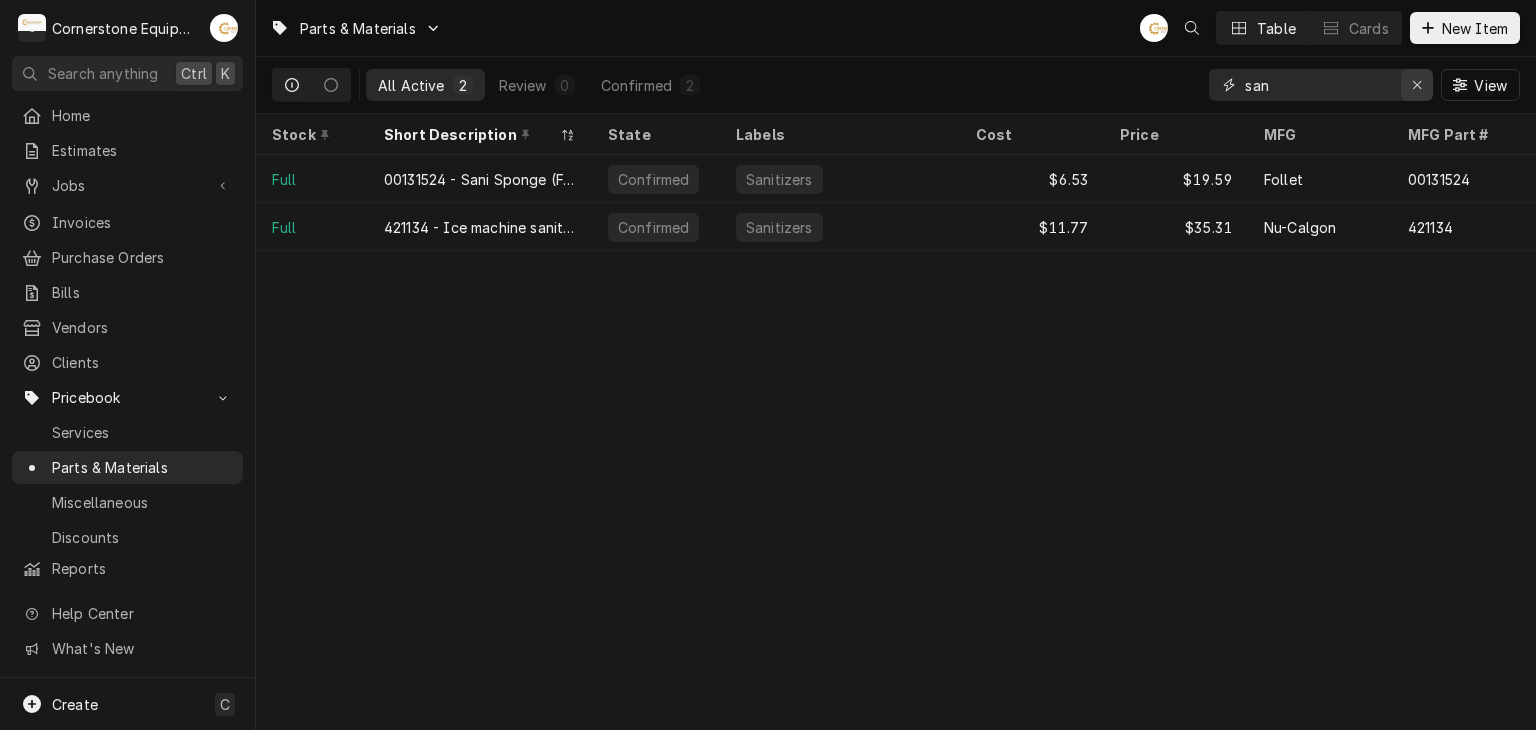 click at bounding box center (1417, 85) 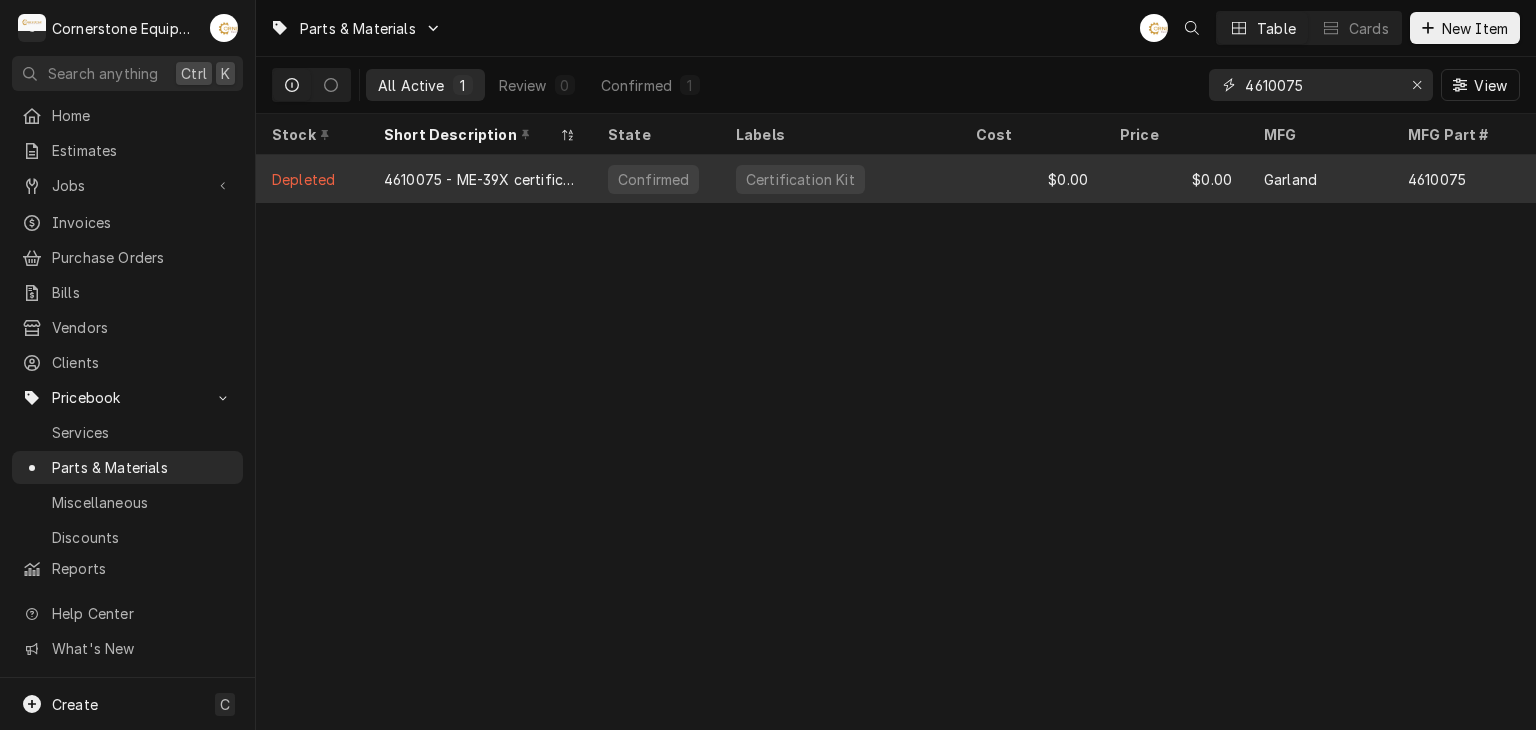 type on "4610075" 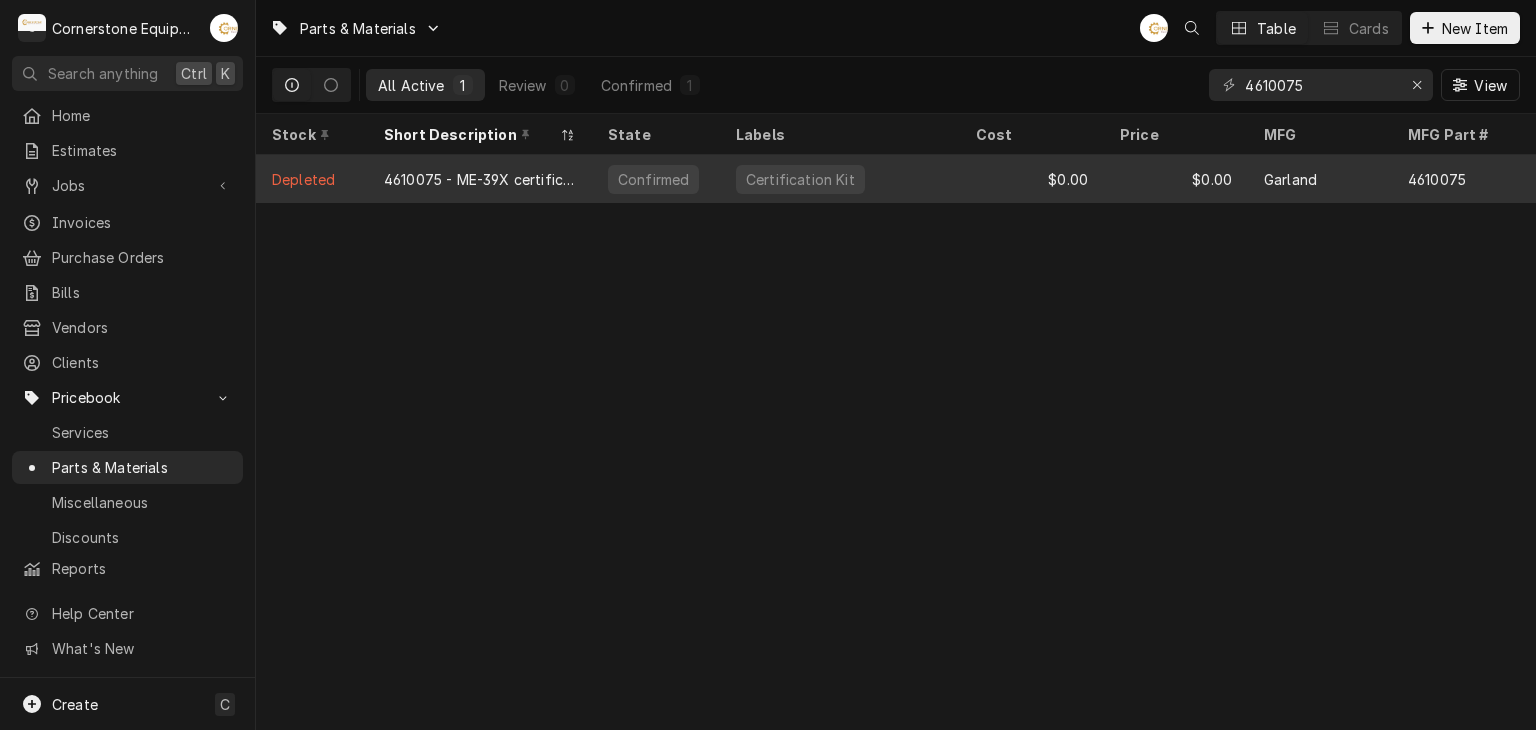 click on "4610075 - ME-39X certification kit" at bounding box center [480, 179] 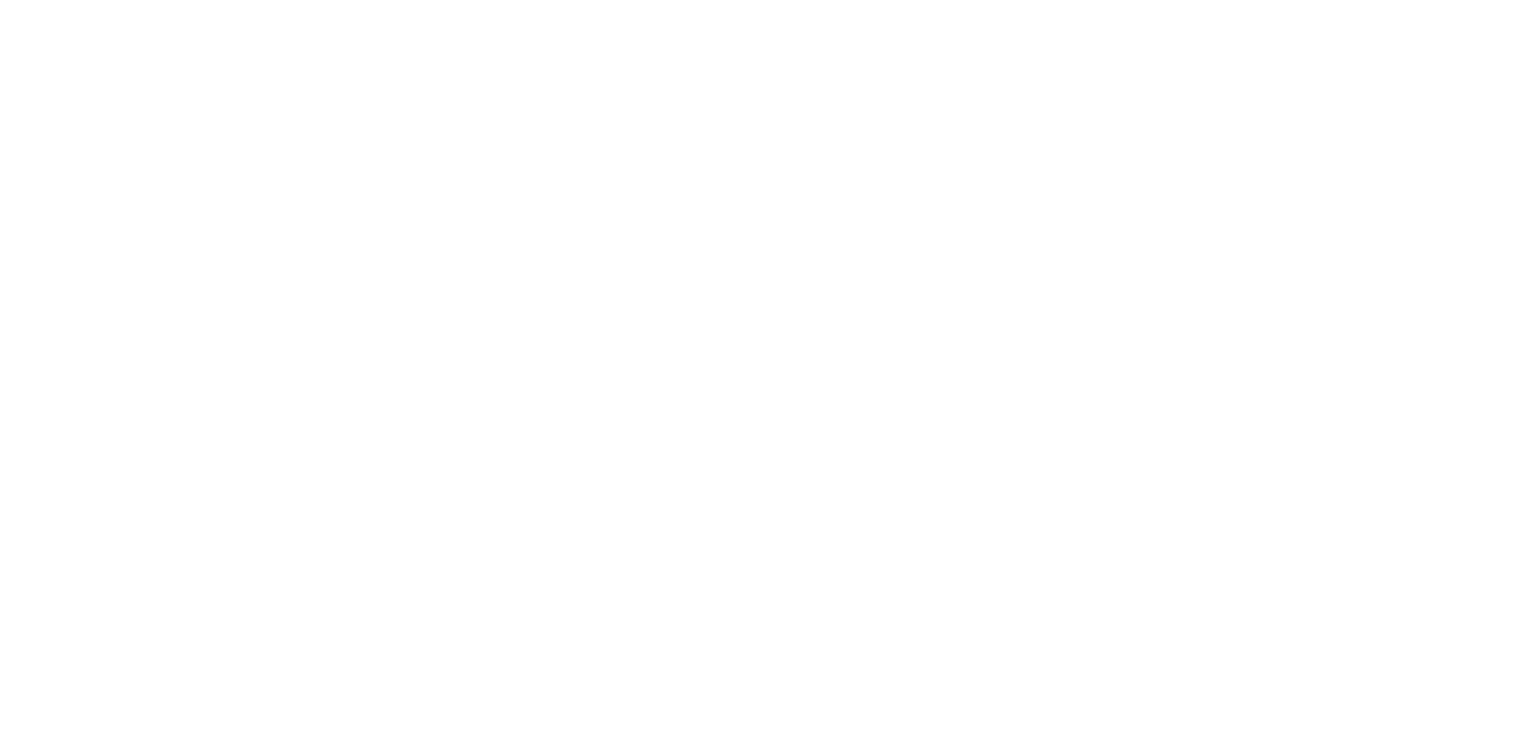 scroll, scrollTop: 0, scrollLeft: 0, axis: both 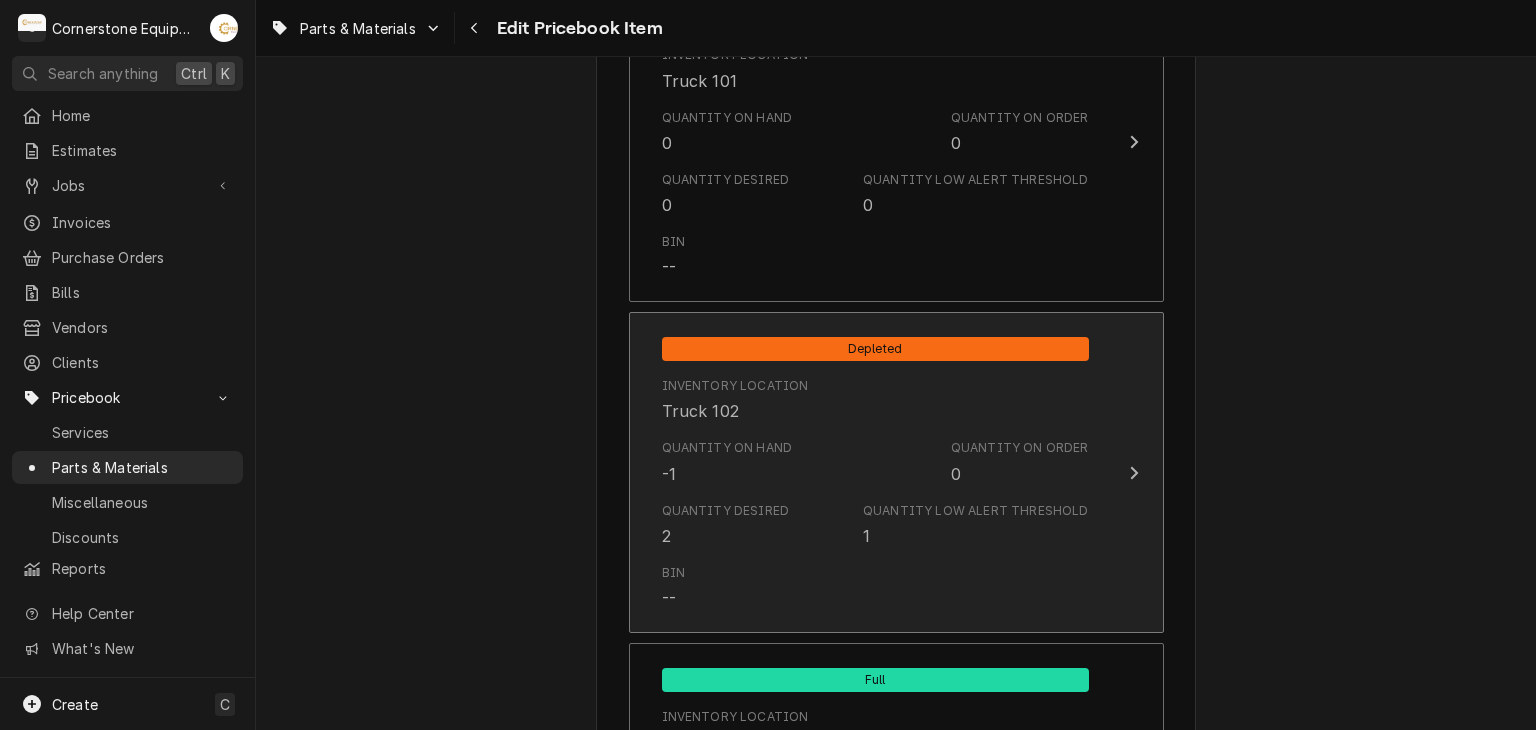 click on "Quantity Desired" at bounding box center (726, 511) 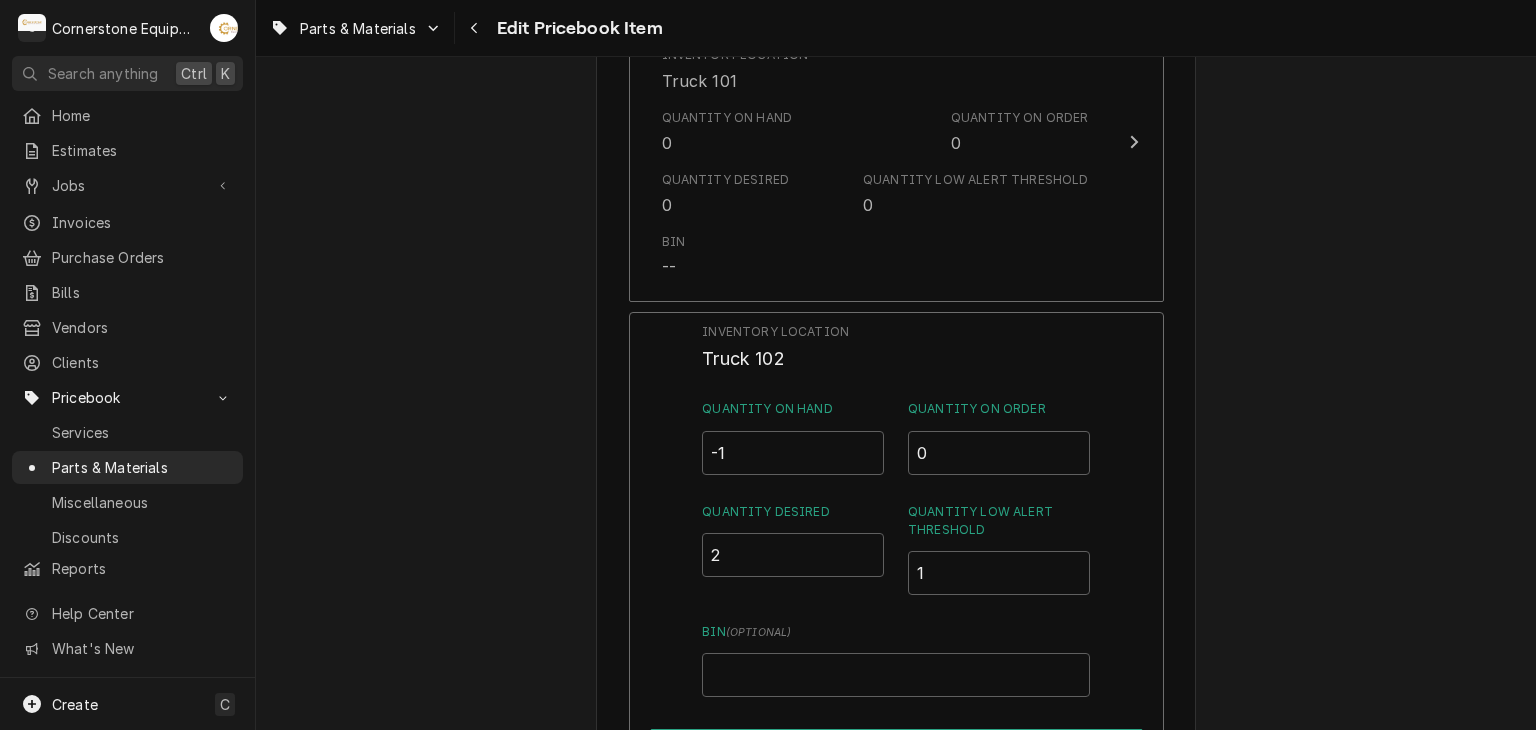 click on "Inventory Location Truck 102 Quantity on Hand -1 Quantity on Order 0 Quantity Desired 2 Quantity Low Alert Threshold 1 Bin  ( optional )" at bounding box center [895, 510] 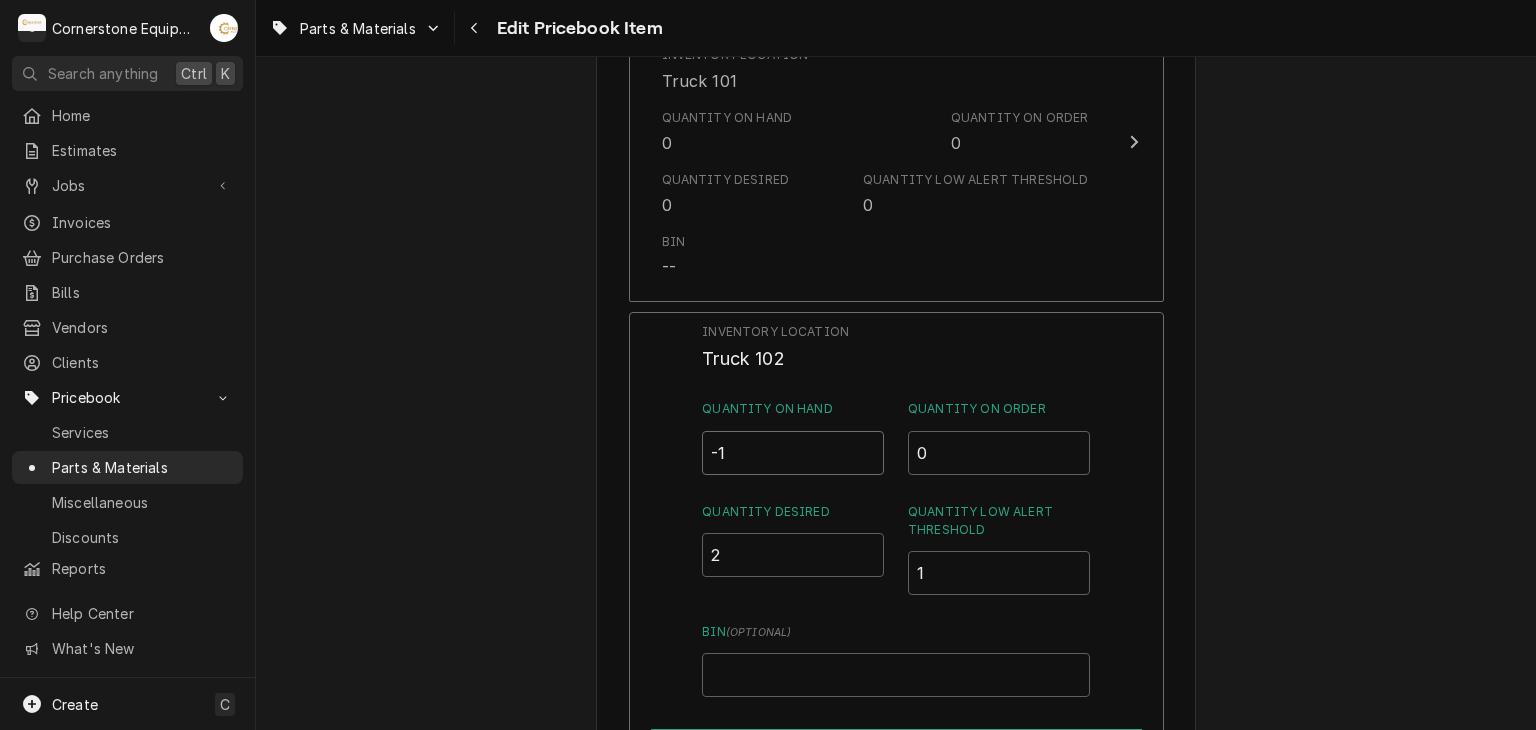 click on "-1" at bounding box center (793, 453) 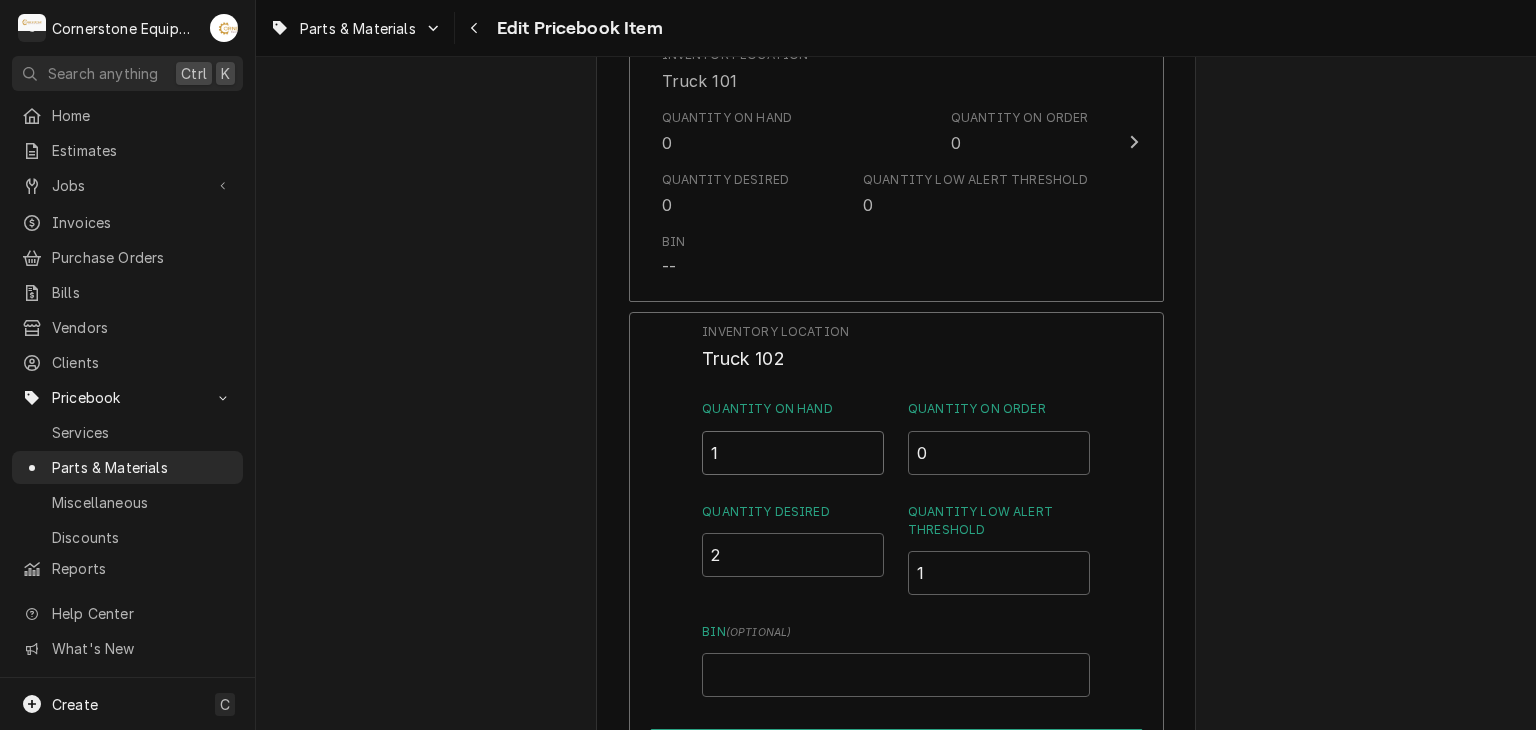 type on "1" 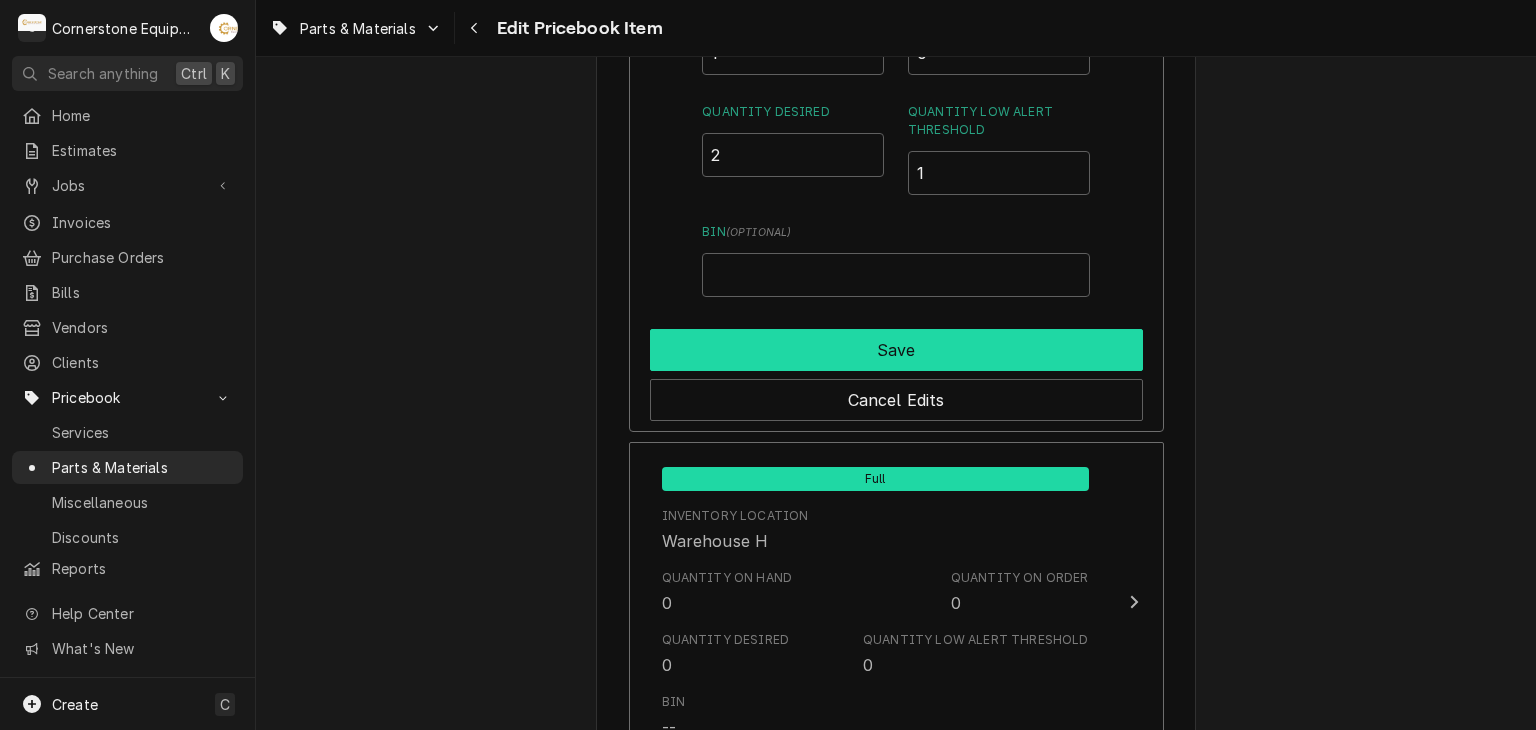 click on "Save" at bounding box center (896, 350) 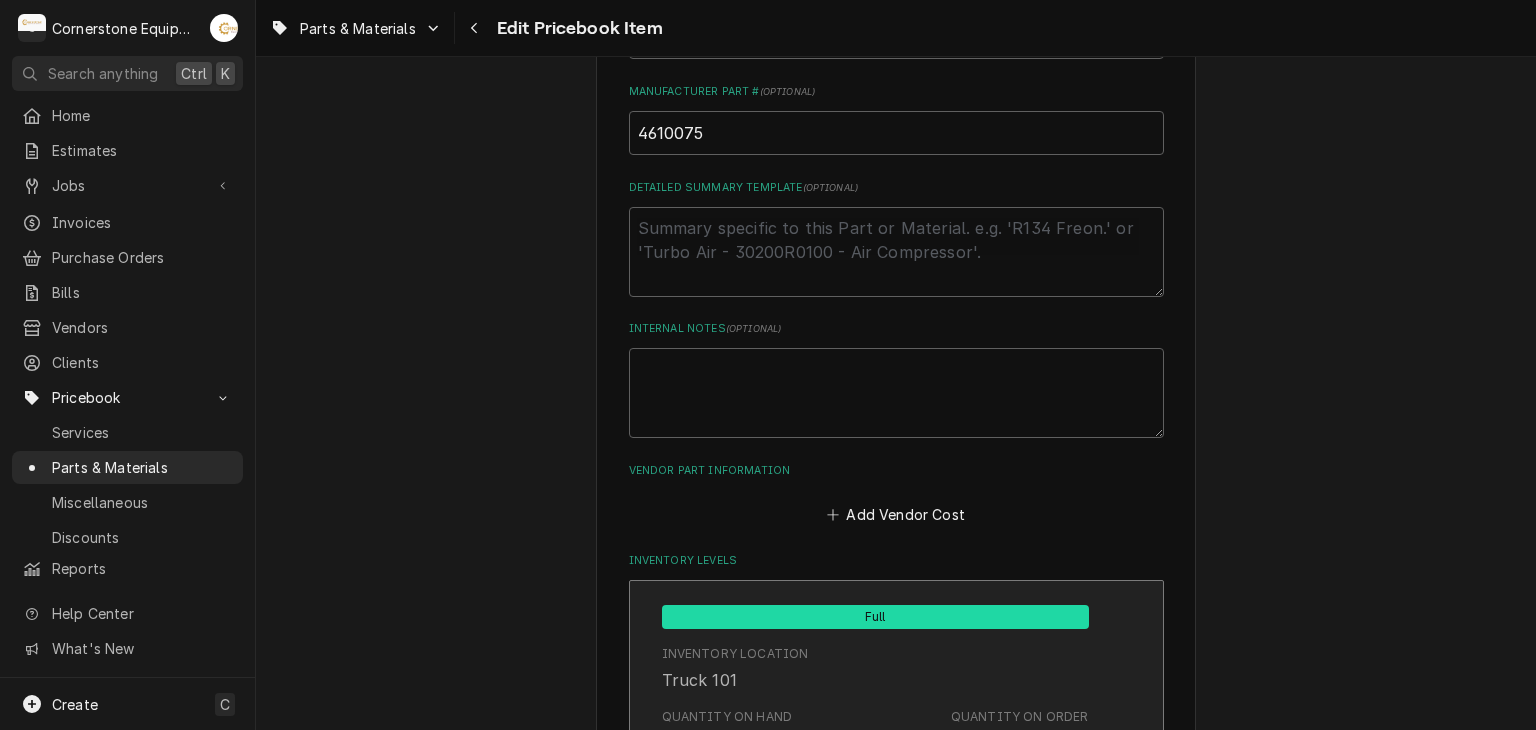 scroll, scrollTop: 601, scrollLeft: 0, axis: vertical 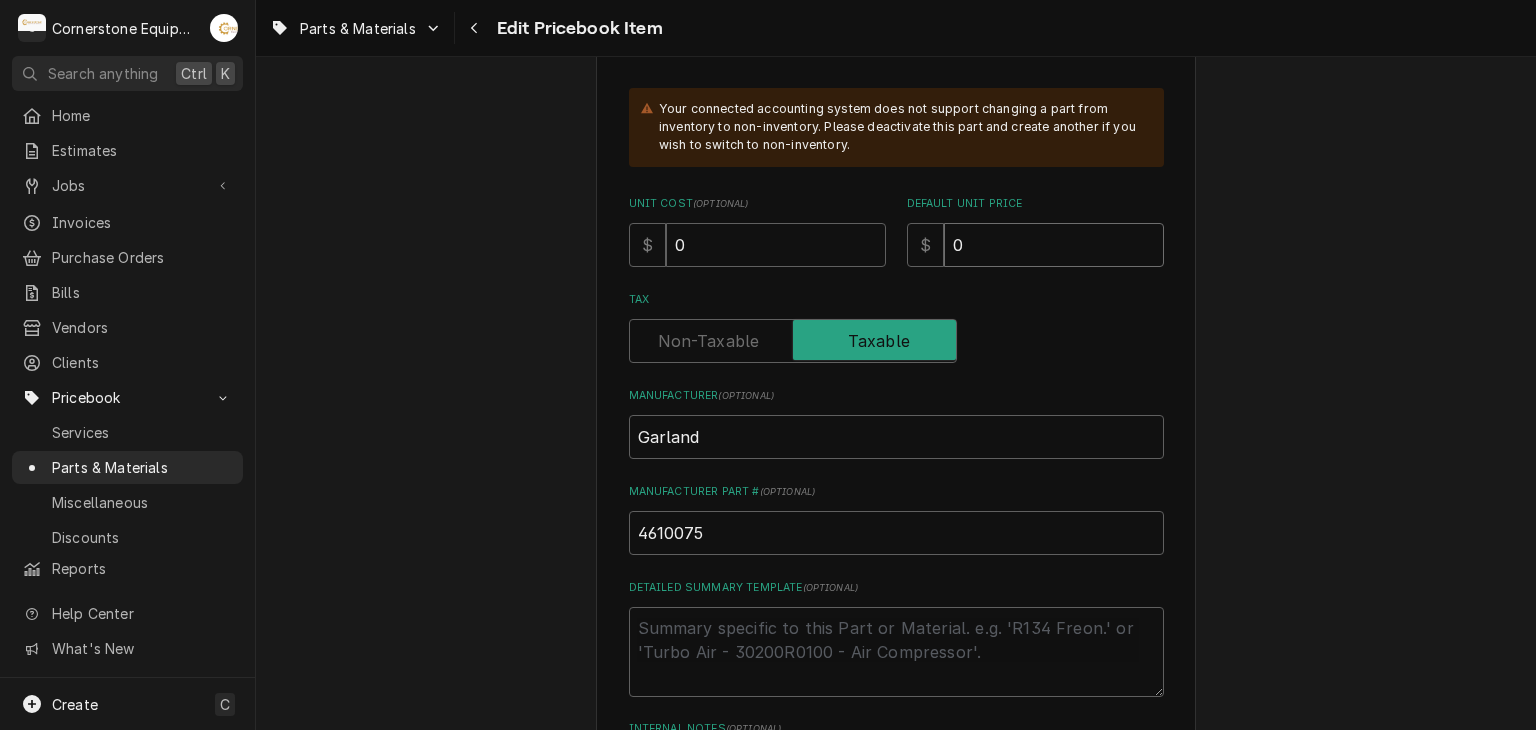 click on "0" at bounding box center [1054, 245] 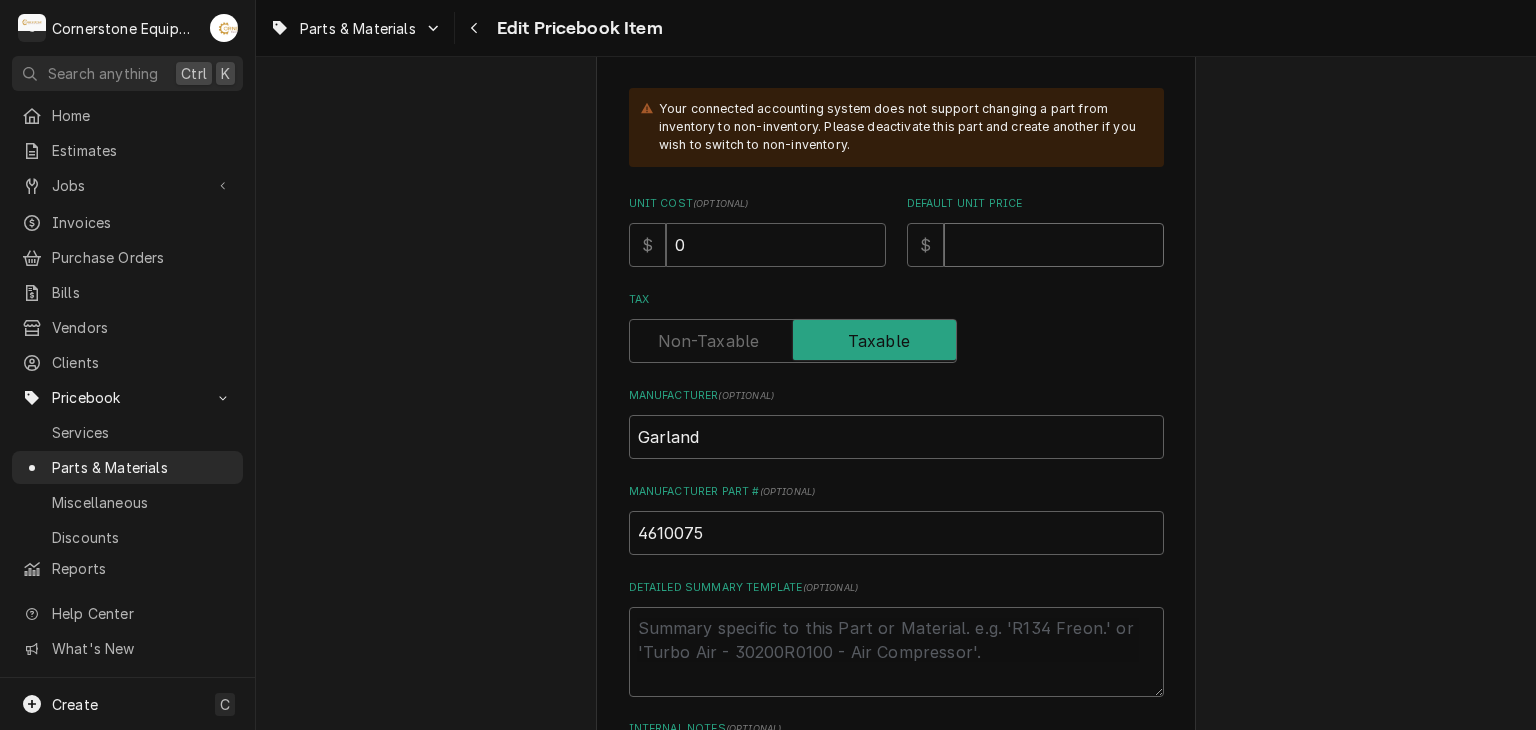 type 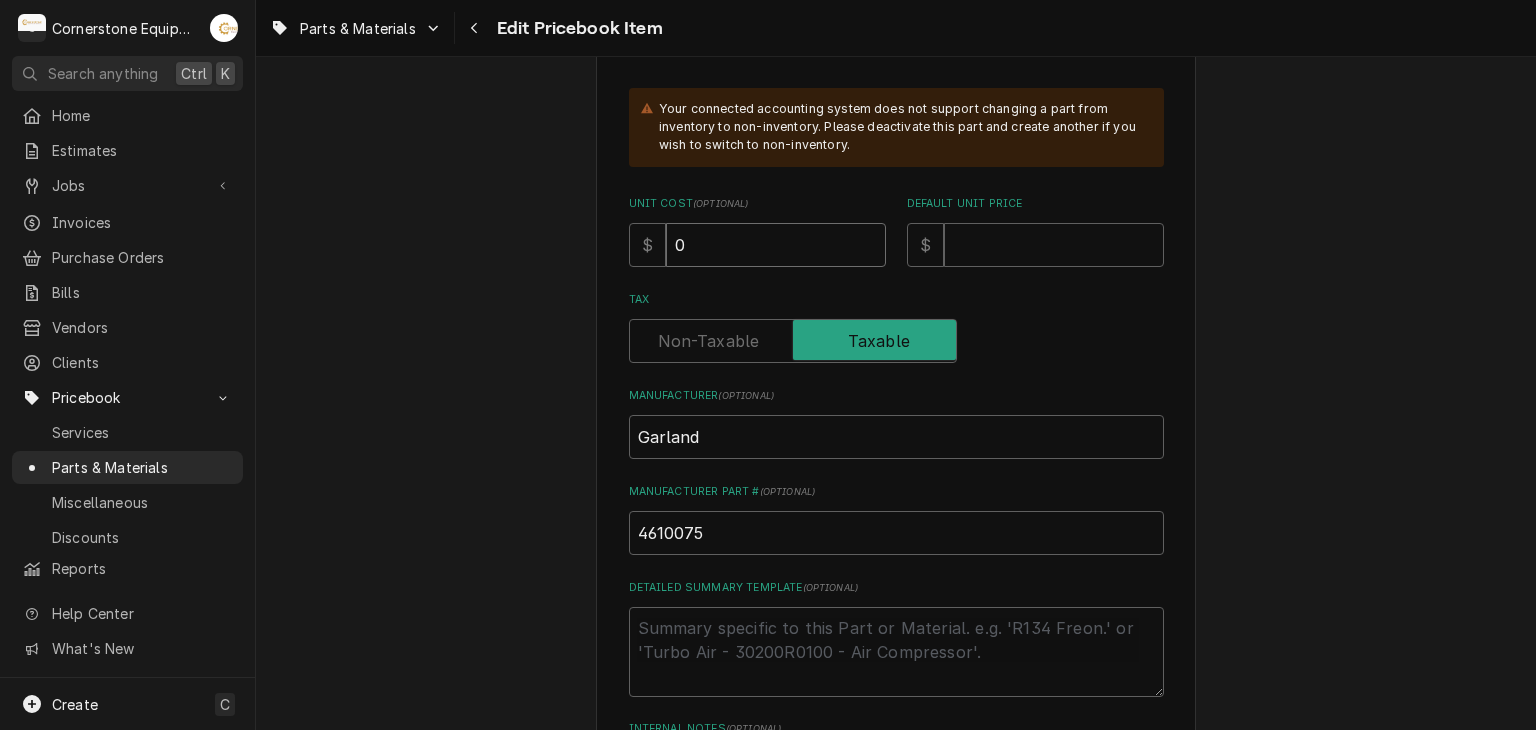 click on "0" at bounding box center (776, 245) 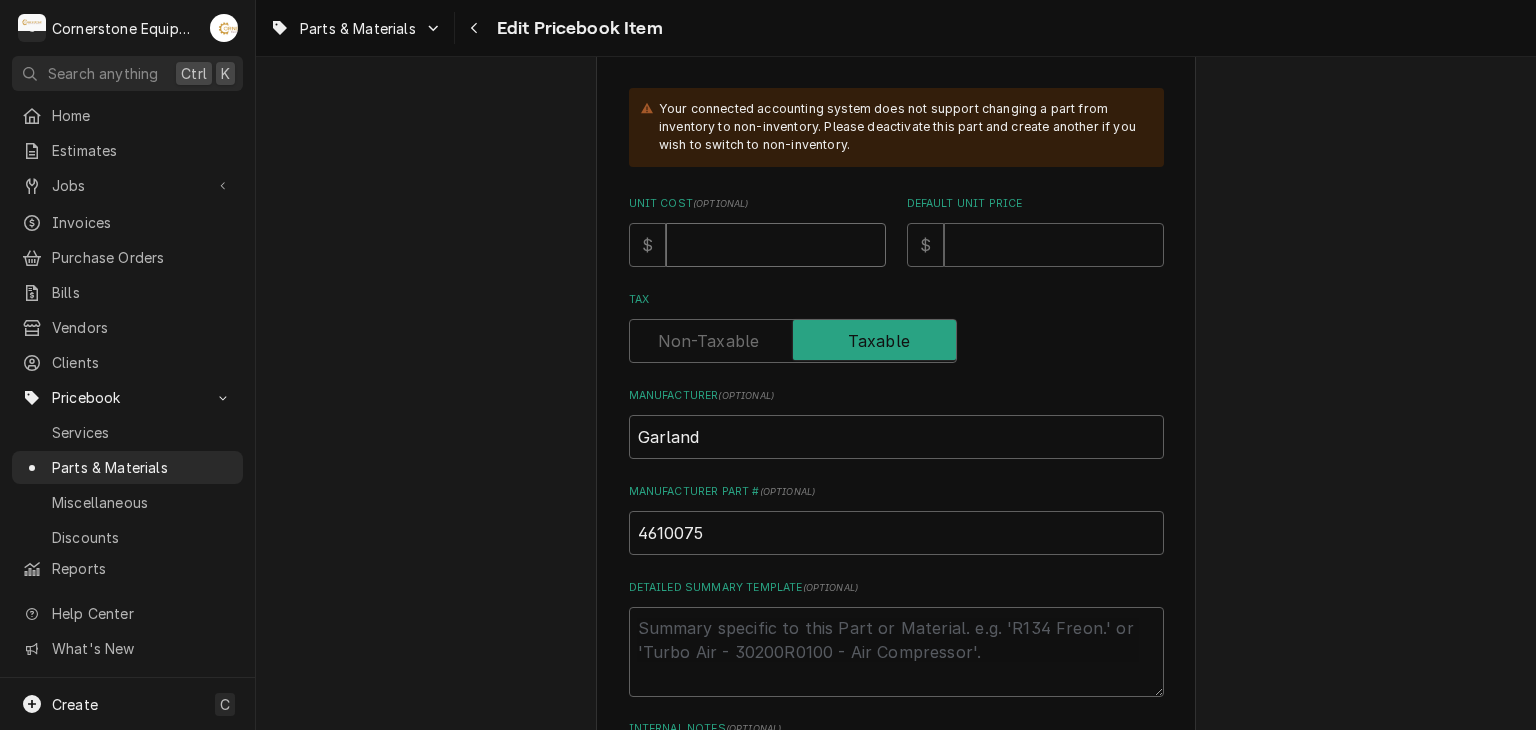 type on "x" 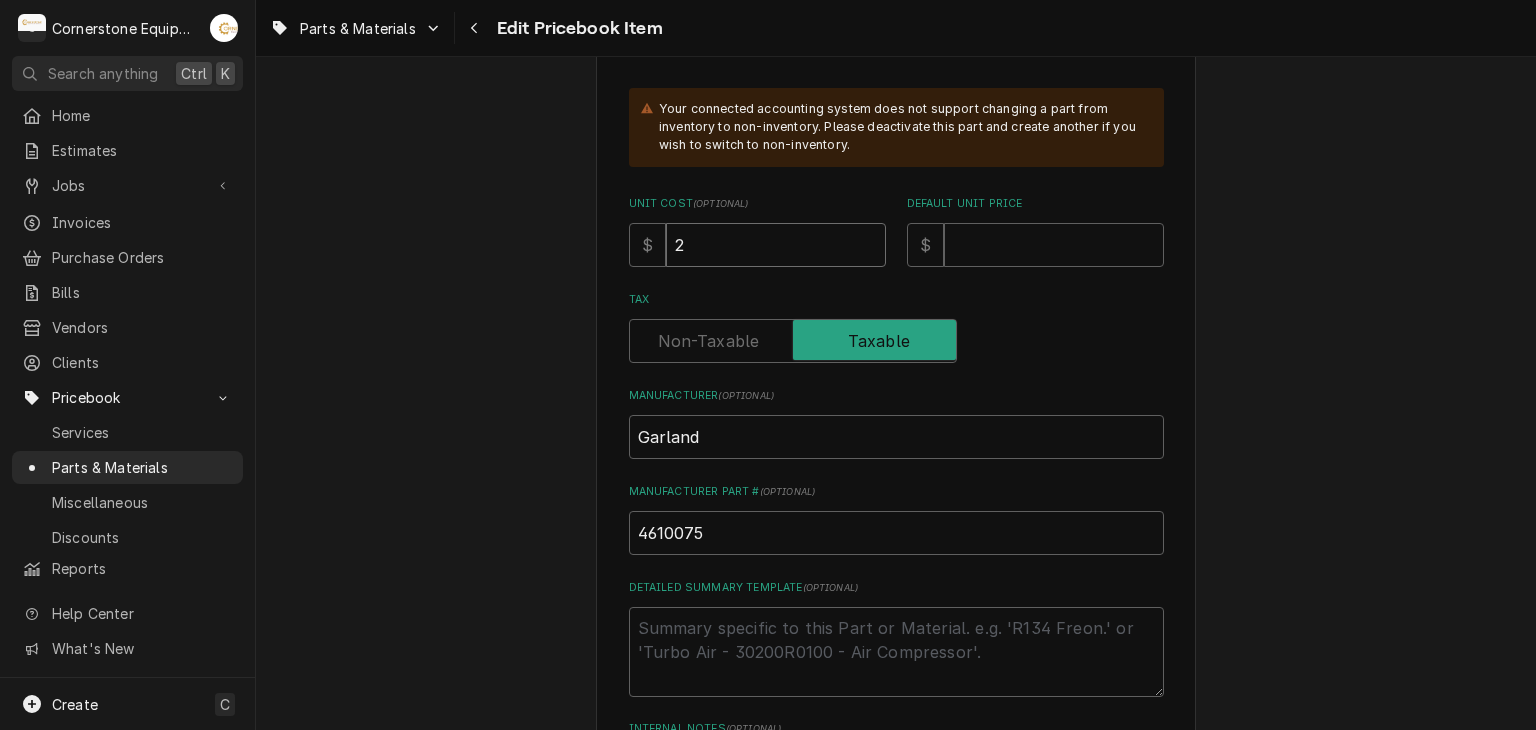 type on "x" 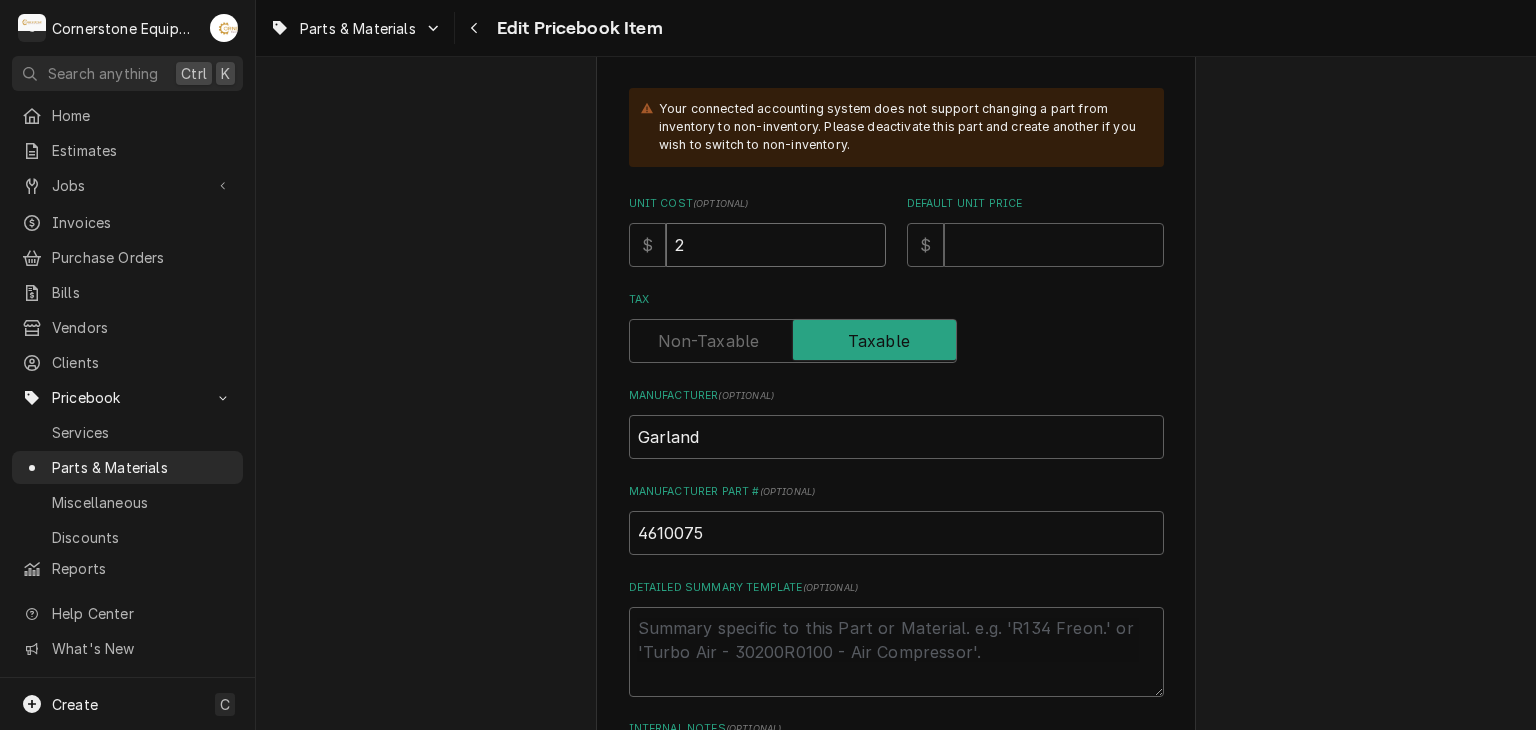type on "23" 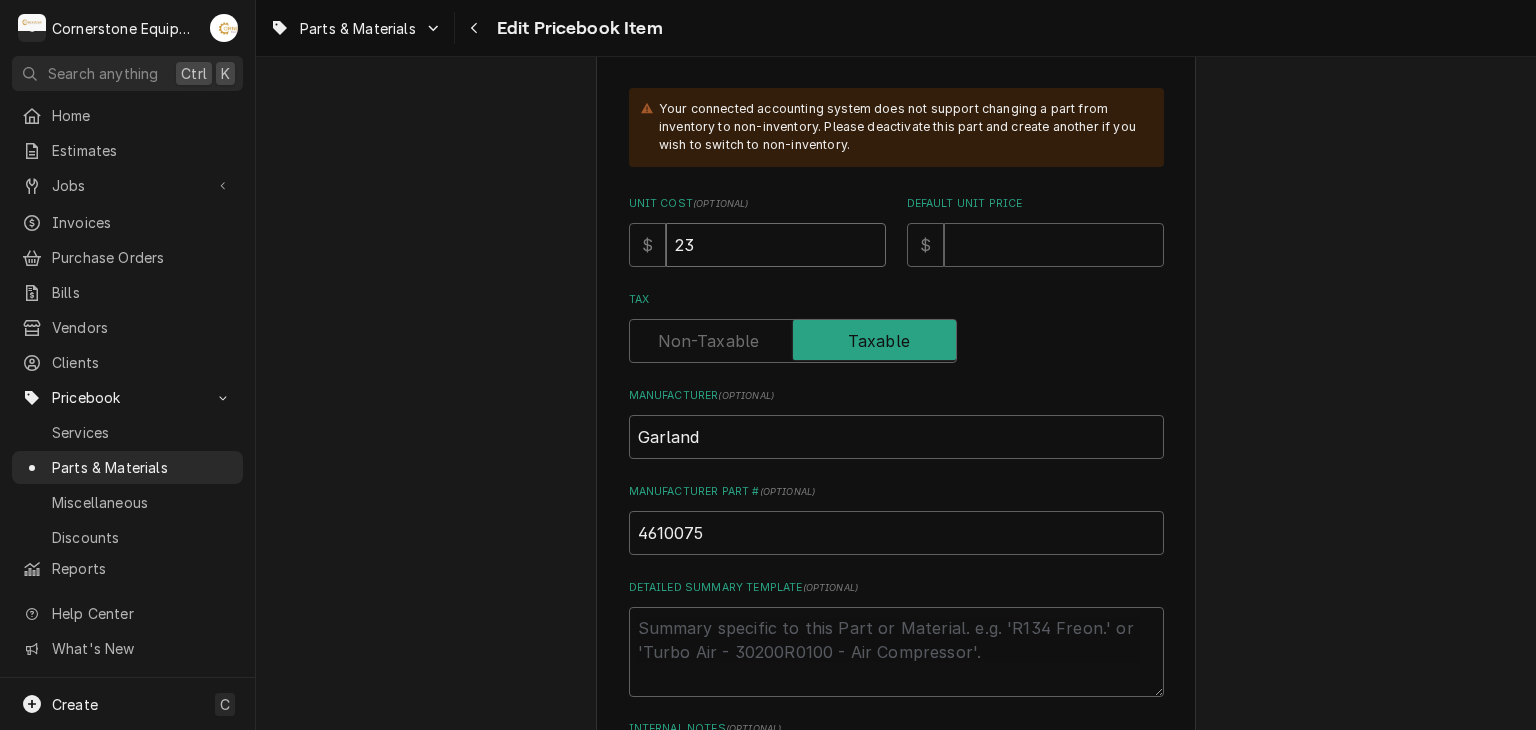 type on "x" 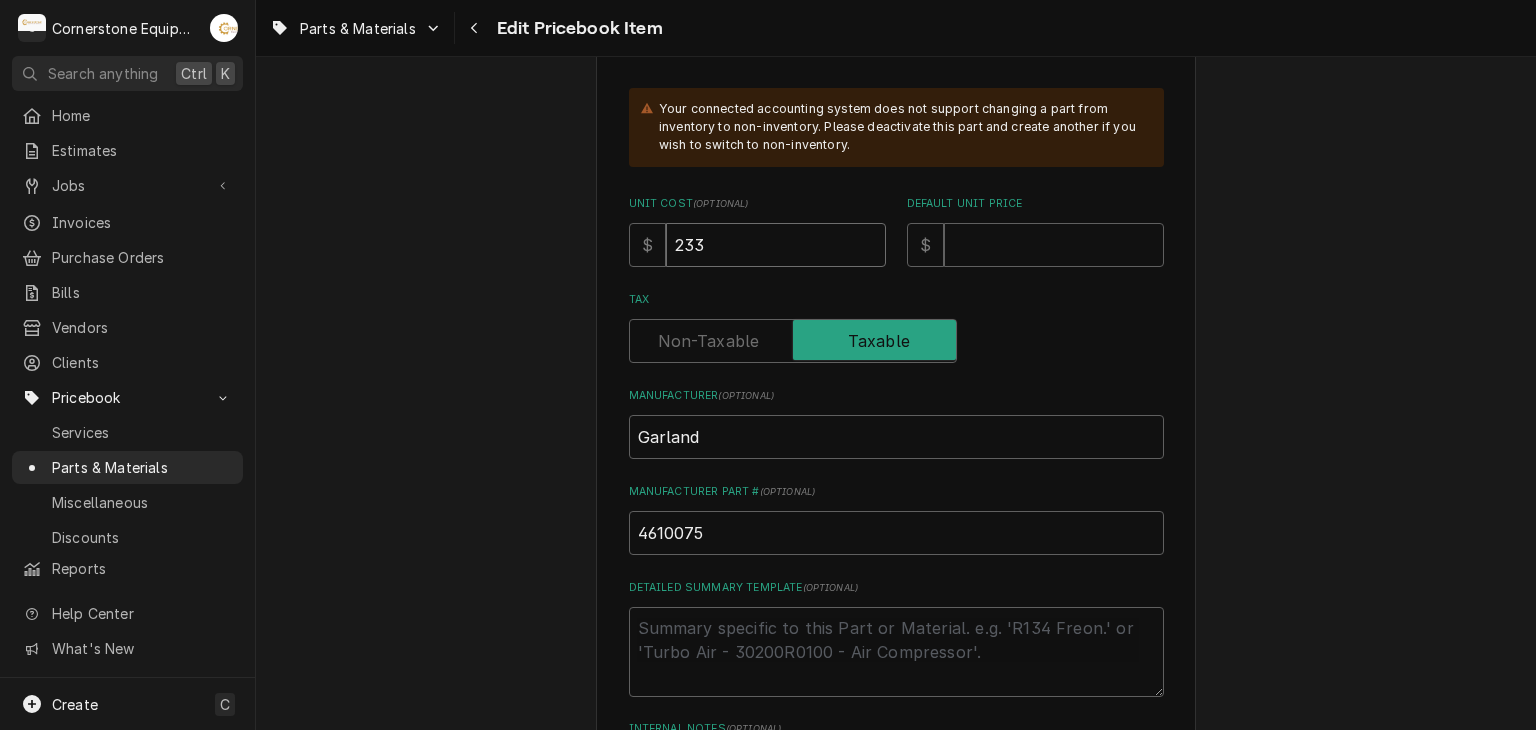 type on "x" 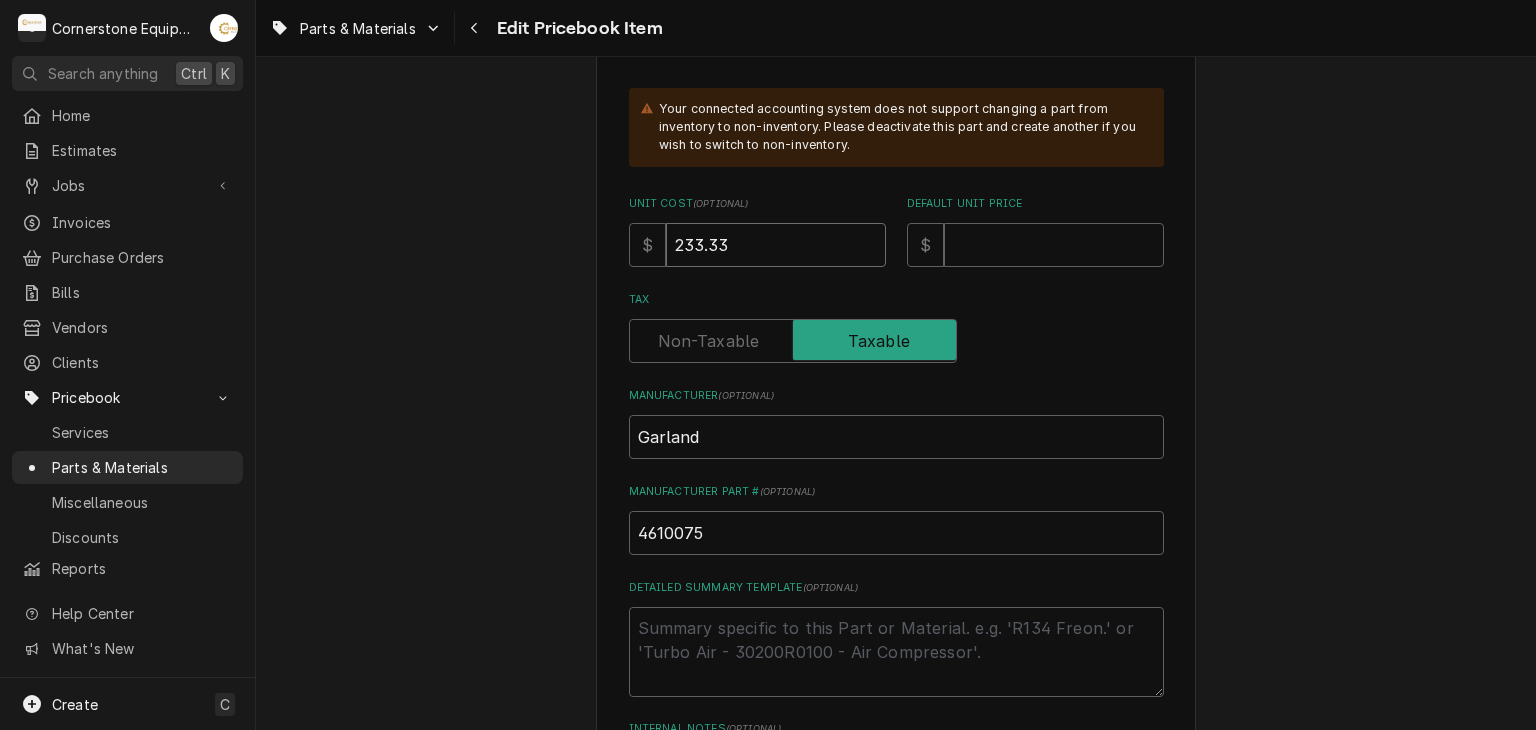 type on "233.33" 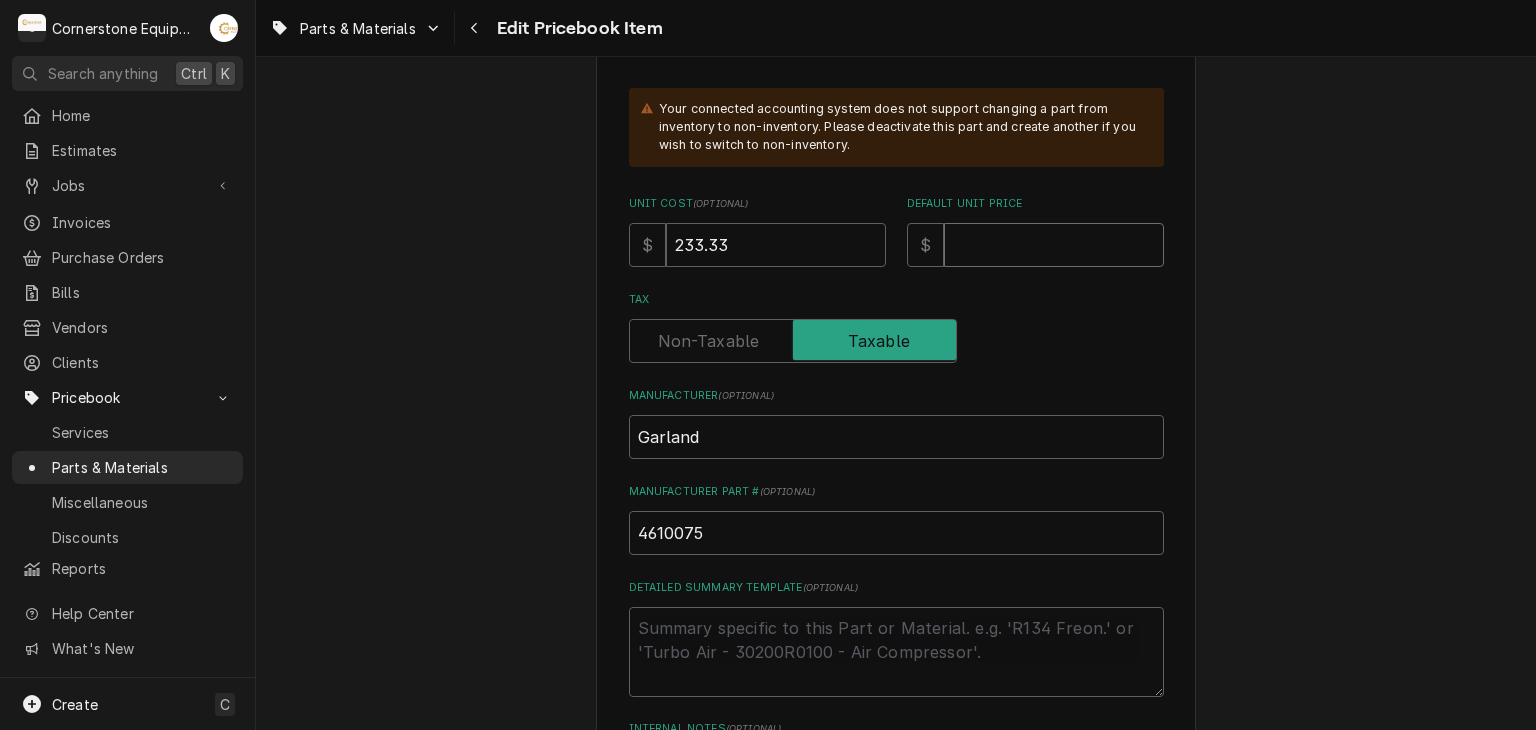 click on "Default Unit Price" at bounding box center (1054, 245) 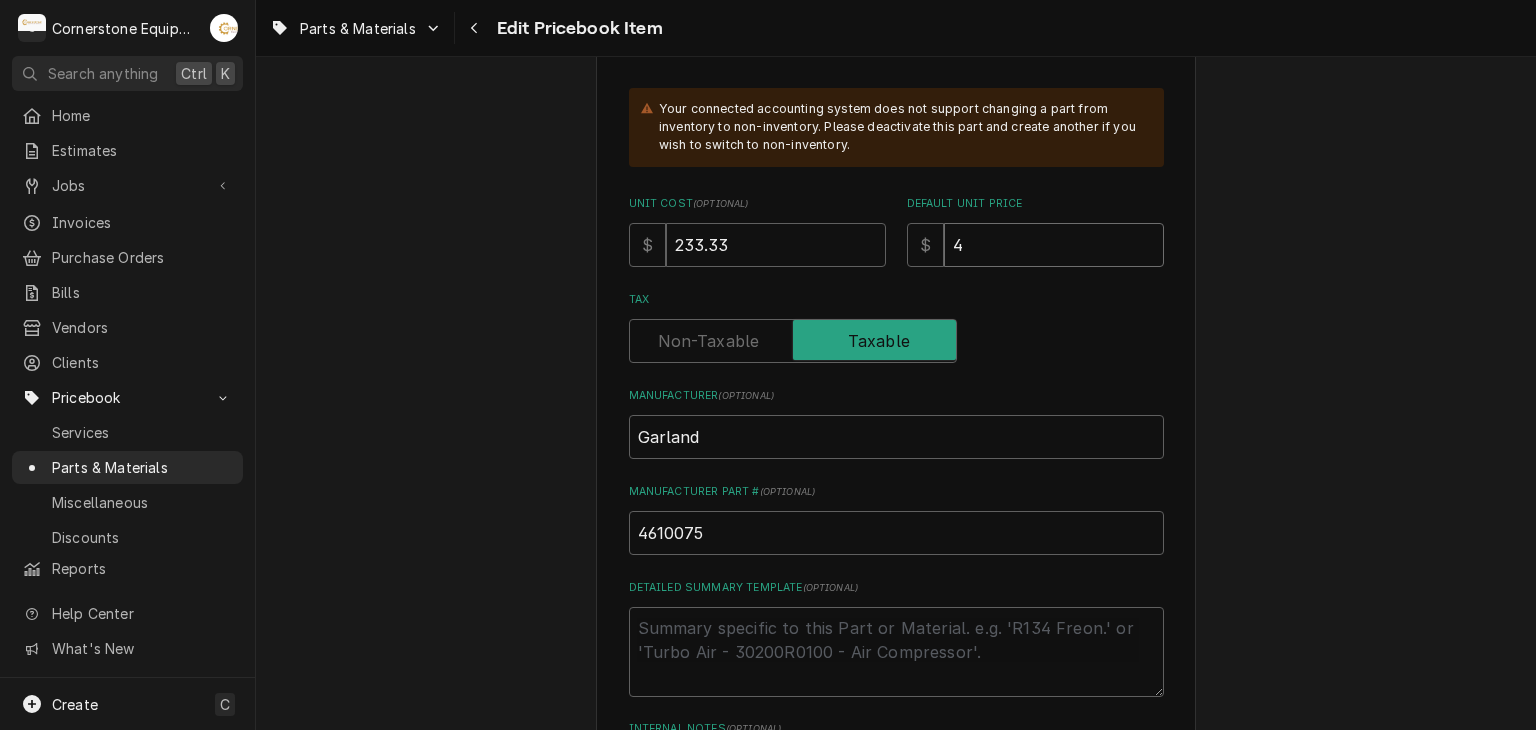 type on "x" 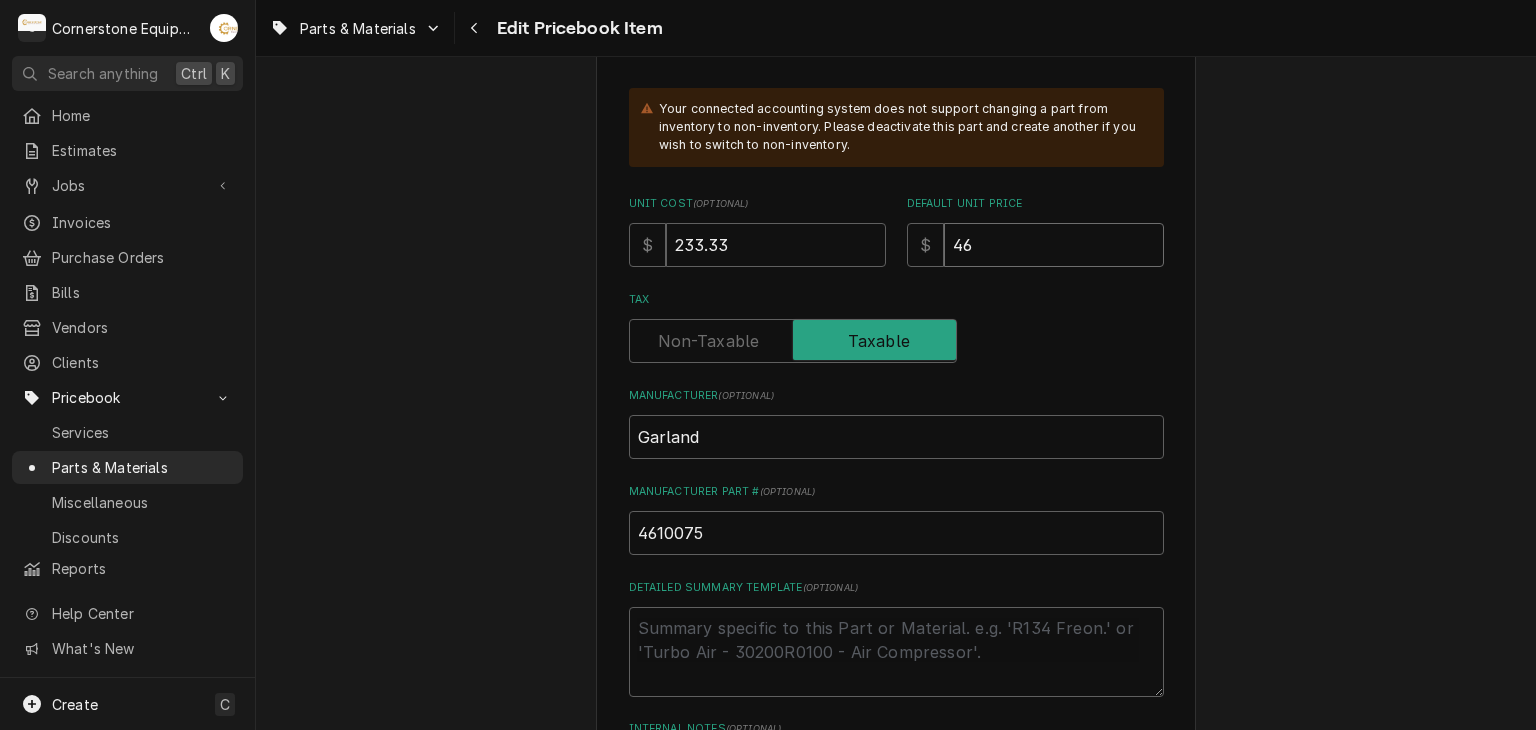 type on "x" 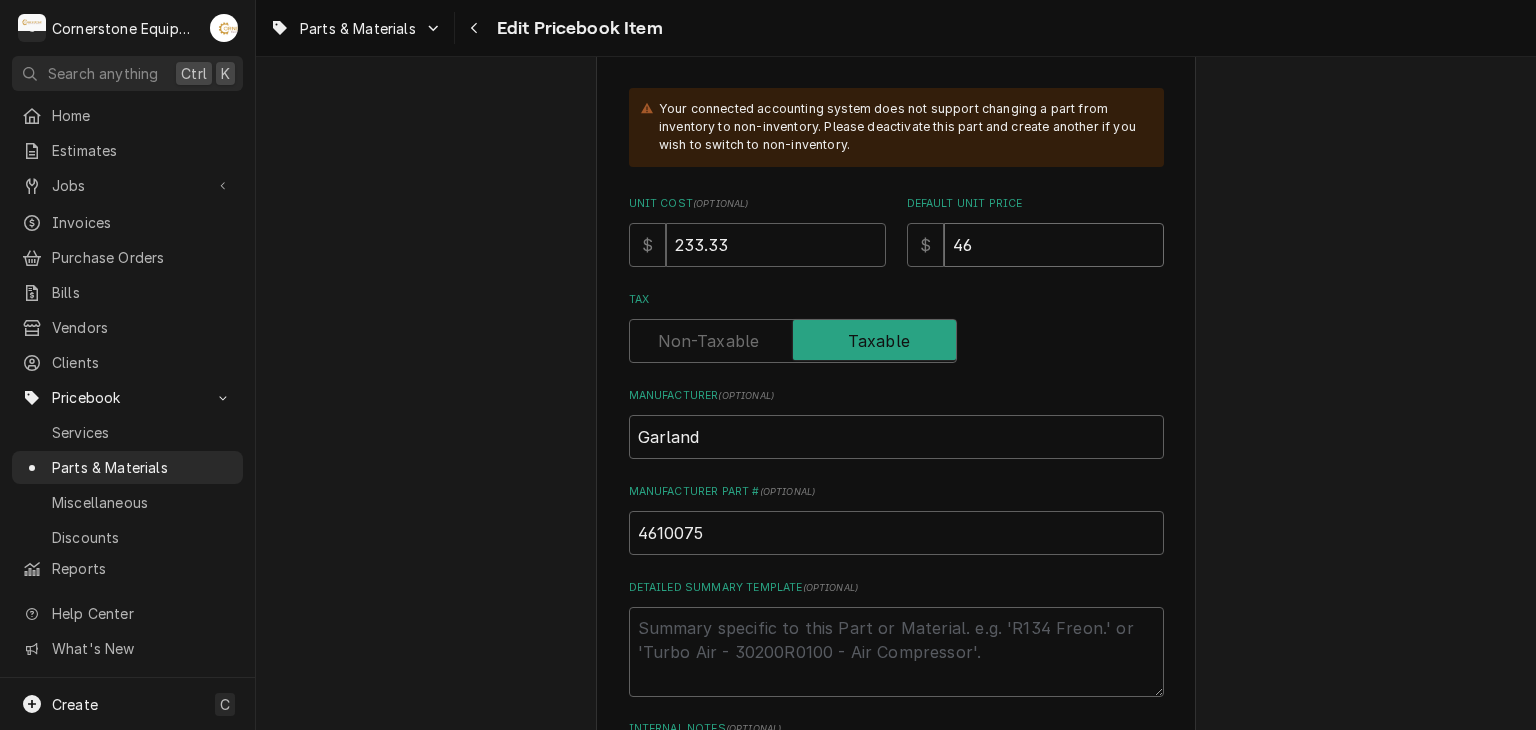 type on "x" 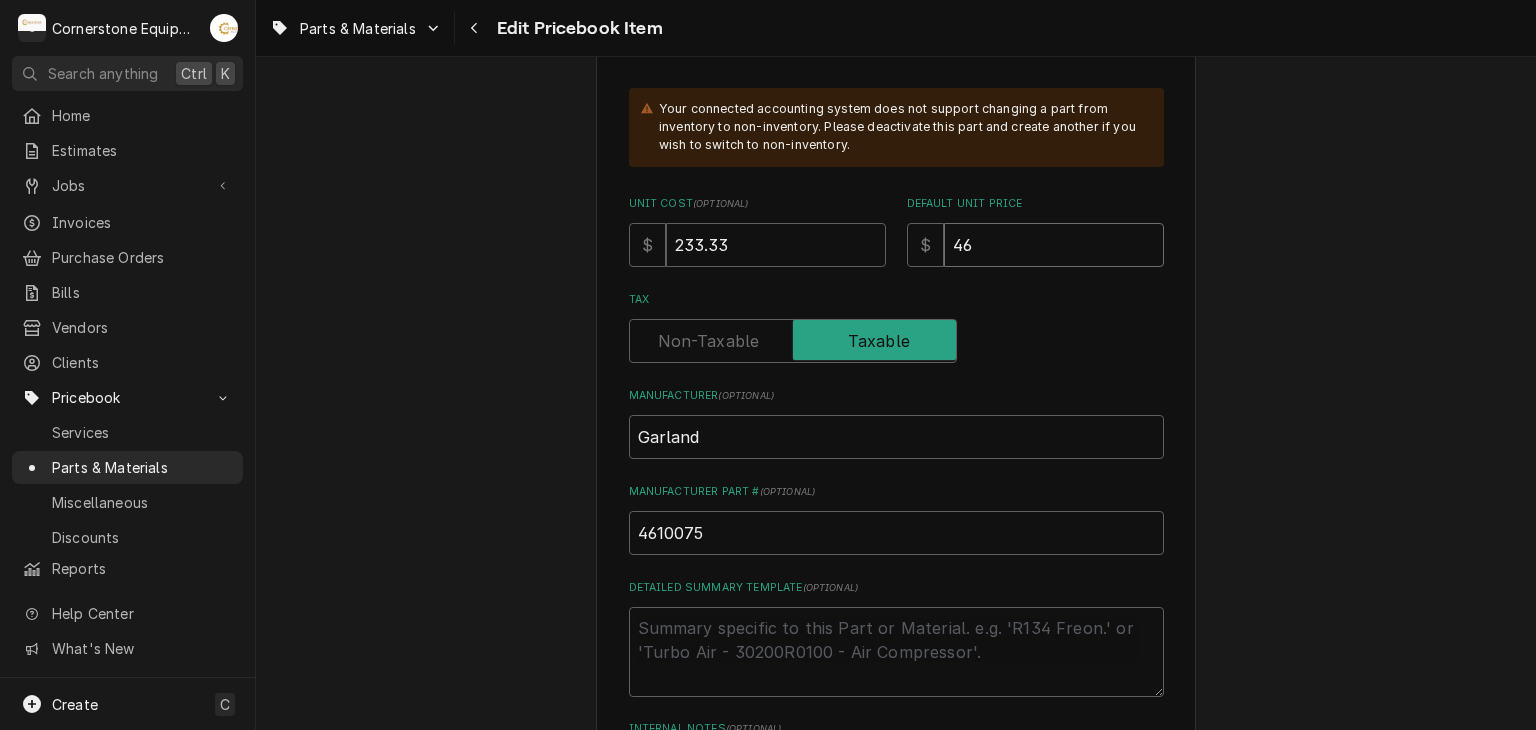 type on "466.6" 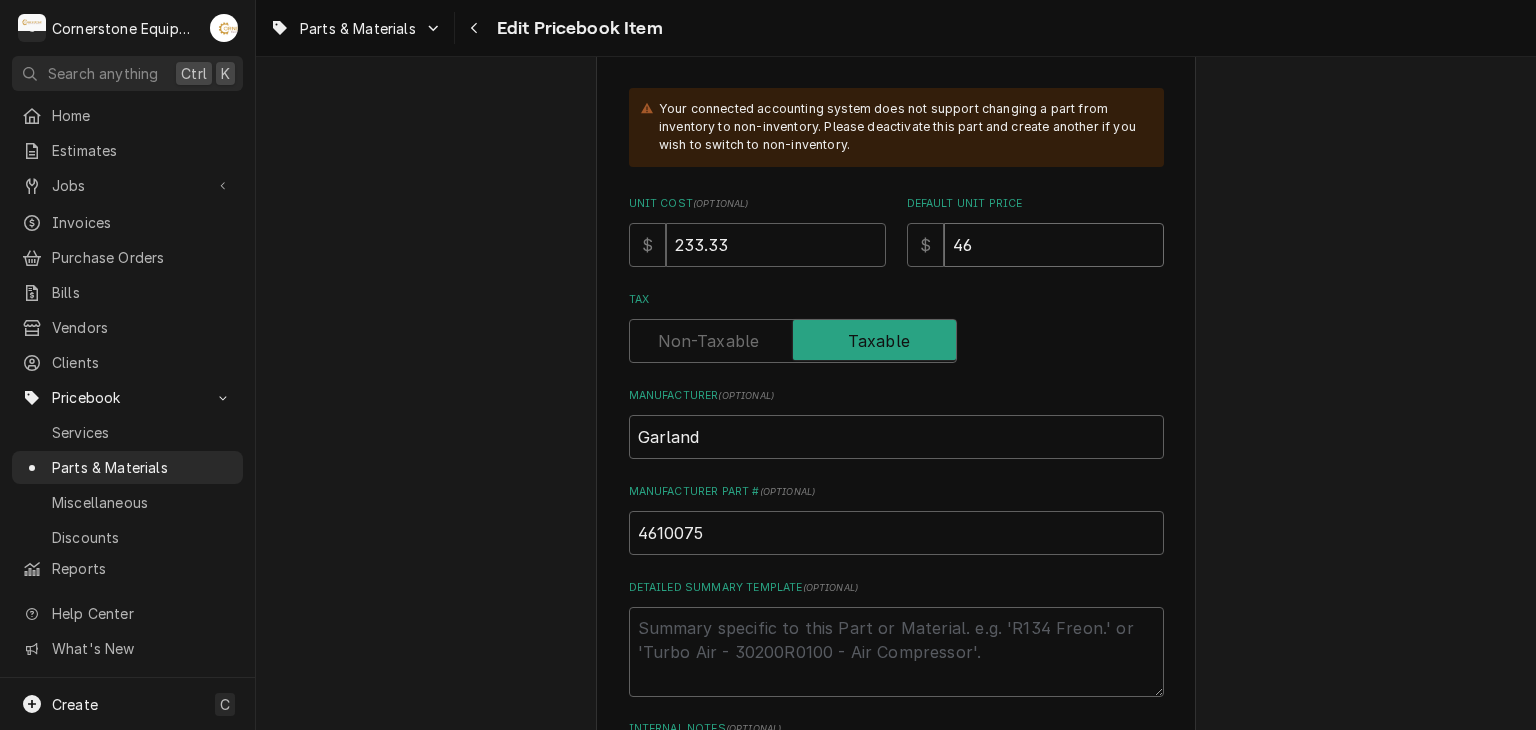 type on "x" 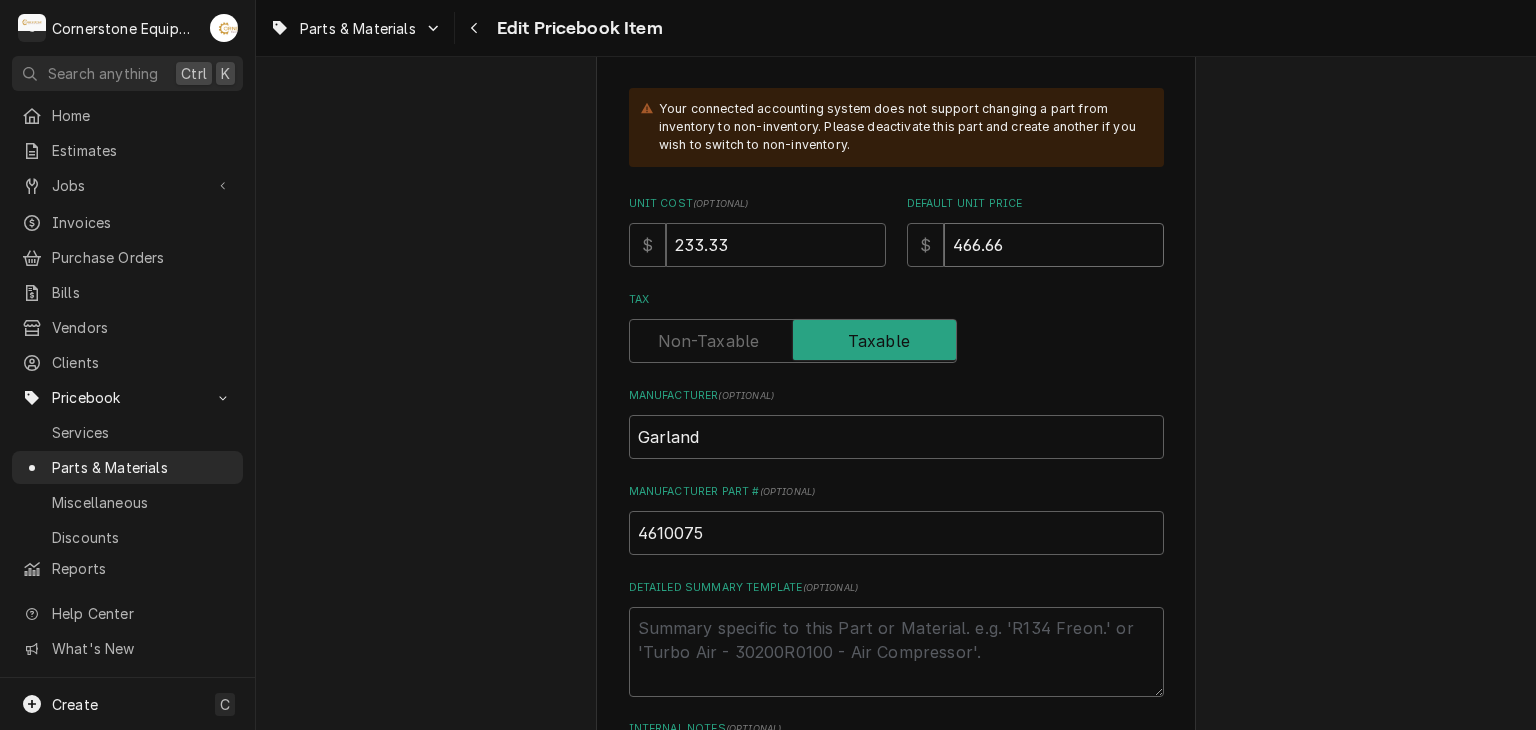 type on "466.66" 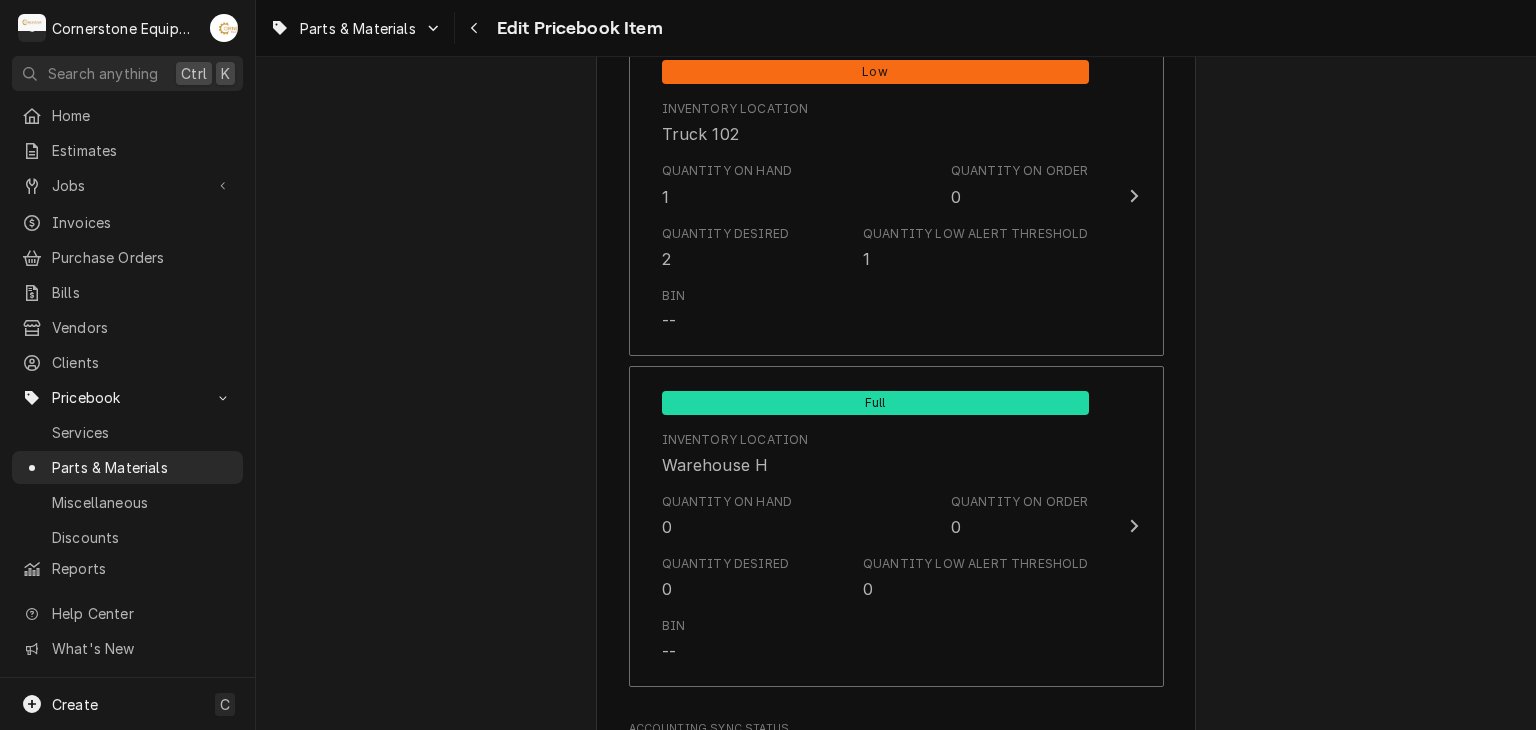 scroll, scrollTop: 2267, scrollLeft: 0, axis: vertical 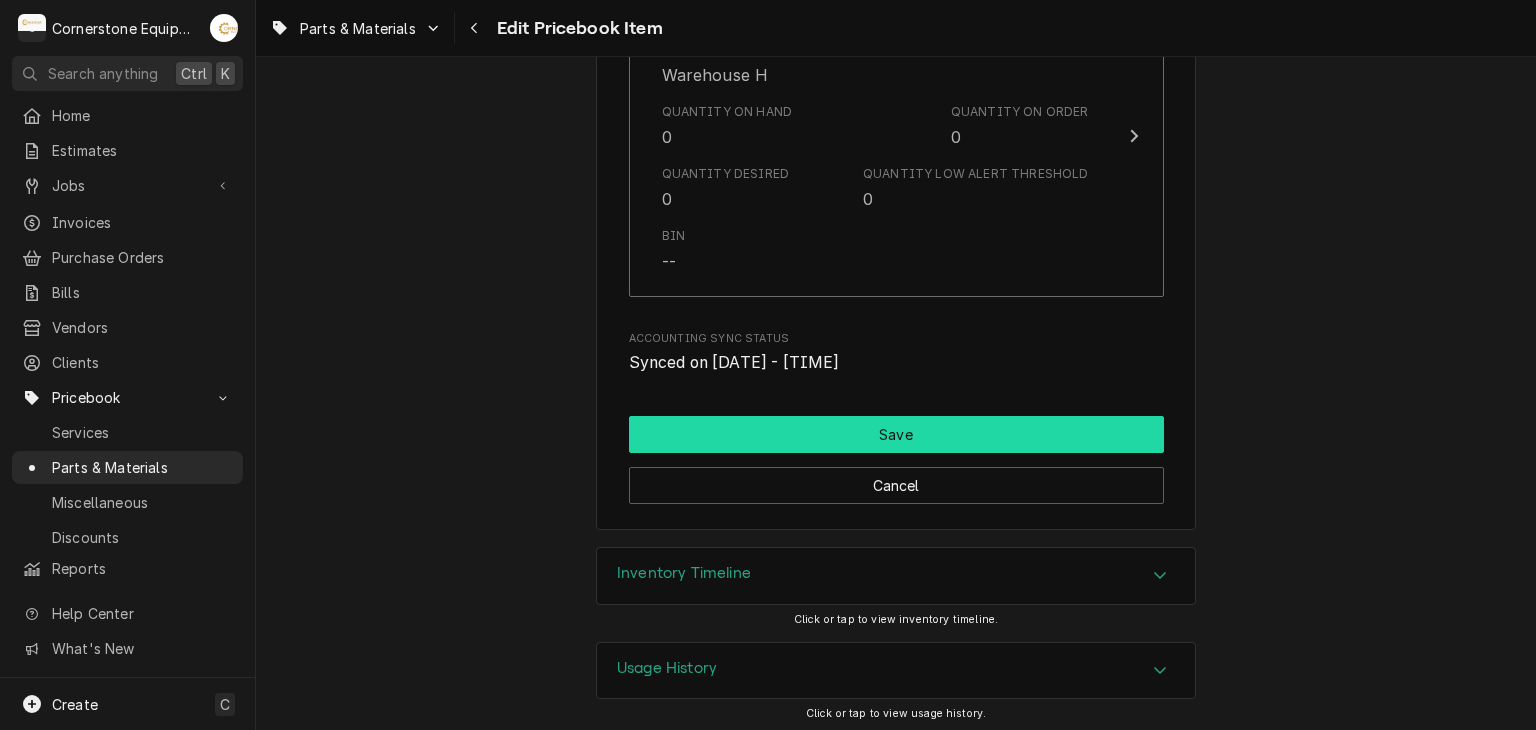 drag, startPoint x: 881, startPoint y: 429, endPoint x: 868, endPoint y: 433, distance: 13.601471 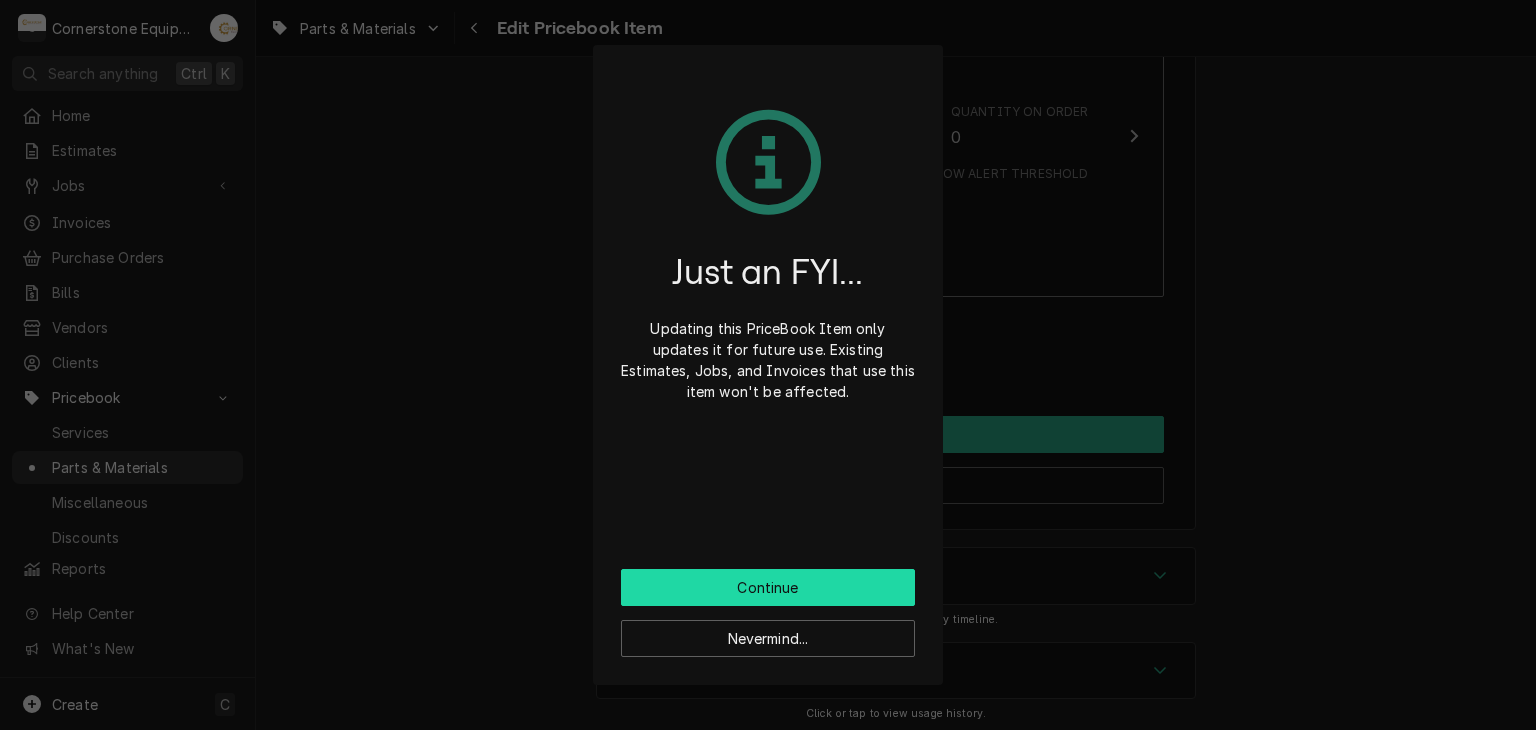 click on "Continue" at bounding box center [768, 587] 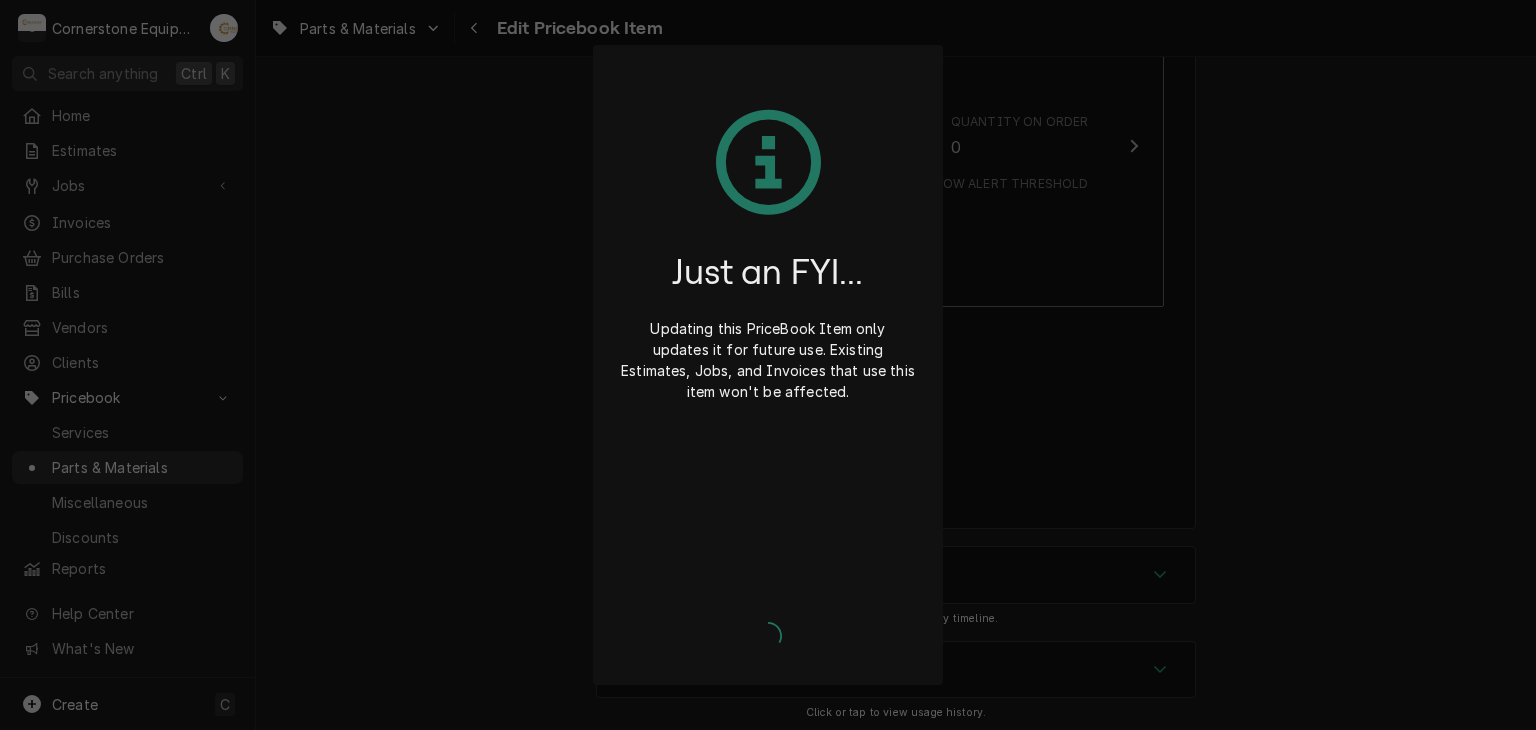 type on "x" 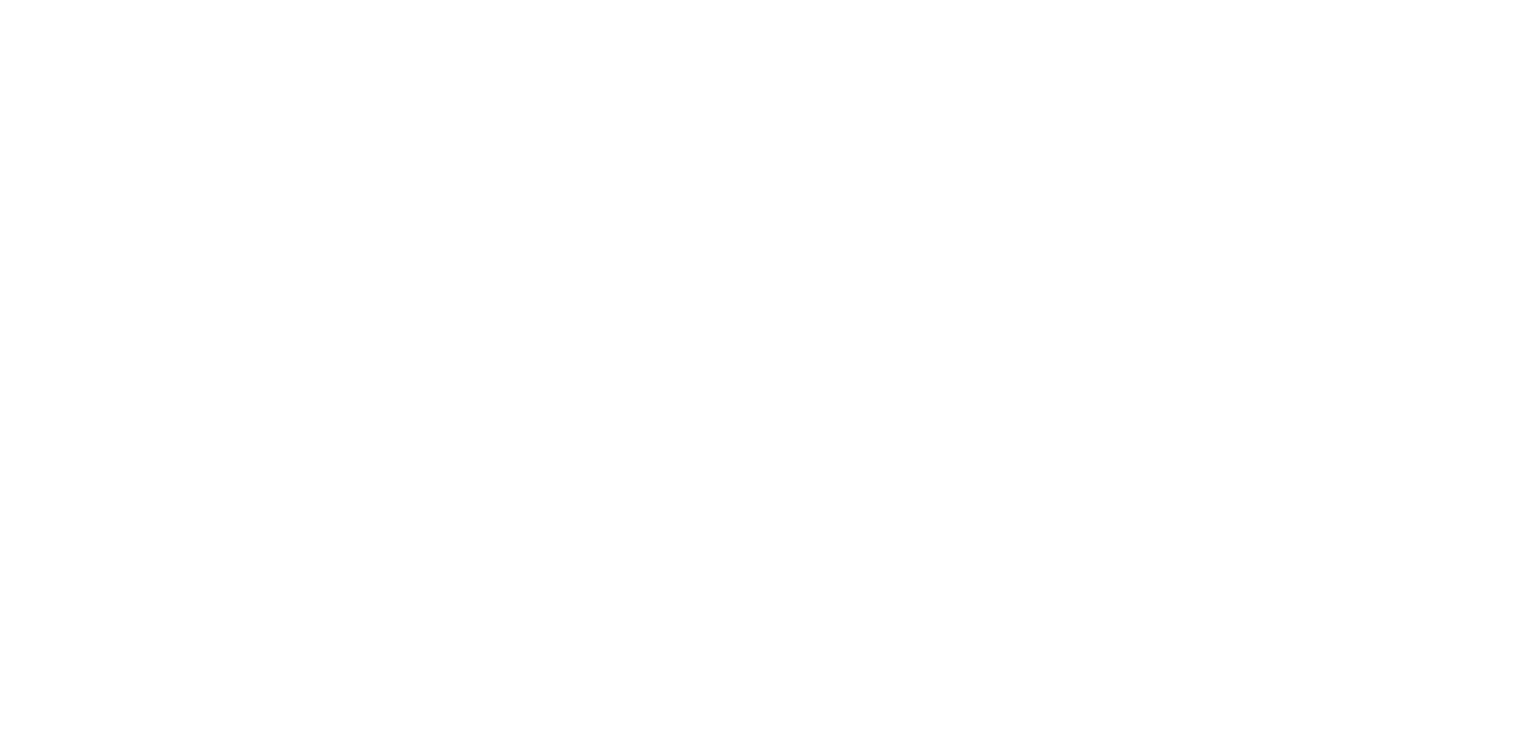 scroll, scrollTop: 0, scrollLeft: 0, axis: both 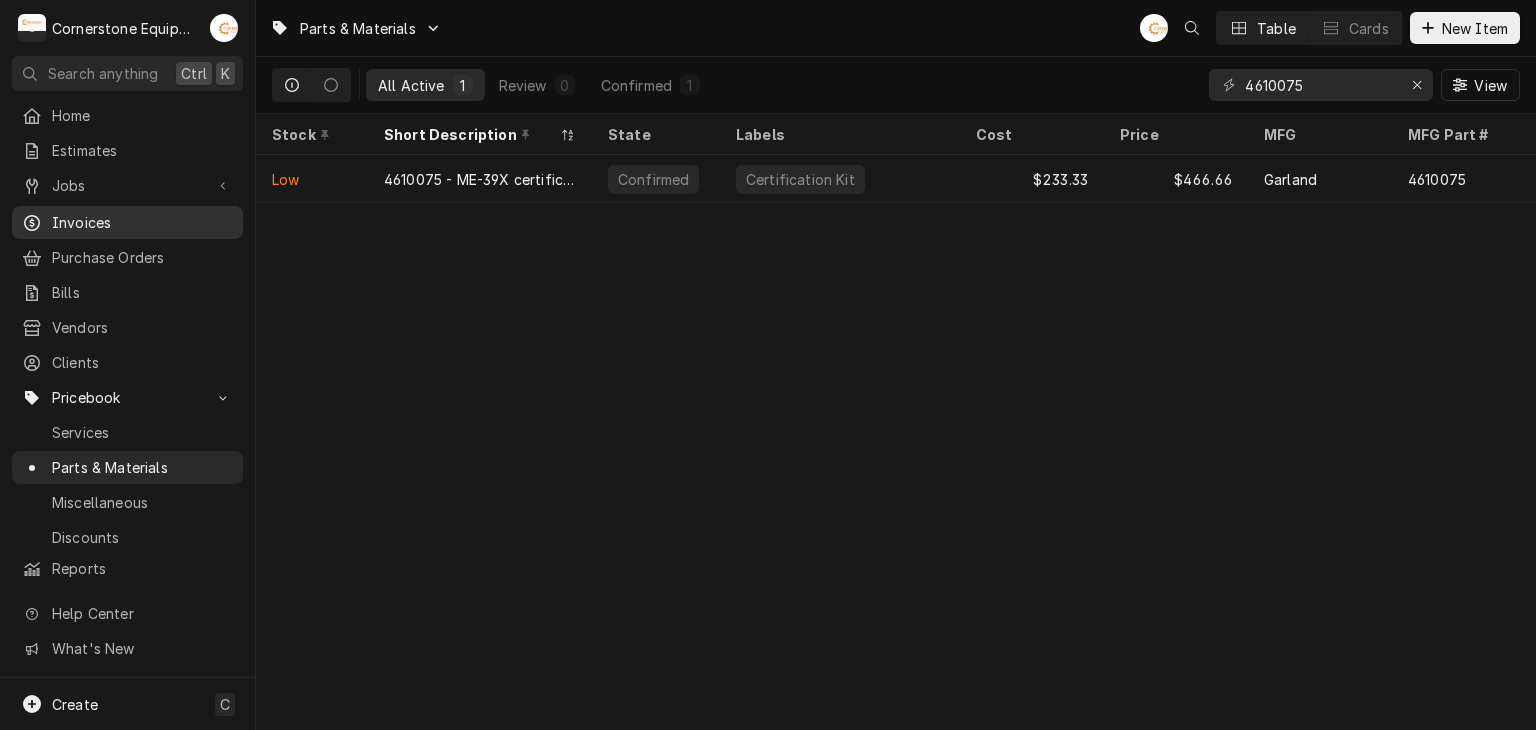 click on "Invoices" at bounding box center [142, 222] 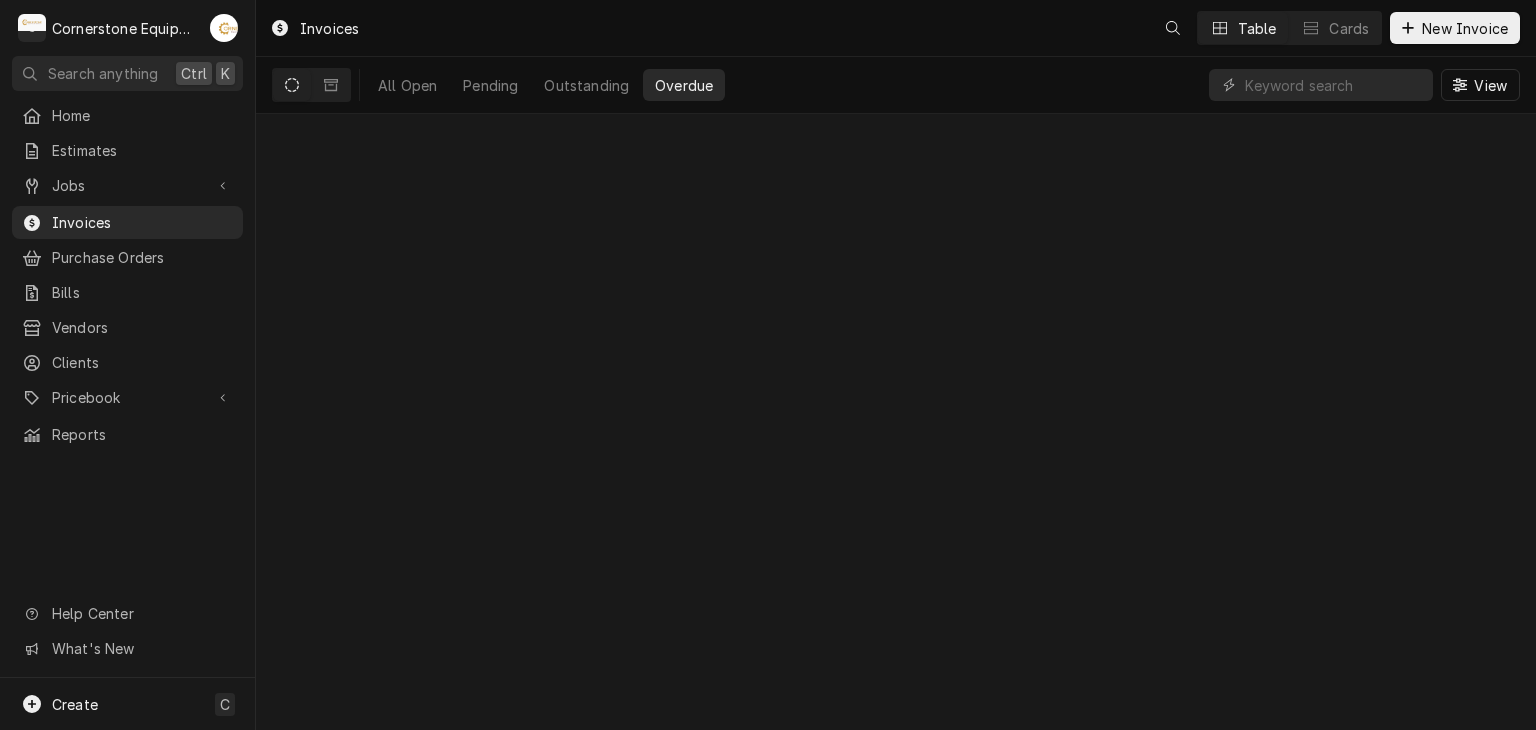 scroll, scrollTop: 0, scrollLeft: 0, axis: both 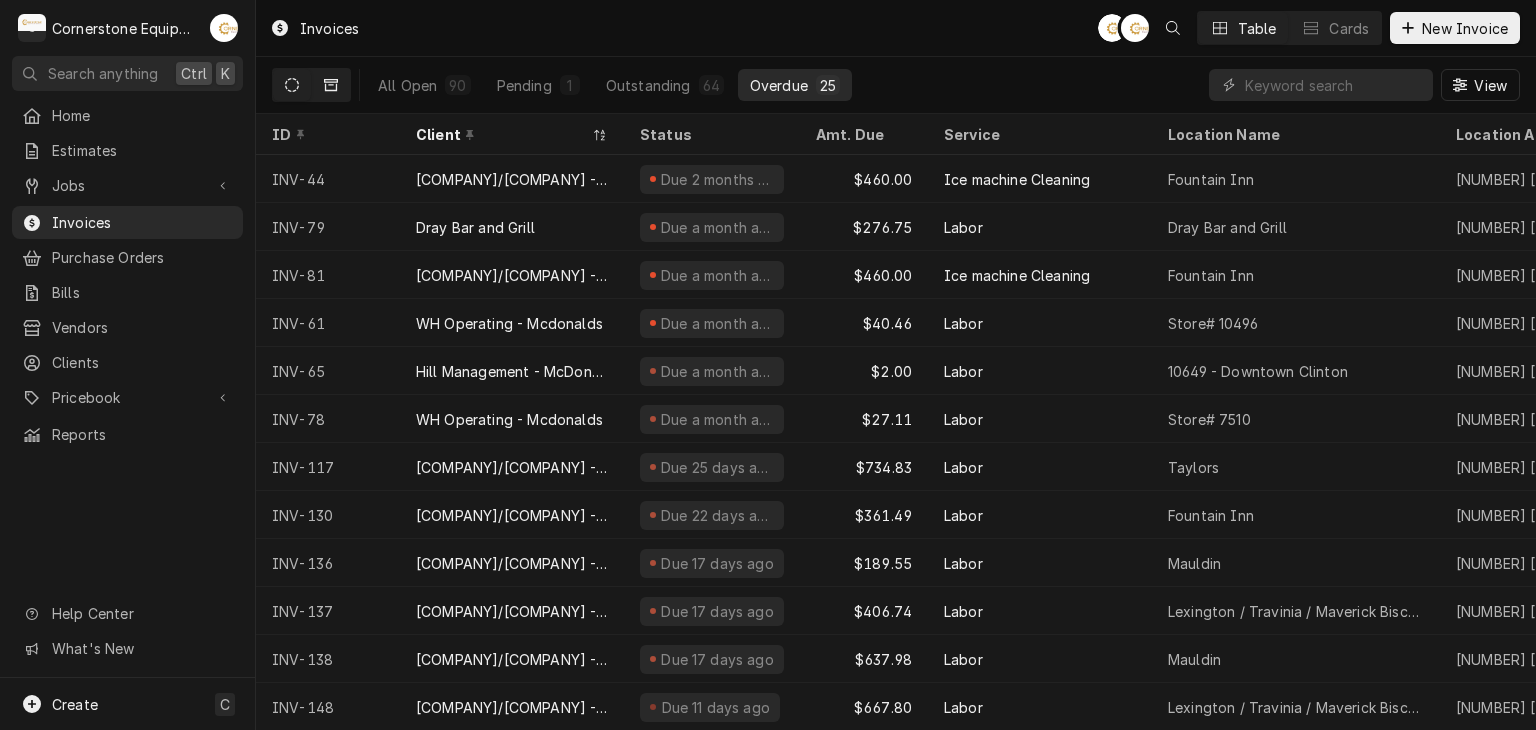 click at bounding box center [331, 85] 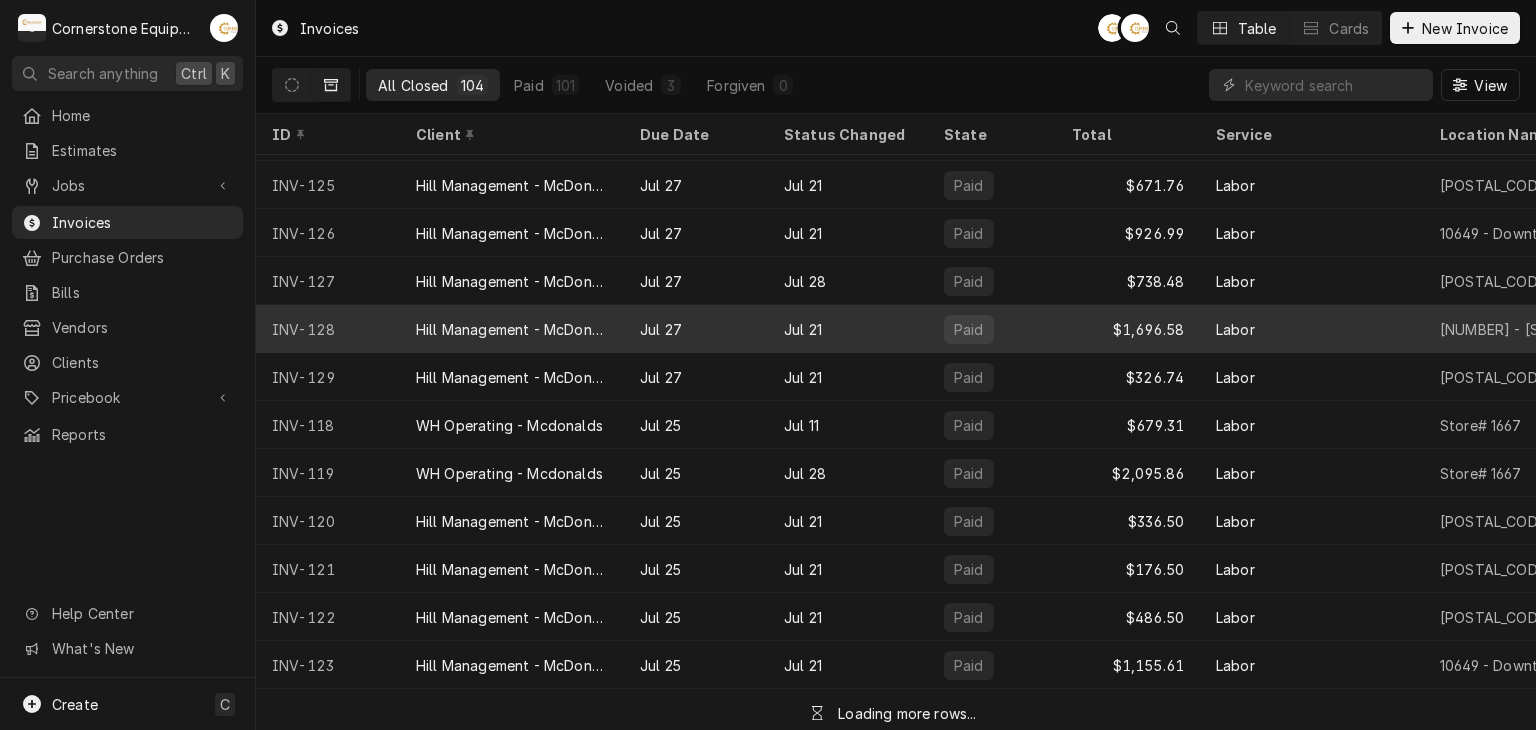 scroll, scrollTop: 443, scrollLeft: 0, axis: vertical 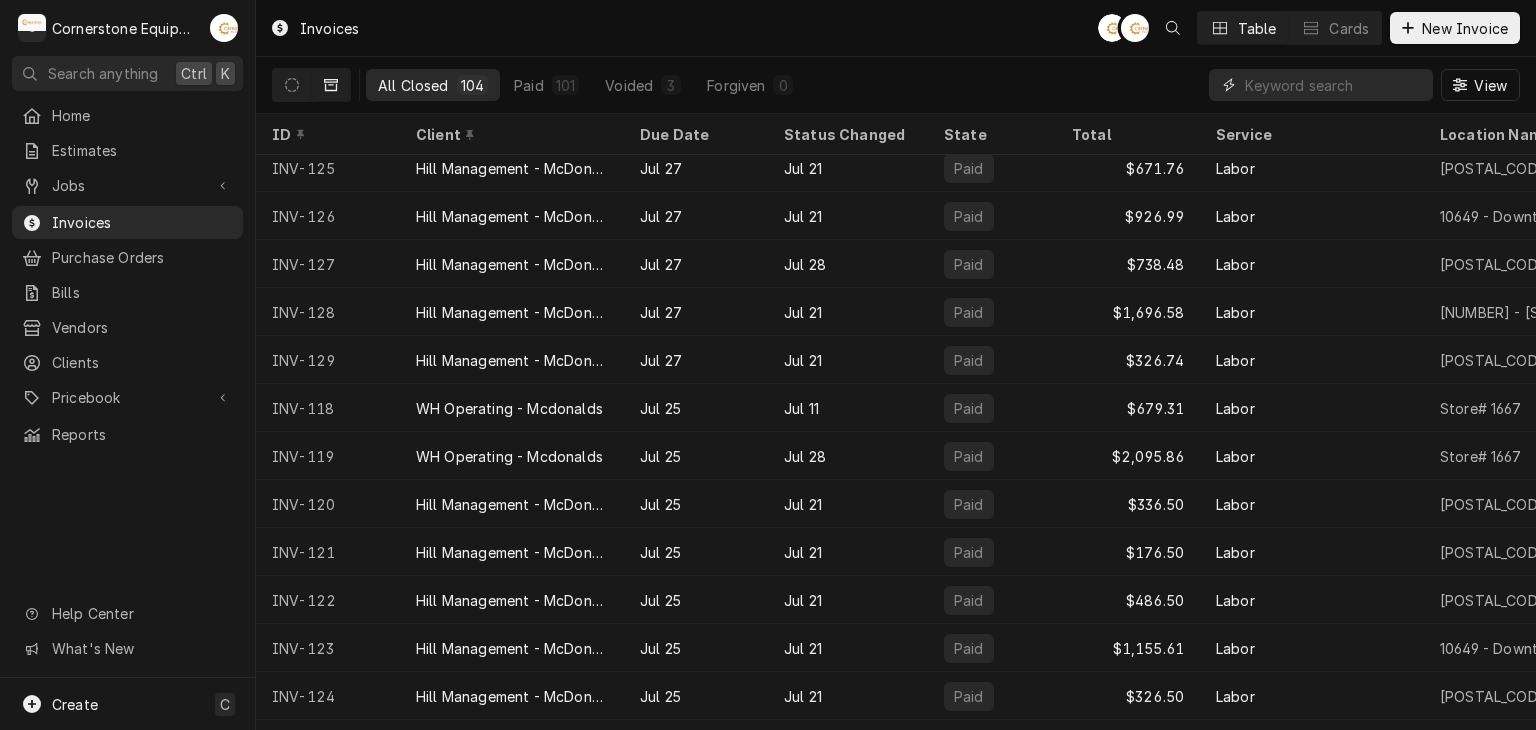 click at bounding box center [1334, 85] 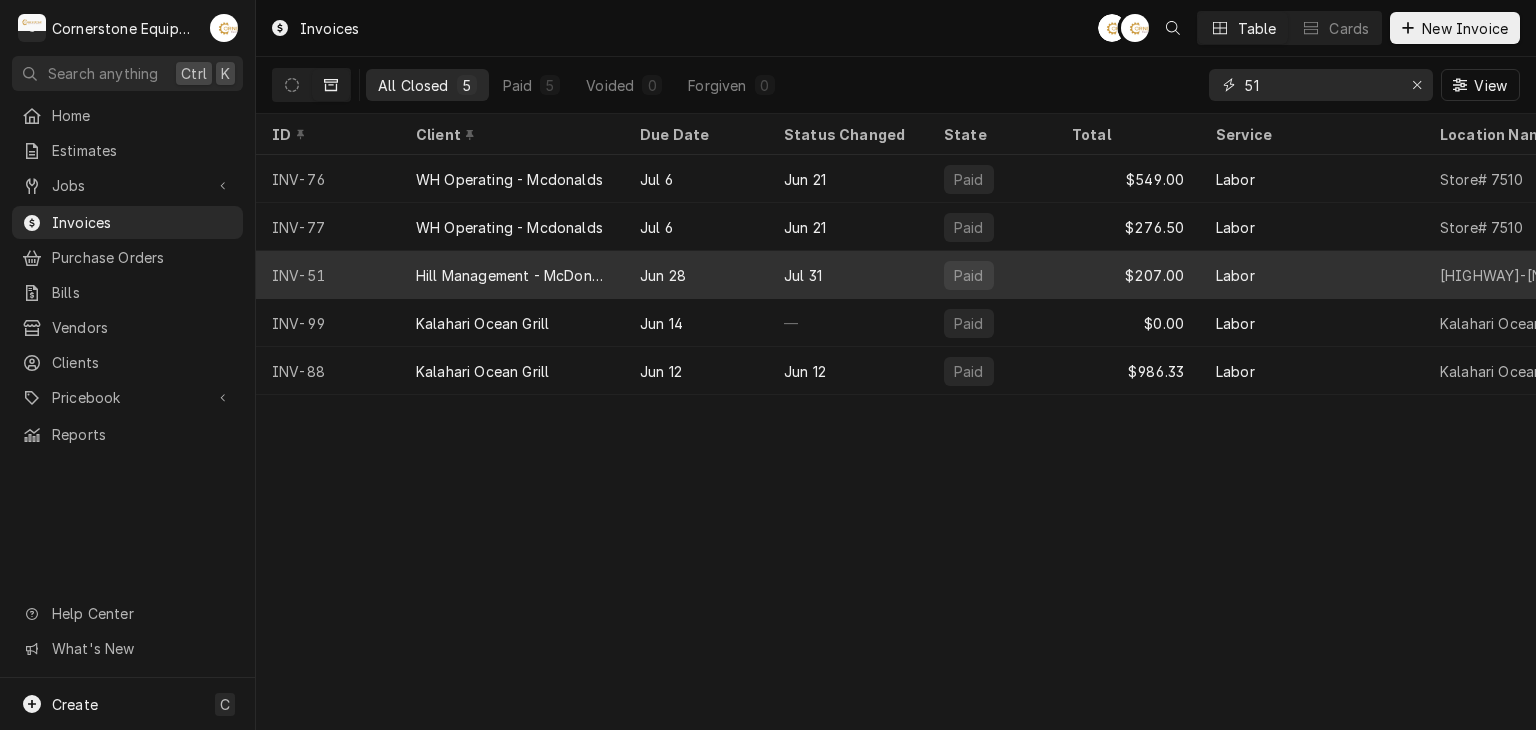 type on "51" 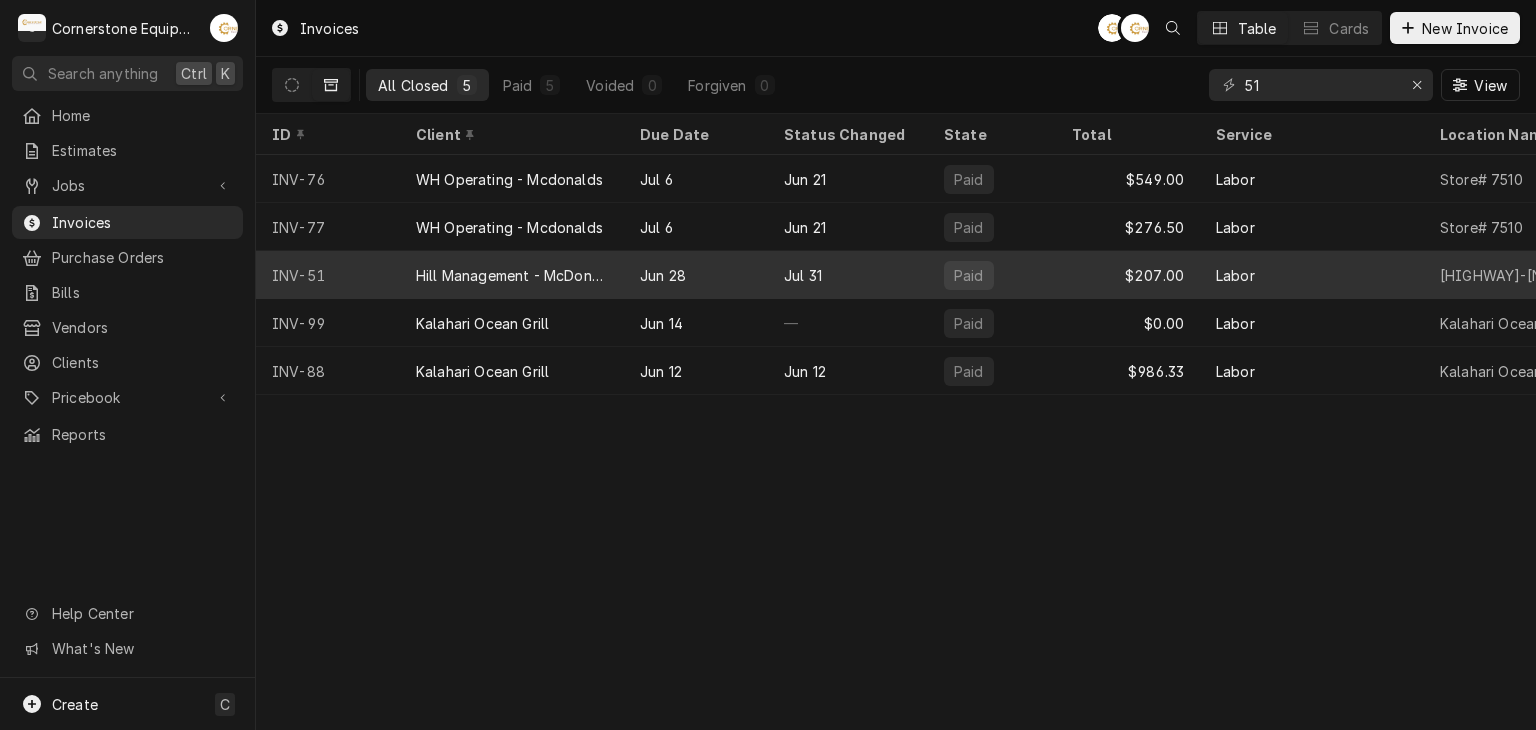 click on "Jul 31" at bounding box center (848, 275) 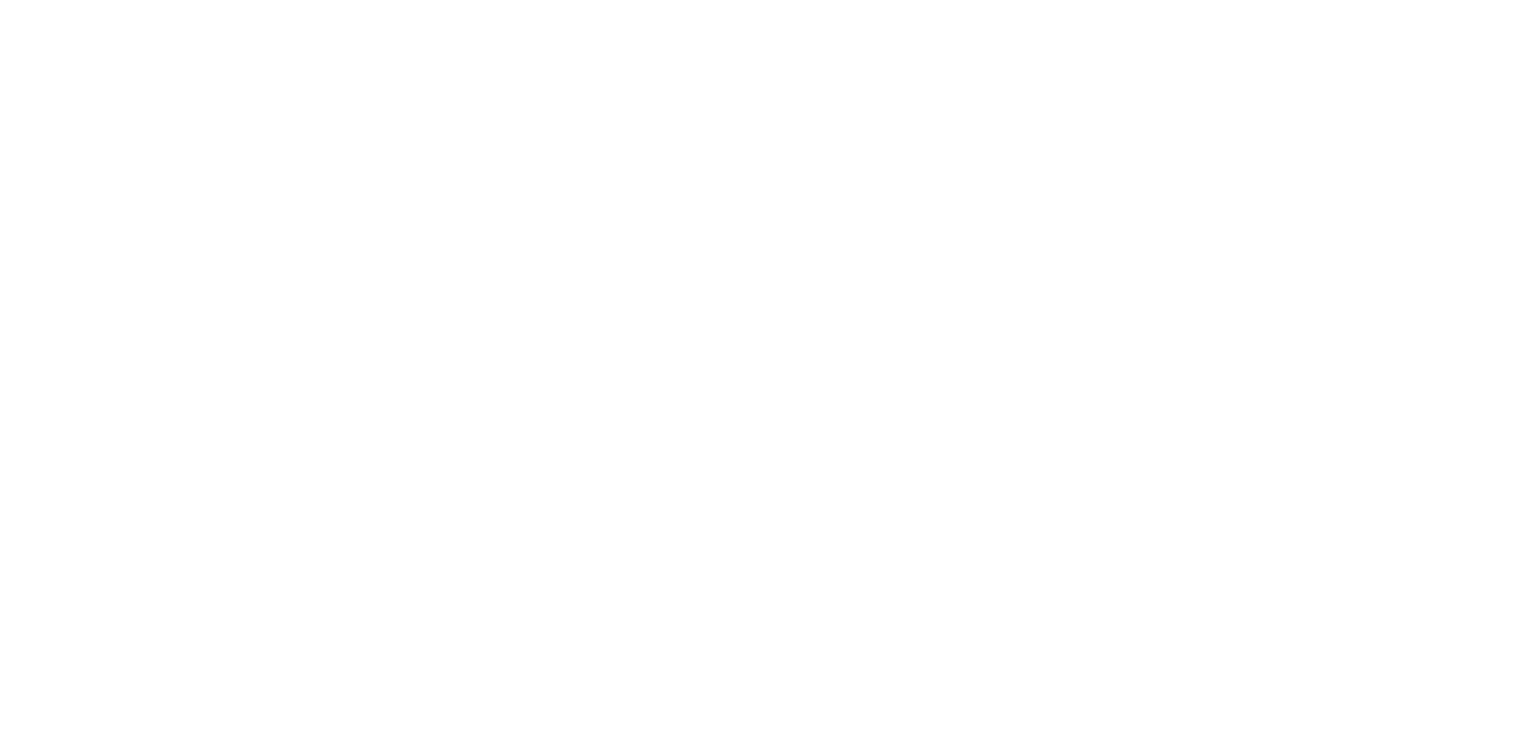 scroll, scrollTop: 0, scrollLeft: 0, axis: both 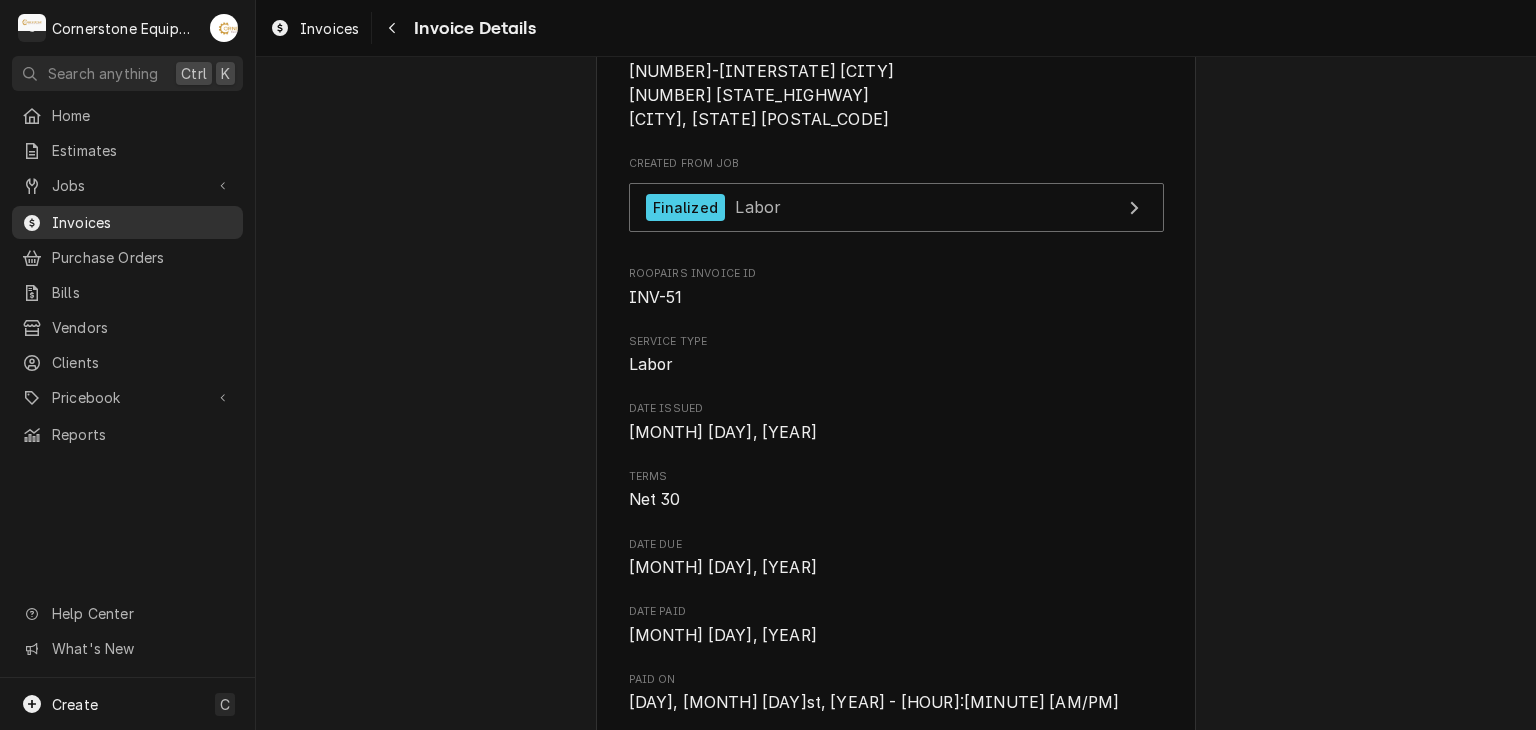 click on "Invoices" at bounding box center (142, 222) 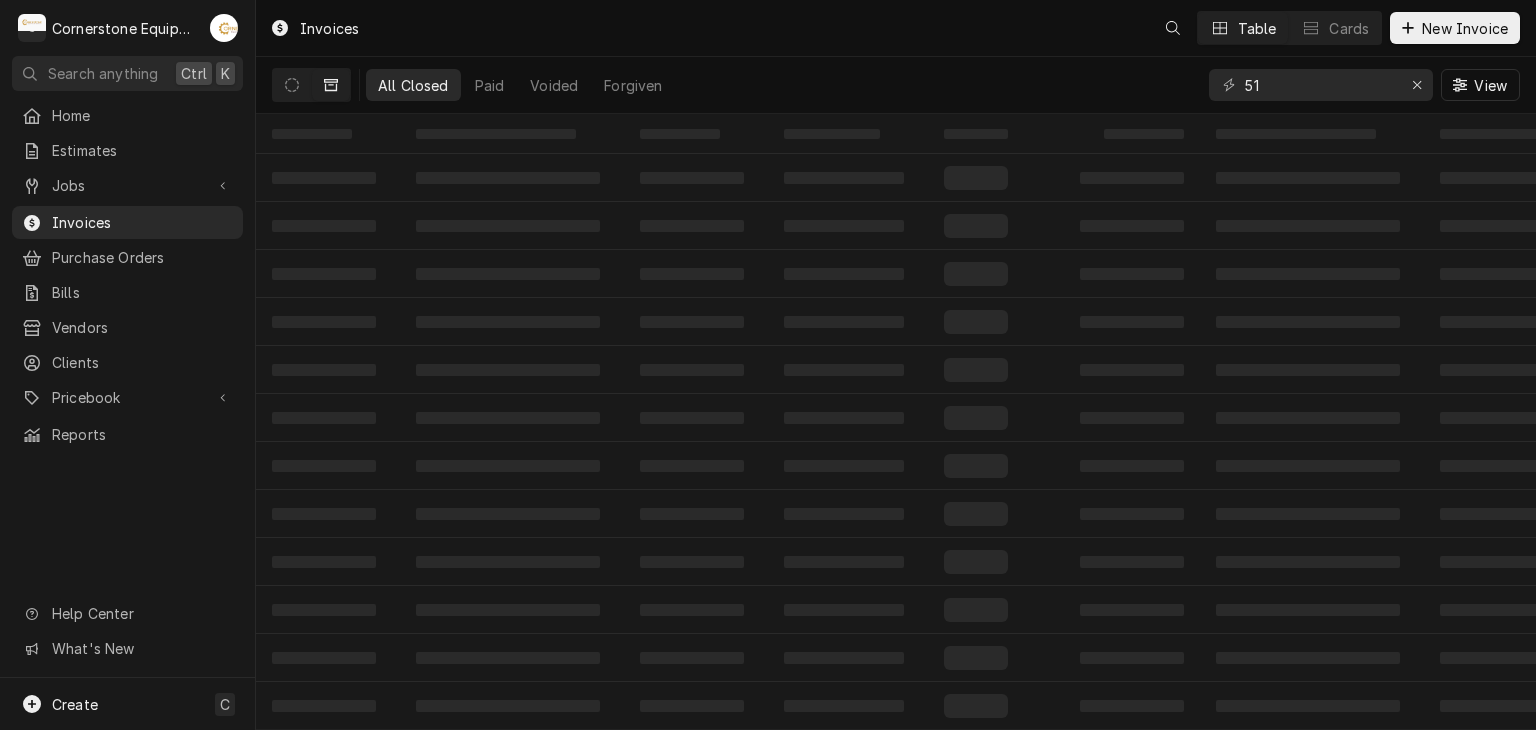scroll, scrollTop: 0, scrollLeft: 0, axis: both 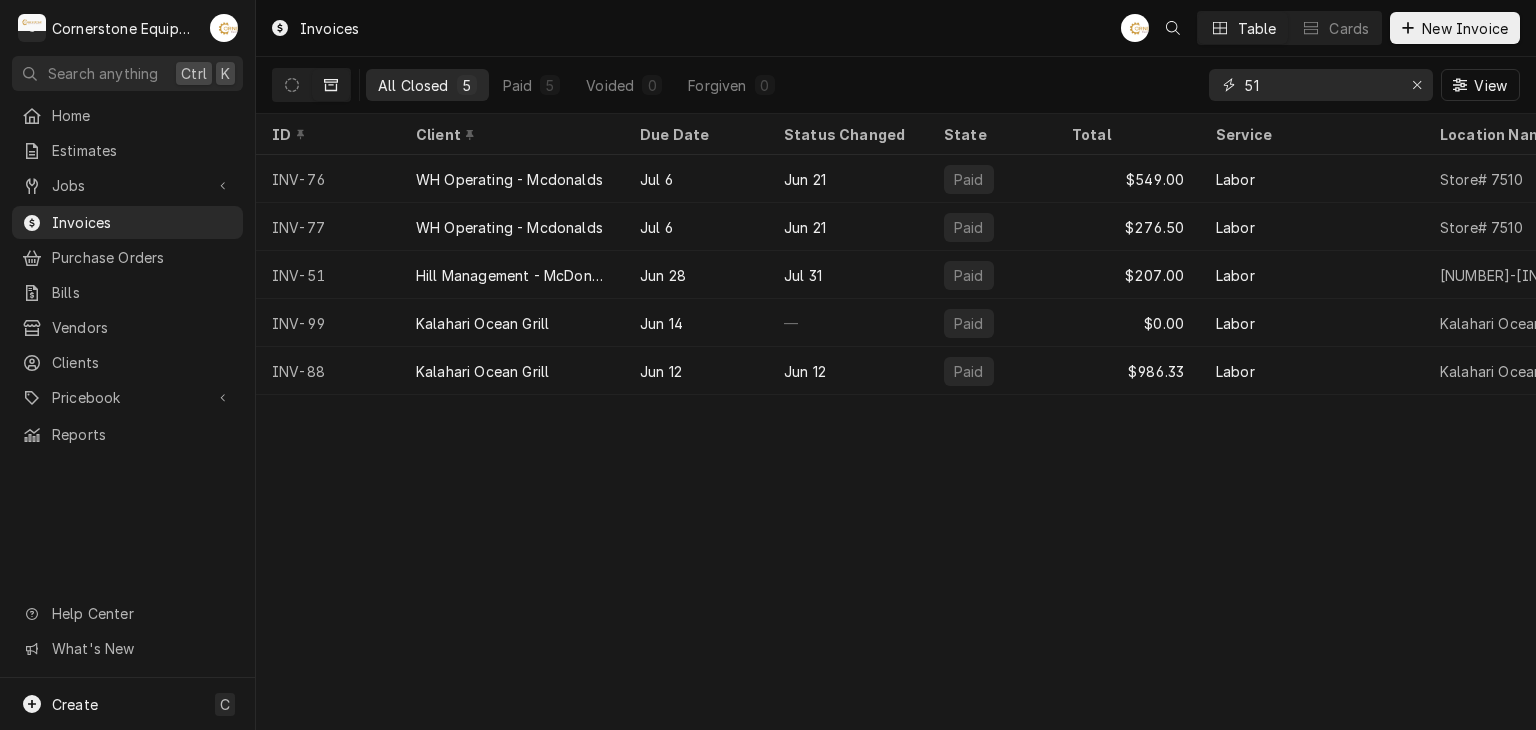 click on "51" at bounding box center [1320, 85] 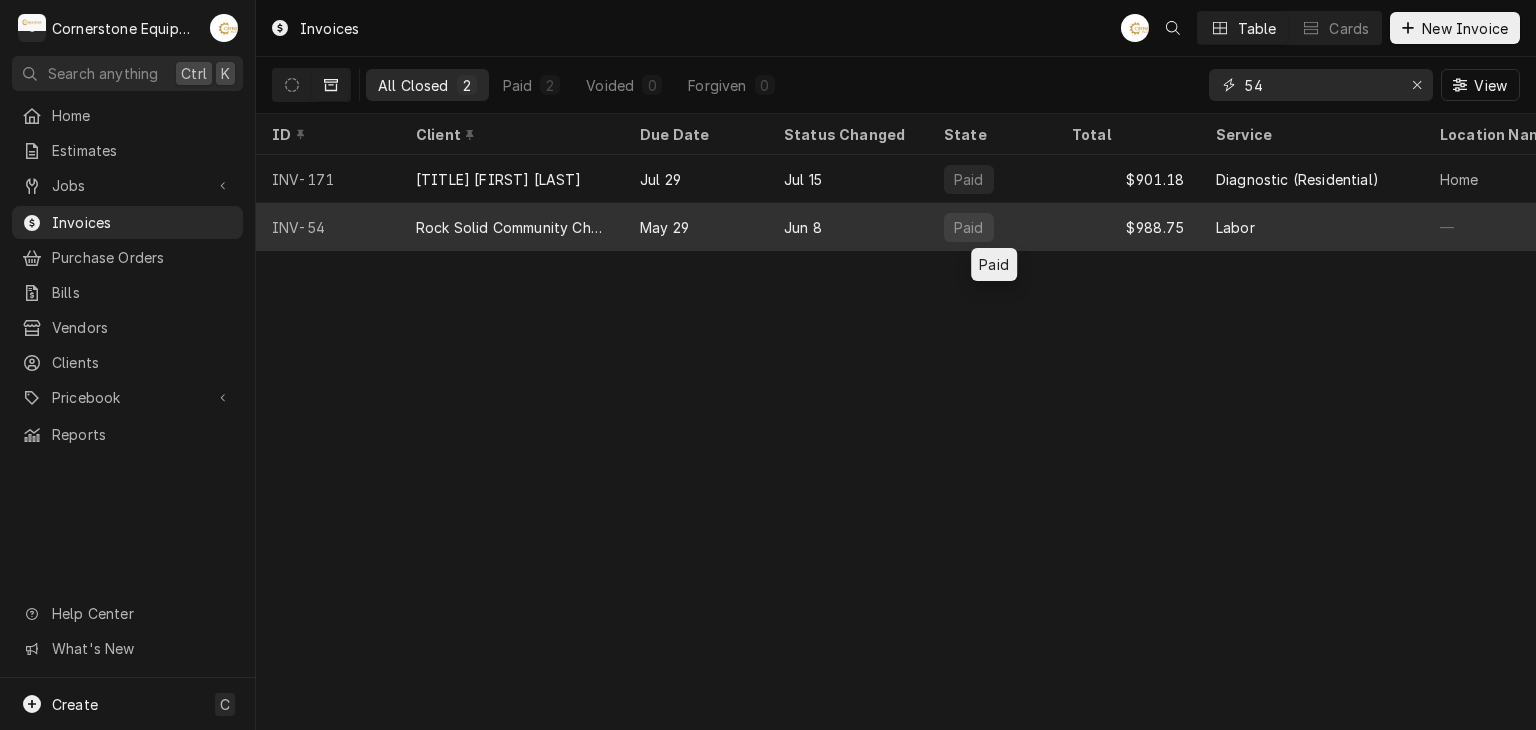 type on "54" 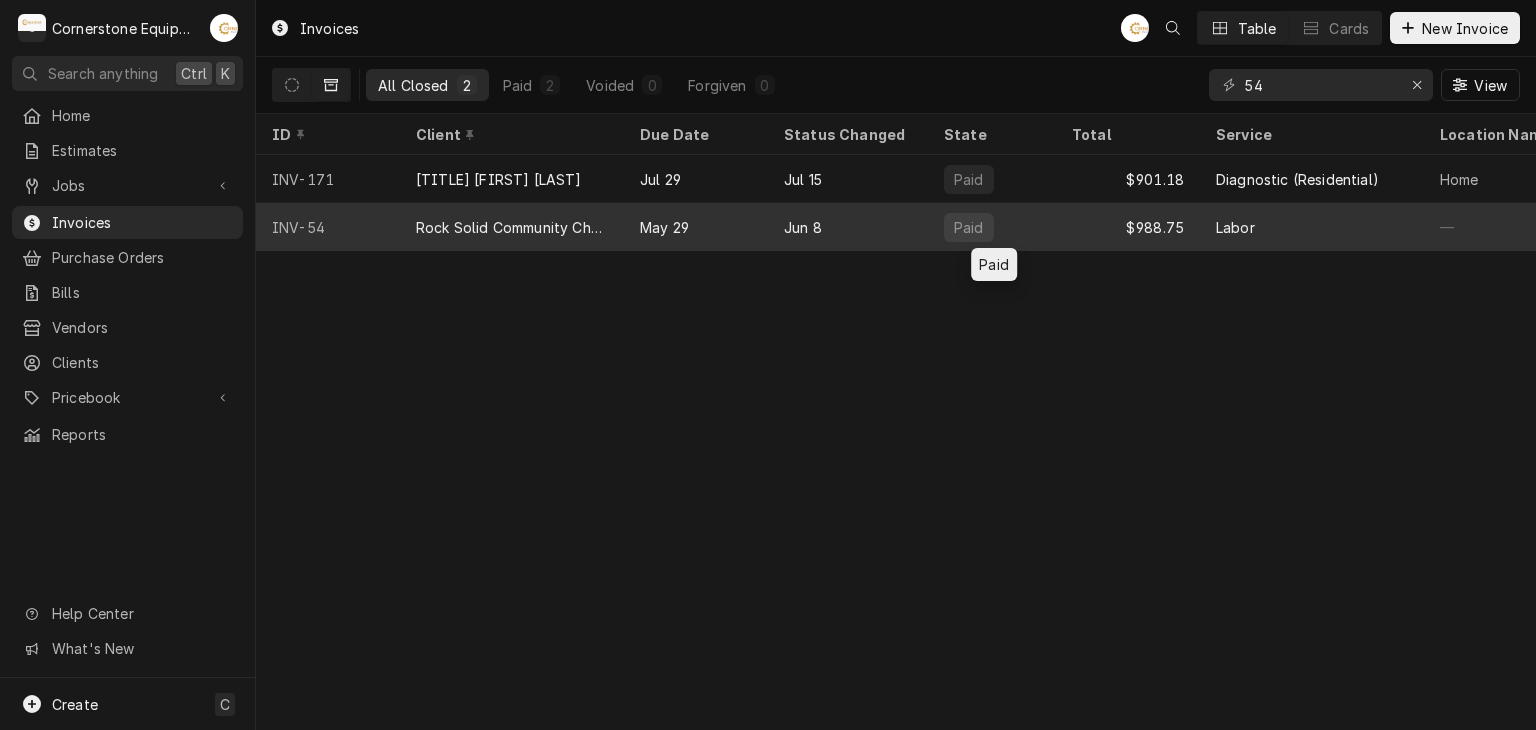 click on "Paid" at bounding box center (992, 227) 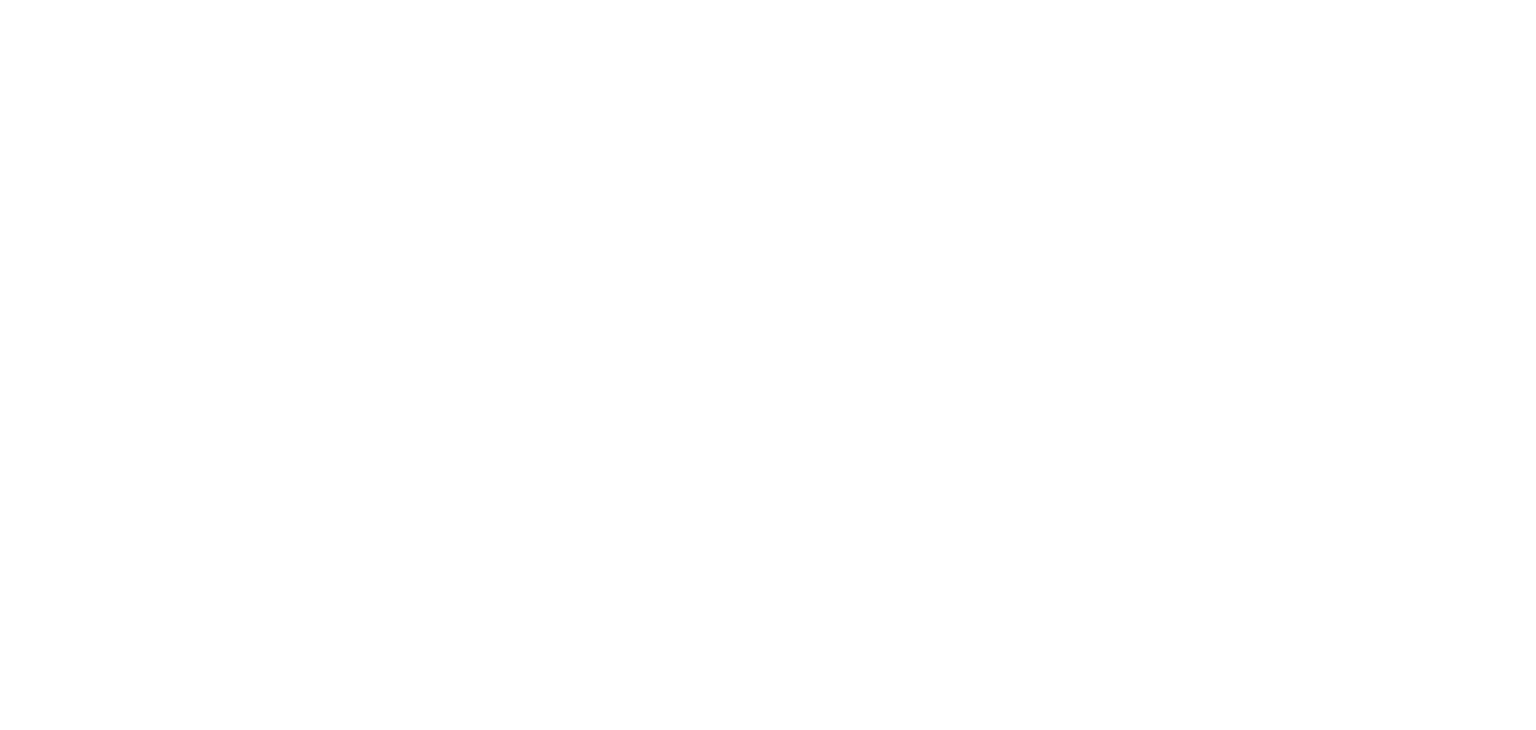 scroll, scrollTop: 0, scrollLeft: 0, axis: both 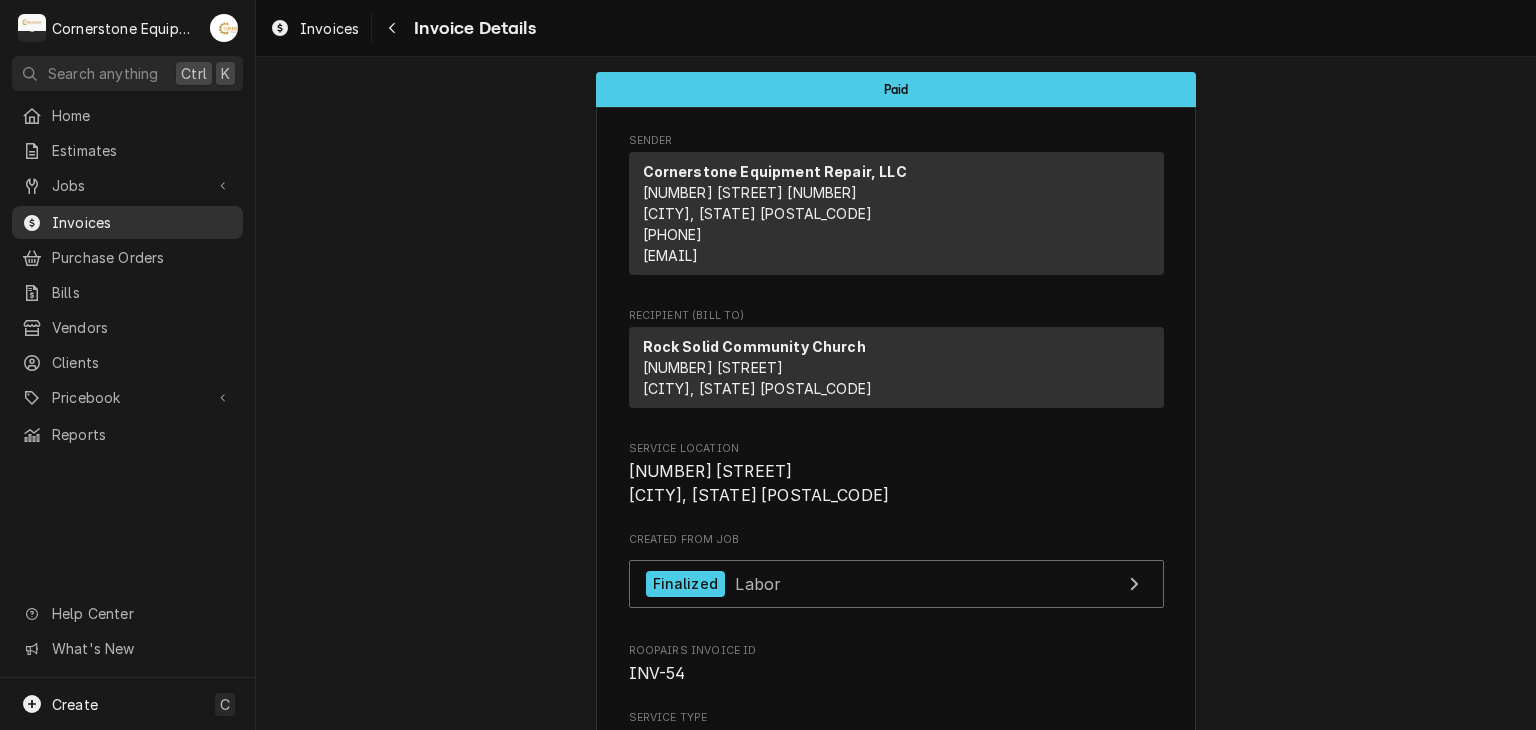 click on "Invoices" at bounding box center [142, 222] 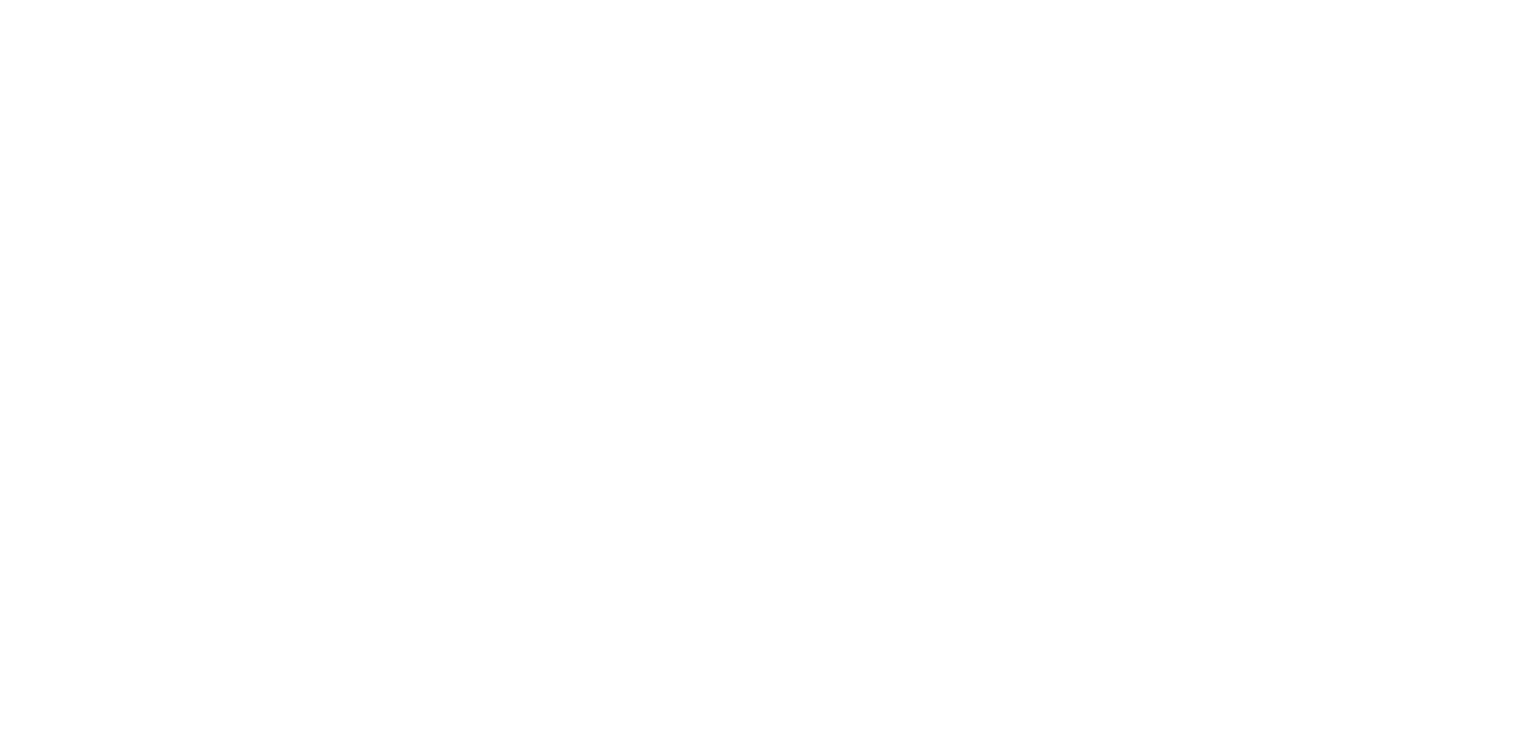 scroll, scrollTop: 0, scrollLeft: 0, axis: both 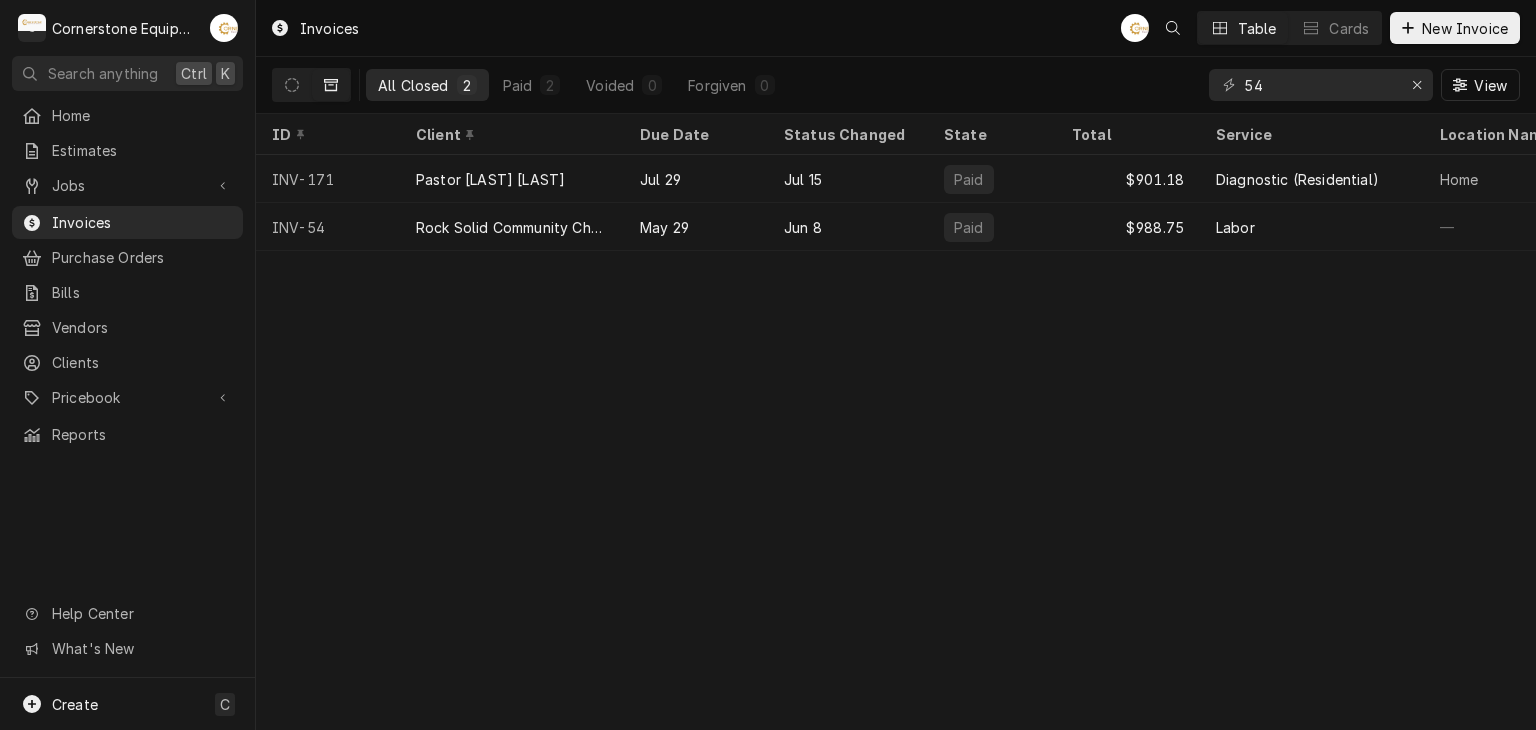 click on "54 View" at bounding box center [1364, 85] 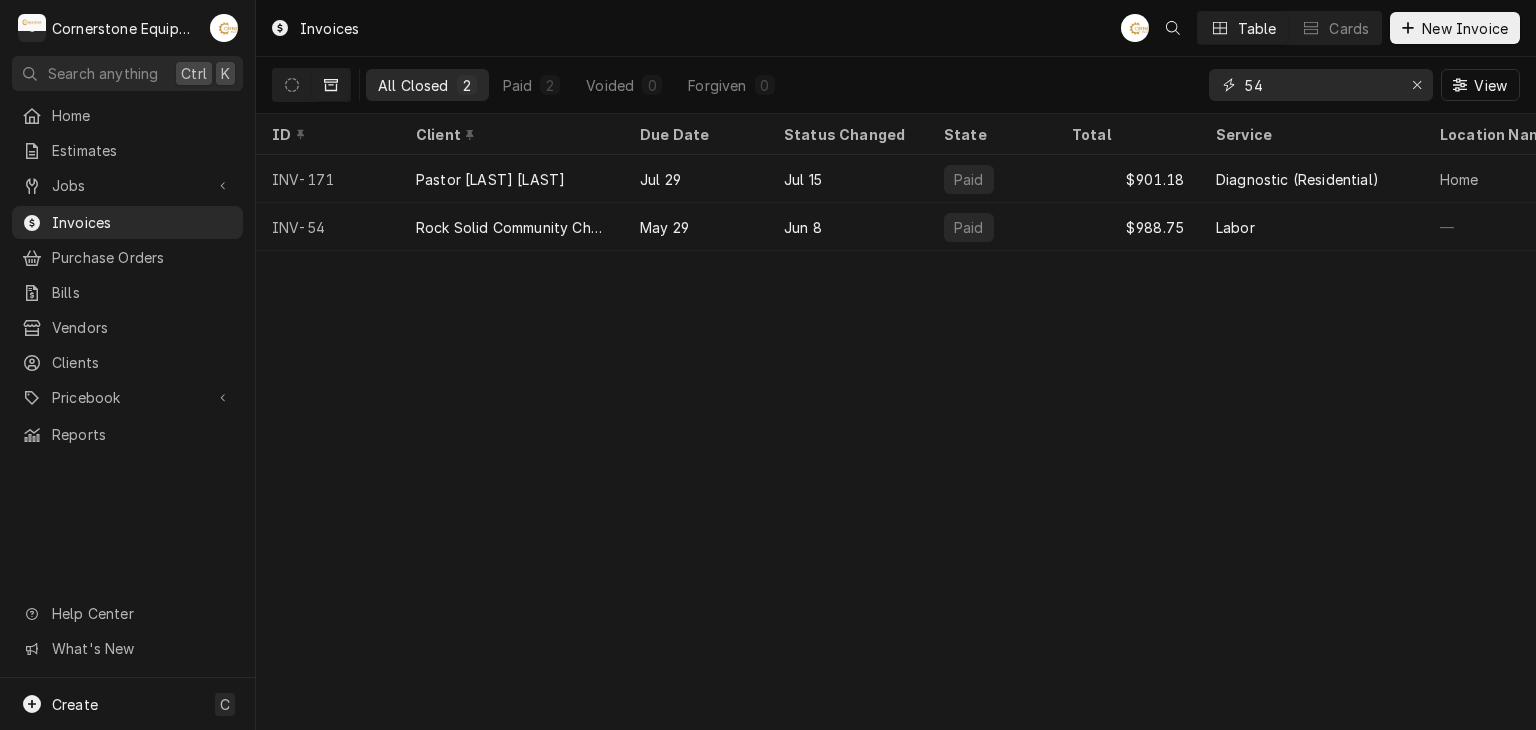 click on "54" at bounding box center [1320, 85] 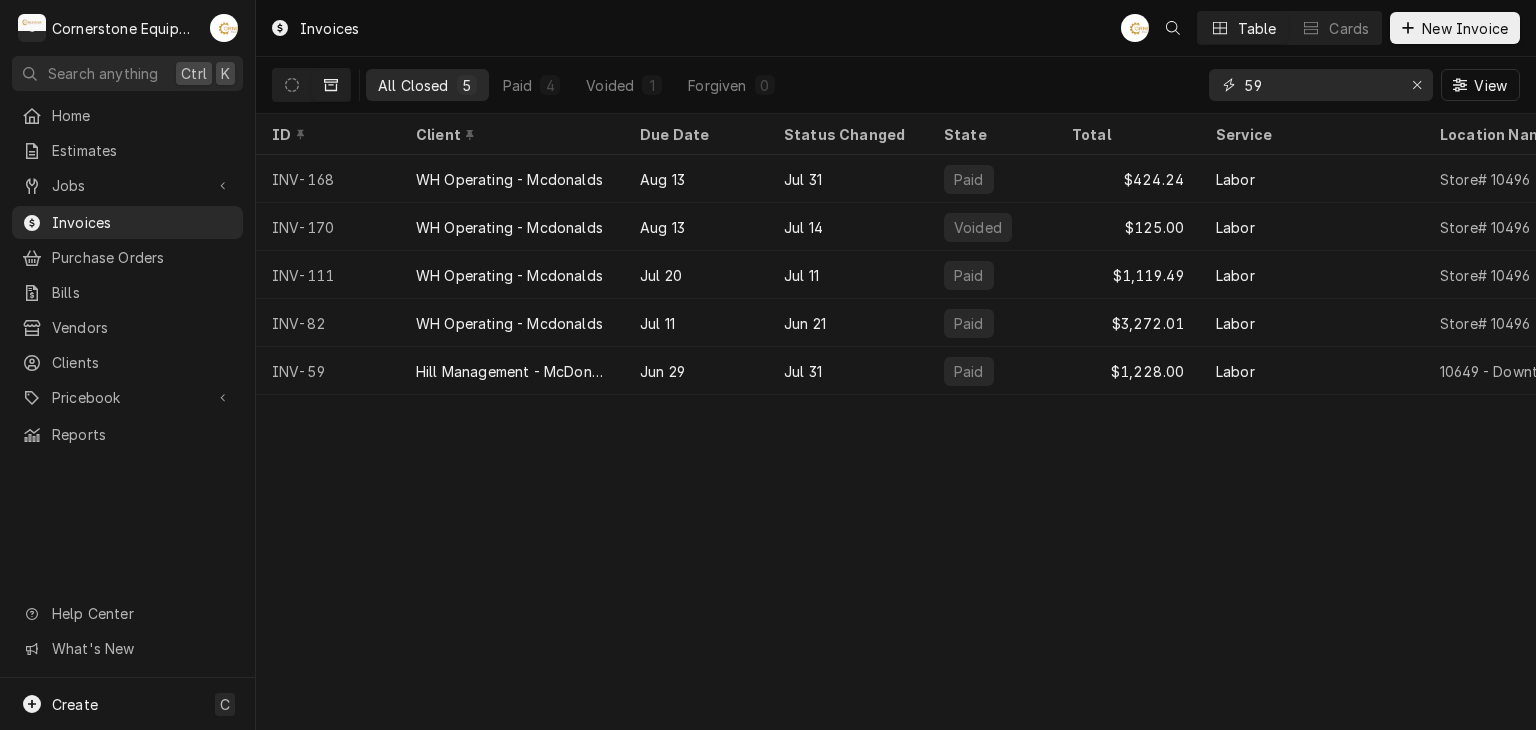type on "59" 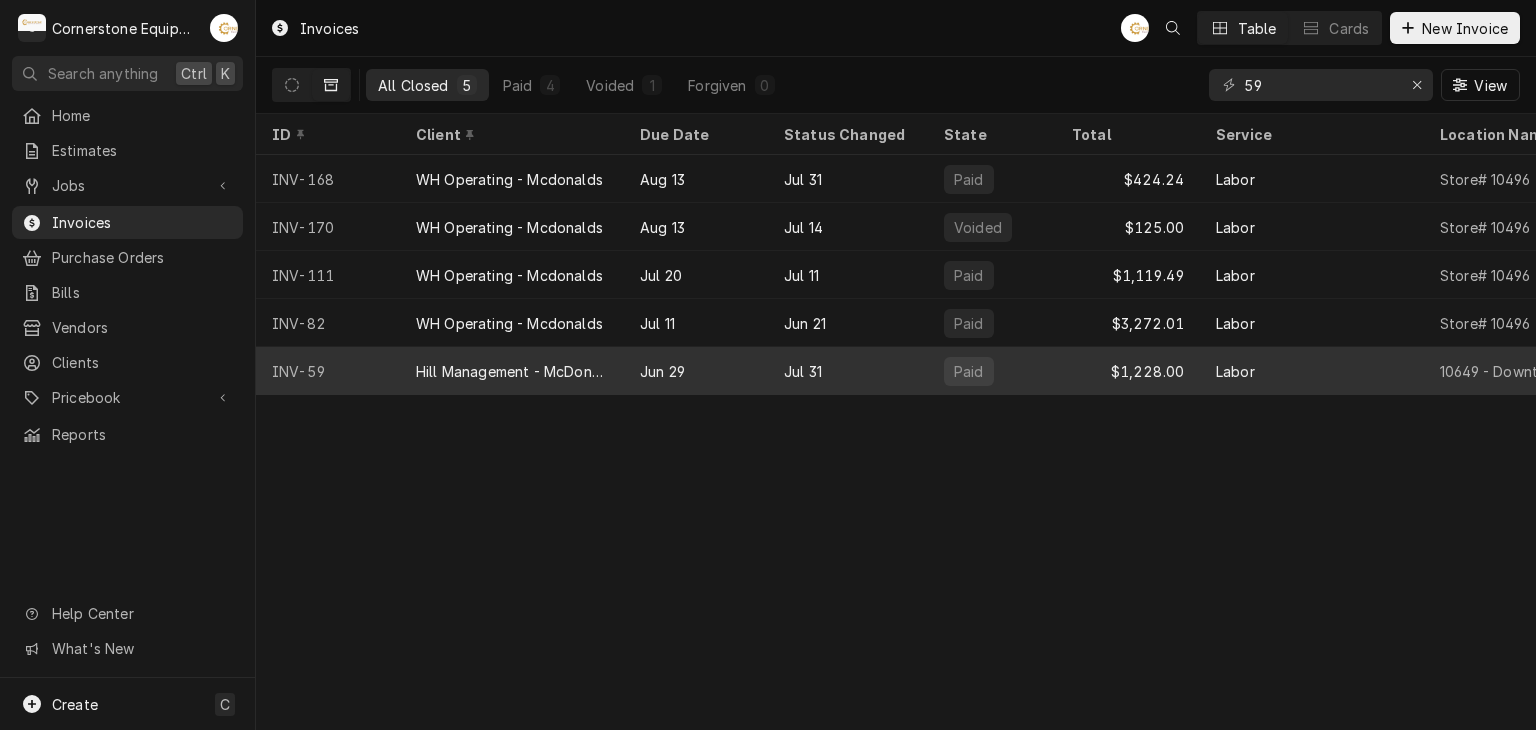 click on "Hill Management - McDonald’s" at bounding box center (512, 371) 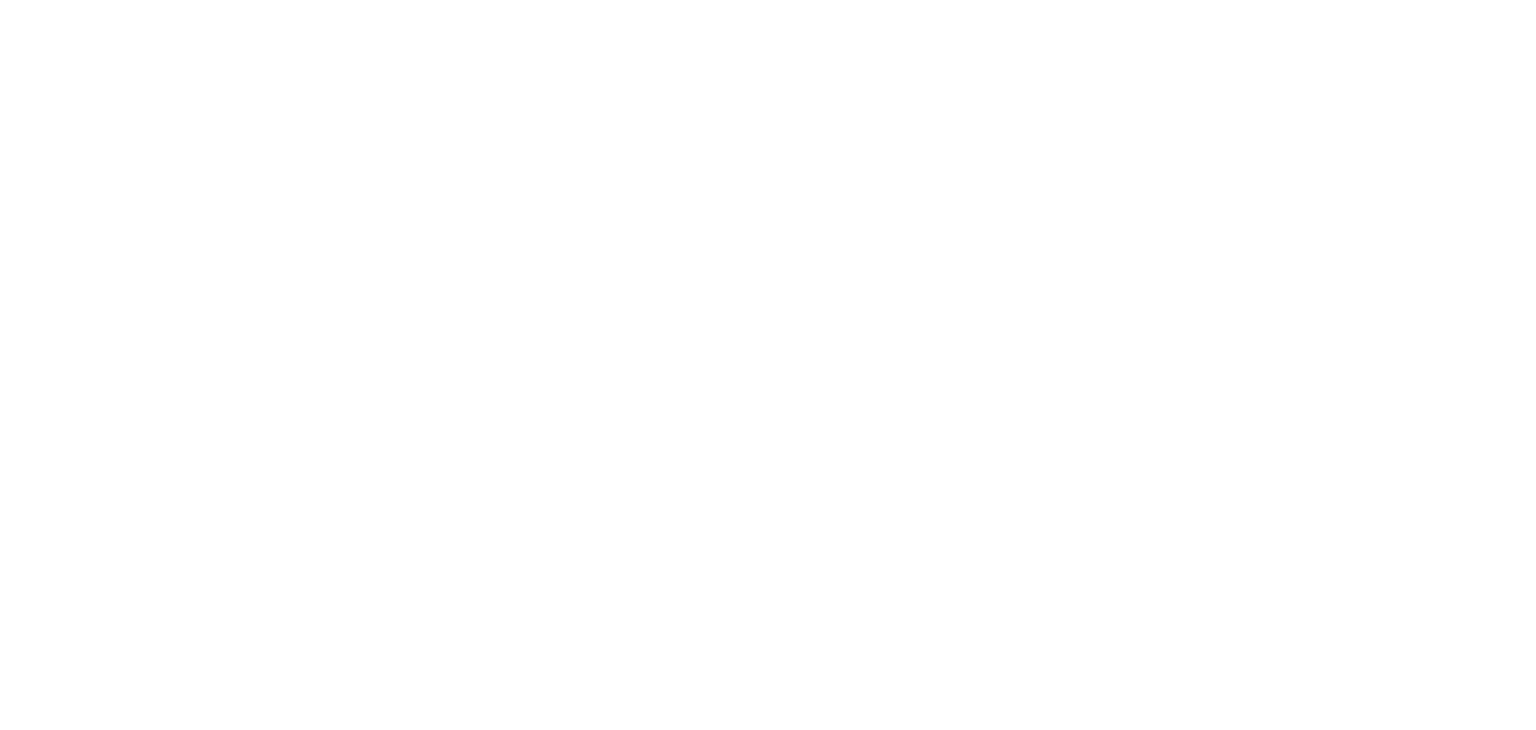 scroll, scrollTop: 0, scrollLeft: 0, axis: both 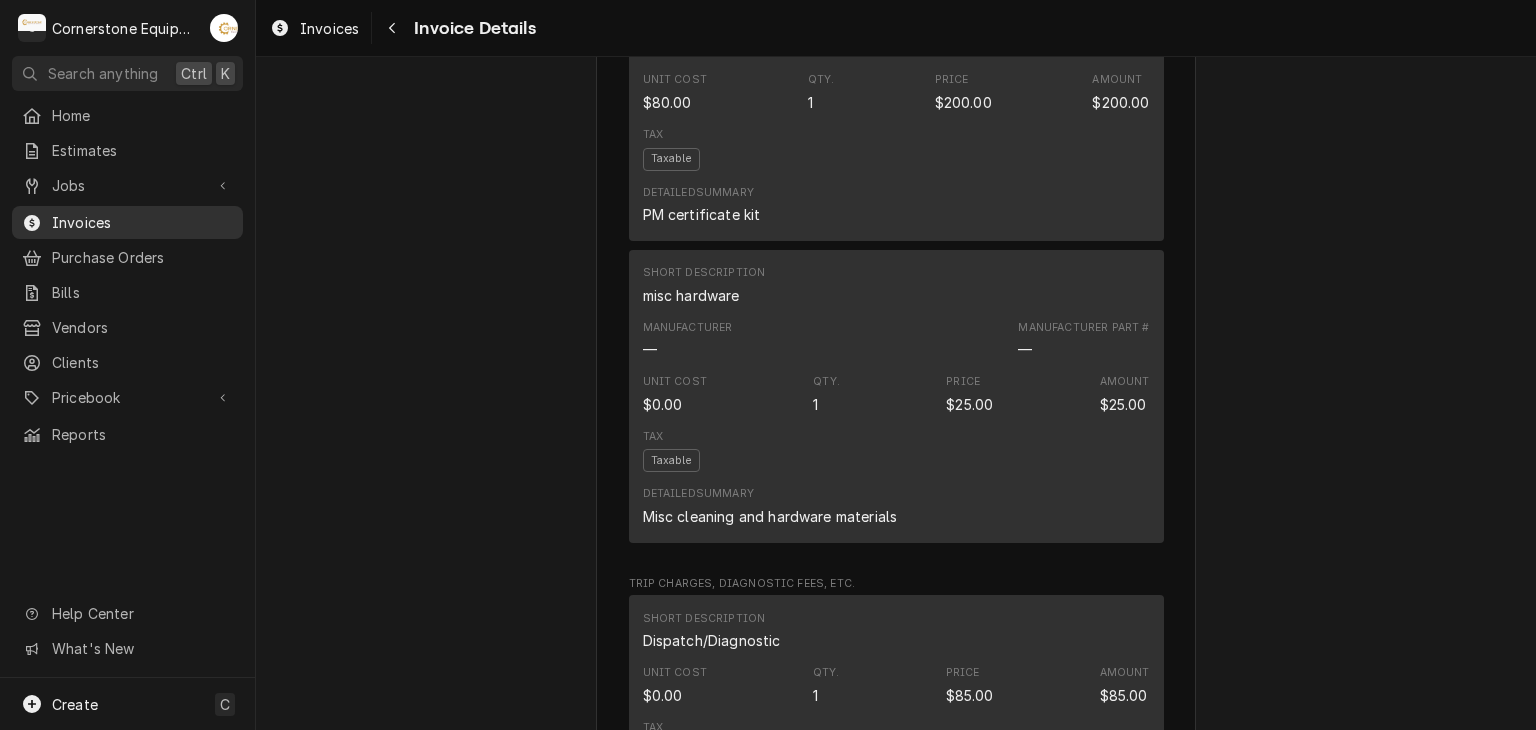 click on "Invoices" at bounding box center [142, 222] 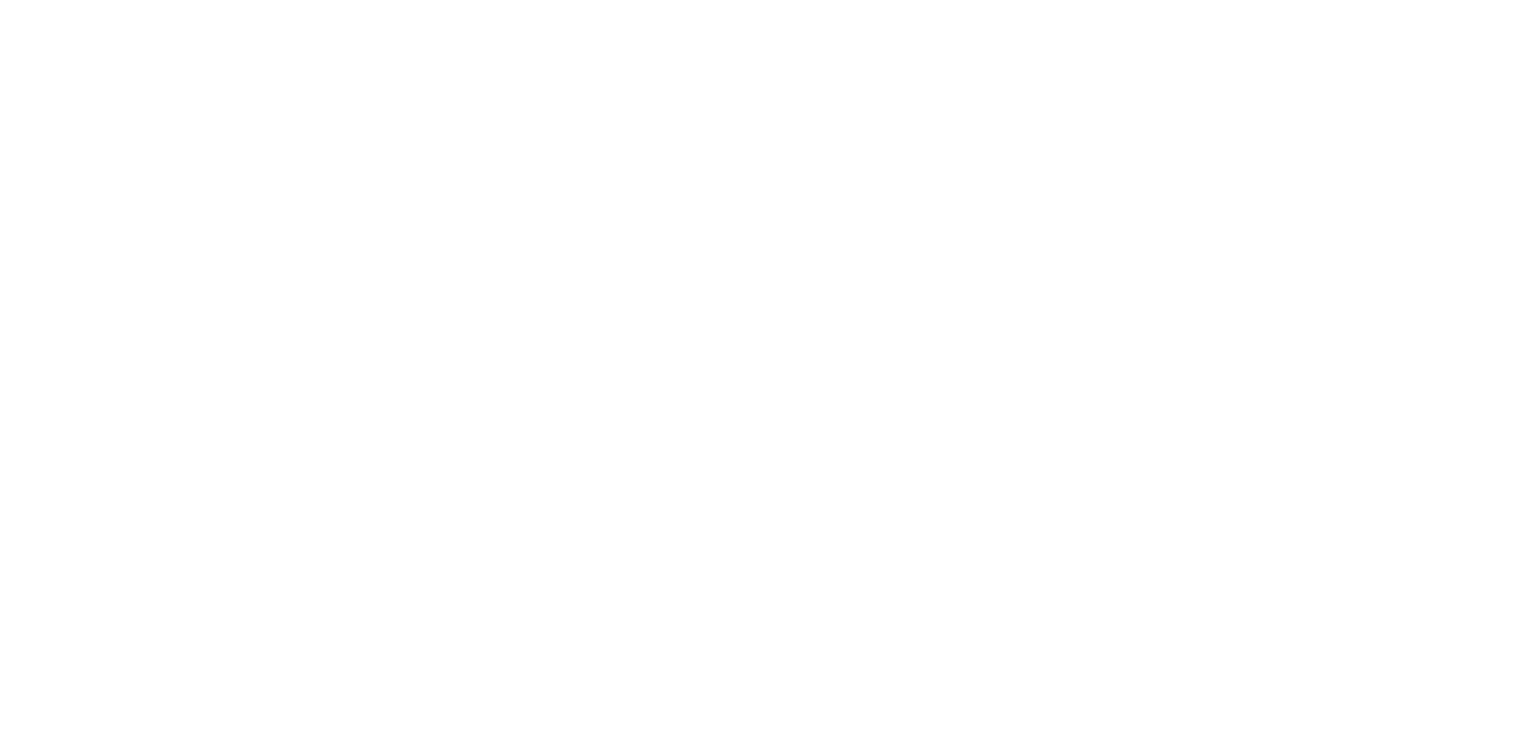 scroll, scrollTop: 0, scrollLeft: 0, axis: both 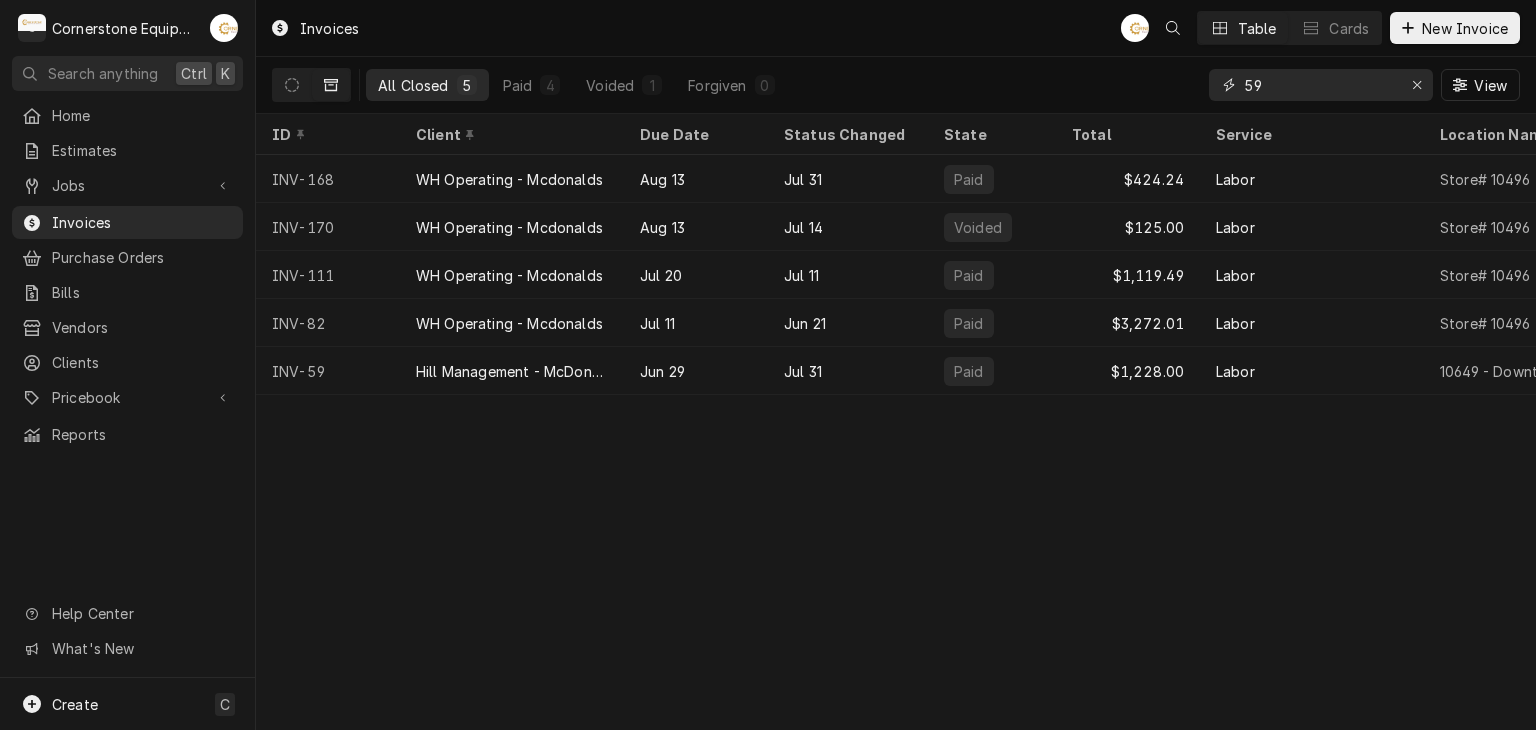 click on "59" at bounding box center [1320, 85] 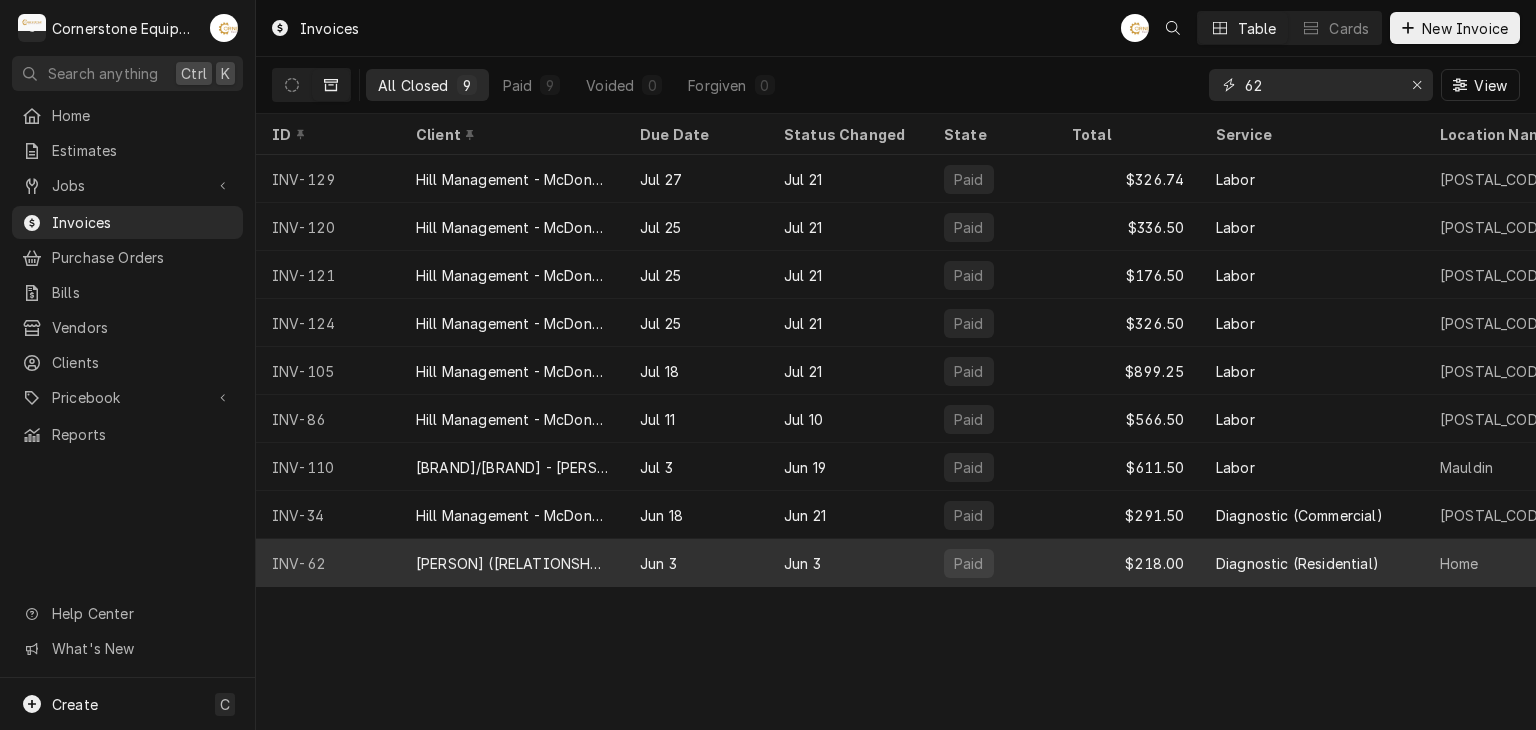 type on "62" 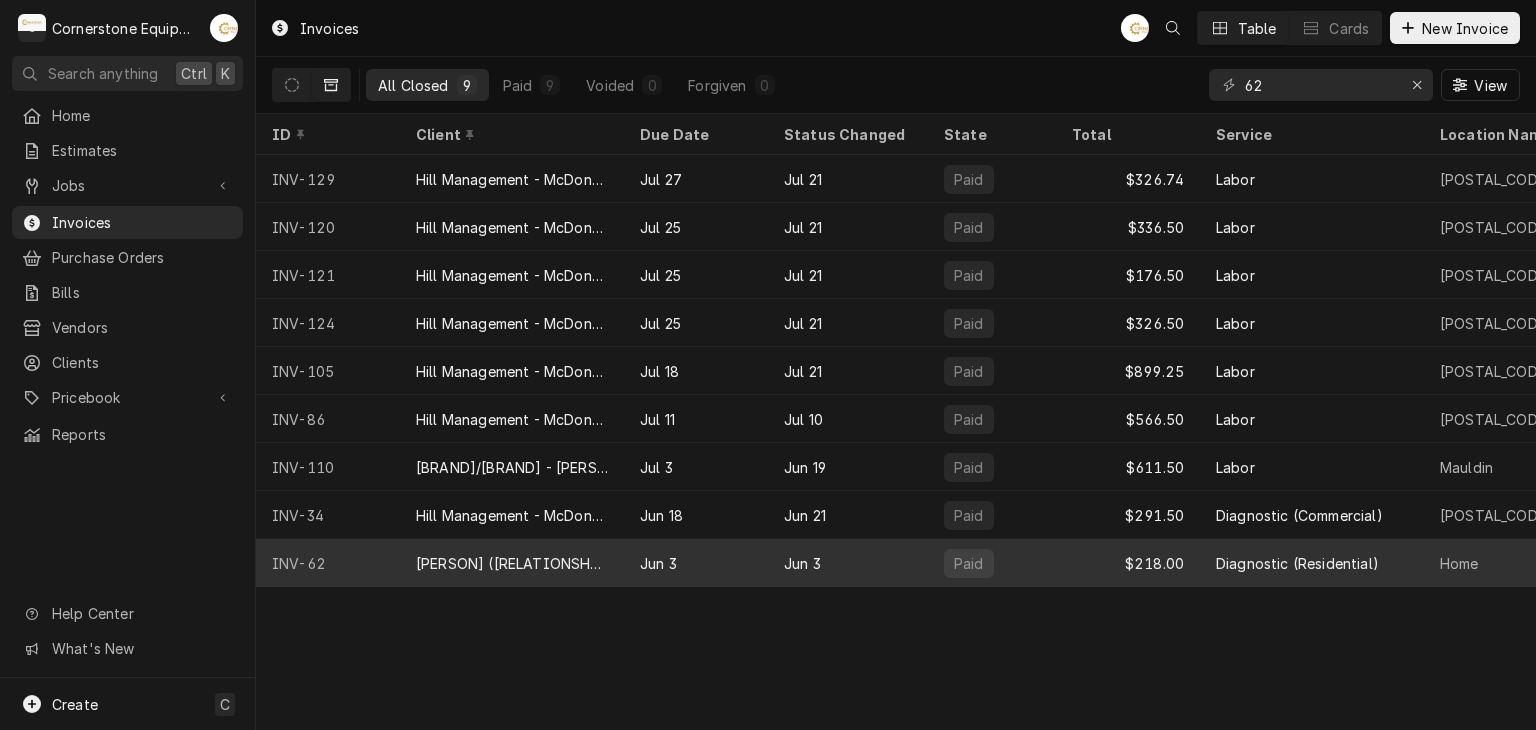 click on "Paid" at bounding box center (969, 563) 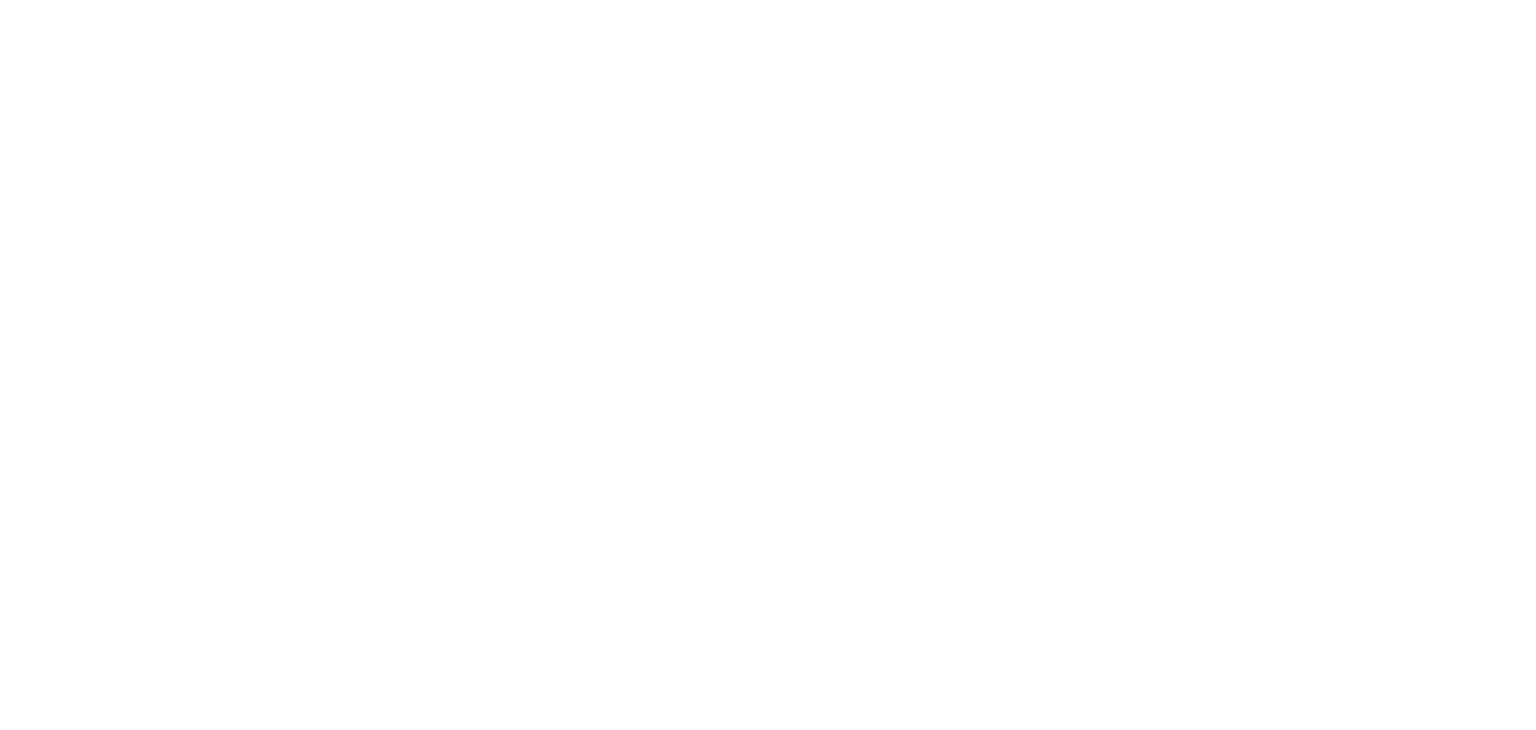 scroll, scrollTop: 0, scrollLeft: 0, axis: both 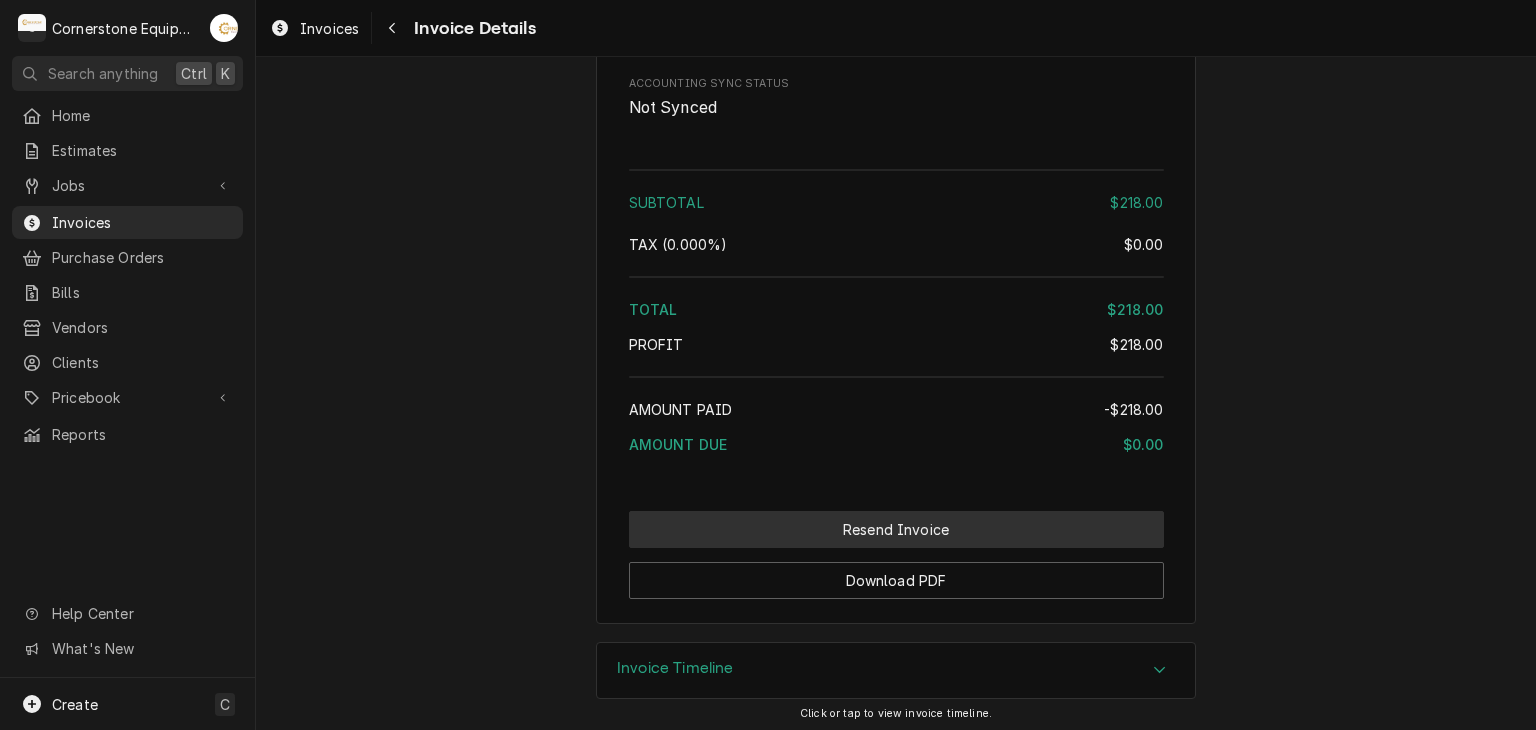 click on "Resend Invoice" at bounding box center (896, 529) 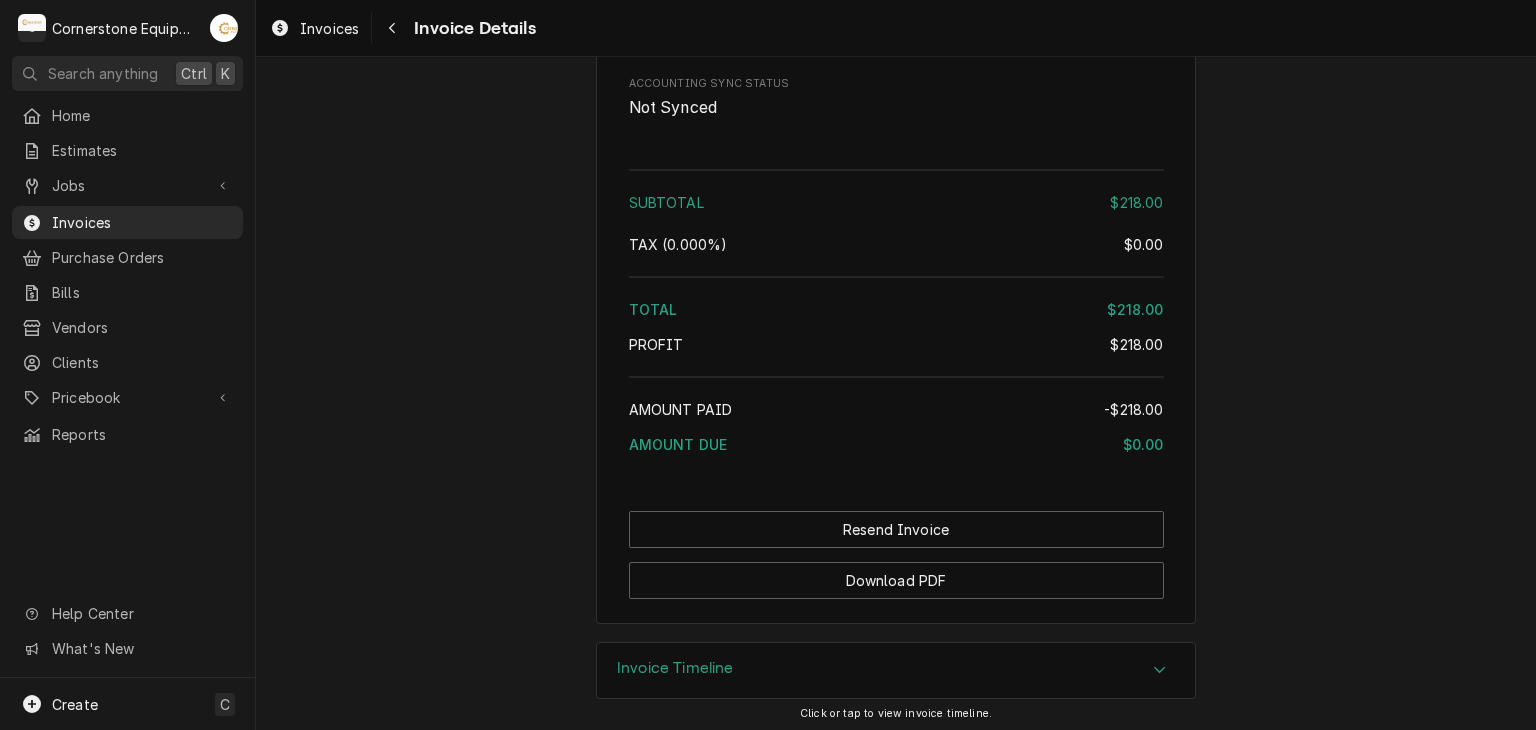 scroll, scrollTop: 0, scrollLeft: 0, axis: both 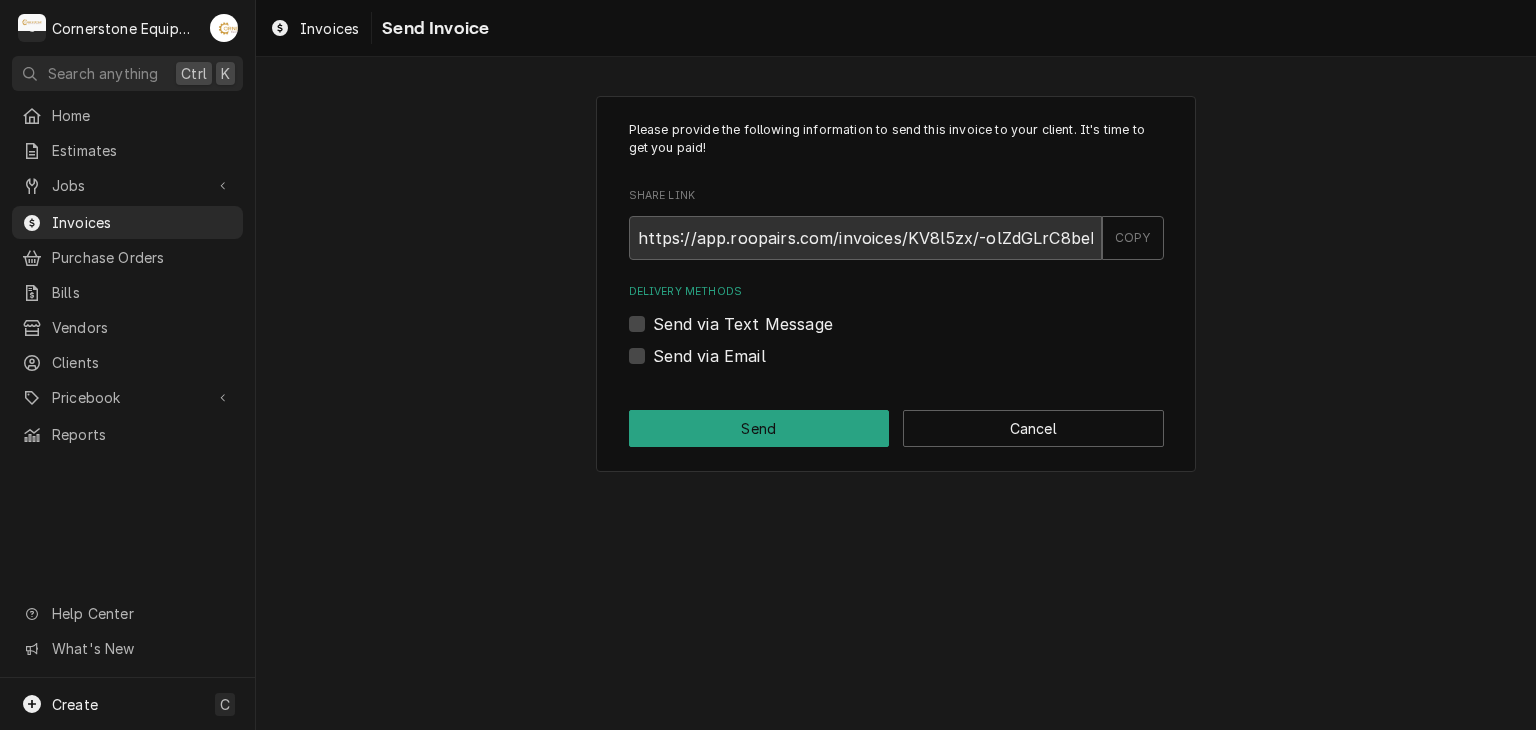 click on "Send via Text Message" at bounding box center (743, 324) 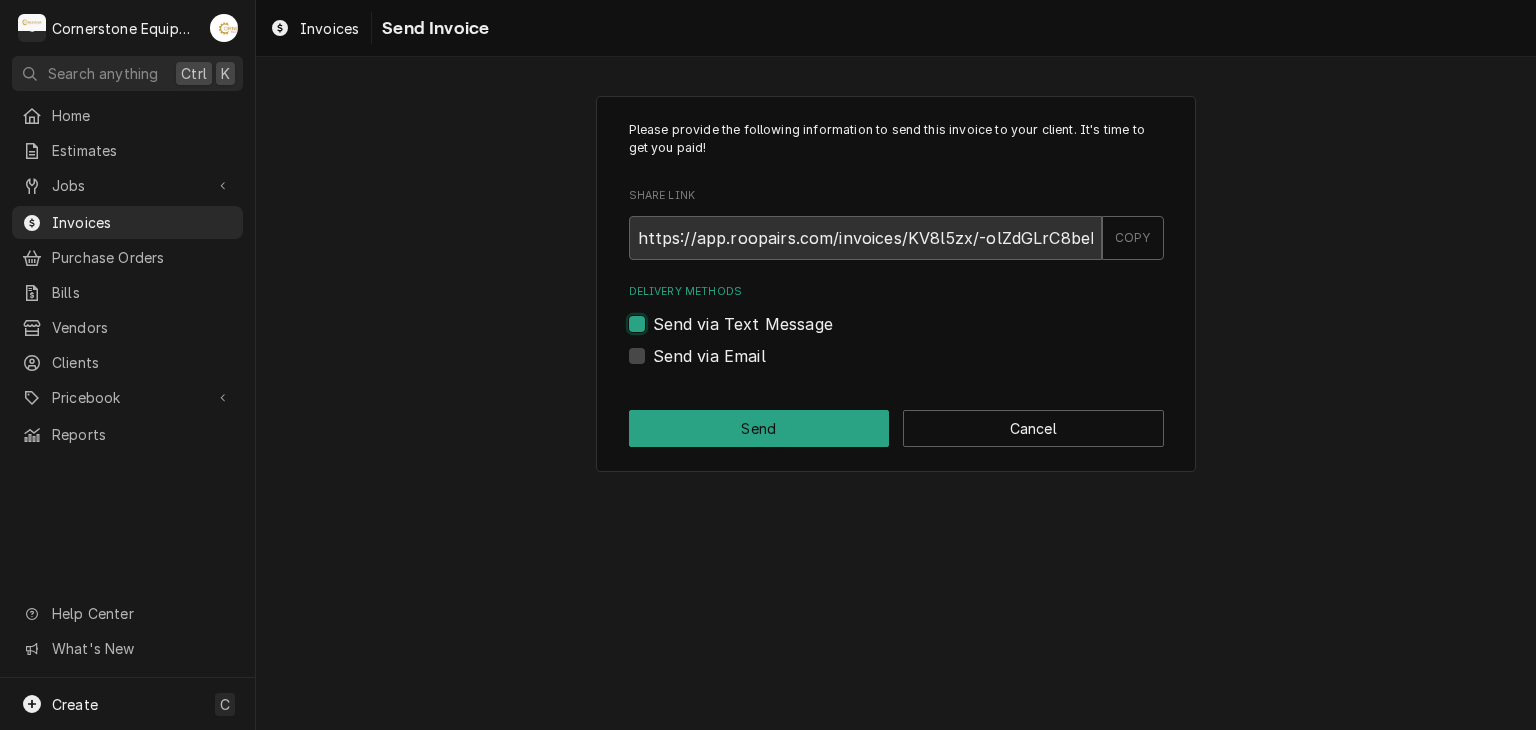 checkbox on "true" 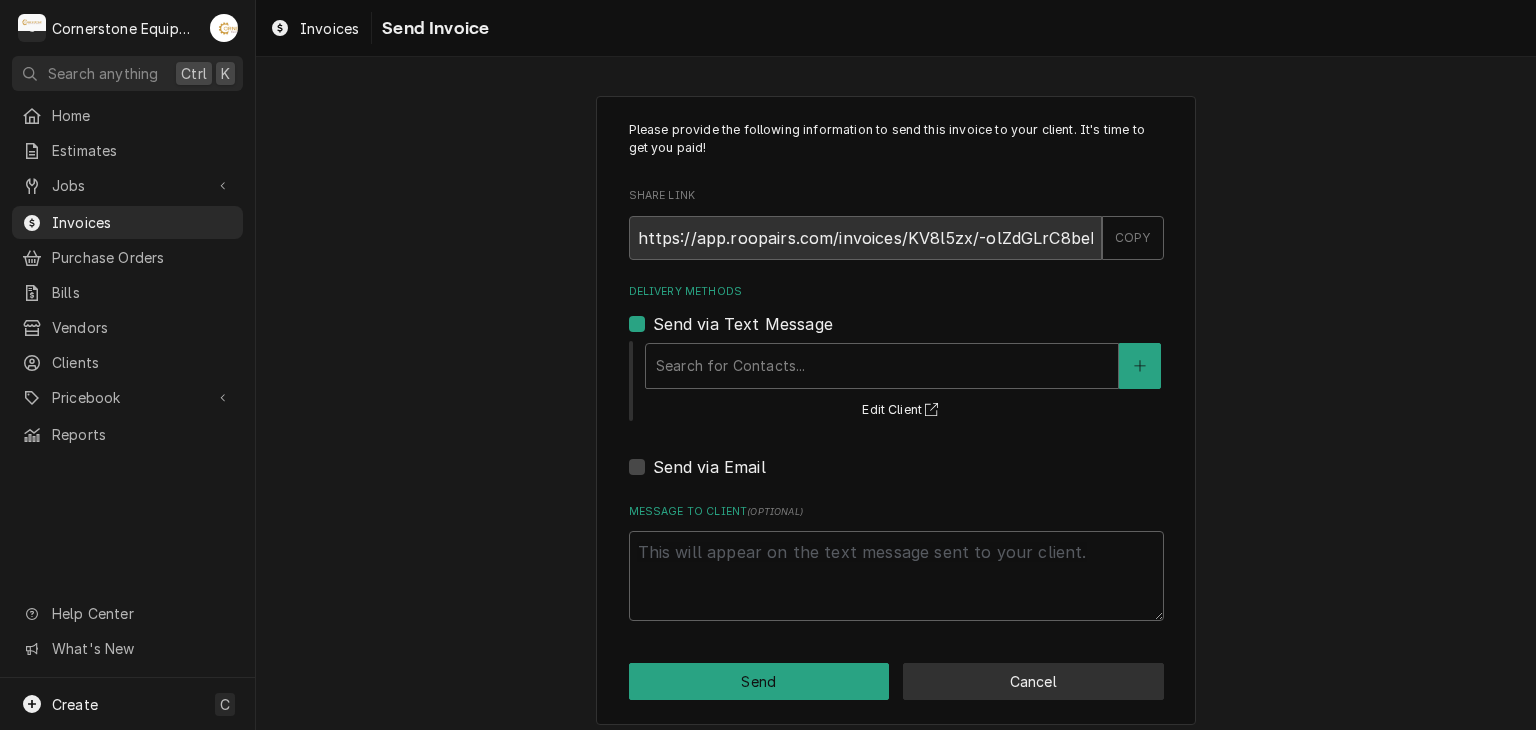 click on "Cancel" at bounding box center [1033, 681] 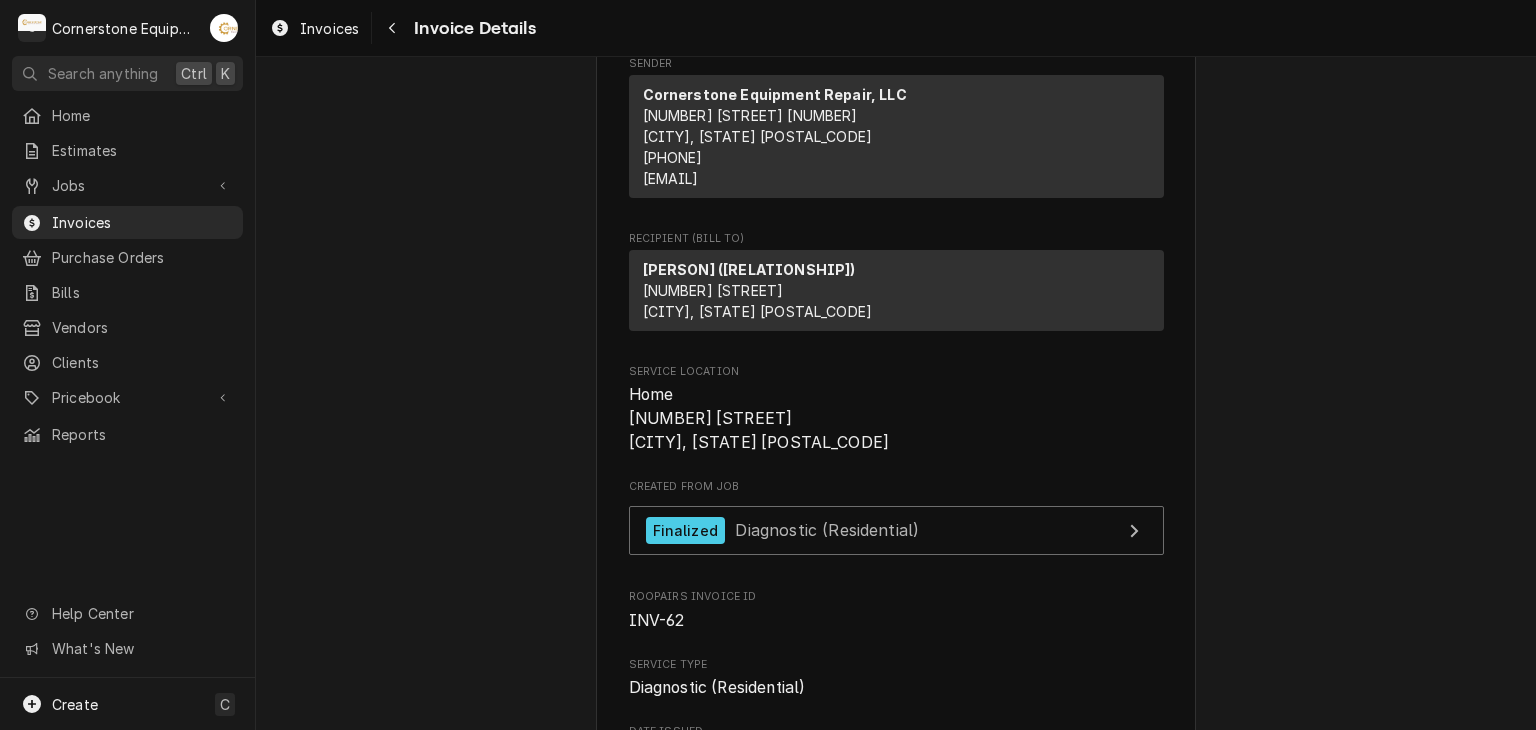 scroll, scrollTop: 0, scrollLeft: 0, axis: both 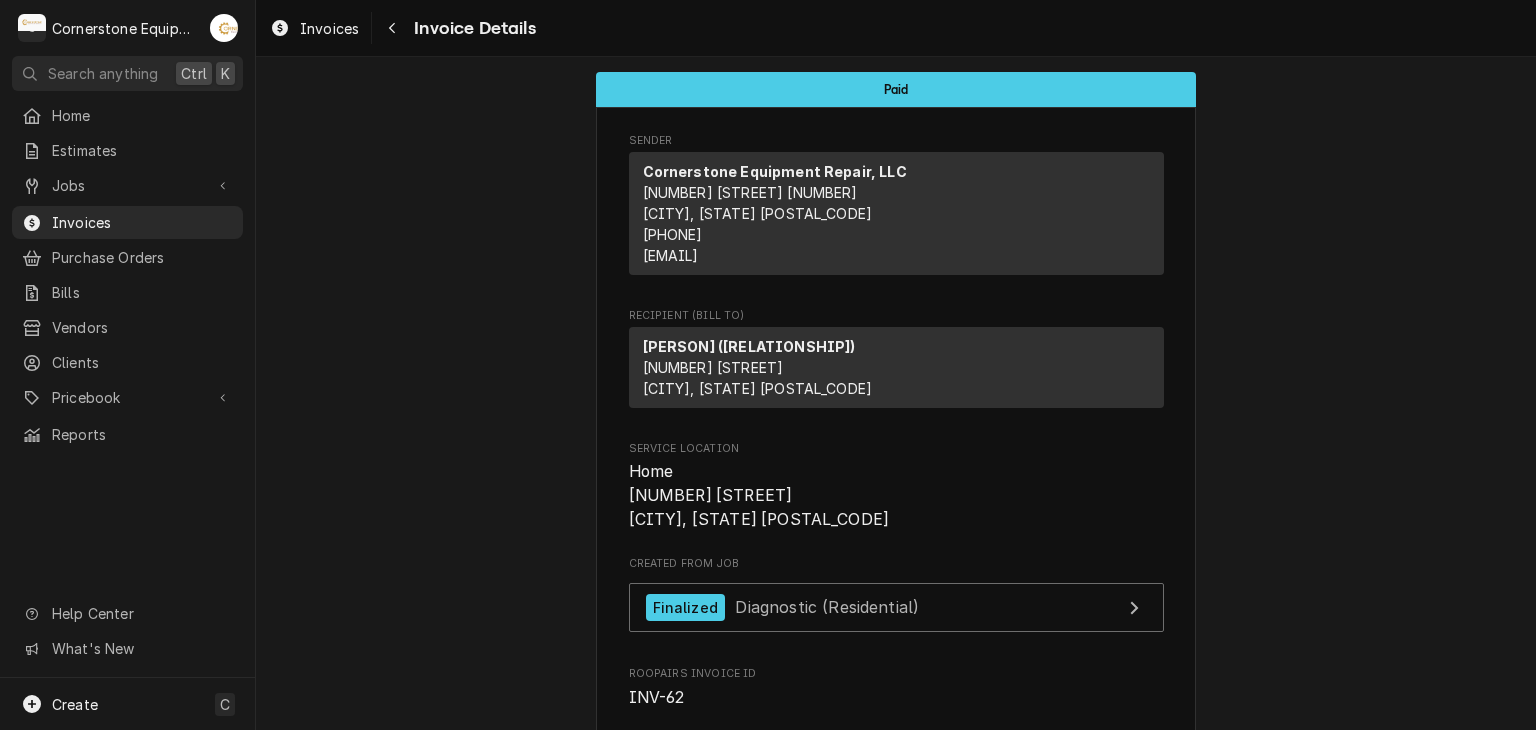 click at bounding box center (392, 28) 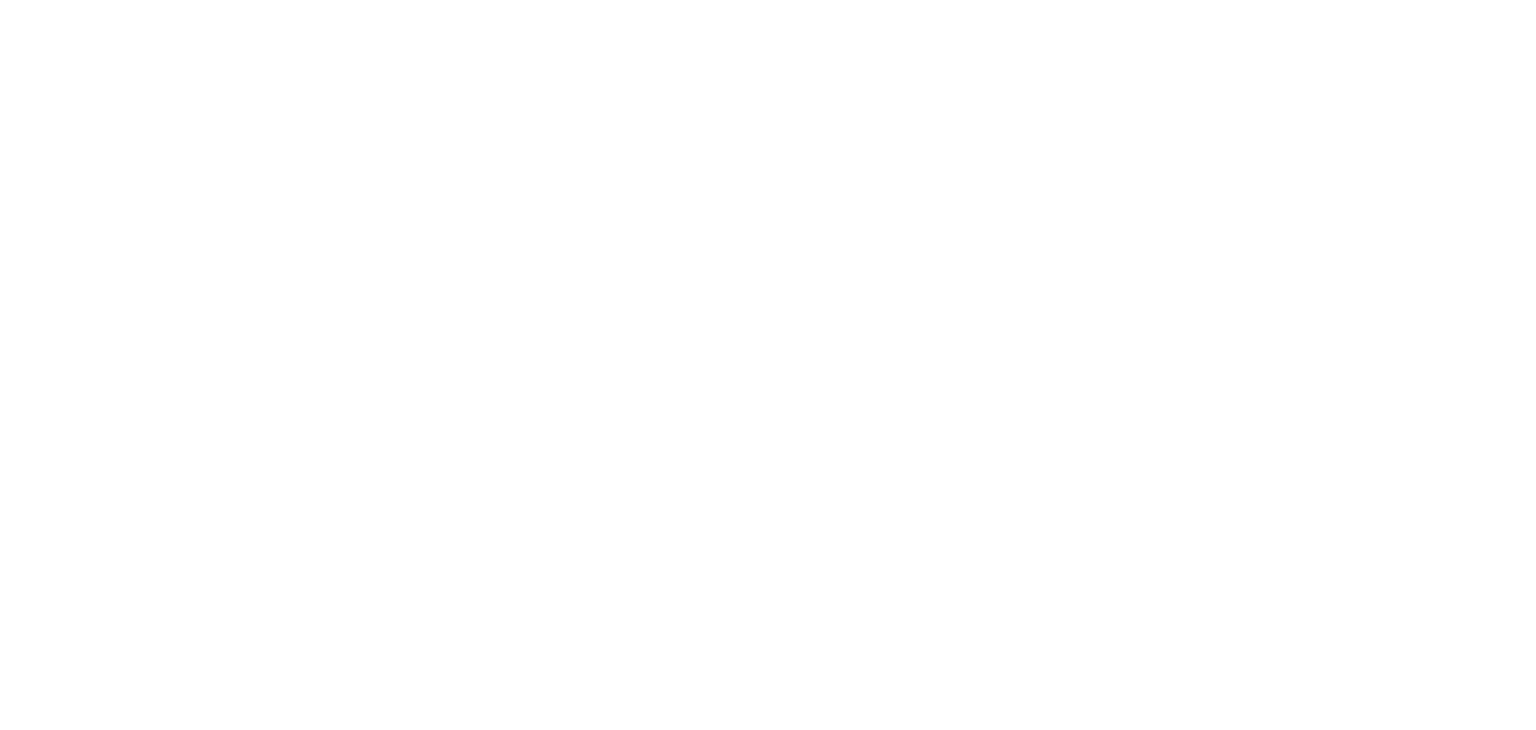 scroll, scrollTop: 0, scrollLeft: 0, axis: both 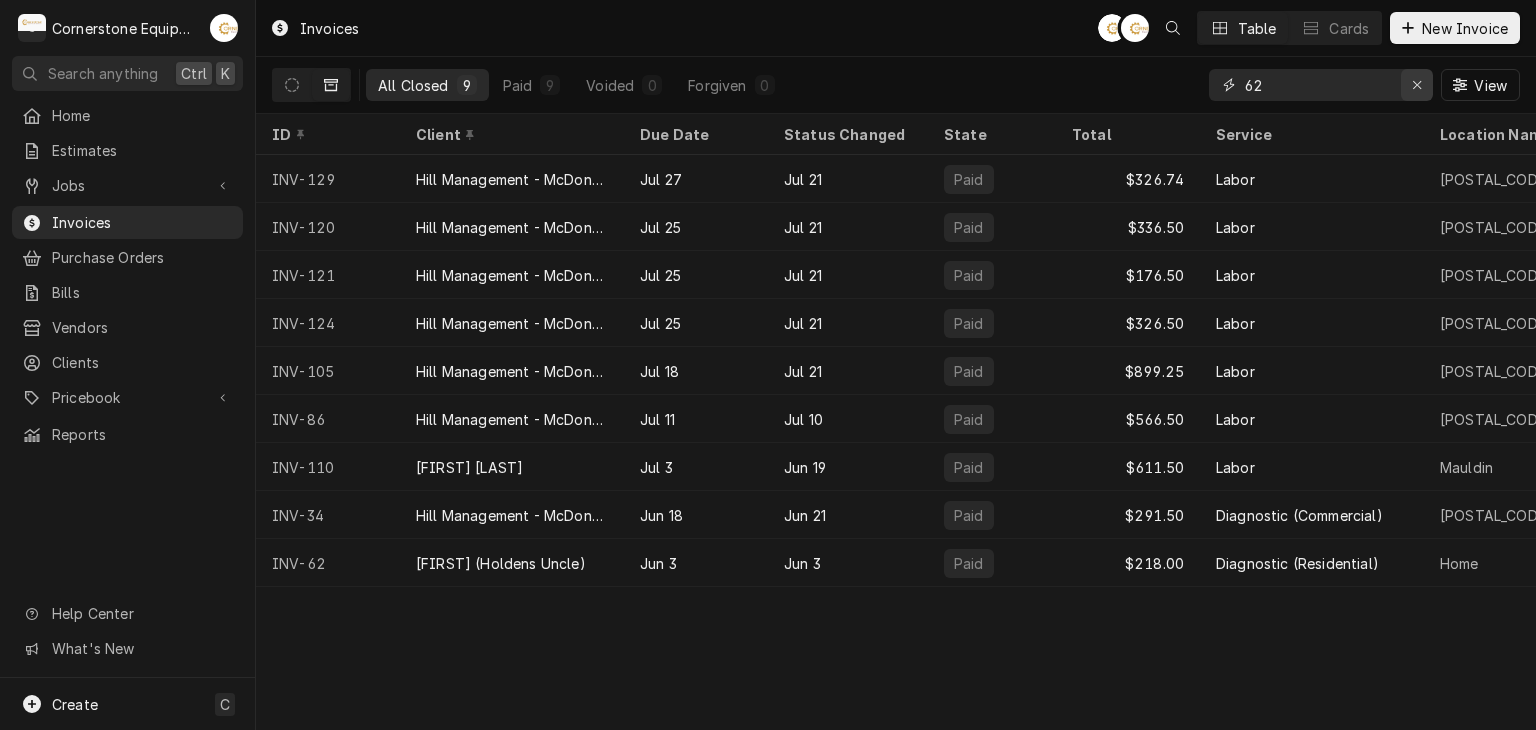 click 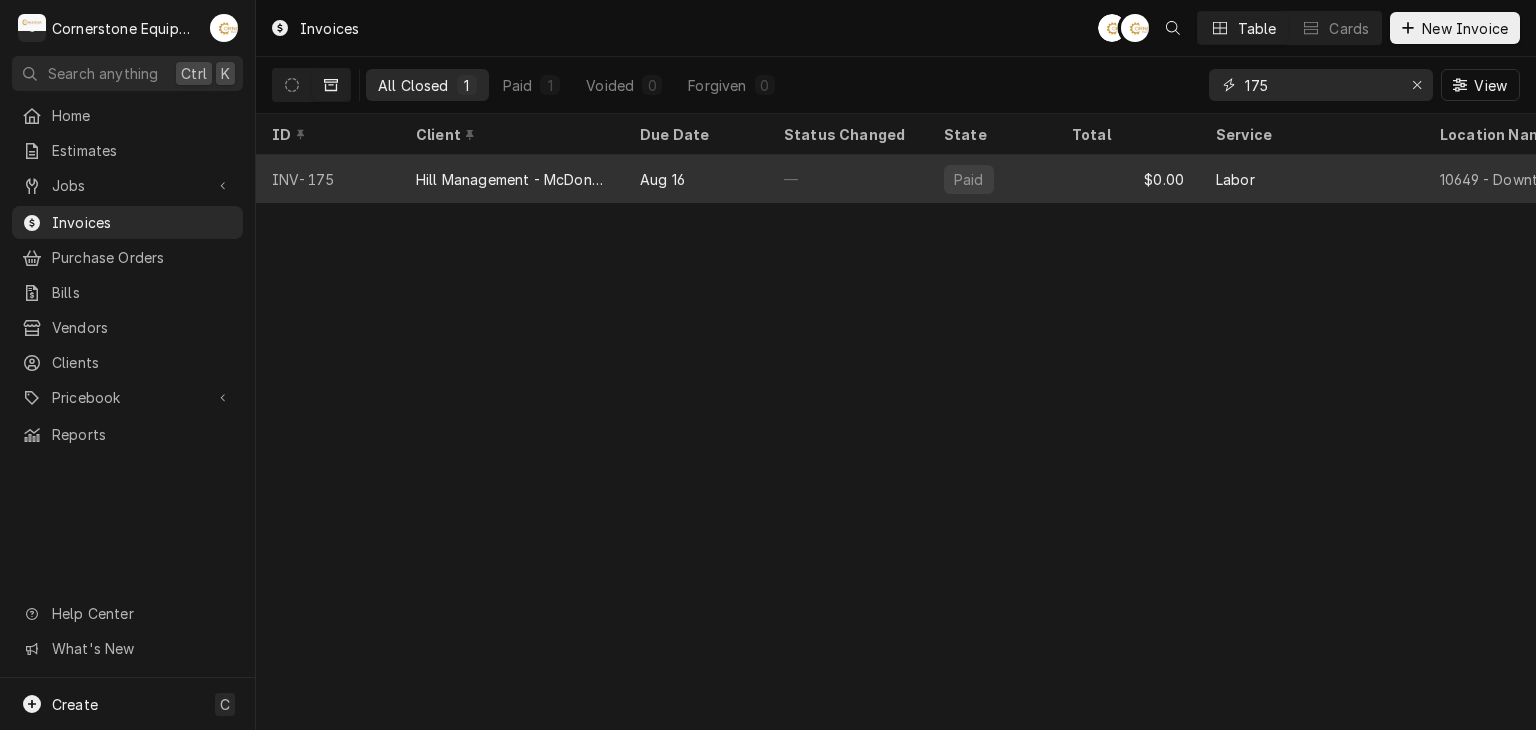 type on "175" 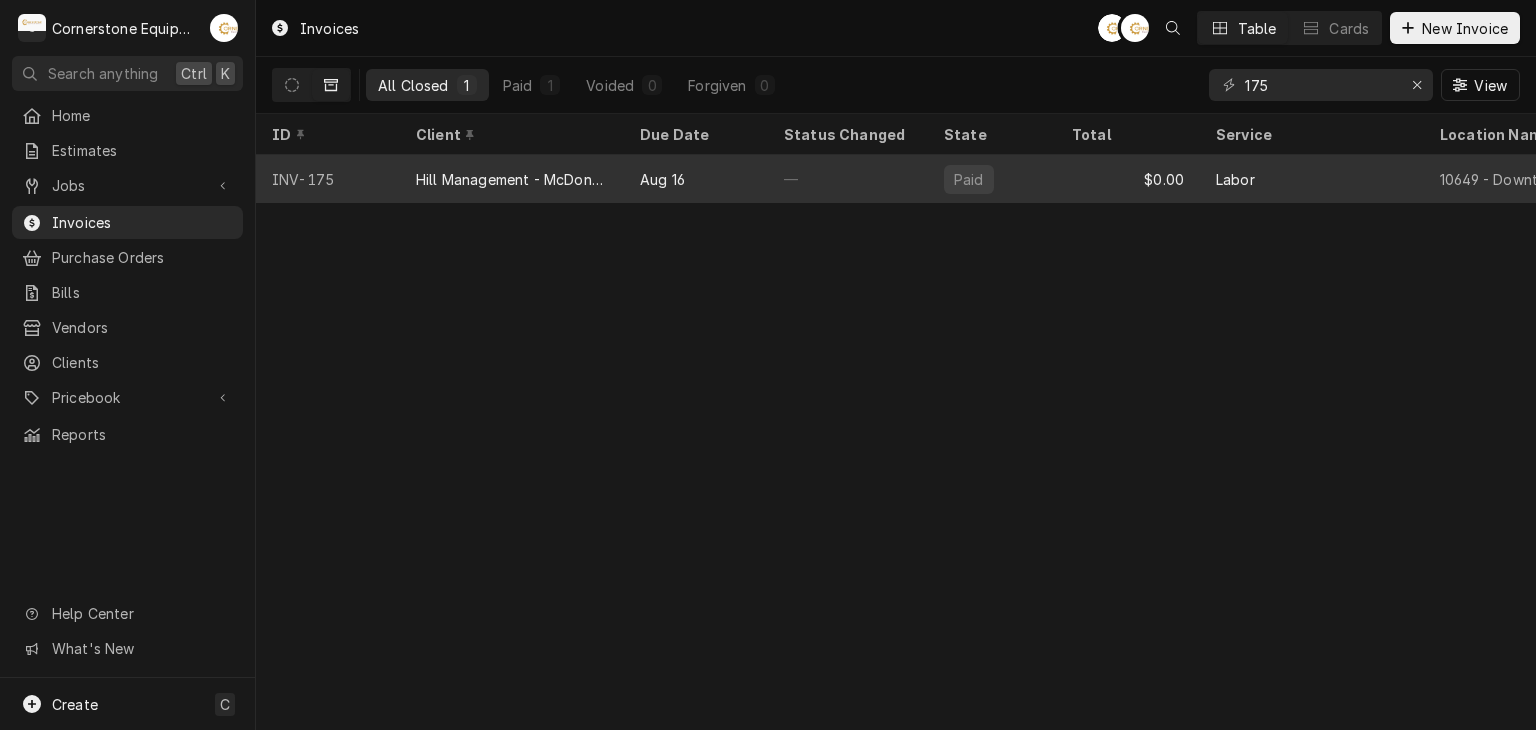 click on "Hill Management - McDonald’s" at bounding box center [512, 179] 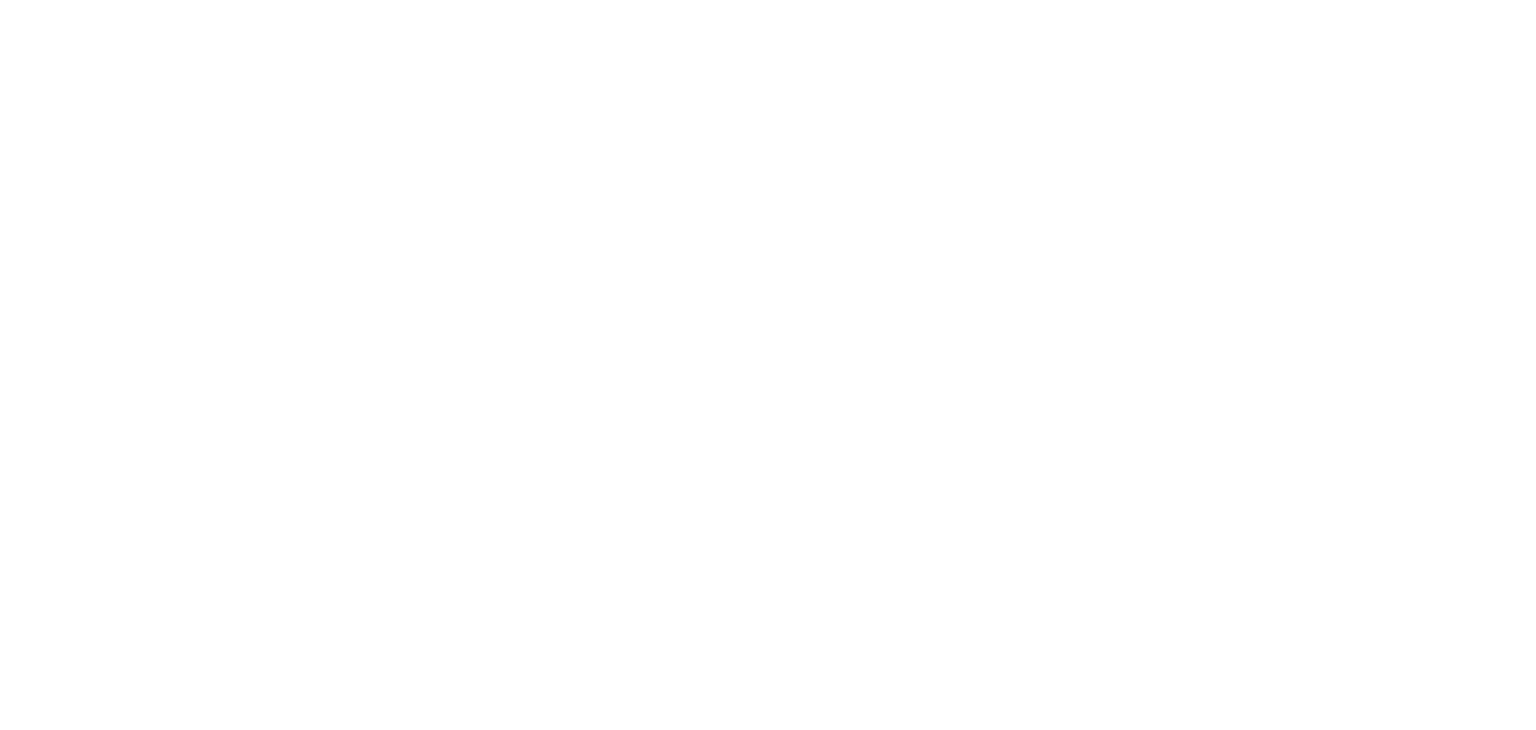 scroll, scrollTop: 0, scrollLeft: 0, axis: both 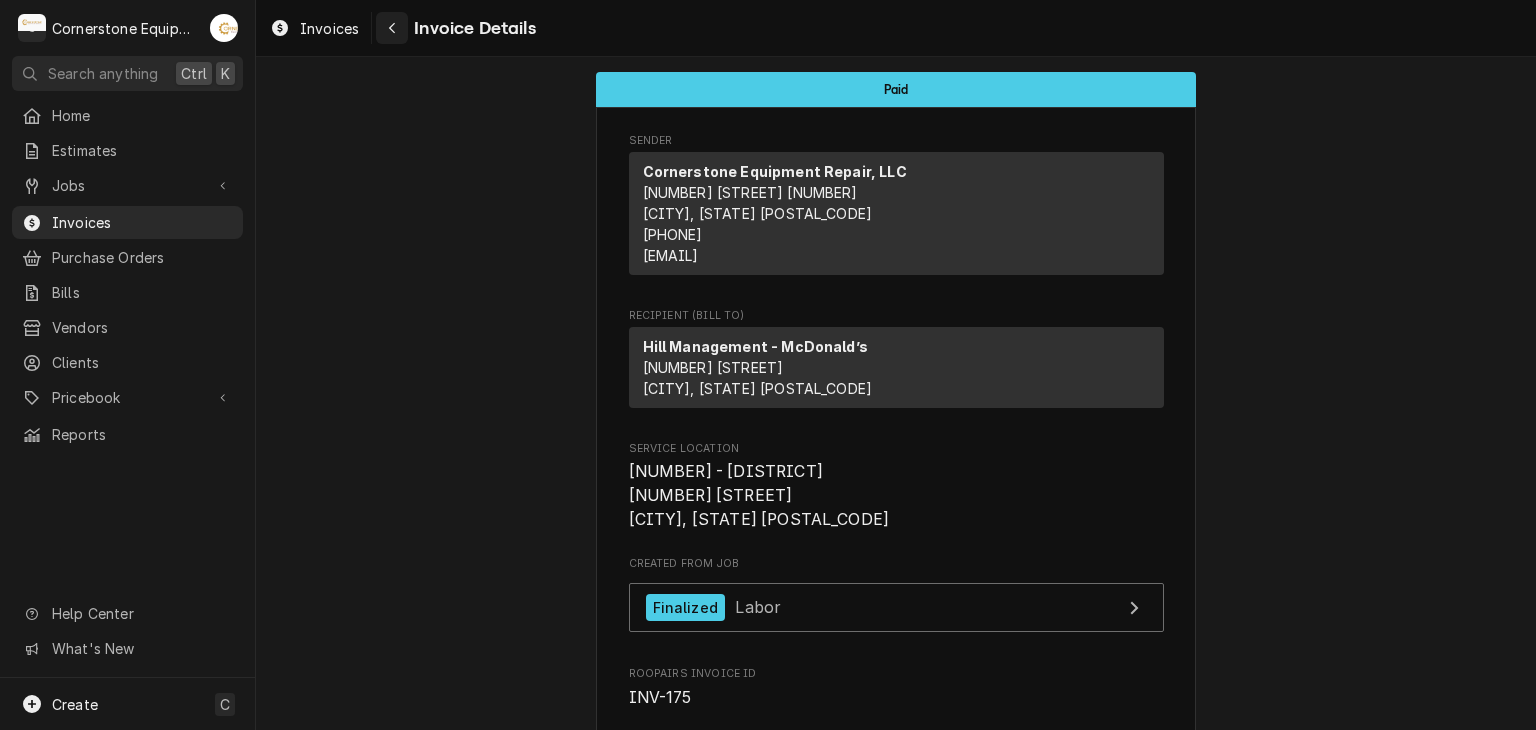 click at bounding box center (392, 28) 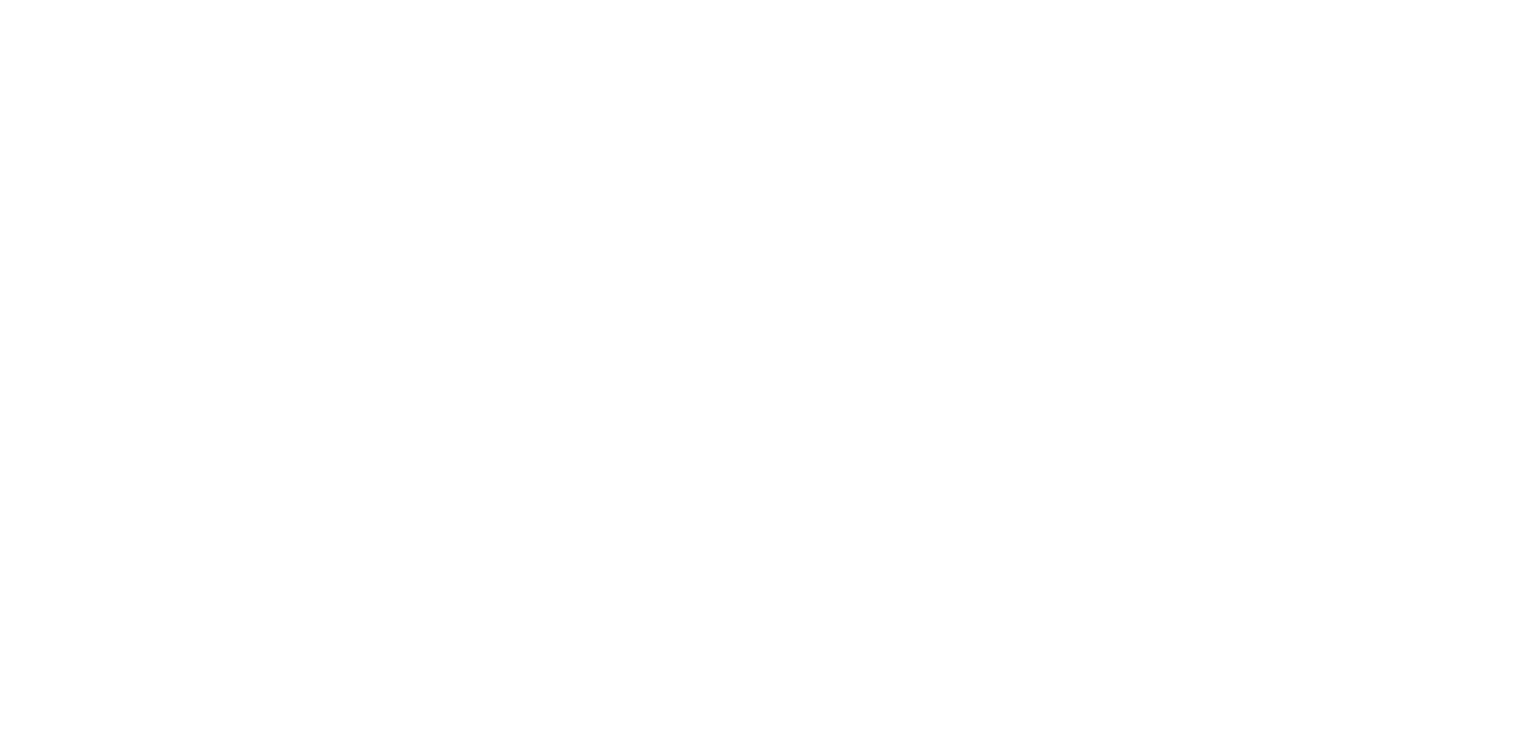 scroll, scrollTop: 0, scrollLeft: 0, axis: both 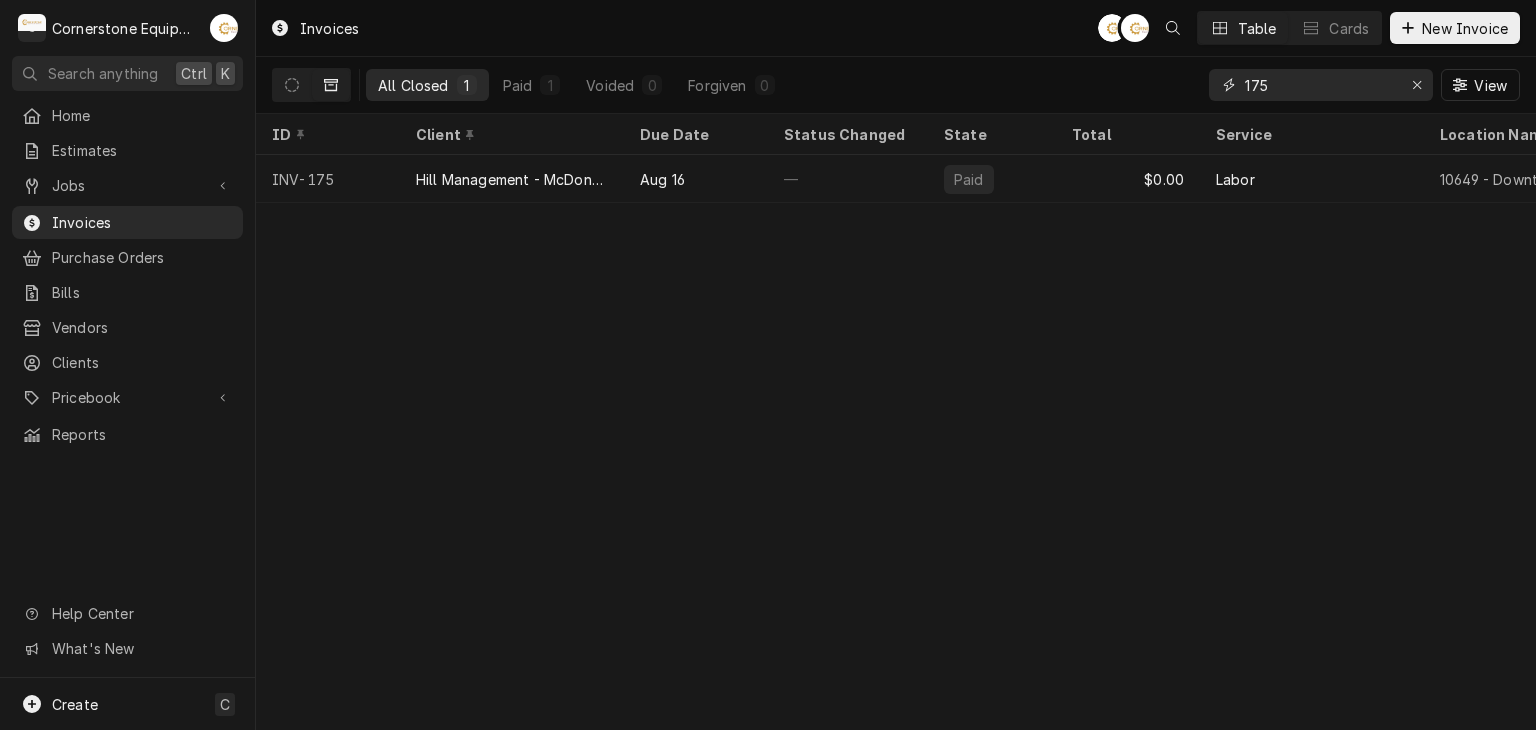 click on "175" at bounding box center [1320, 85] 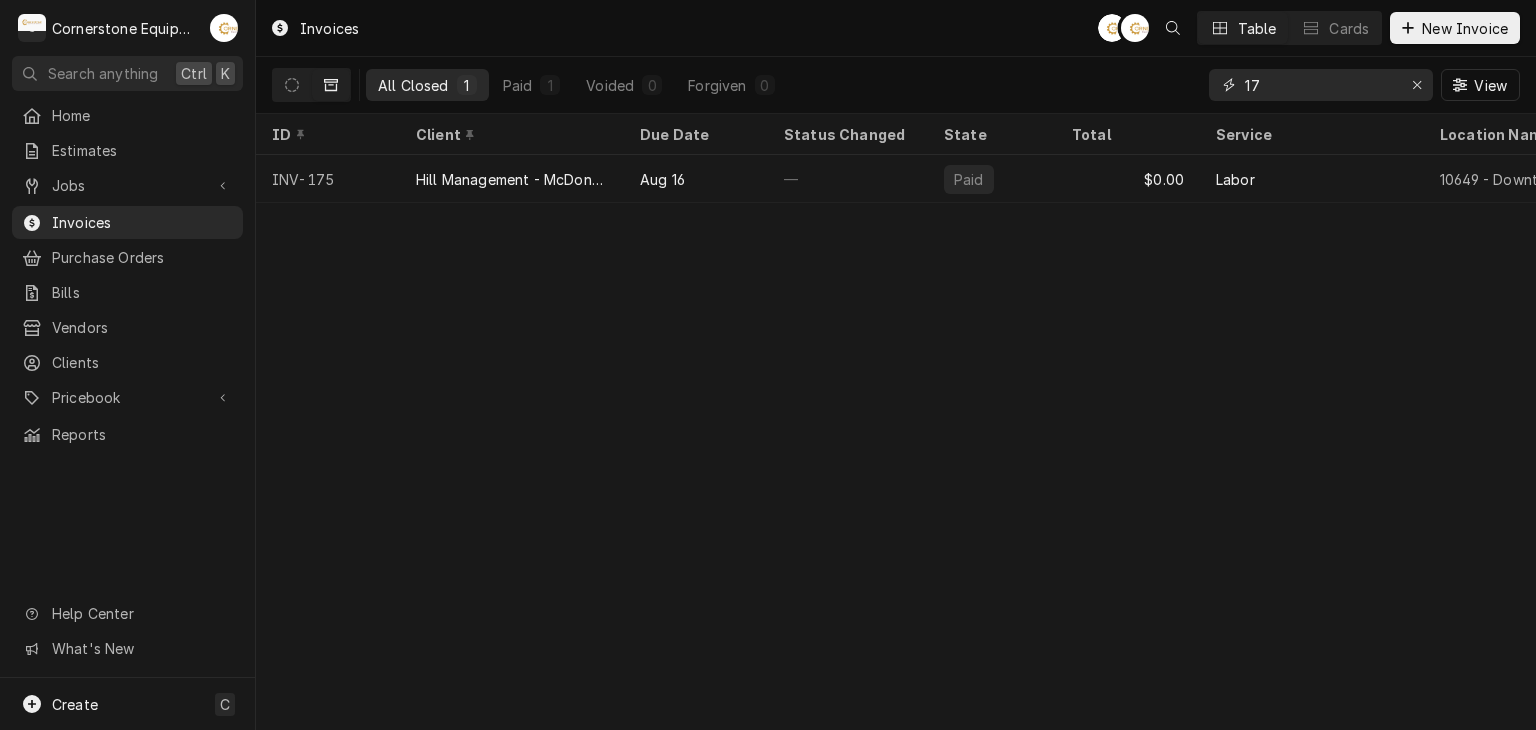 type on "1" 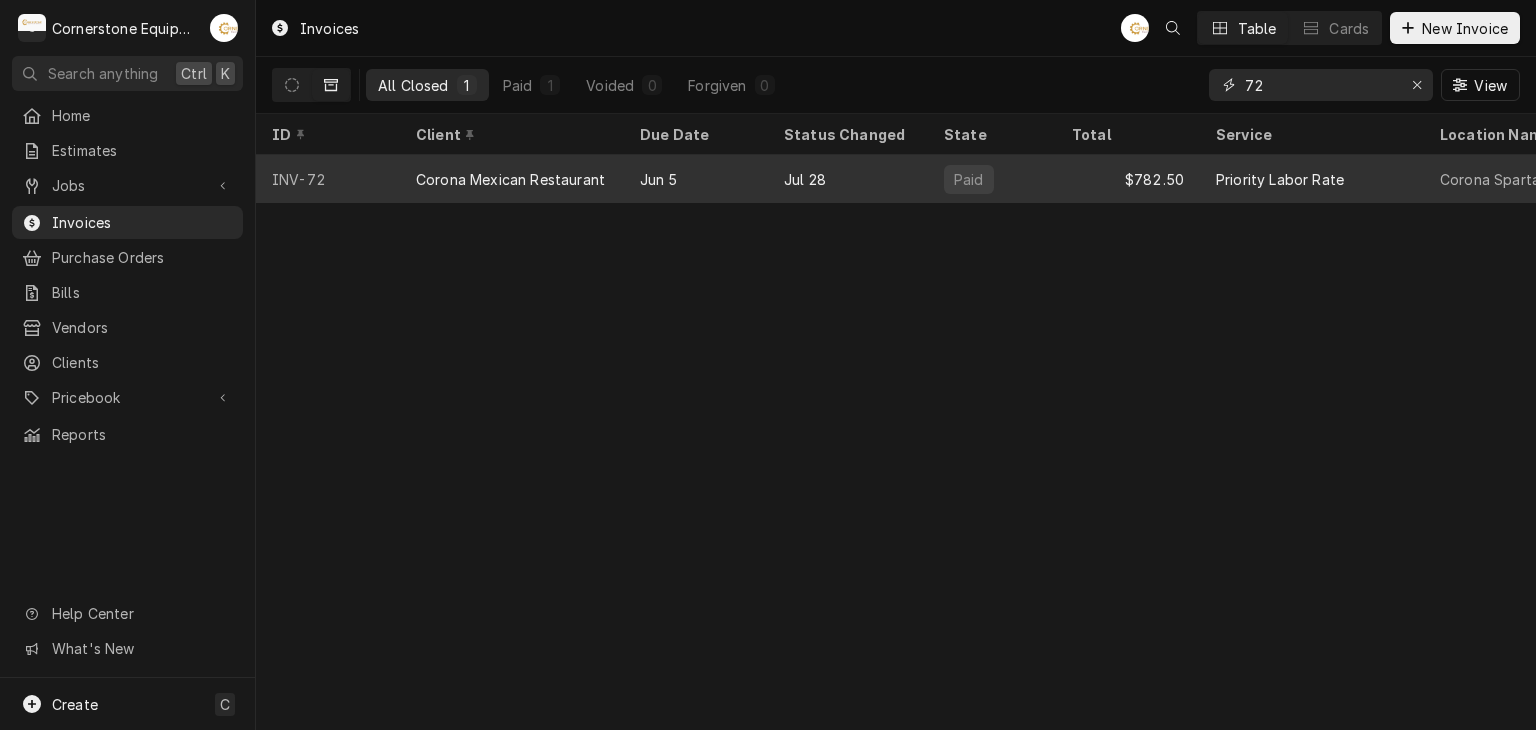 type on "72" 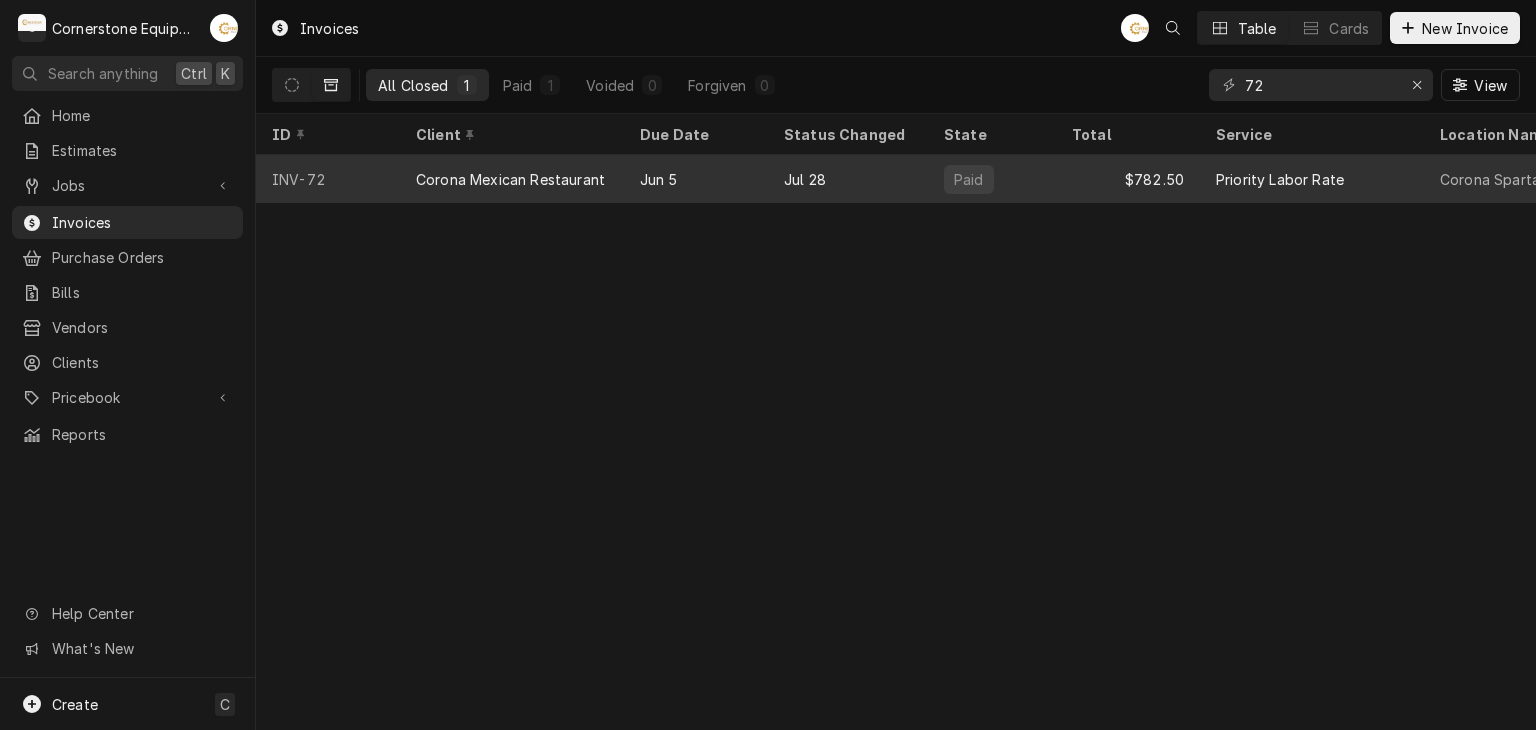 click on "Jul 28" at bounding box center [848, 179] 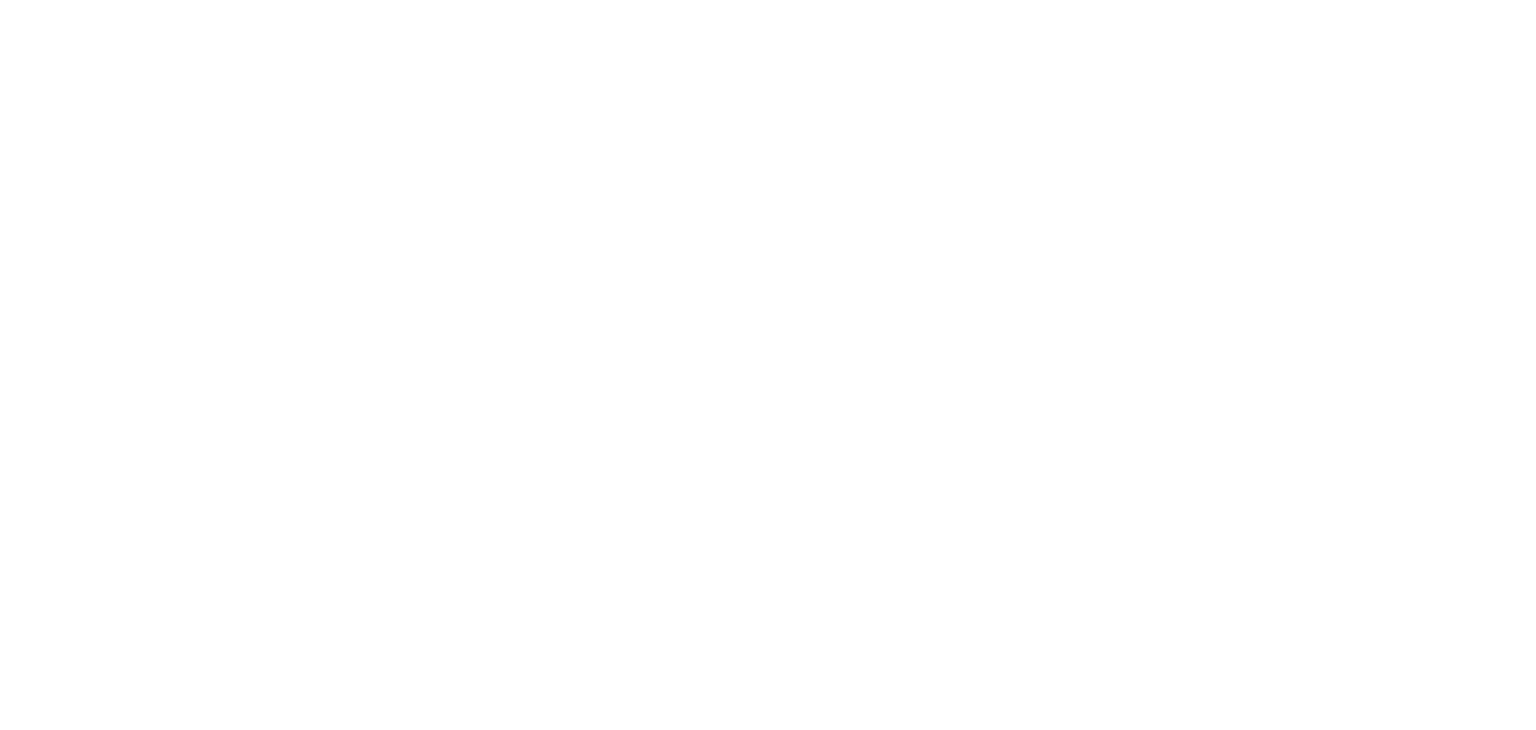 scroll, scrollTop: 0, scrollLeft: 0, axis: both 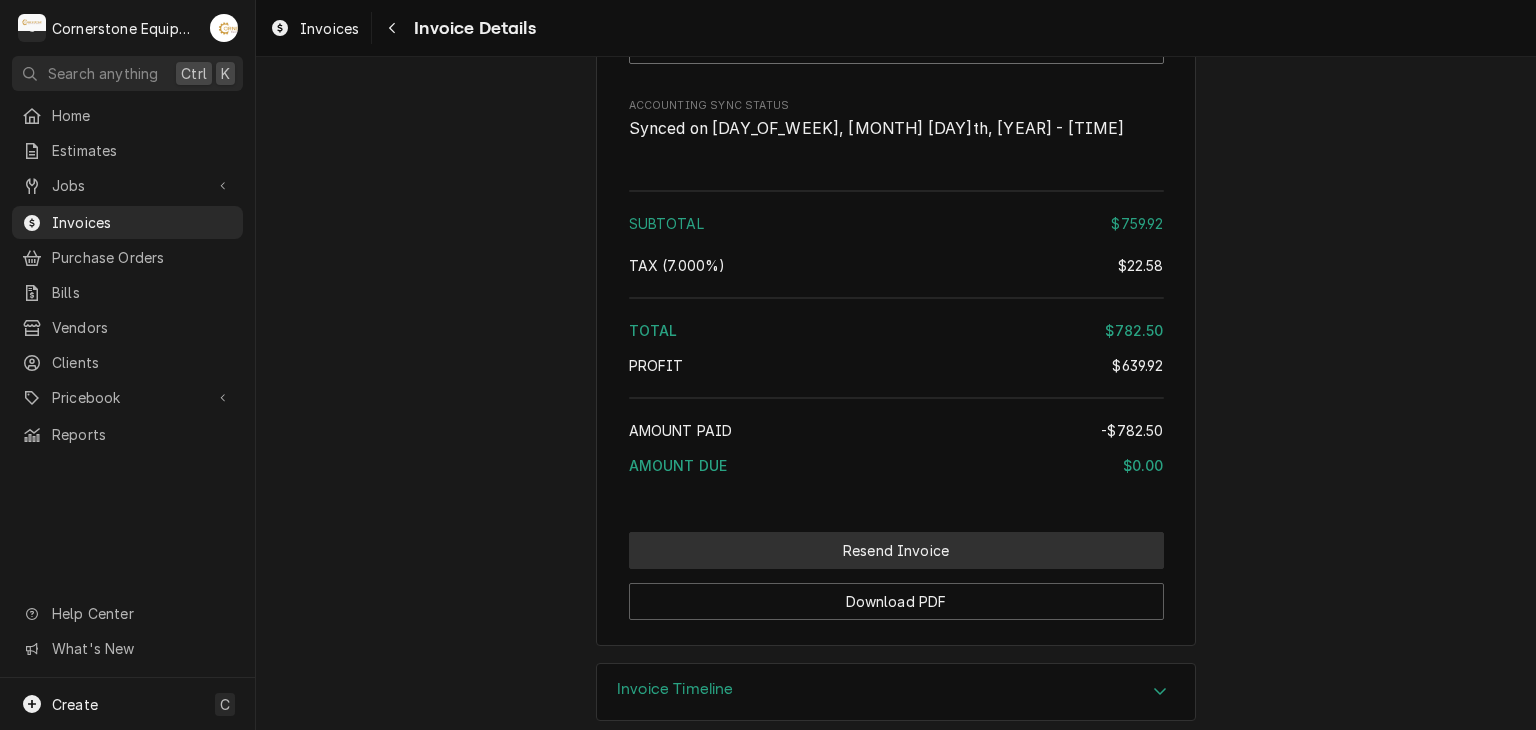 click on "Resend Invoice" at bounding box center [896, 550] 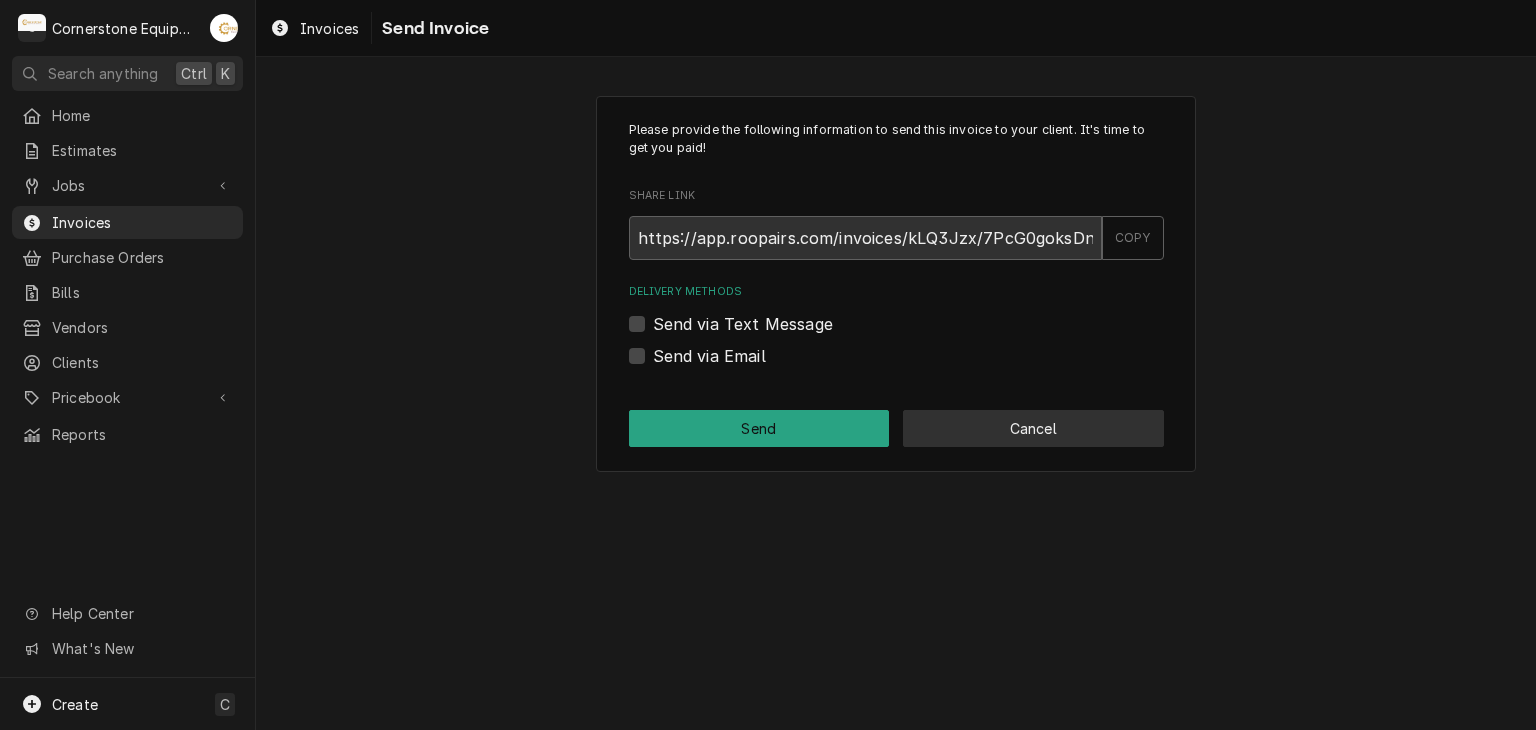 click on "Cancel" at bounding box center [1033, 428] 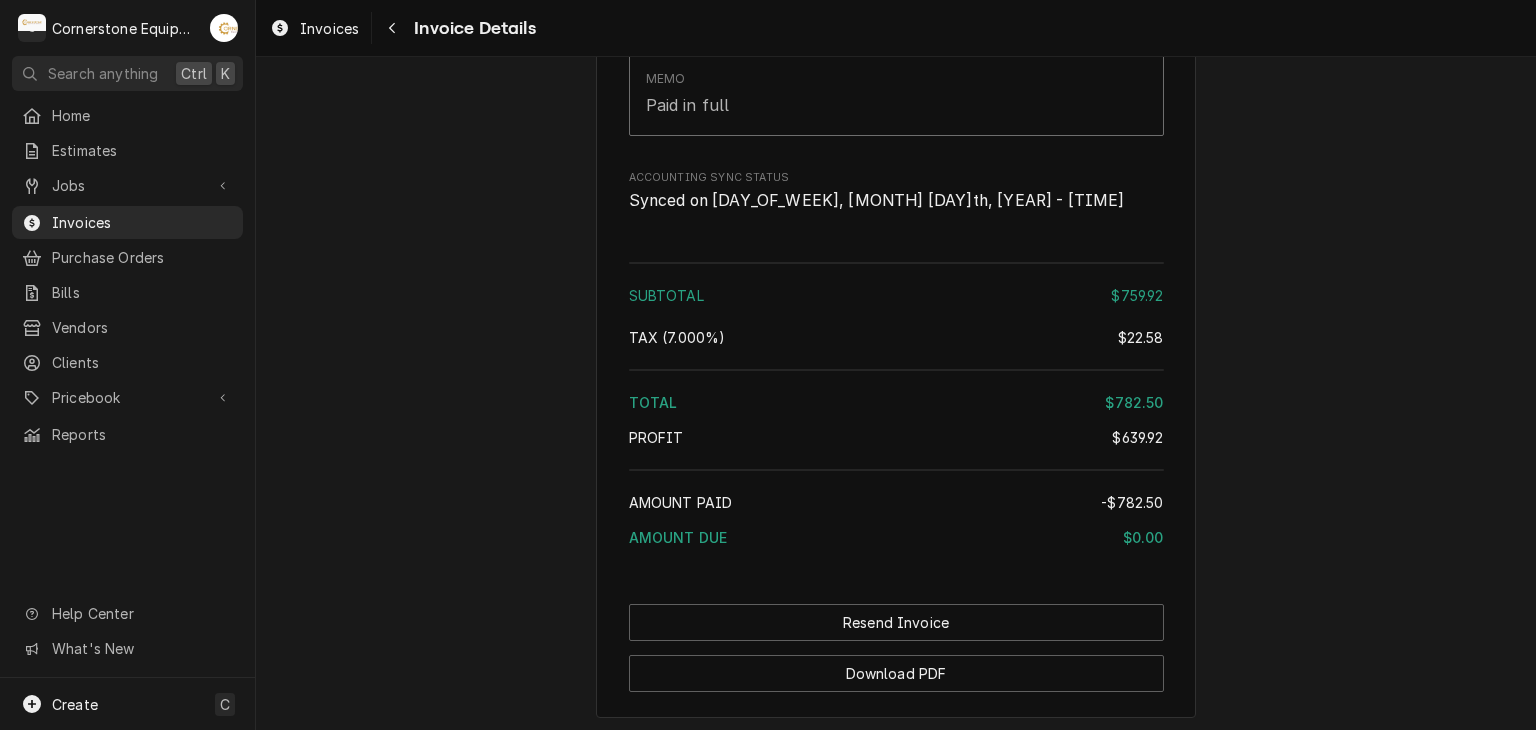 scroll, scrollTop: 2000, scrollLeft: 0, axis: vertical 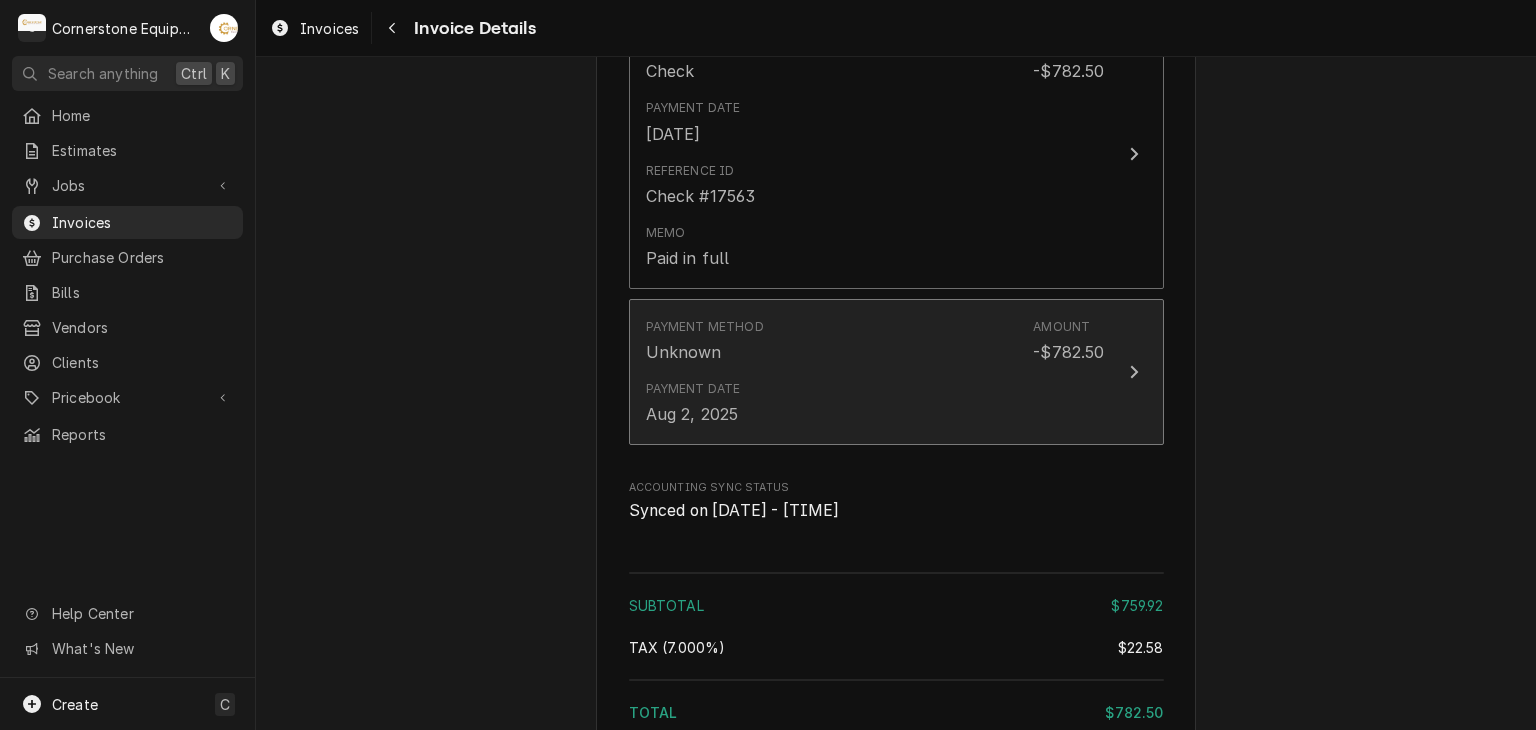 click on "Payment Method Unknown Amount -$782.50" at bounding box center [875, 341] 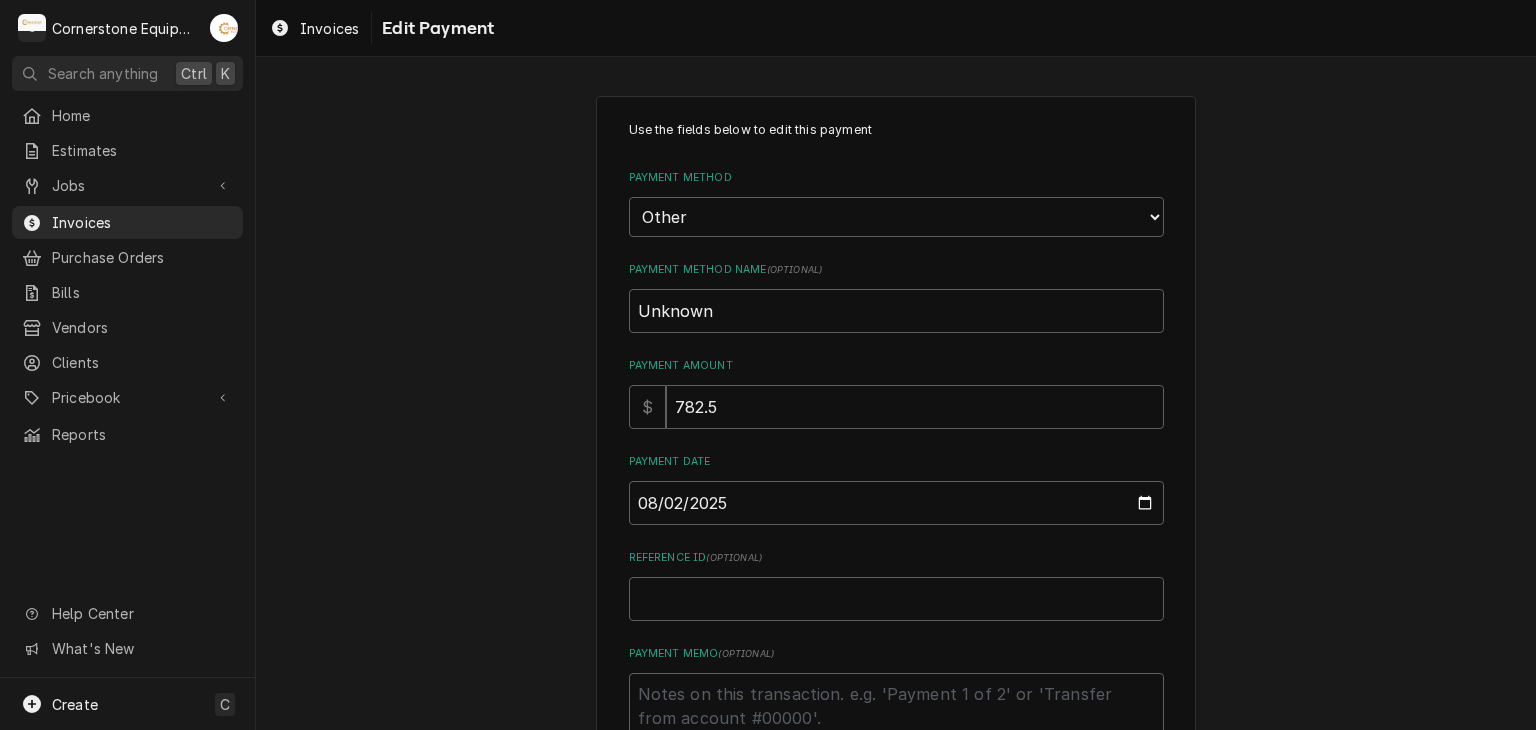 scroll, scrollTop: 203, scrollLeft: 0, axis: vertical 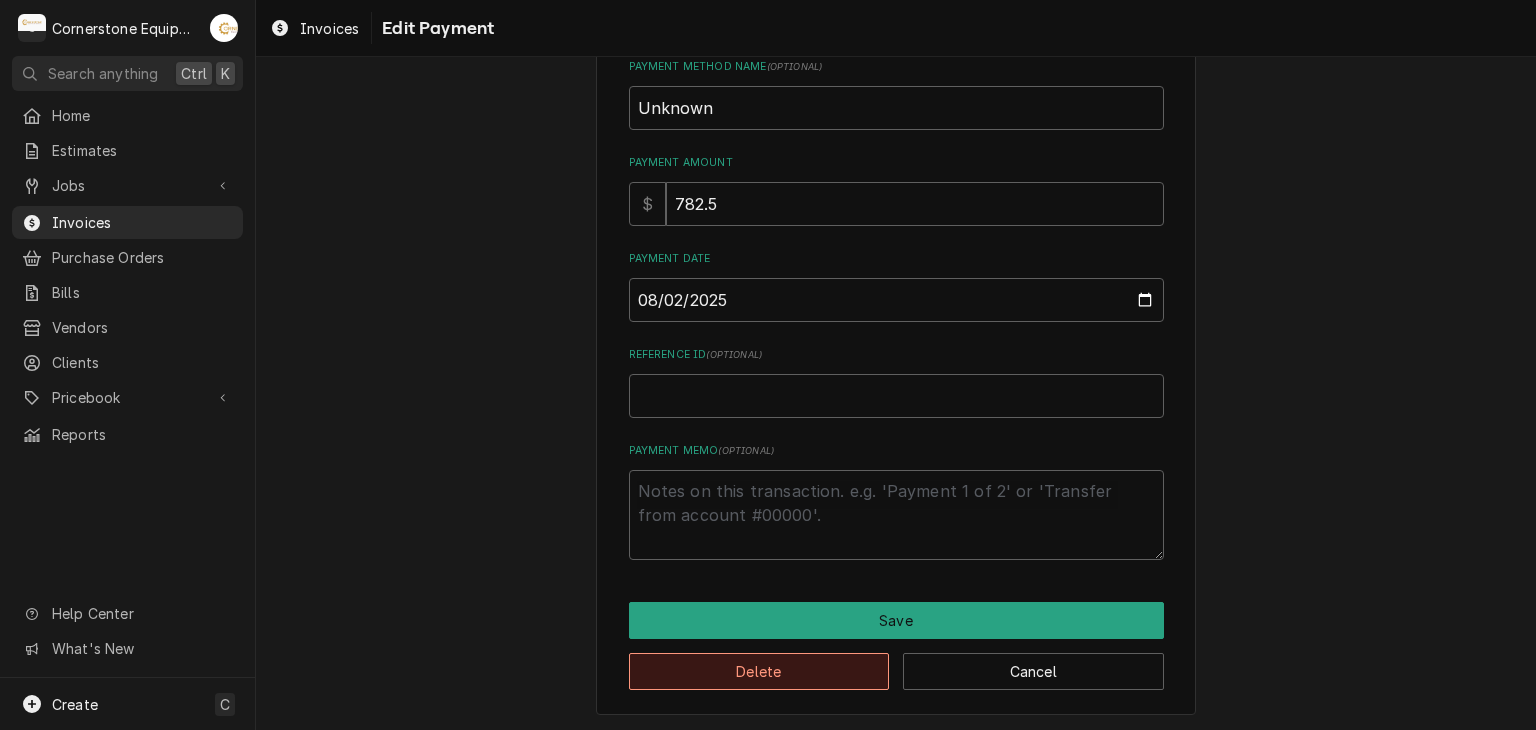 click on "Delete" at bounding box center (759, 671) 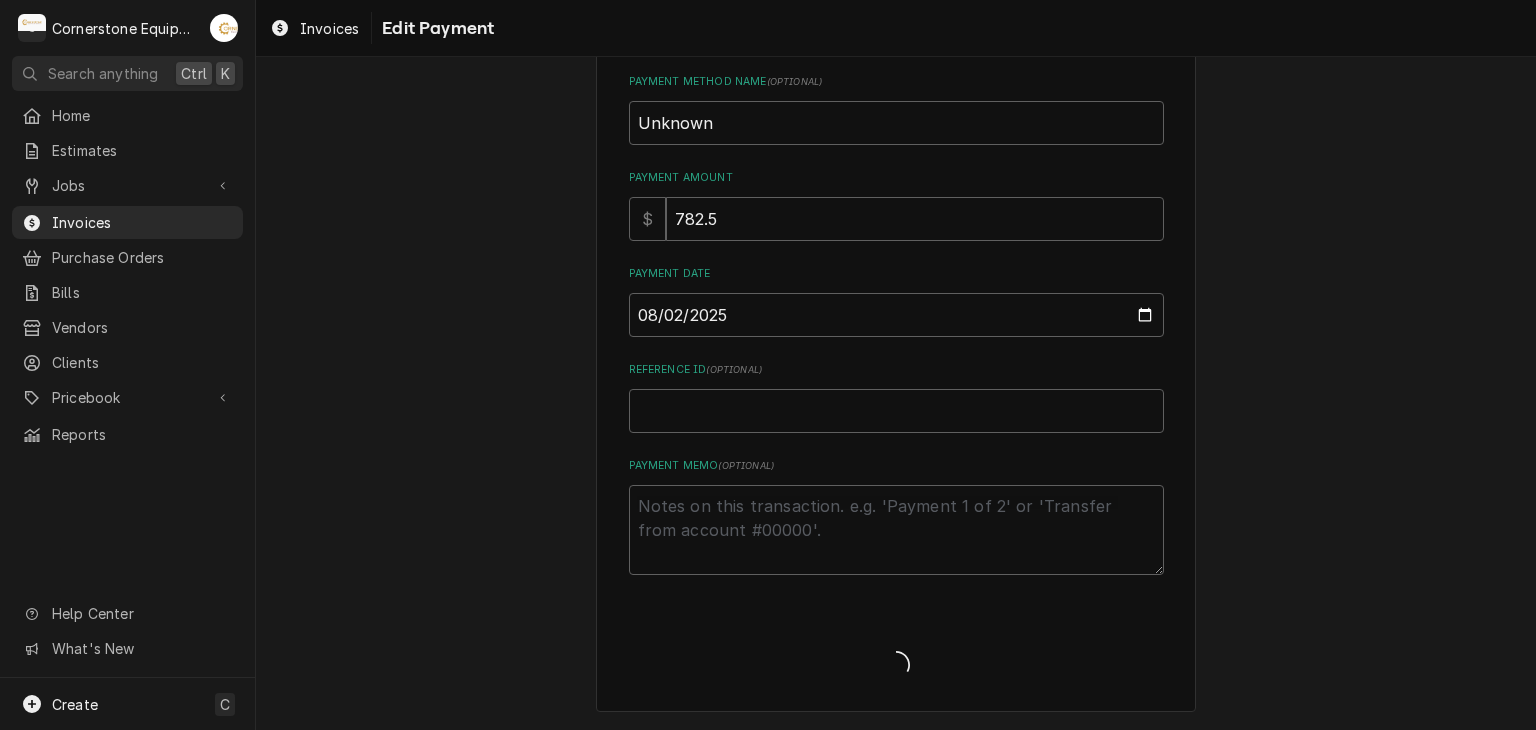 scroll, scrollTop: 185, scrollLeft: 0, axis: vertical 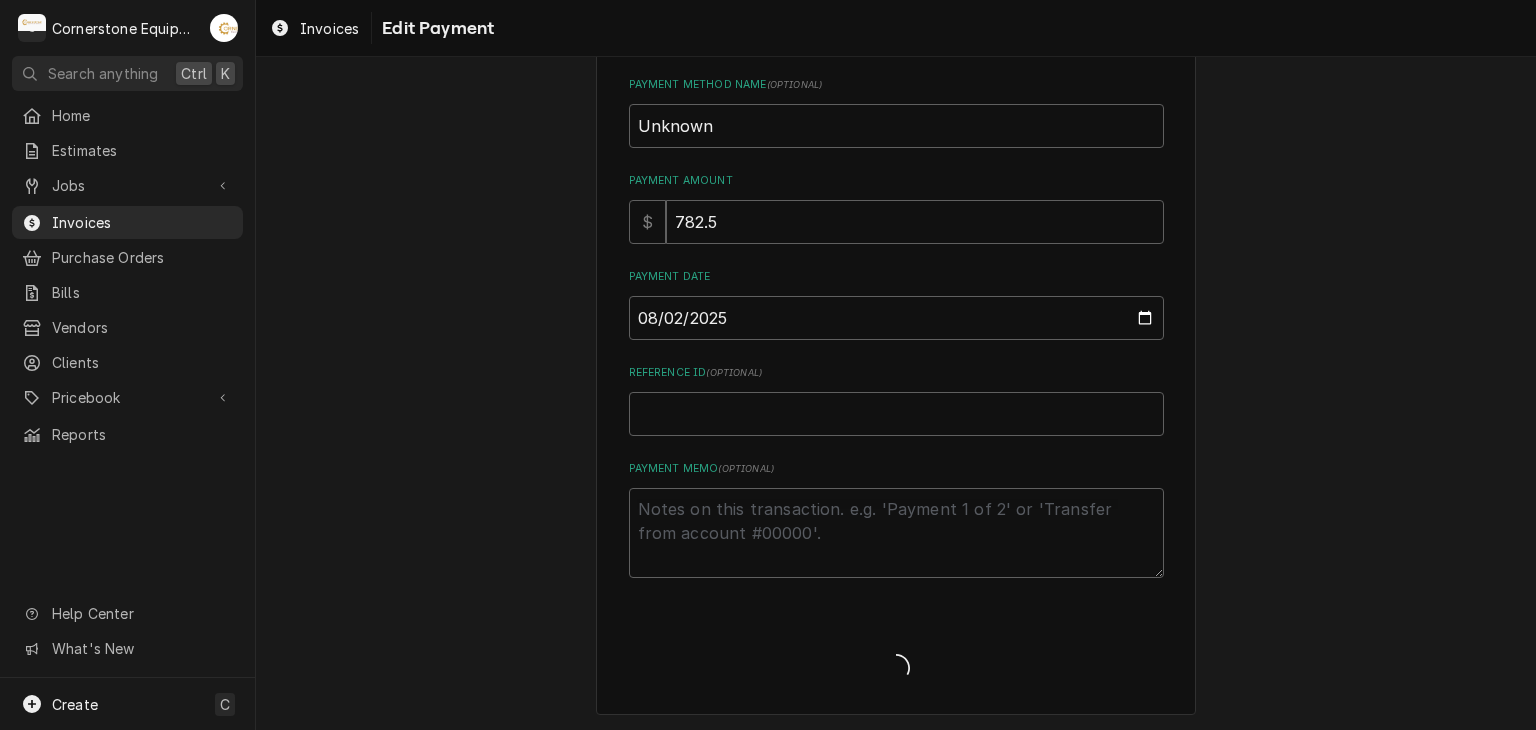 type on "x" 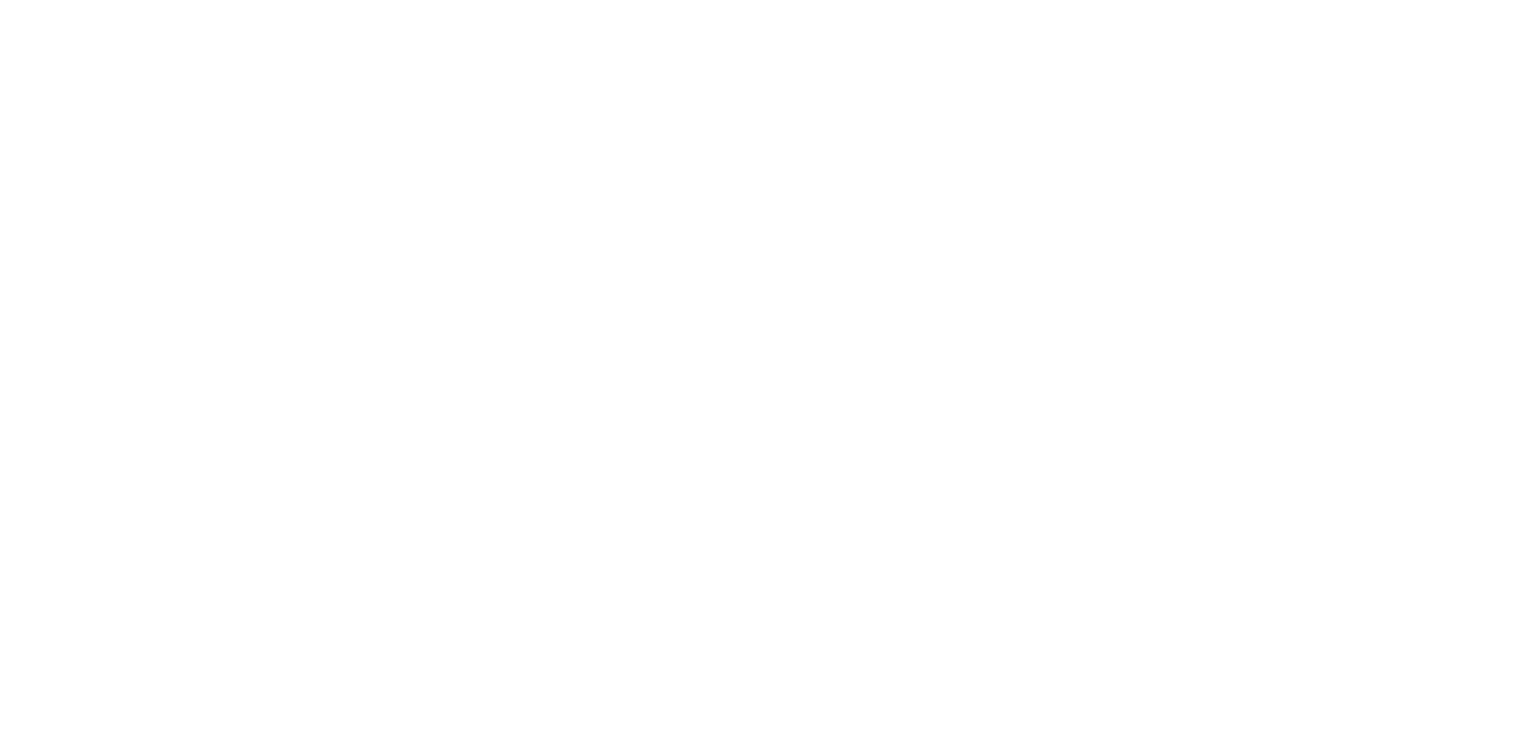 scroll, scrollTop: 0, scrollLeft: 0, axis: both 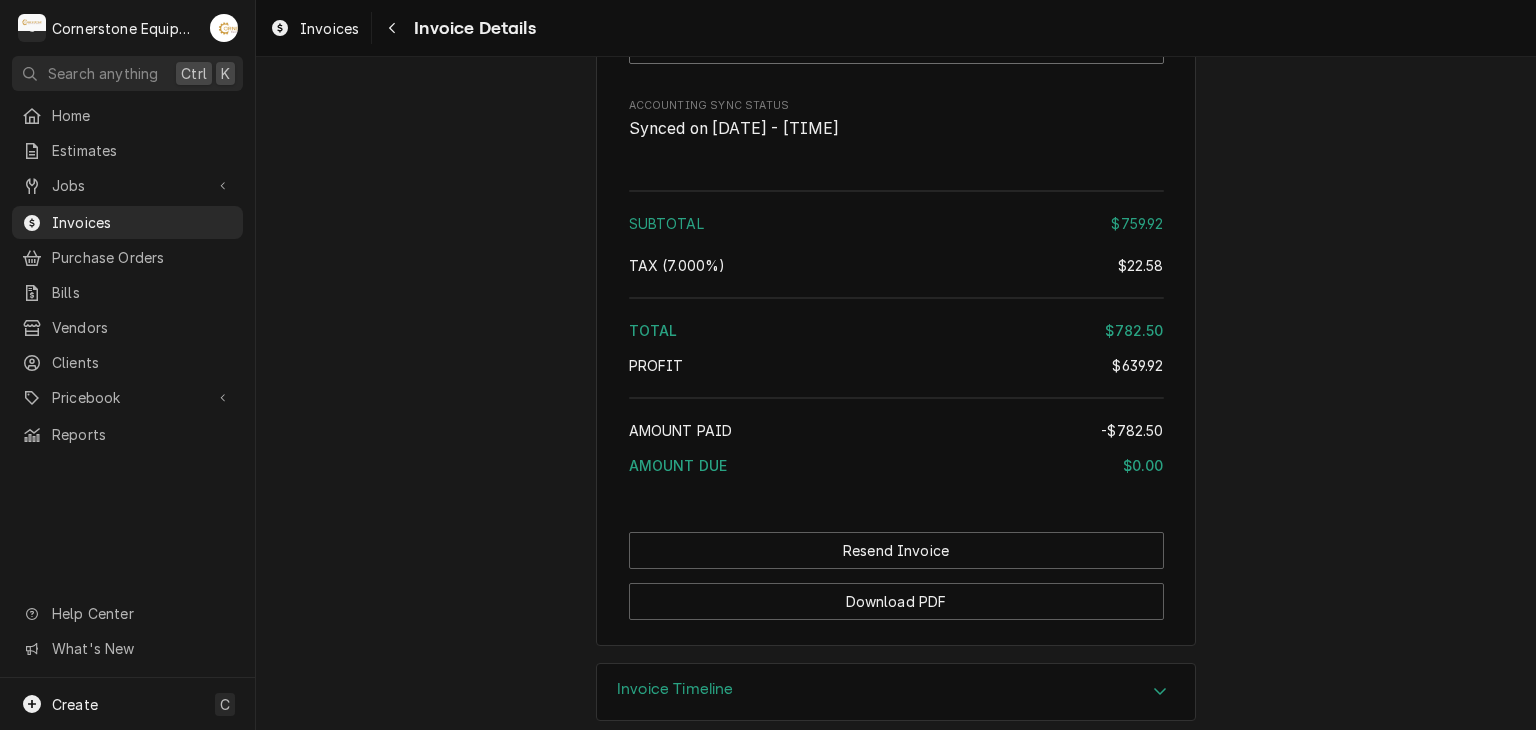 click on "Paid Sender Cornerstone Equipment Repair, LLC [NUMBER] [STREET] [NUMBER]
[CITY], [STATE] [POSTAL_CODE] [PHONE] [EMAIL] Recipient (Bill To) Corona Mexican Restaurant [NUMBER] [STREET]
[CITY], [STATE] [POSTAL_CODE] Service Location Corona Spartanburg
[NUMBER] [STREET]
[CITY], [STATE] Service Charges Short Description Priority Labor Rate Service Date [DATE] Hourly Cost $60.00/hr Qty. 2hrs Rate $187.50/hr Amount $375.00 Tax Non-Taxable Service  Summary Parts and Materials Short Description misc plubming Manufacturer — Manufacturer Part # — Unit Cost $0.00 Qty. 1 Price $297.50 Amount $297.50 Tax Taxable Detailed  Summary Miscellaneous plumbing fittings and copper. — — 1" at bounding box center (896, -1276) 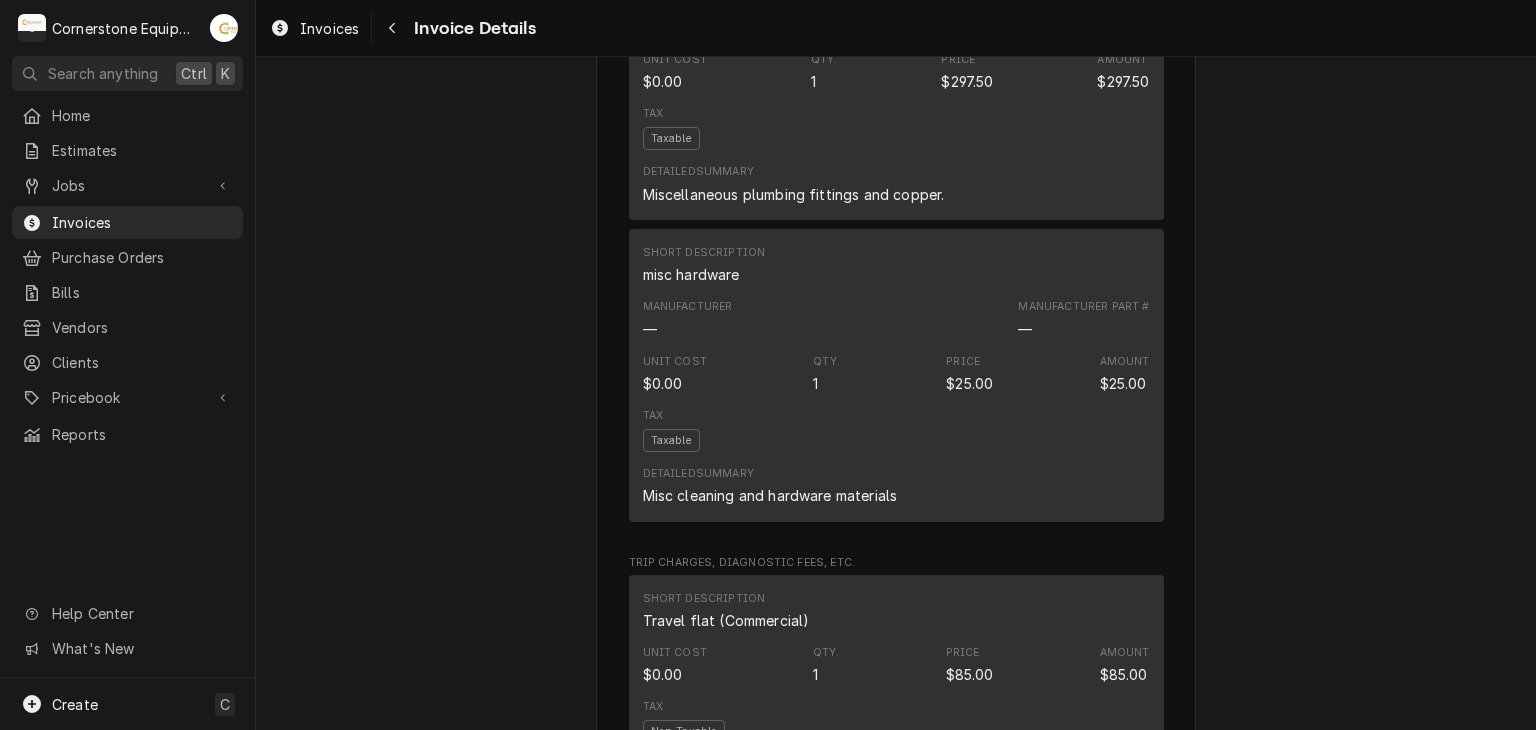 scroll, scrollTop: 1272, scrollLeft: 0, axis: vertical 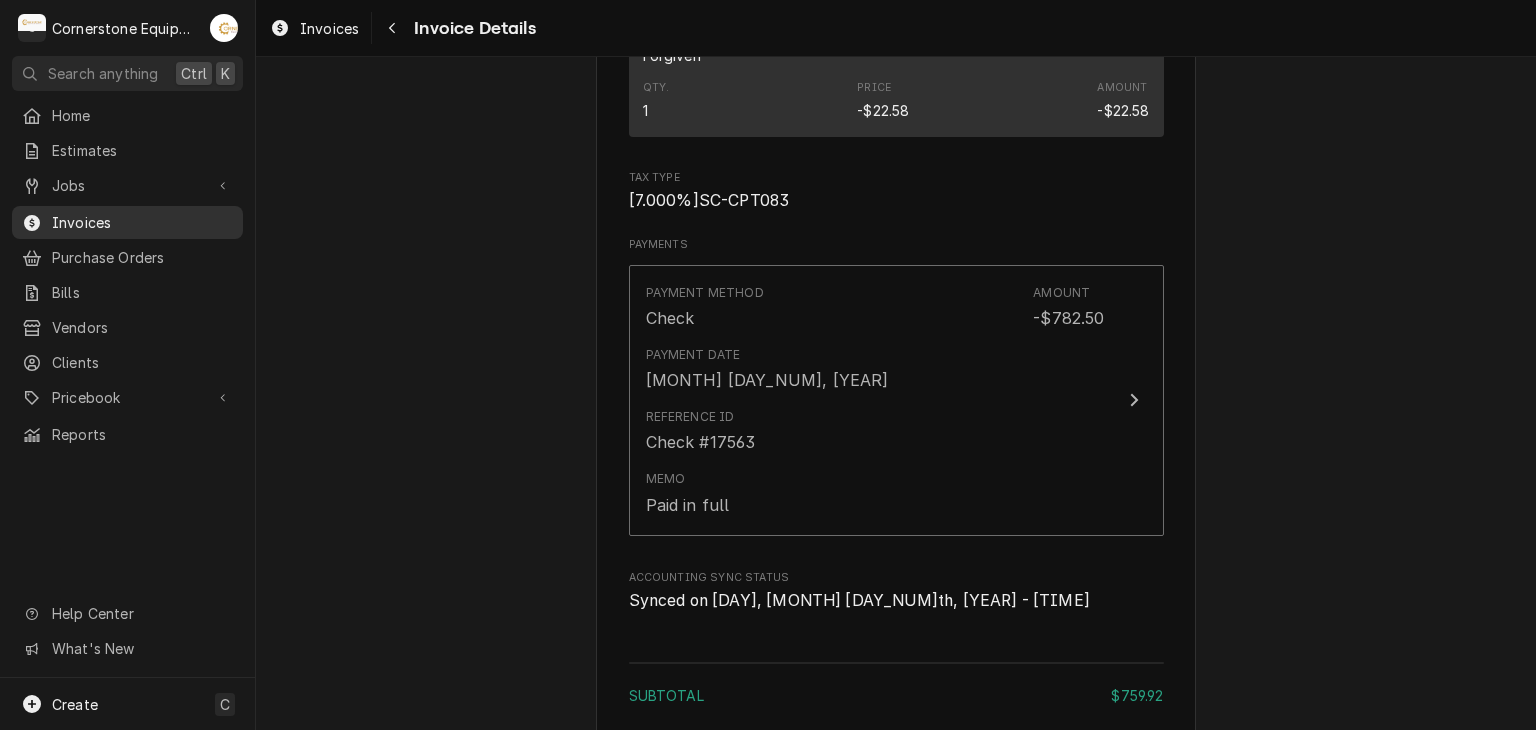 click on "Invoices" at bounding box center (142, 222) 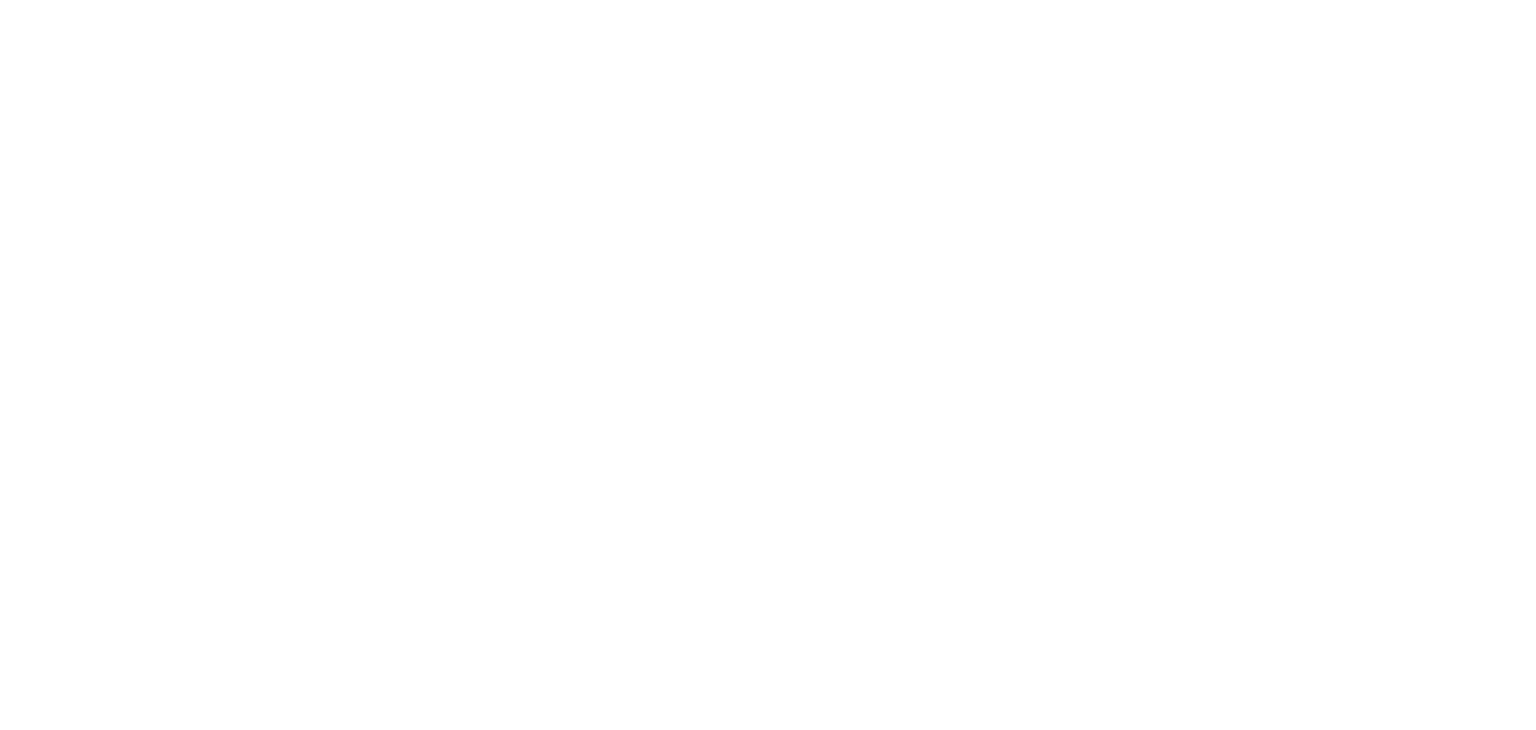 scroll, scrollTop: 0, scrollLeft: 0, axis: both 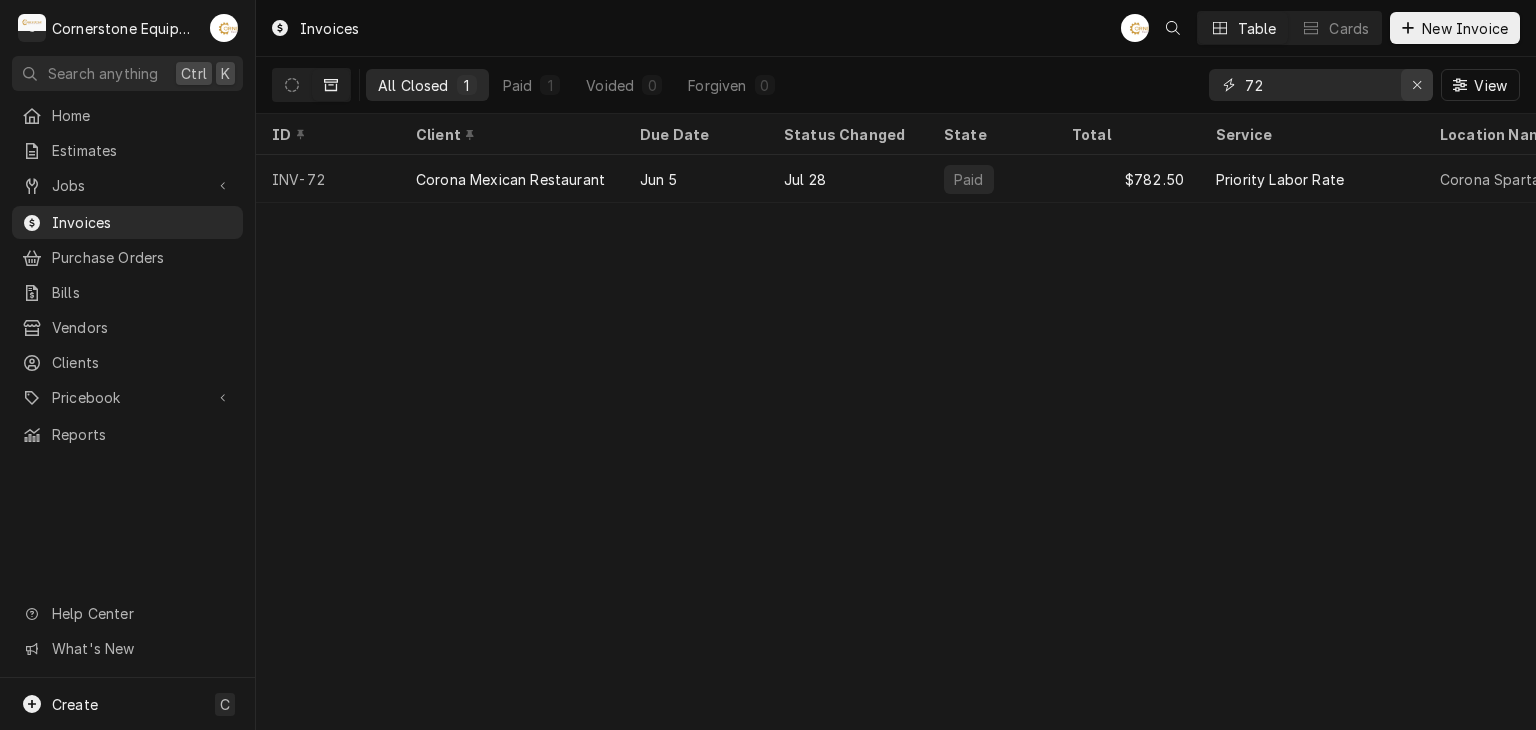 click at bounding box center (1417, 85) 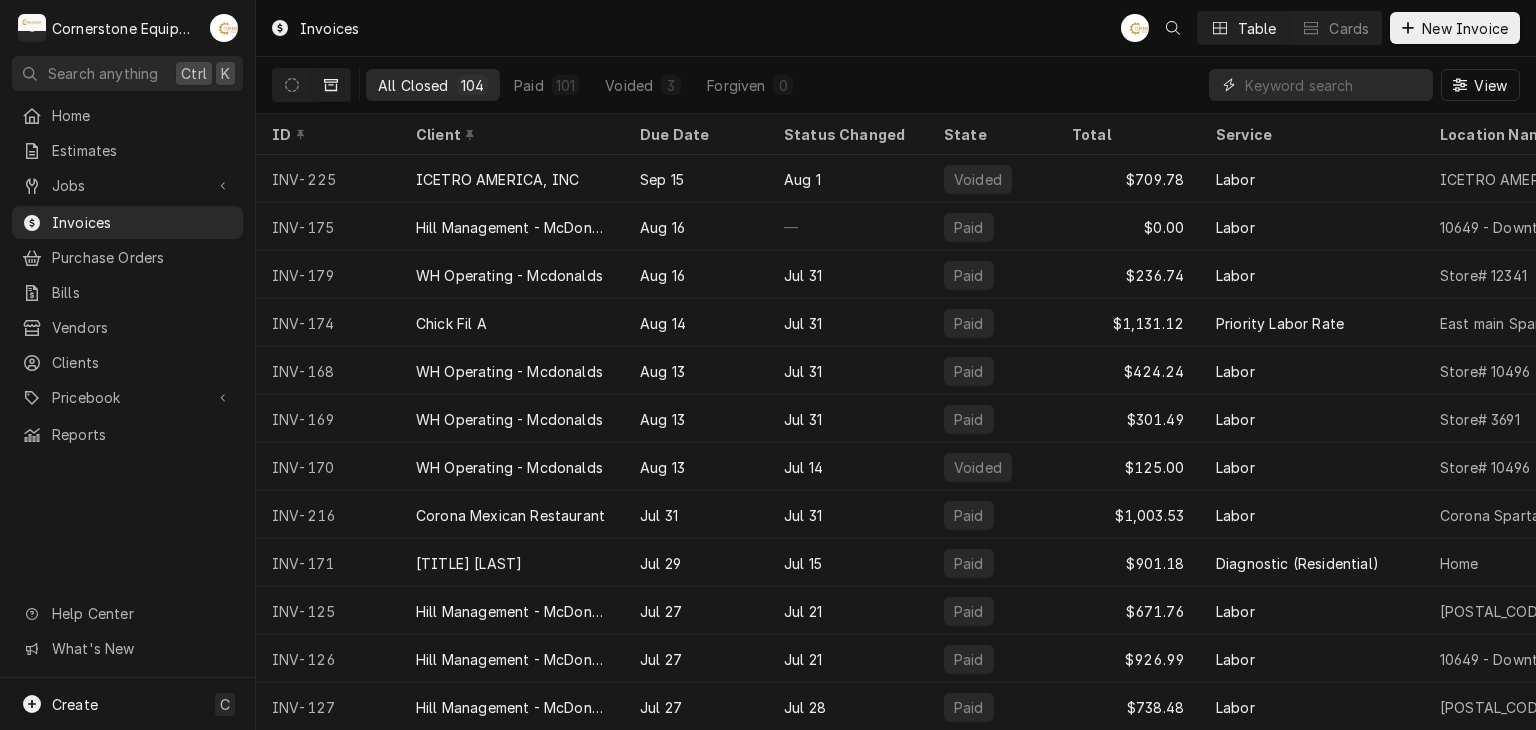 click at bounding box center (1334, 85) 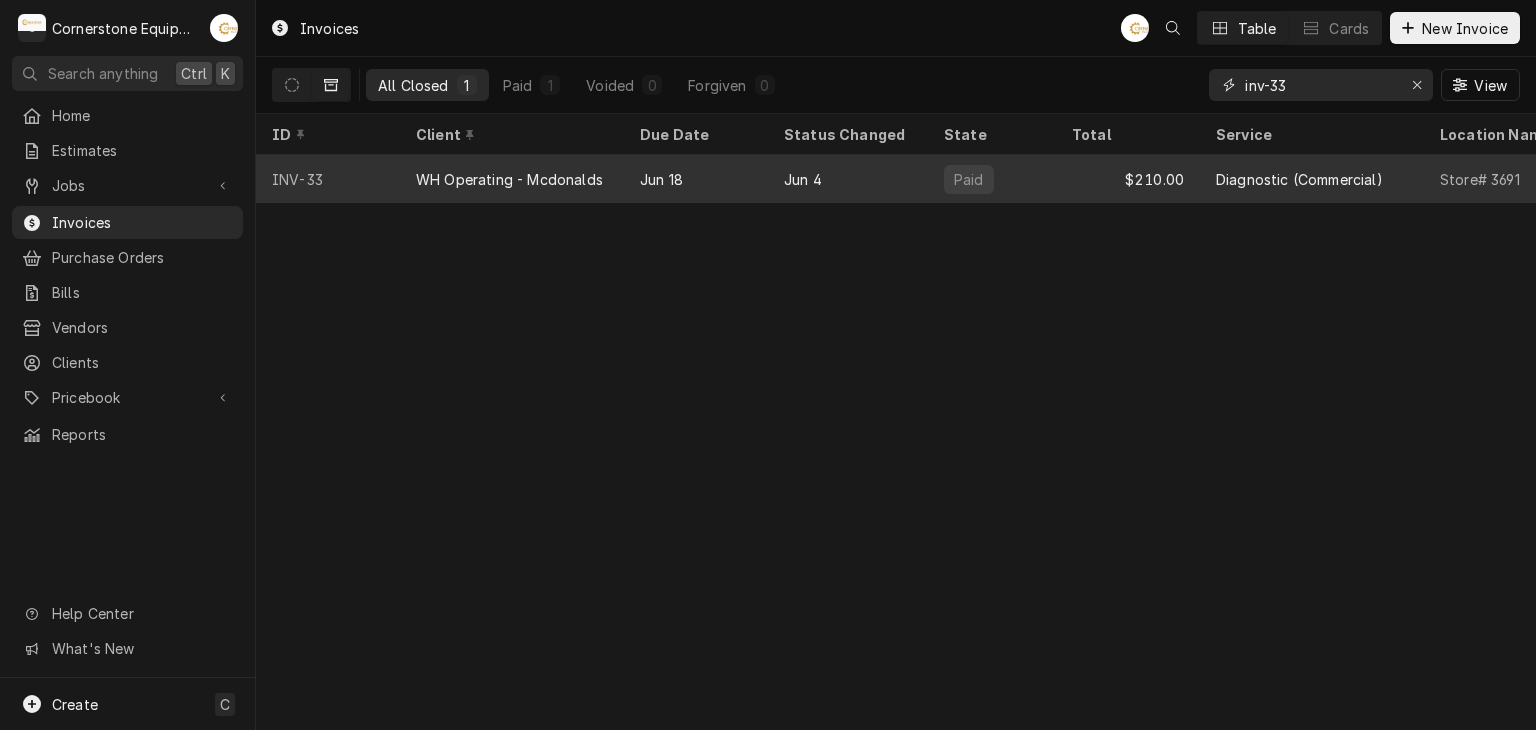 type on "inv-33" 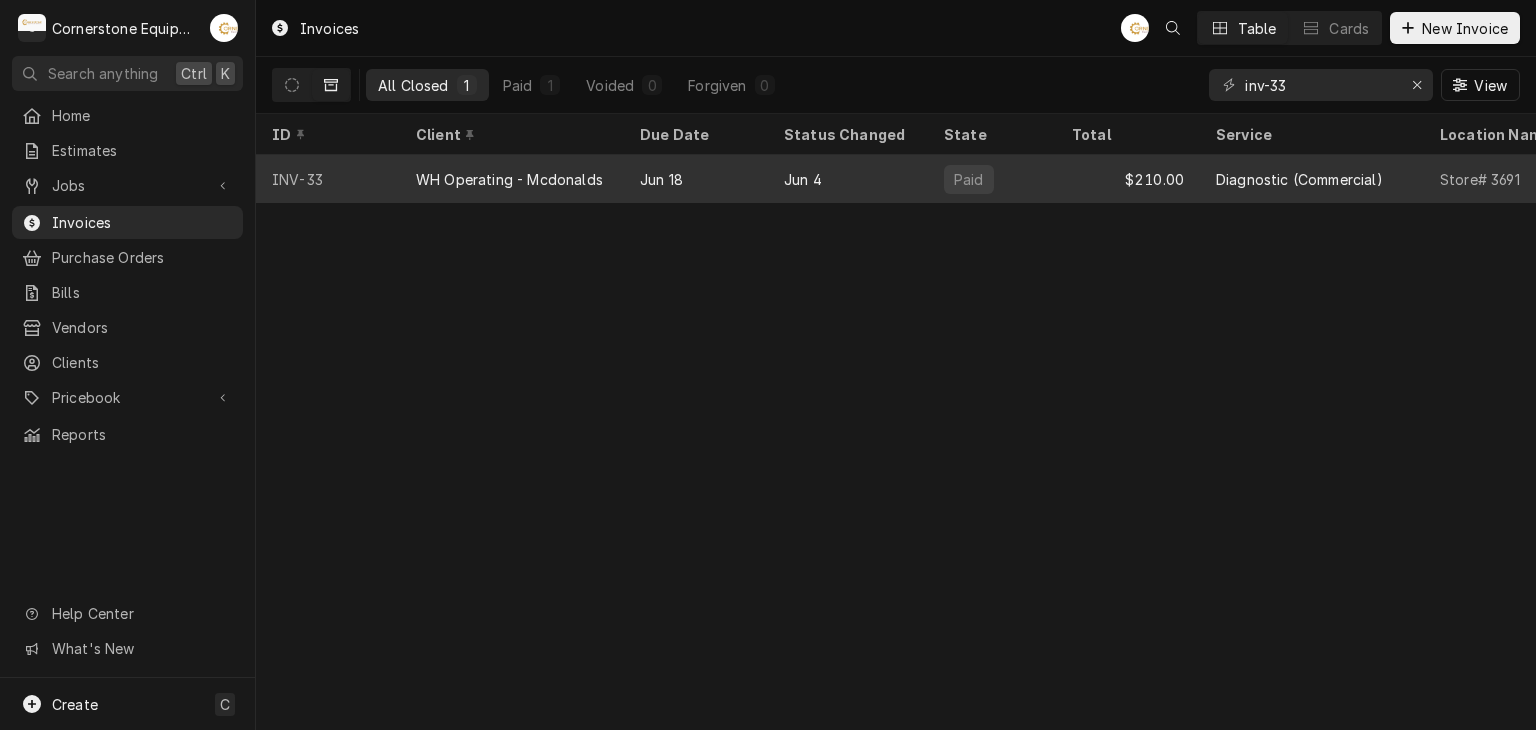 click on "WH Operating - Mcdonalds" at bounding box center [509, 179] 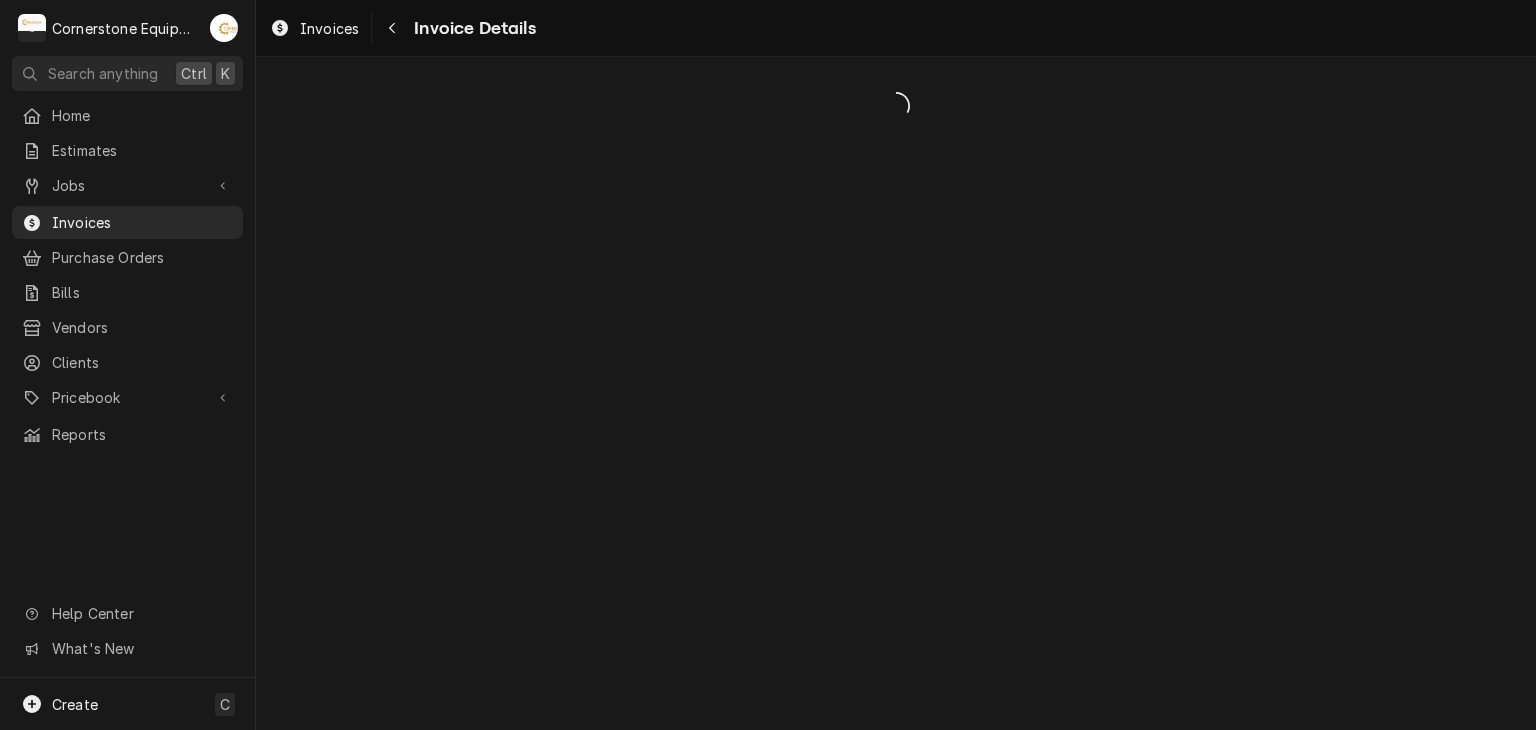 scroll, scrollTop: 0, scrollLeft: 0, axis: both 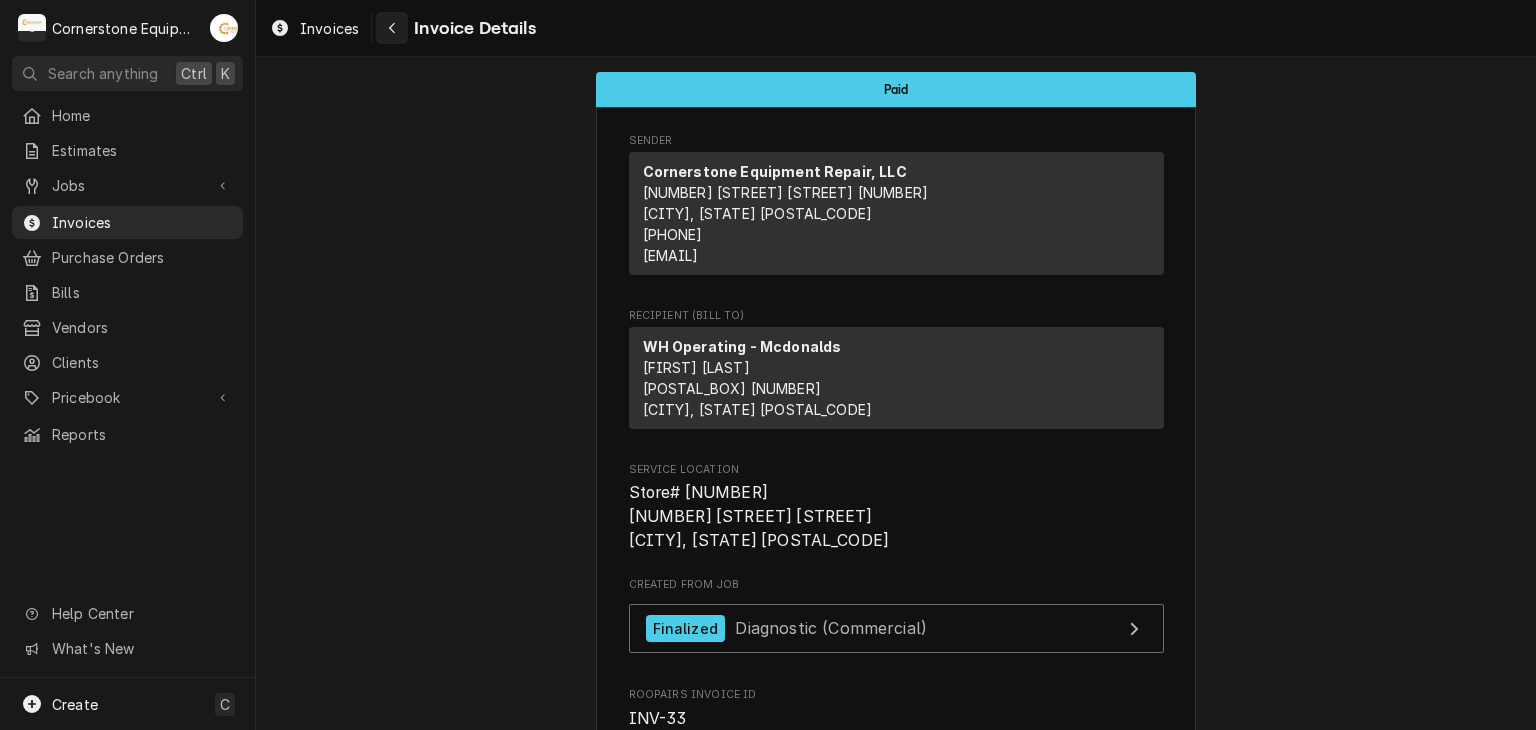 click at bounding box center (392, 28) 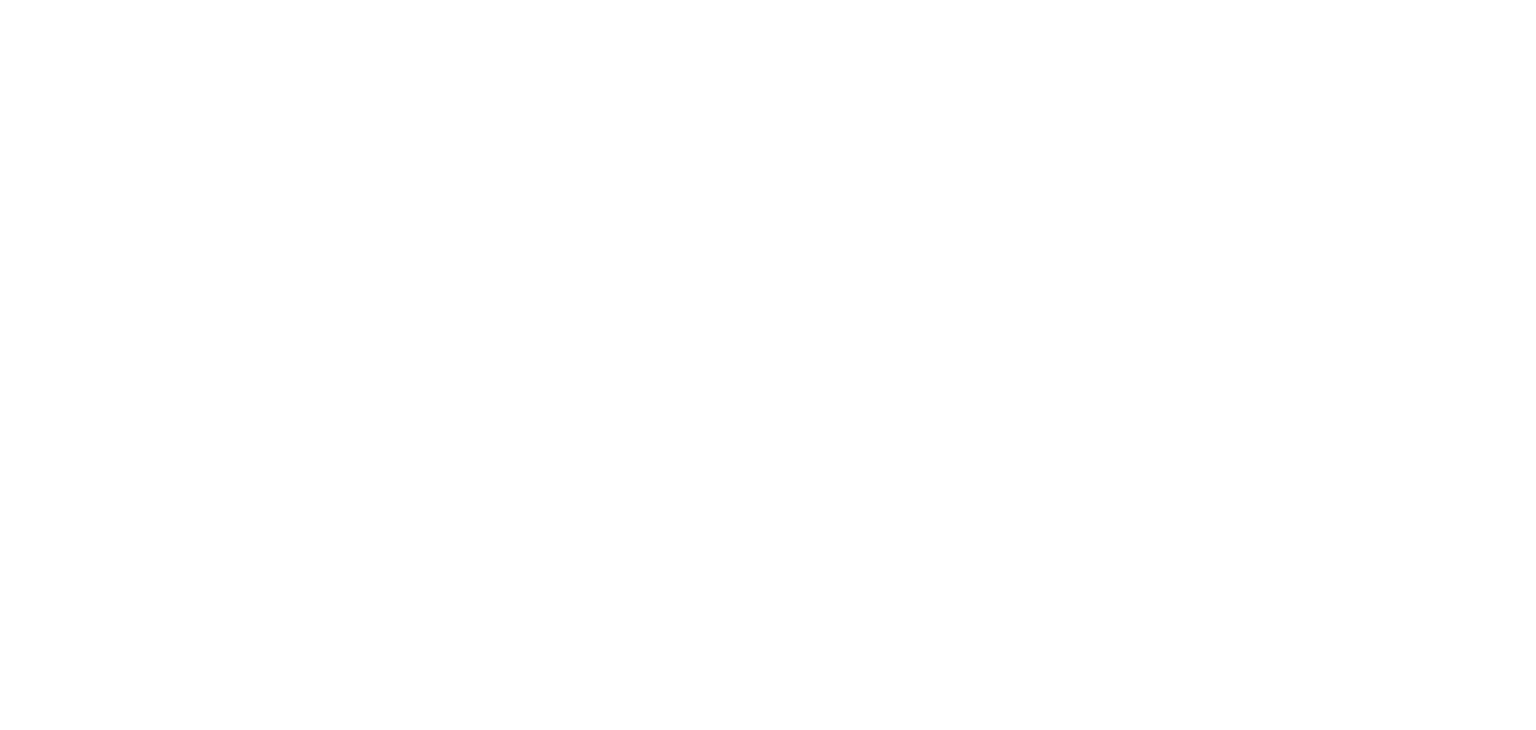 scroll, scrollTop: 0, scrollLeft: 0, axis: both 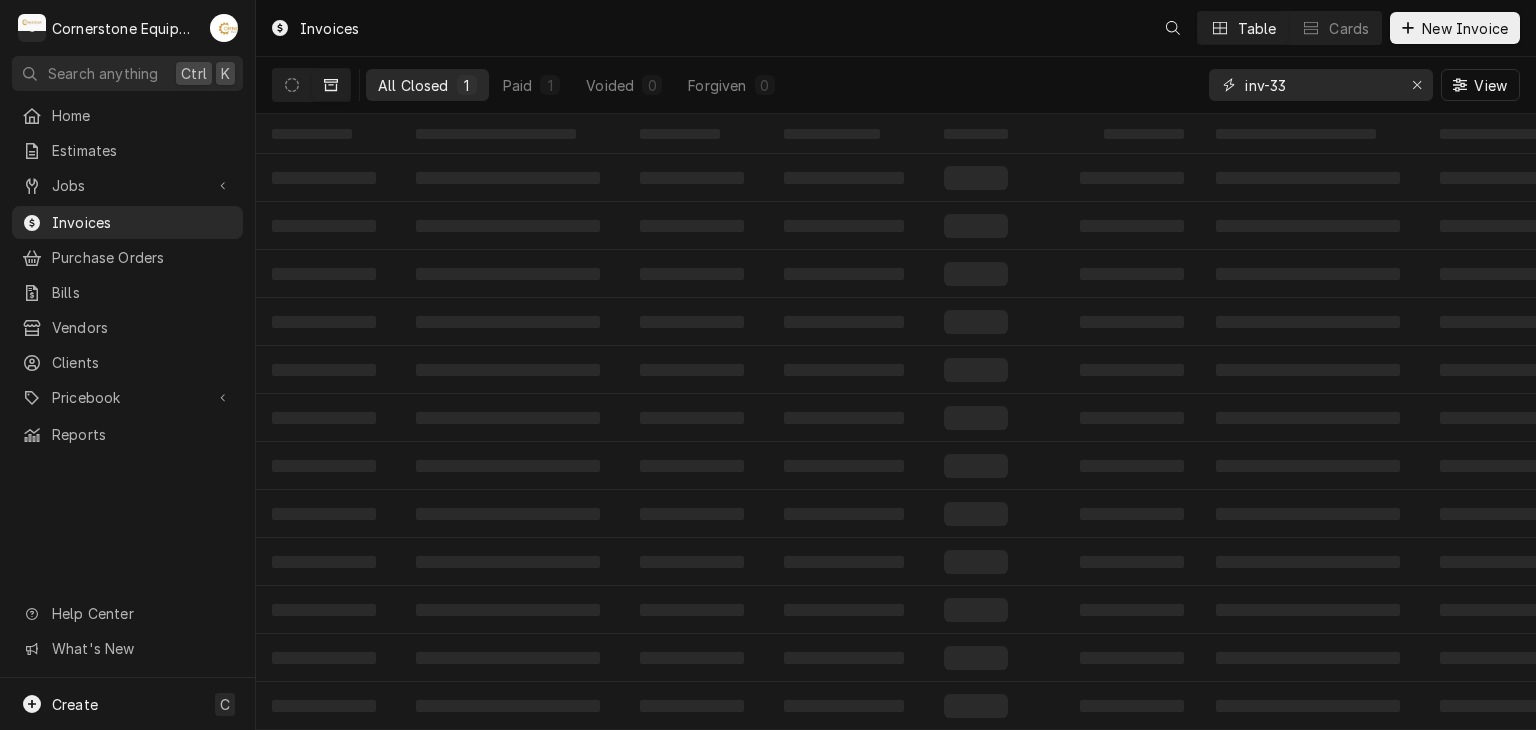 click on "inv-33" at bounding box center [1320, 85] 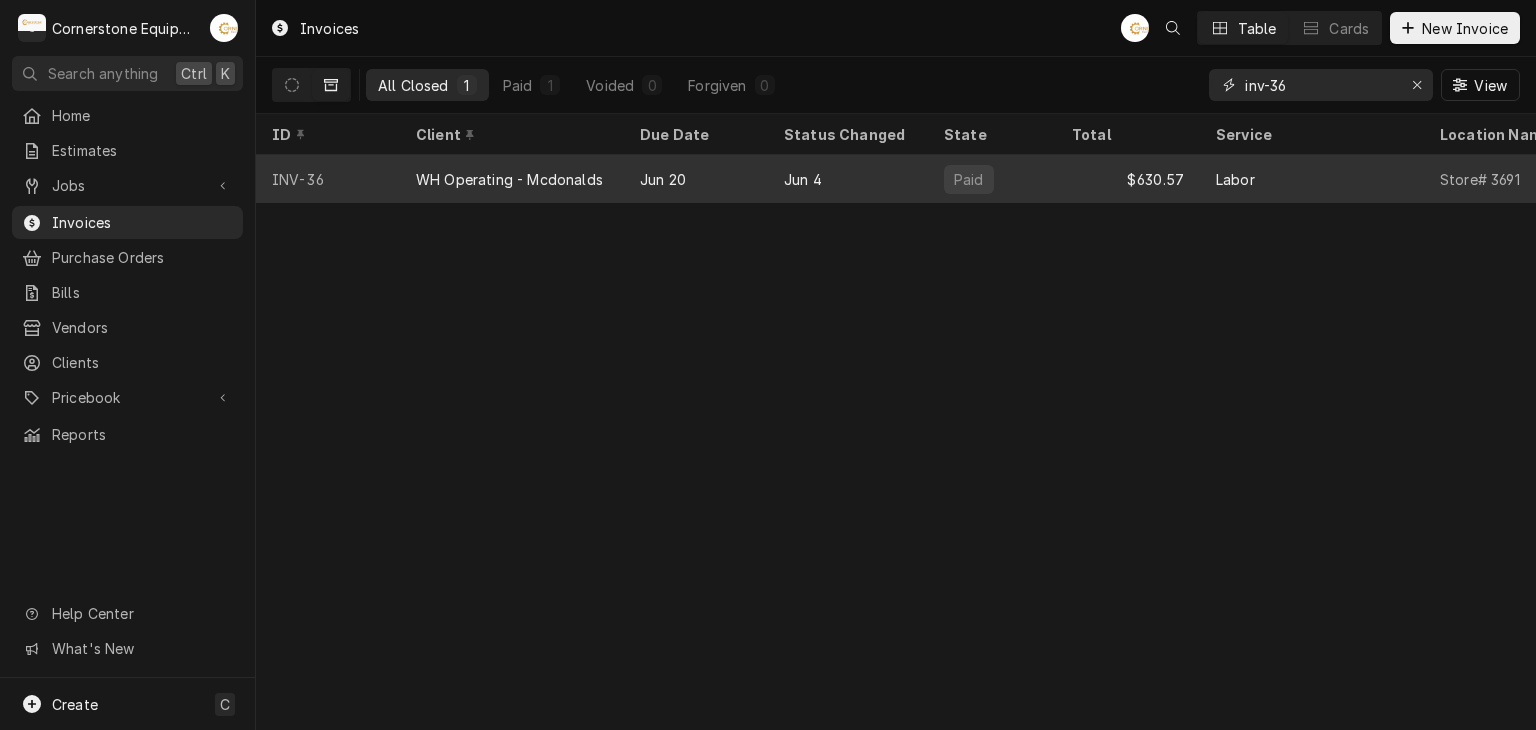 type on "inv-36" 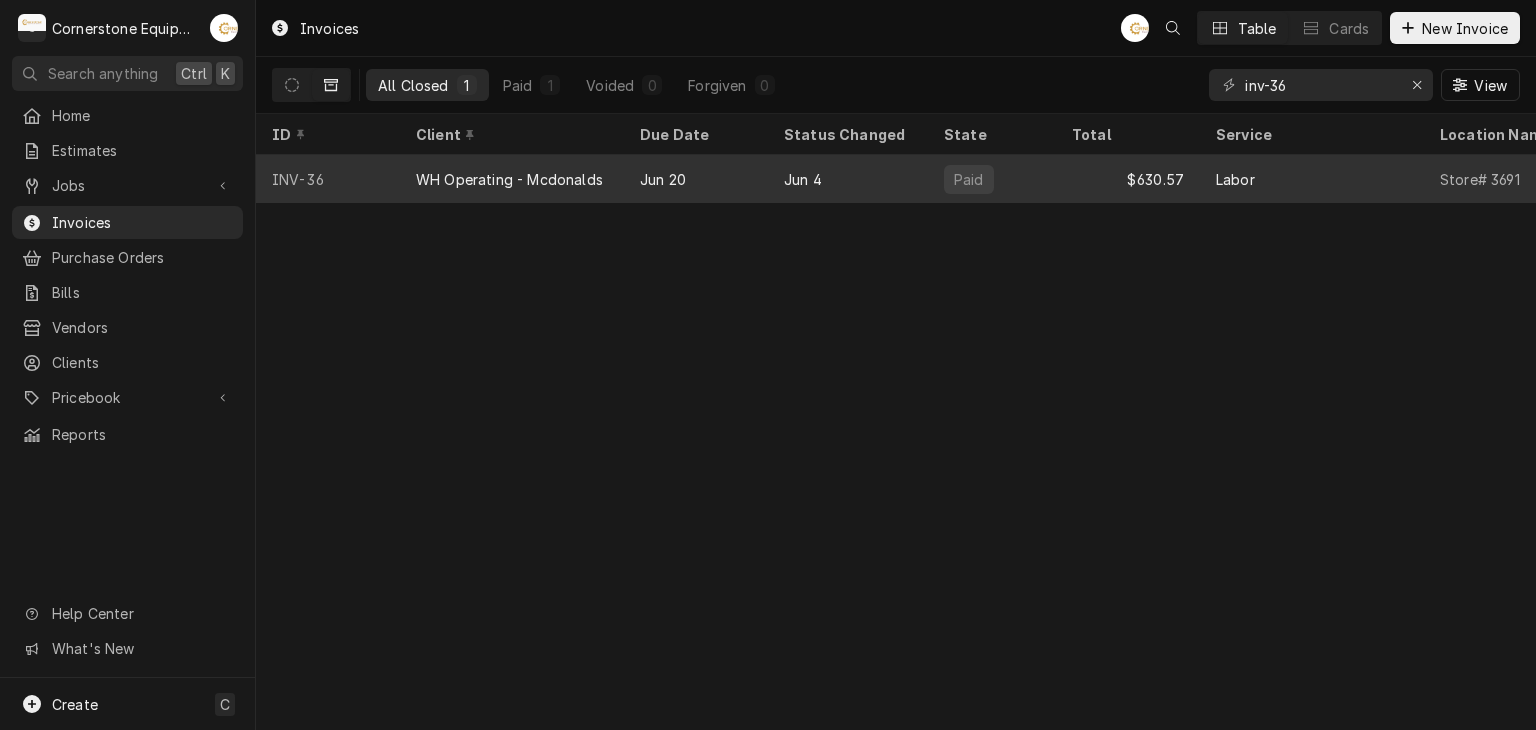 click on "Jun 4" at bounding box center (848, 179) 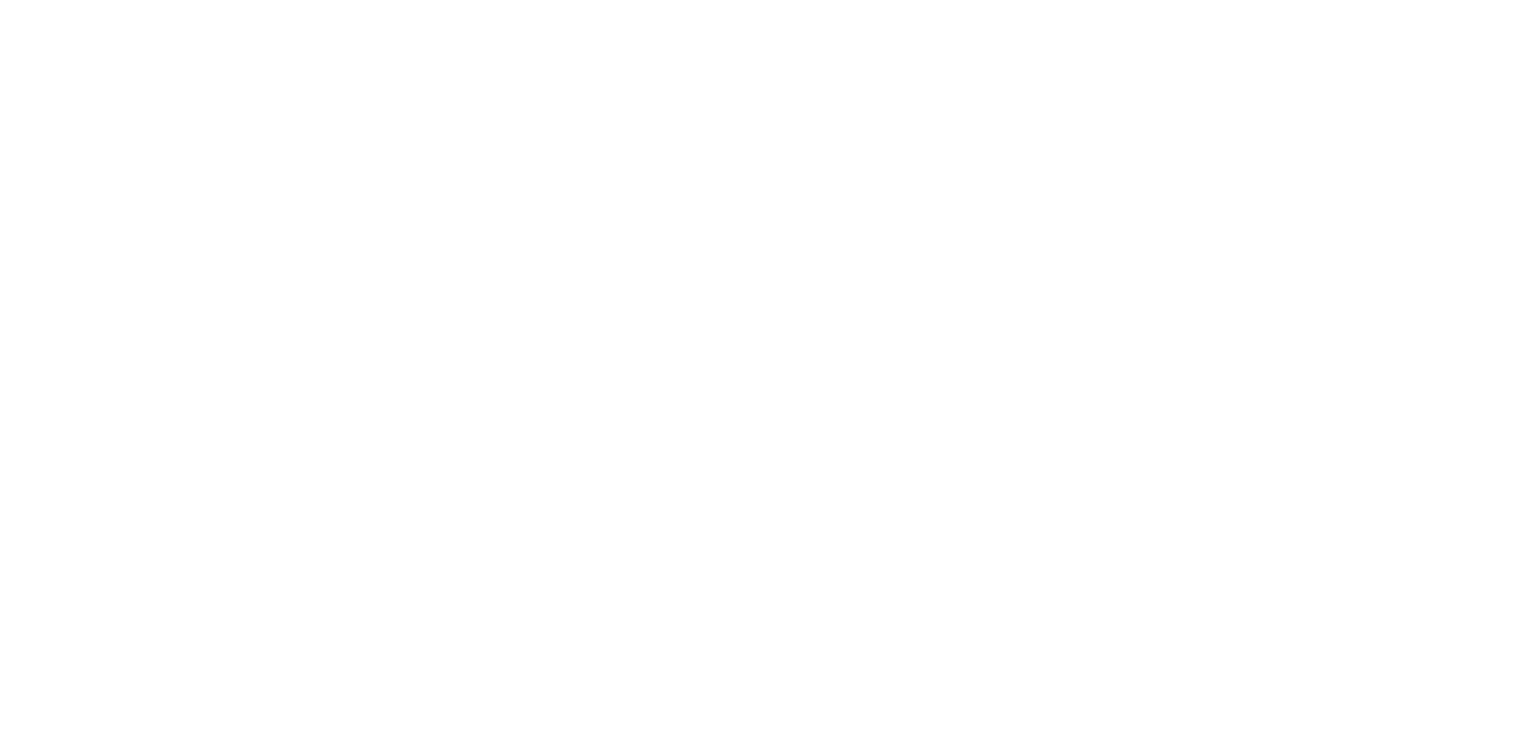 scroll, scrollTop: 0, scrollLeft: 0, axis: both 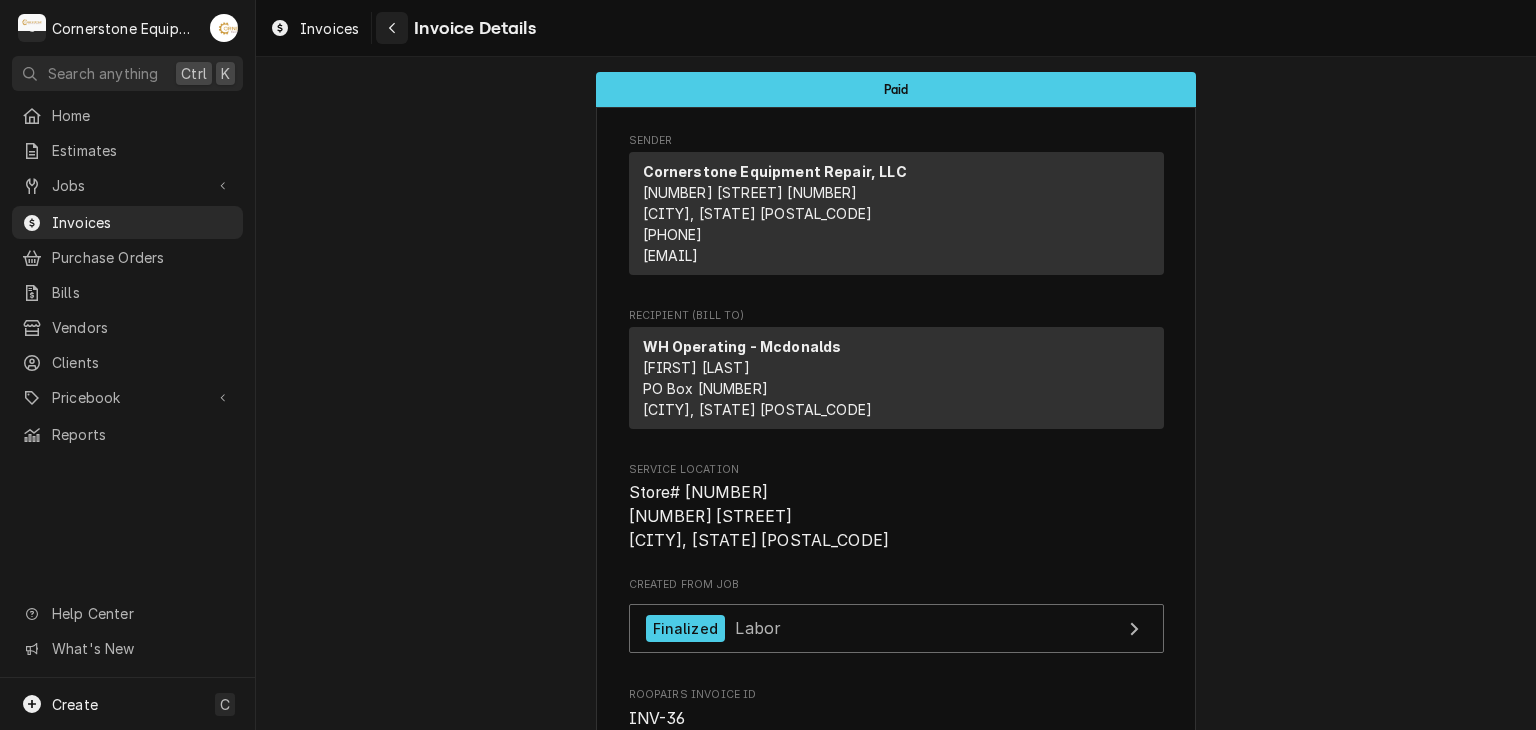 click at bounding box center (392, 28) 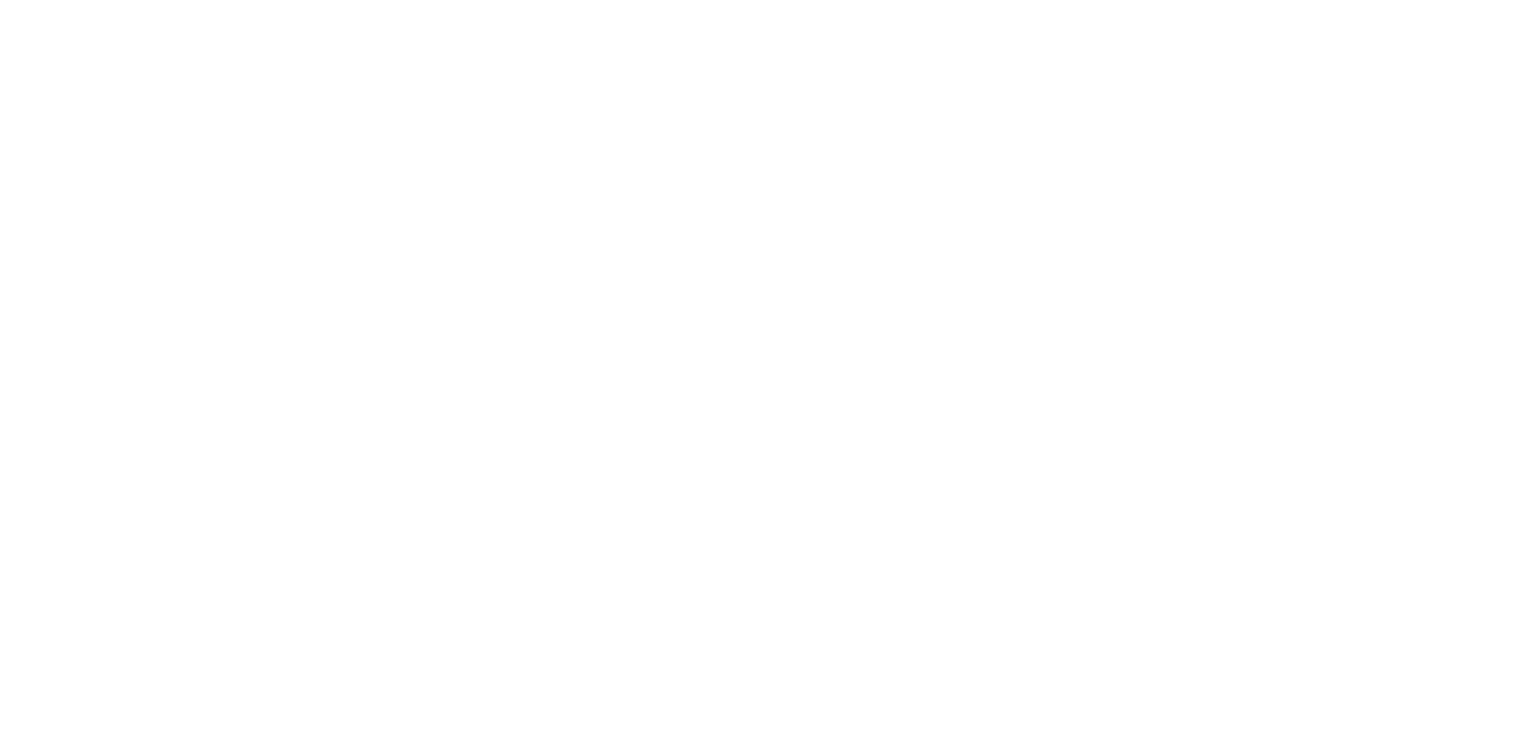 scroll, scrollTop: 0, scrollLeft: 0, axis: both 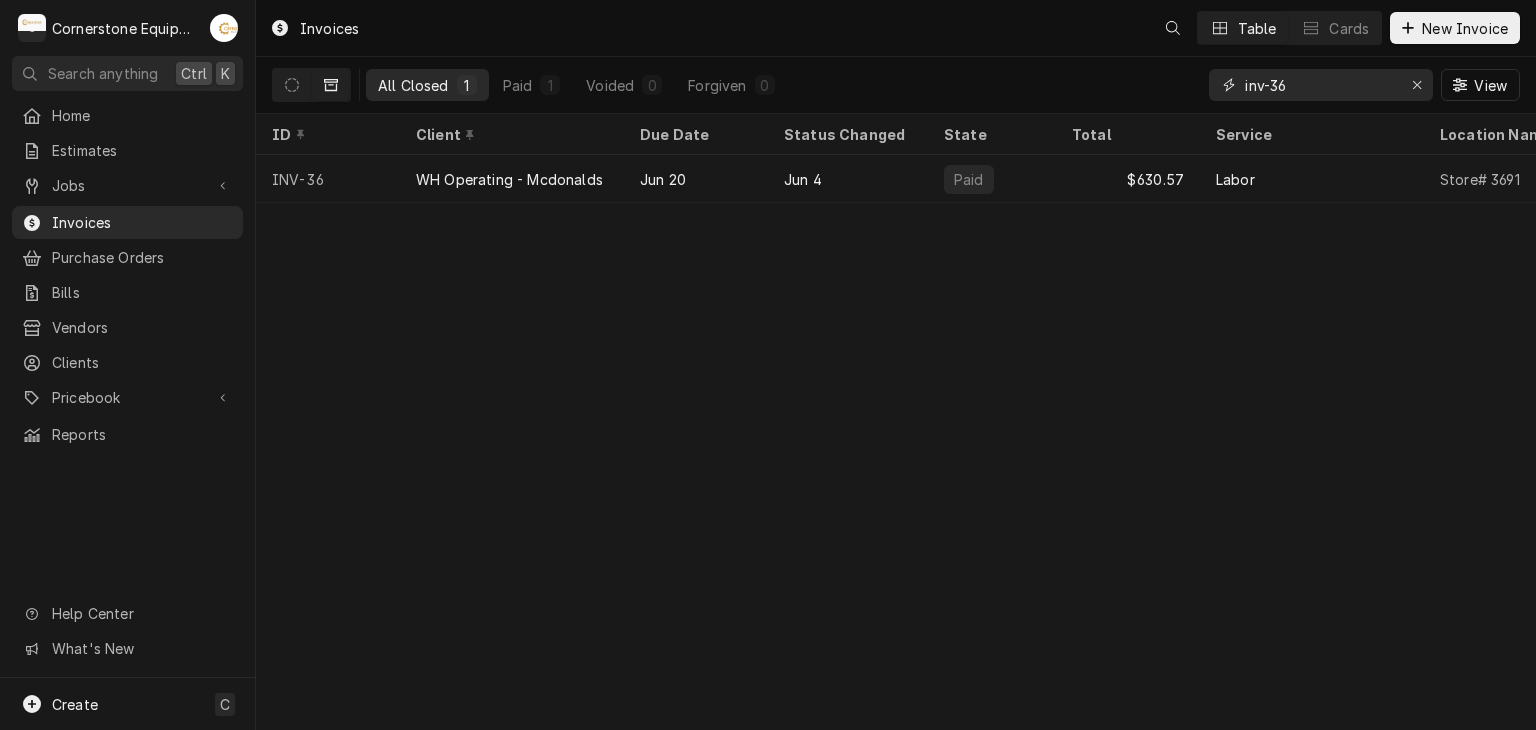 click on "inv-36" at bounding box center [1320, 85] 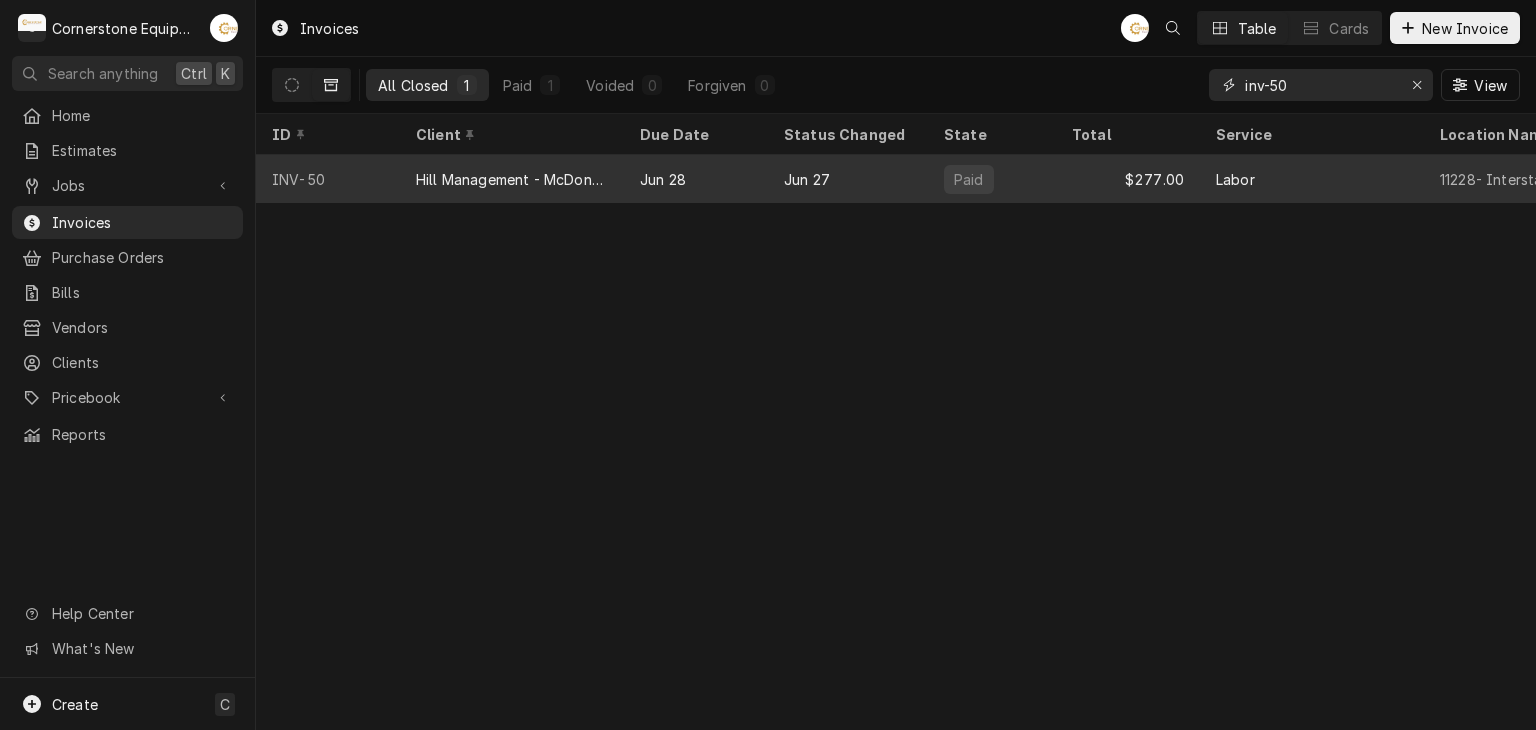 type on "inv-50" 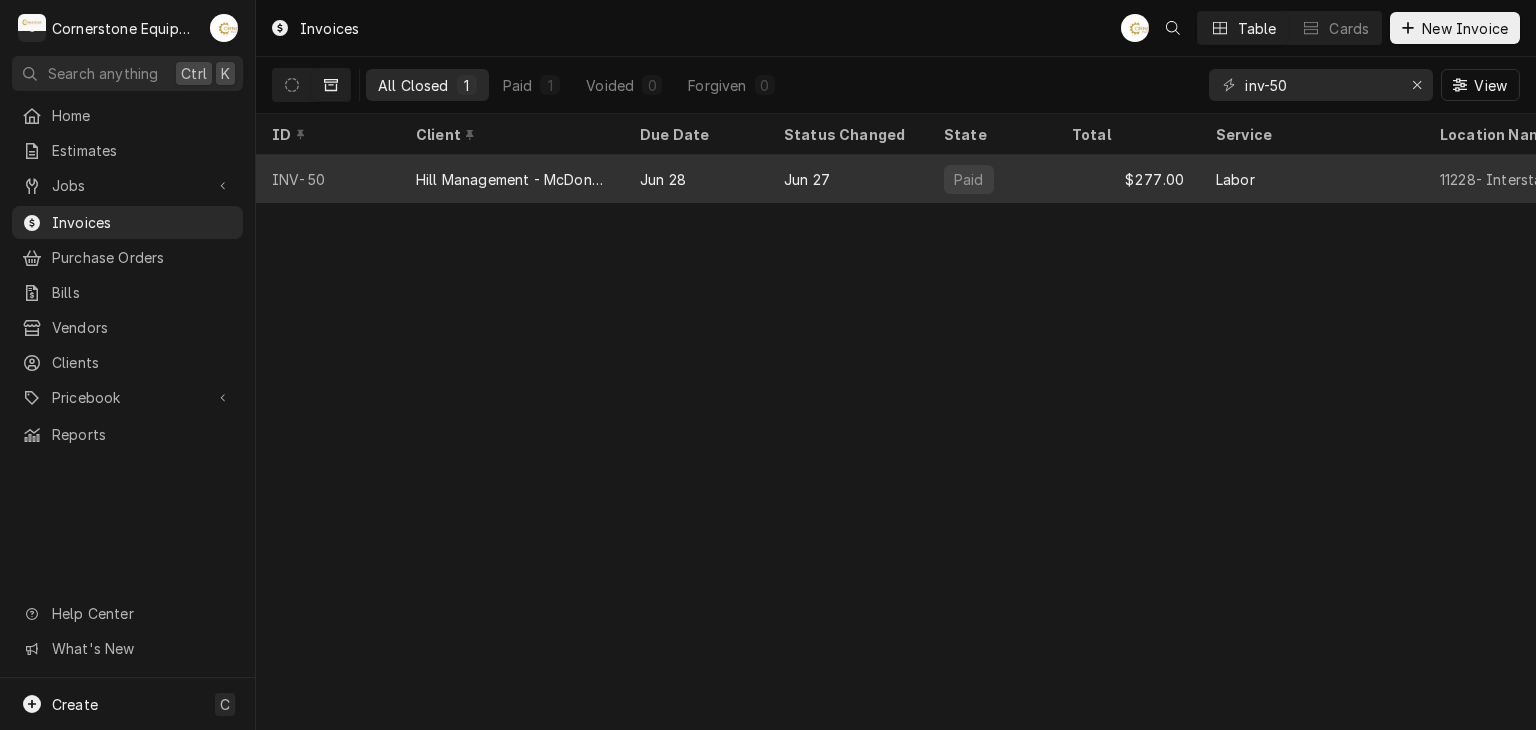 click on "Labor" at bounding box center (1312, 179) 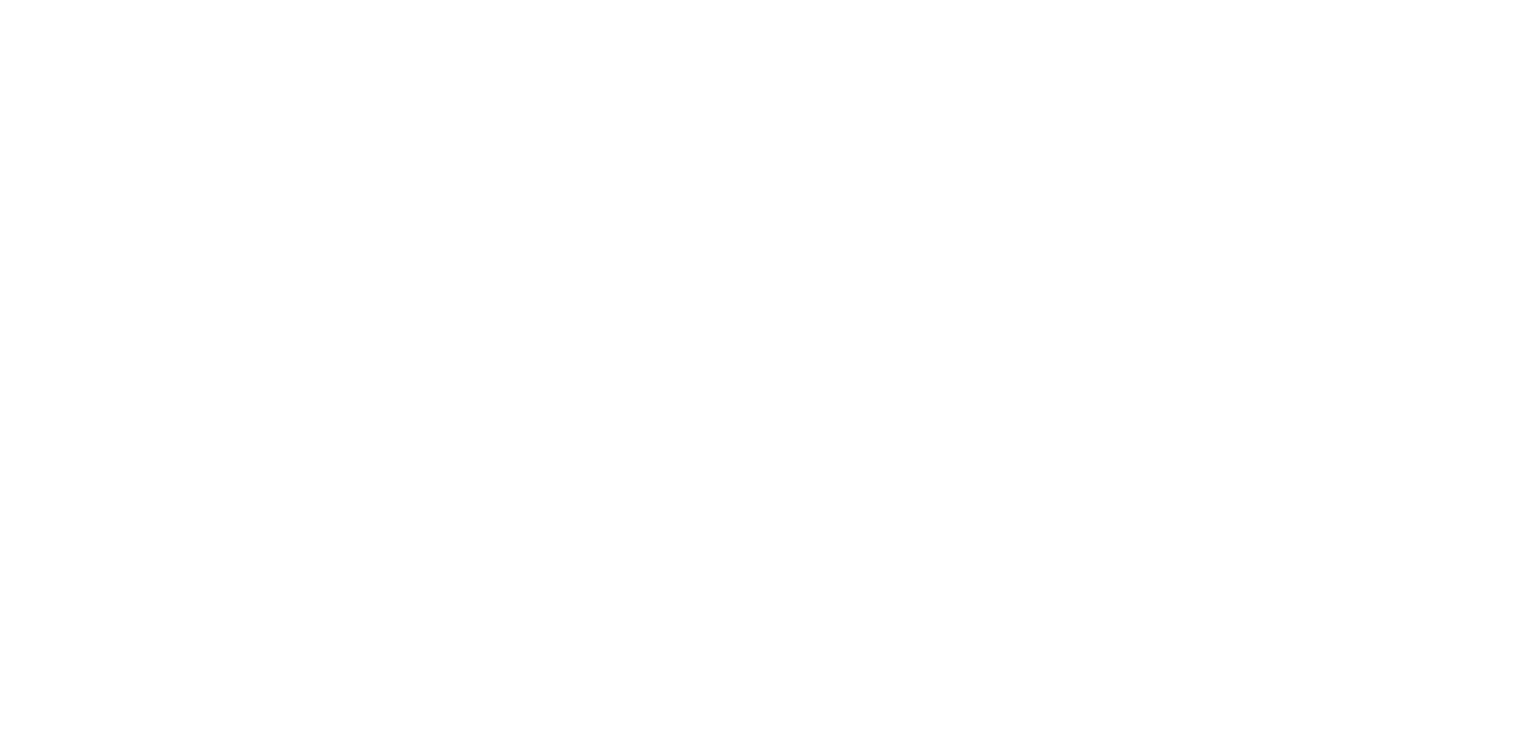 scroll, scrollTop: 0, scrollLeft: 0, axis: both 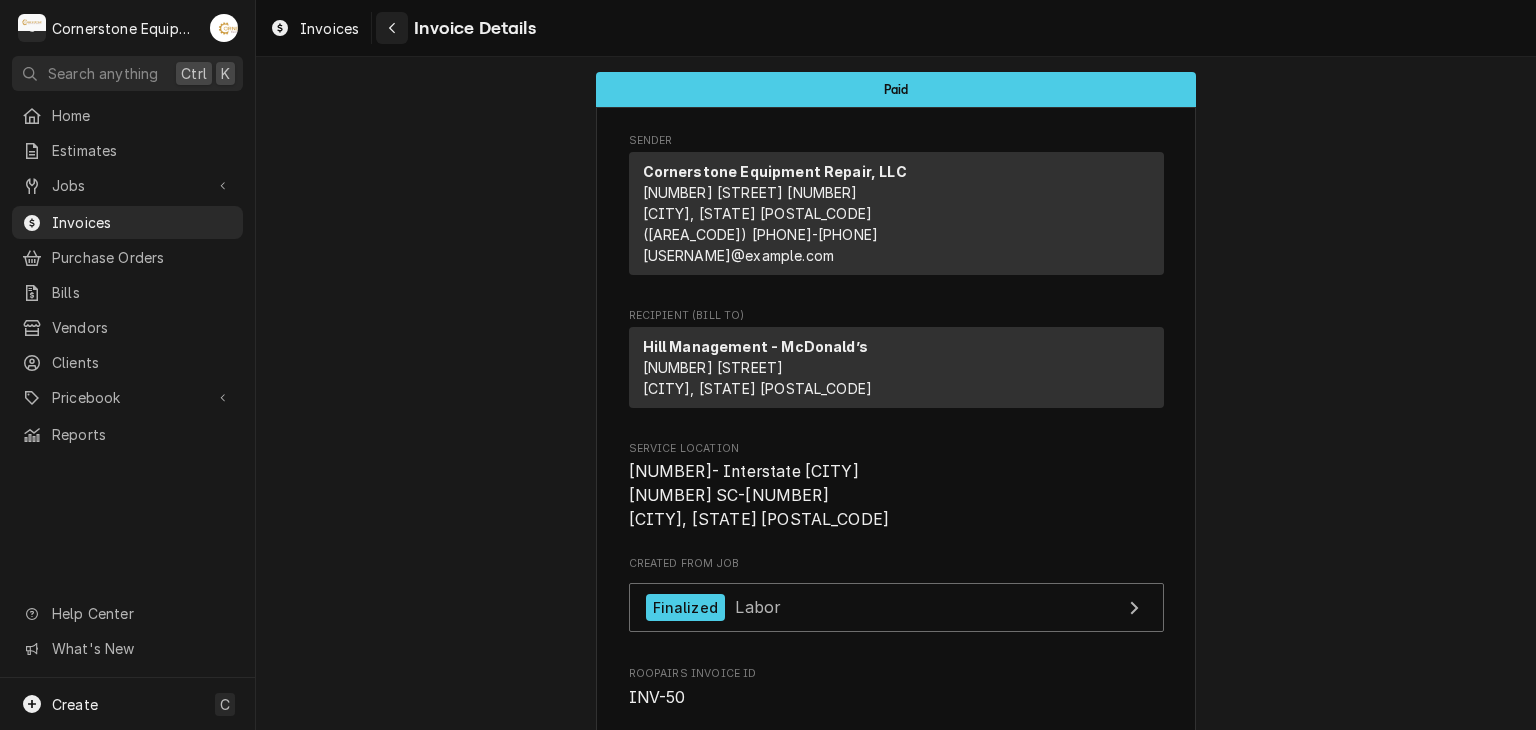 click 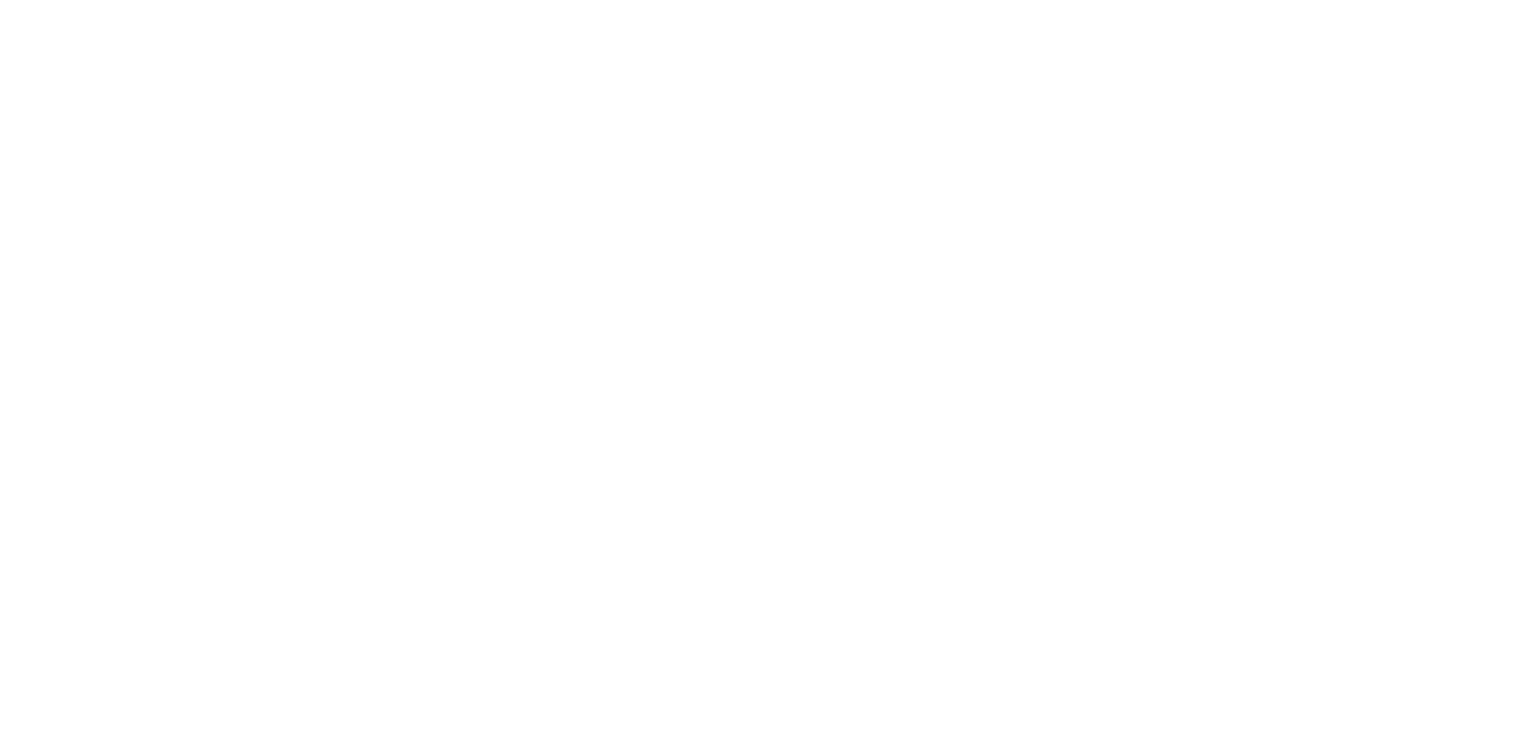 scroll, scrollTop: 0, scrollLeft: 0, axis: both 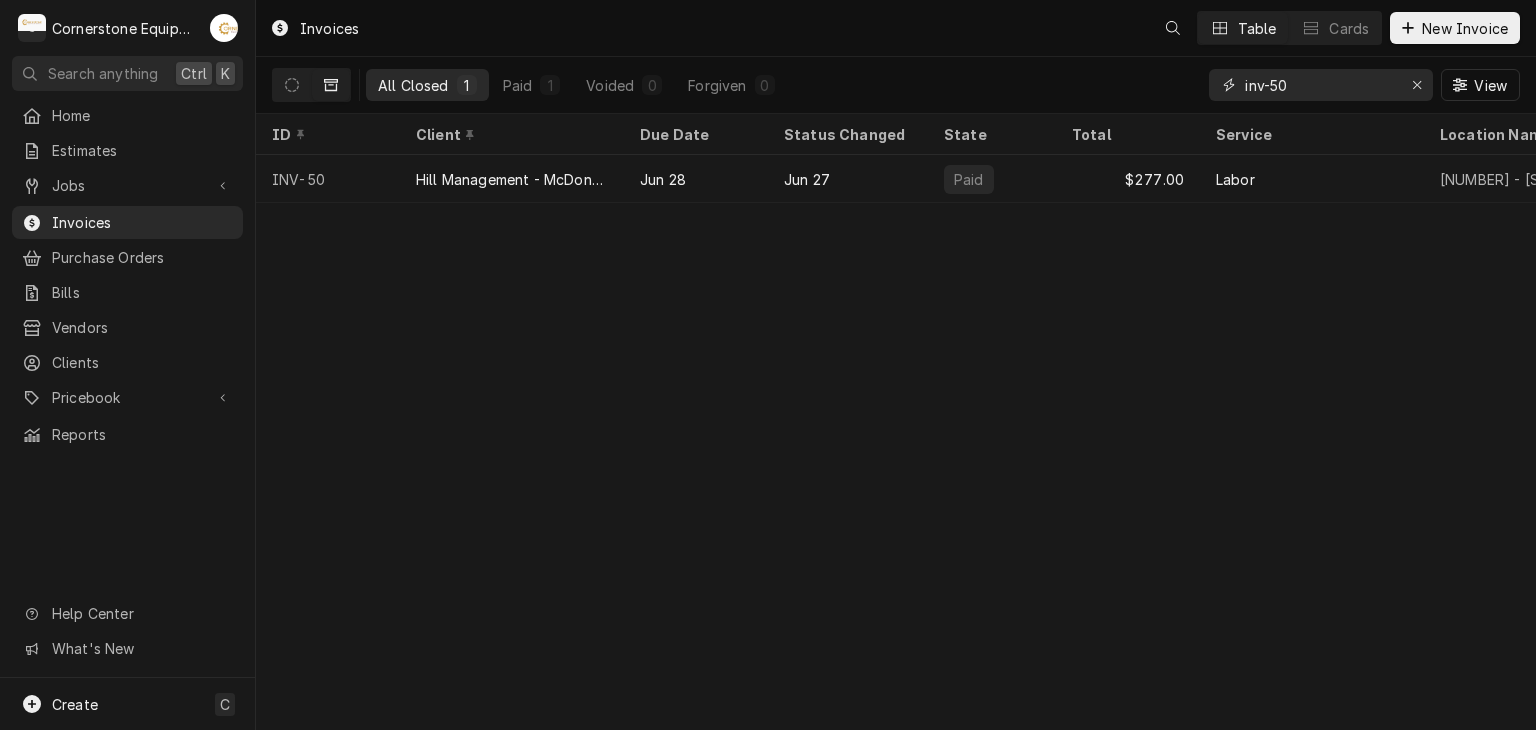 click on "inv-50" at bounding box center (1320, 85) 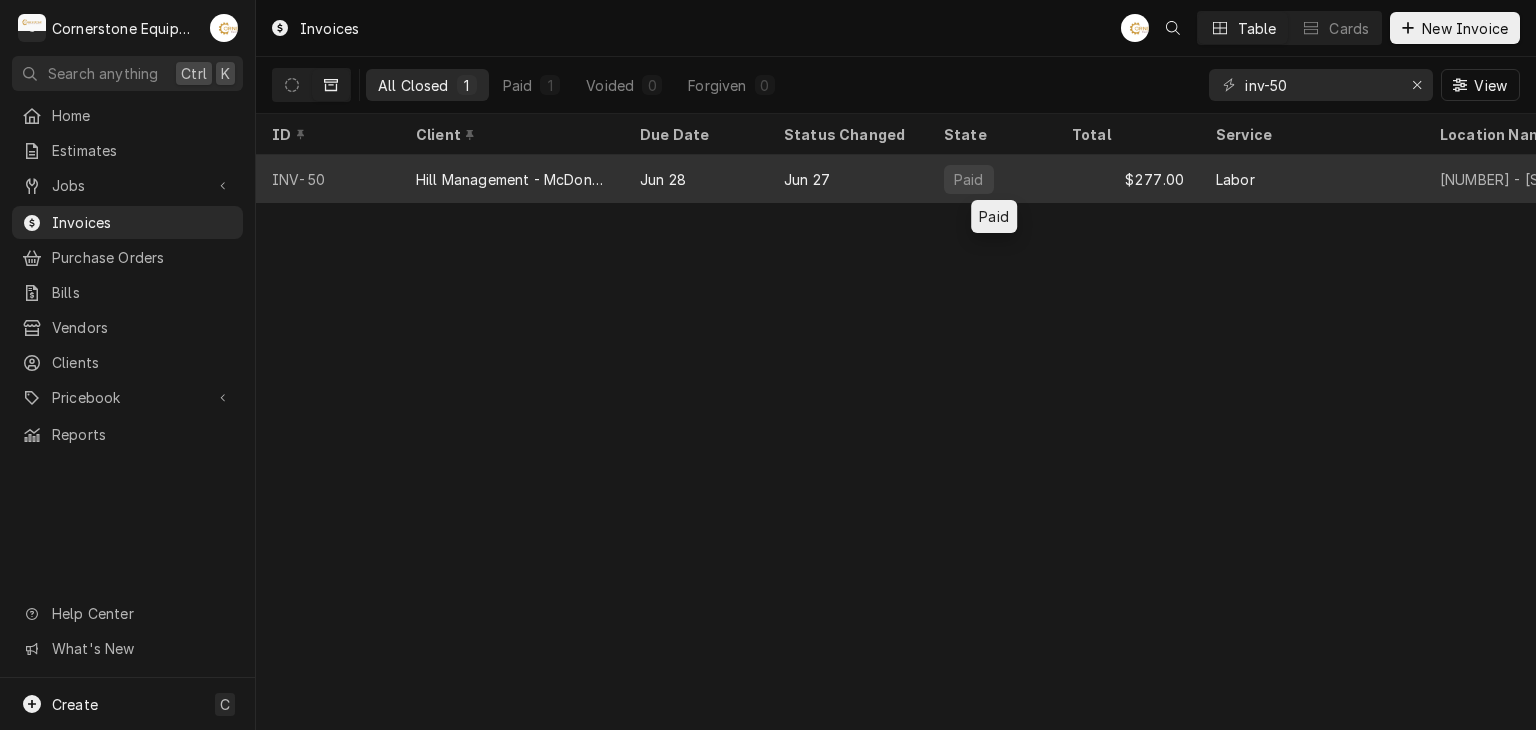 click on "Paid" at bounding box center [992, 179] 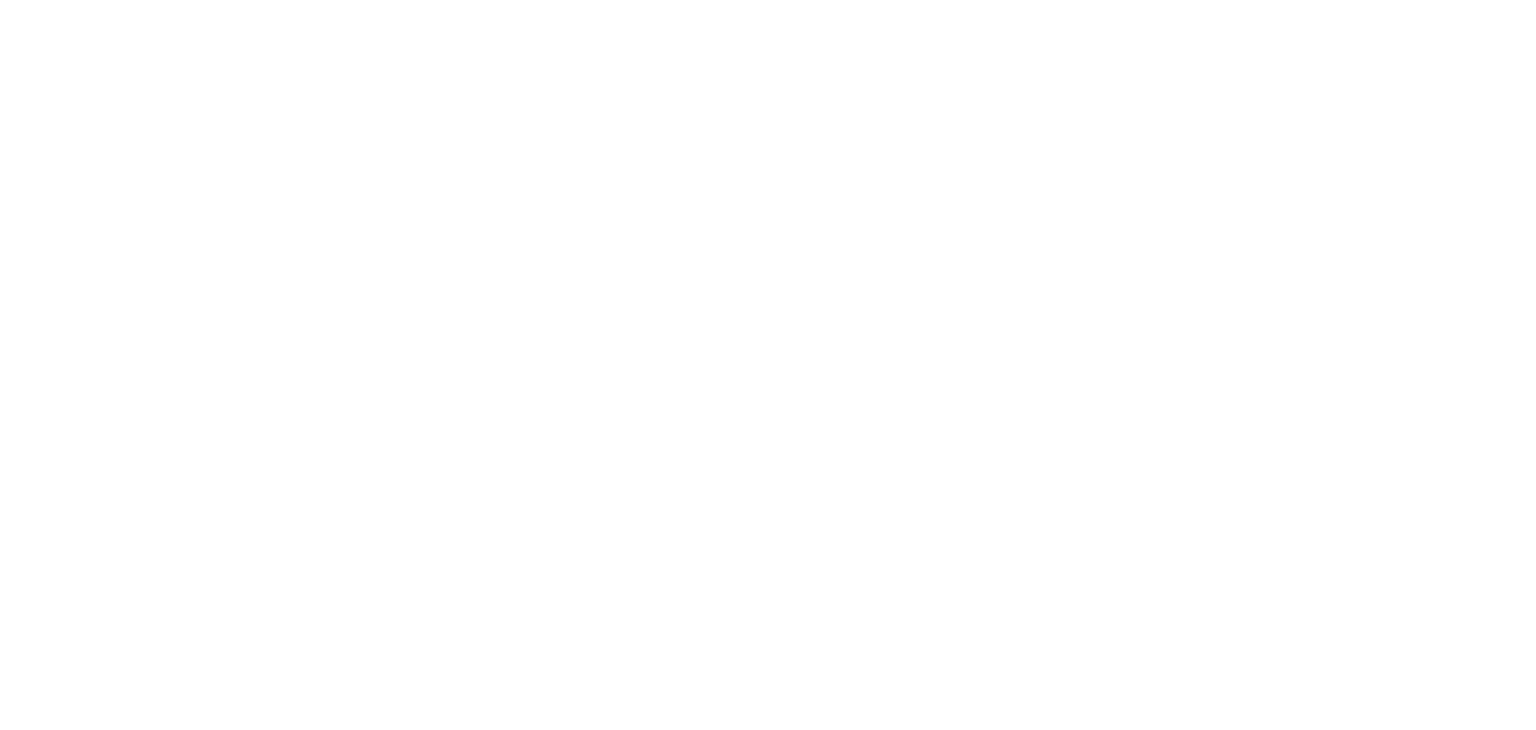 scroll, scrollTop: 0, scrollLeft: 0, axis: both 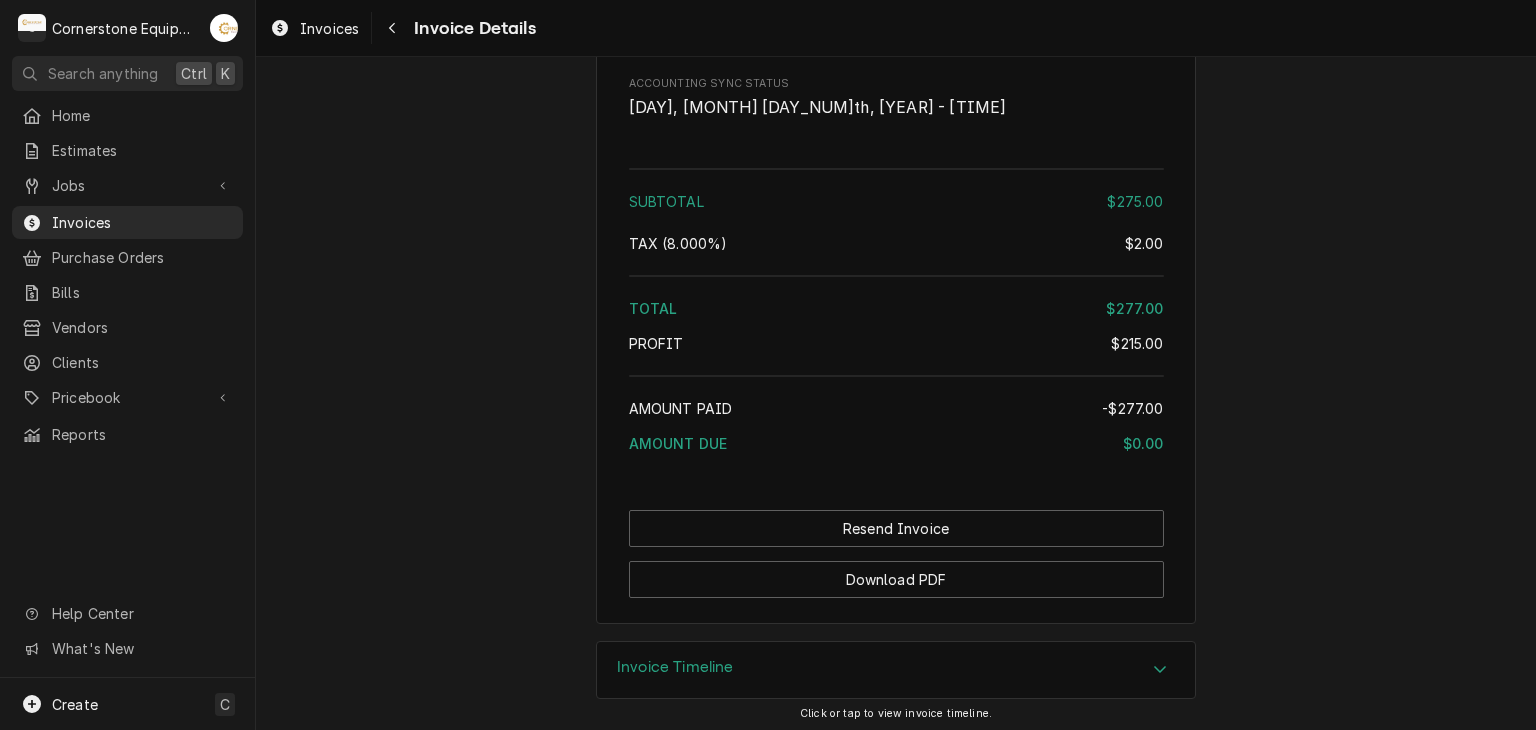 click on "Paid Sender Cornerstone Equipment Repair, LLC 1429 W Floyd Baker Blvd 234
Gaffney, SC 29341 (864) 335-8867 admin@cornerstoneequipmentrepair.com Recipient (Bill To) Hill Management - McDonald’s 2259 River Rd
Greer, SC 29650 Service Location 11228- Interstate Clinton
12774 SC-56
Clinton, SC 29325 Created From Job Finalized Labor Roopairs Invoice ID INV-50 Service Type Labor Date Issued May 29, 2025 Terms Net 30 Date Due Jun 28, 2025 Date Paid Jun 27, 2025 Paid On Fri, Jun 27th, 2025 - 9:53 AM Last Modified Fri, Jun 27th, 2025 - 9:53 AM Service Charges Short Description Priority Labor Rate Service Date May 28, 2025 Hourly Cost $60.00/hr Qty. 1hr Rate $250.00/hr Amount $250.00 Tax Non-Taxable Service  Summary Priority and Urgent Service
05/28/2025 - while on site, found parts in office for this unit. Took rear panel off unit and removed gear assembly. Installed new pulley and belt. Once installed, tested operation. Unit is now operating as designed. Unit is returned to service. Parts and Materials misc hardware" at bounding box center [896, -869] 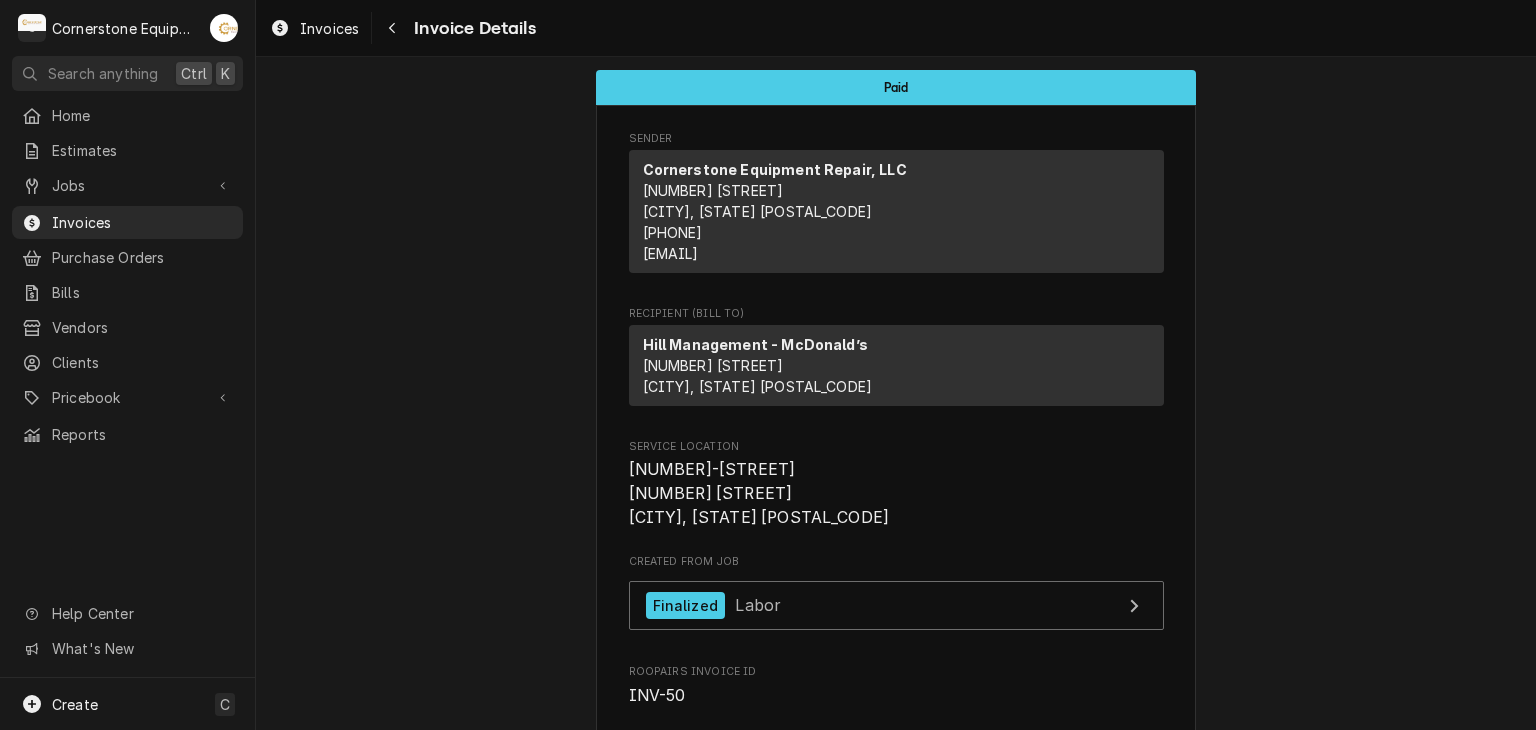 scroll, scrollTop: 0, scrollLeft: 0, axis: both 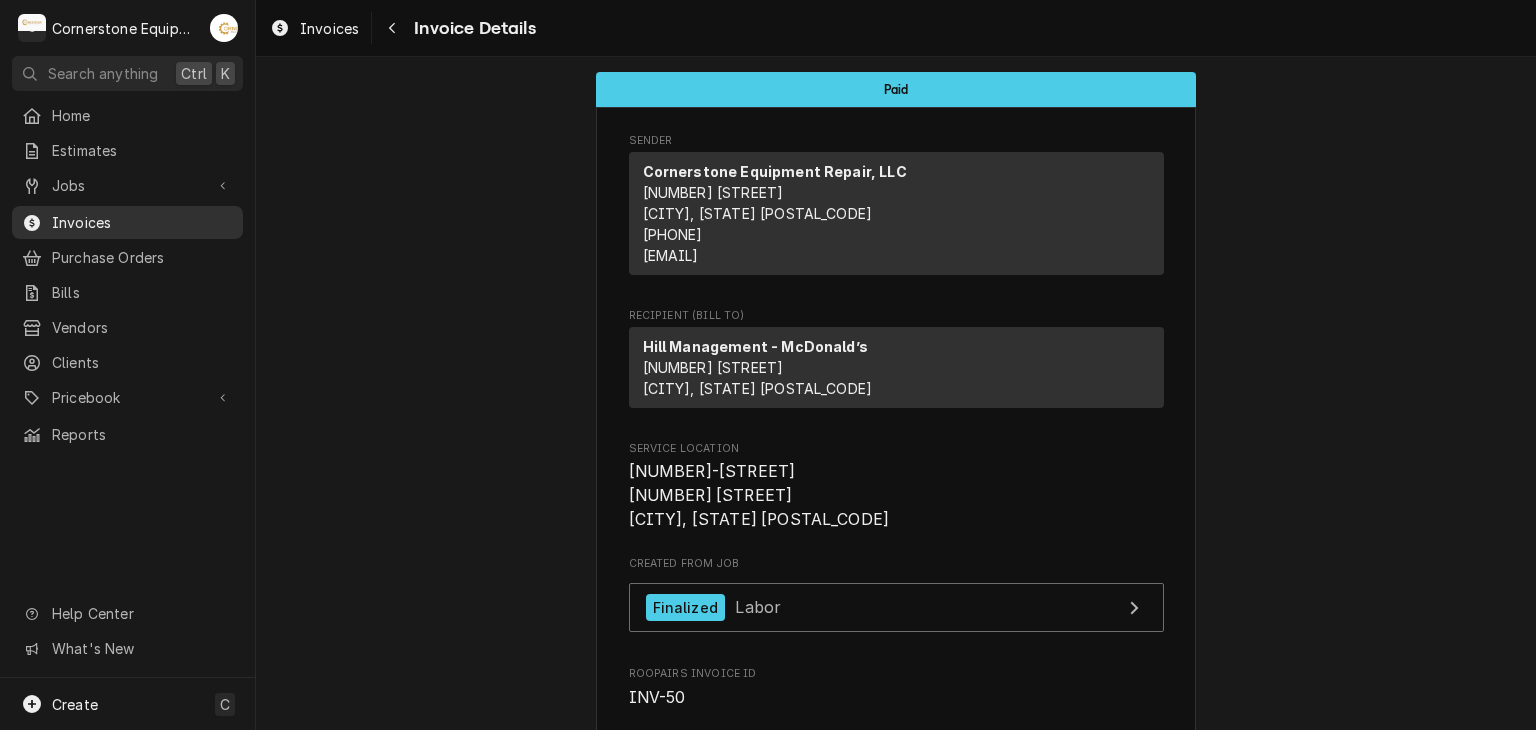 click on "Invoices" at bounding box center [142, 222] 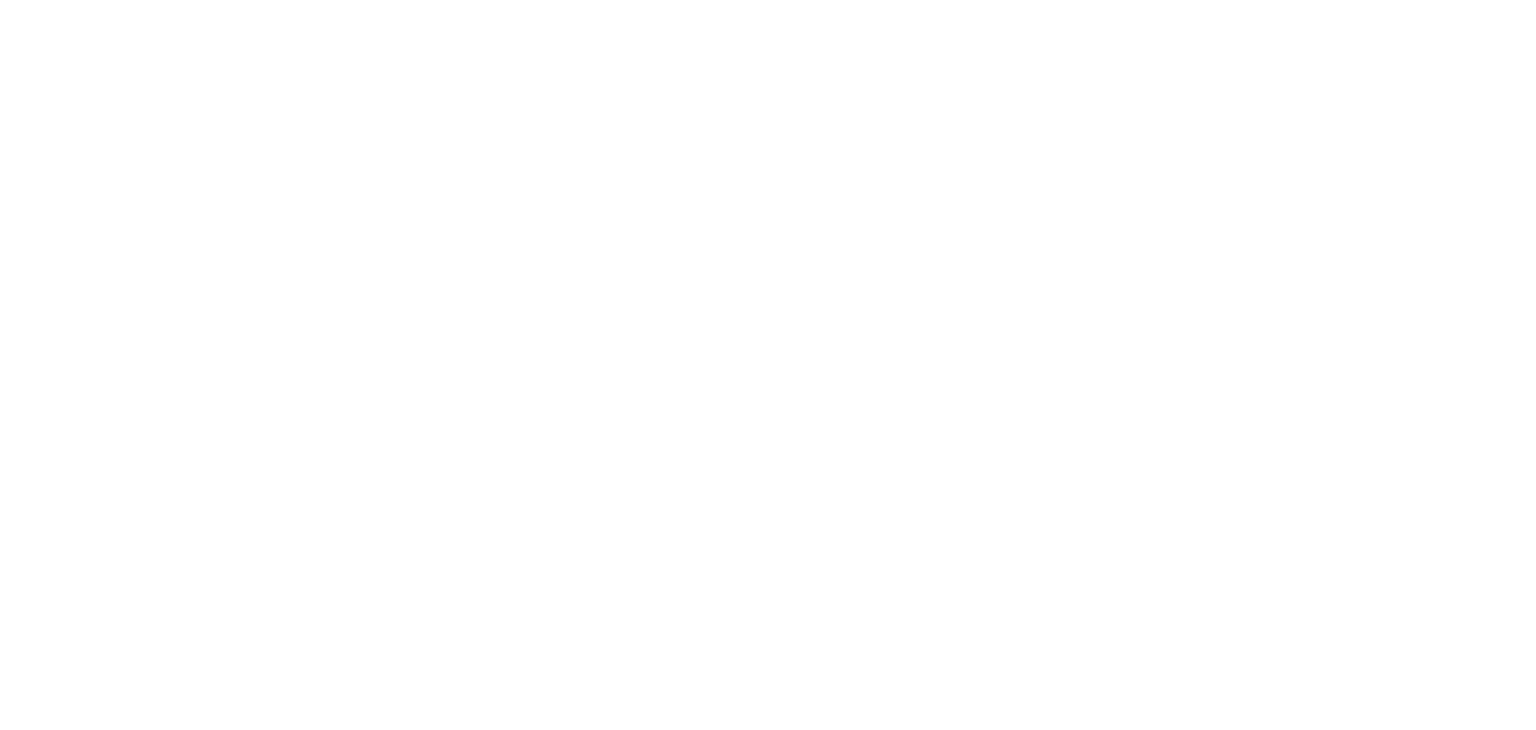 scroll, scrollTop: 0, scrollLeft: 0, axis: both 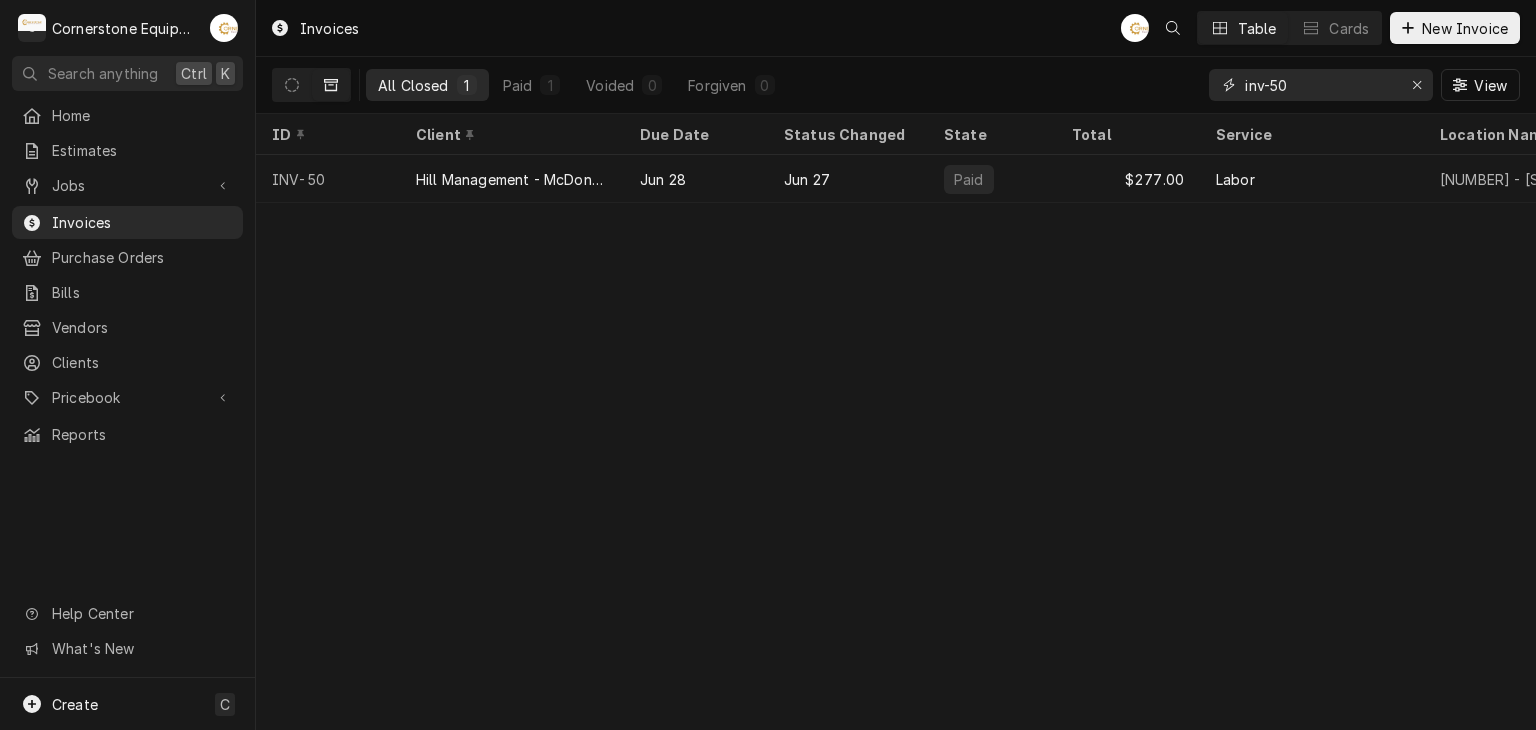 click on "inv-50" at bounding box center [1320, 85] 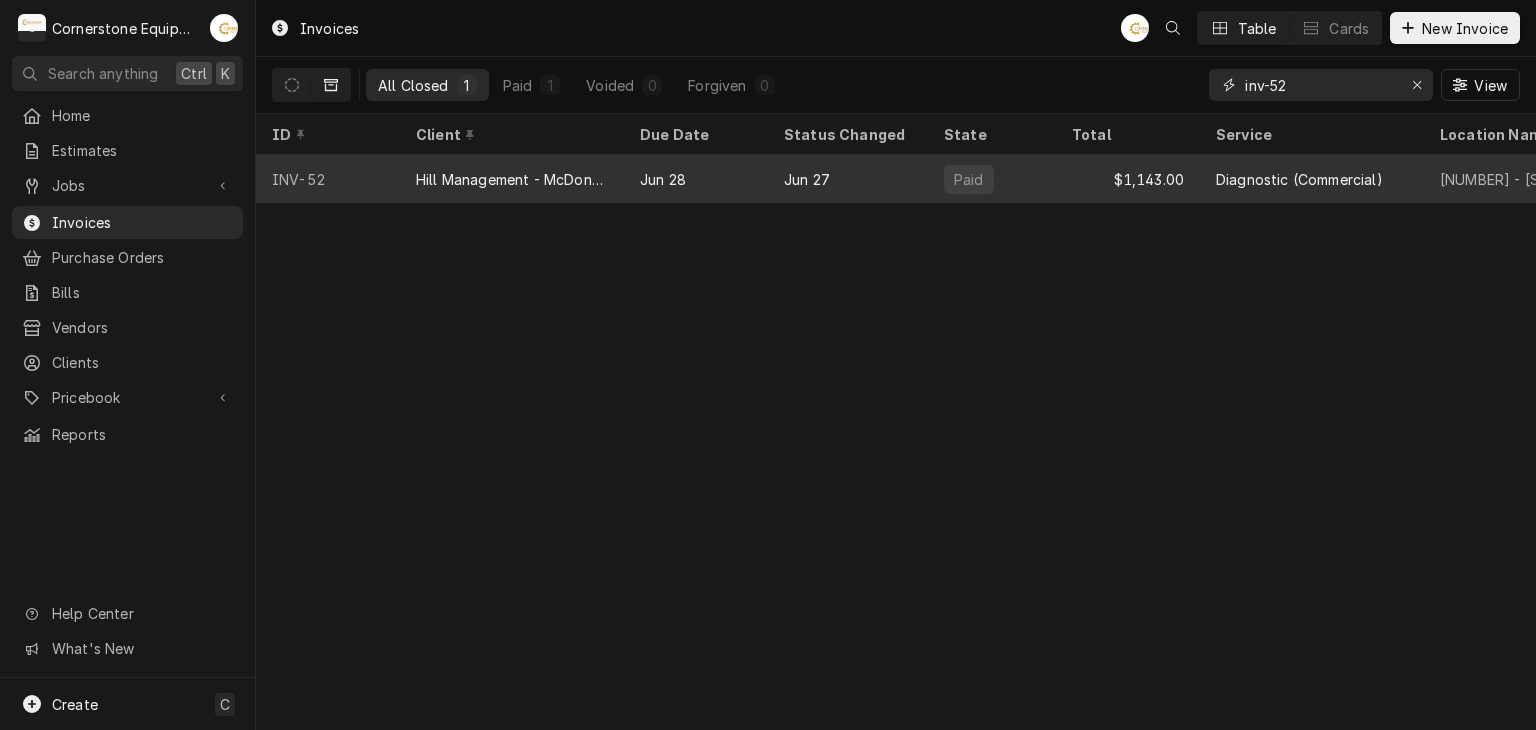type on "inv-52" 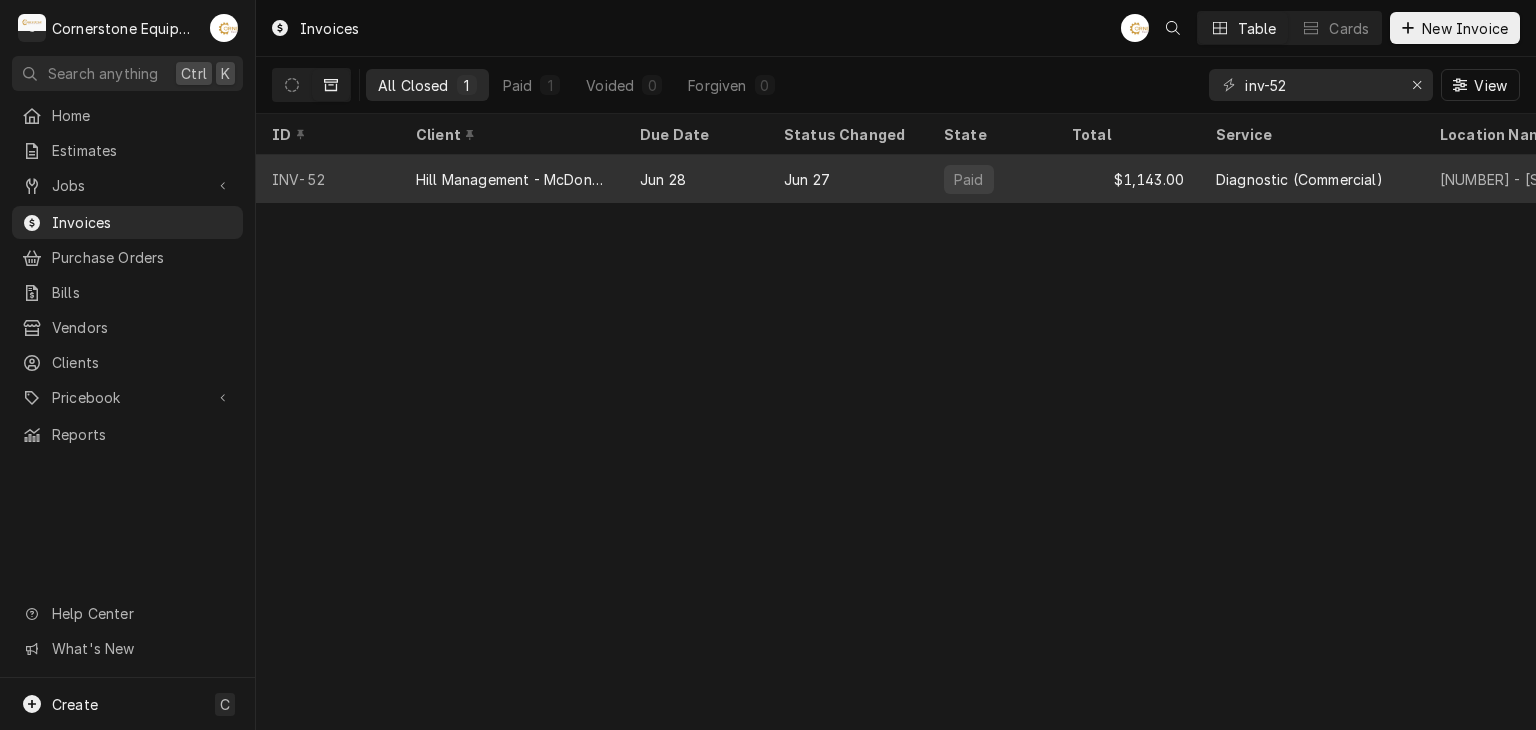 click on "$1,143.00" at bounding box center [1128, 179] 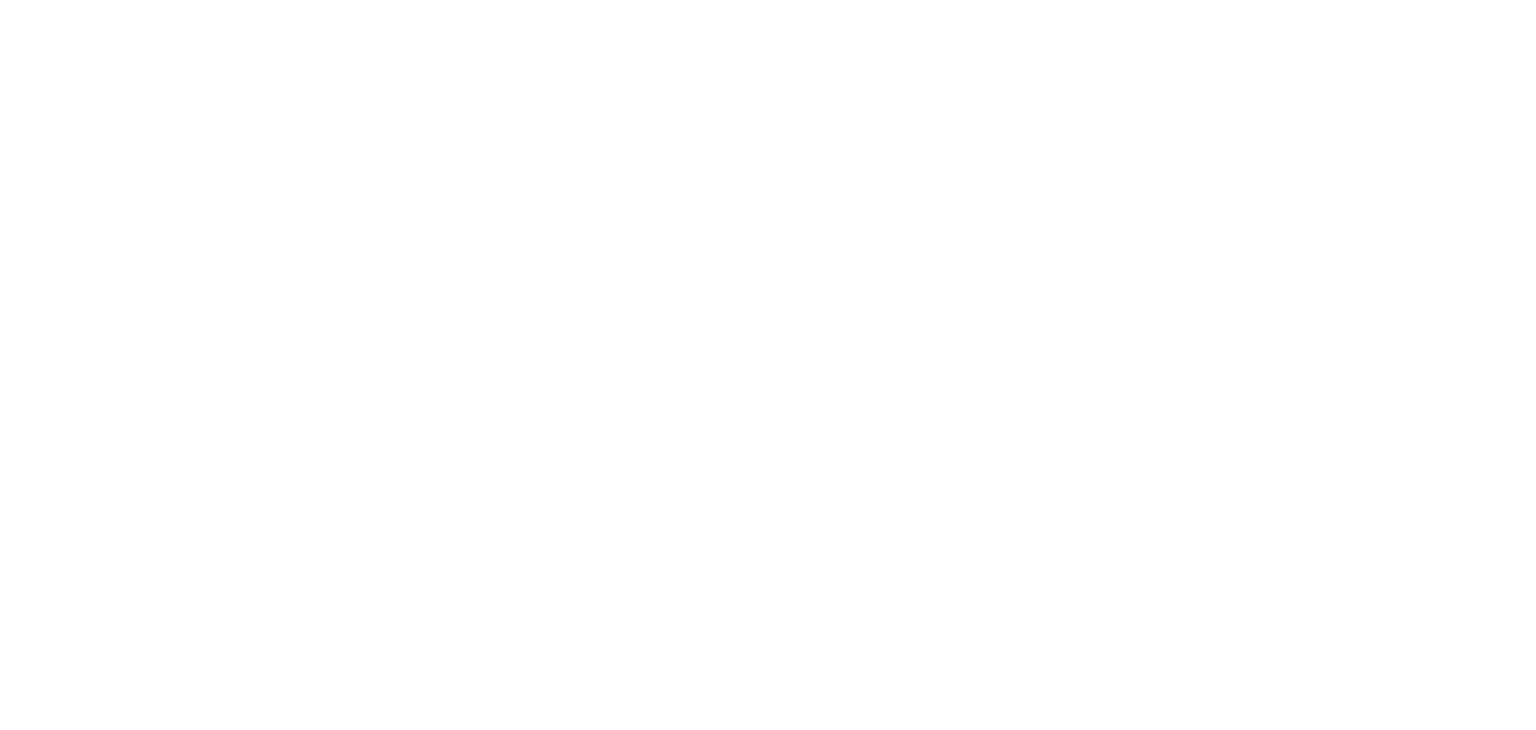 scroll, scrollTop: 0, scrollLeft: 0, axis: both 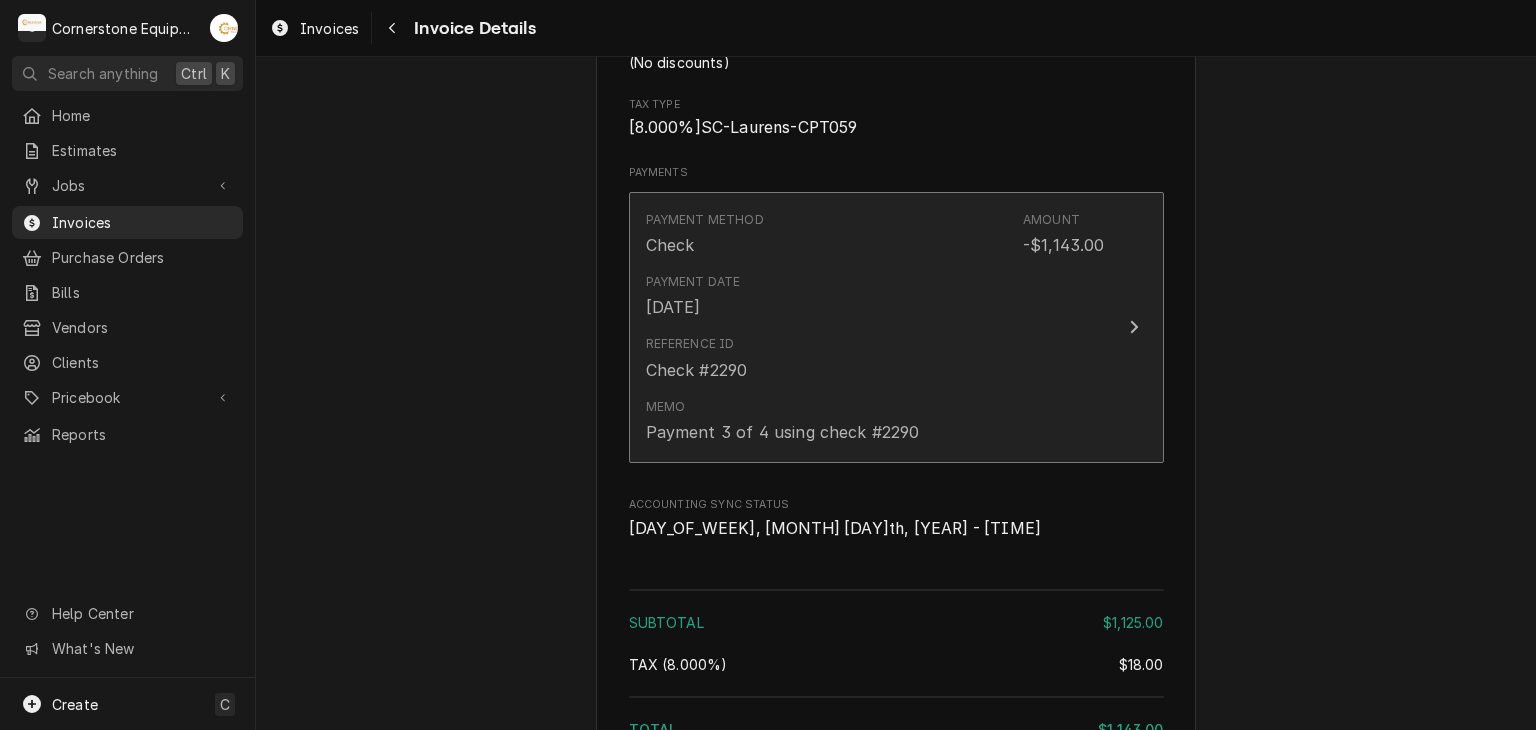 click on "Reference ID Check #2290" at bounding box center (875, 358) 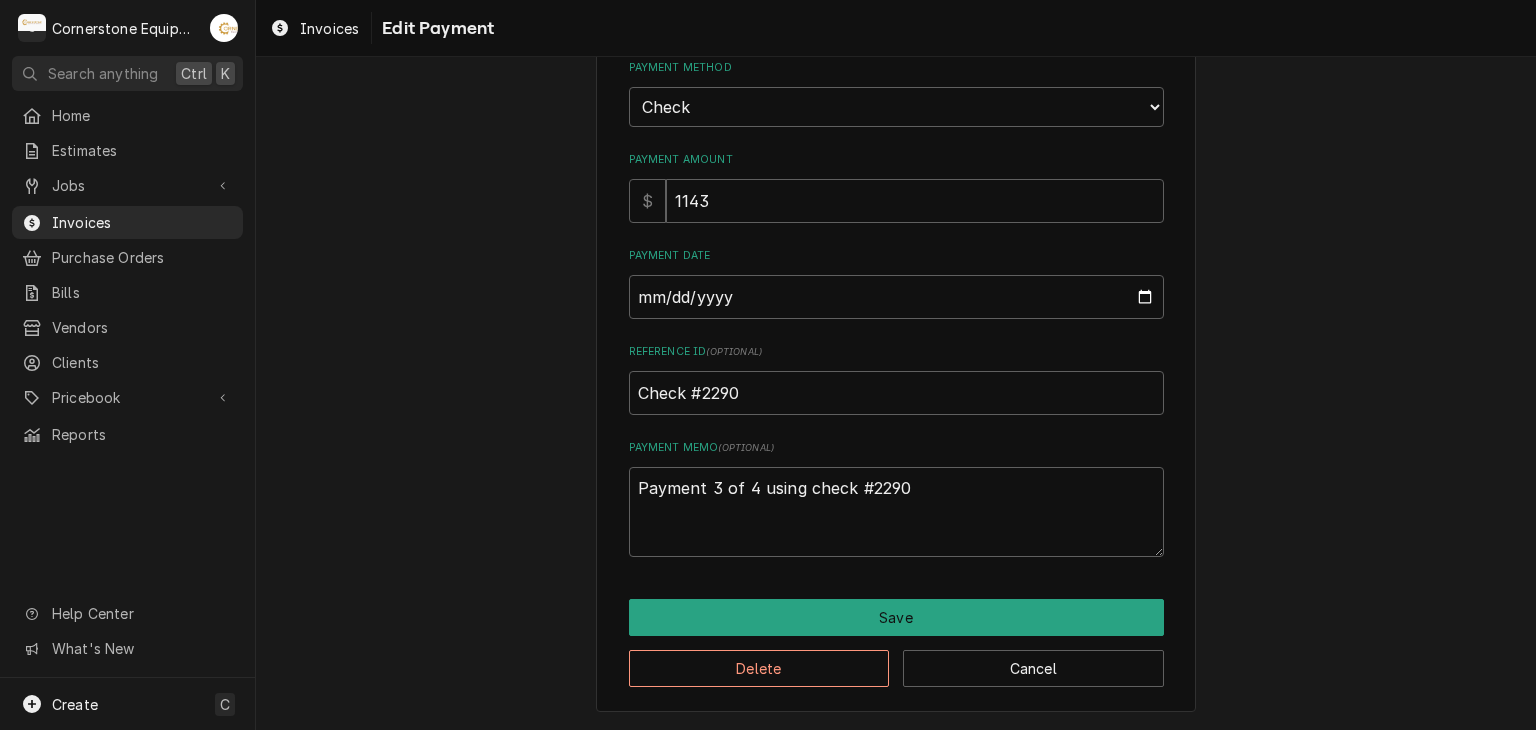 scroll, scrollTop: 0, scrollLeft: 0, axis: both 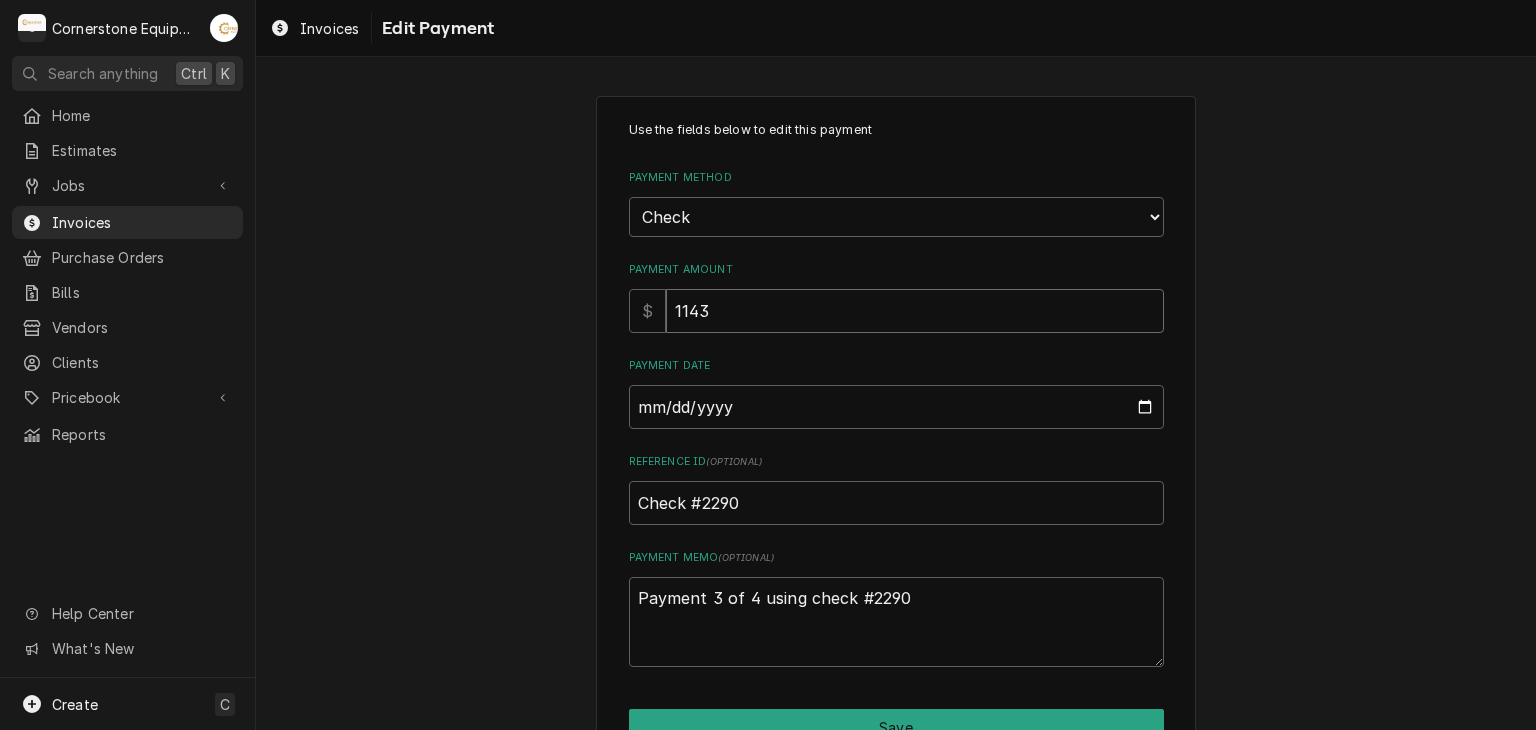 click on "1143" at bounding box center [915, 311] 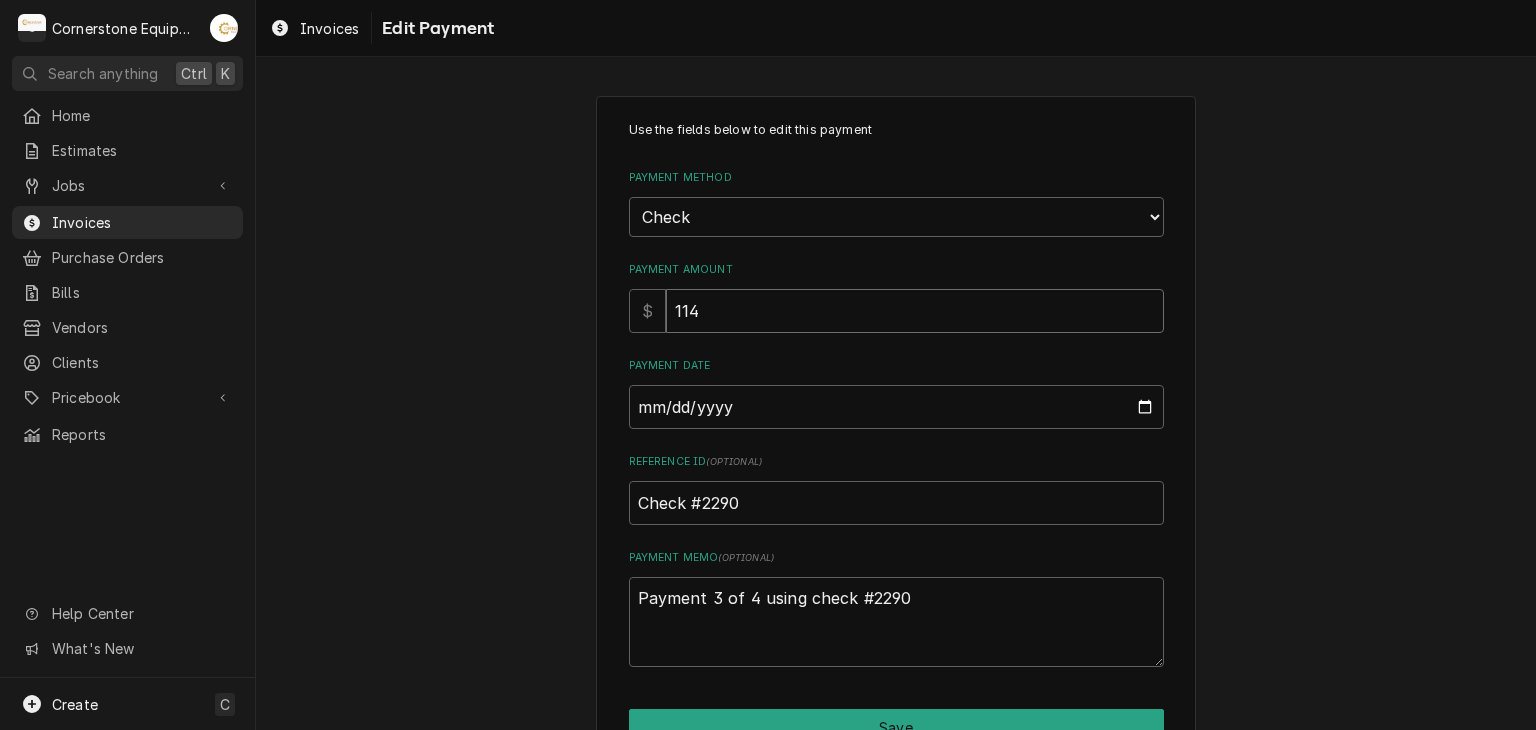 type on "x" 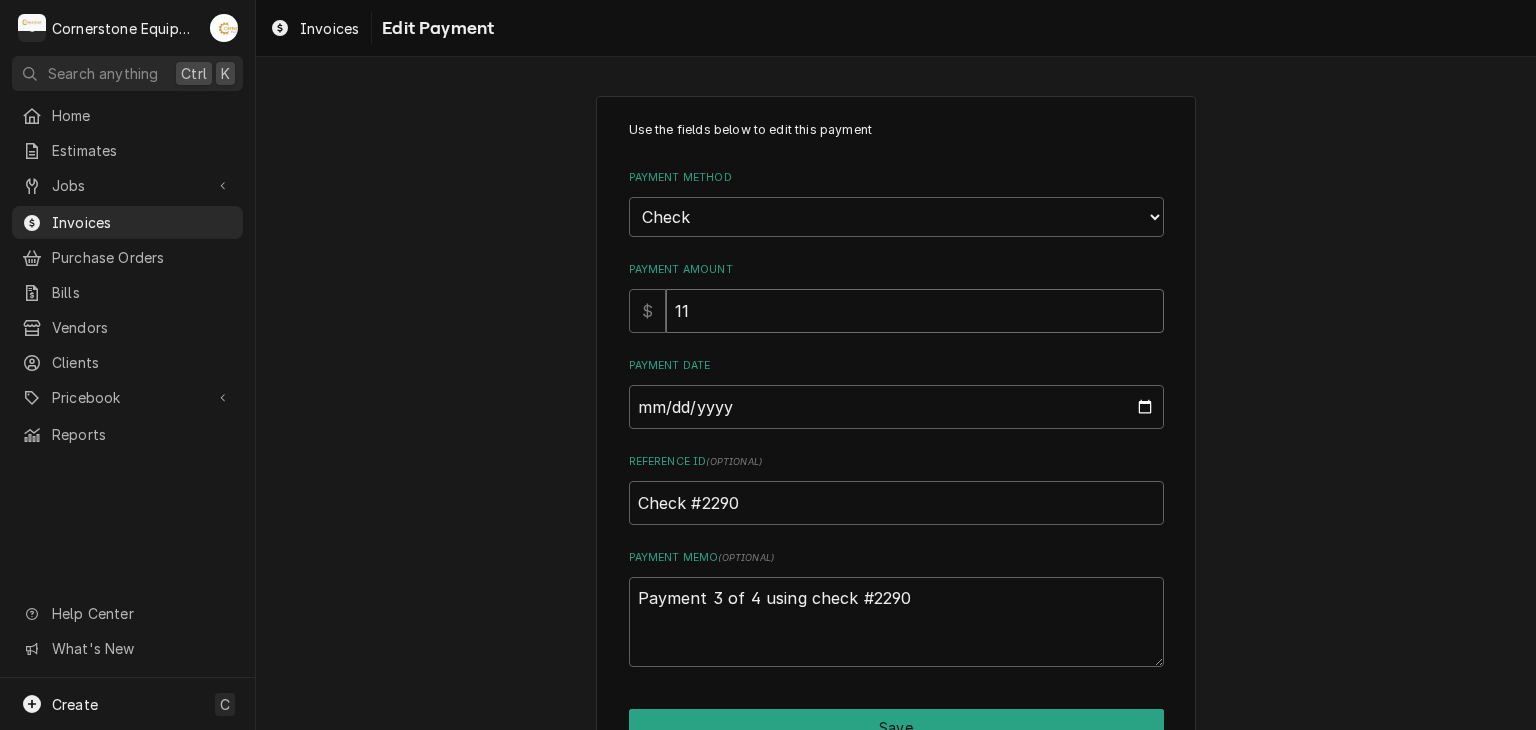type on "x" 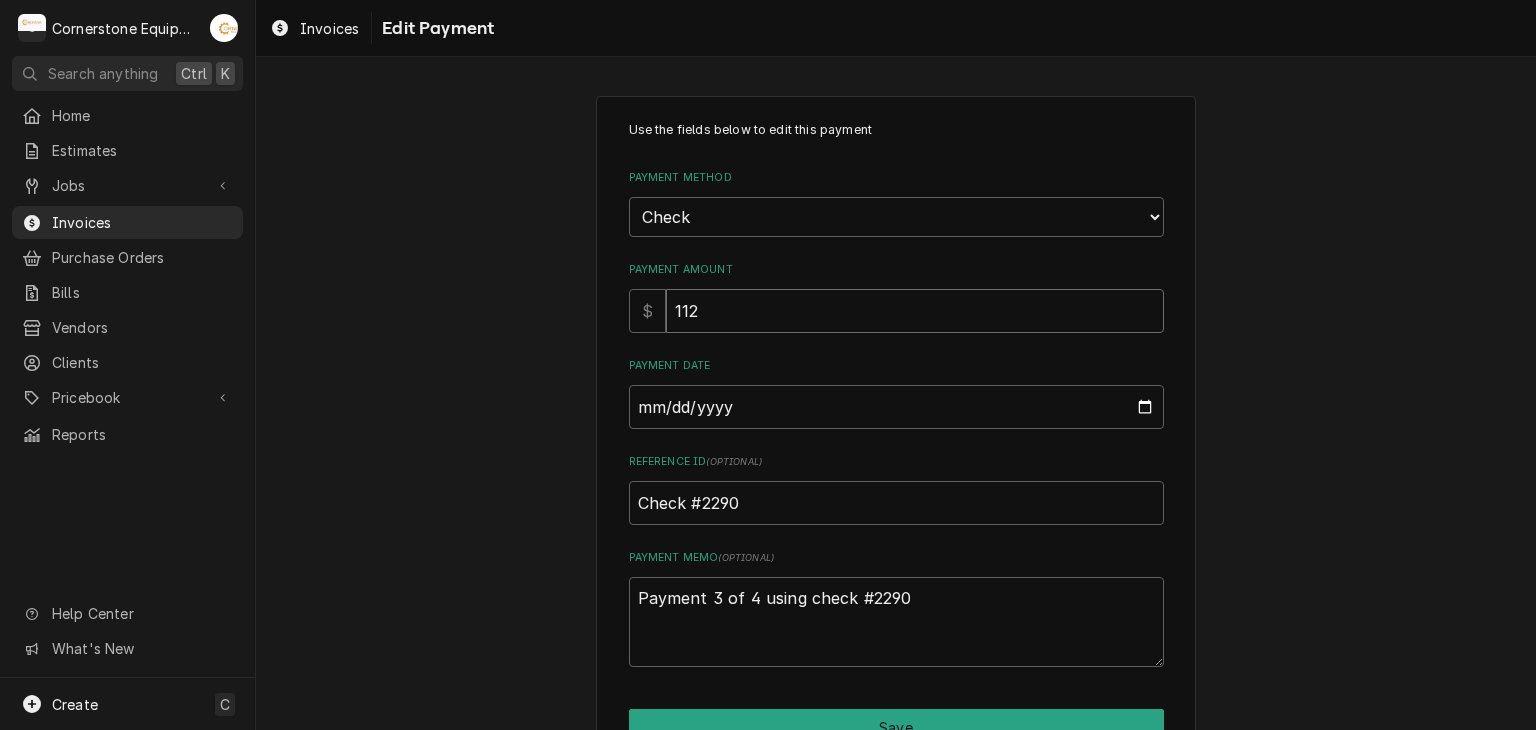 type on "x" 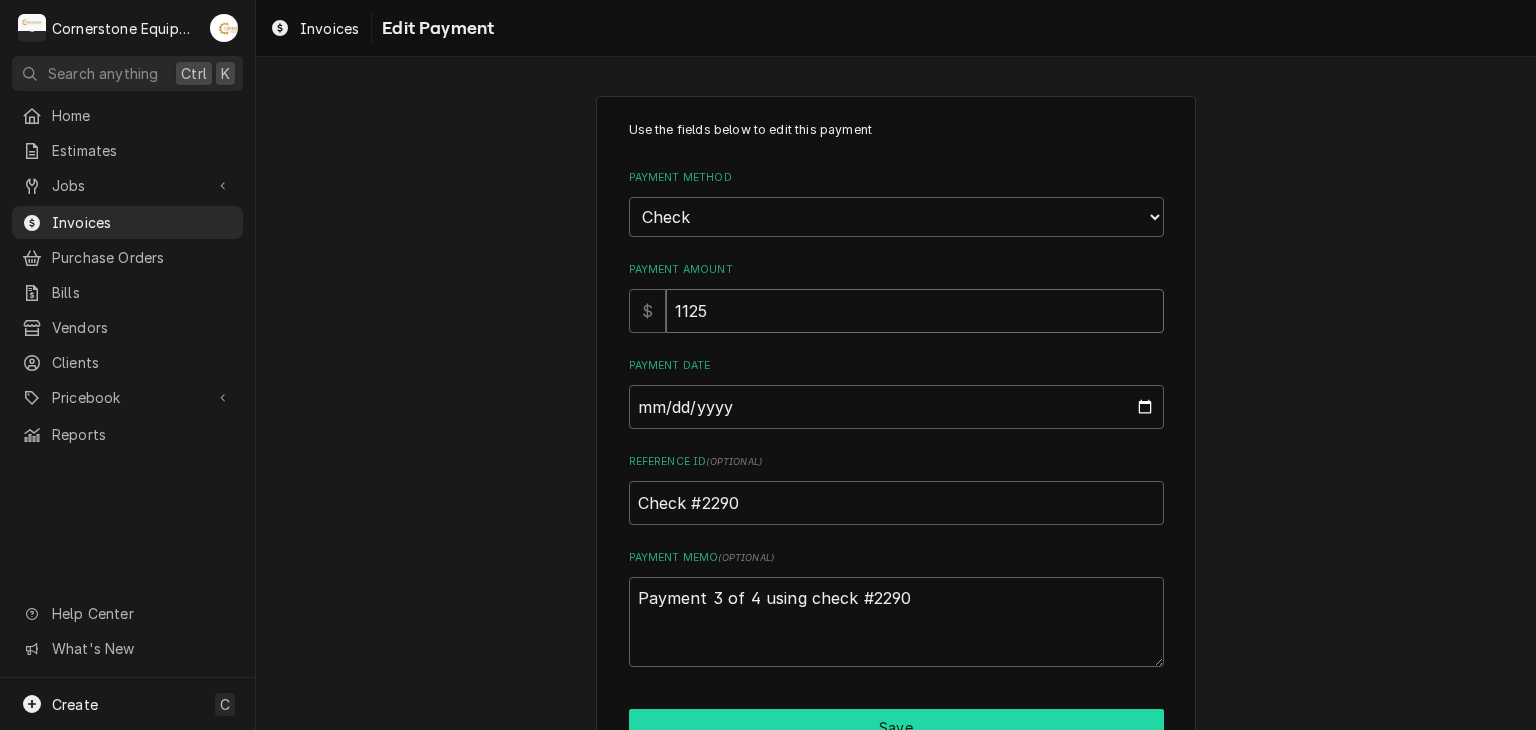type on "1125" 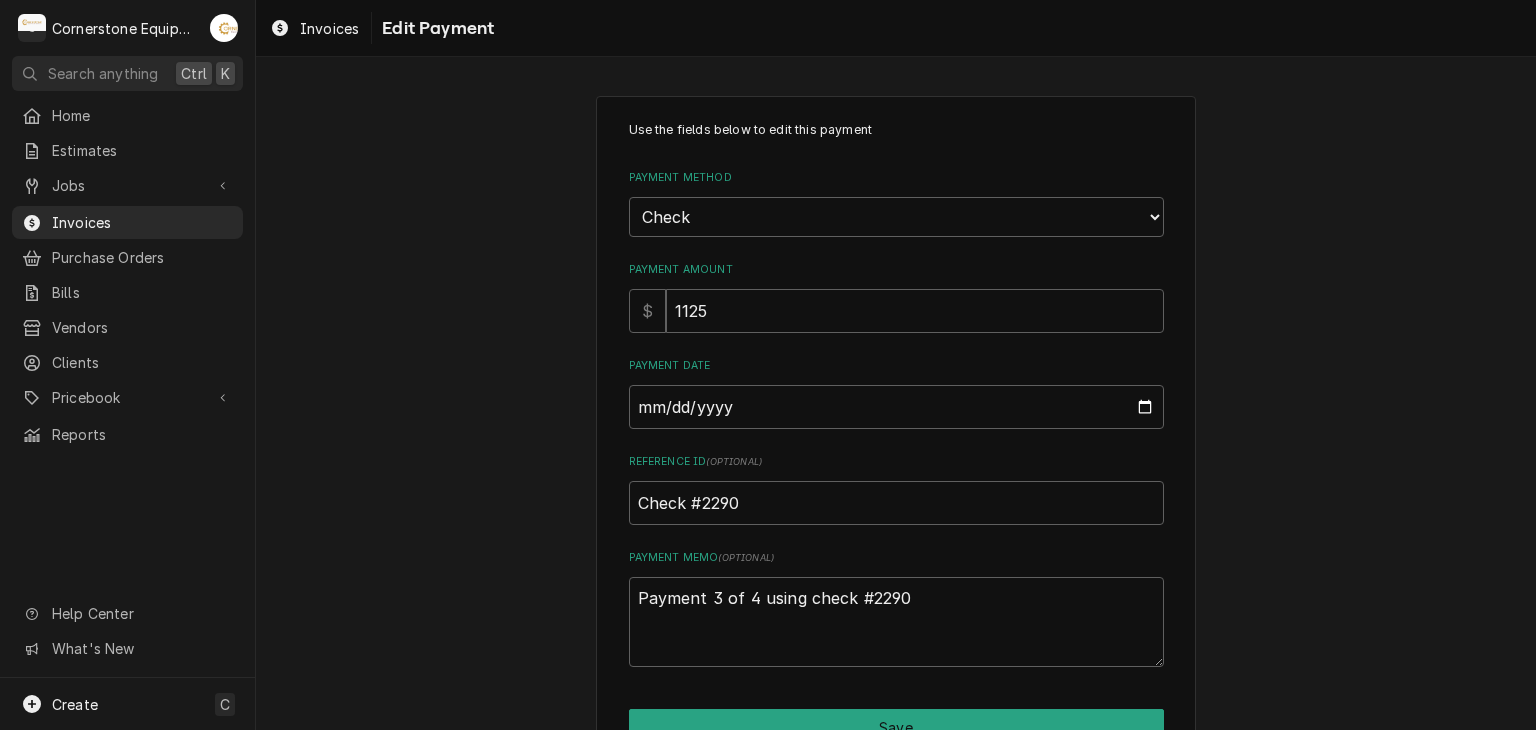 scroll, scrollTop: 107, scrollLeft: 0, axis: vertical 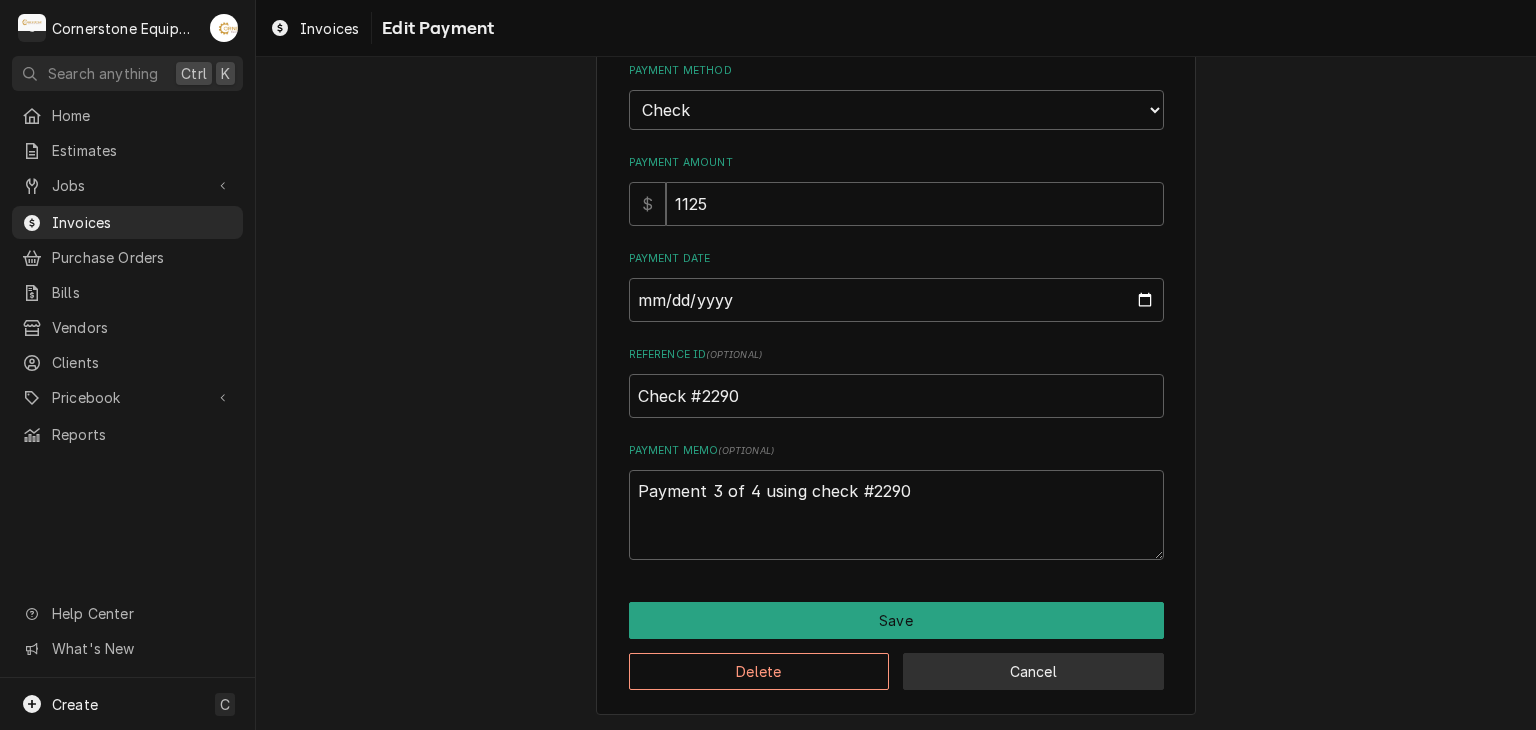 click on "Cancel" at bounding box center [1033, 671] 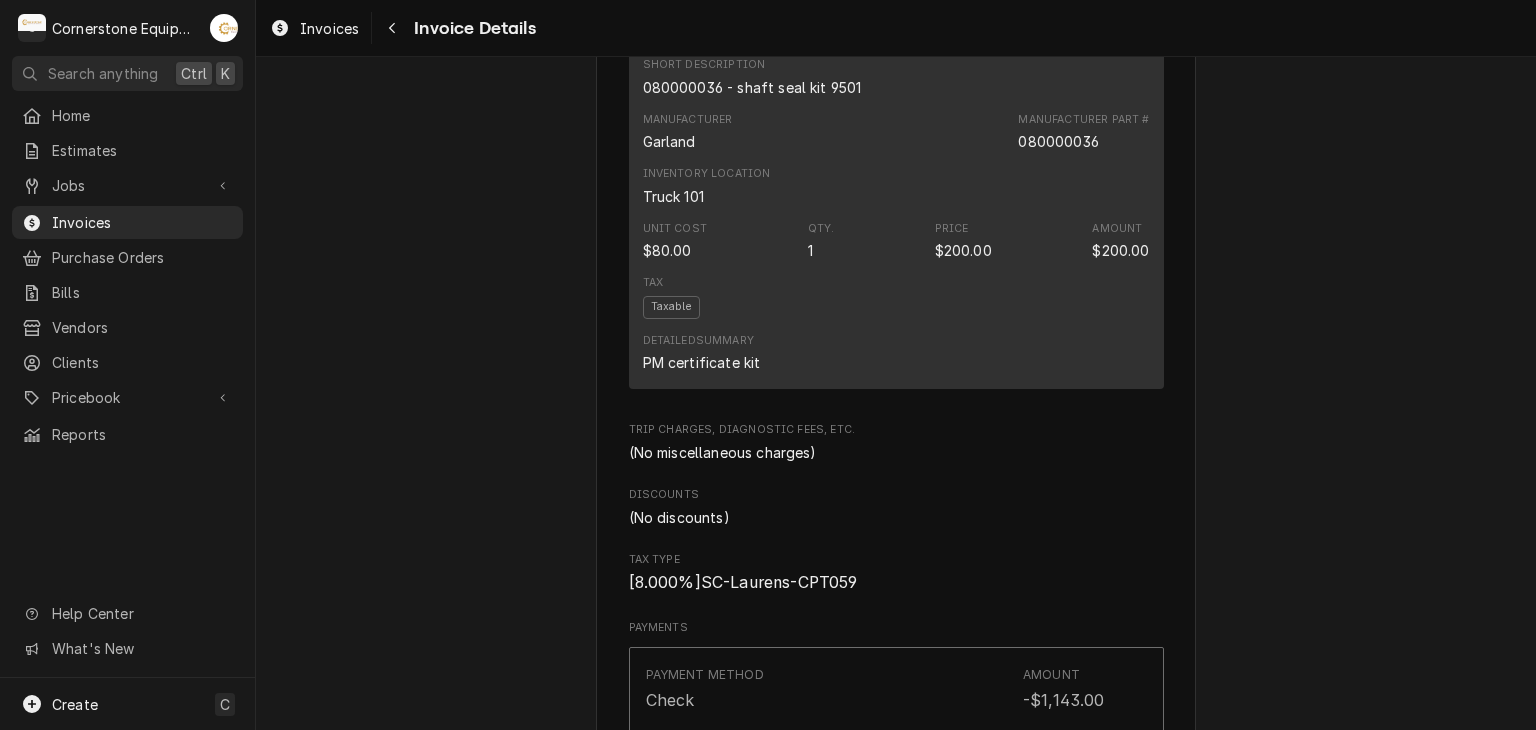 scroll, scrollTop: 2400, scrollLeft: 0, axis: vertical 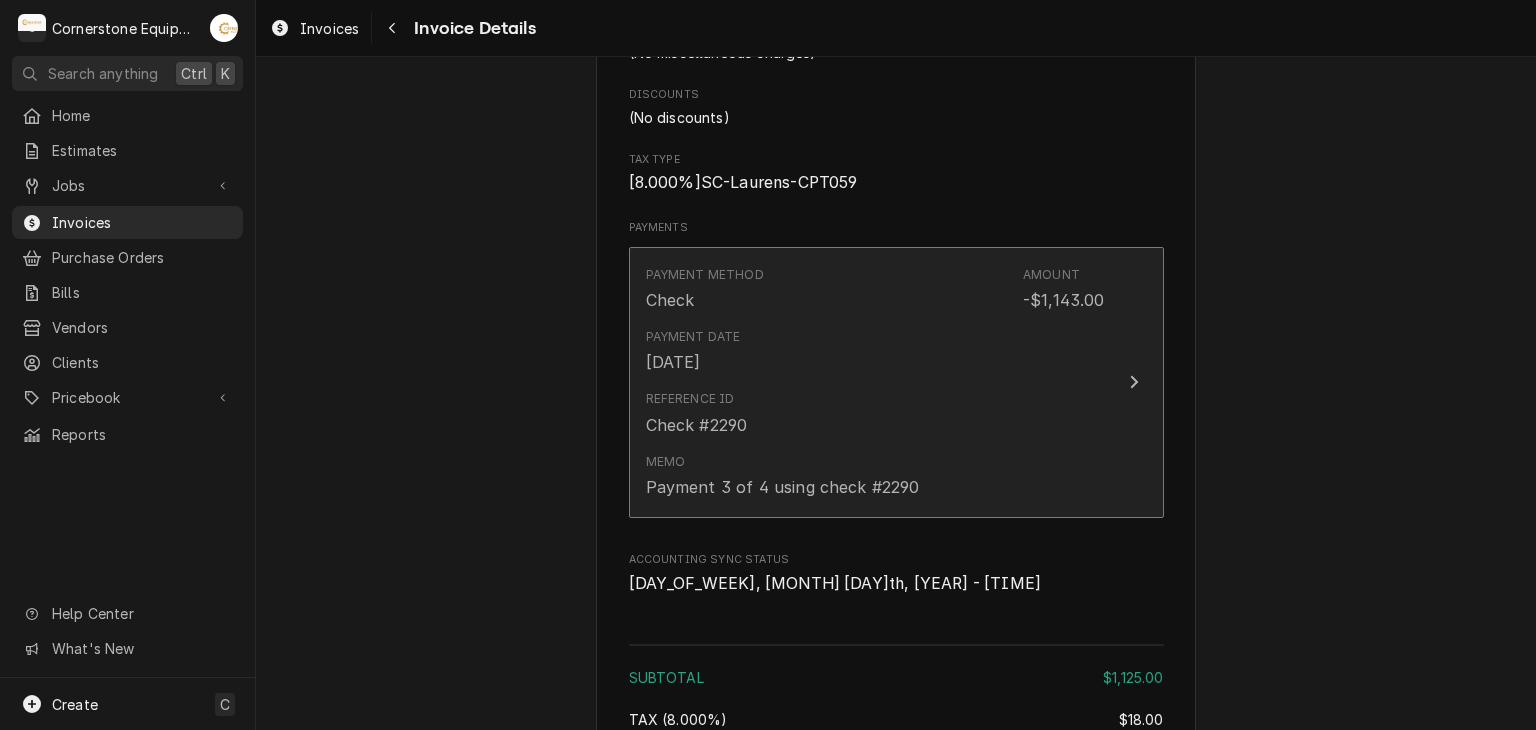 click on "Payment Date Jun 27, 2025" at bounding box center [875, 351] 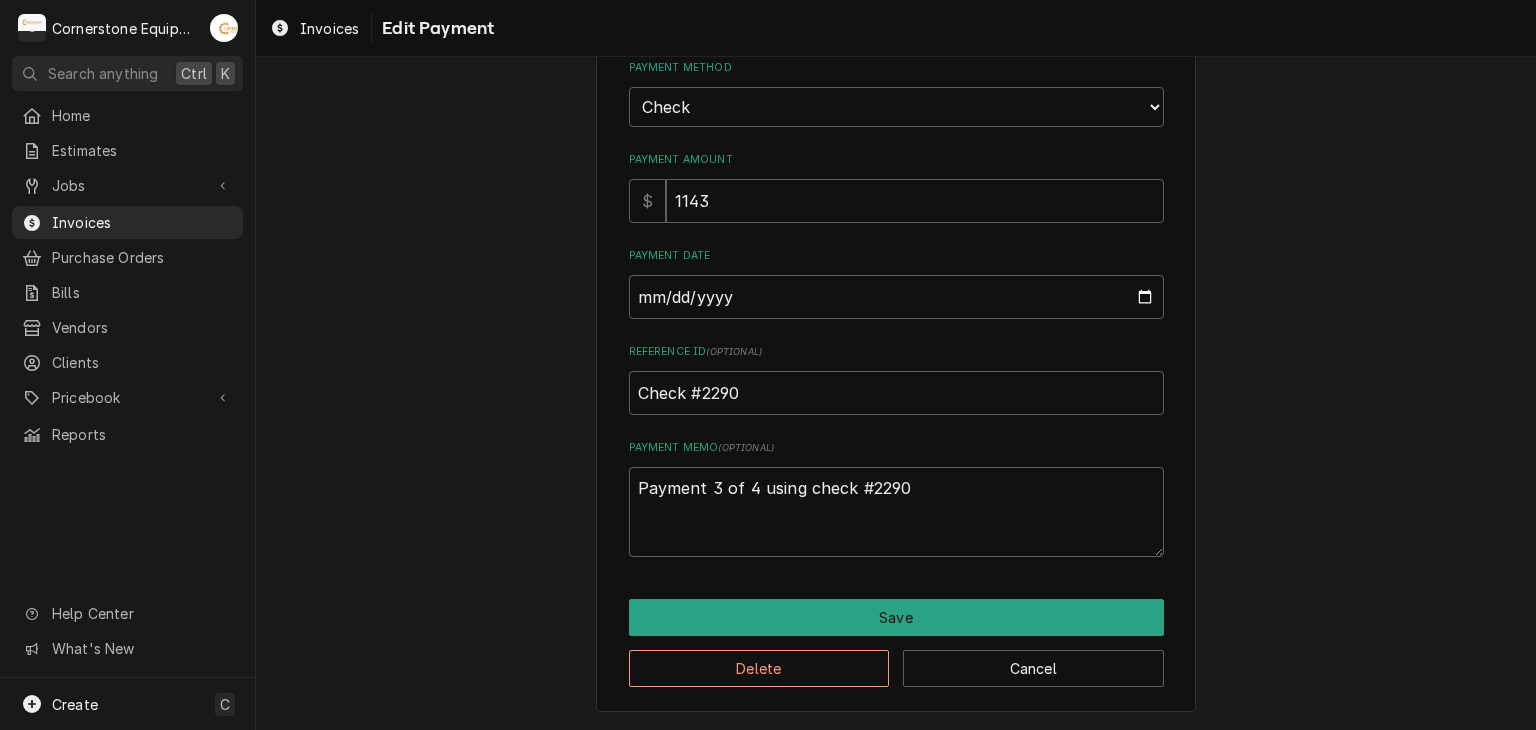 scroll, scrollTop: 0, scrollLeft: 0, axis: both 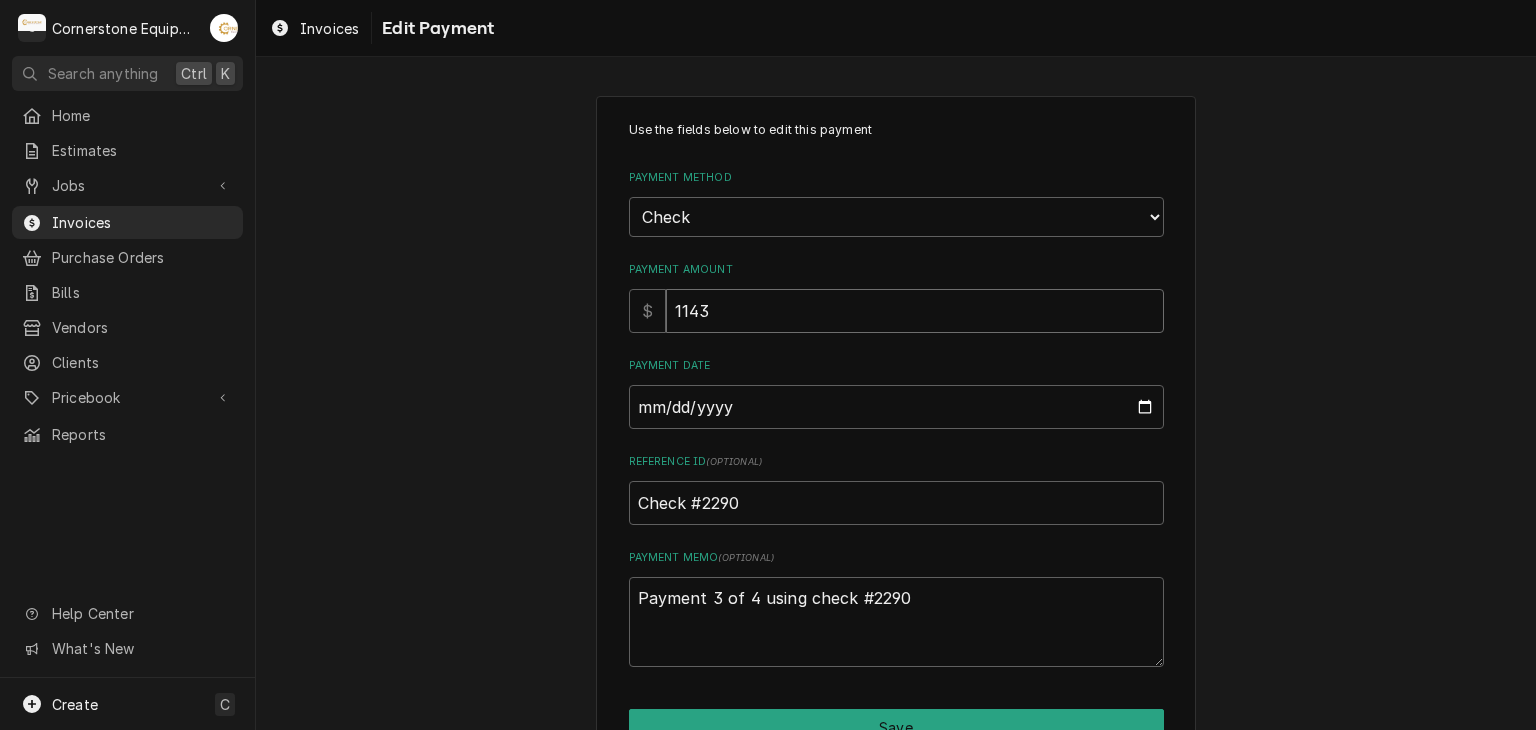 click on "1143" at bounding box center (915, 311) 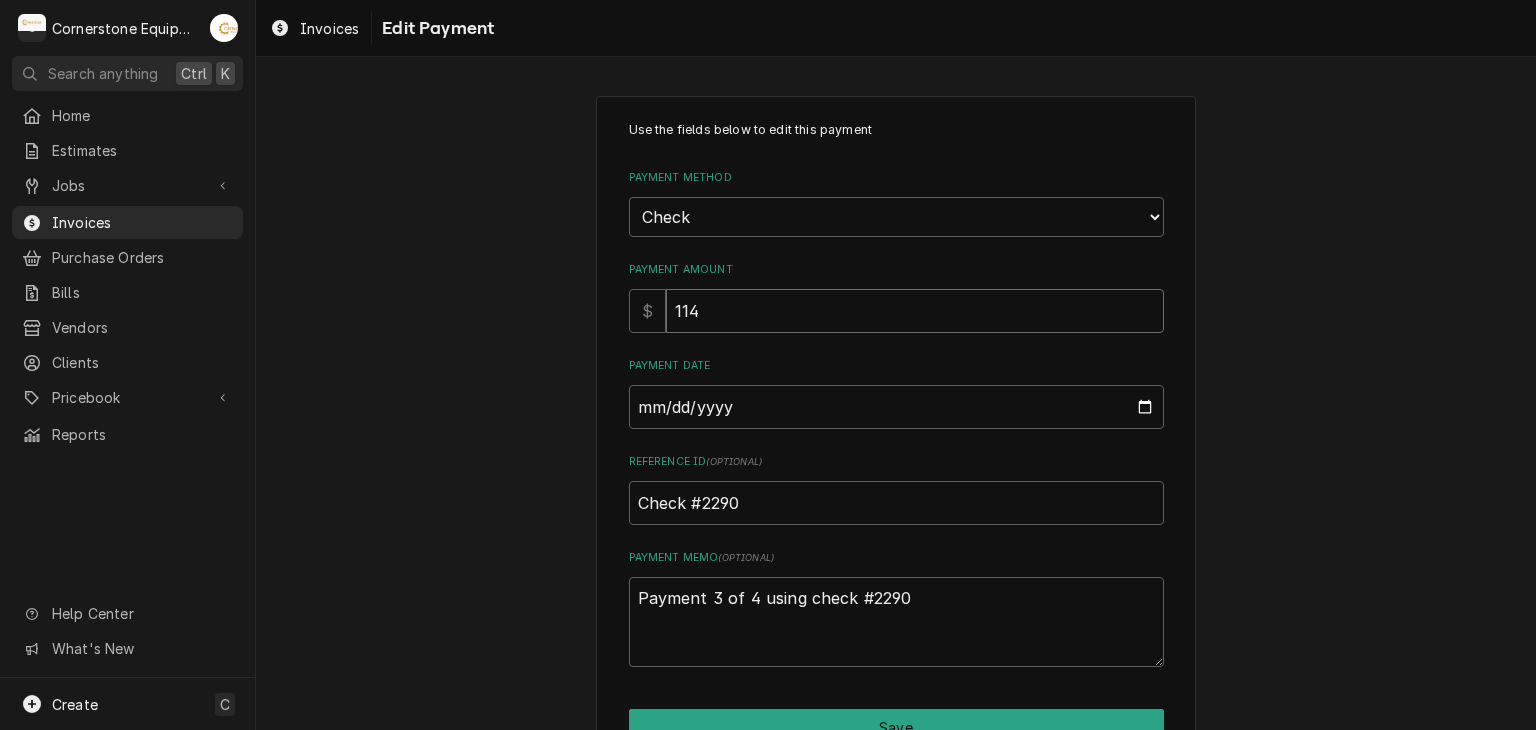 type on "x" 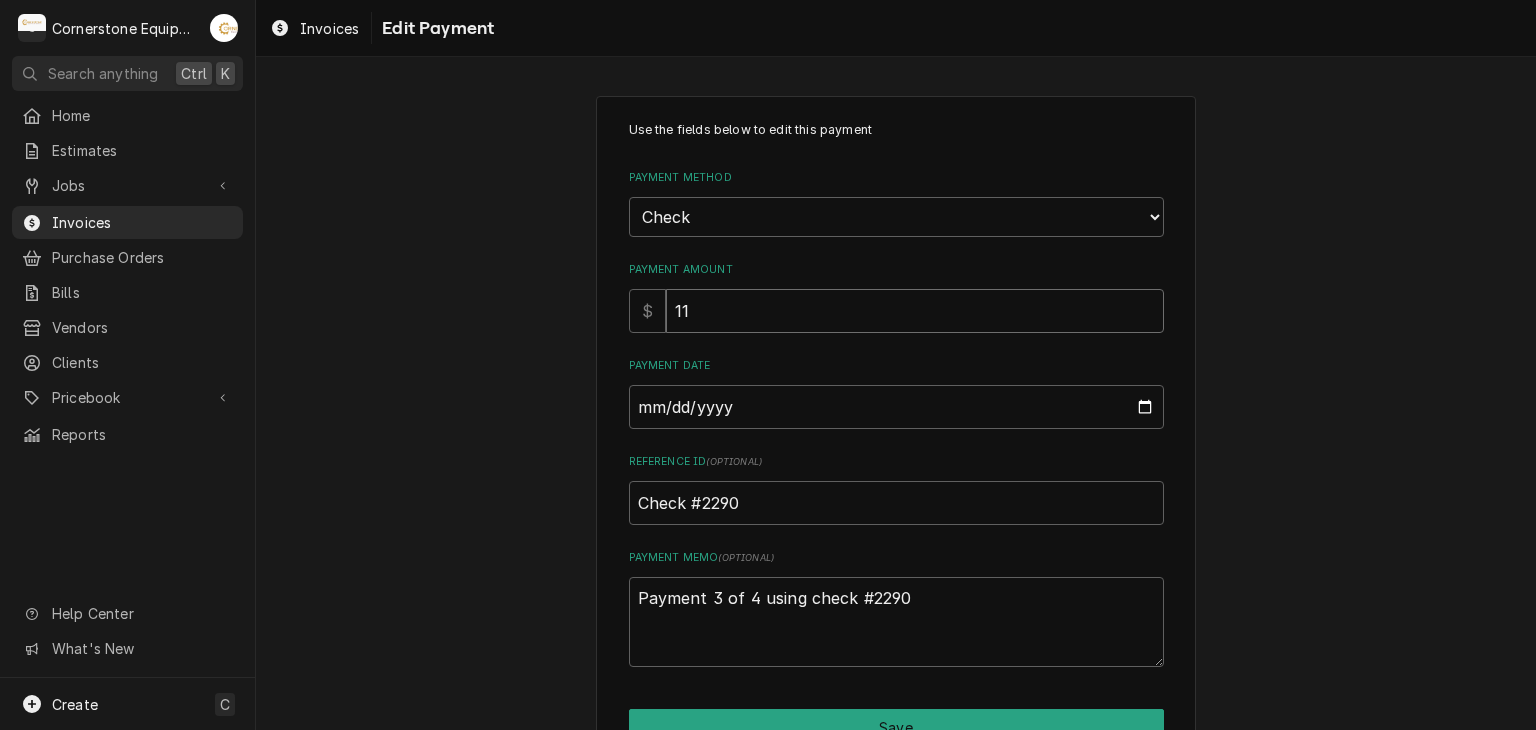 type on "x" 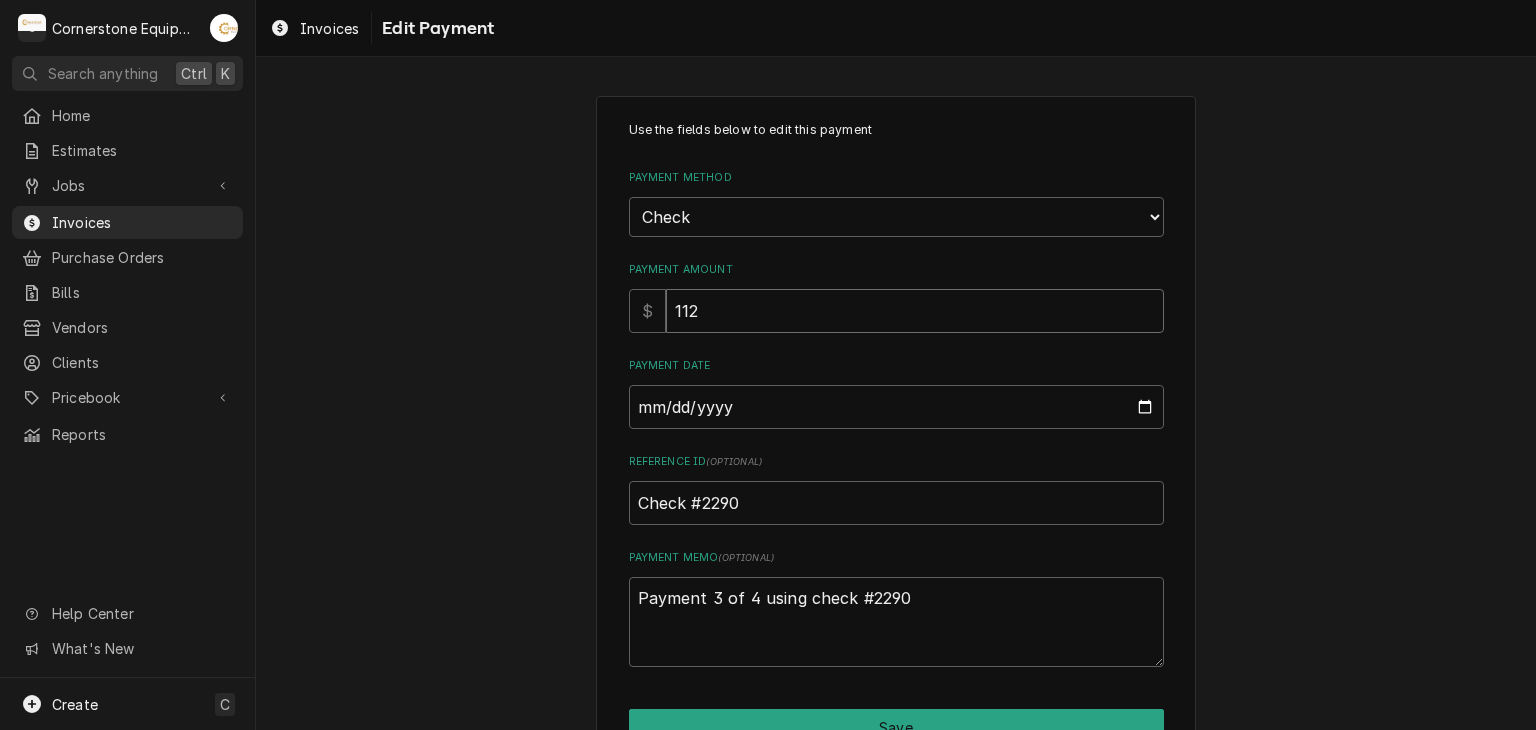 type on "x" 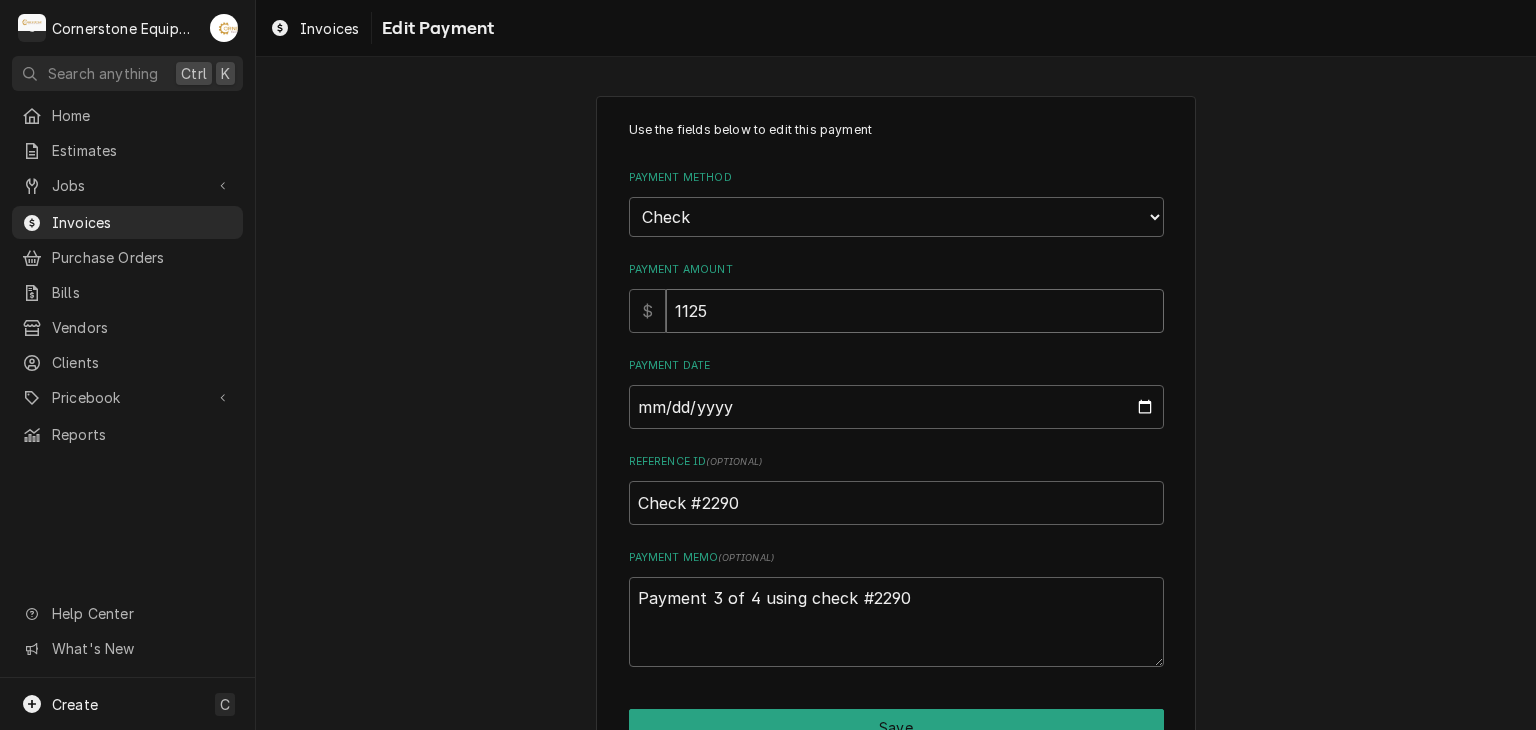type on "1125" 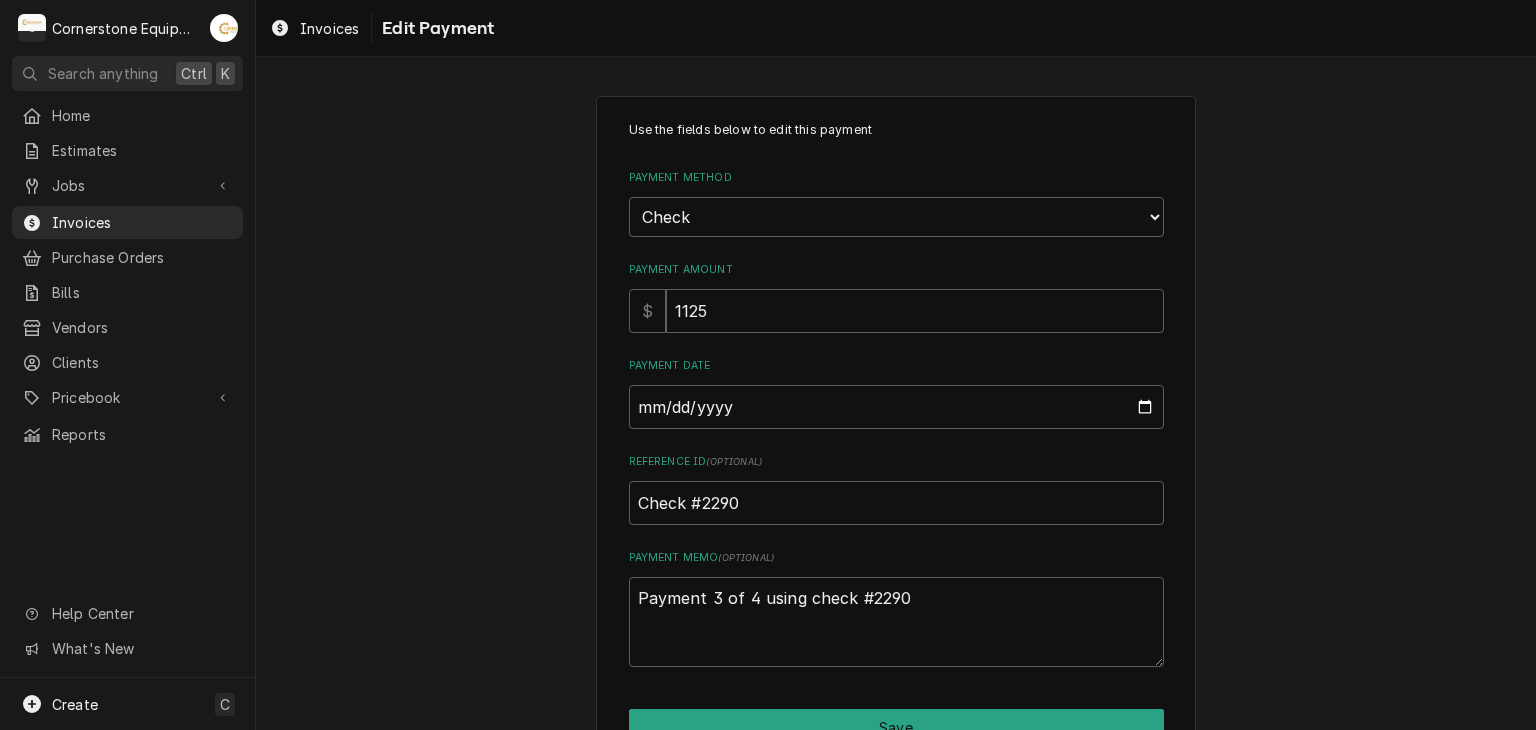 click on "Use the fields below to edit this payment Payment Method Choose a Payment Method... Cash Check Credit/Debit Card ACH/eCheck Other Payment Amount $ 1125 Payment Date 2025-06-27 Reference ID  ( optional ) Check #2290 Payment Memo  ( optional ) Payment 3 of 4 using check #2290 Save Delete Cancel" at bounding box center [896, 459] 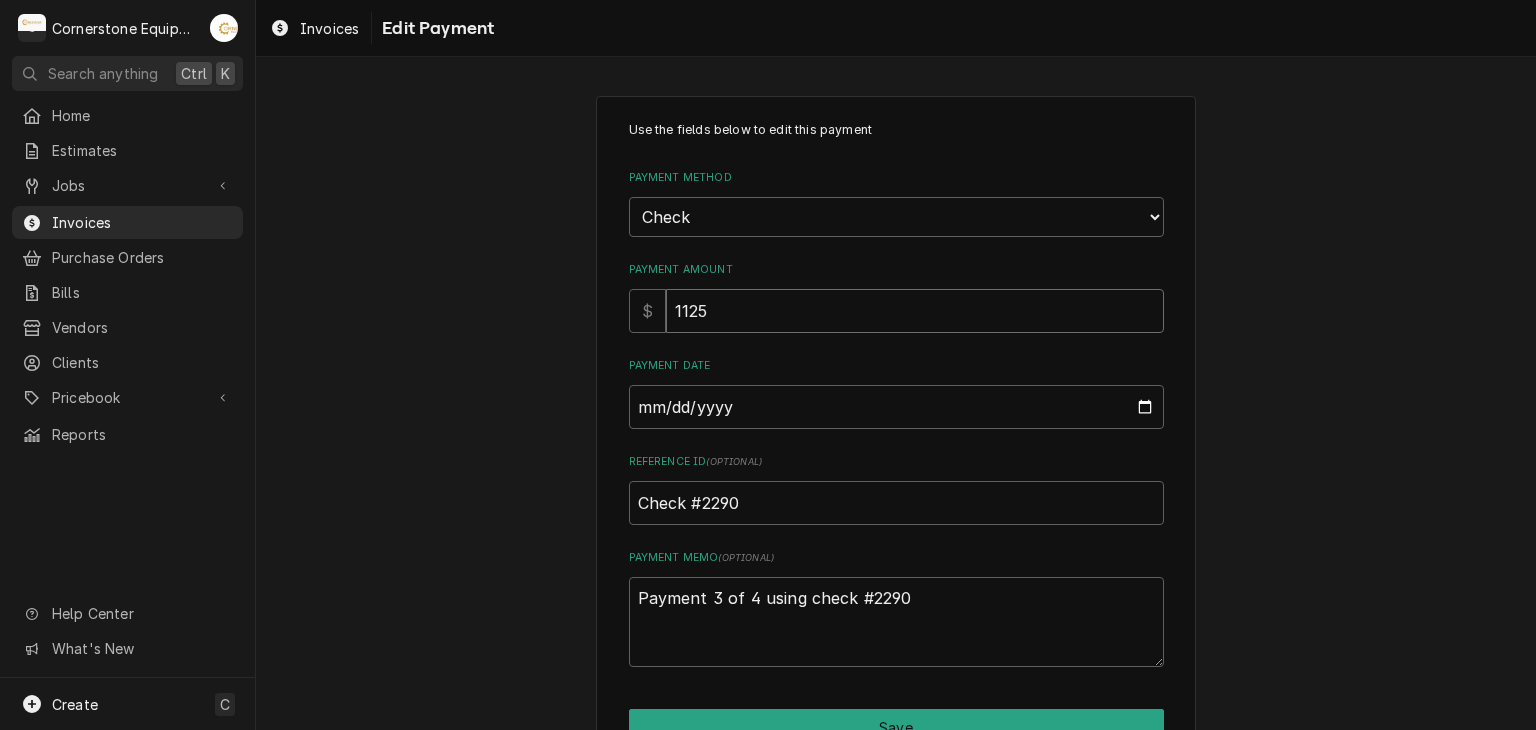 click on "1125" at bounding box center [915, 311] 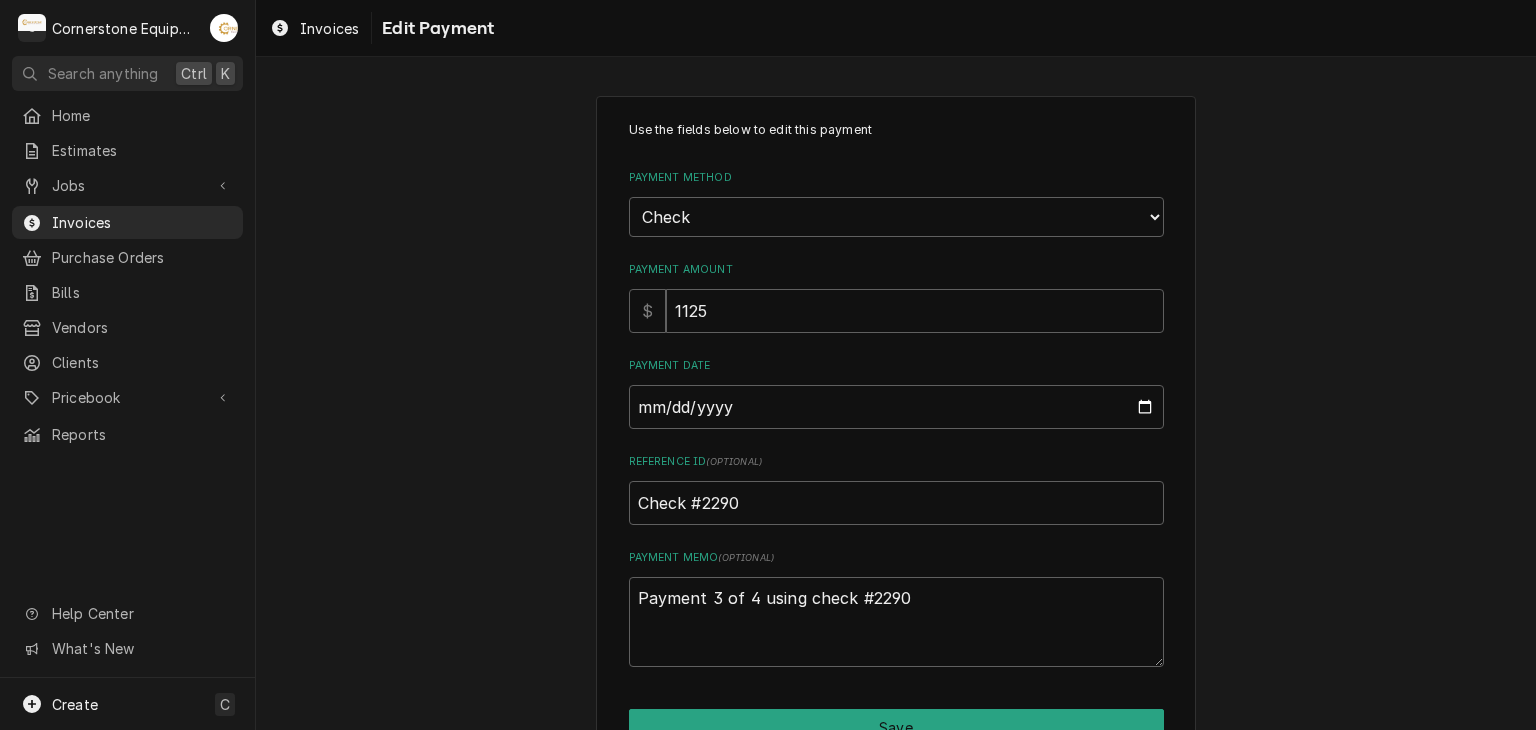 click on "Use the fields below to edit this payment Payment Method Choose a Payment Method... Cash Check Credit/Debit Card ACH/eCheck Other Payment Amount $ 1125 Payment Date 2025-06-27 Reference ID  ( optional ) Check #2290 Payment Memo  ( optional ) Payment 3 of 4 using check #2290 Save Delete Cancel" at bounding box center (896, 459) 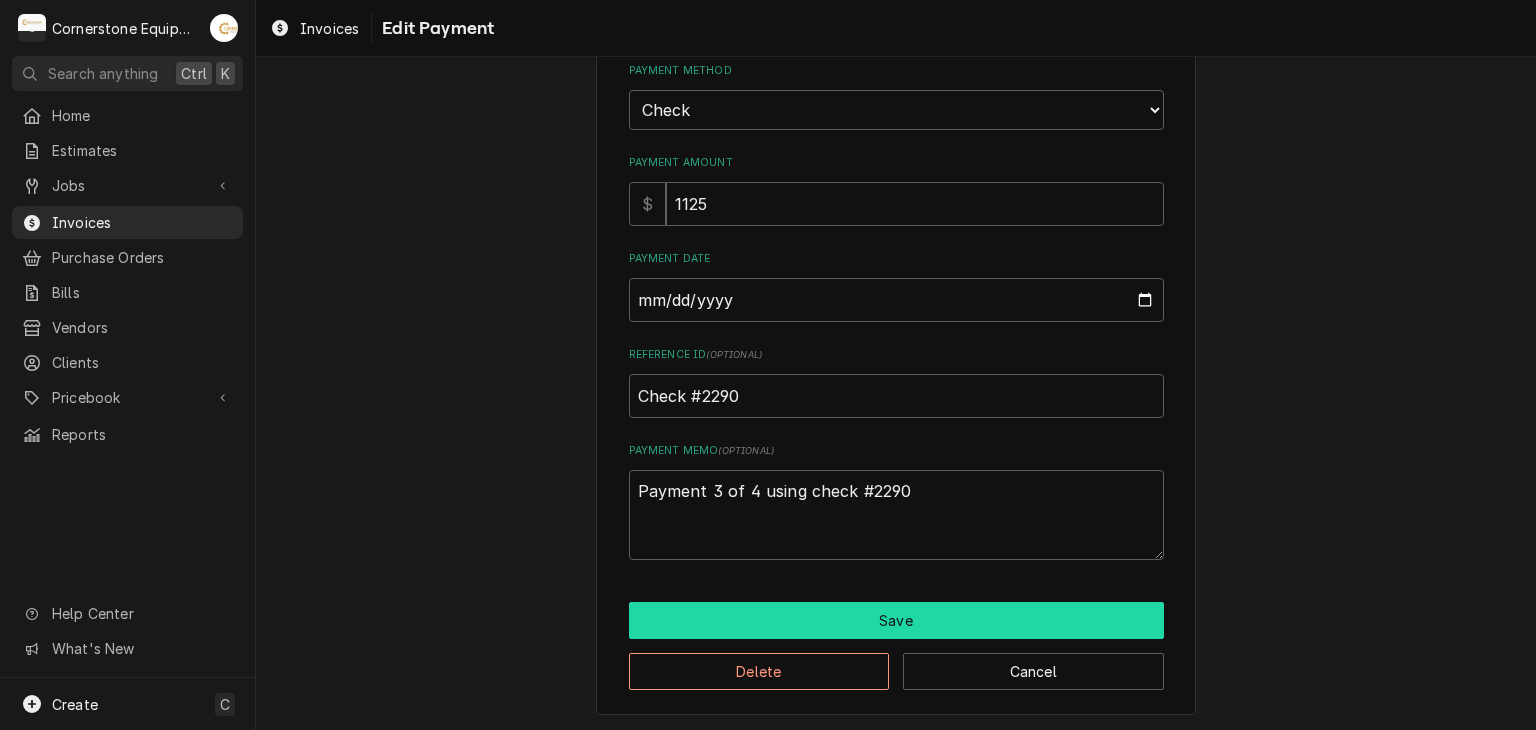 click on "Save" at bounding box center (896, 620) 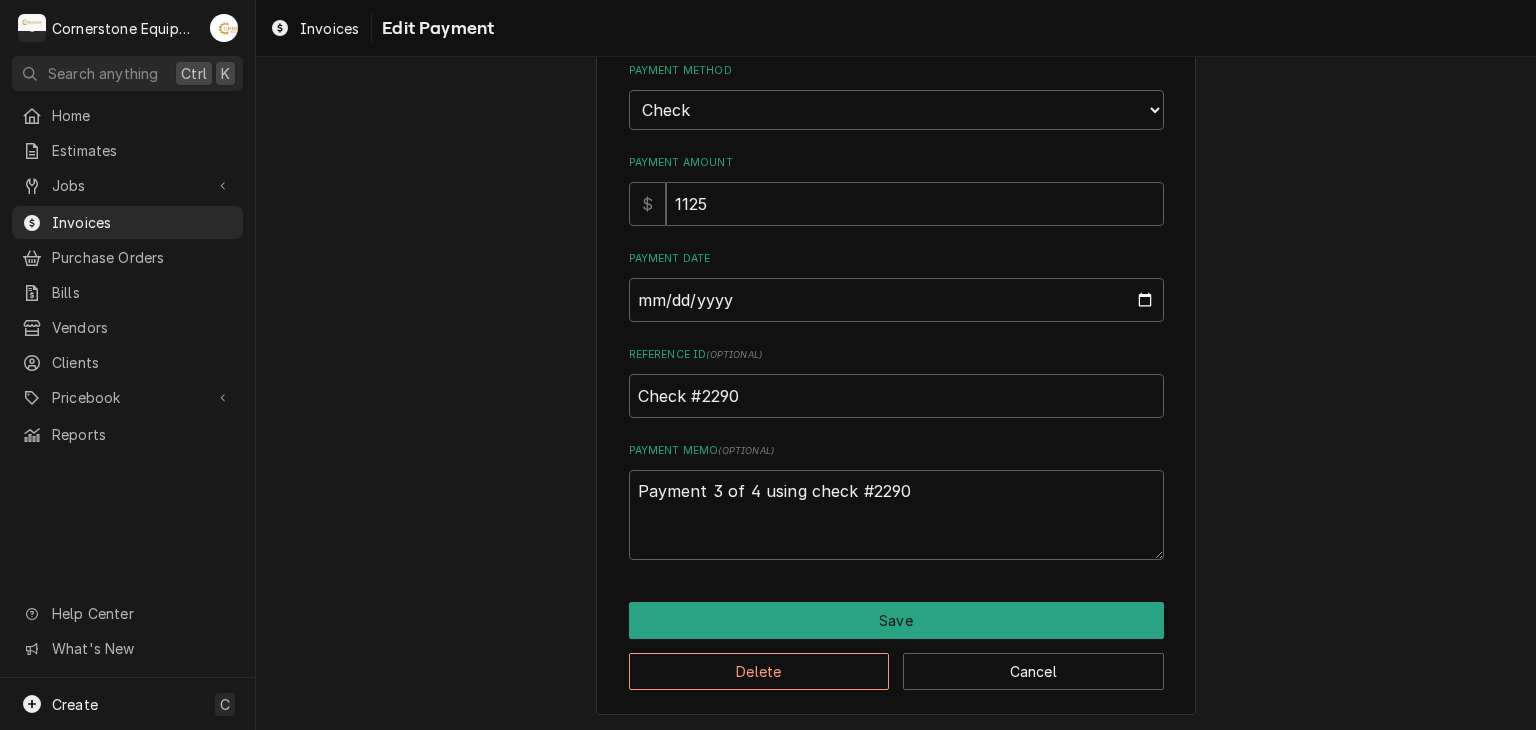 scroll, scrollTop: 89, scrollLeft: 0, axis: vertical 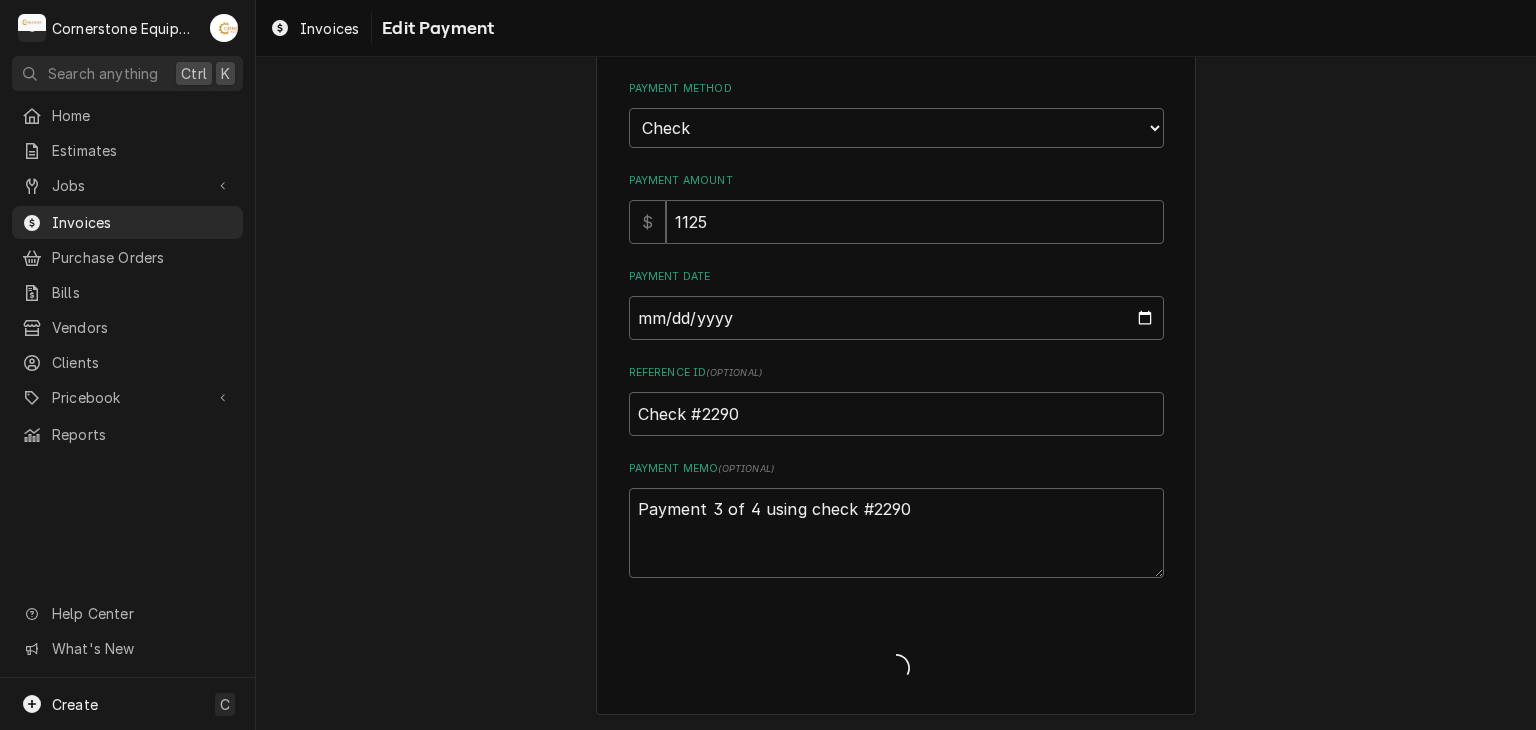 type on "x" 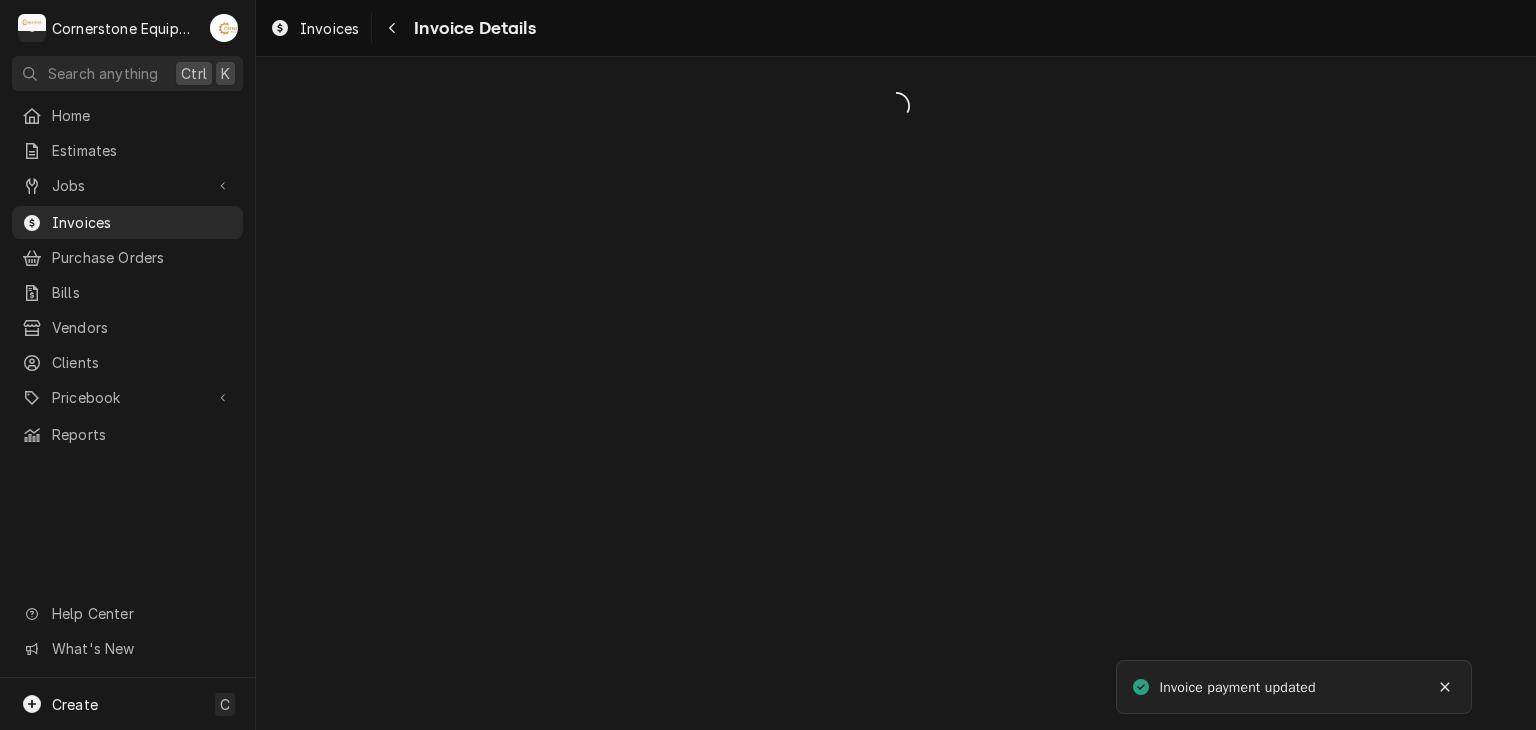 scroll, scrollTop: 0, scrollLeft: 0, axis: both 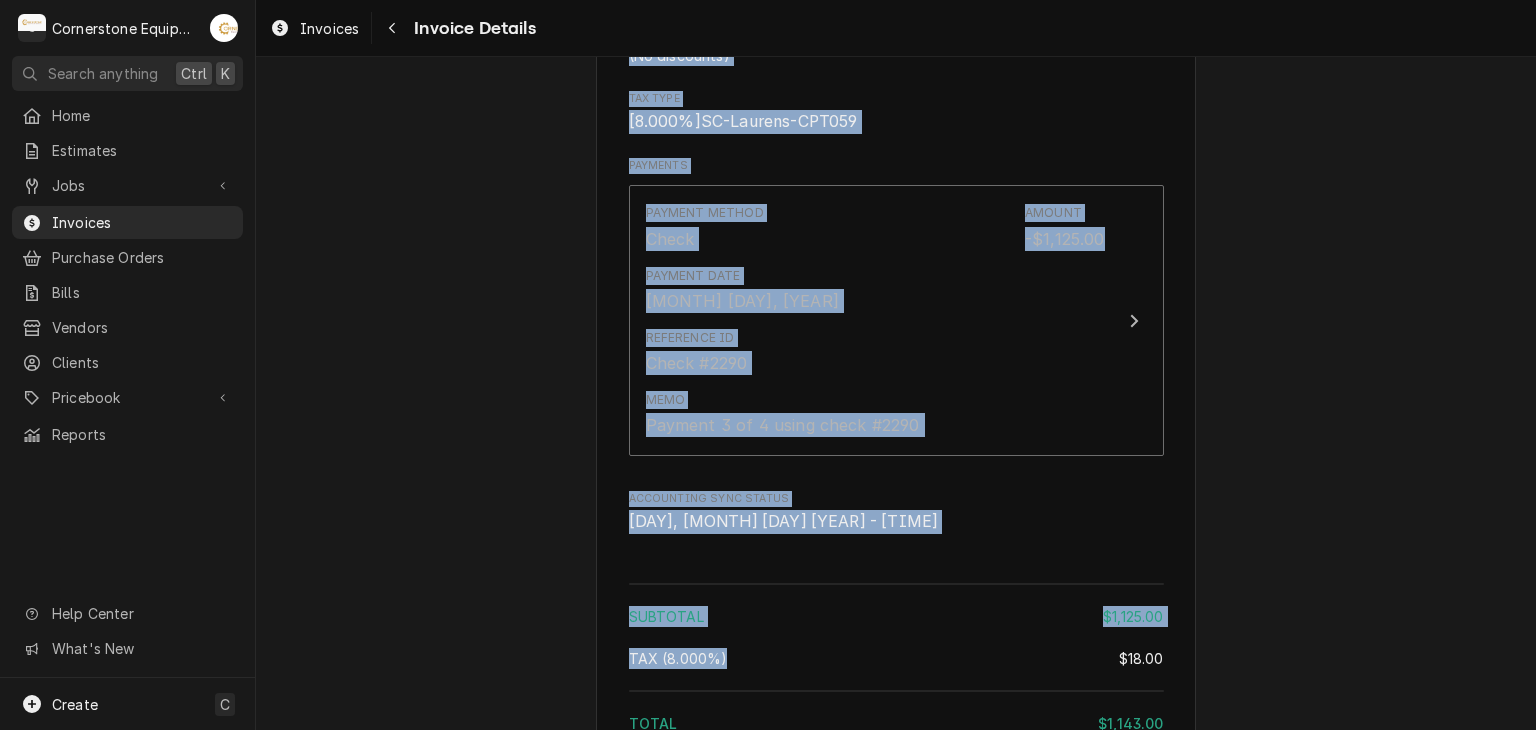 drag, startPoint x: 917, startPoint y: 130, endPoint x: 1222, endPoint y: -74, distance: 366.9346 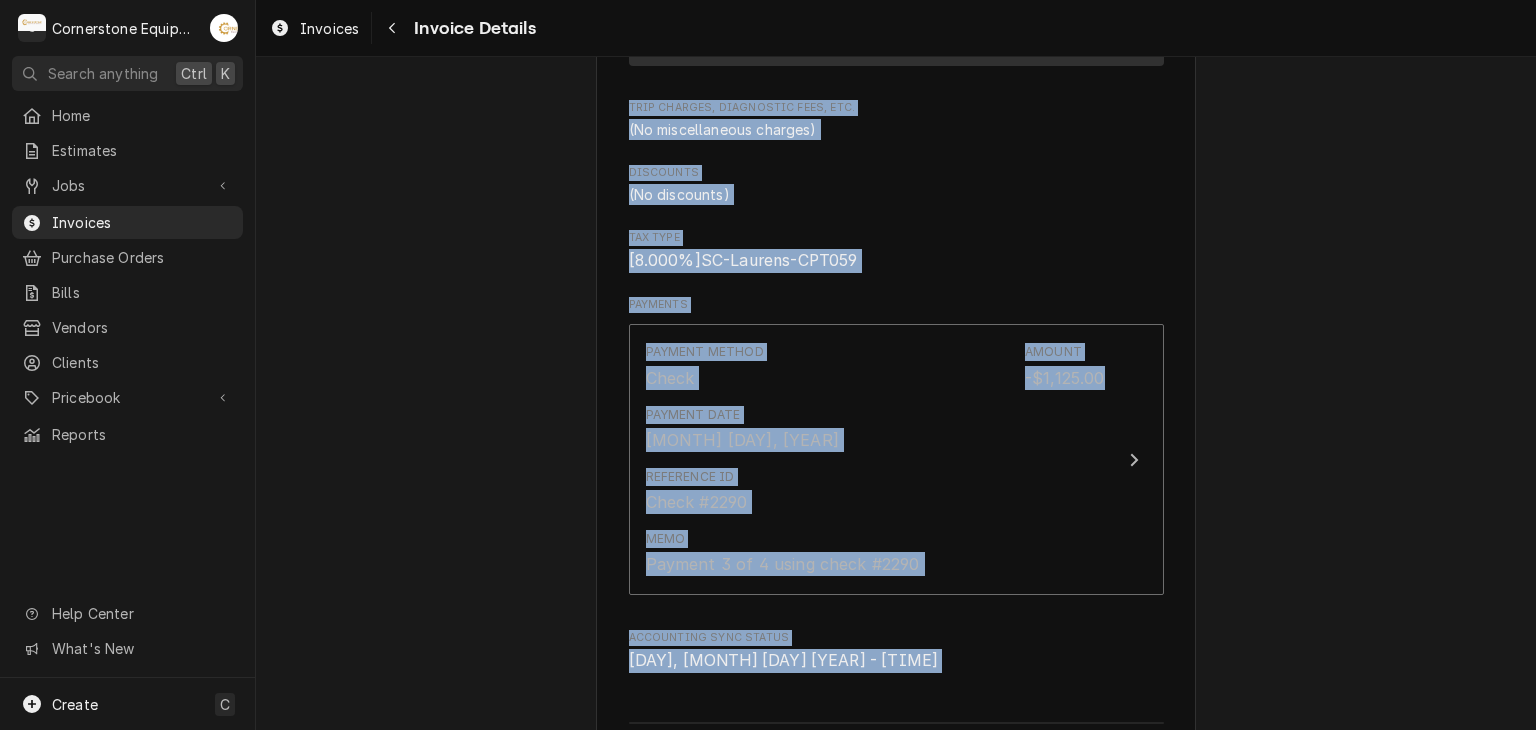 click on "Overdue Sender Cornerstone Equipment Repair, LLC 1429 W Floyd Baker Blvd 234
Gaffney, SC 29341 (864) 335-8867 admin@cornerstoneequipmentrepair.com Recipient (Bill To) Hill Management - McDonald’s 2259 River Rd
Greer, SC 29650 Service Location 11228- Interstate Clinton
12774 SC-56
Clinton, SC 29325 Created From Job Finalized Diagnostic (Commercial) Roopairs Invoice ID INV-52 Service Type Diagnostic (Commercial) Date Issued May 29, 2025 Terms Net 30 Date Due Jun 28, 2025 Sent On Thu, May 29th, 2025 - 5:42 AM Last Modified Fri, Jun 27th, 2025 - 9:52 AM Service Charges Short Description Labor Service Date May 28, 2025 Hourly Cost $60.00/hr Qty. 5hrs Rate $180.00/hr Amount $900.00 Tax Non-Taxable Service  Summary Parts and Materials Short Description misc hardware Manufacturer — Manufacturer Part # — Unit Cost $0.00 Qty. 1 Price $25.00 Amount $25.00 Tax Taxable Detailed  Summary Misc cleaning and hardware materials Short Description 080000036 - shaft seal kit 9501 Manufacturer Garland Manufacturer Part # 1 [" at bounding box center (896, -474) 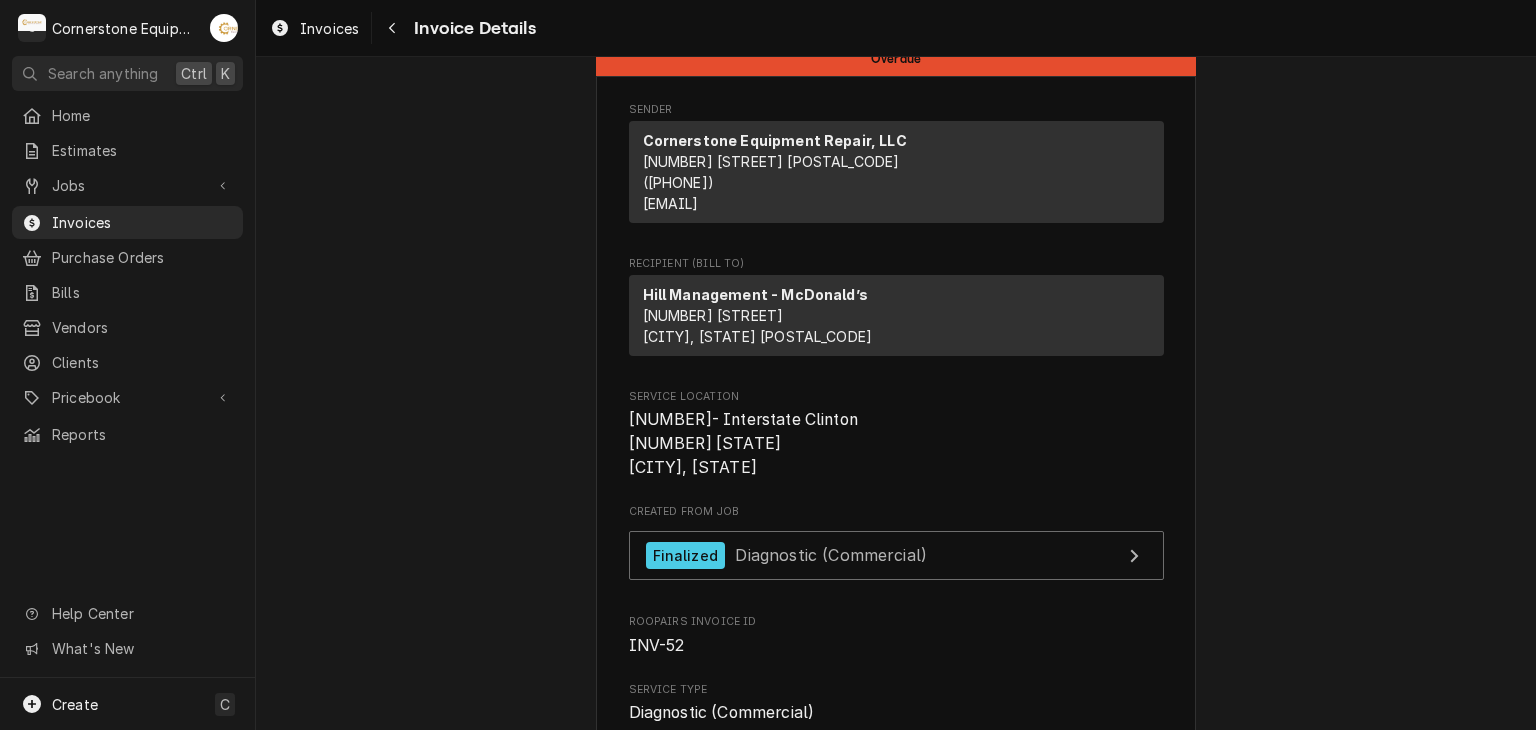 scroll, scrollTop: 0, scrollLeft: 0, axis: both 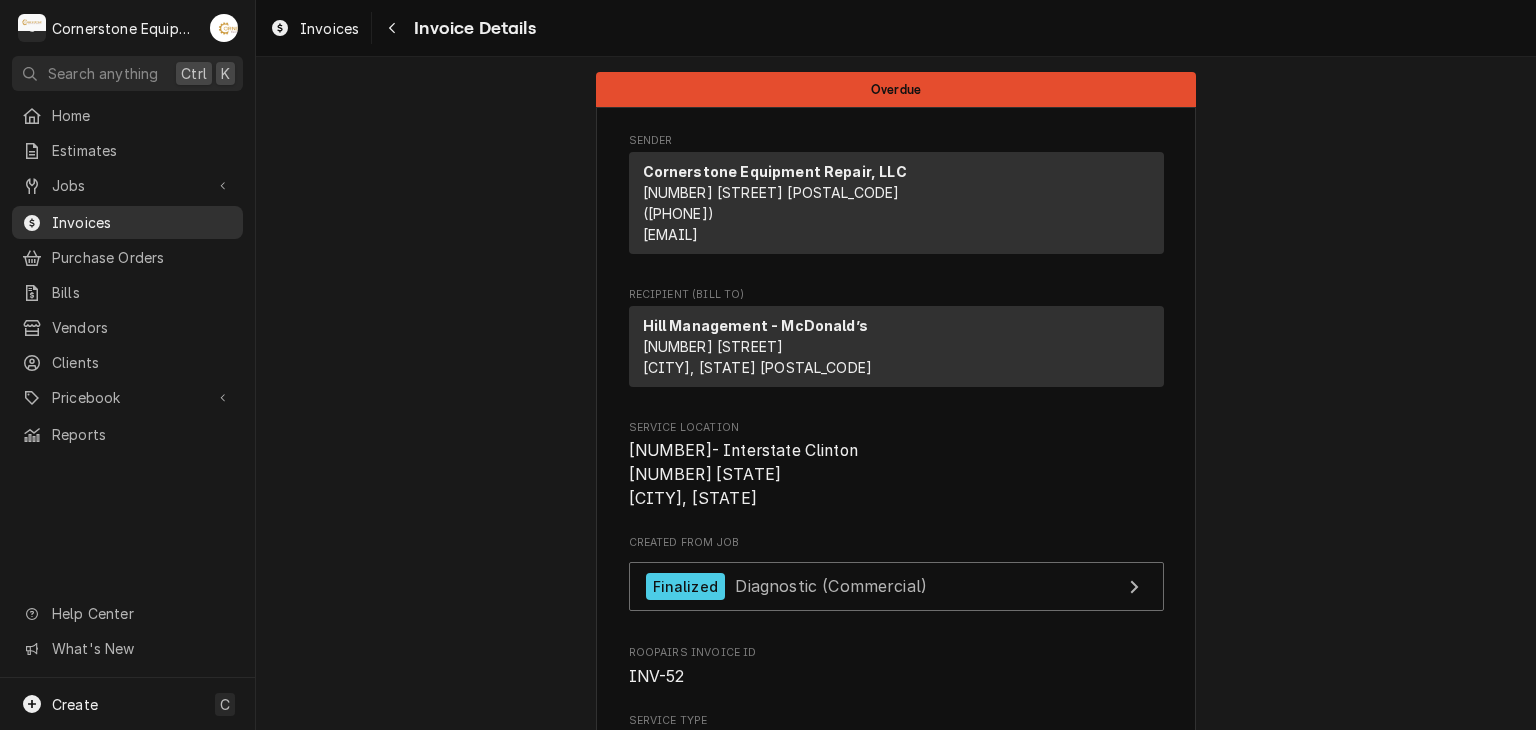 click on "Invoices" at bounding box center [142, 222] 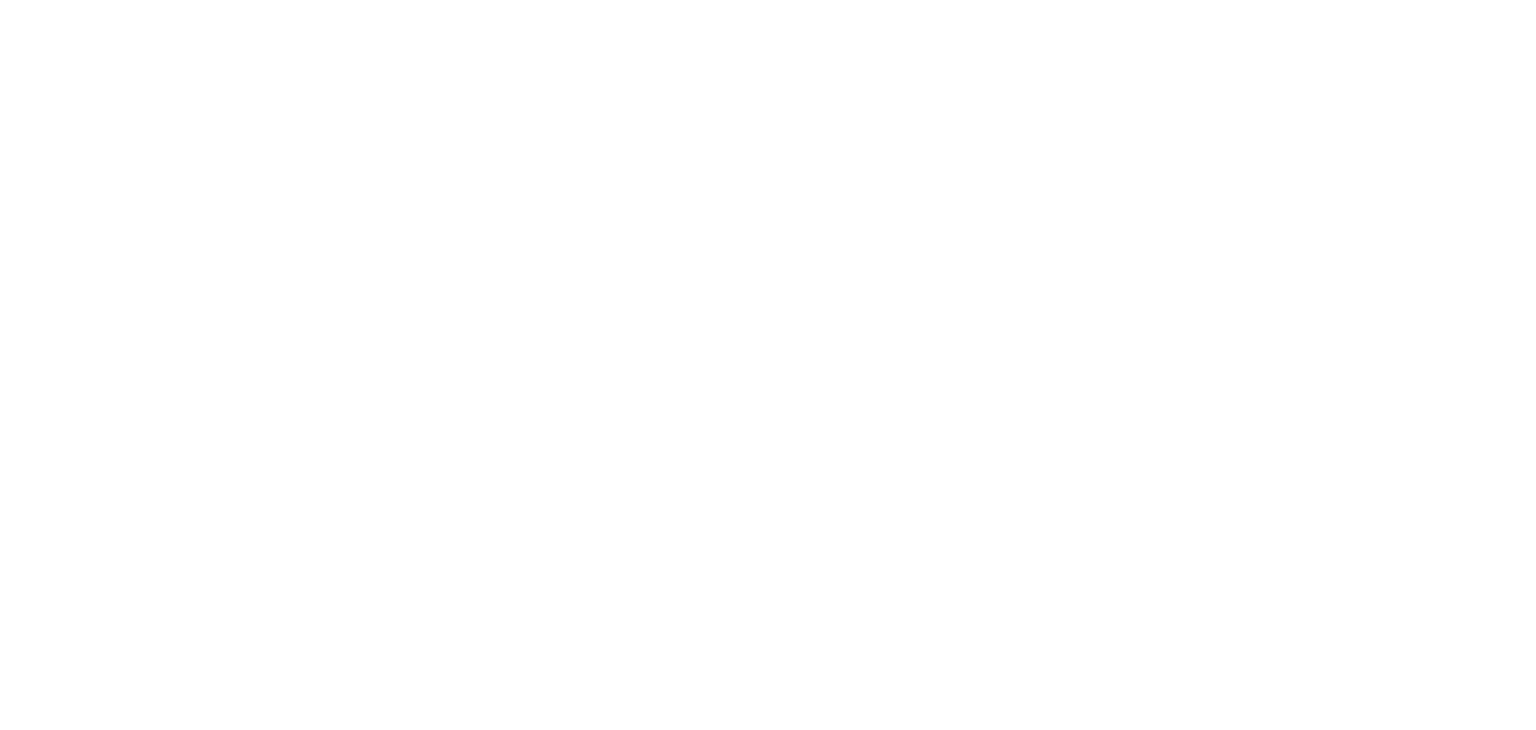 scroll, scrollTop: 0, scrollLeft: 0, axis: both 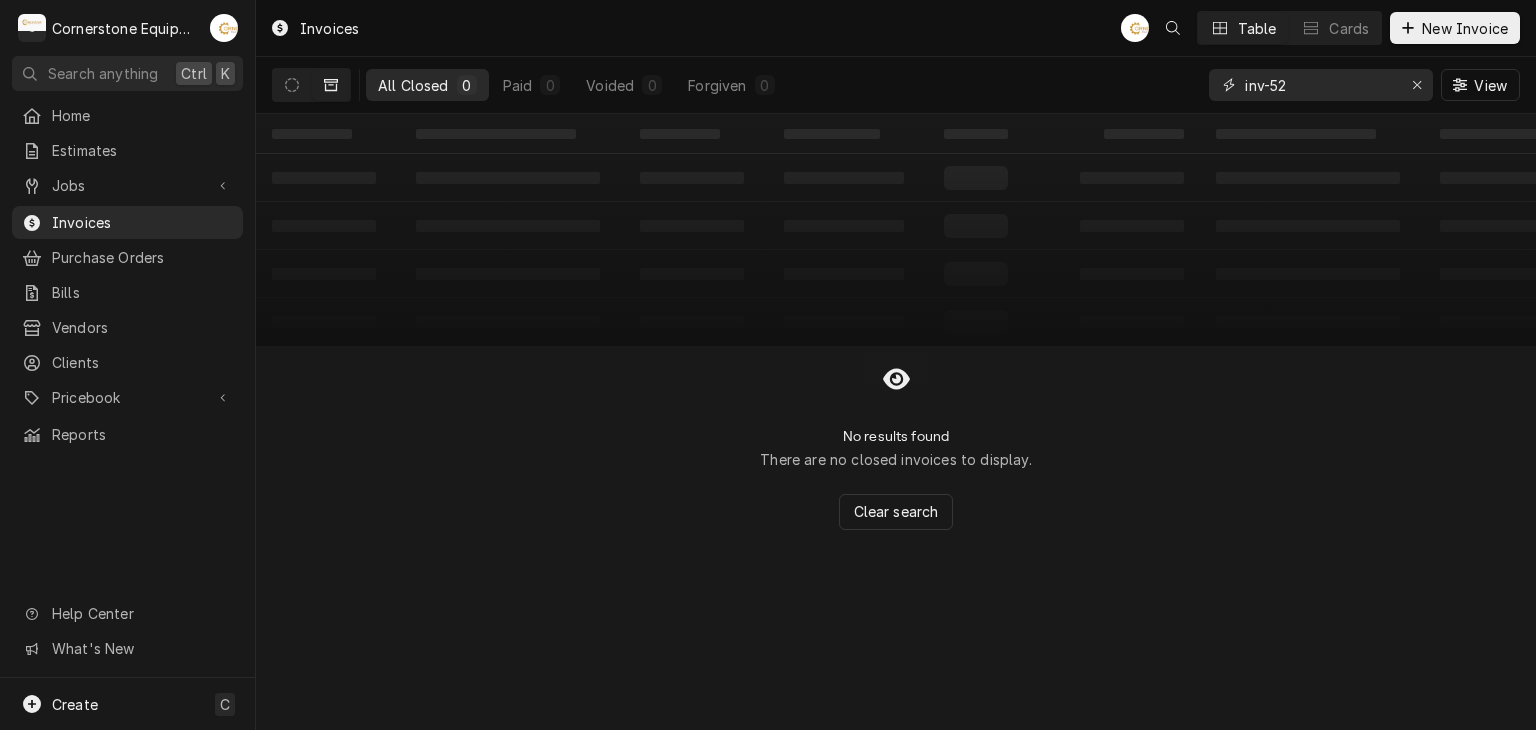 click on "inv-52" at bounding box center [1320, 85] 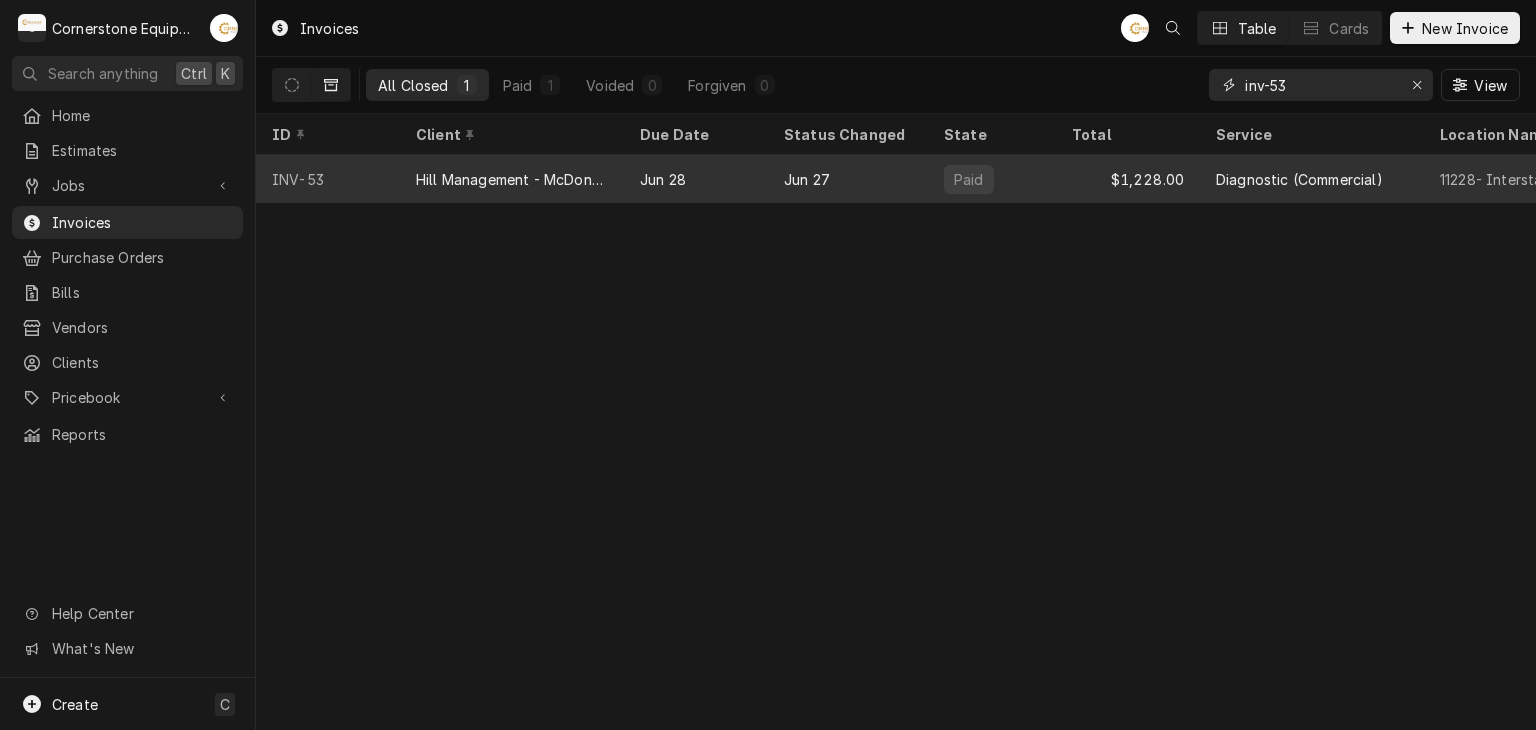 type on "inv-53" 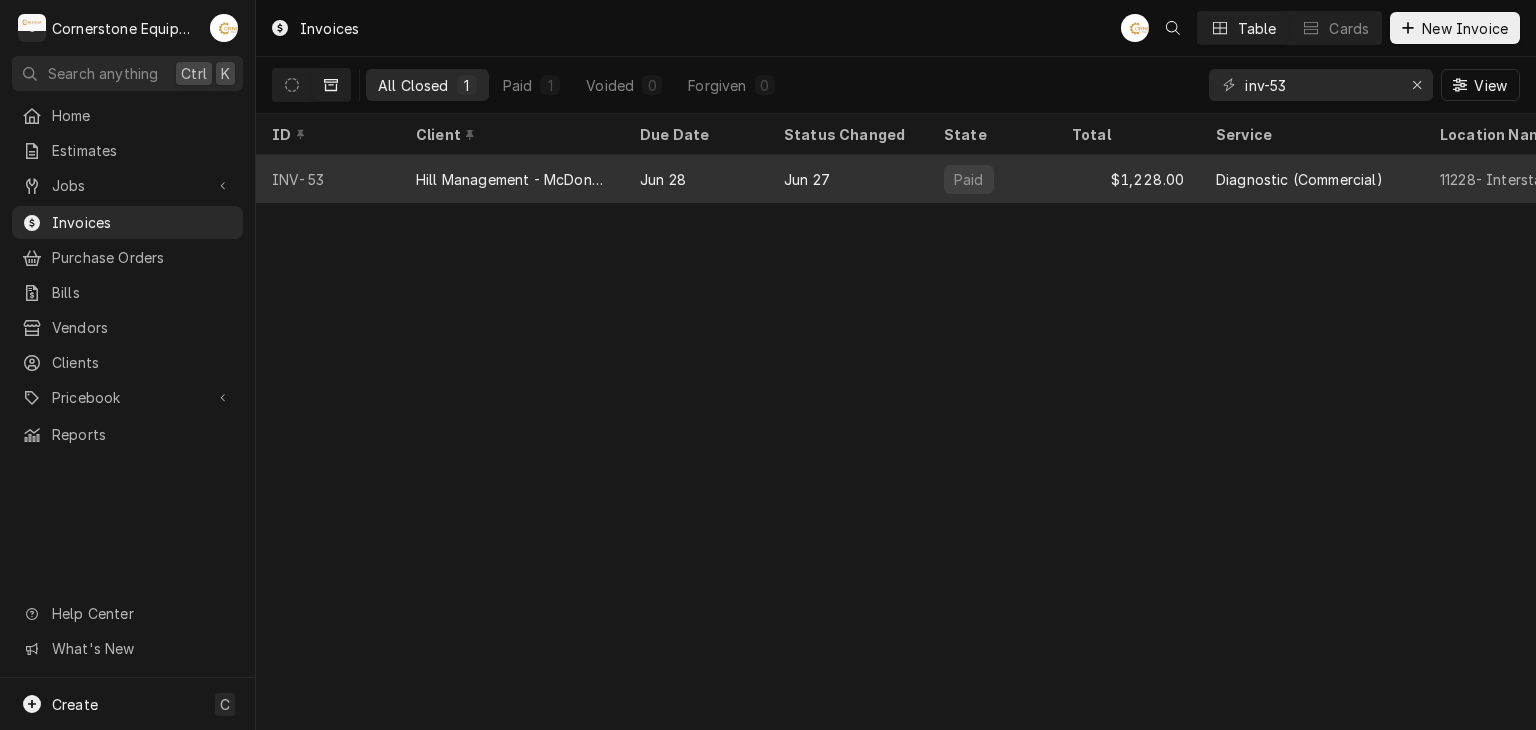 click on "Paid" at bounding box center [992, 179] 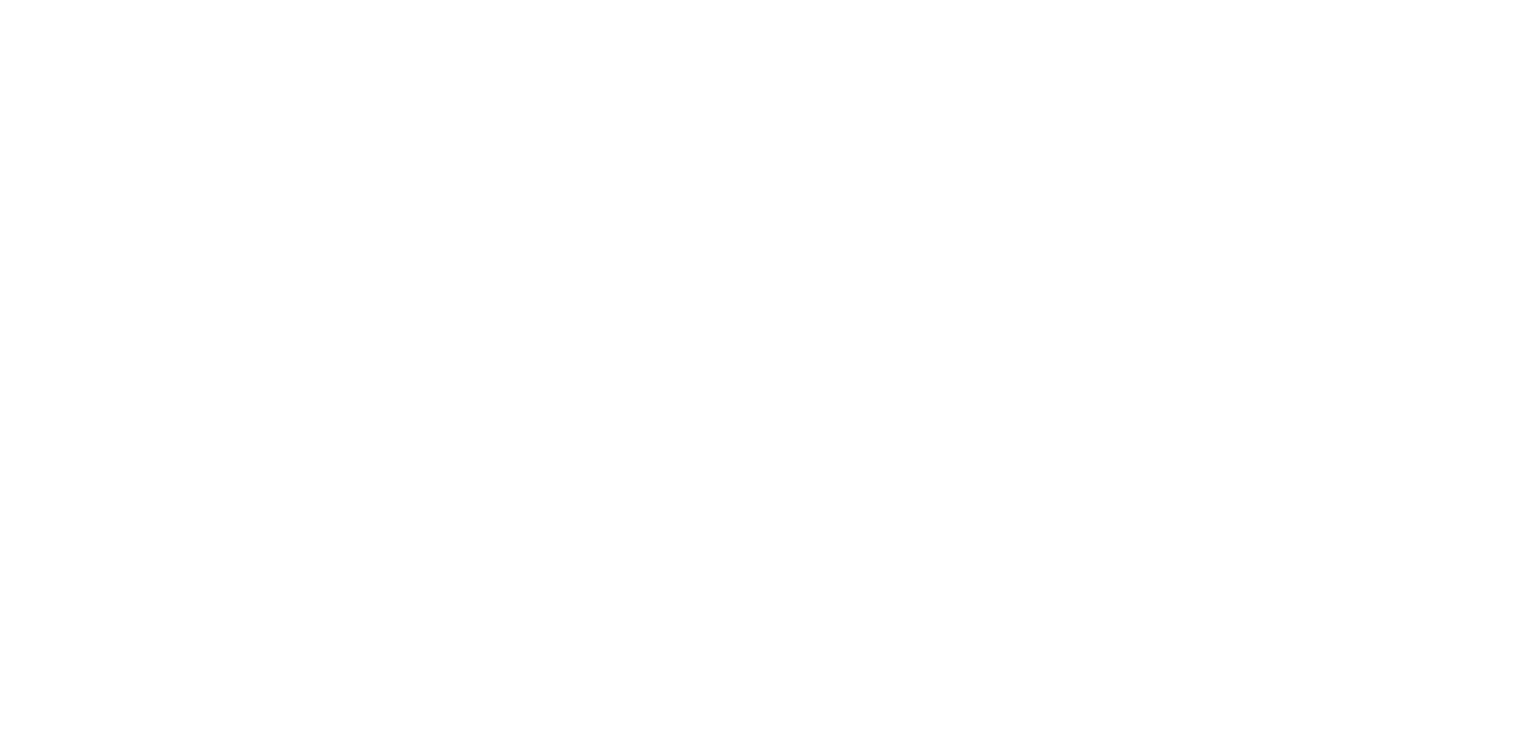 scroll, scrollTop: 0, scrollLeft: 0, axis: both 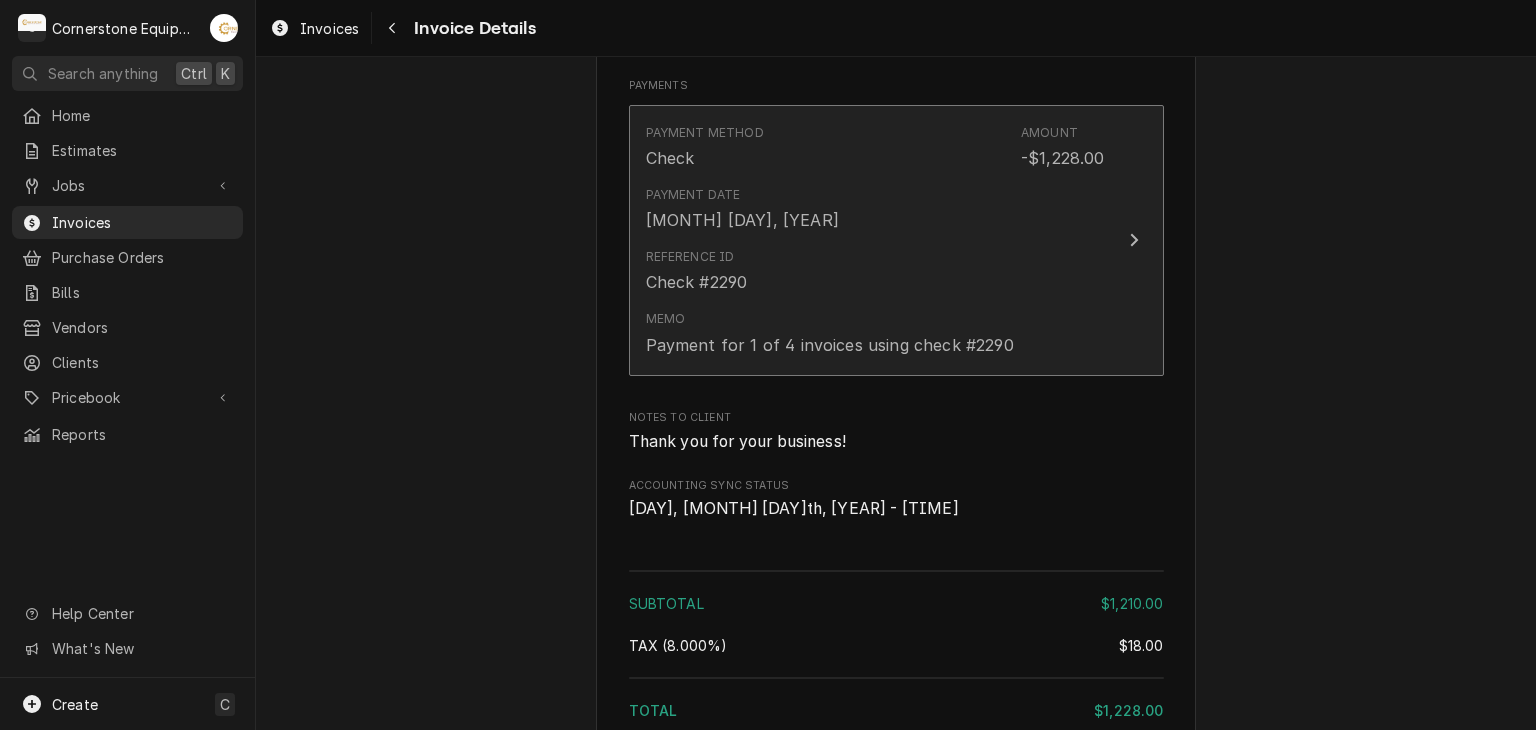 click on "Payment Date Jun 27, 2025" at bounding box center (875, 209) 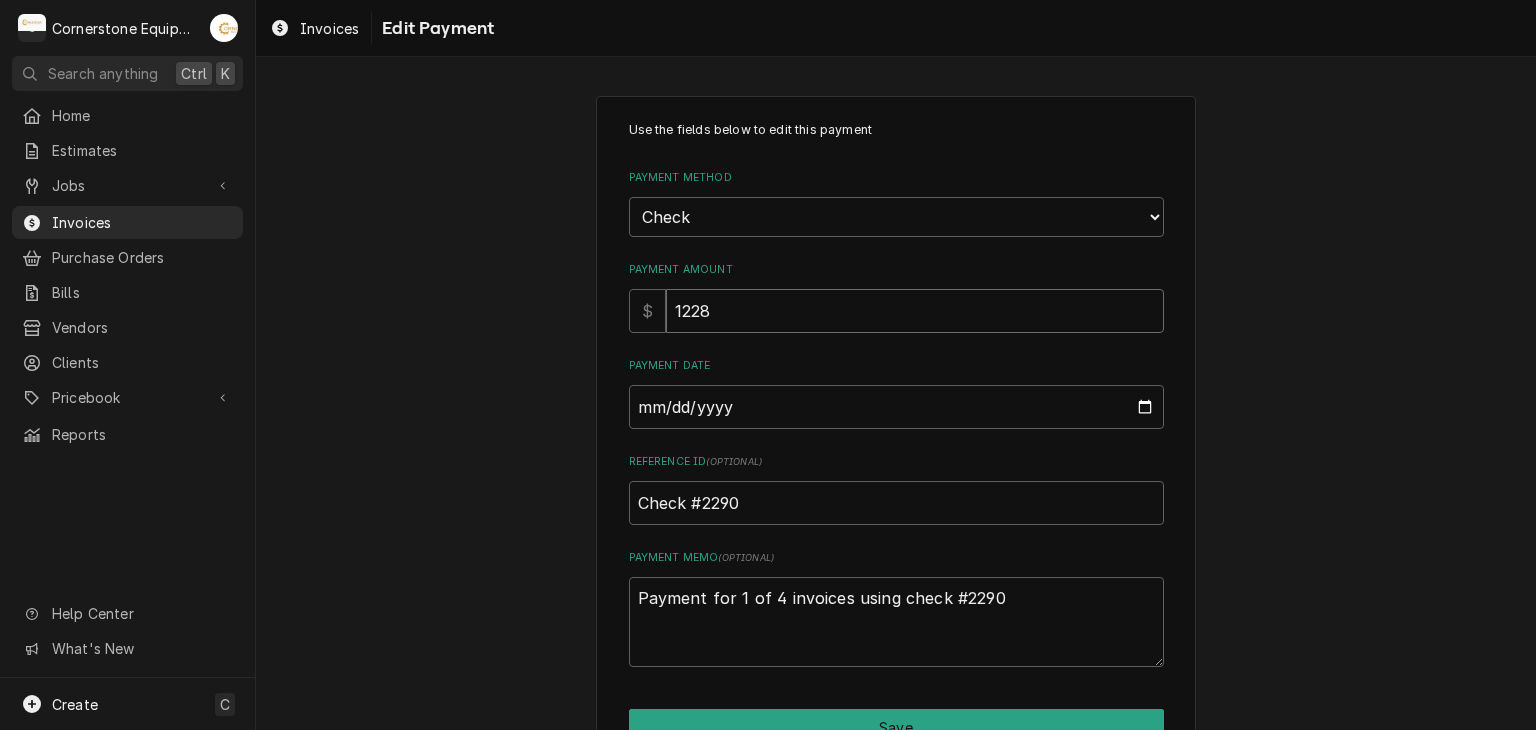 click on "1228" at bounding box center [915, 311] 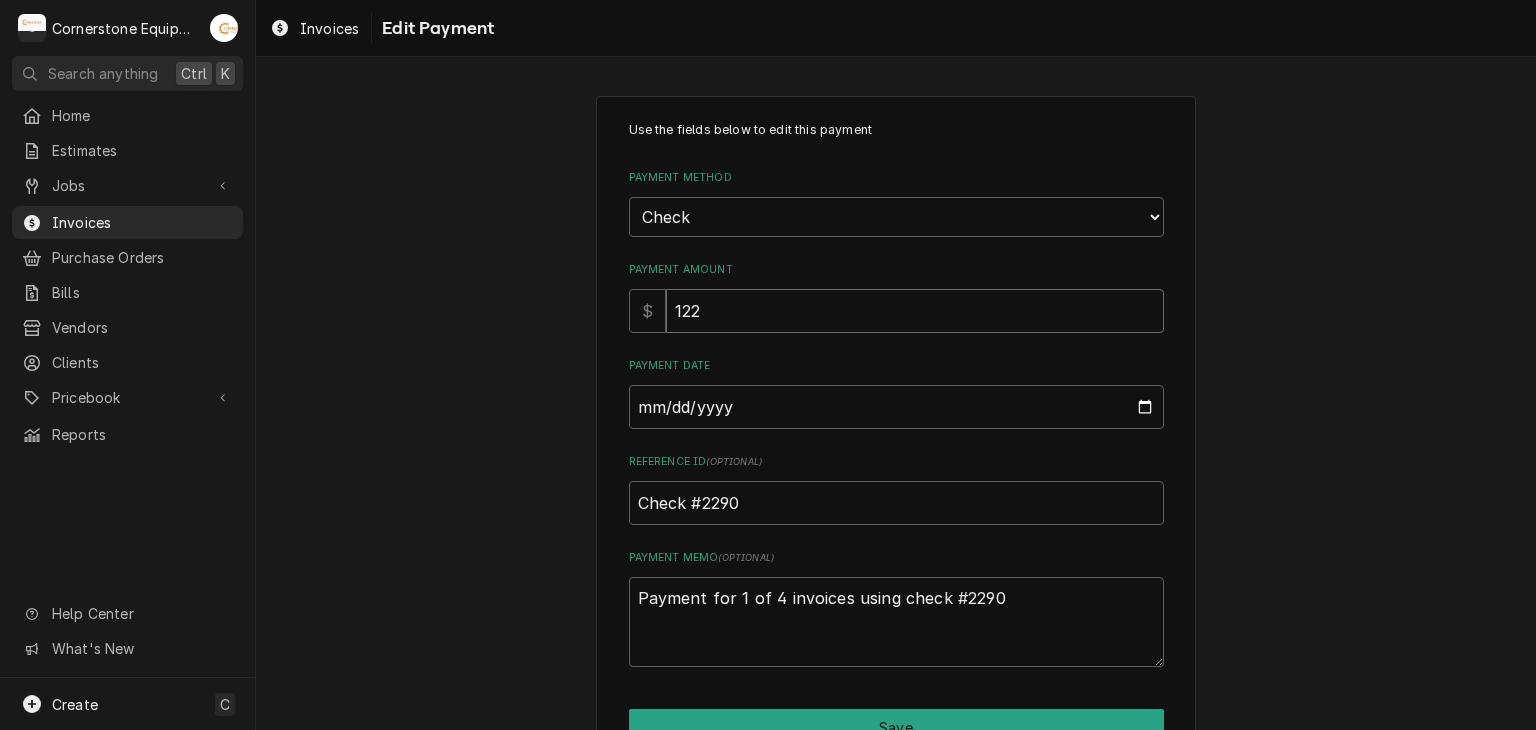 type on "x" 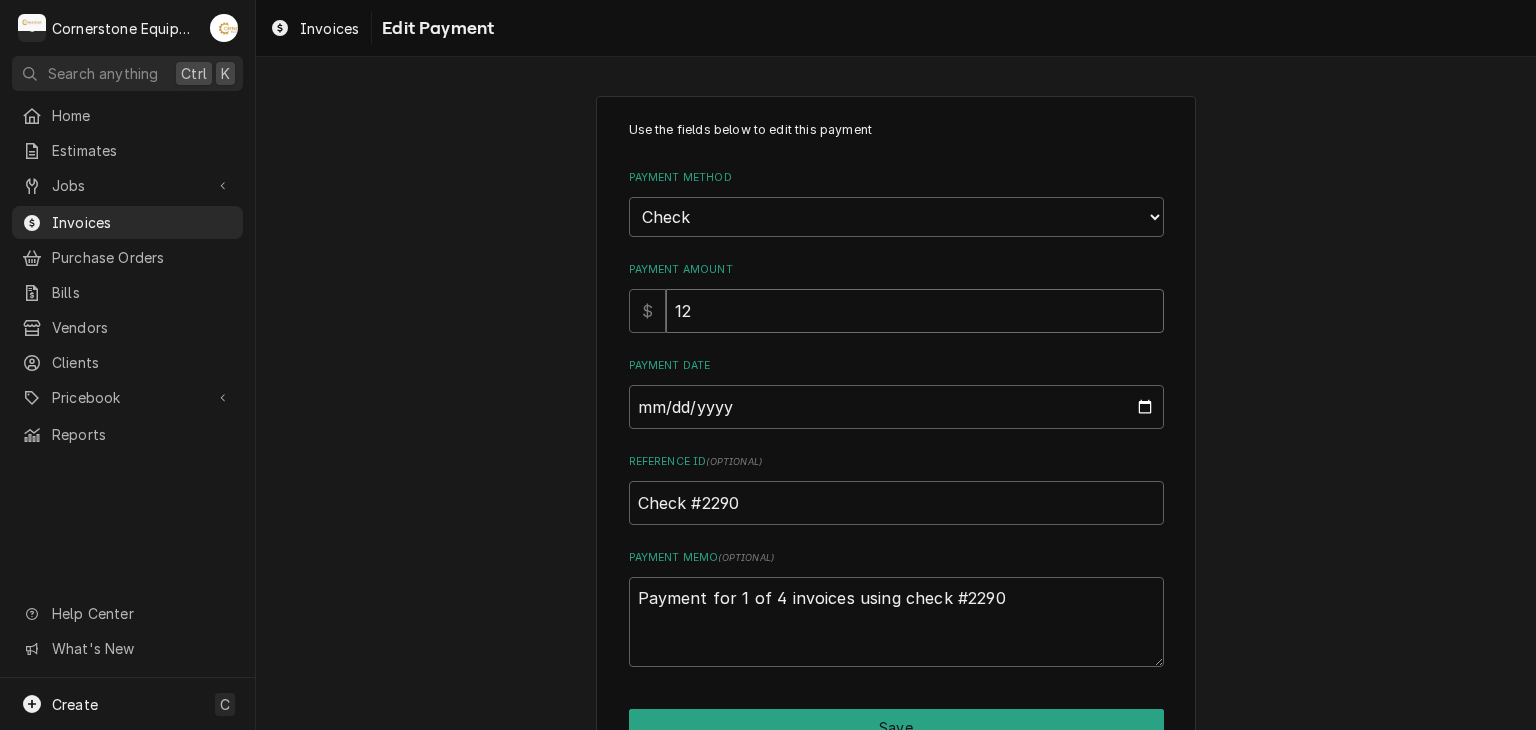 type on "x" 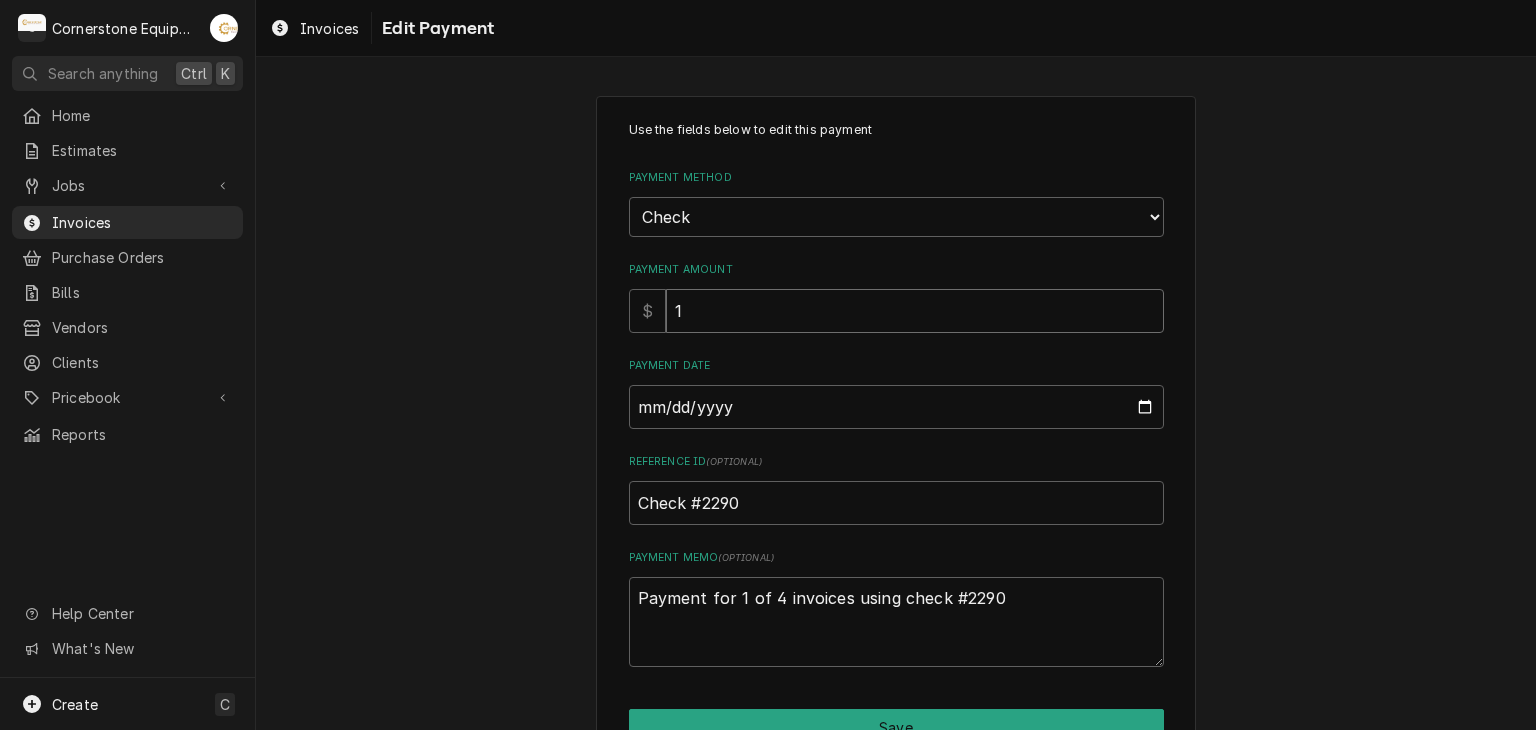 type on "x" 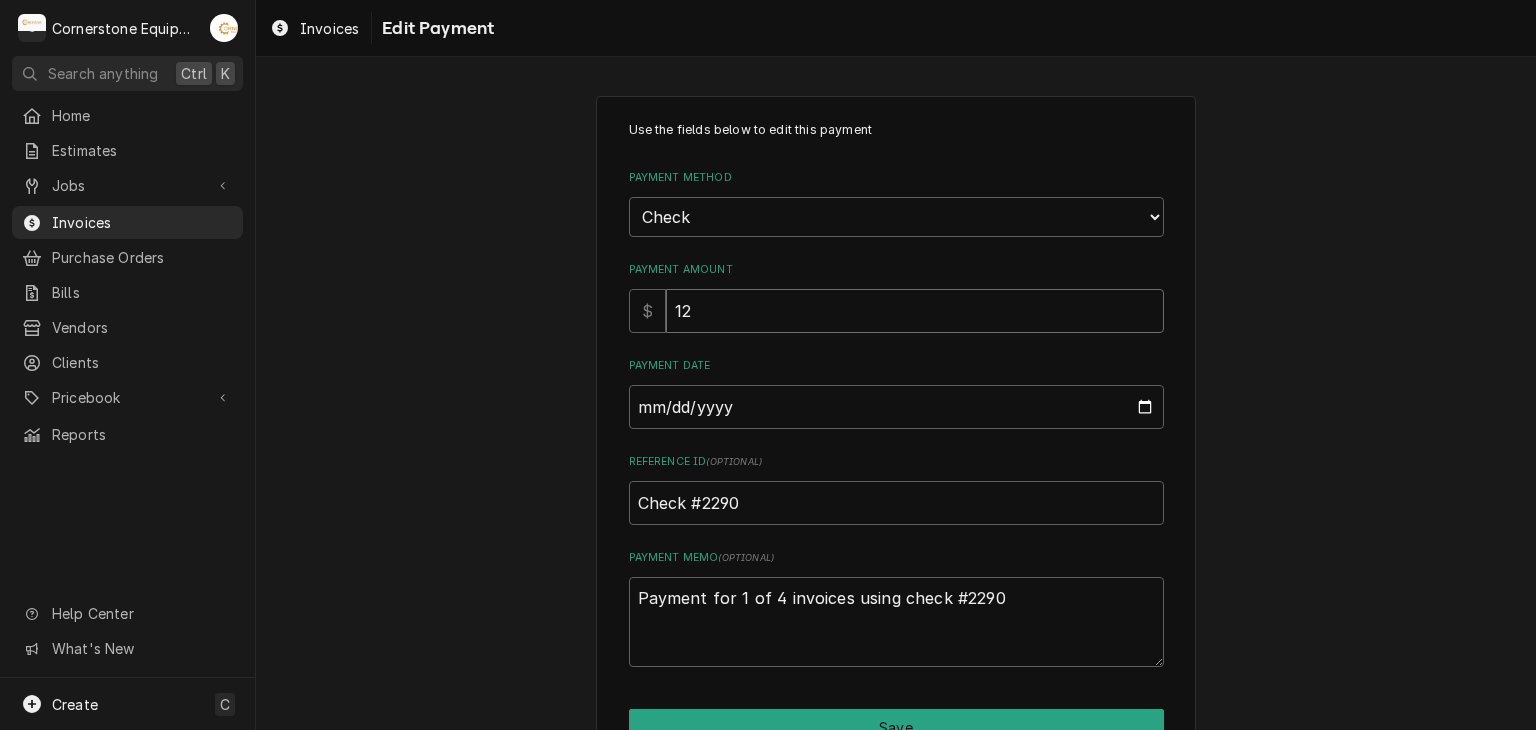 type on "x" 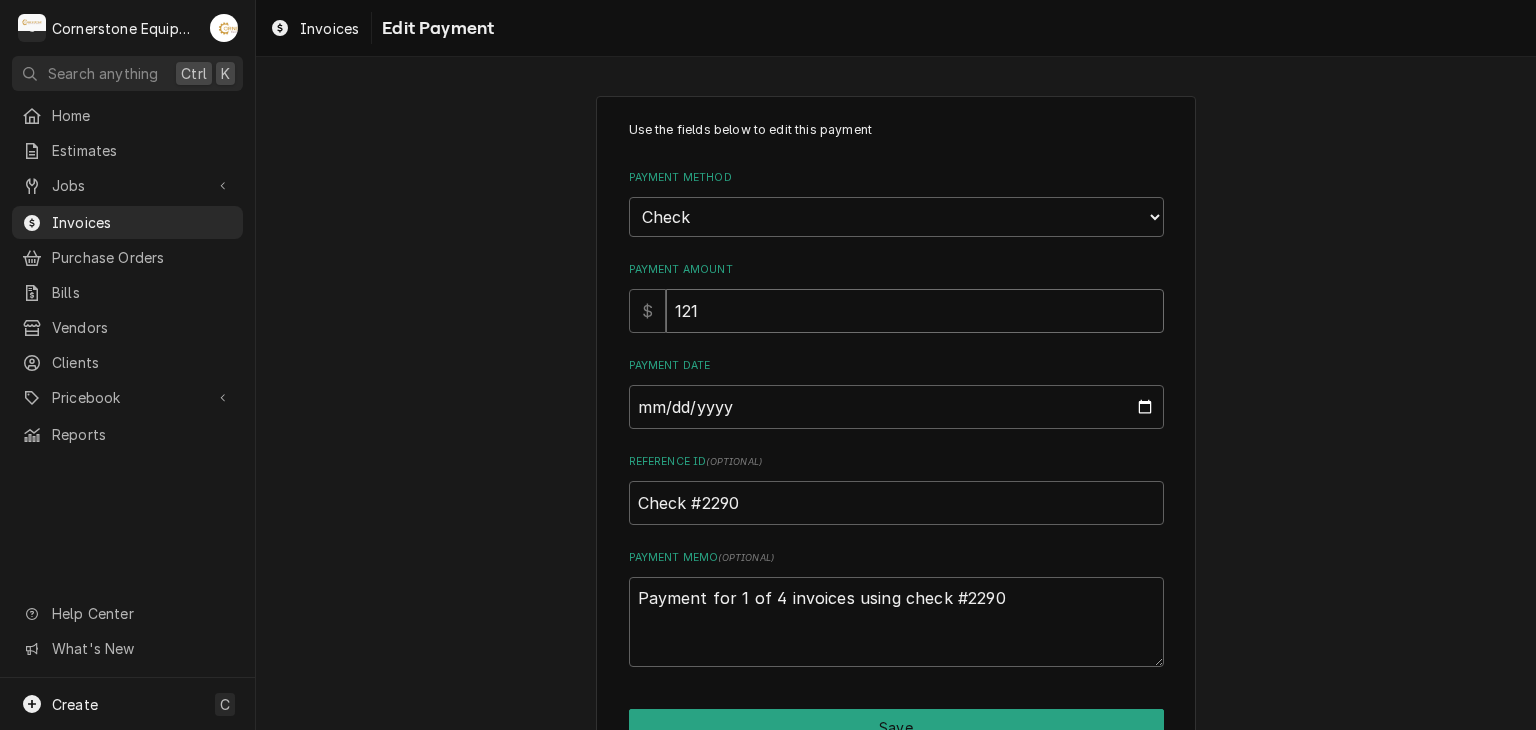 type on "x" 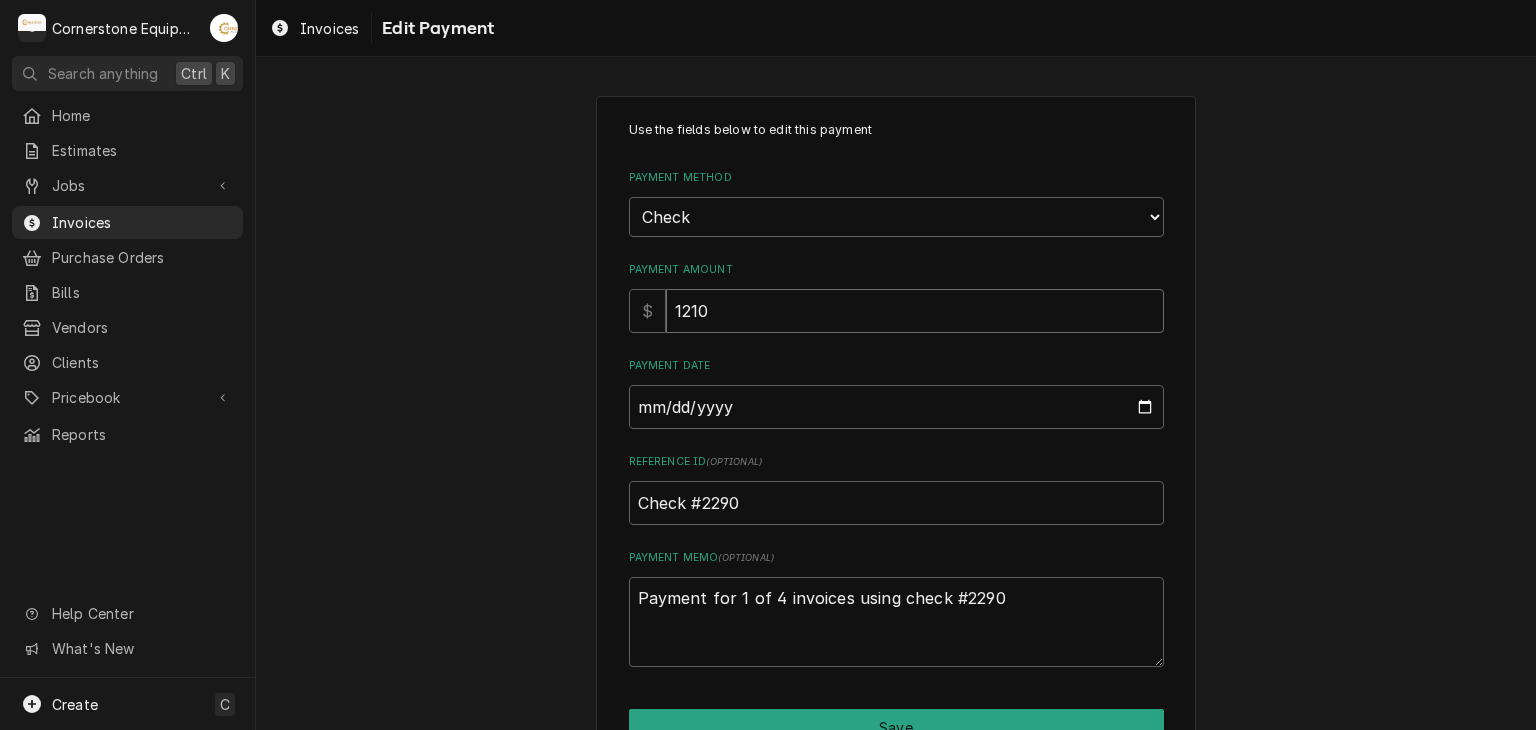 type on "1210" 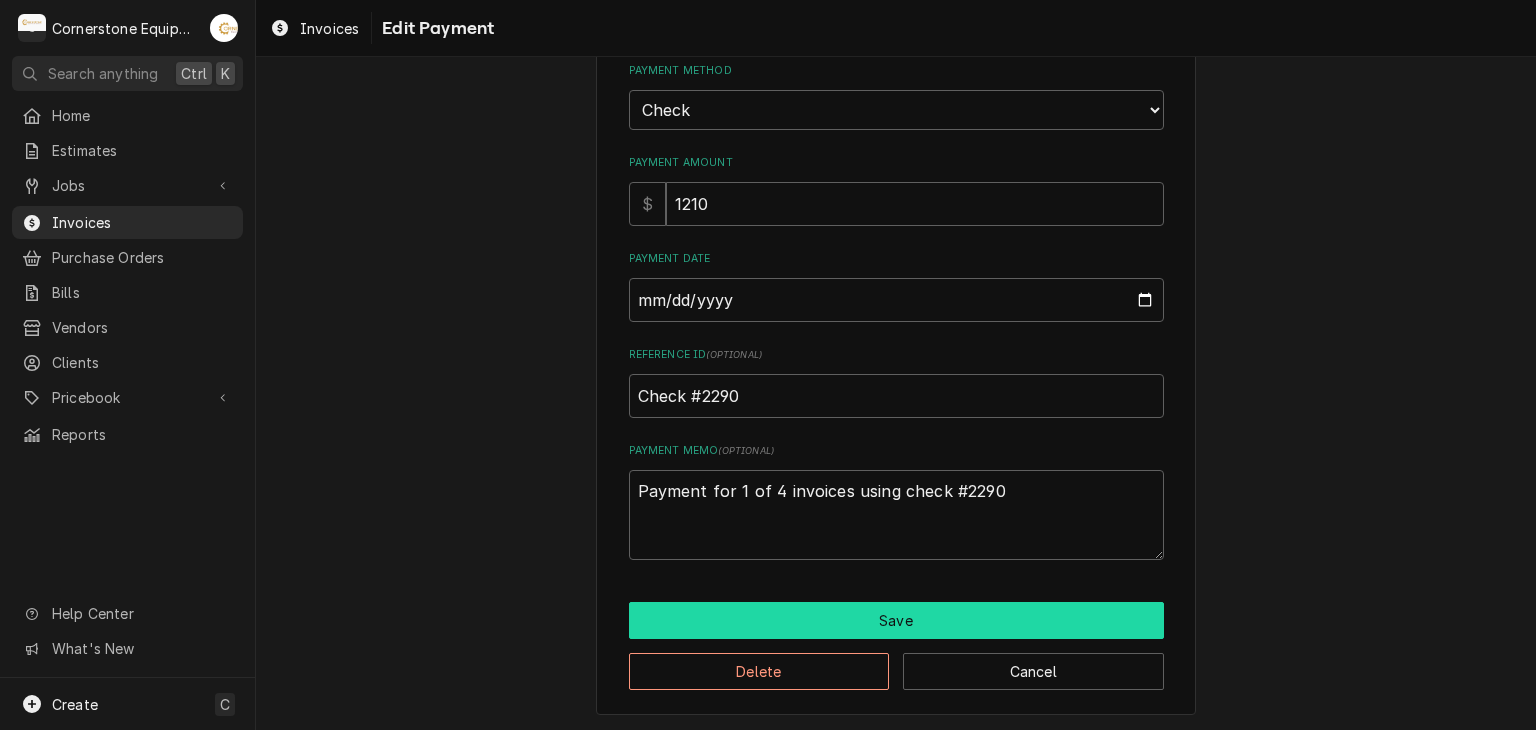 click on "Save" at bounding box center [896, 620] 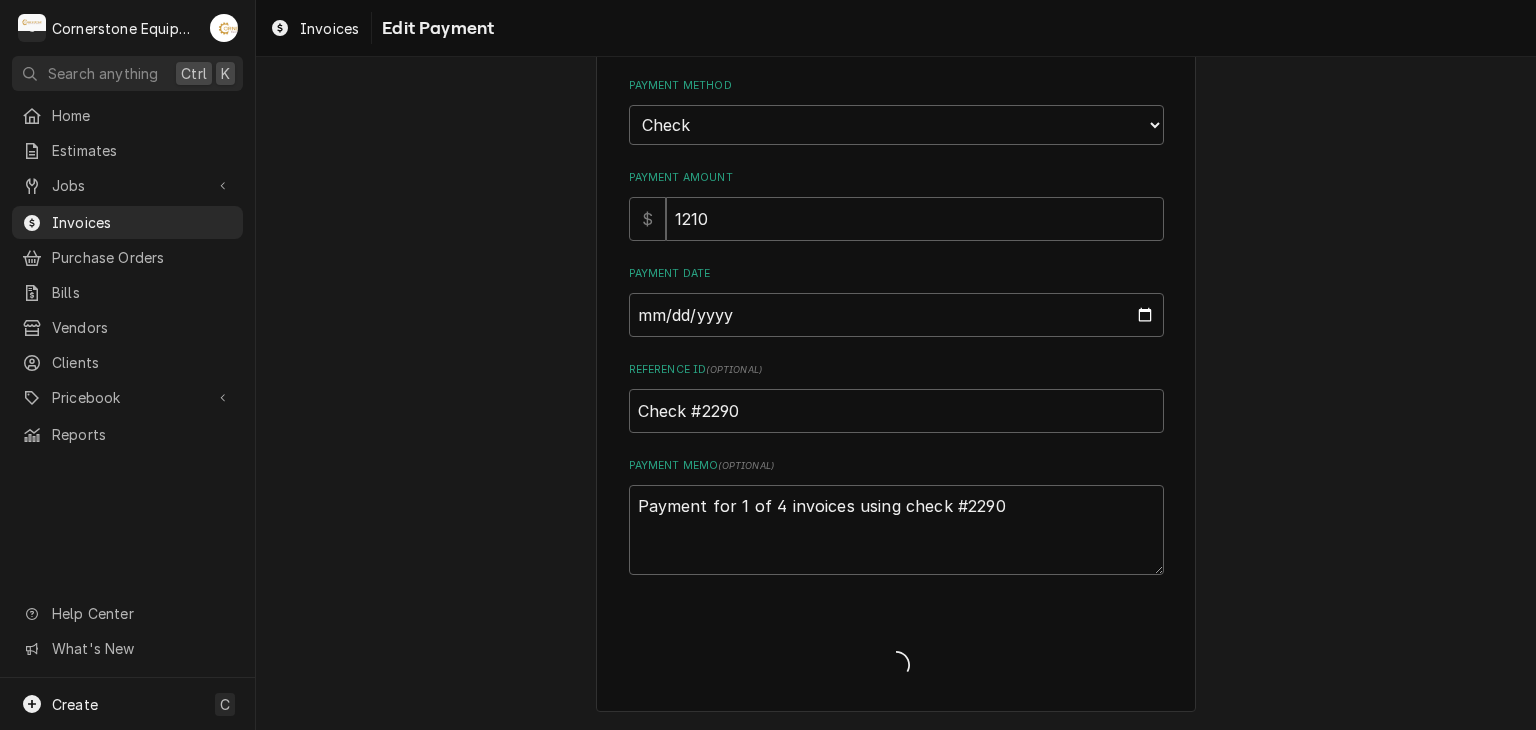 scroll, scrollTop: 89, scrollLeft: 0, axis: vertical 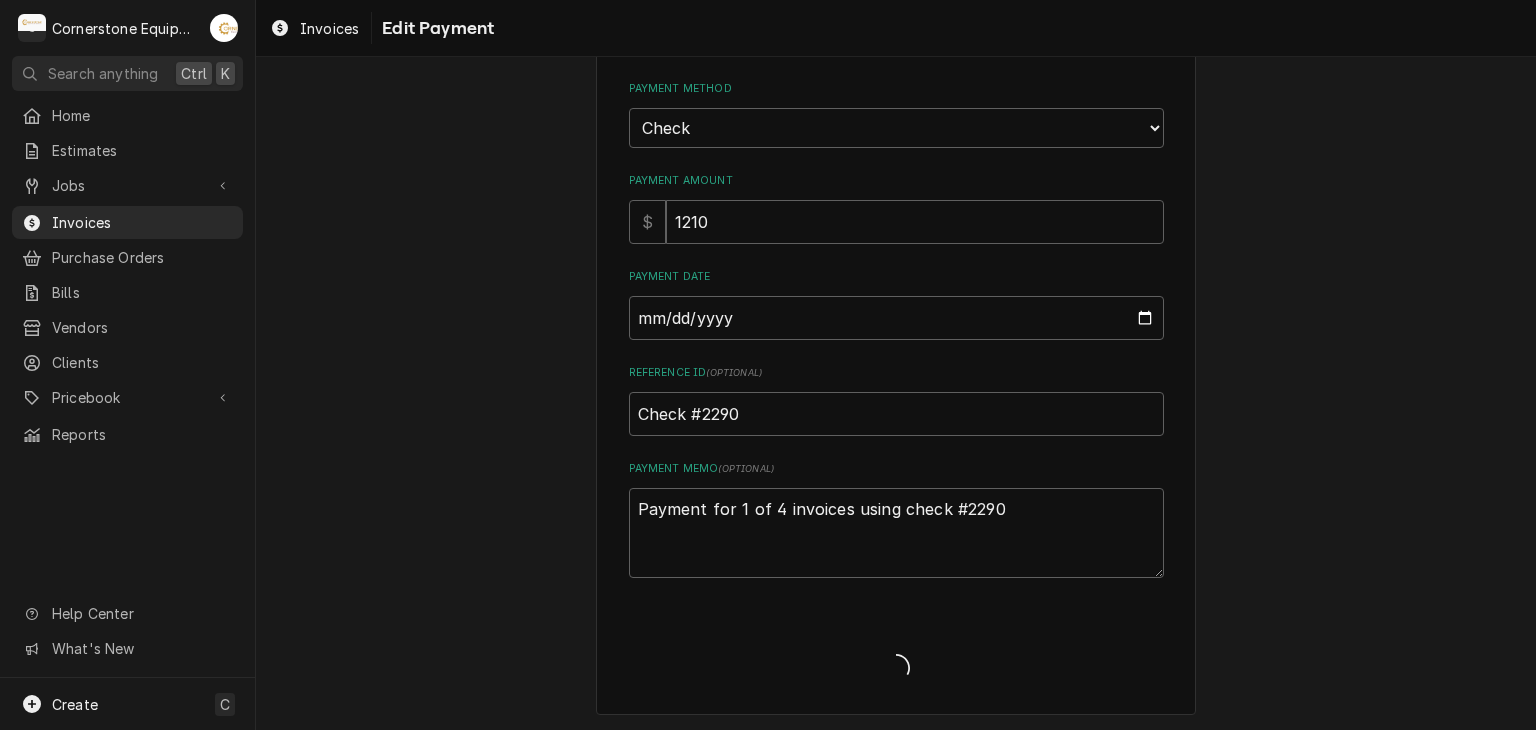 type on "x" 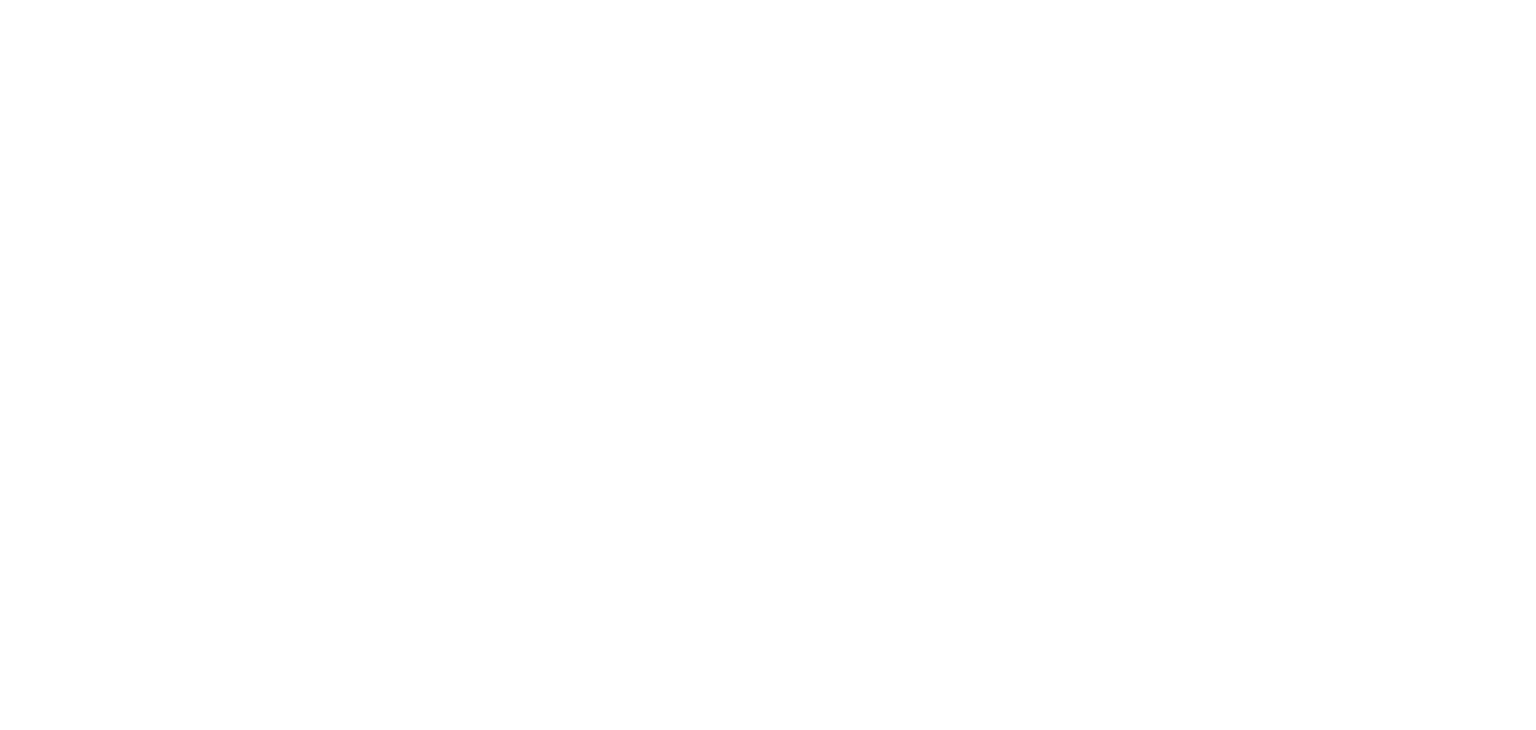 scroll, scrollTop: 0, scrollLeft: 0, axis: both 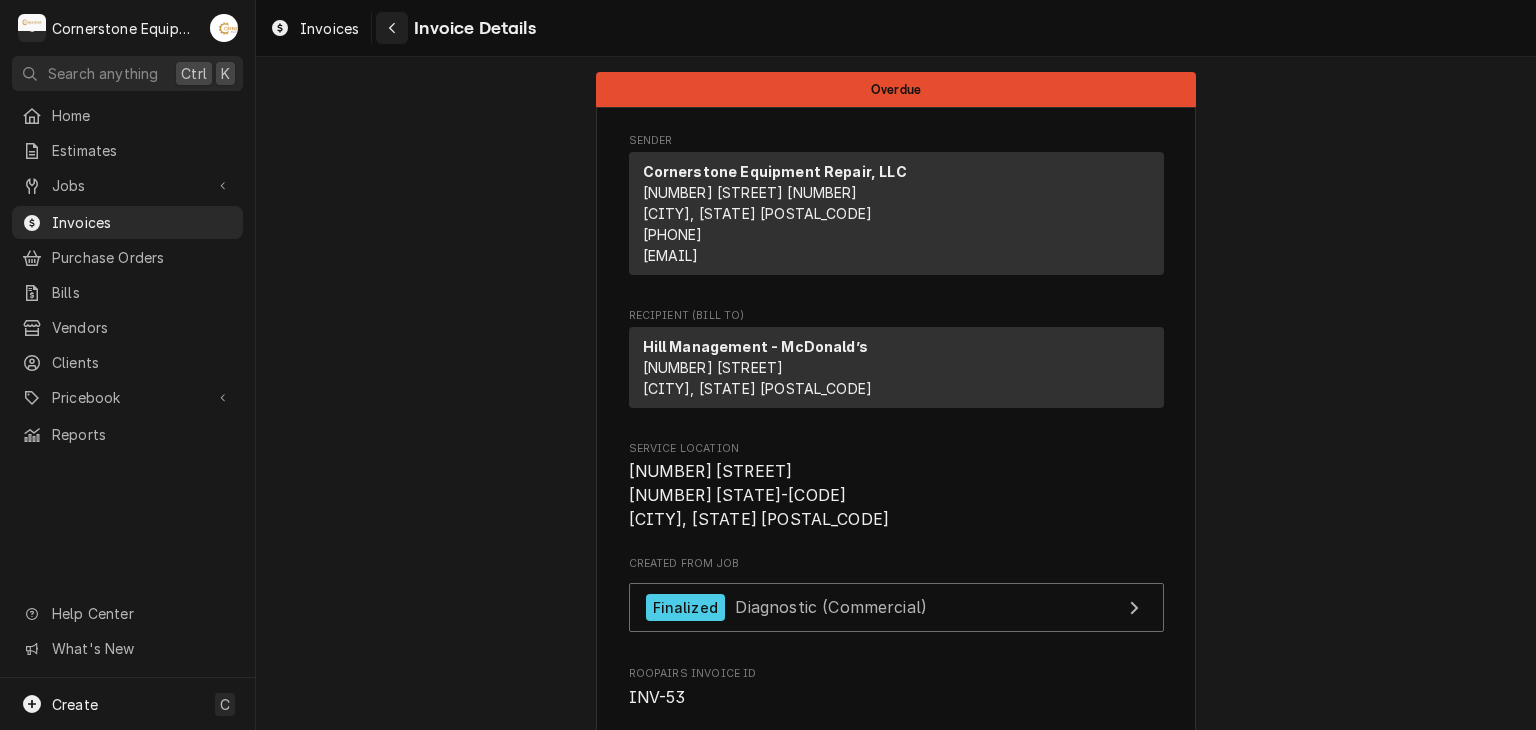 click at bounding box center (392, 28) 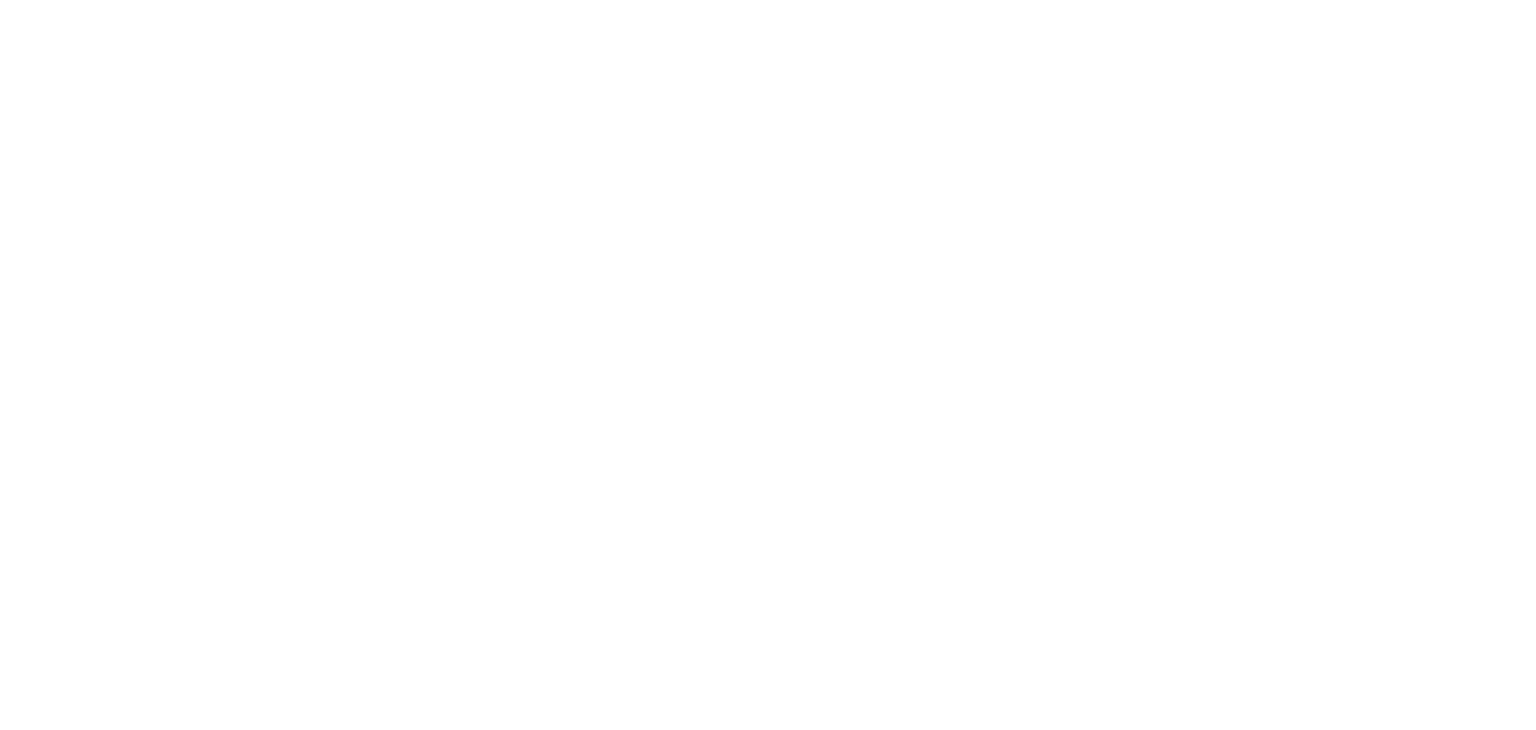 scroll, scrollTop: 0, scrollLeft: 0, axis: both 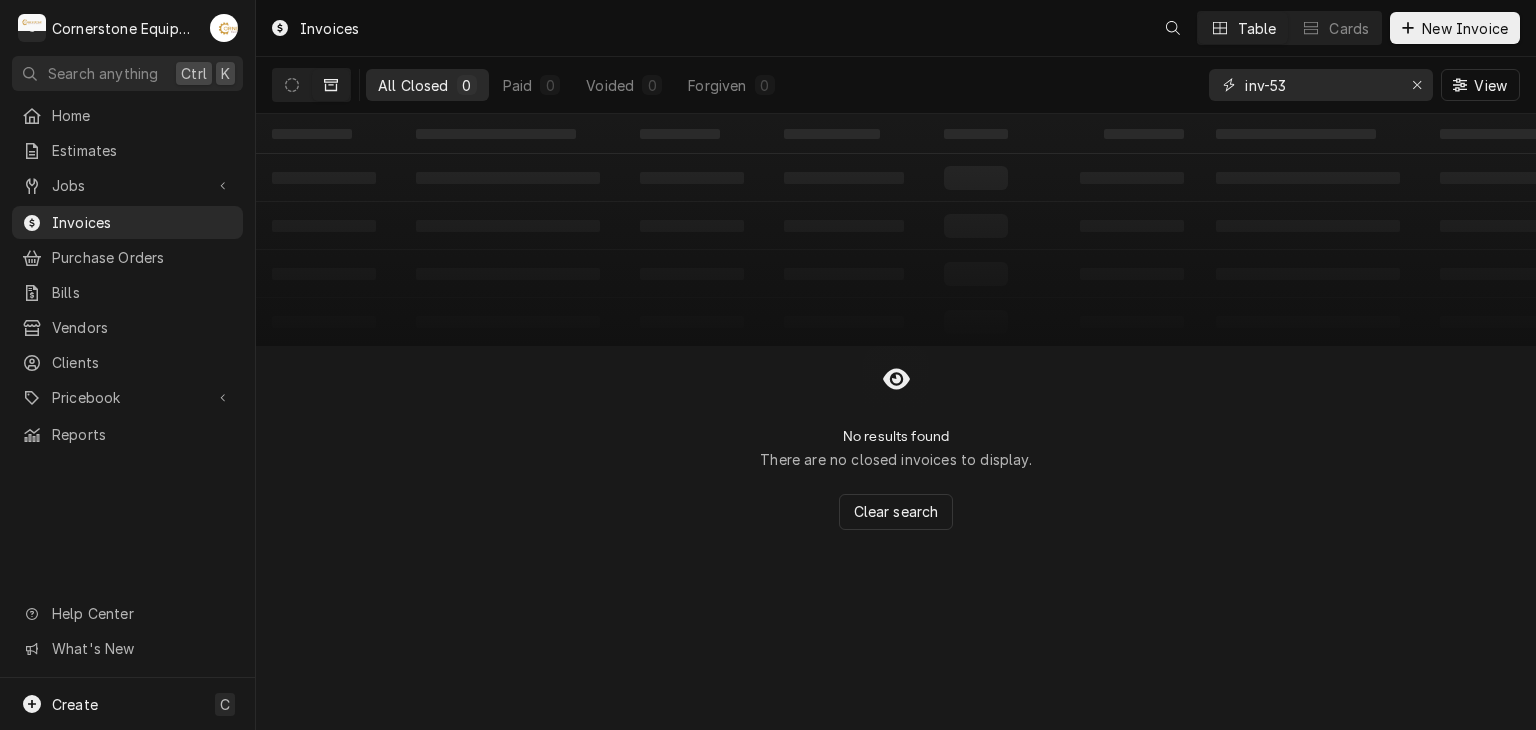 click on "inv-53" at bounding box center (1320, 85) 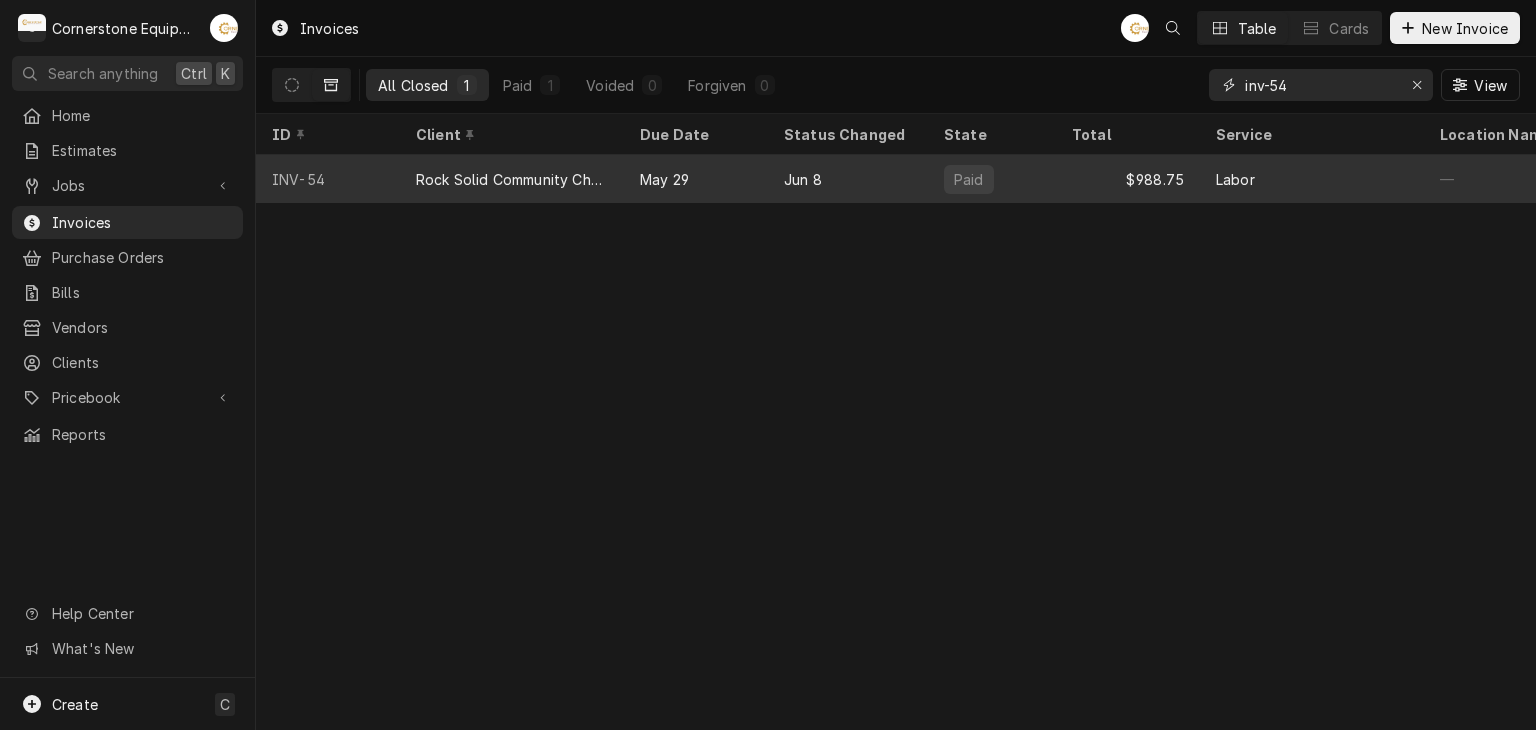 type on "inv-54" 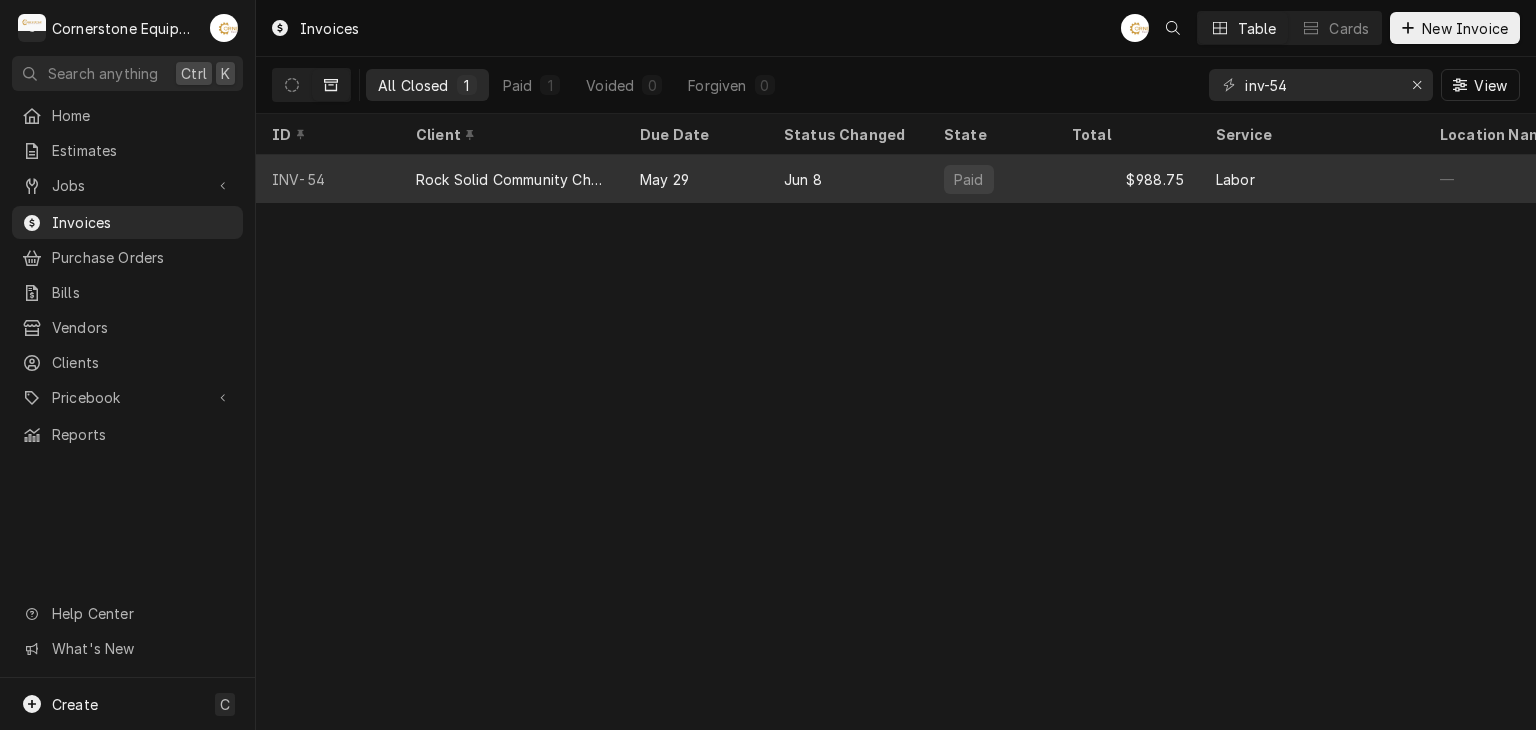 click on "May 29" at bounding box center [696, 179] 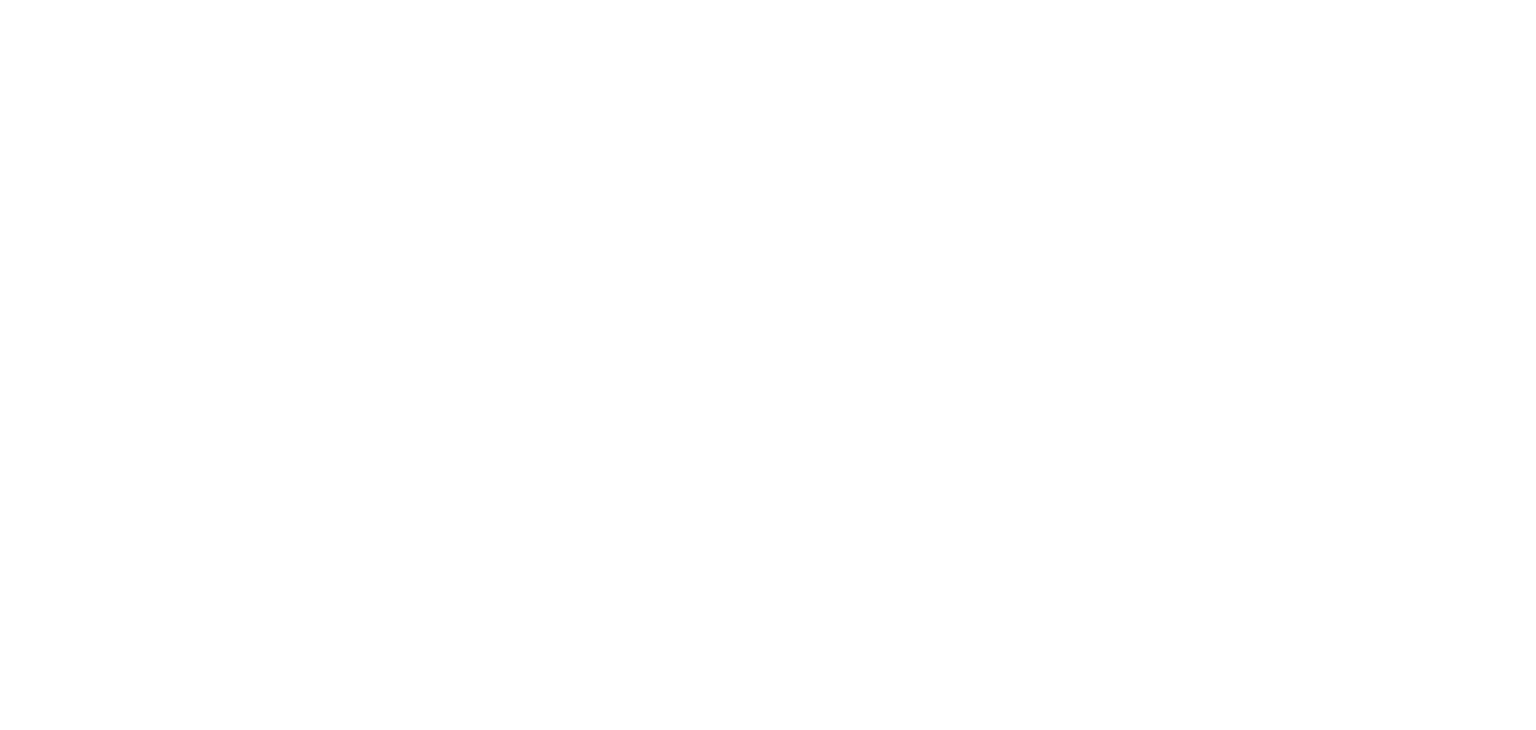scroll, scrollTop: 0, scrollLeft: 0, axis: both 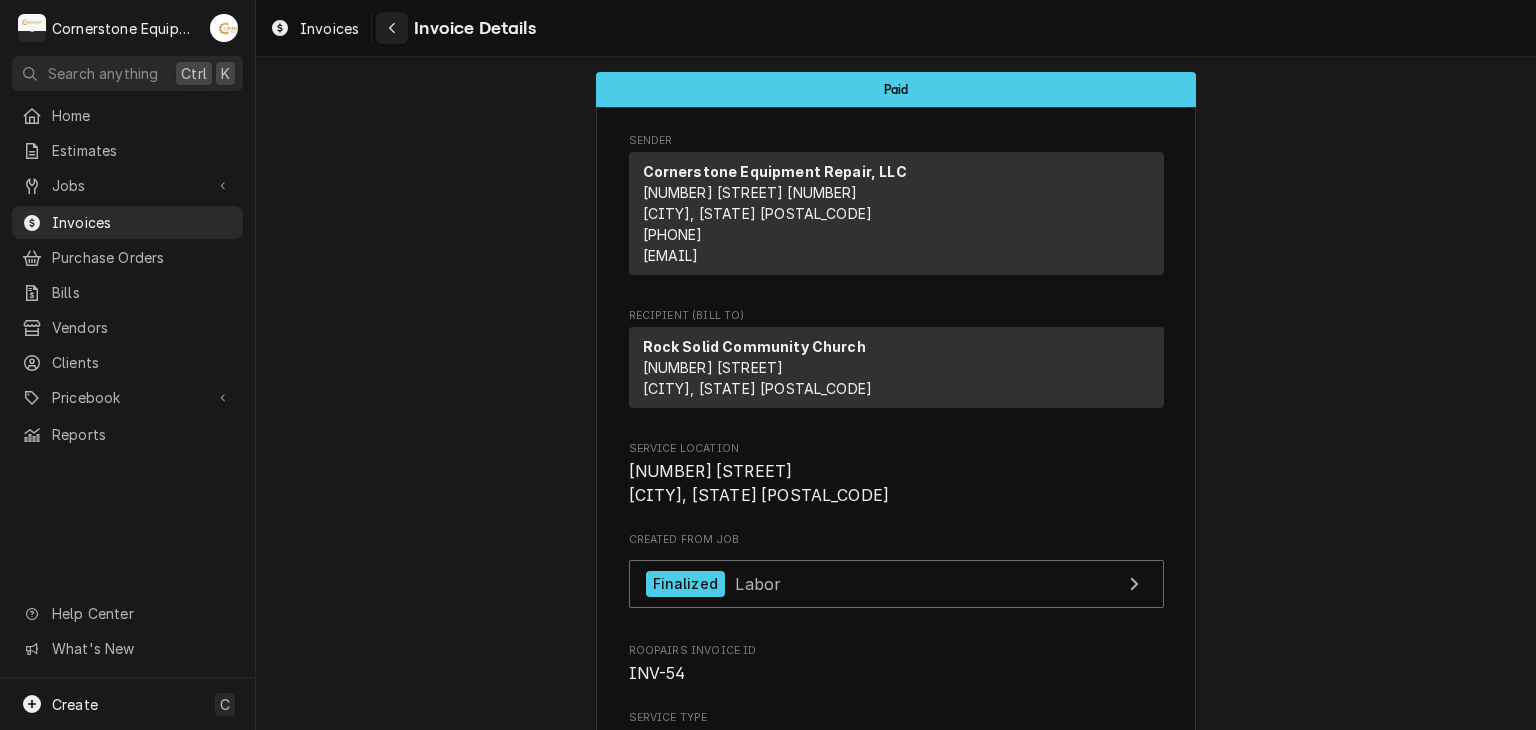 click at bounding box center (392, 28) 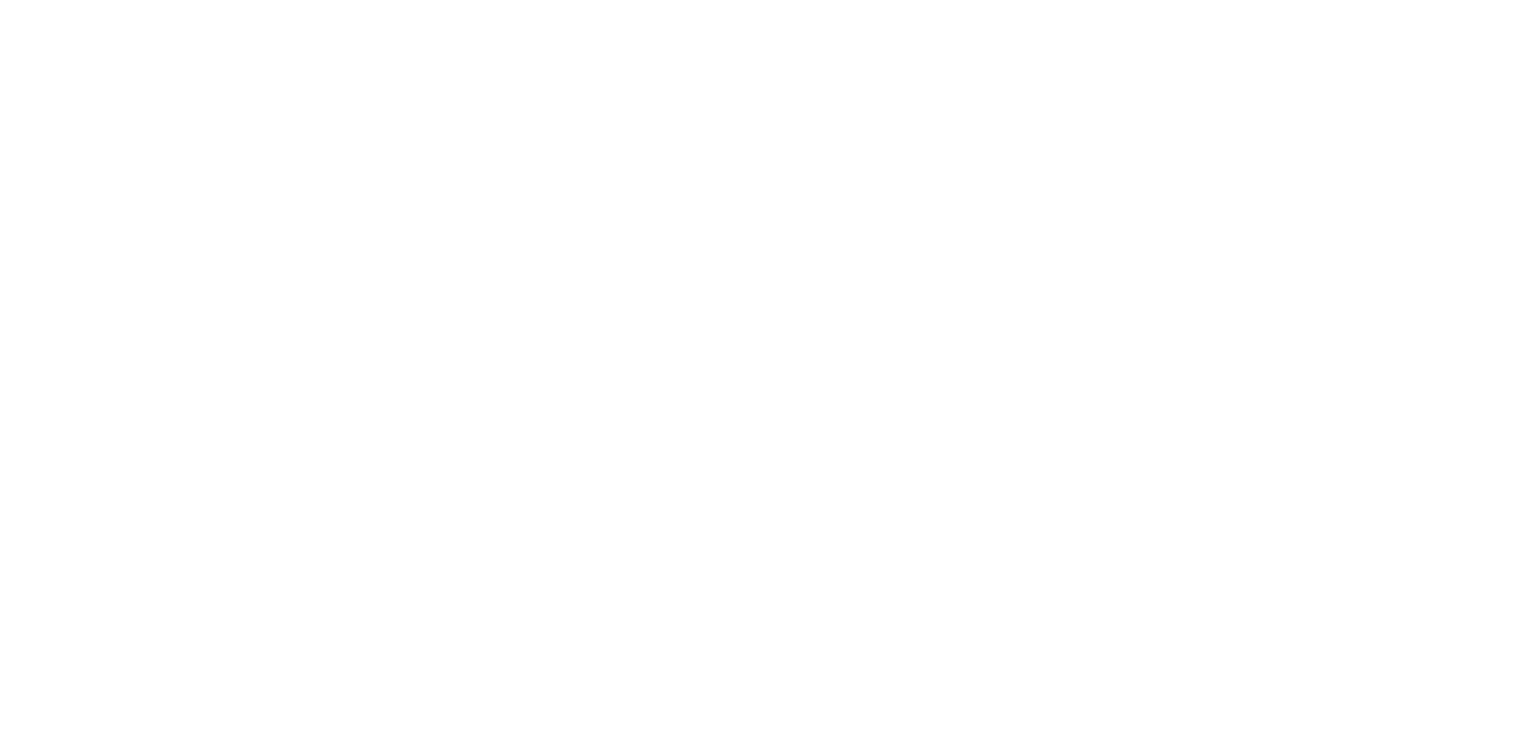 scroll, scrollTop: 0, scrollLeft: 0, axis: both 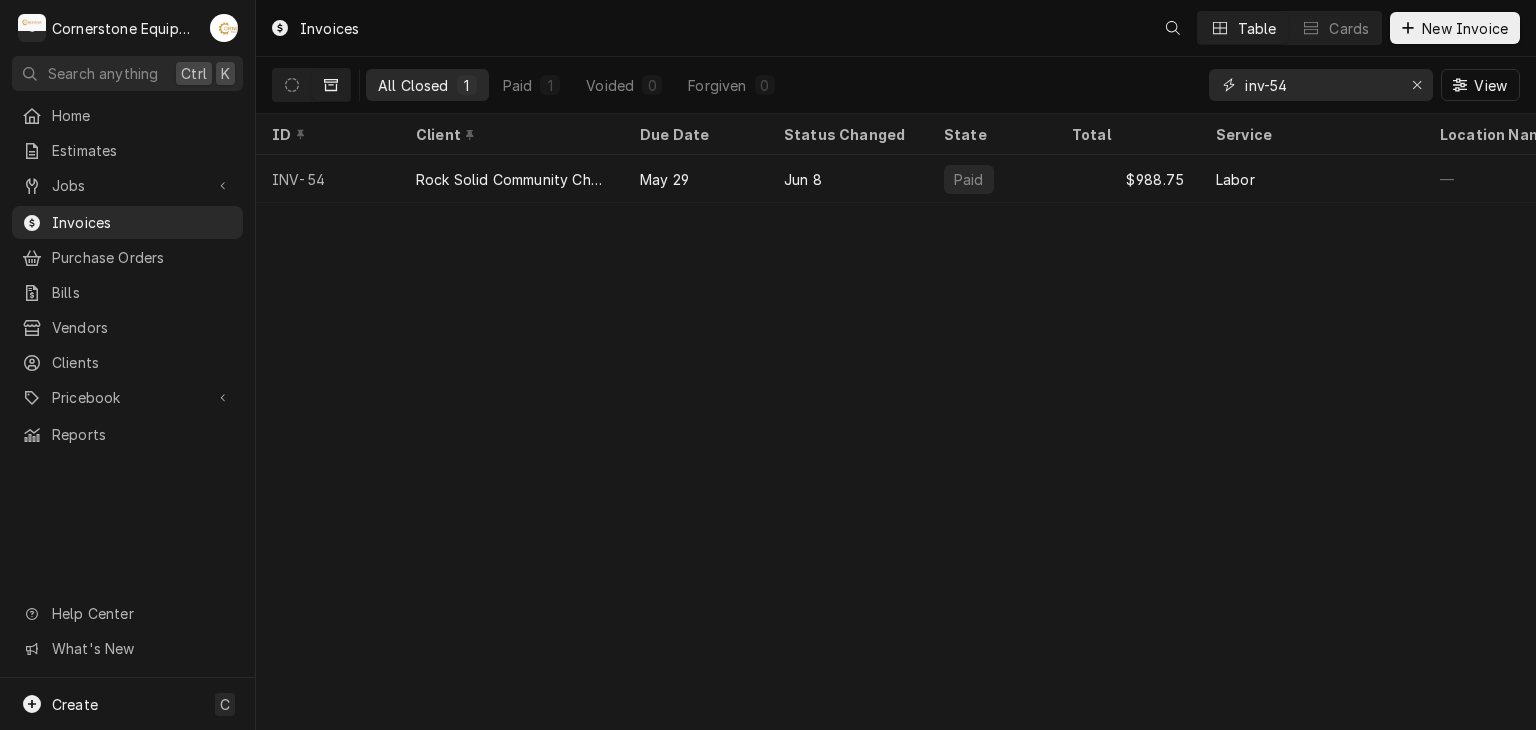 click on "inv-54" at bounding box center [1320, 85] 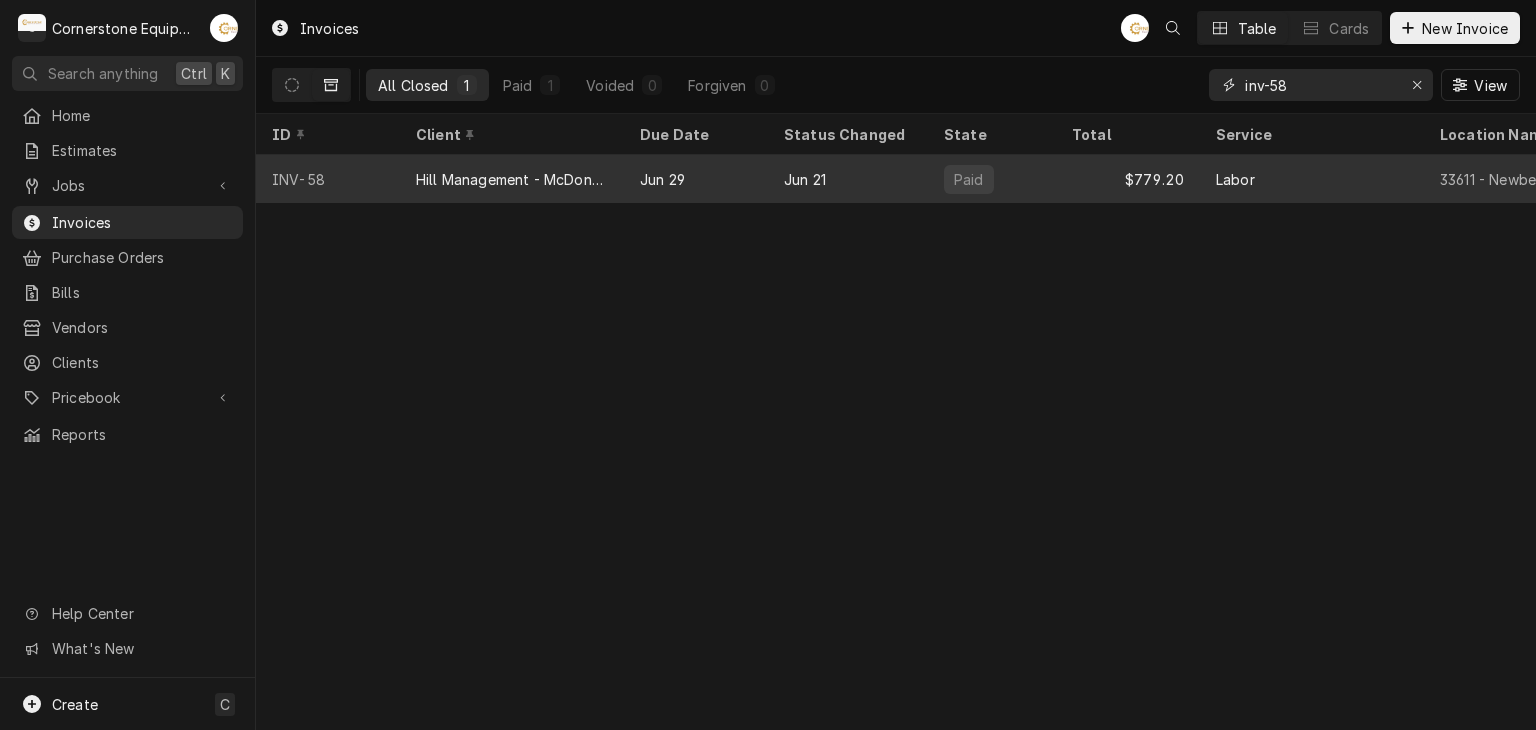 type on "inv-58" 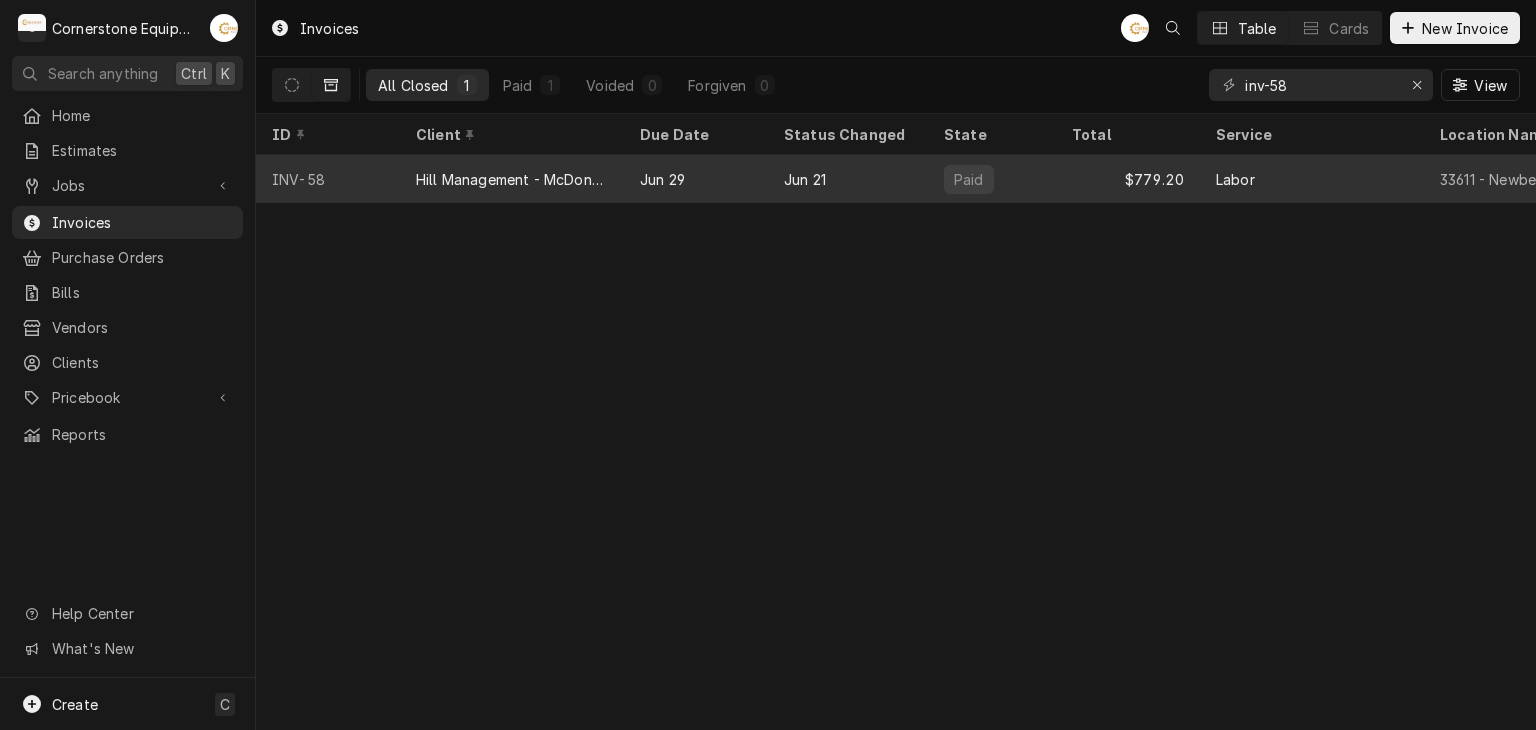 click on "Jun 21" at bounding box center (848, 179) 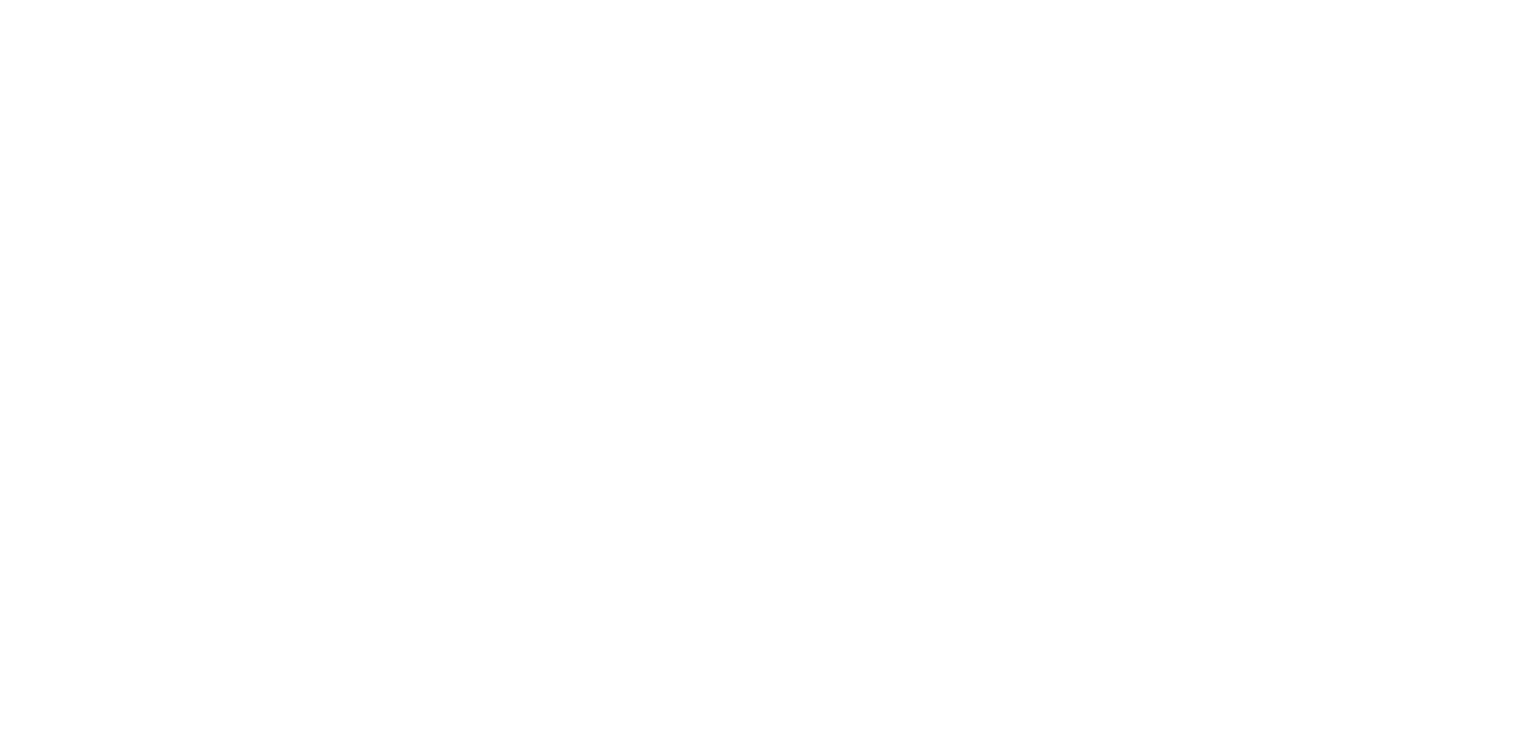 scroll, scrollTop: 0, scrollLeft: 0, axis: both 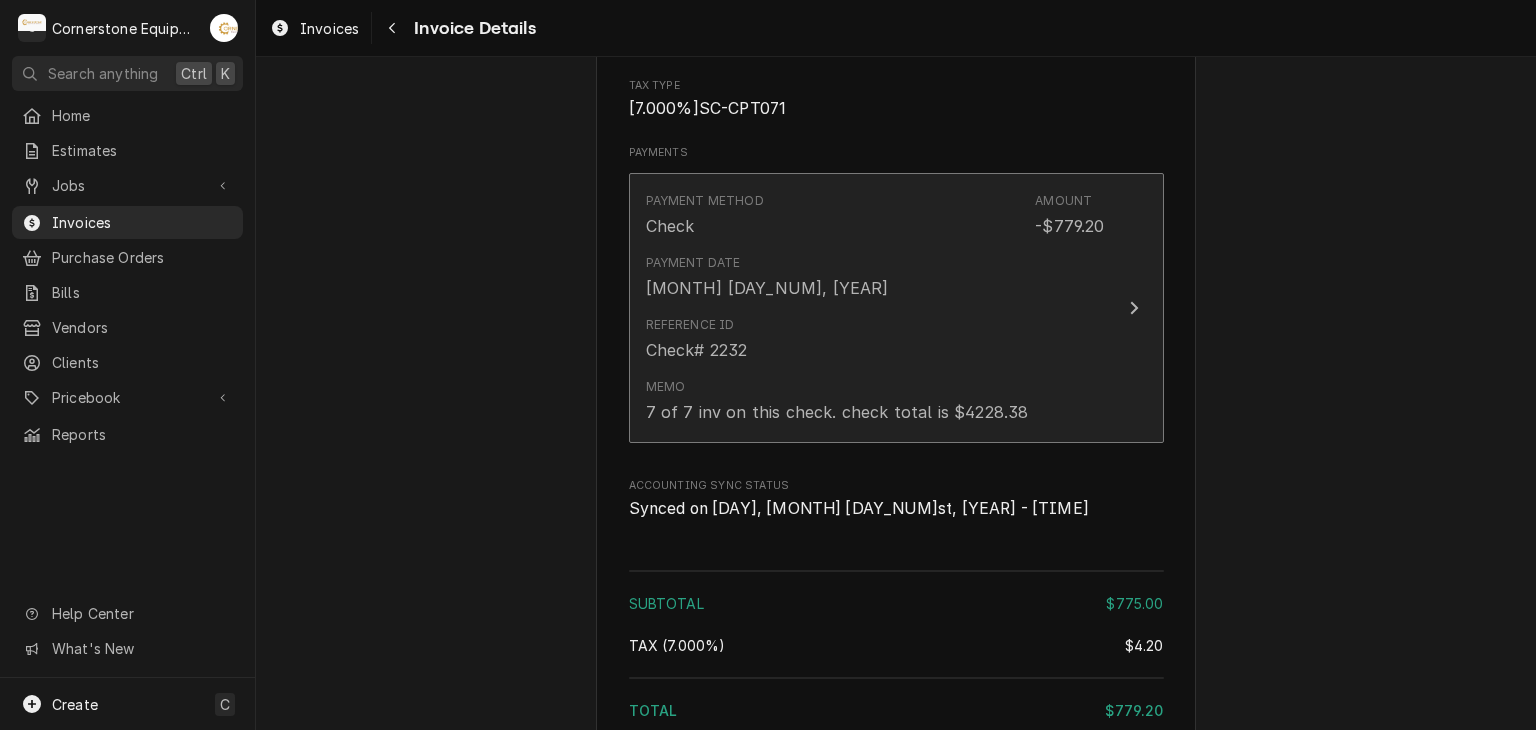 click on "Reference ID Check# 2232" at bounding box center [875, 339] 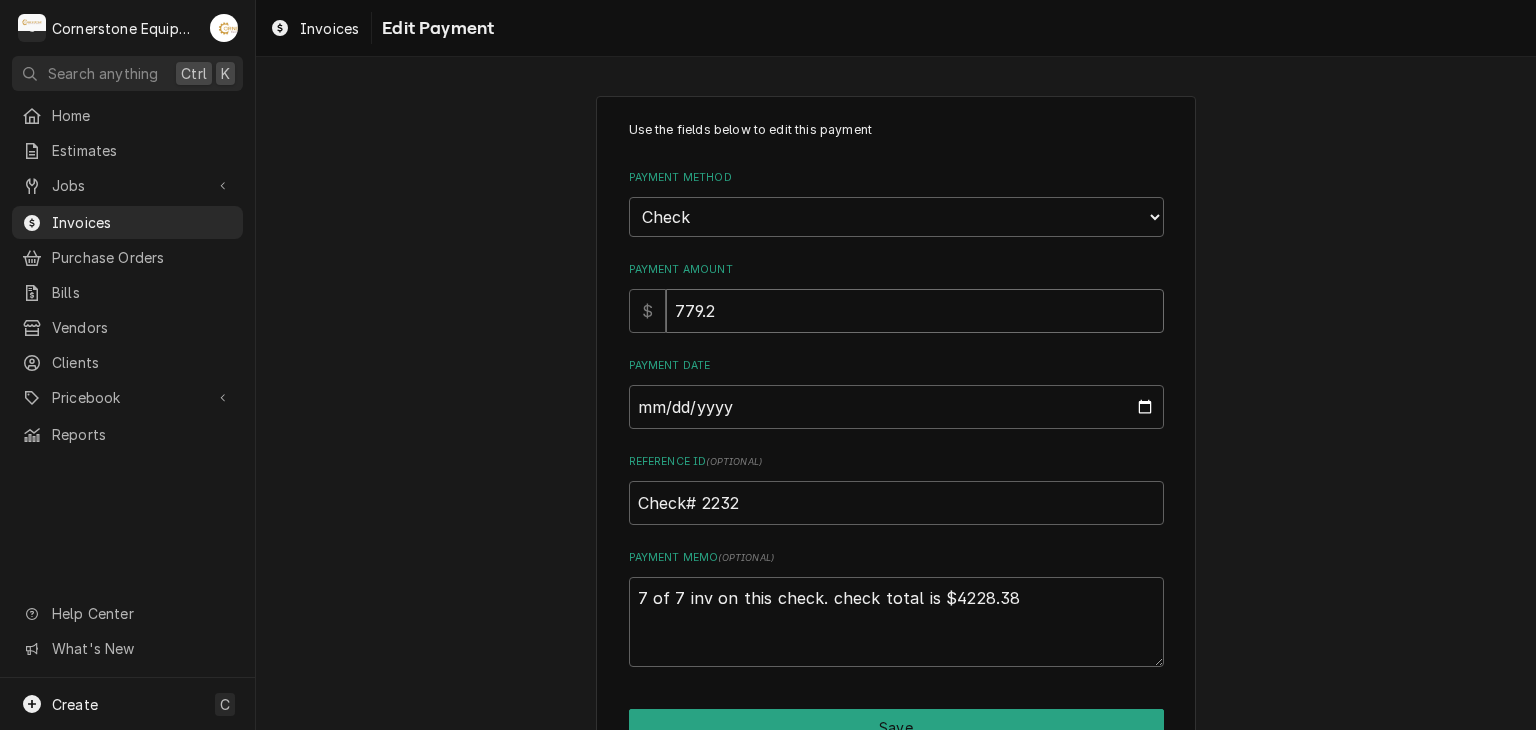 click on "779.2" at bounding box center (915, 311) 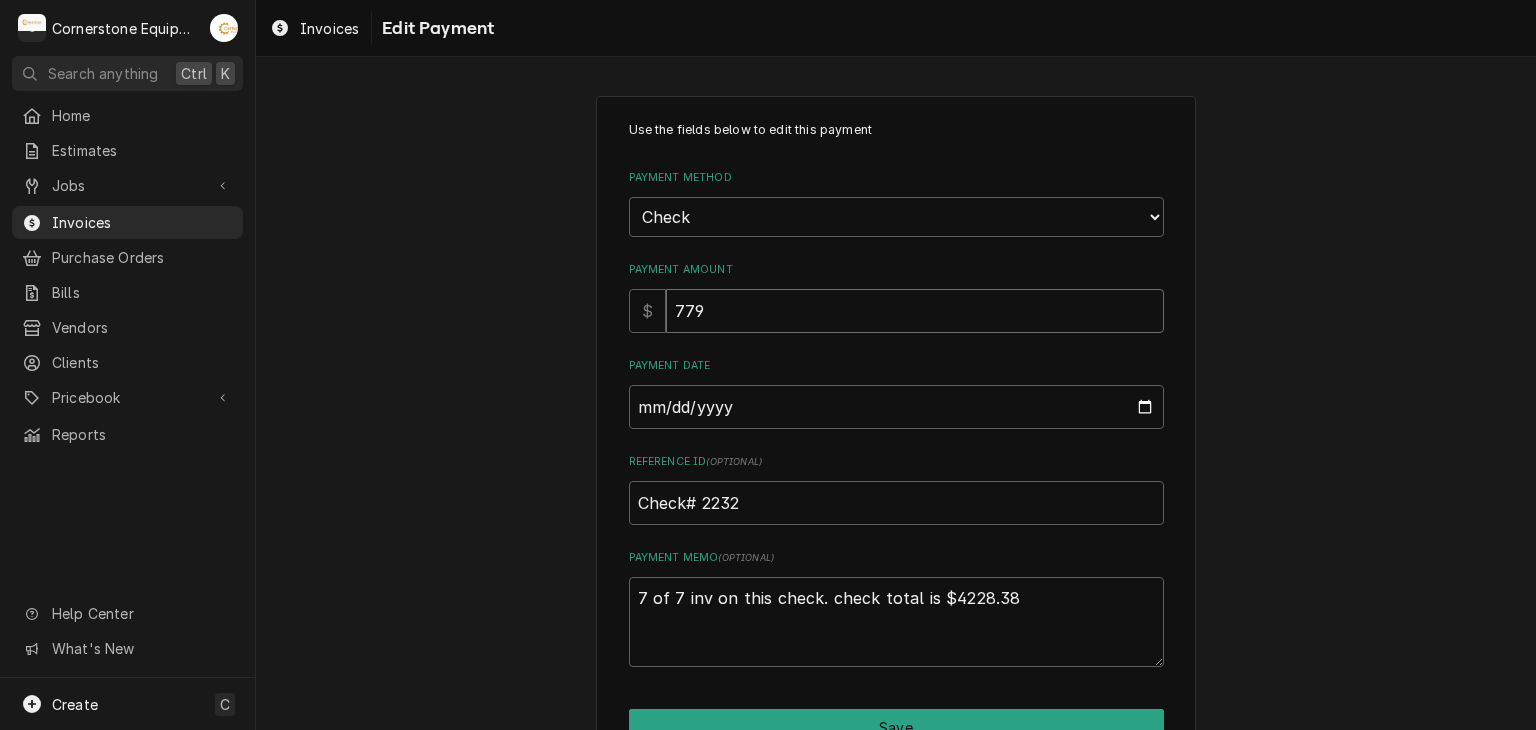 type on "x" 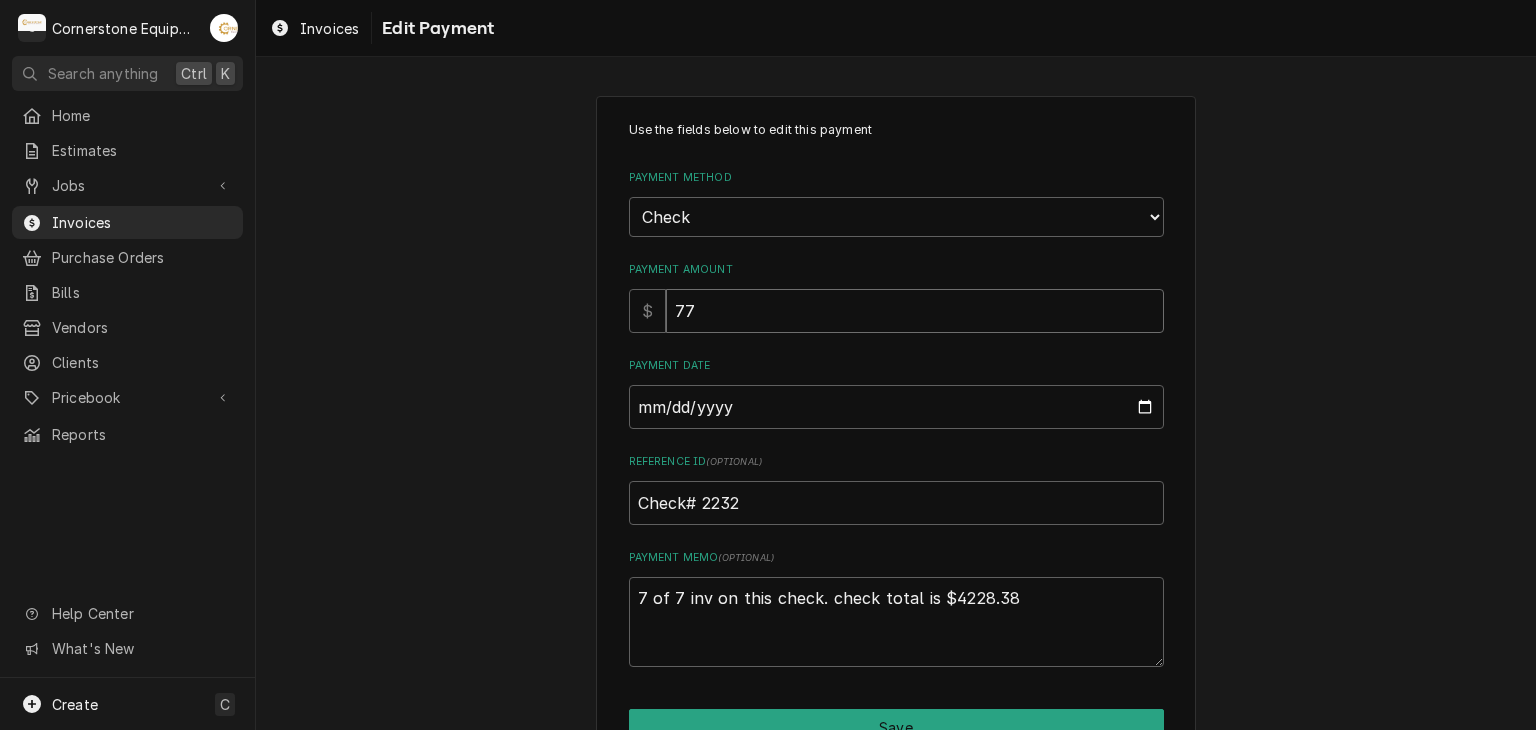 type on "x" 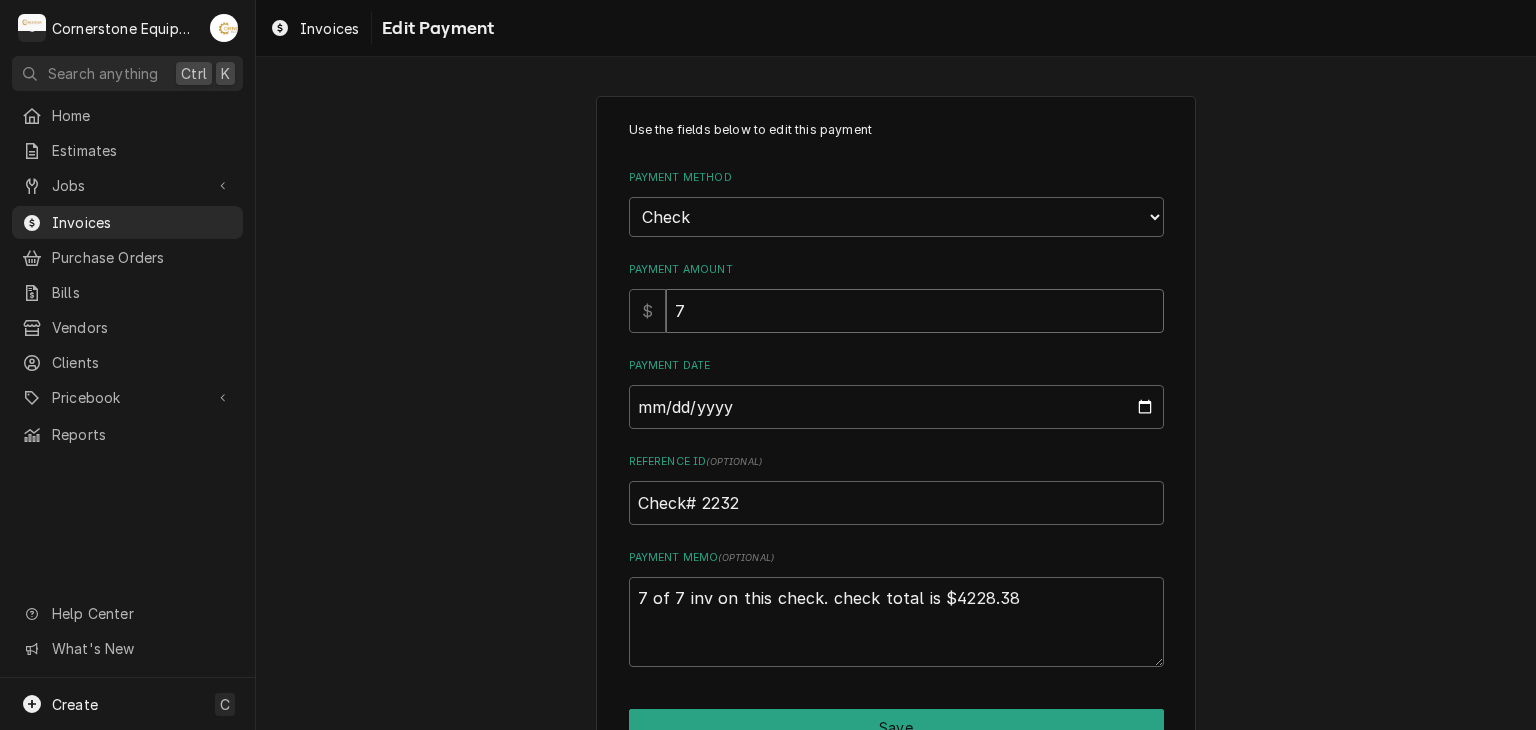 type on "x" 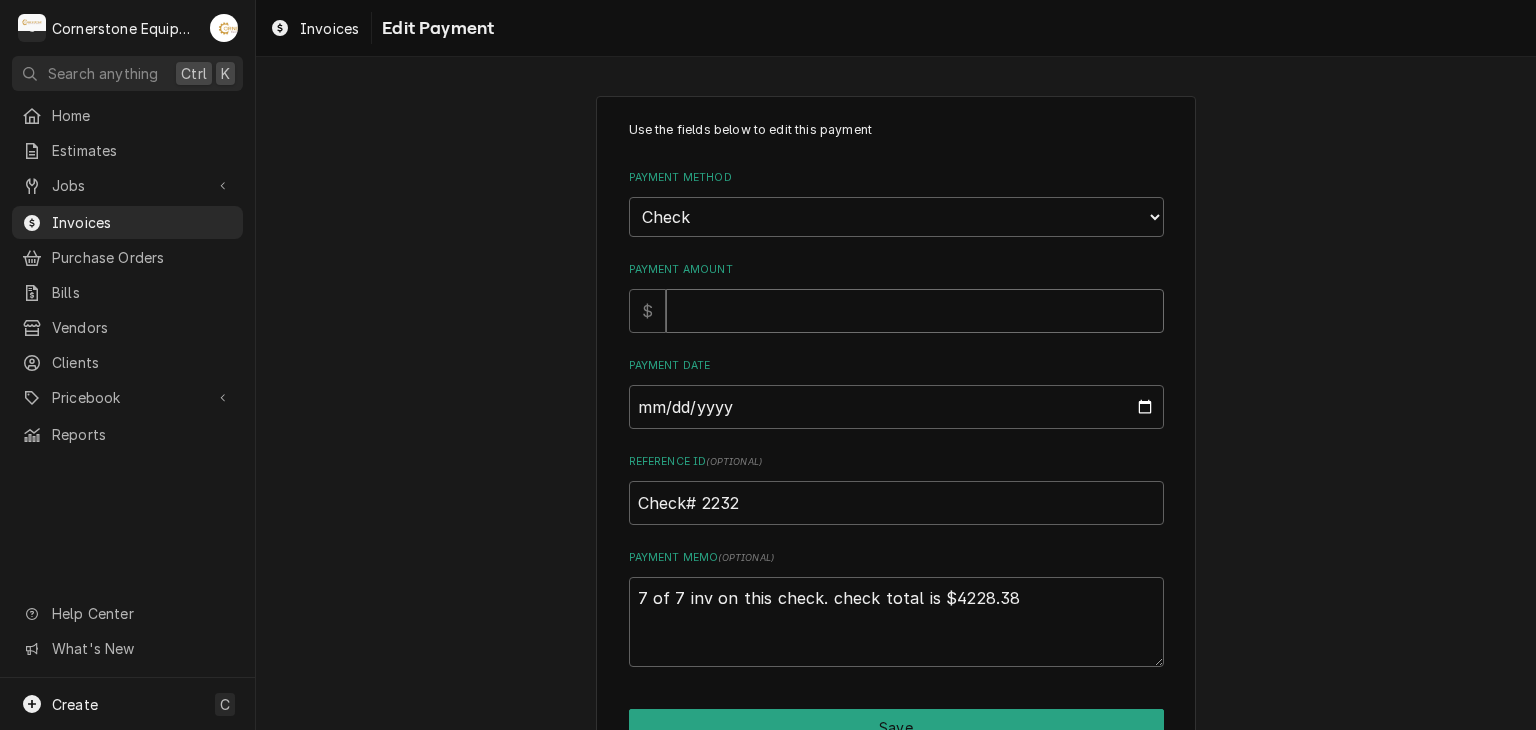type on "x" 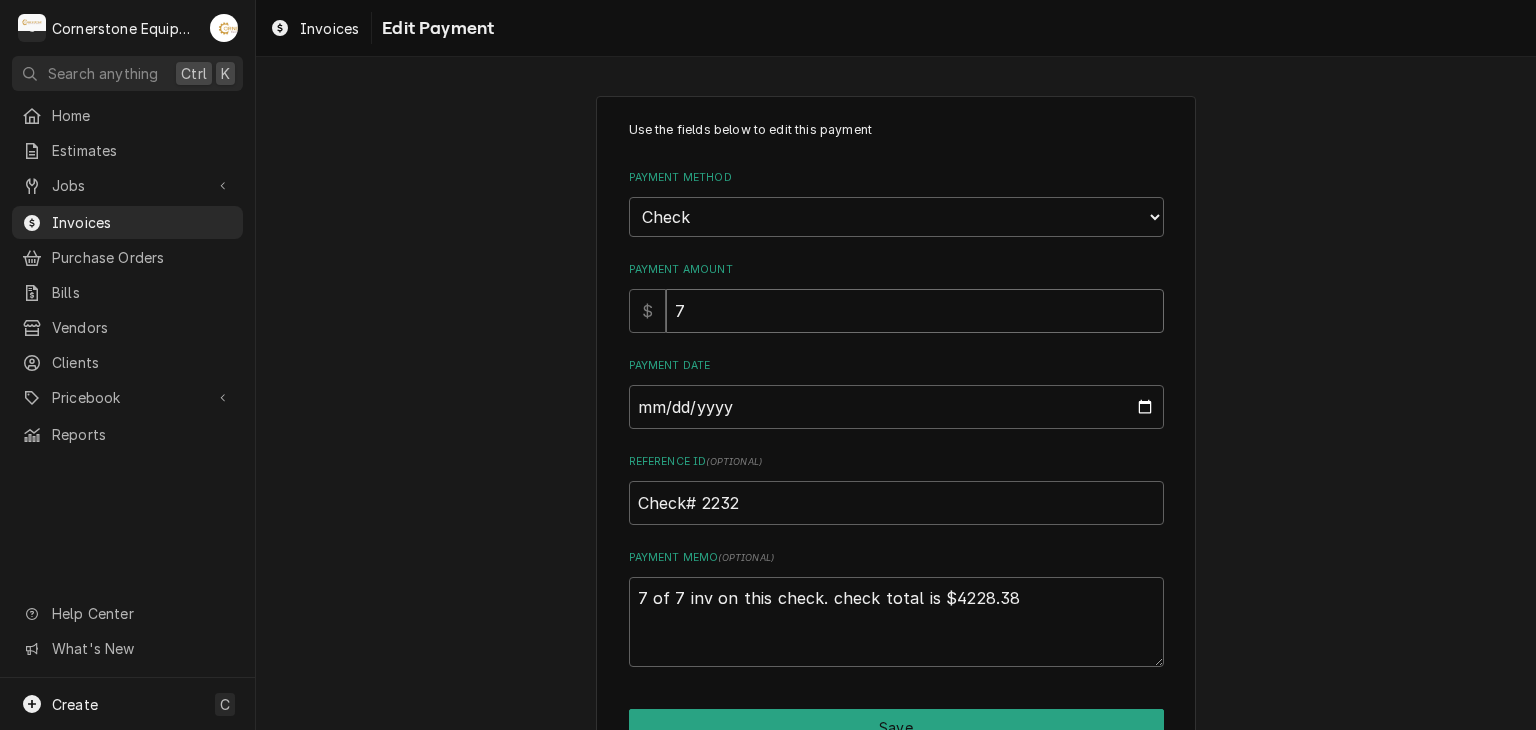 type on "x" 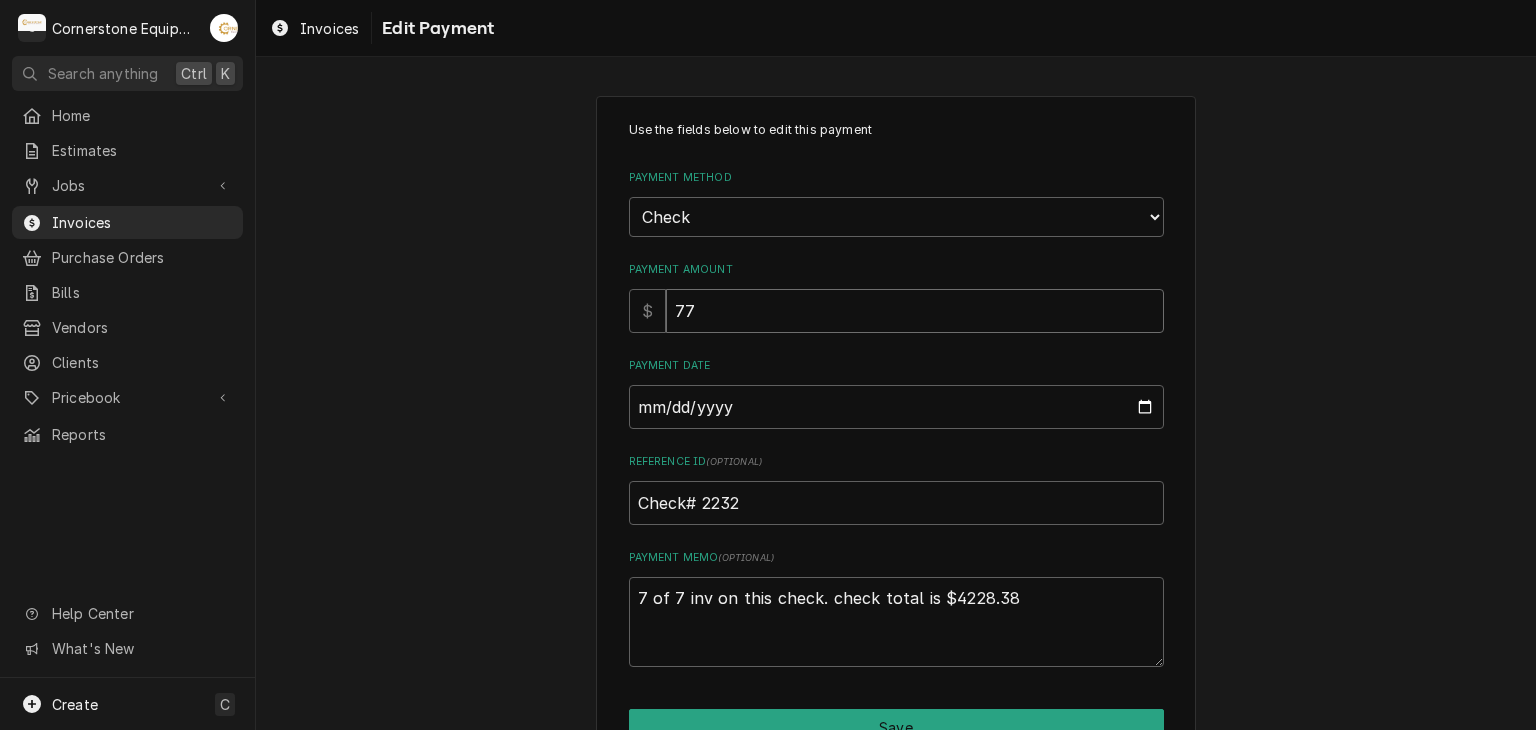 type on "x" 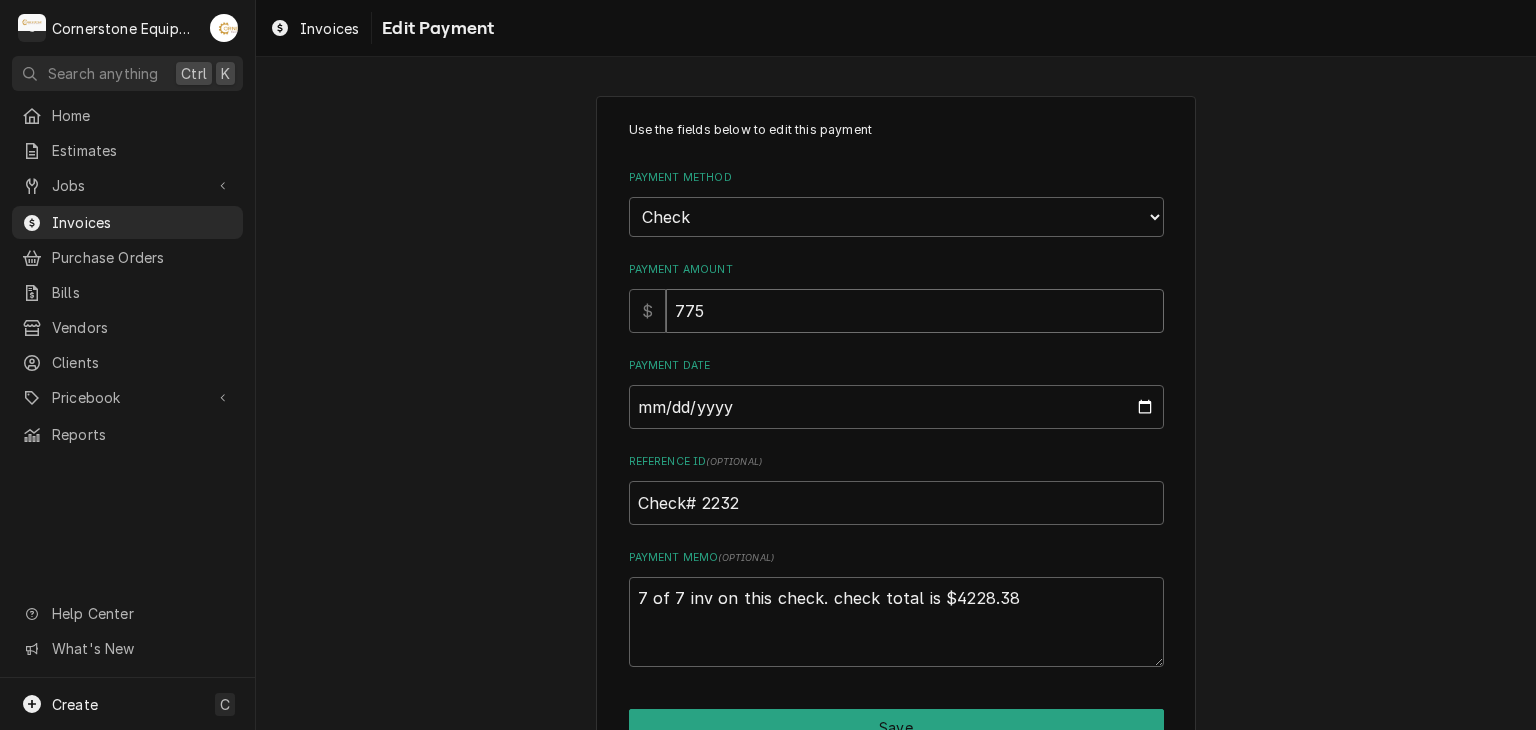 type on "775" 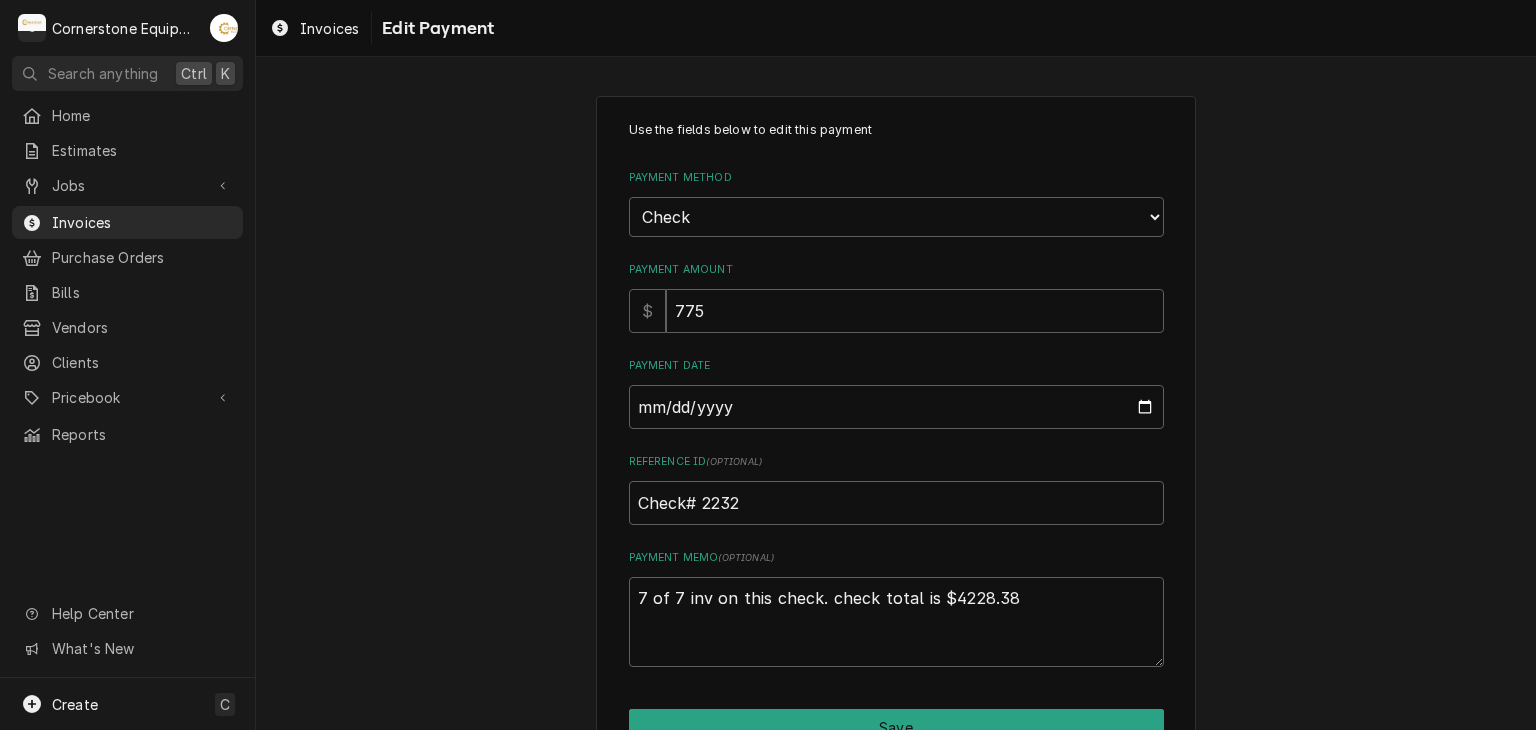 click on "Use the fields below to edit this payment Payment Method Choose a Payment Method... Cash Check Credit/Debit Card ACH/eCheck Other Payment Amount $ 775 Payment Date 2025-06-16 Reference ID  ( optional ) Check# 2232 Payment Memo  ( optional ) 7 of 7 inv on this check. check total is $4228.38 Save Delete Cancel" at bounding box center (896, 459) 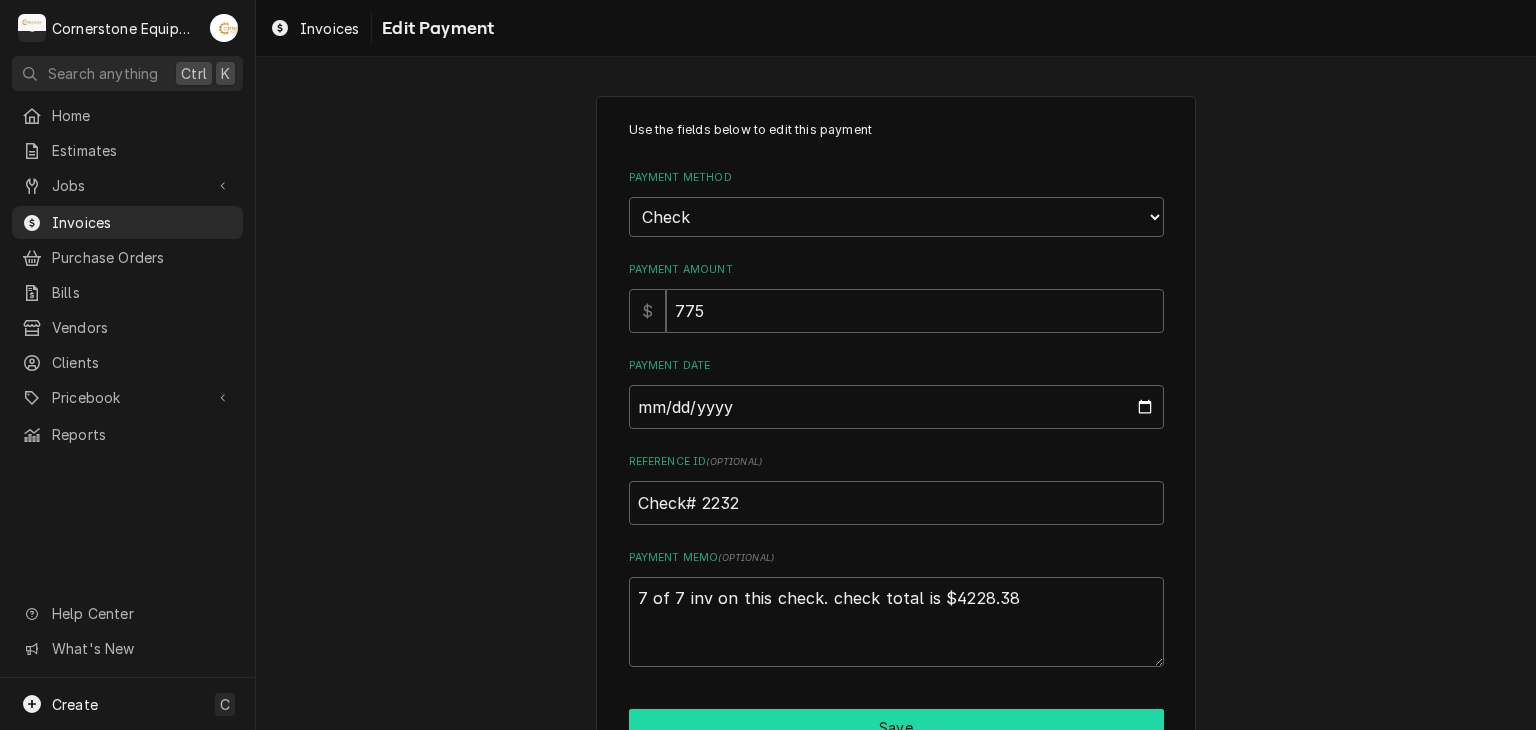 click on "Save" at bounding box center (896, 727) 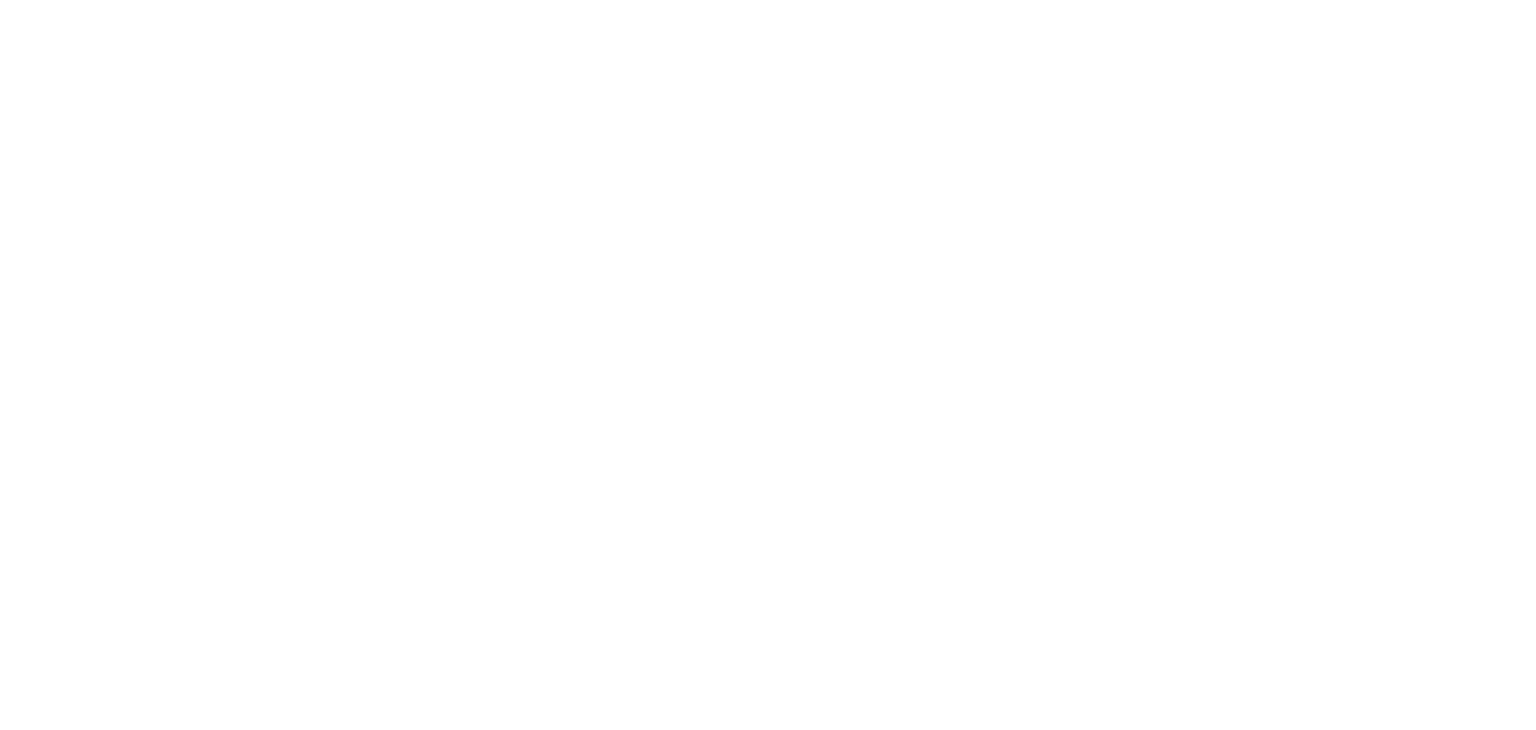 scroll, scrollTop: 0, scrollLeft: 0, axis: both 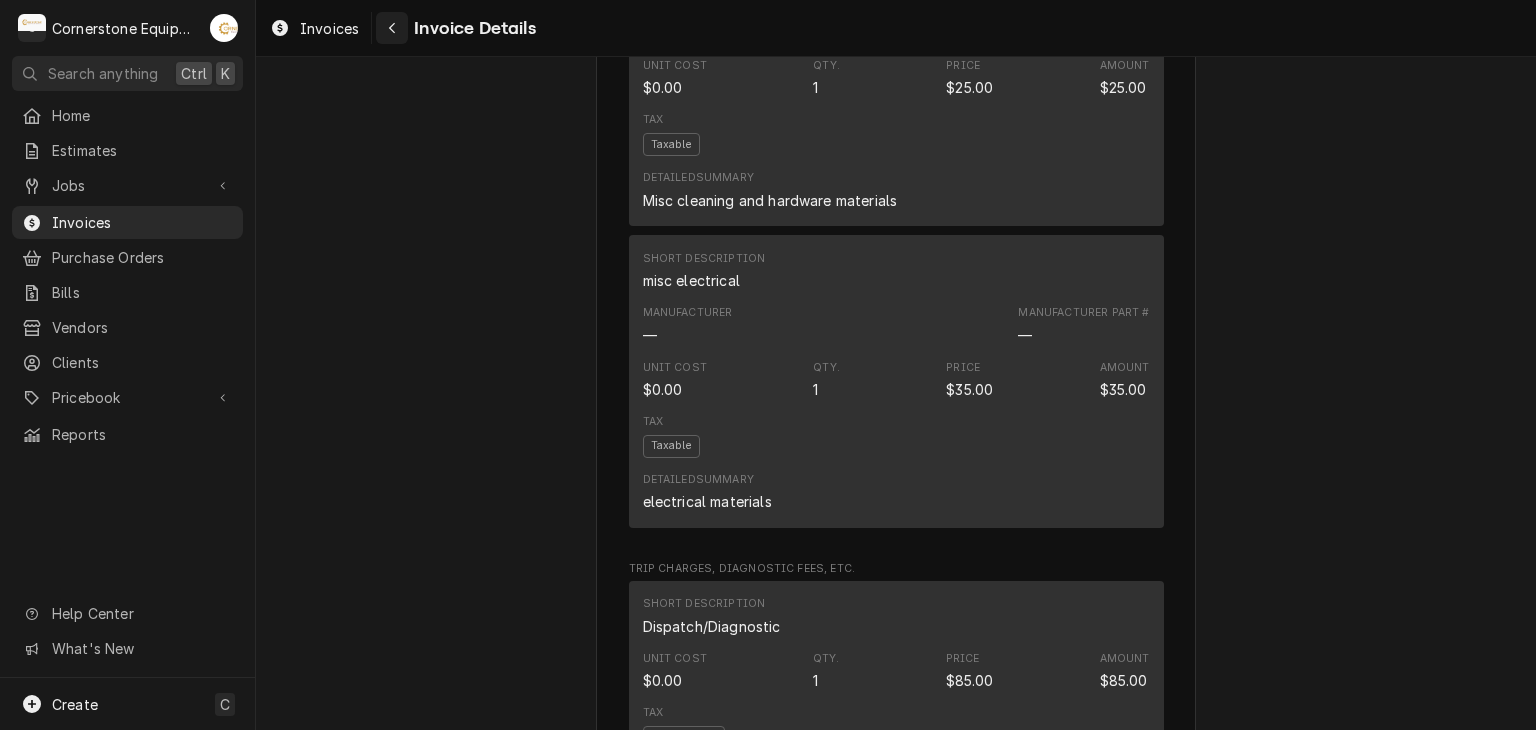 click 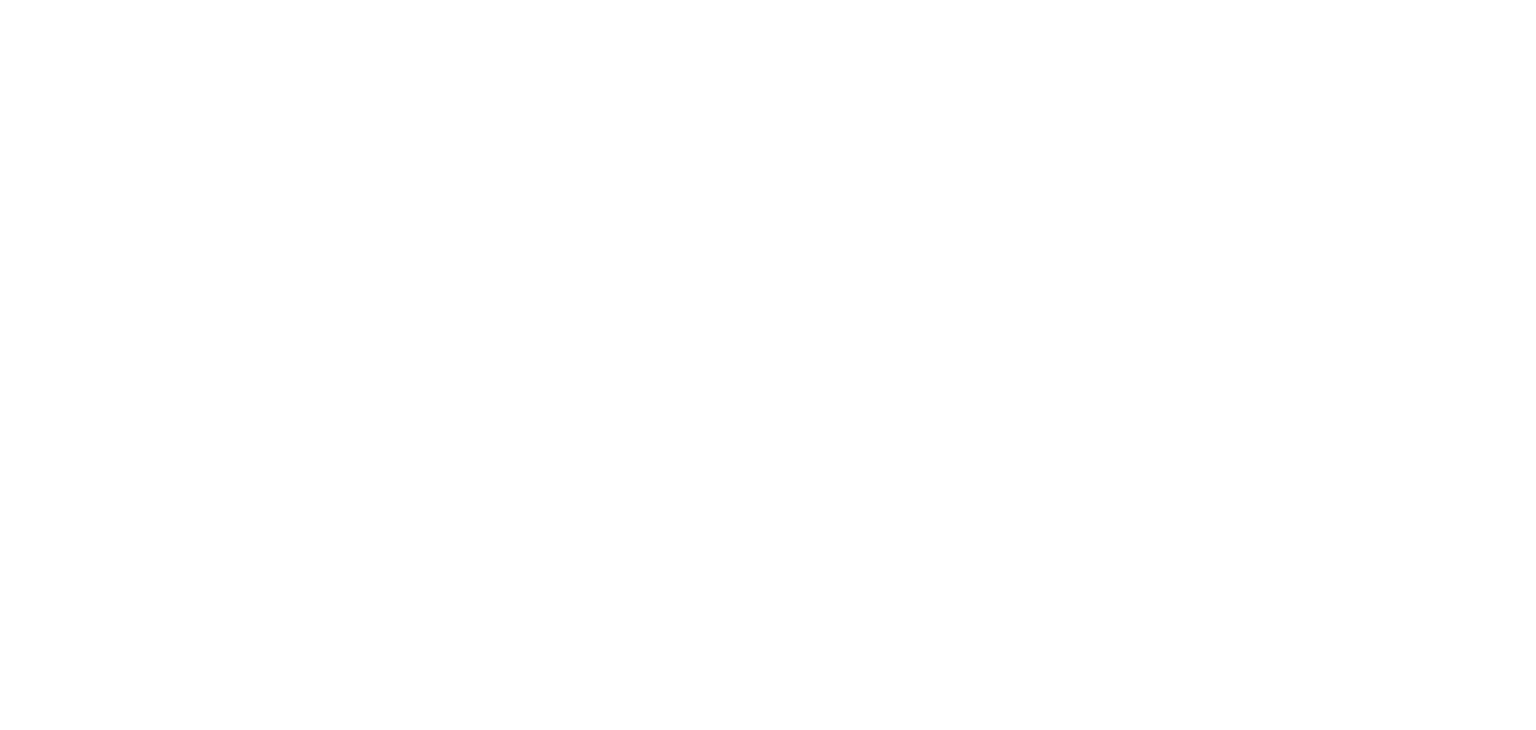 scroll, scrollTop: 0, scrollLeft: 0, axis: both 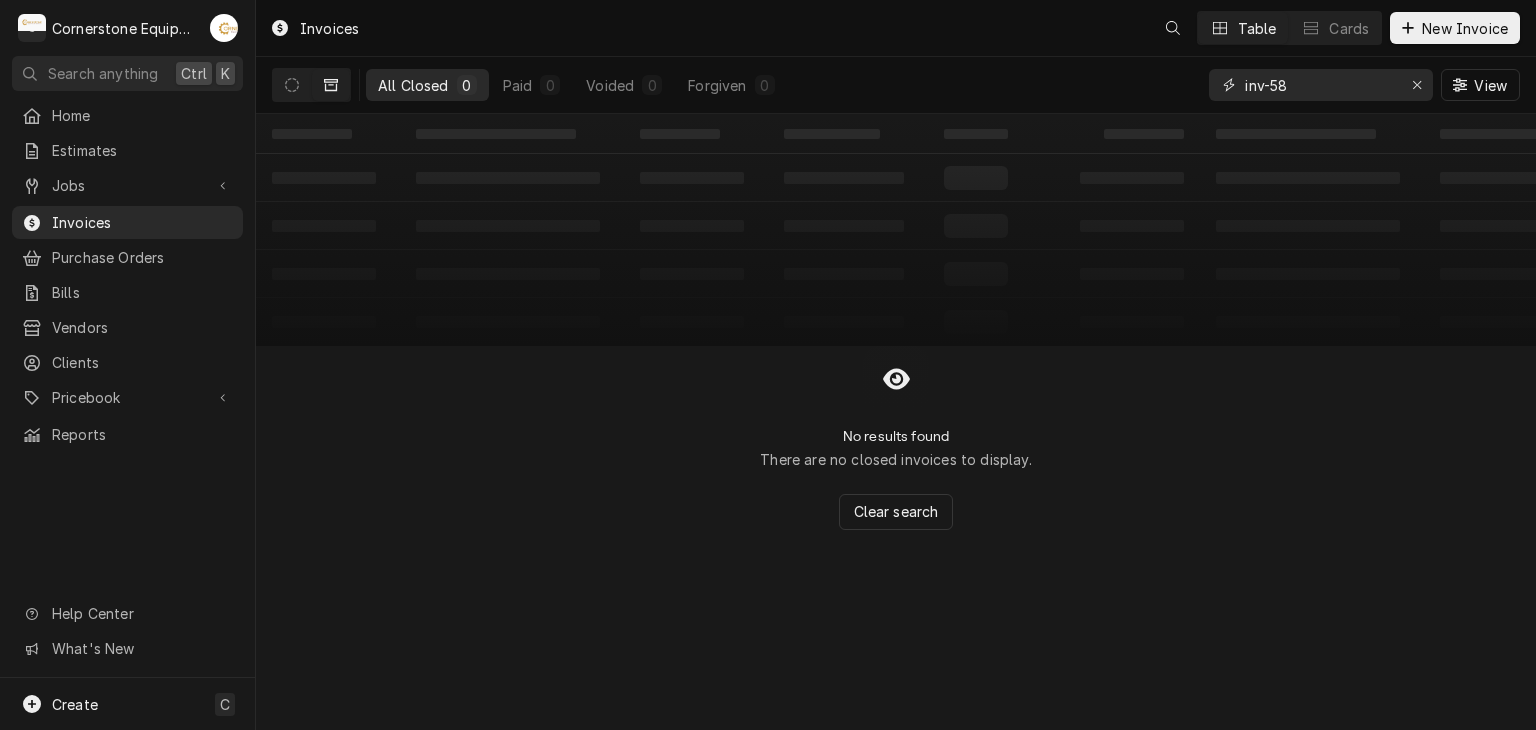 click on "inv-58" at bounding box center (1320, 85) 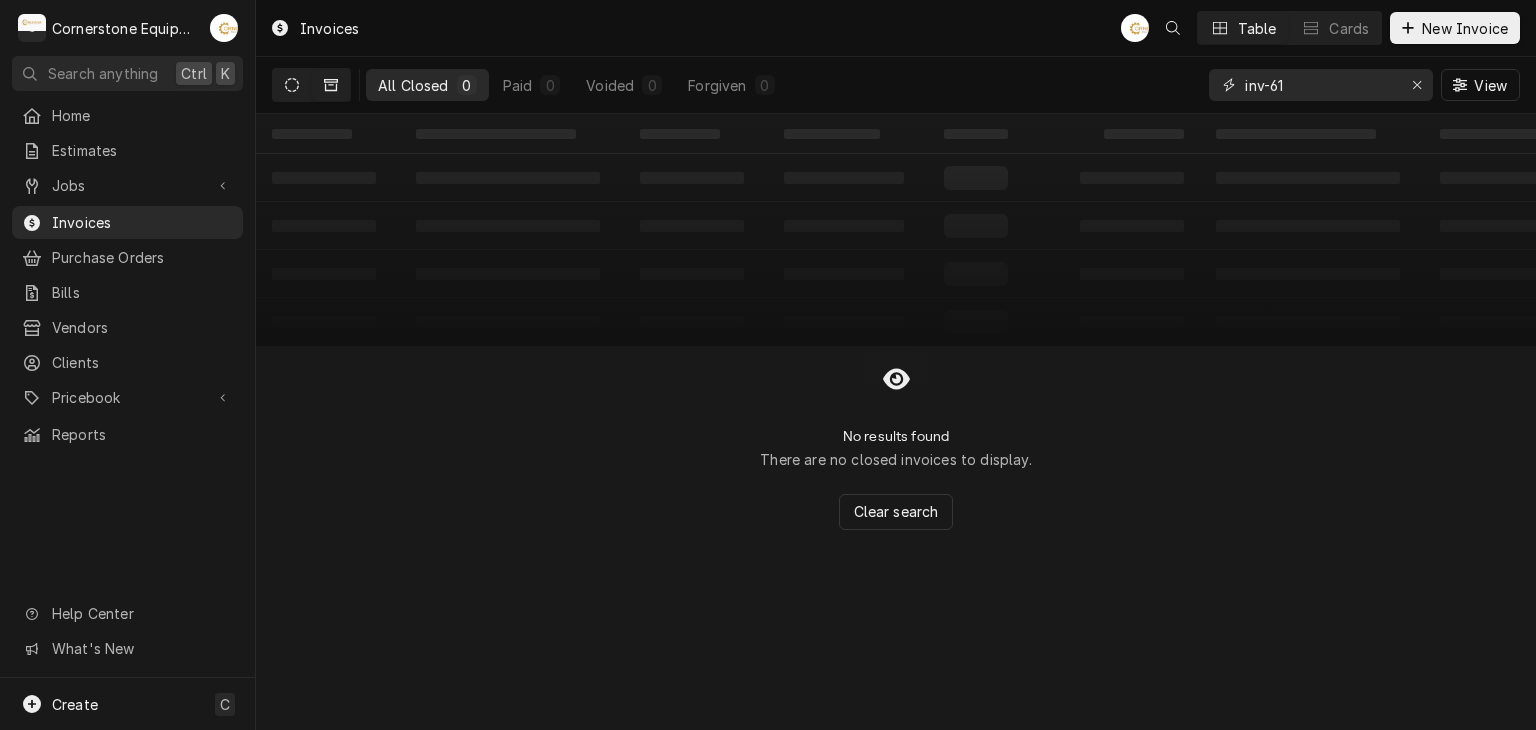 type on "inv-61" 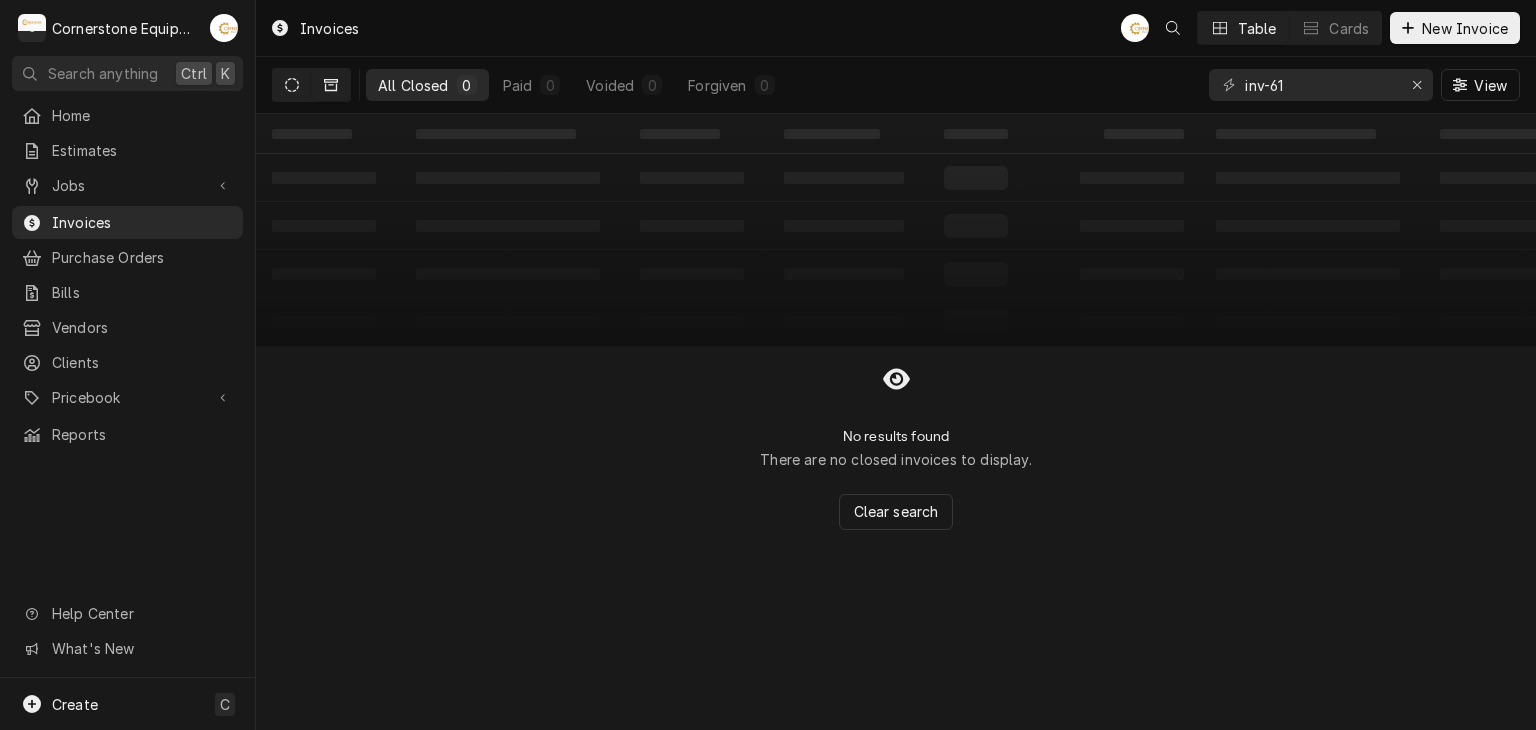 click at bounding box center (292, 85) 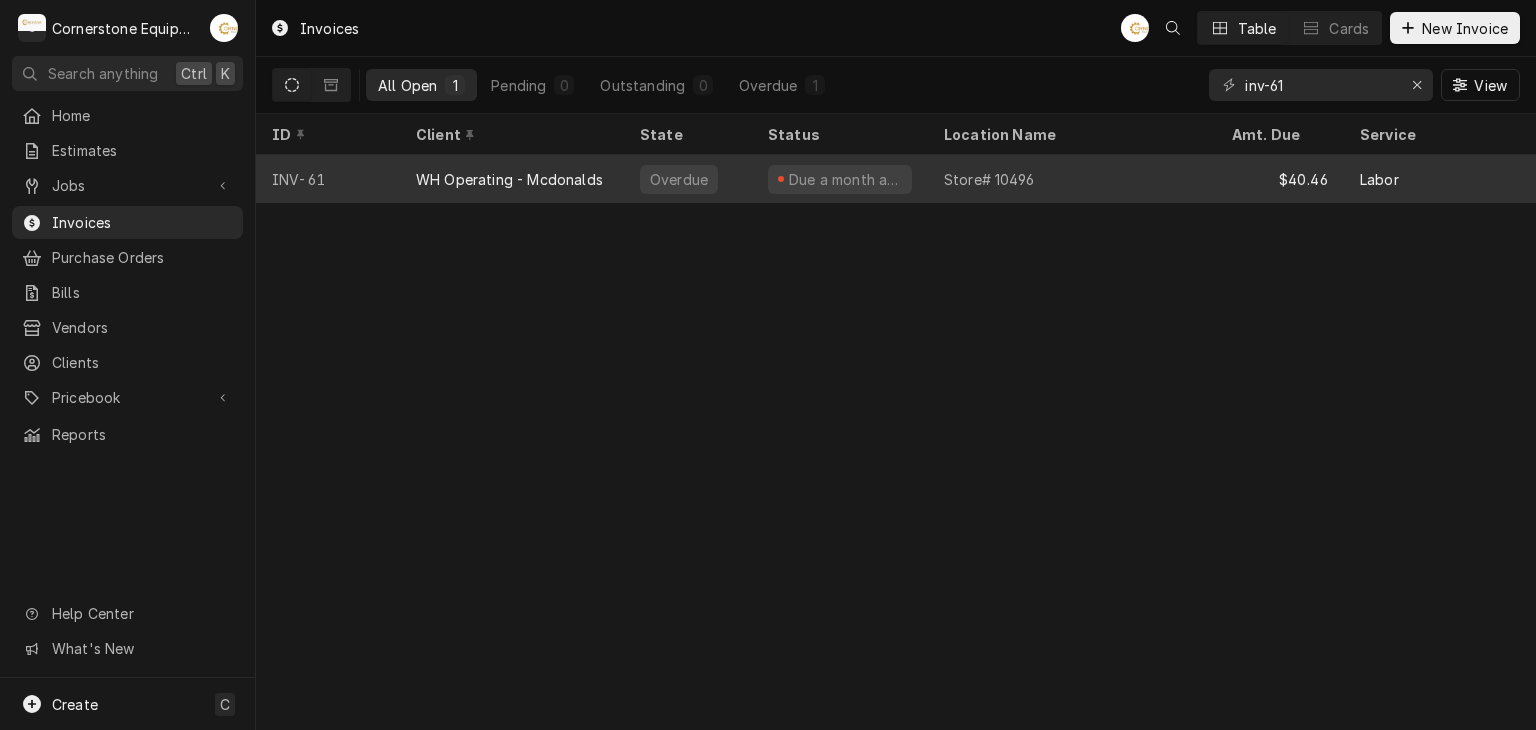 click on "WH Operating - Mcdonalds" at bounding box center (512, 179) 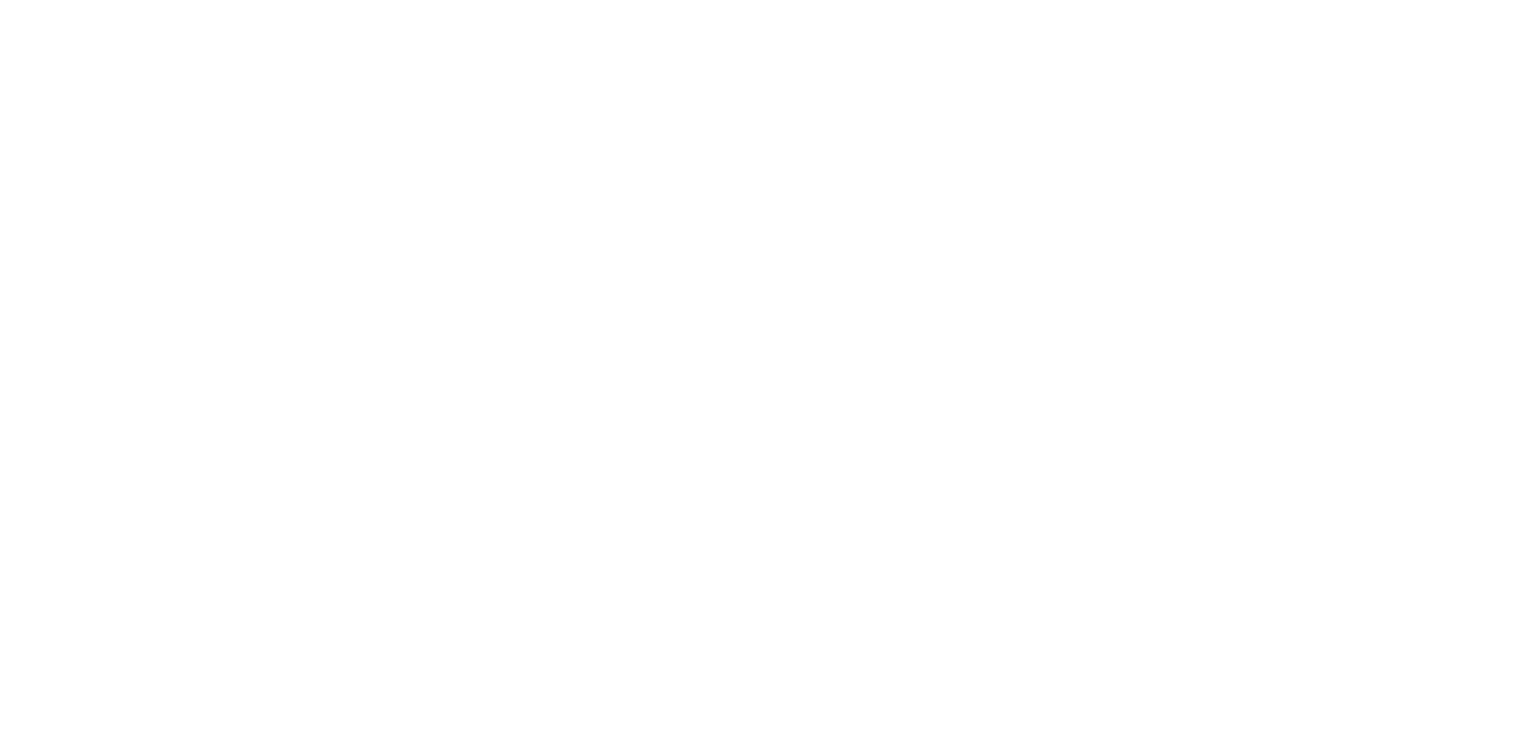 scroll, scrollTop: 0, scrollLeft: 0, axis: both 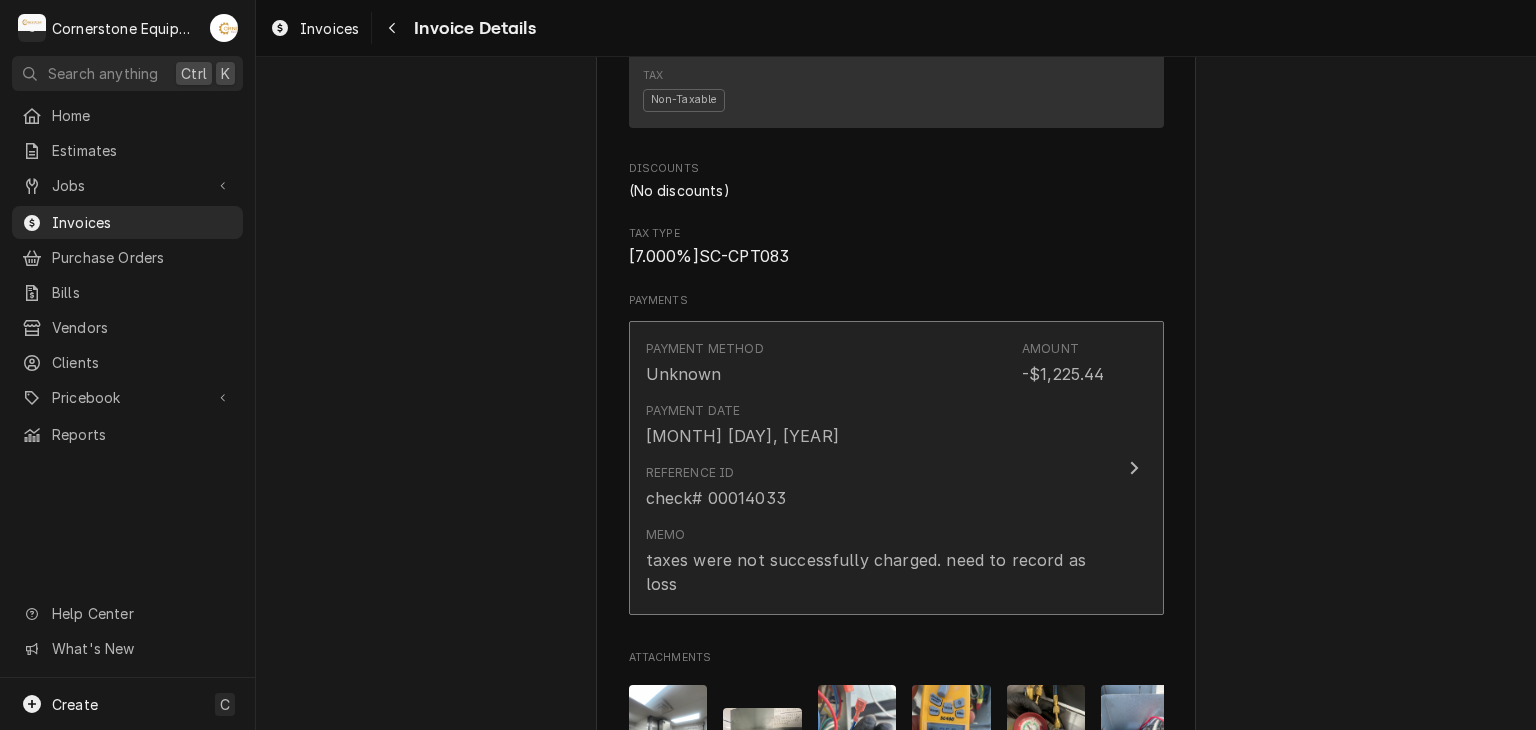 click on "Payment Date Jun 6, 2025" at bounding box center [875, 425] 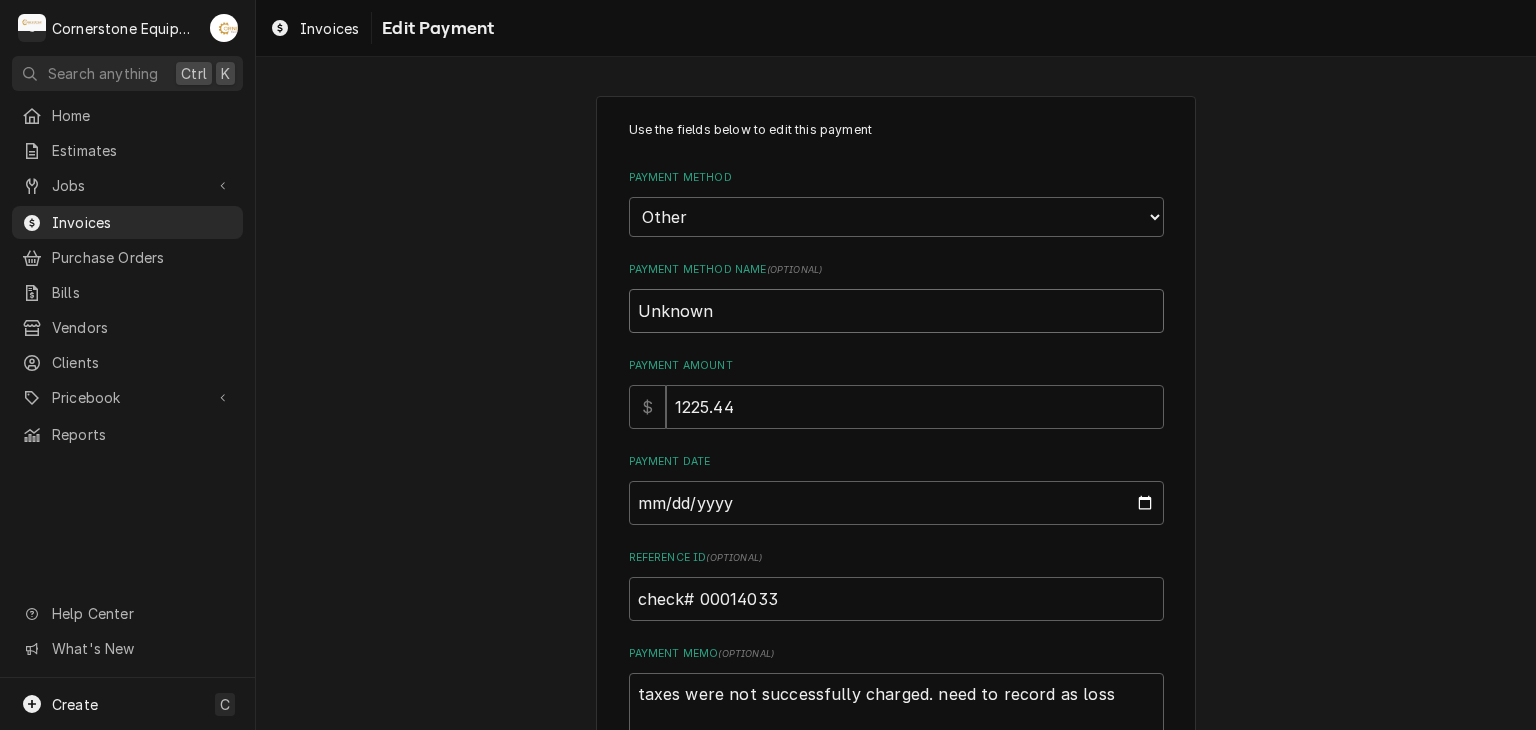 click on "Unknown" at bounding box center [896, 311] 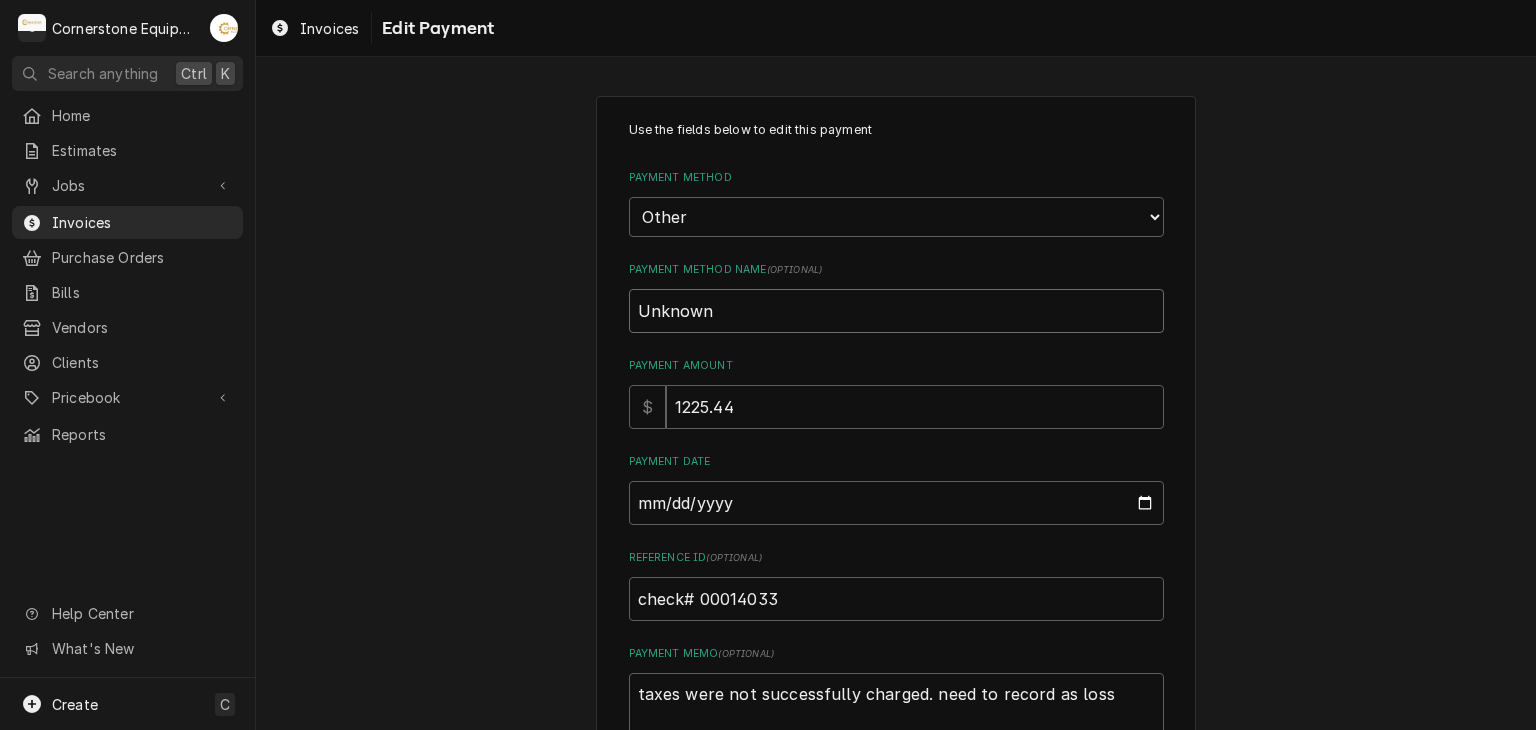 type on "x" 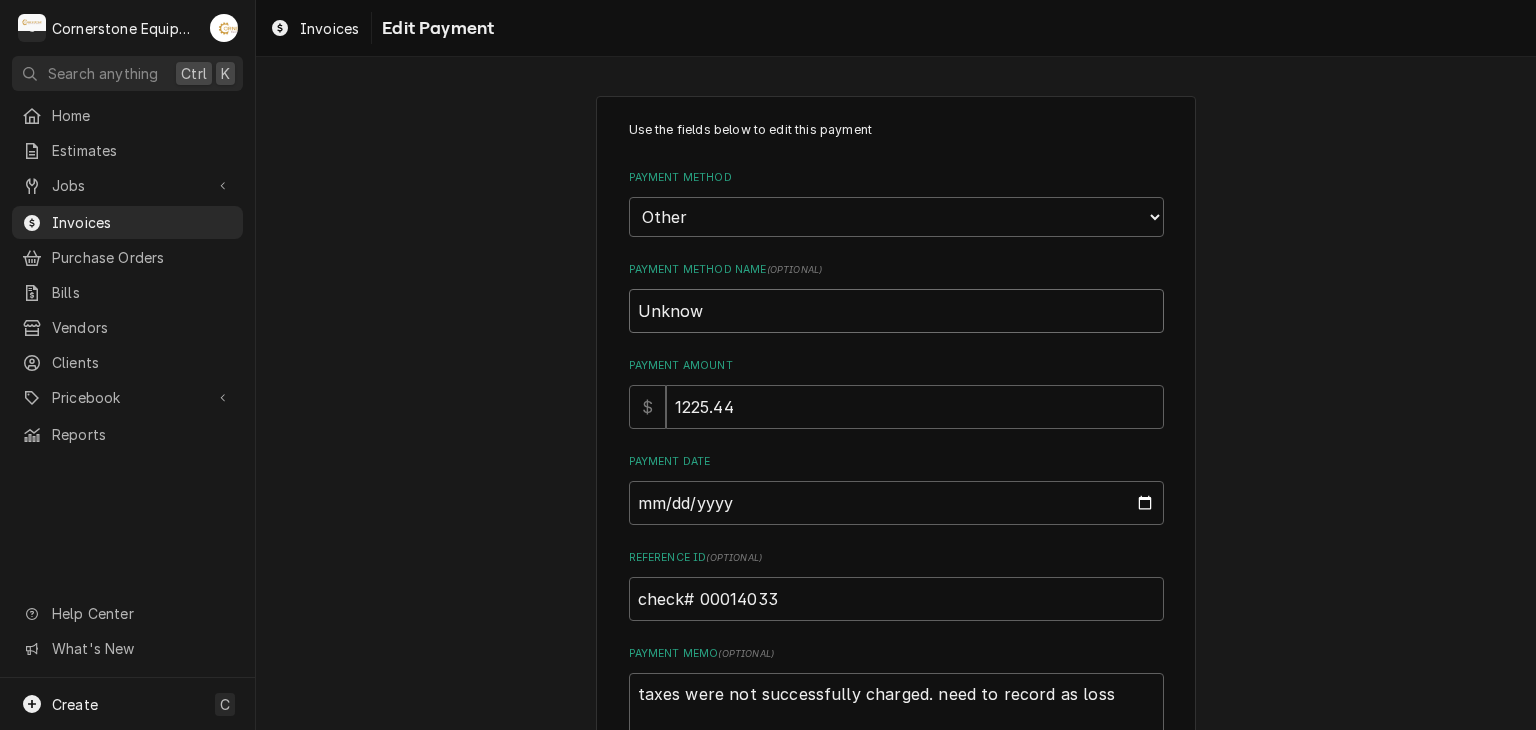 type on "x" 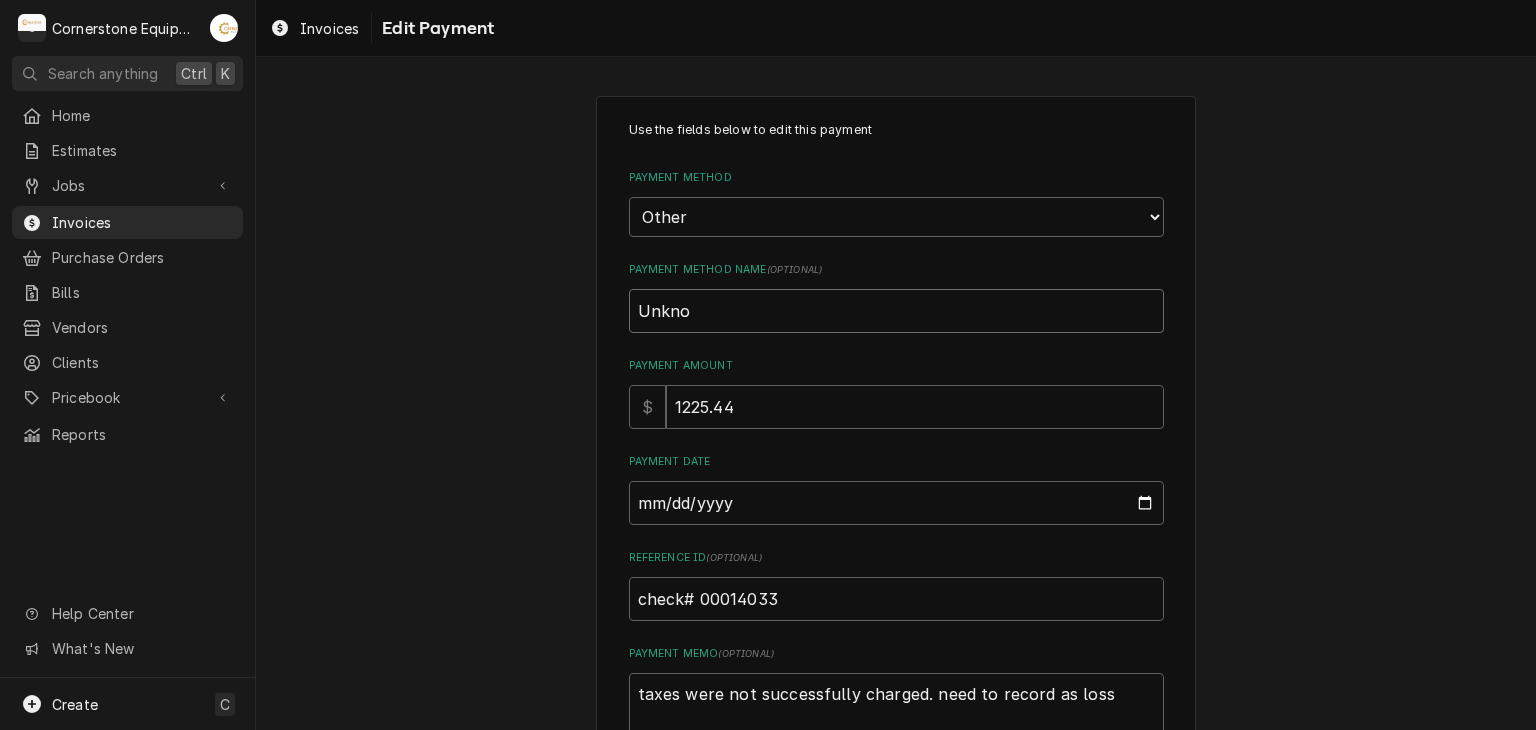 type on "x" 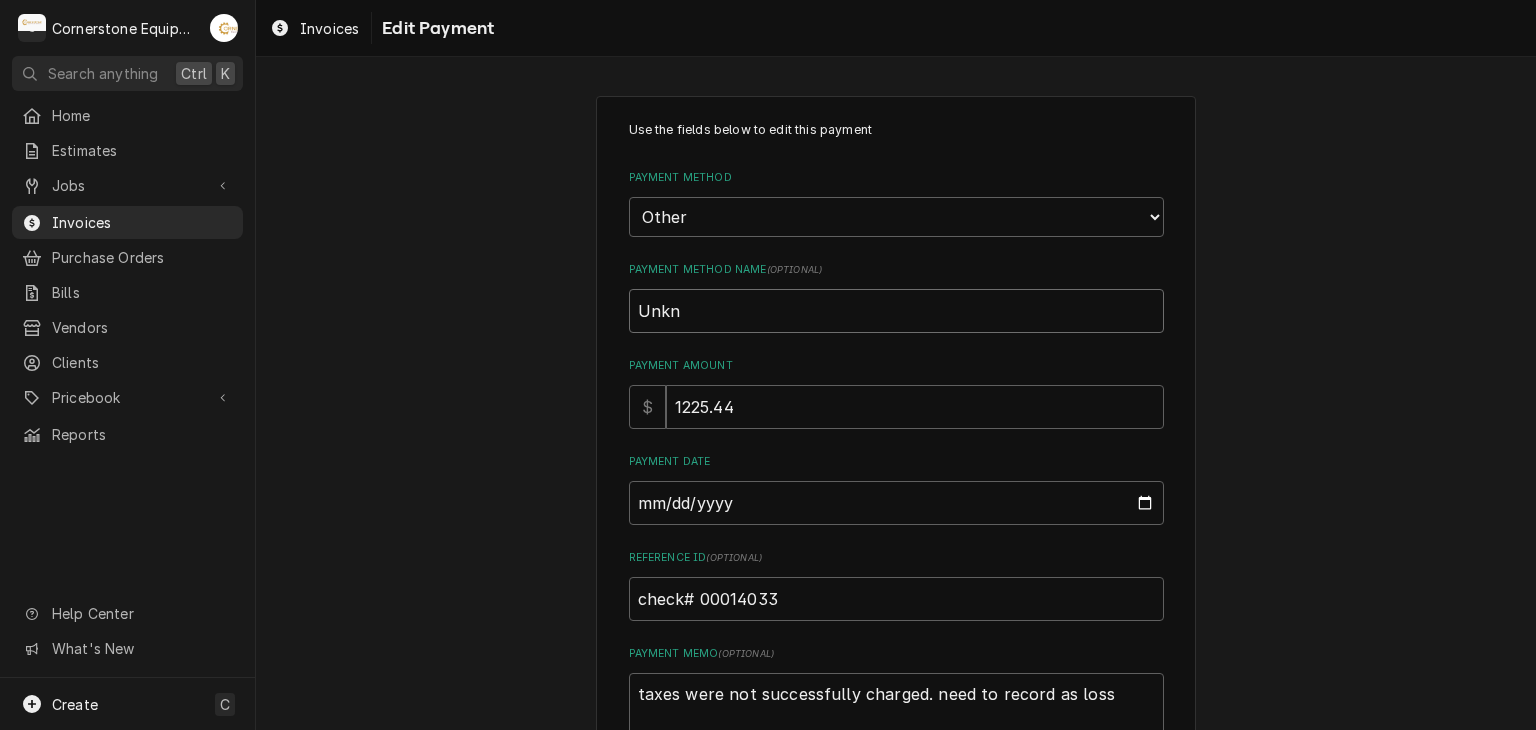 type on "x" 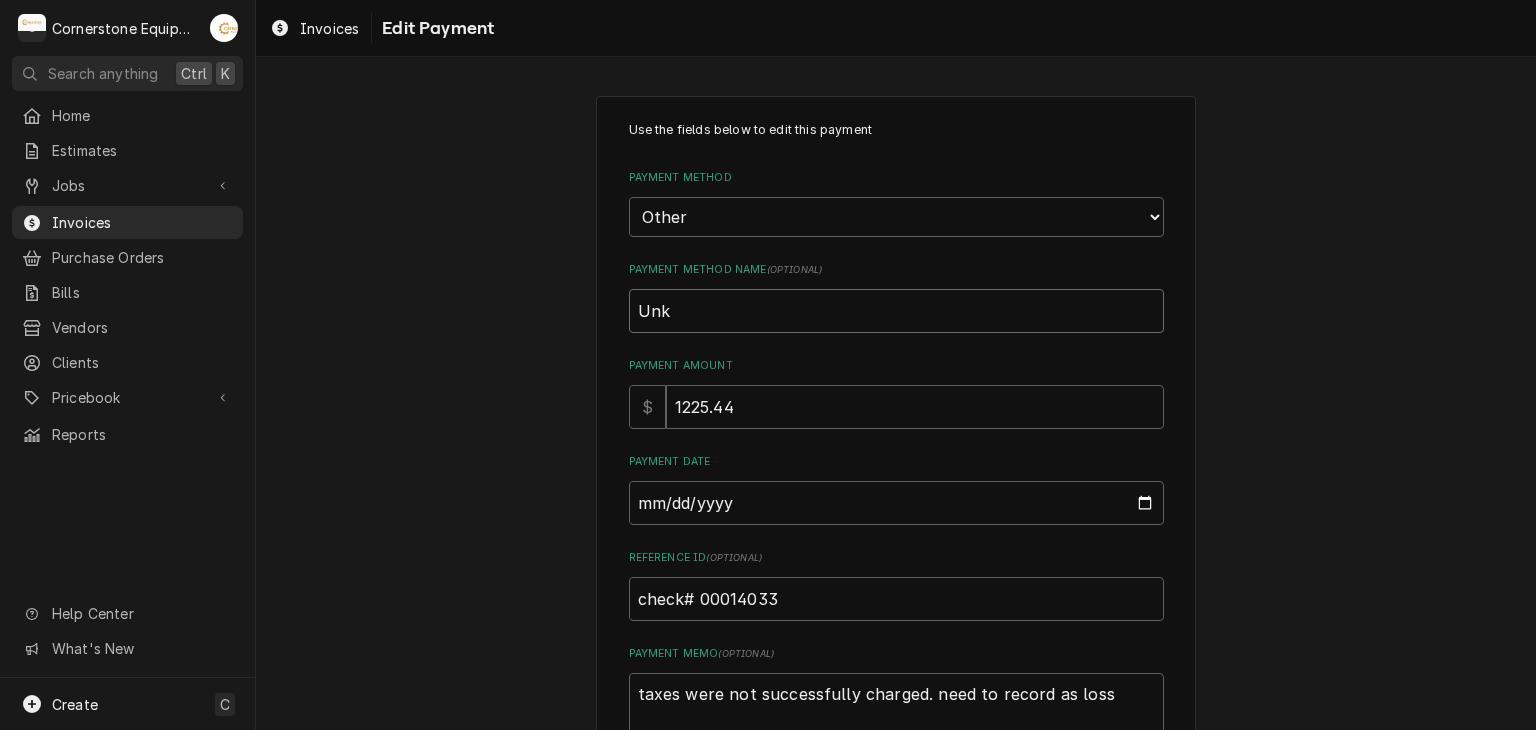 type on "x" 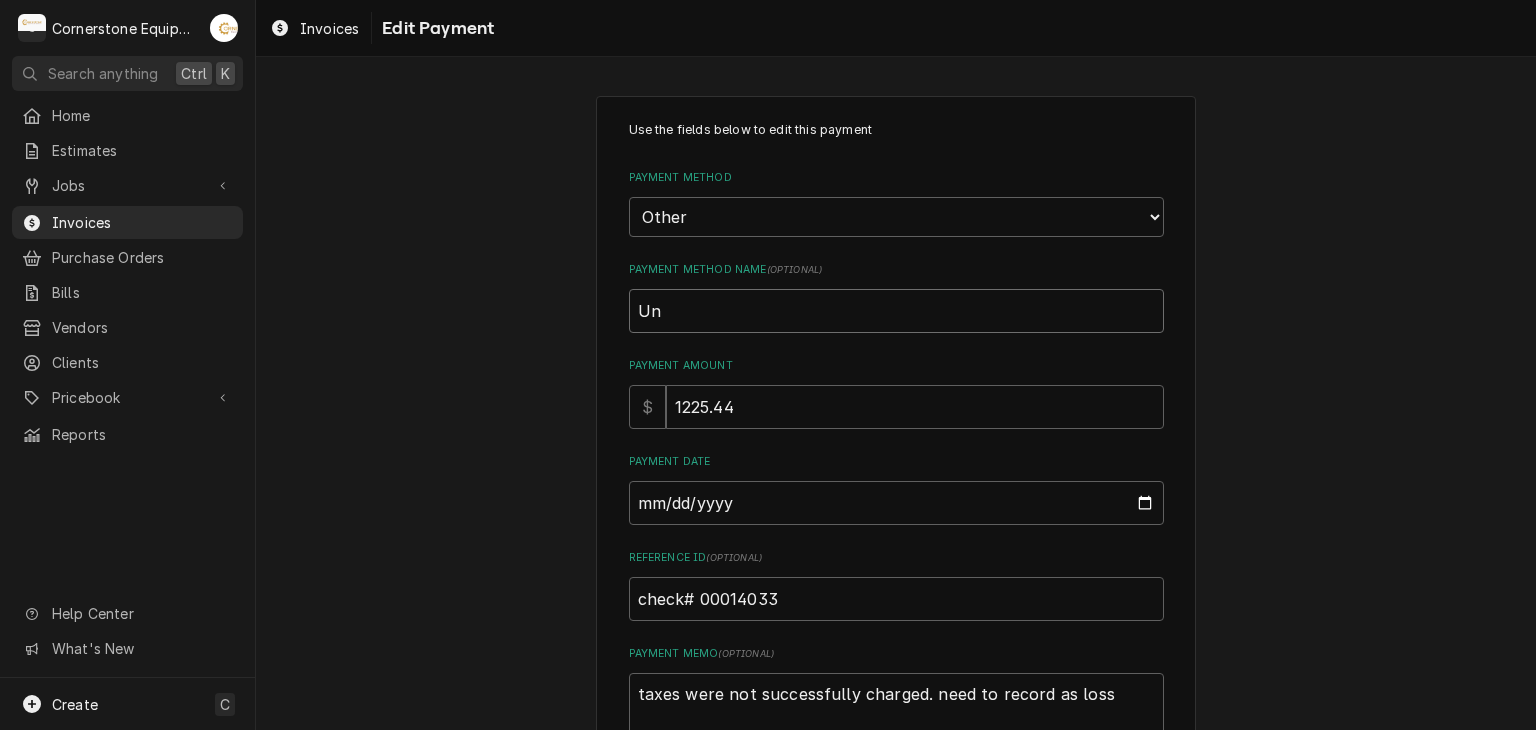 type on "x" 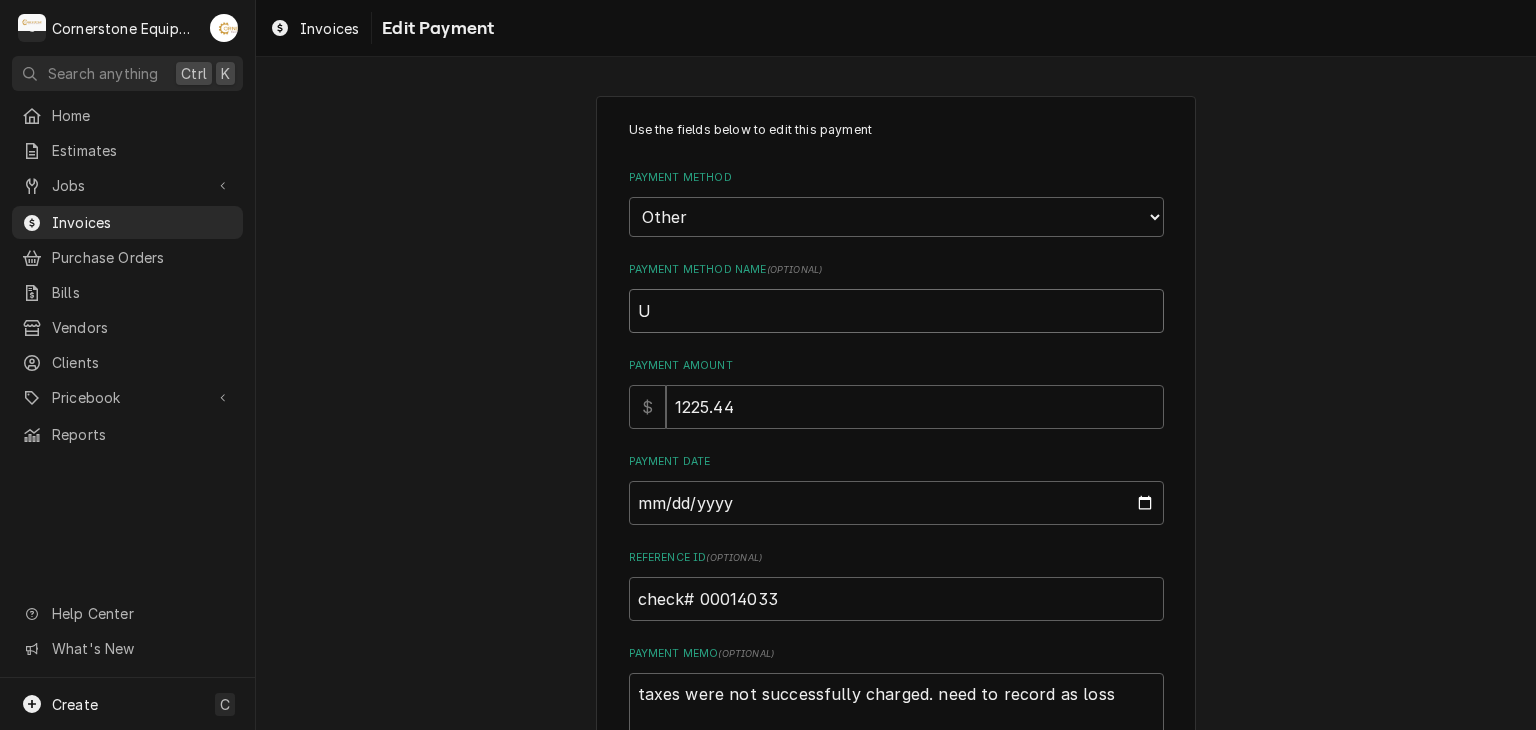 type on "x" 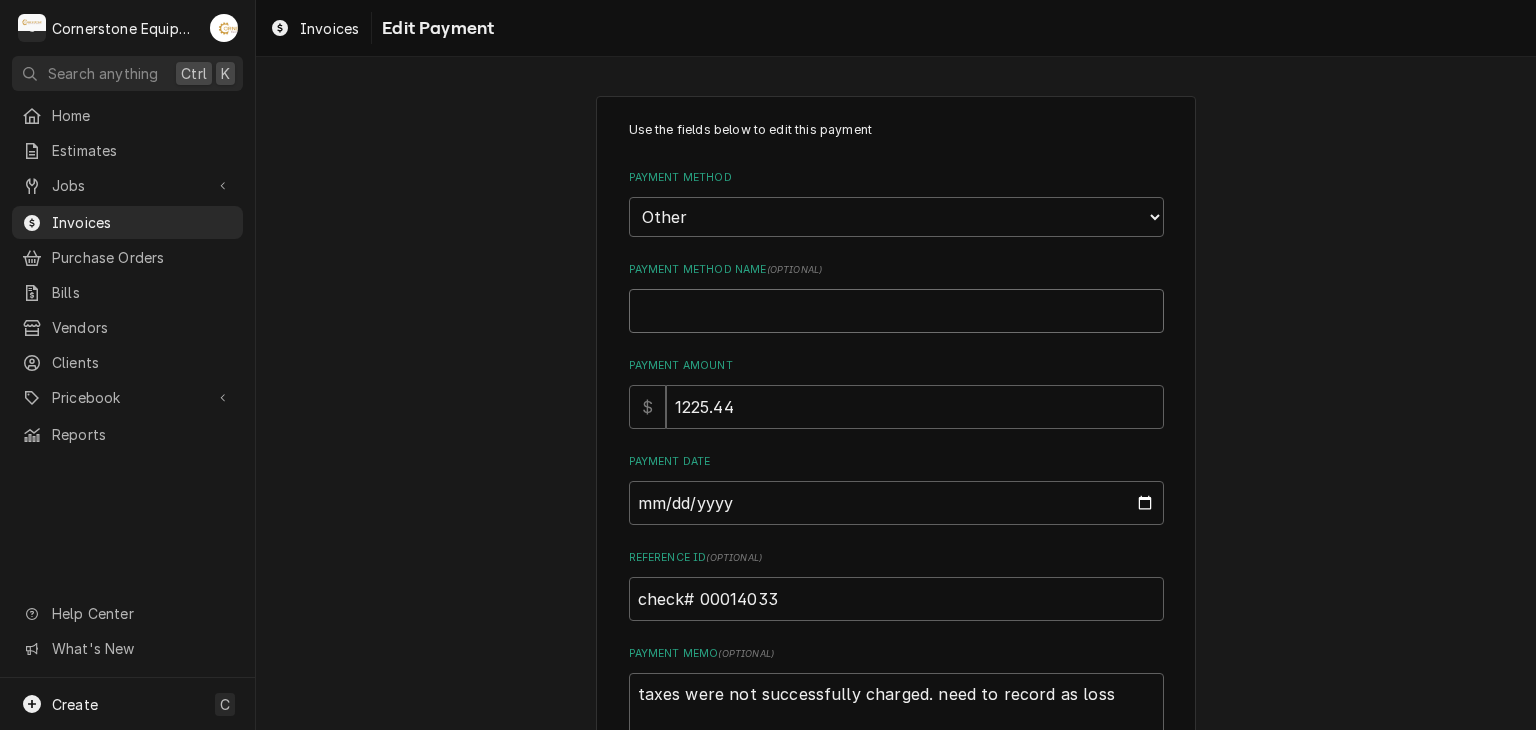 type 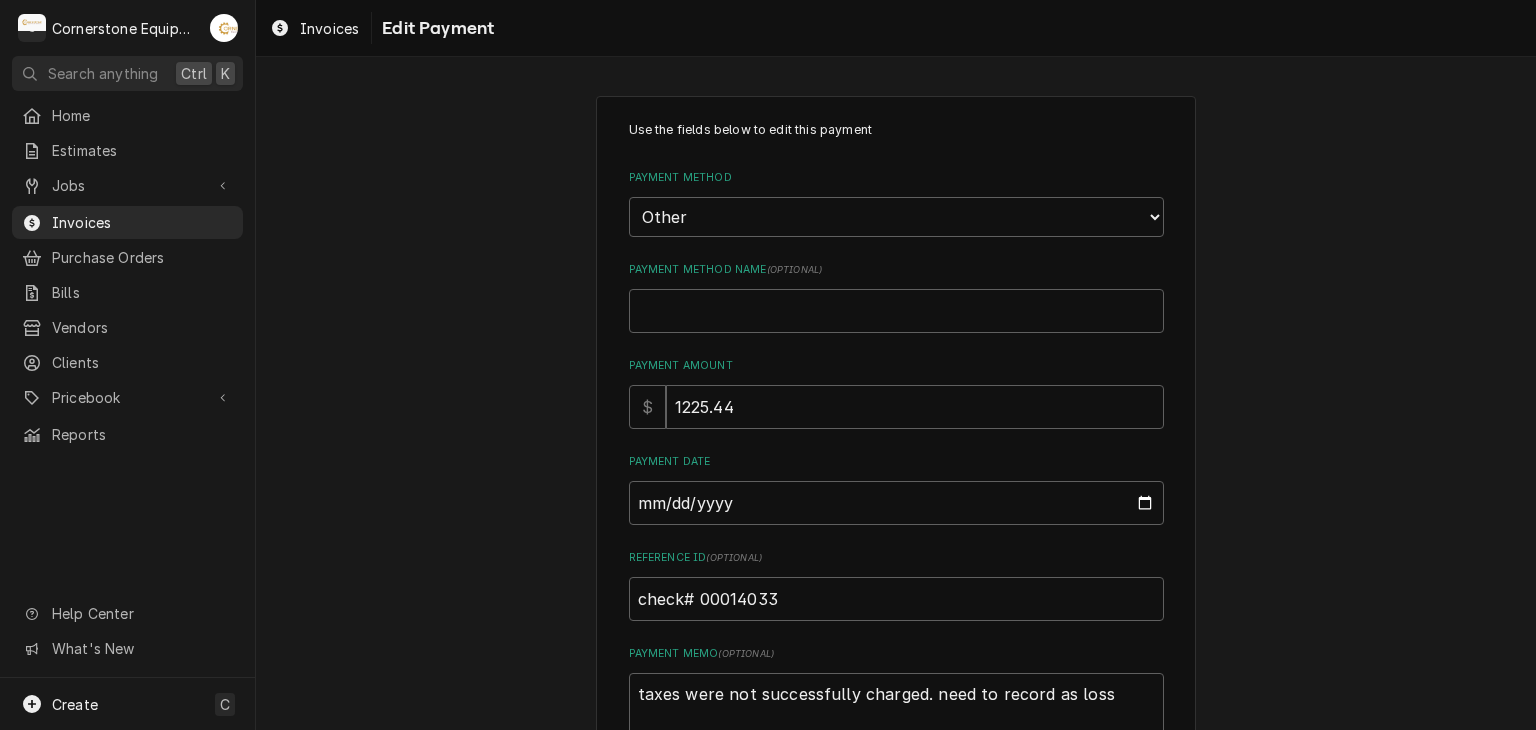 click on "Use the fields below to edit this payment Payment Method Choose a Payment Method... Cash Check Credit/Debit Card ACH/eCheck Other Payment Method Name  ( optional ) Payment Amount $ 1225.44 Payment Date 2025-06-06 Reference ID  ( optional ) check# 00014033 Payment Memo  ( optional ) taxes were not successfully charged. need to record as loss" at bounding box center (896, 442) 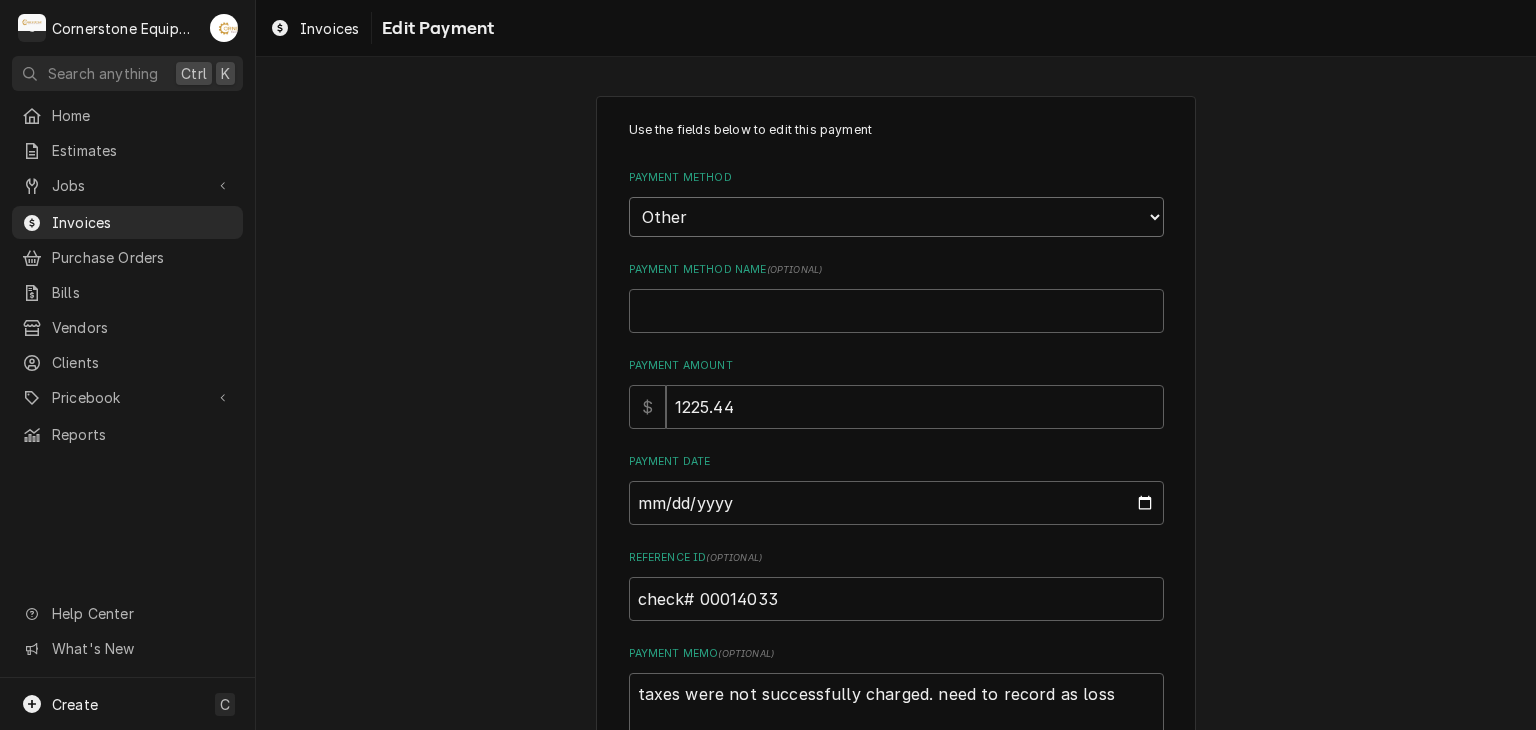 click on "Choose a Payment Method... Cash Check Credit/Debit Card ACH/eCheck Other" at bounding box center [896, 217] 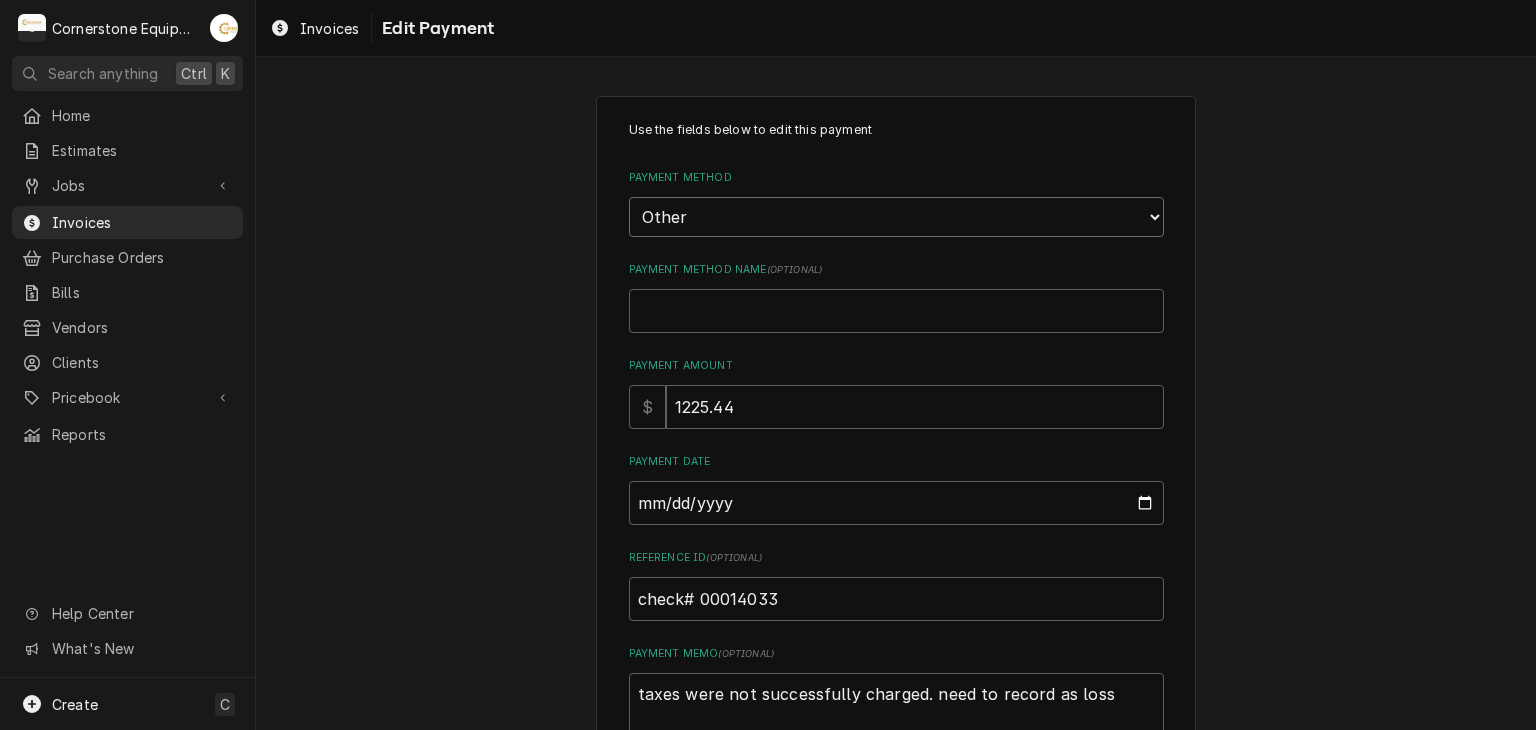 select on "2" 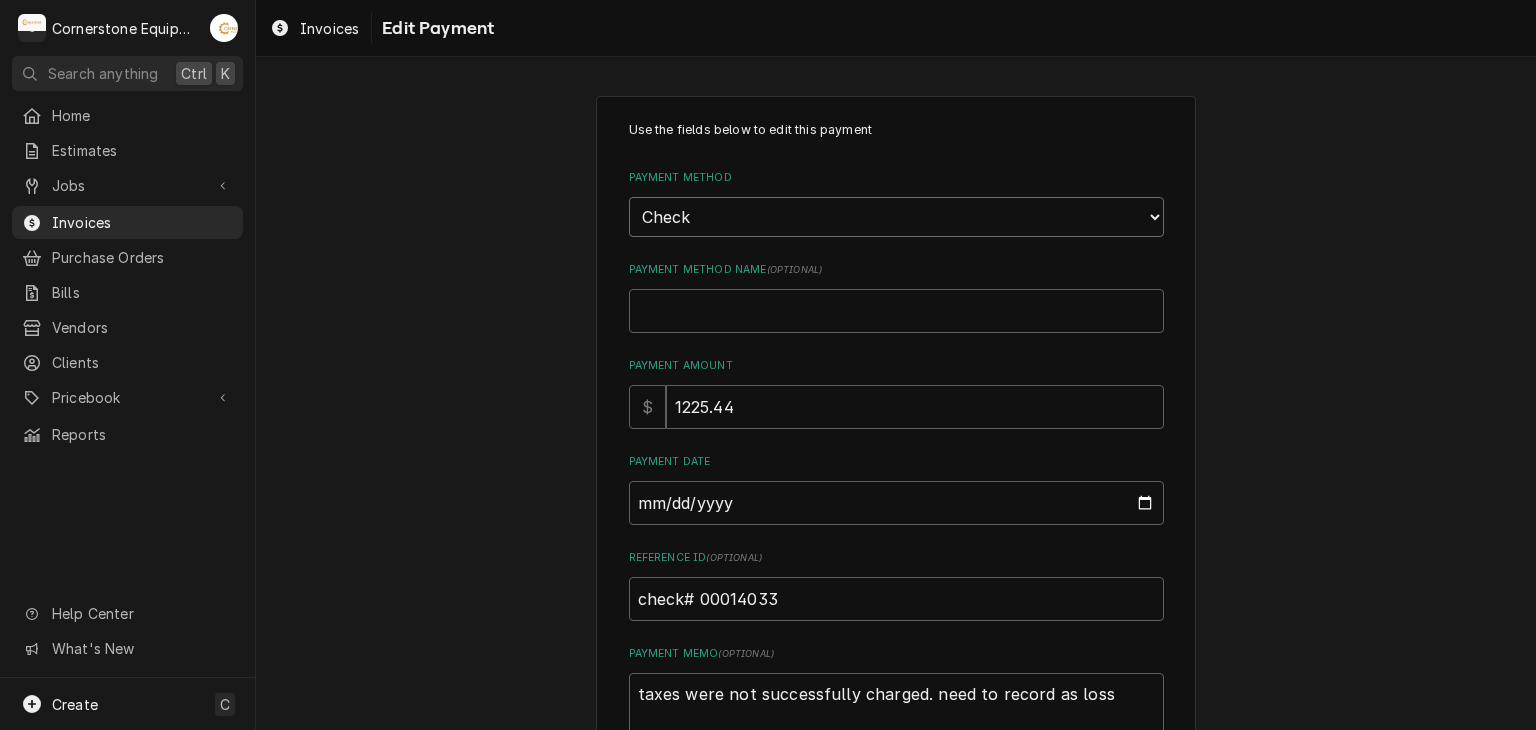 click on "Choose a Payment Method... Cash Check Credit/Debit Card ACH/eCheck Other" at bounding box center [896, 217] 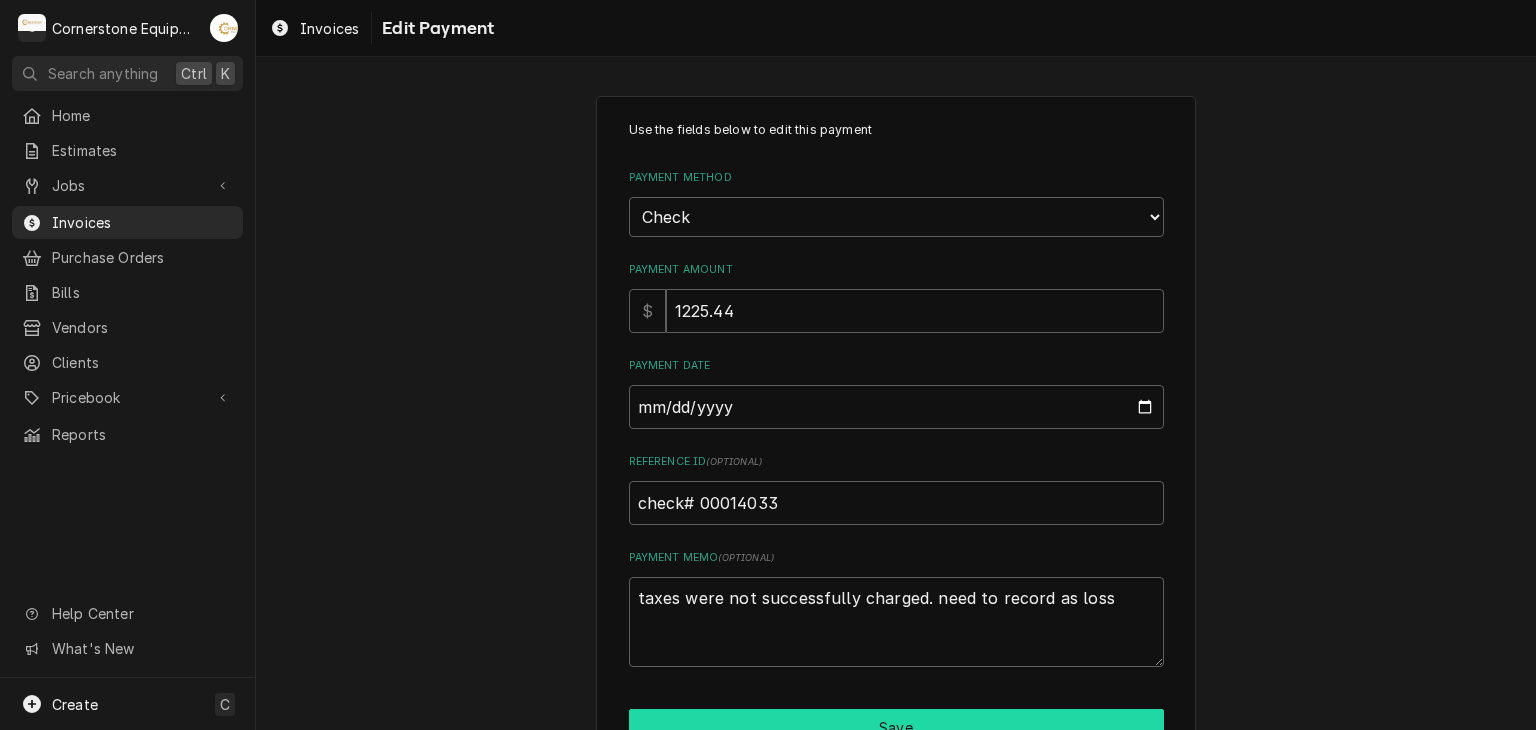 click on "Save" at bounding box center [896, 727] 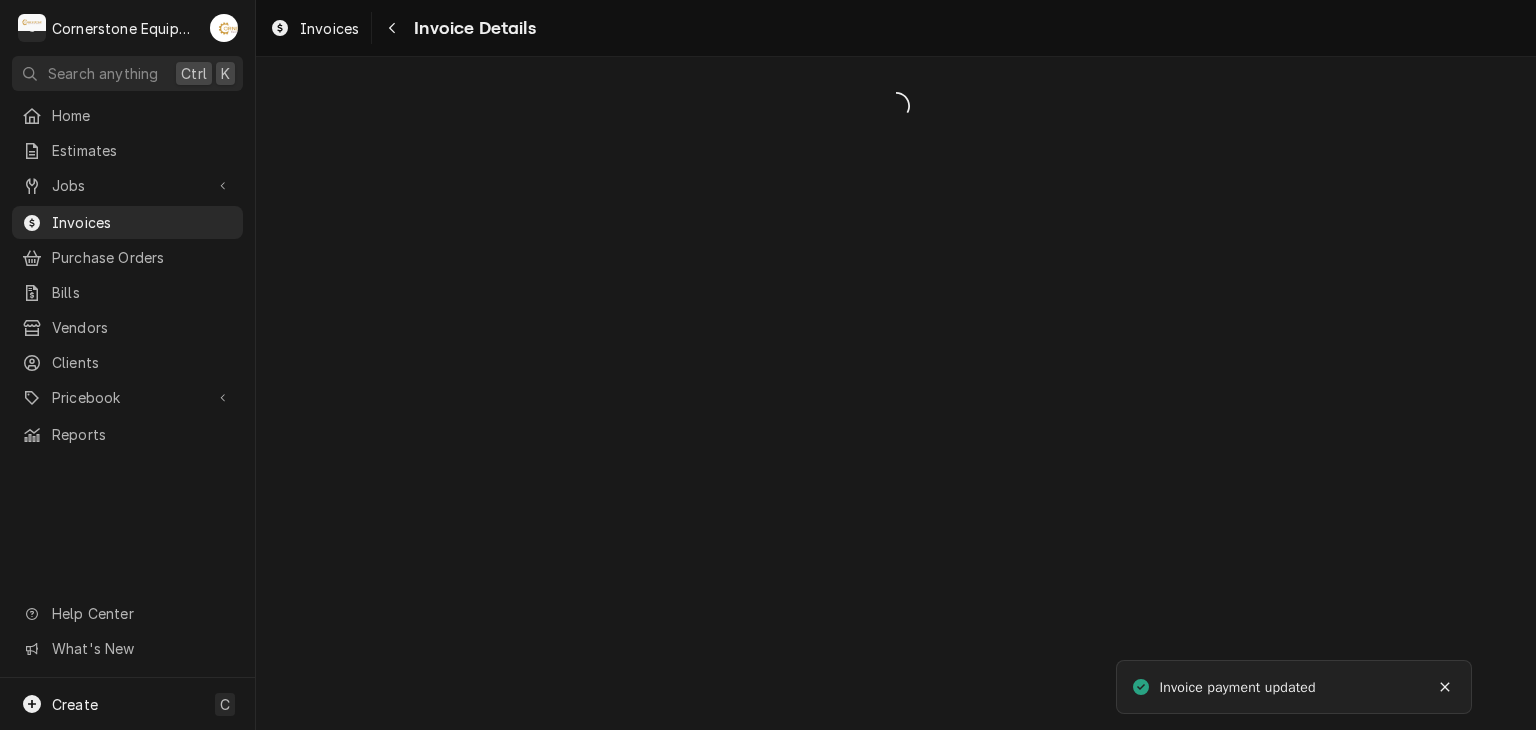 scroll, scrollTop: 0, scrollLeft: 0, axis: both 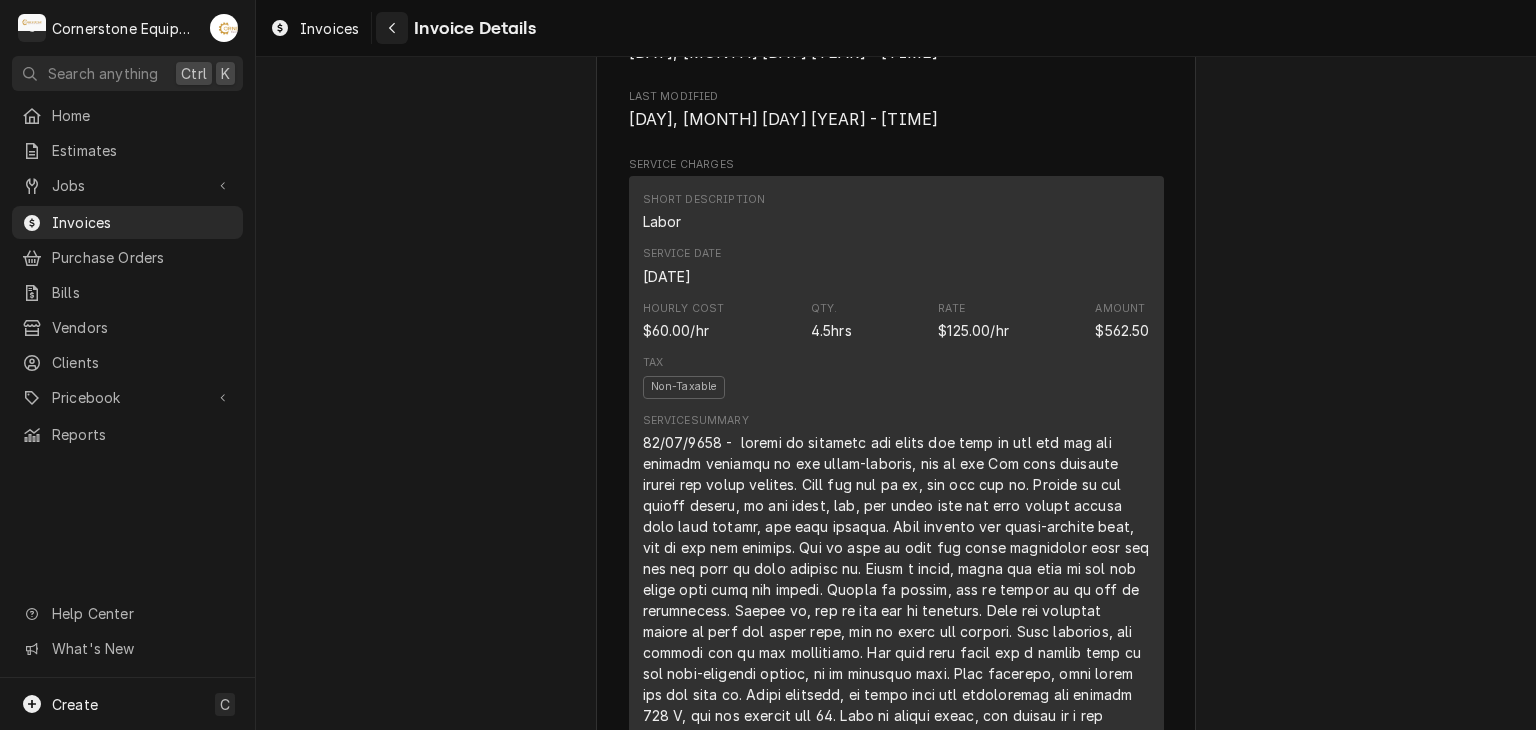 click 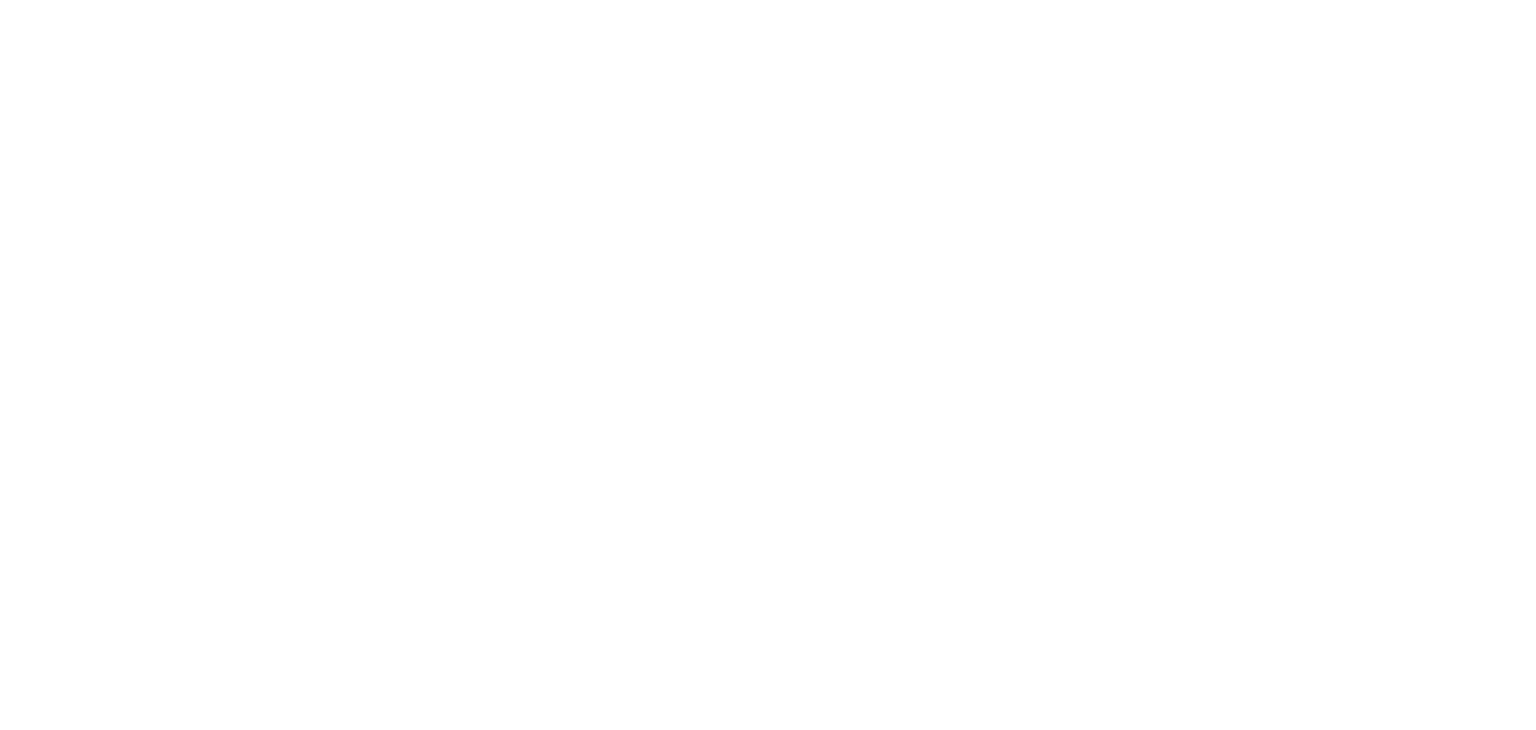 scroll, scrollTop: 0, scrollLeft: 0, axis: both 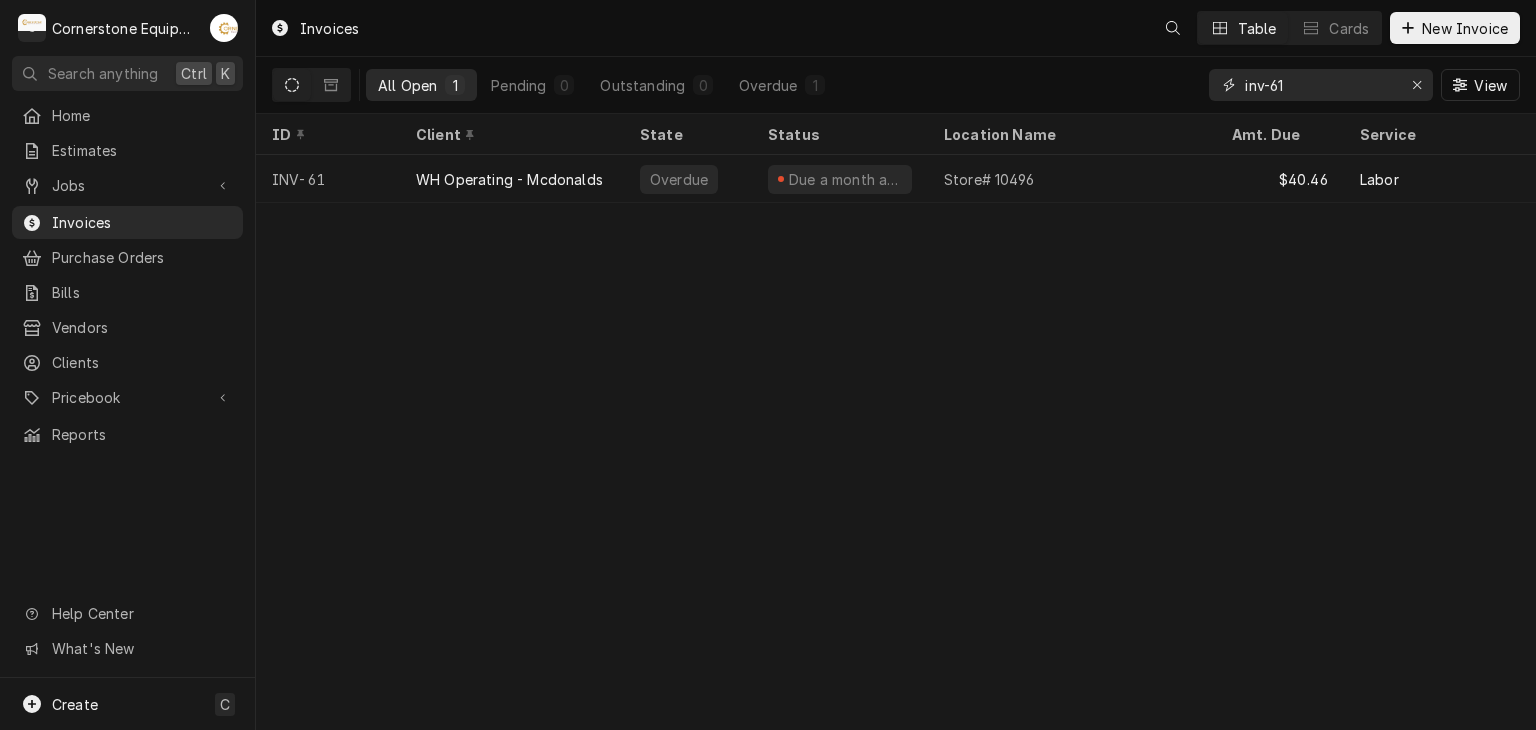 click on "inv-61" at bounding box center [1320, 85] 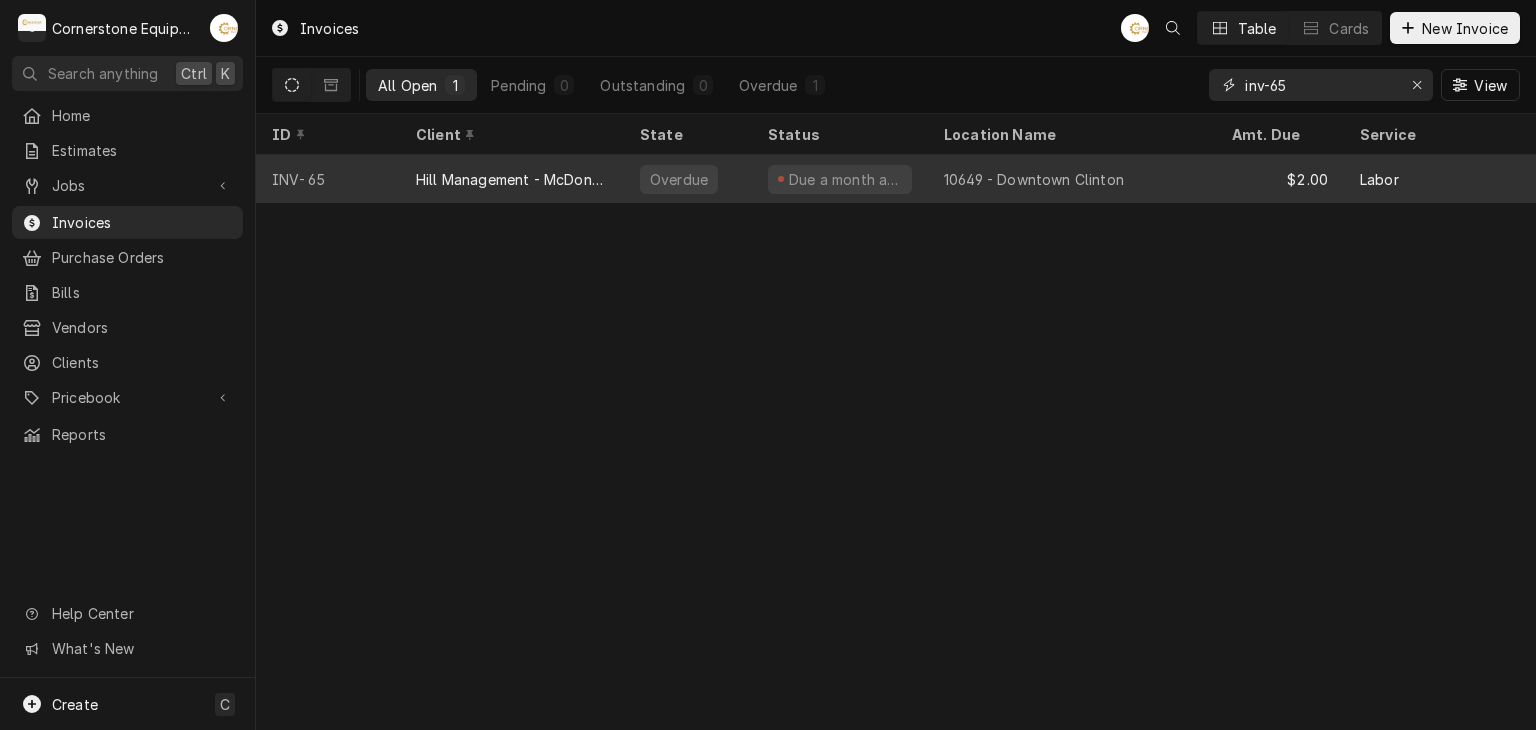 type on "inv-65" 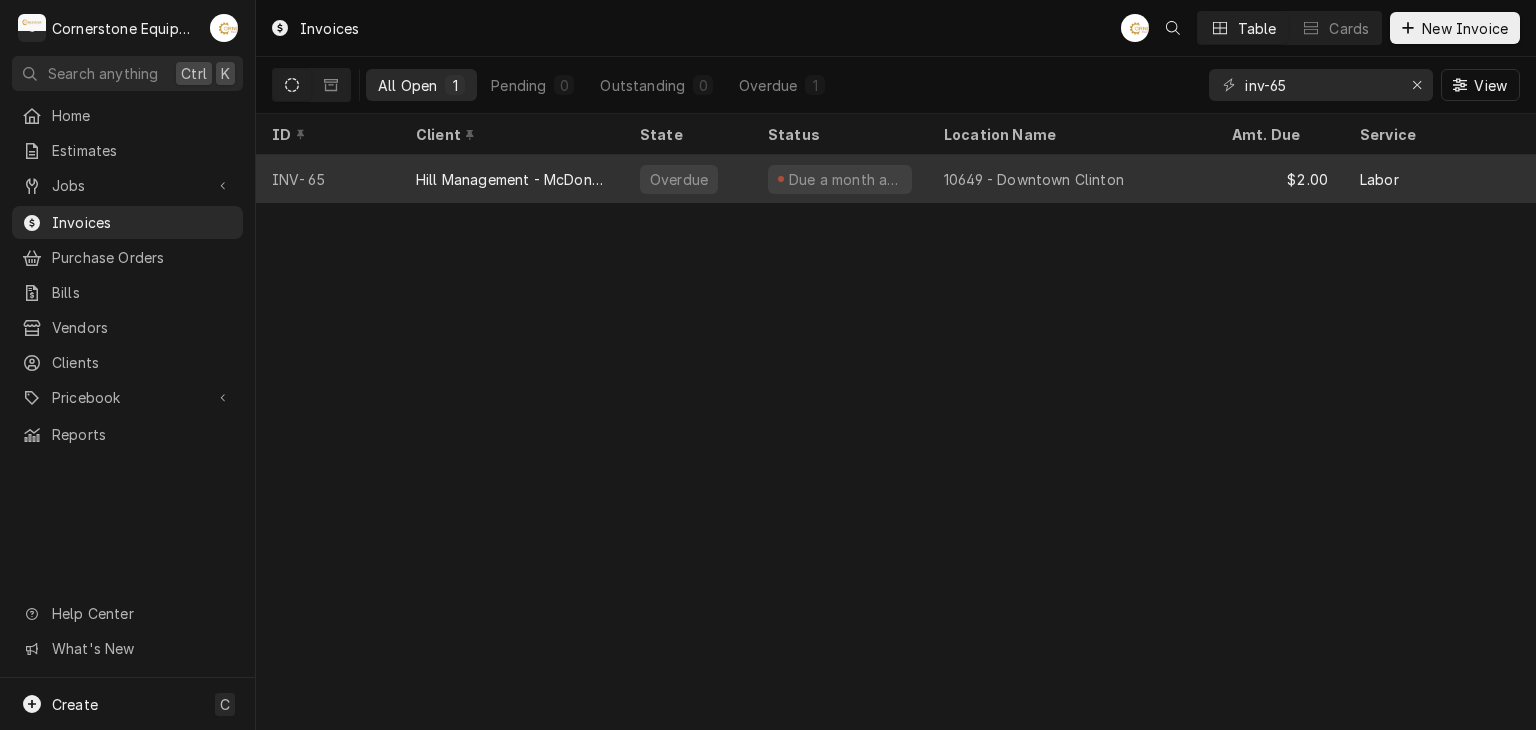 click on "$2.00" at bounding box center (1280, 179) 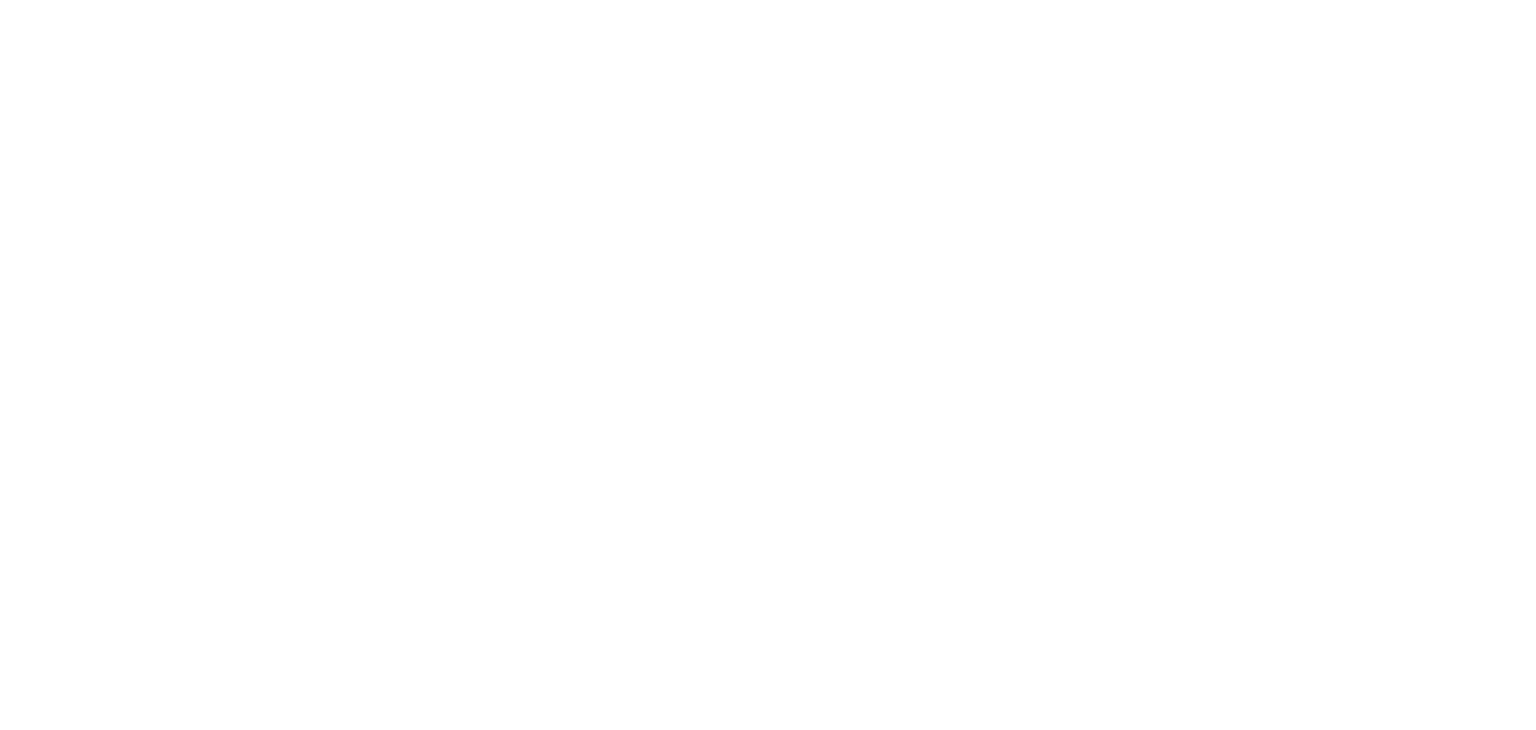 scroll, scrollTop: 0, scrollLeft: 0, axis: both 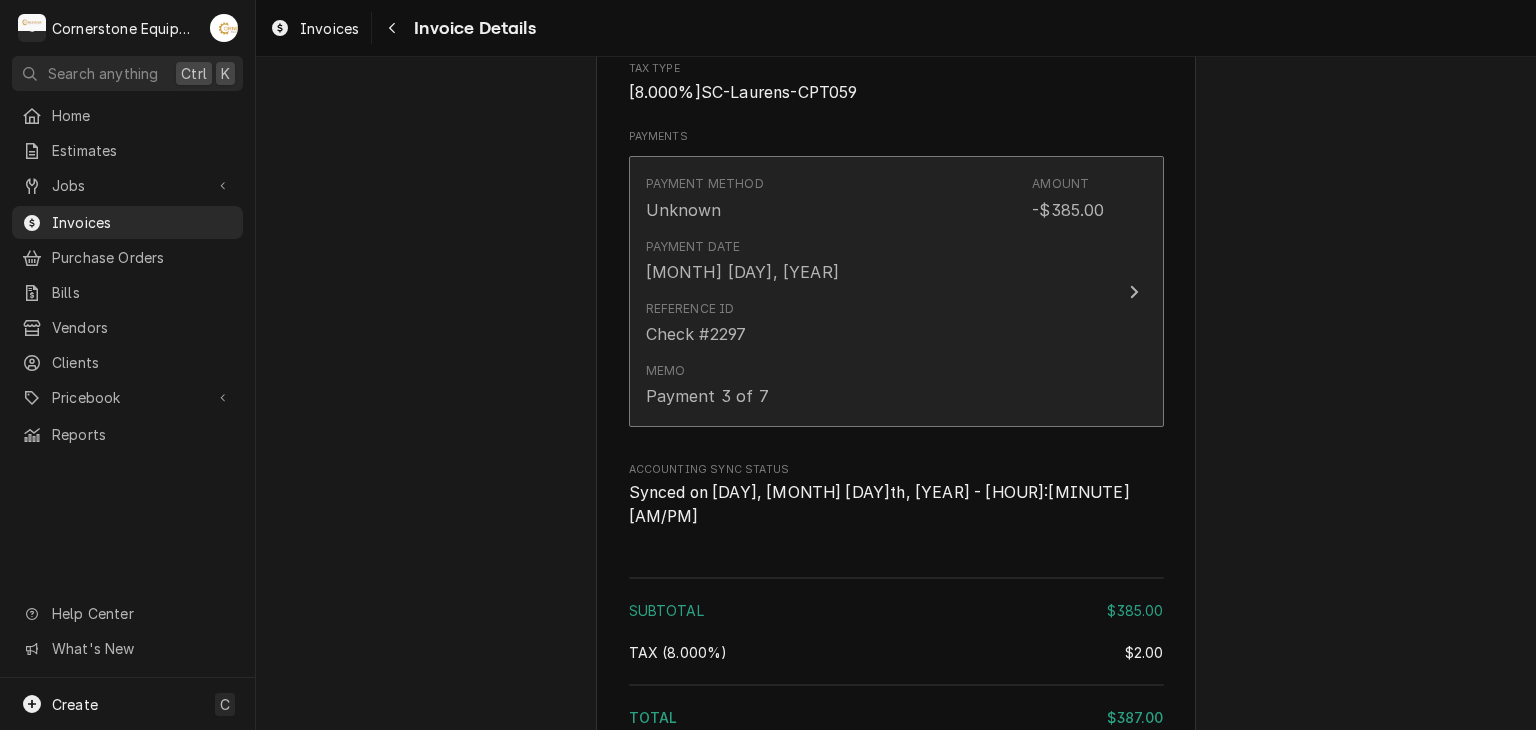 click on "Reference ID Check #2297" at bounding box center [875, 323] 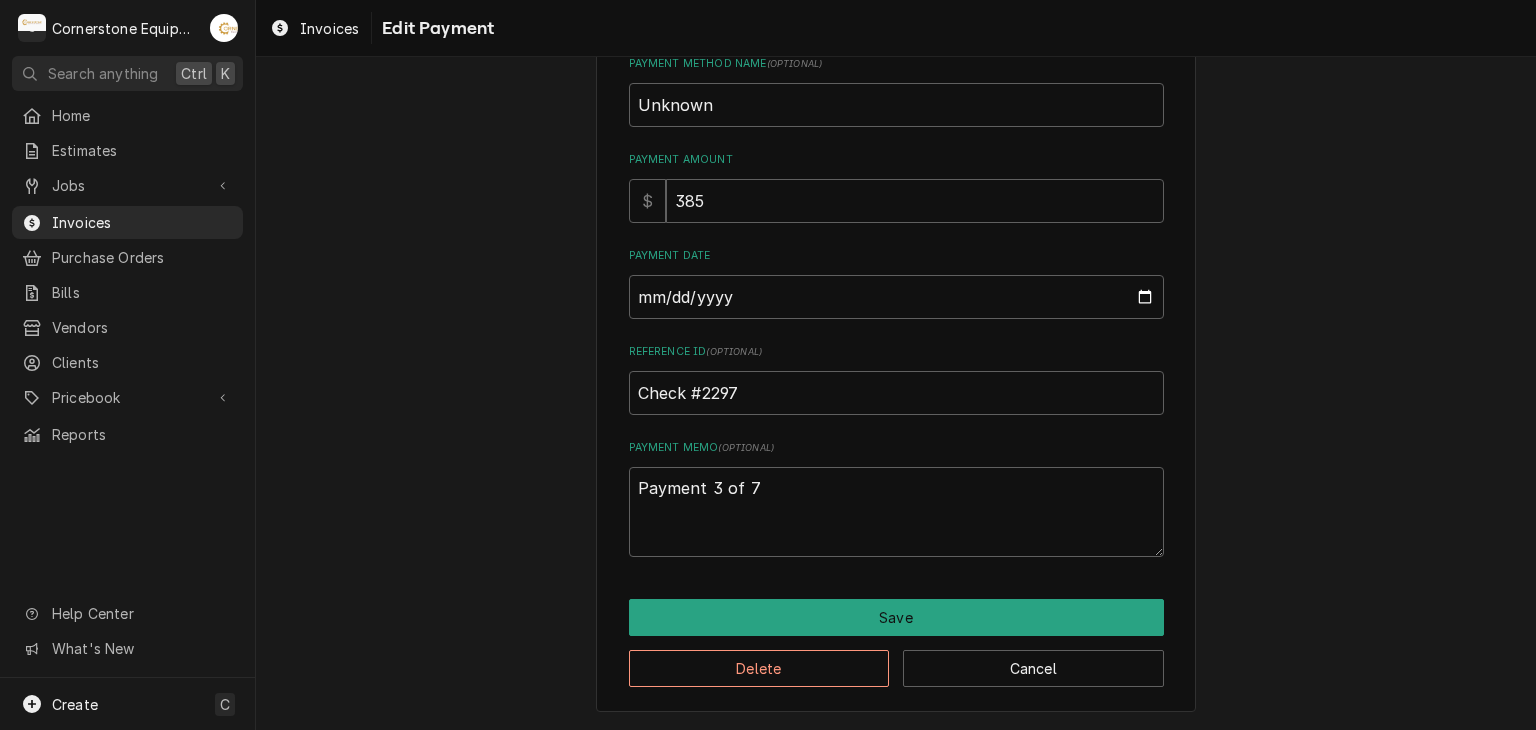 scroll, scrollTop: 0, scrollLeft: 0, axis: both 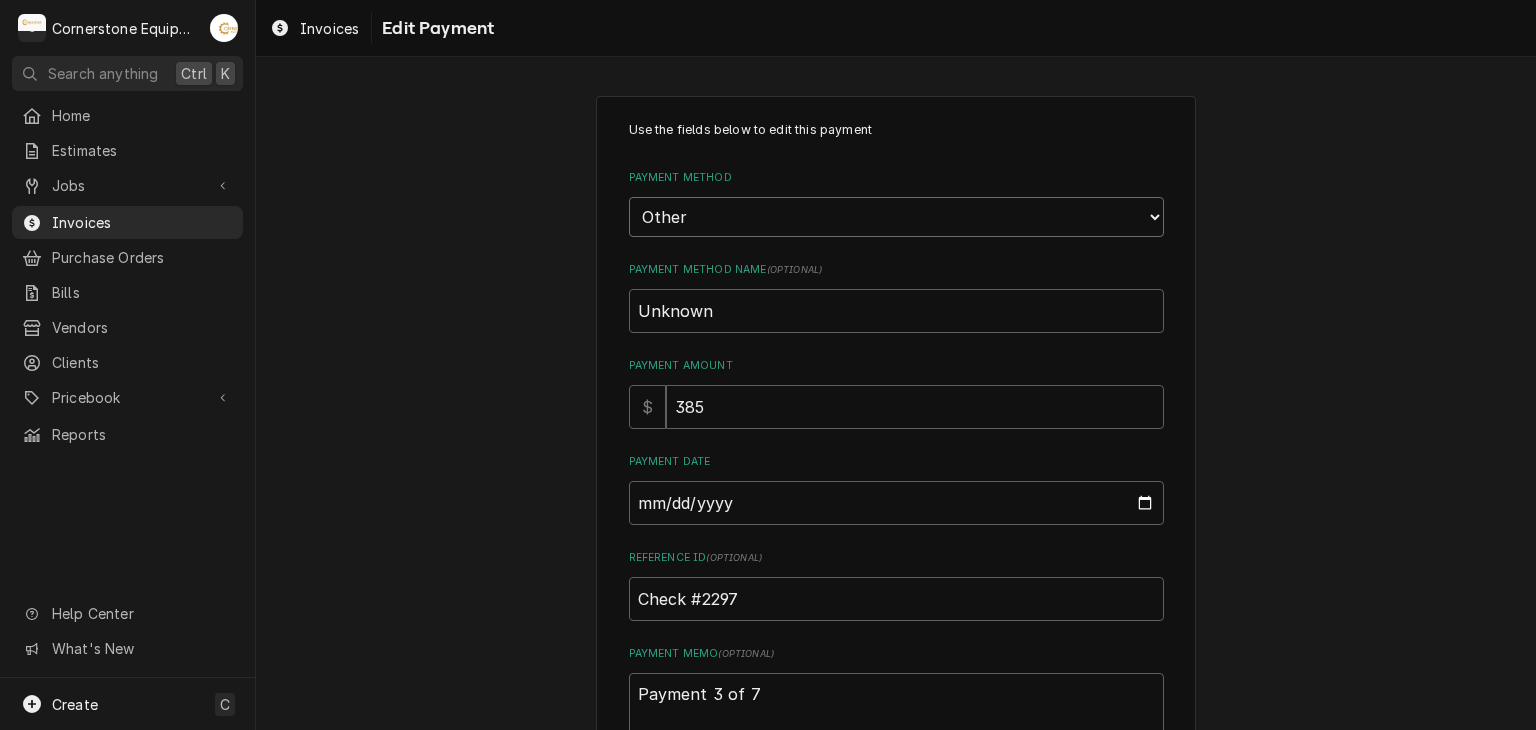 click on "Choose a Payment Method... Cash Check Credit/Debit Card ACH/eCheck Other" at bounding box center (896, 217) 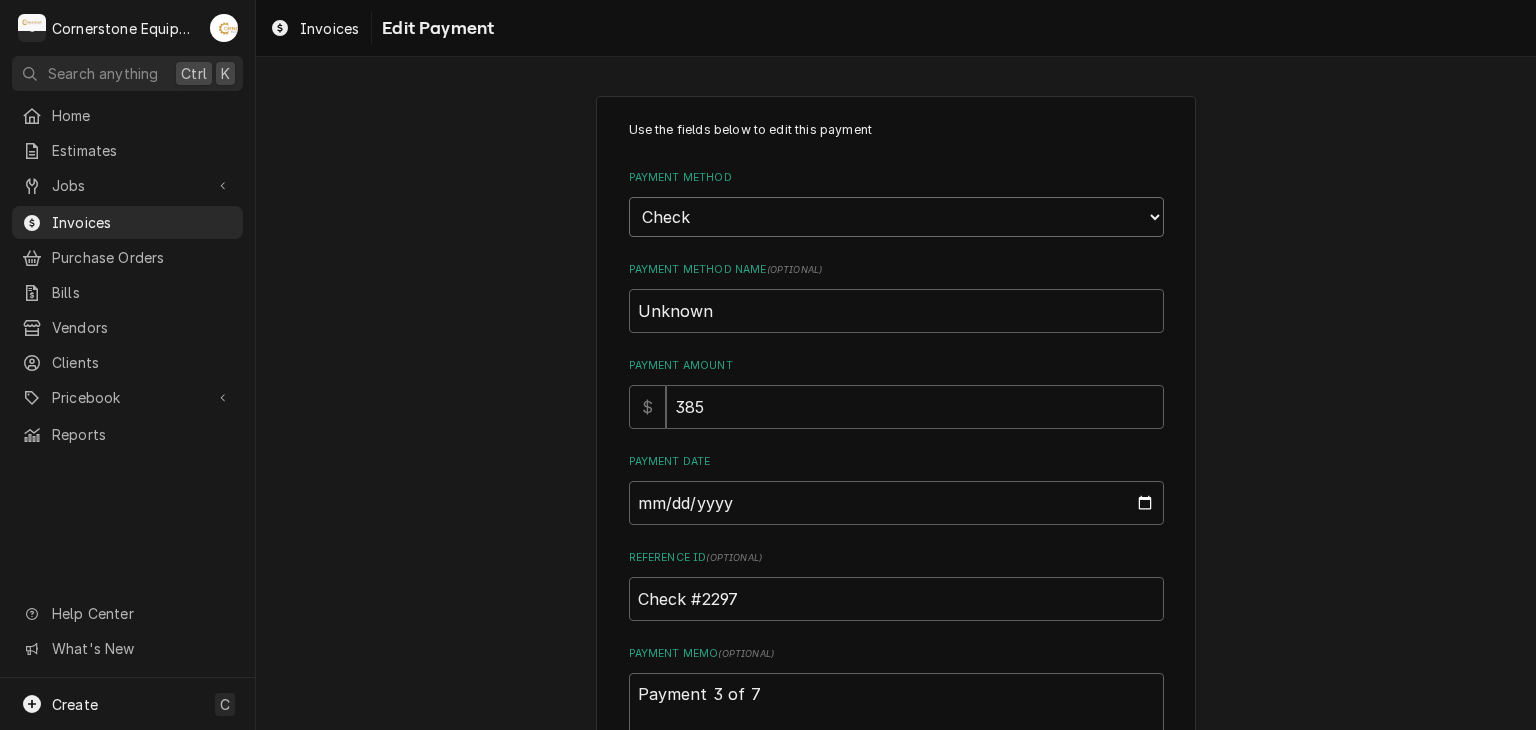 click on "Choose a Payment Method... Cash Check Credit/Debit Card ACH/eCheck Other" at bounding box center [896, 217] 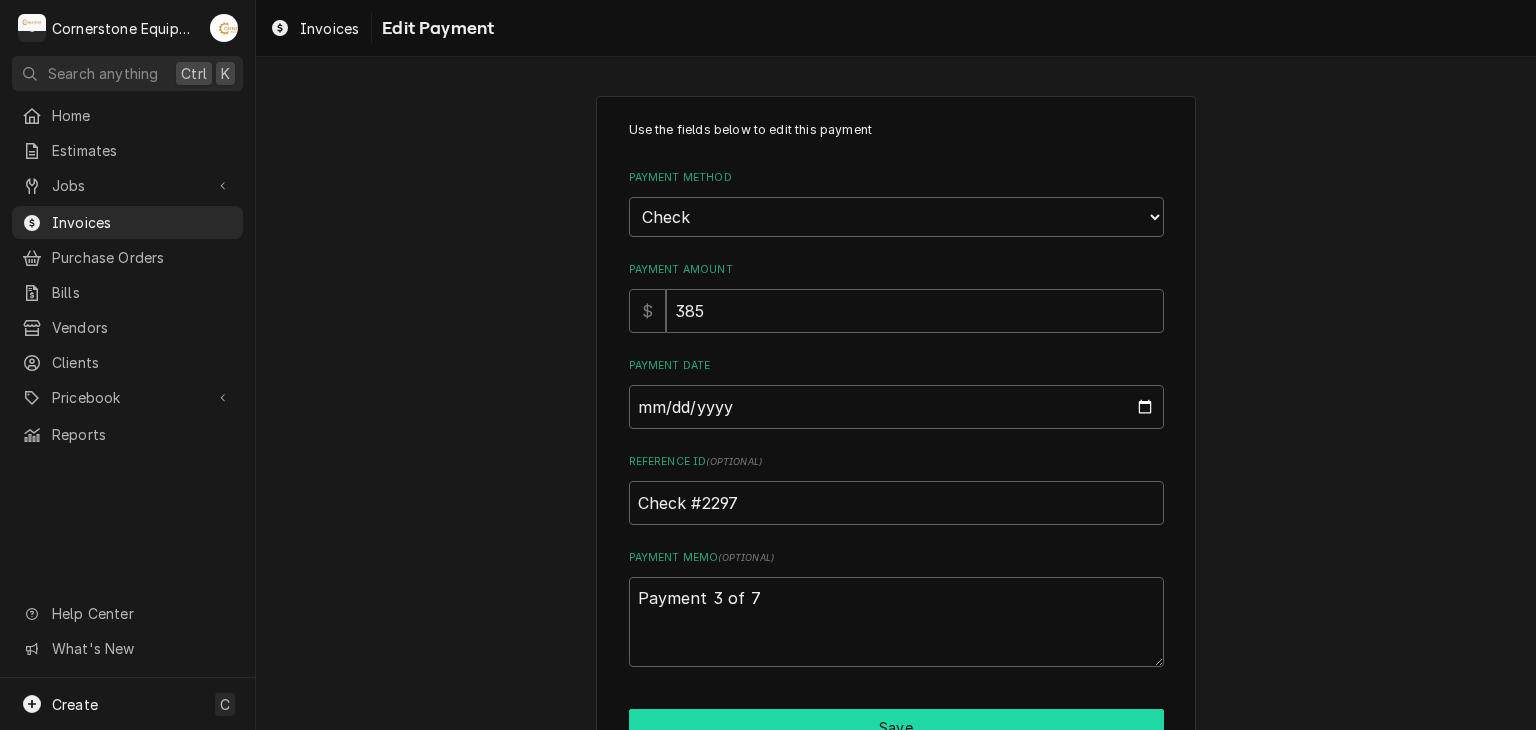click on "Save" at bounding box center (896, 727) 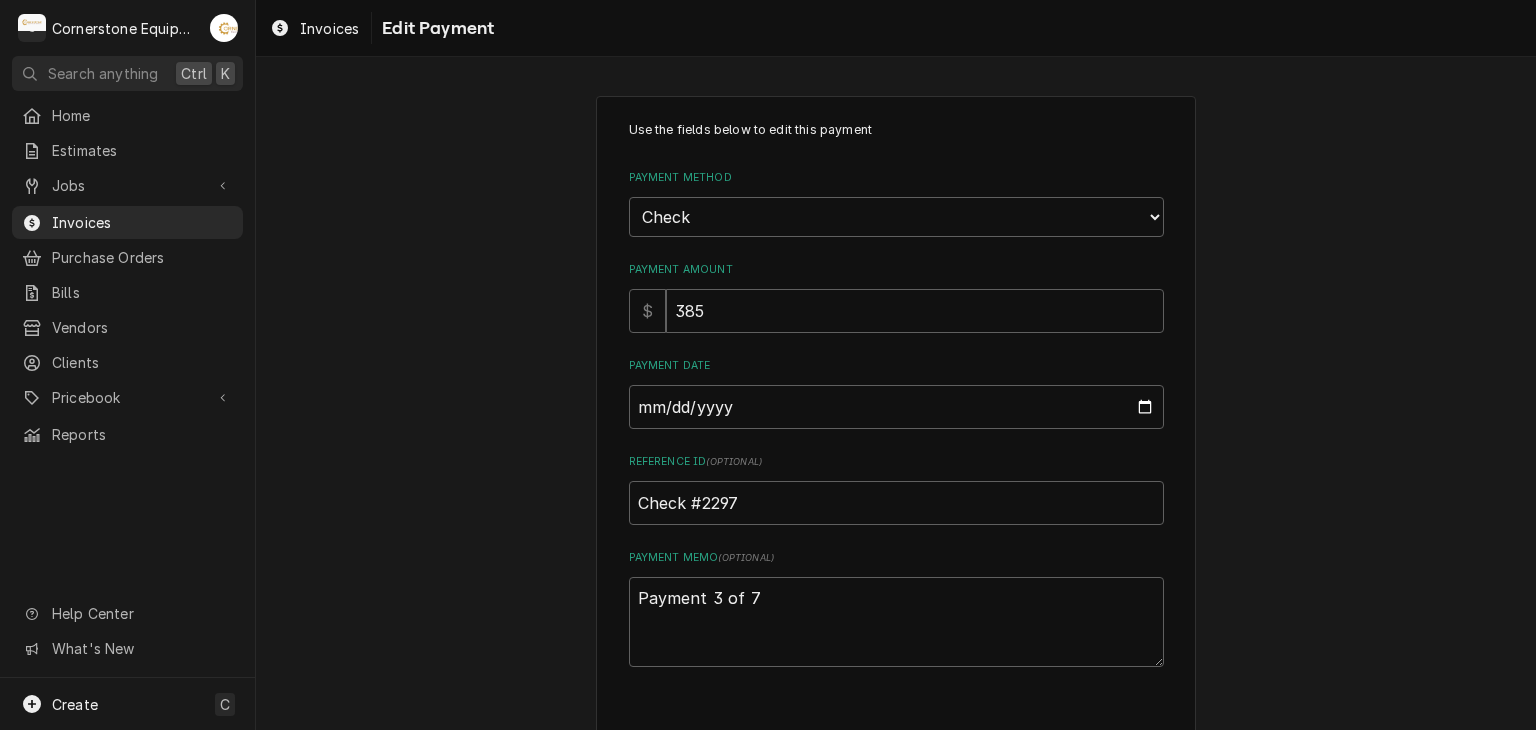 type on "x" 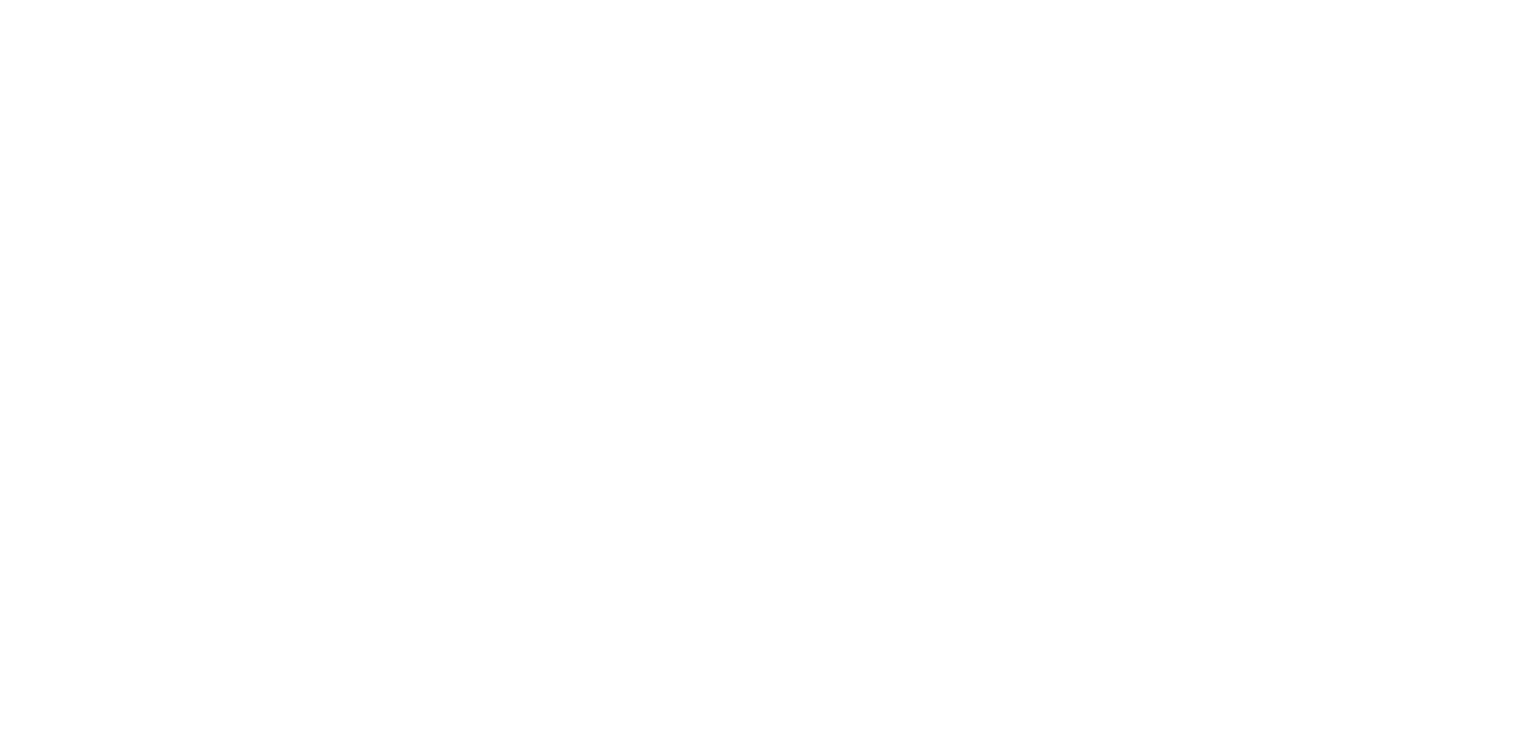 scroll, scrollTop: 0, scrollLeft: 0, axis: both 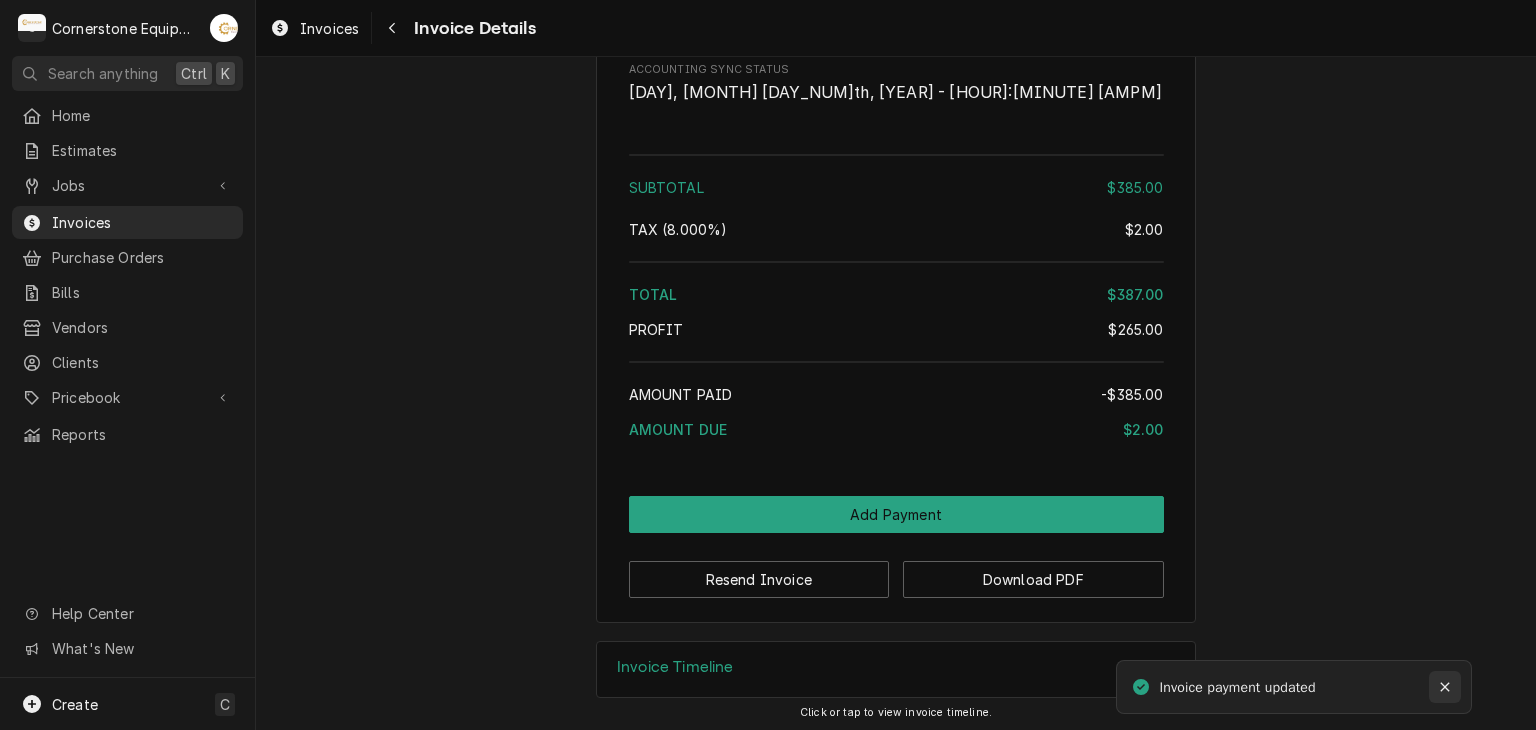 click 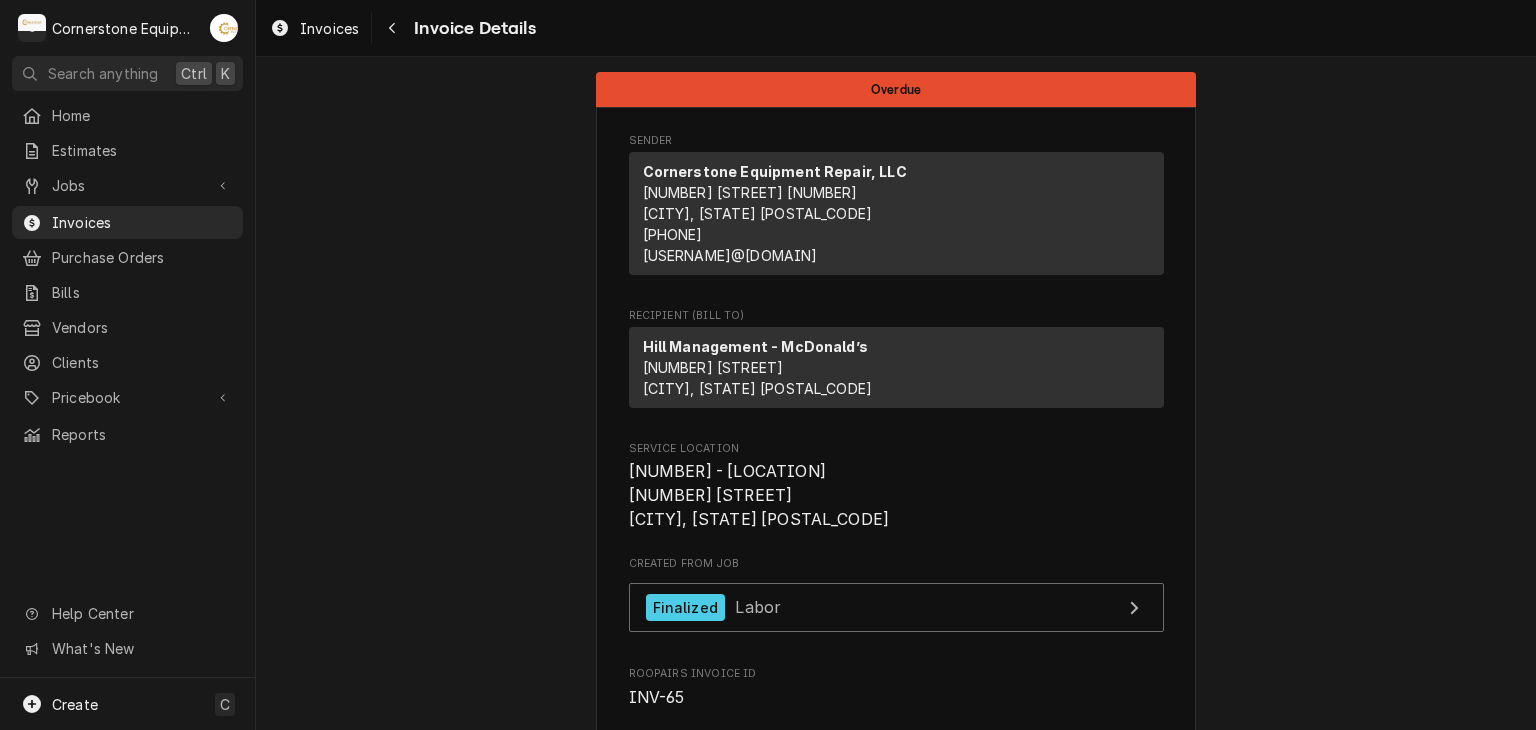 scroll, scrollTop: 400, scrollLeft: 0, axis: vertical 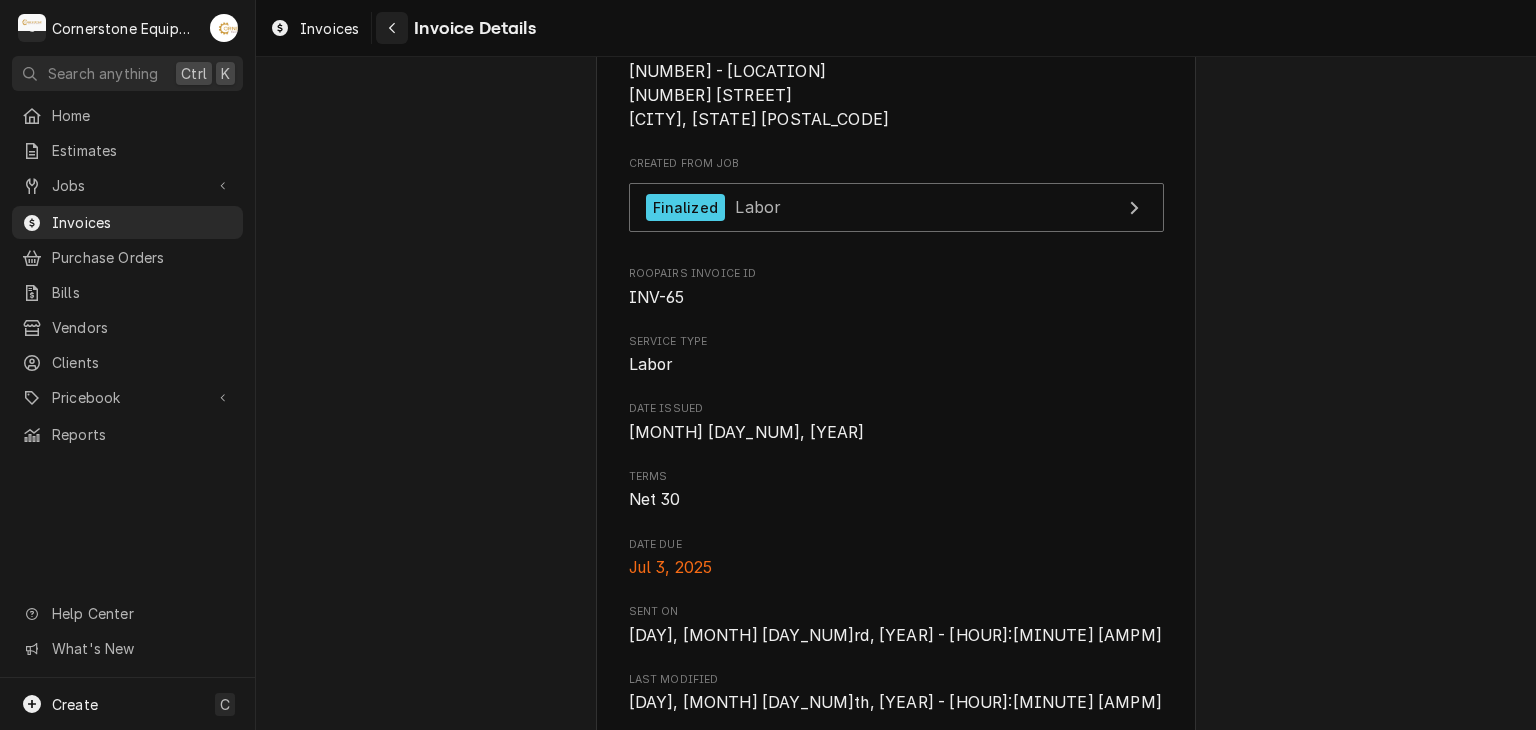 click at bounding box center (392, 28) 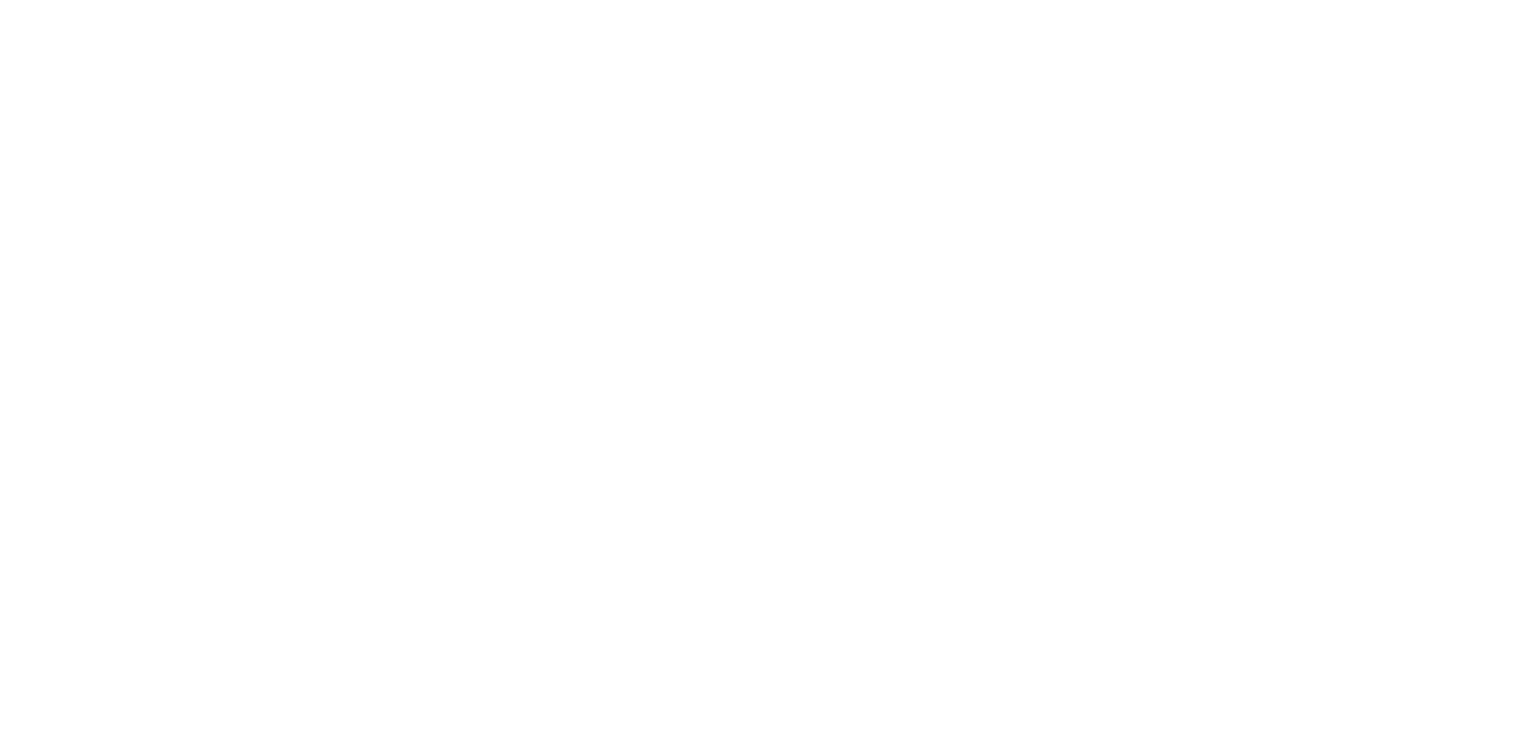 scroll, scrollTop: 0, scrollLeft: 0, axis: both 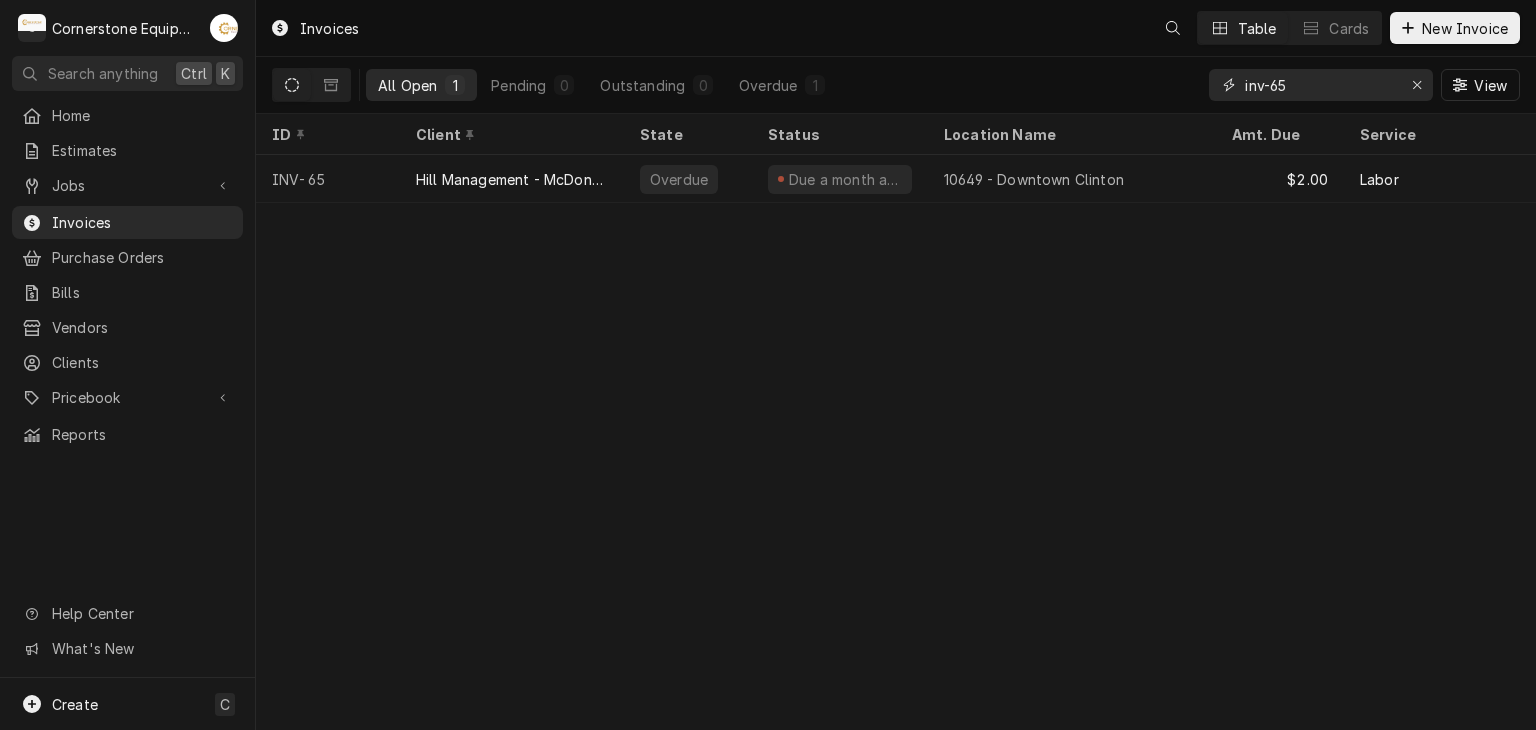 click on "inv-65" at bounding box center [1320, 85] 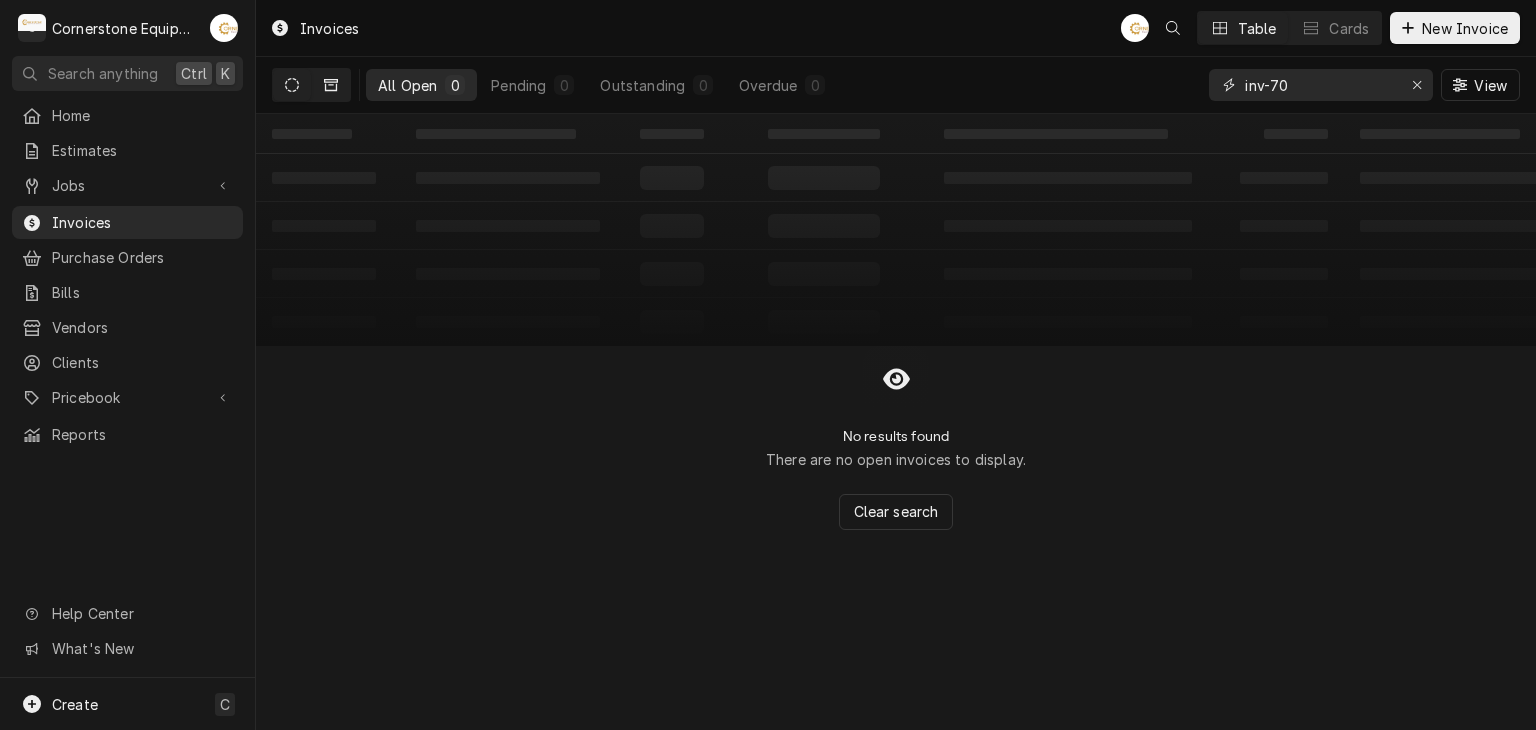 type on "inv-70" 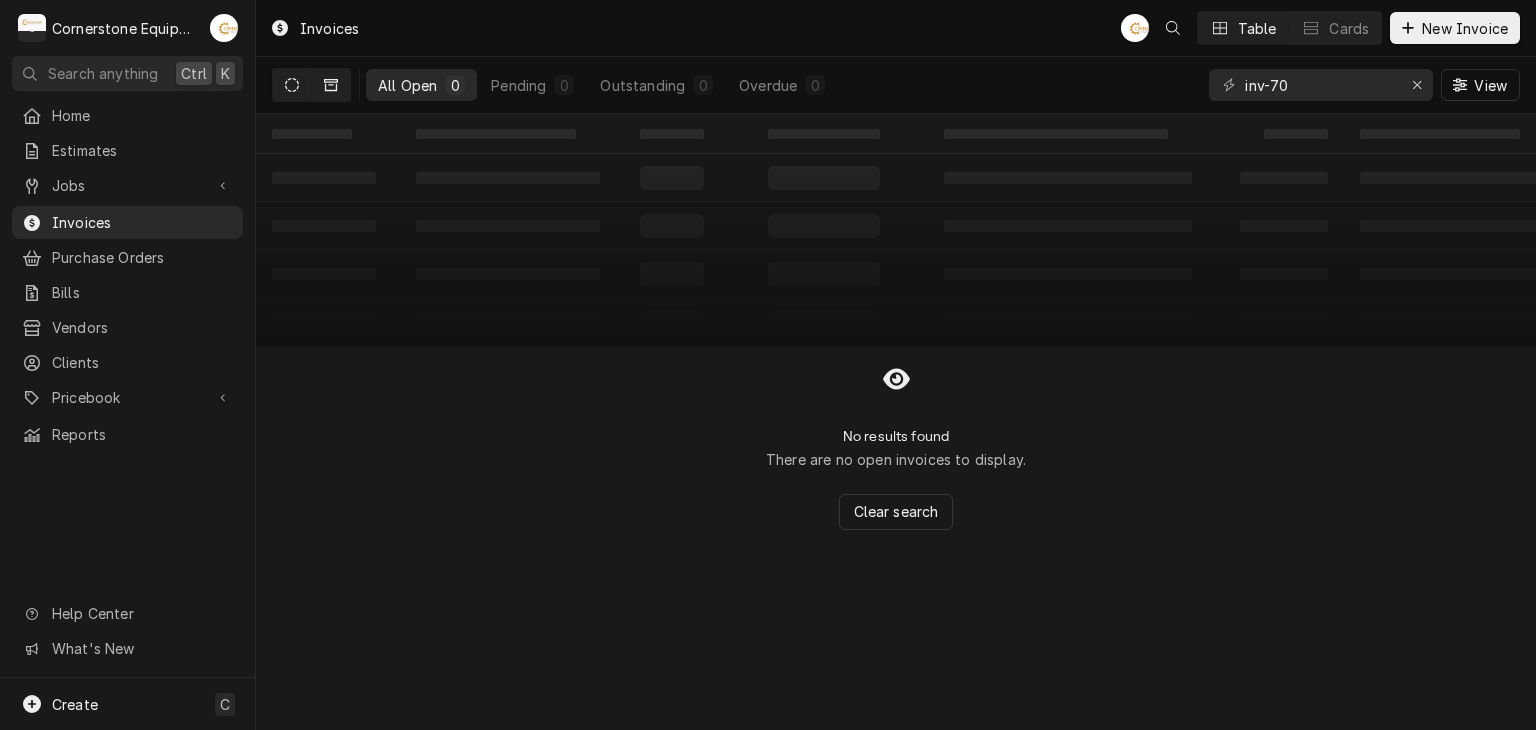 click at bounding box center [331, 85] 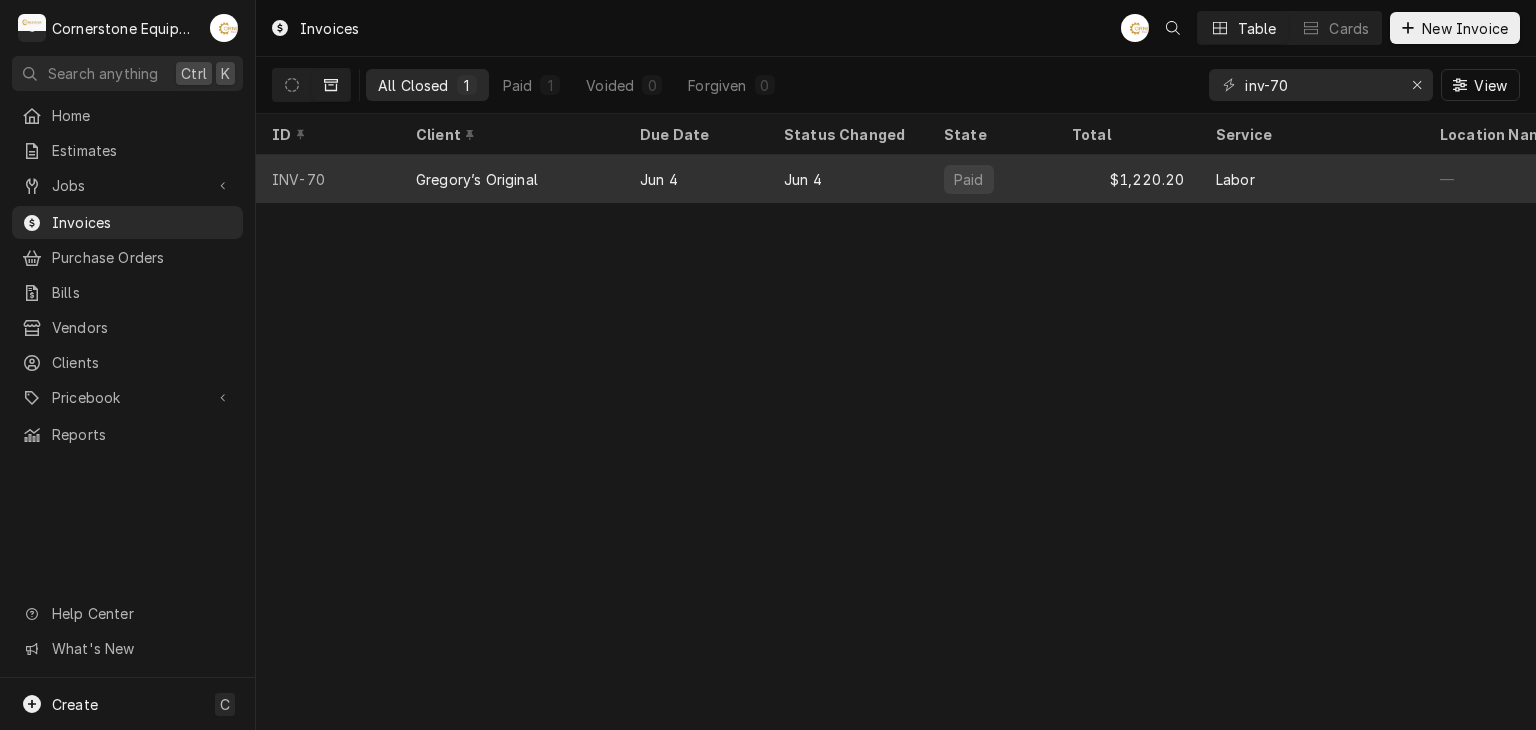 click on "Labor" at bounding box center [1312, 179] 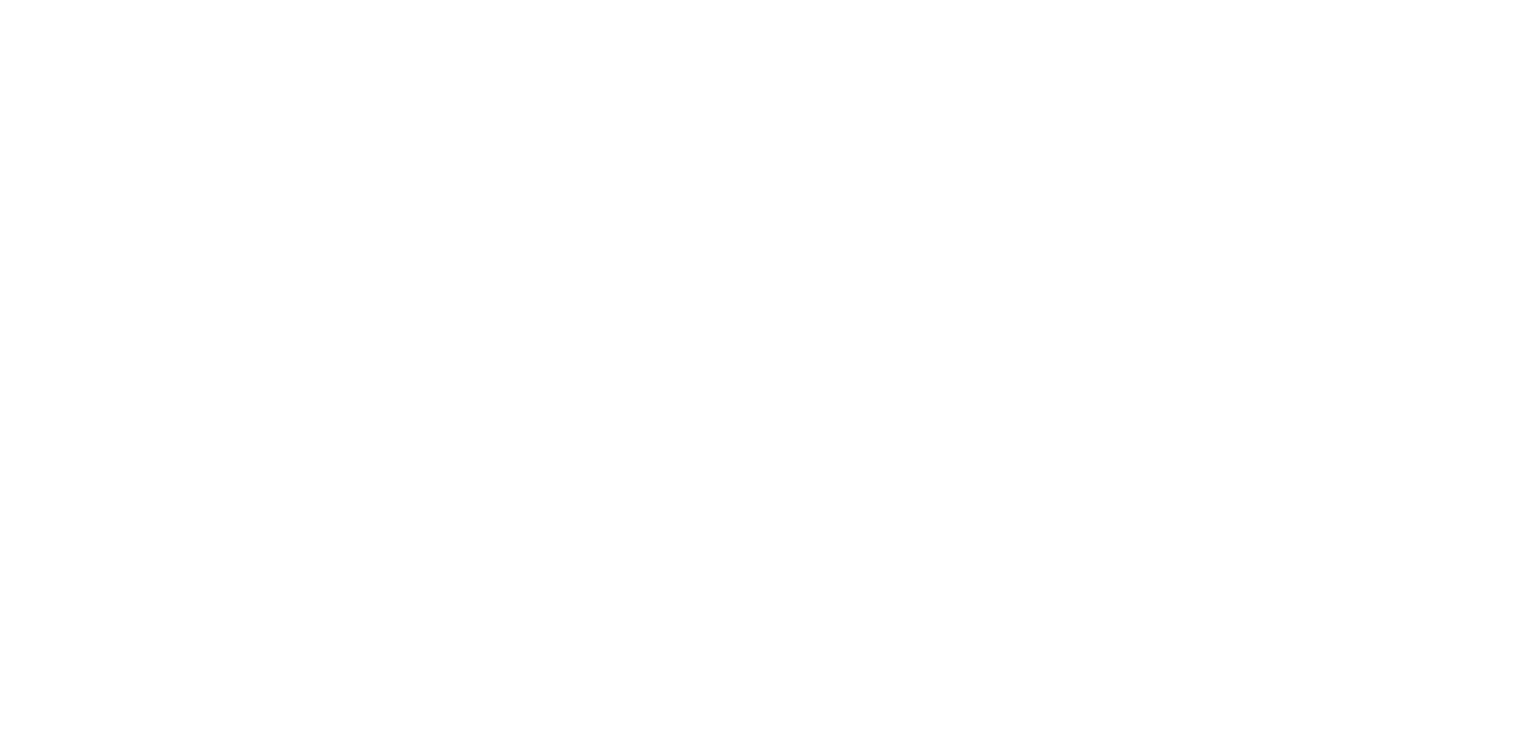 scroll, scrollTop: 0, scrollLeft: 0, axis: both 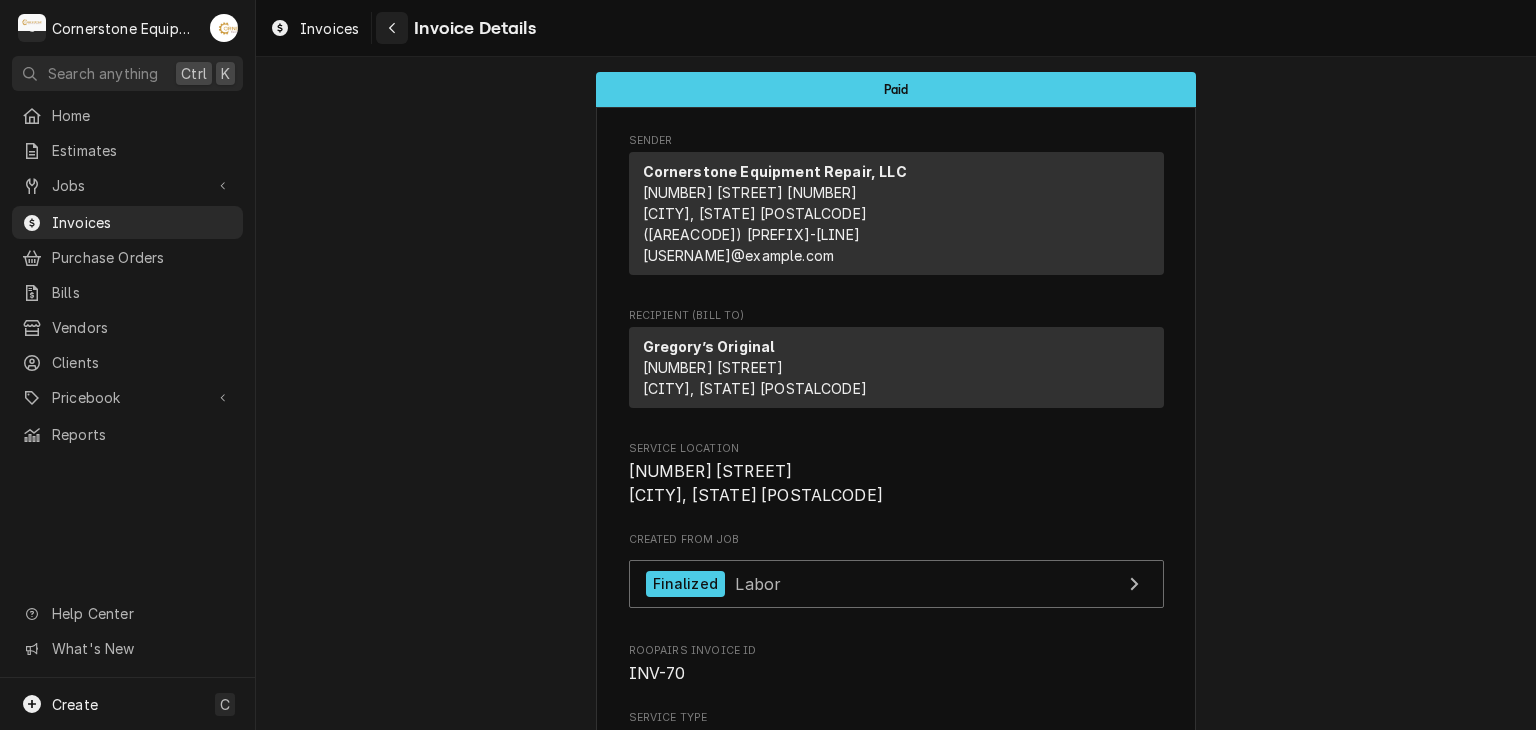 click at bounding box center (392, 28) 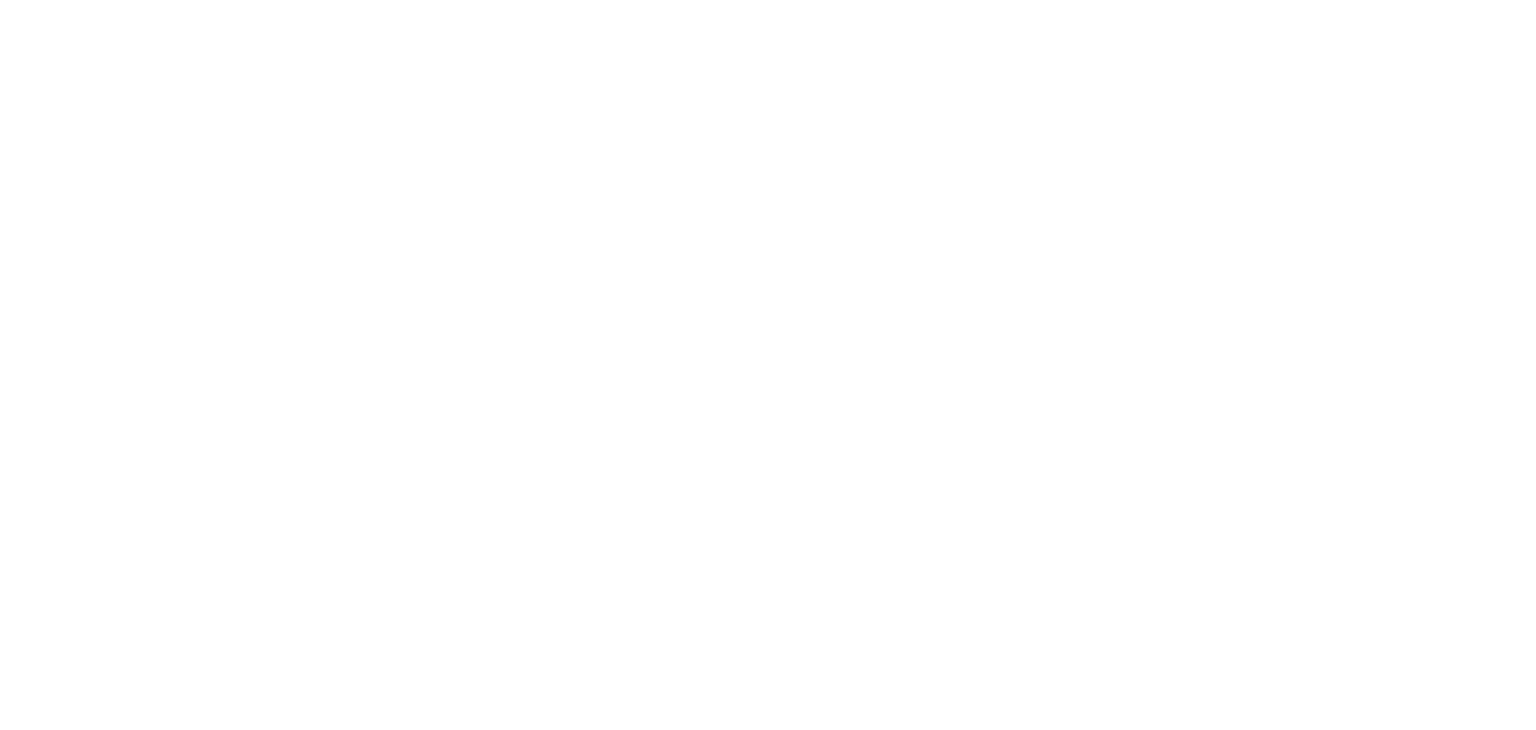 scroll, scrollTop: 0, scrollLeft: 0, axis: both 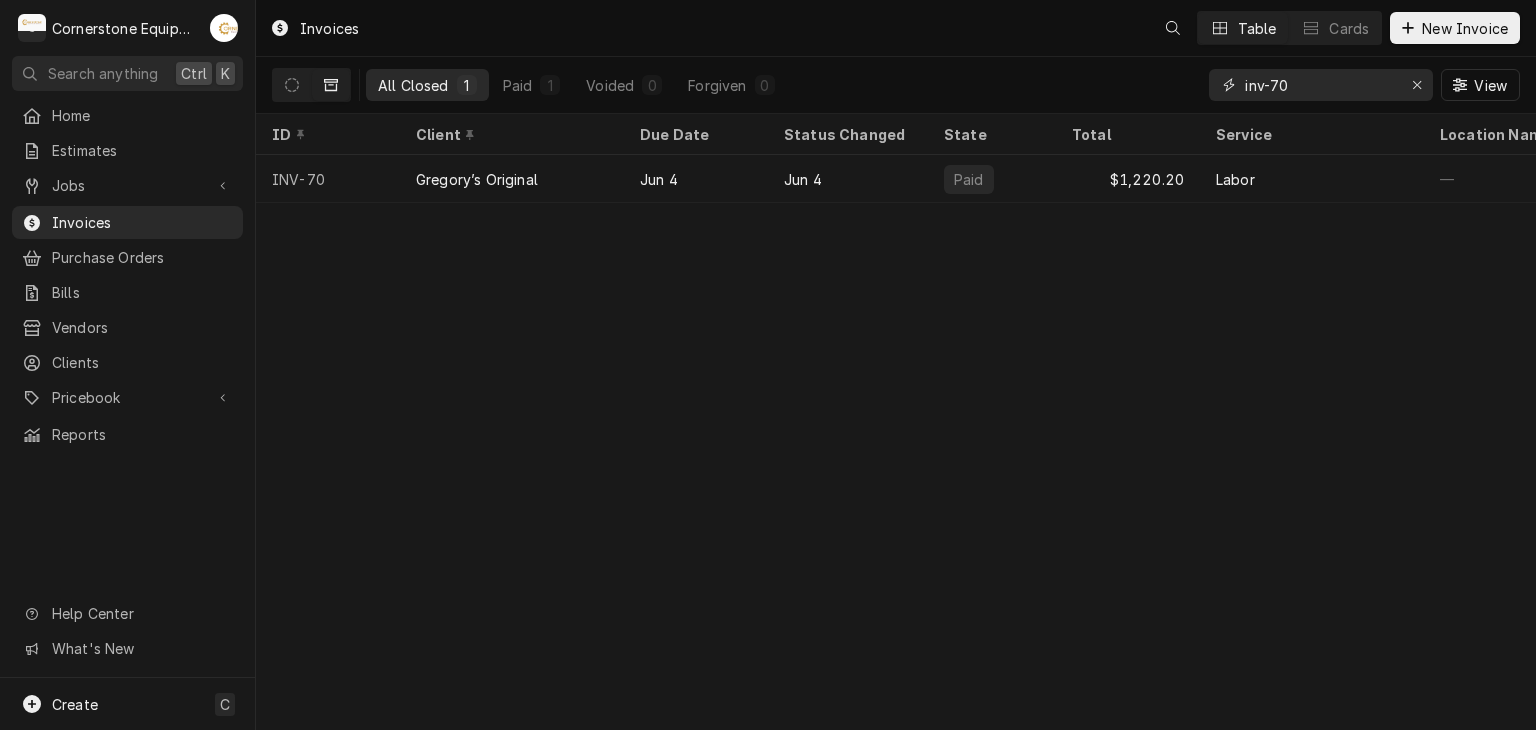 click on "inv-70" at bounding box center [1320, 85] 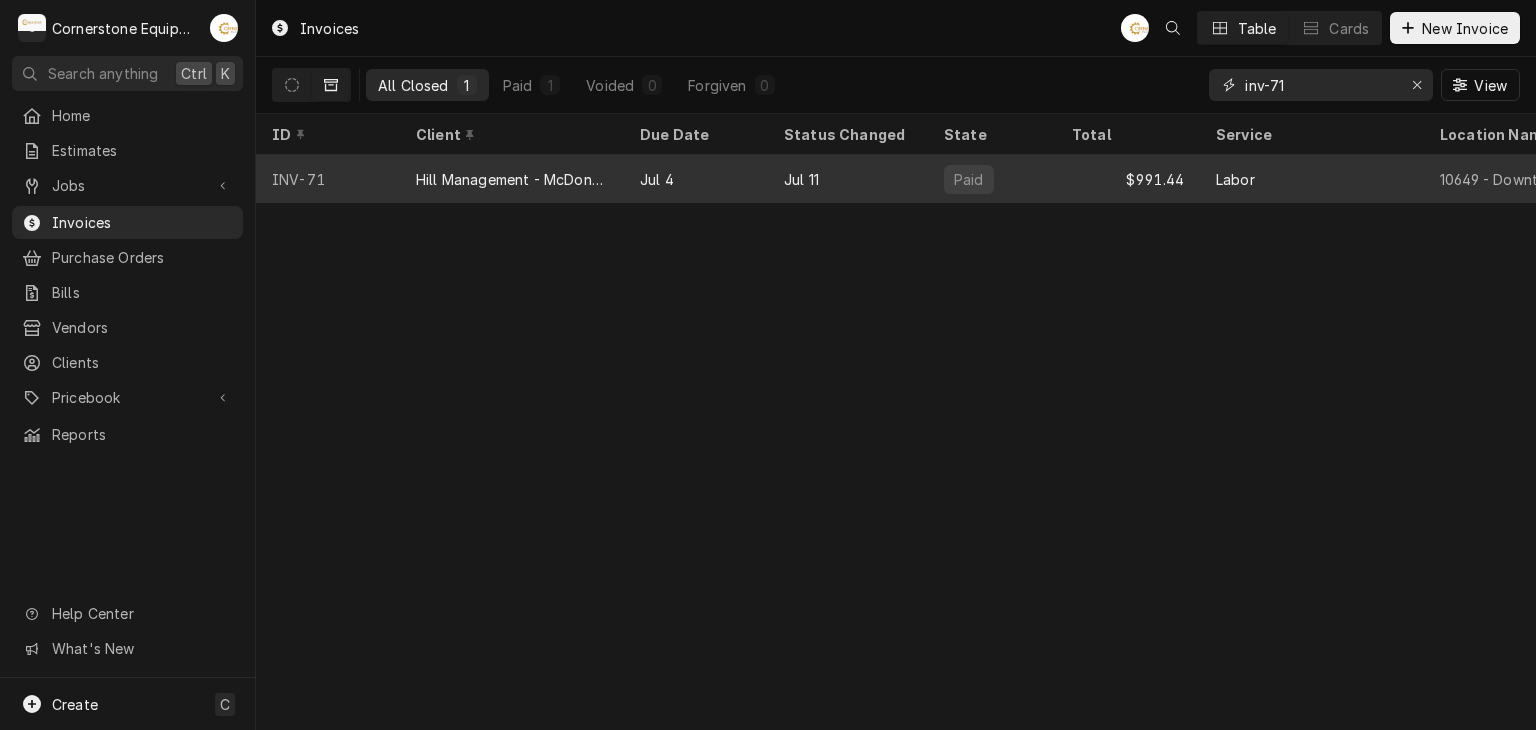 type on "inv-71" 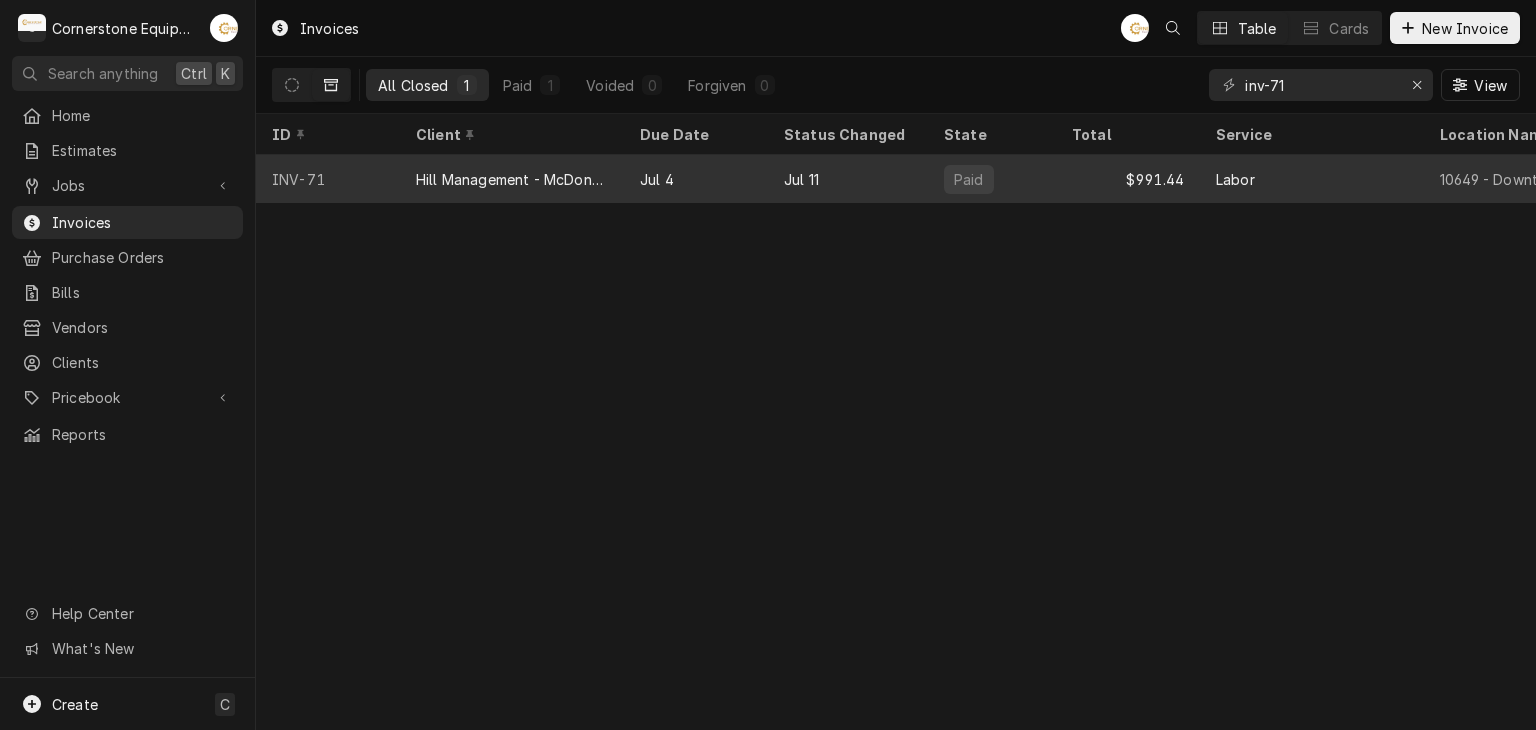 click on "$991.44" at bounding box center [1128, 179] 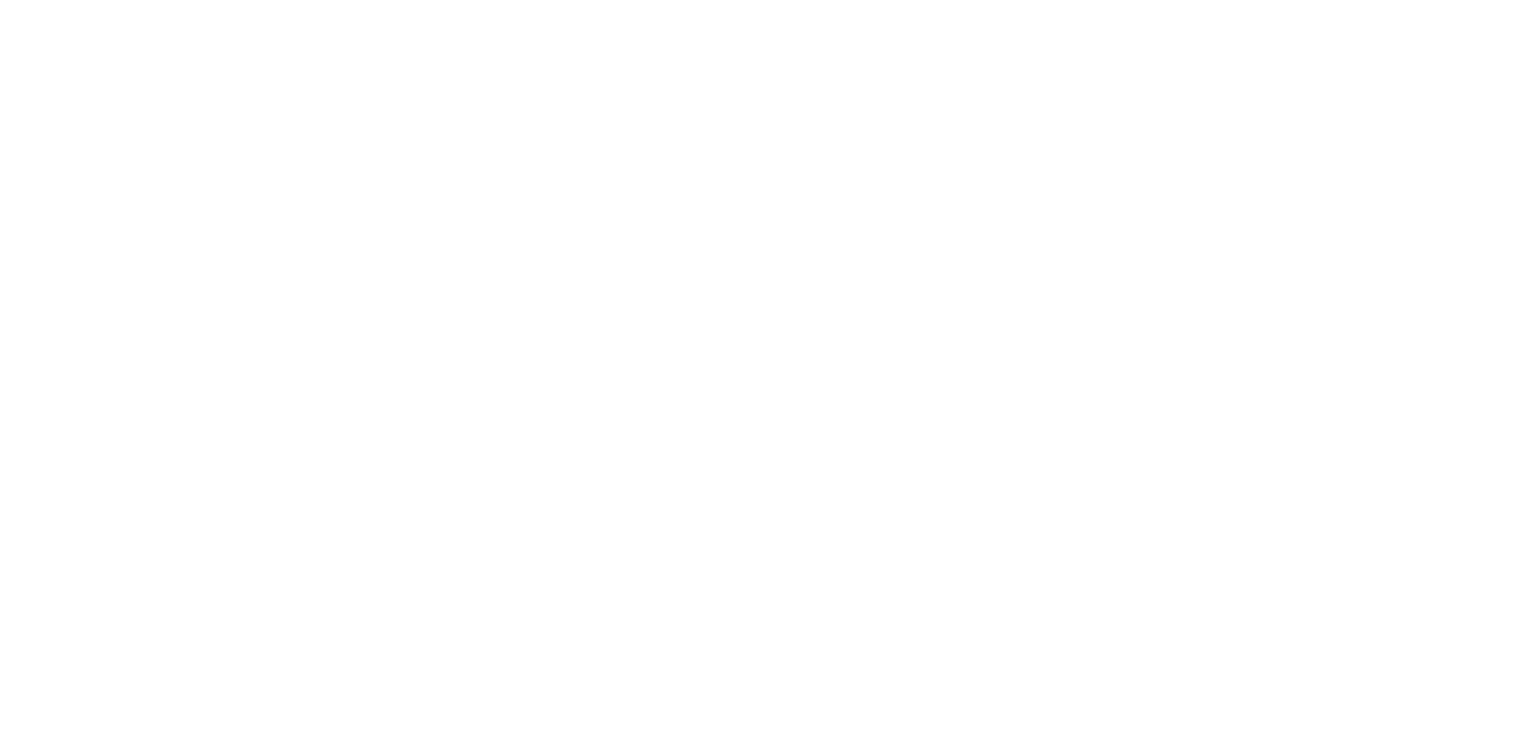 scroll, scrollTop: 0, scrollLeft: 0, axis: both 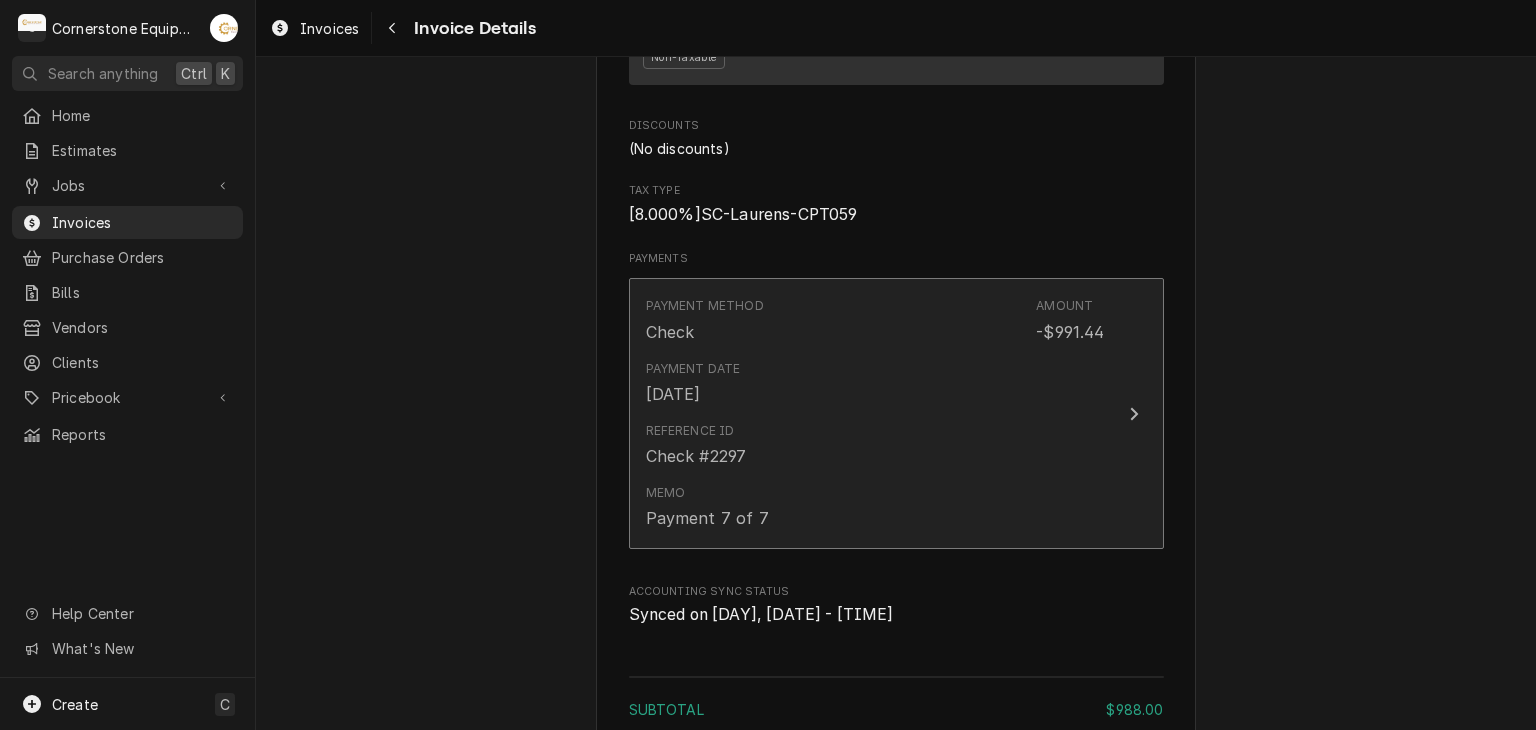 click on "Payment Date Jun 4, 2025" at bounding box center [875, 383] 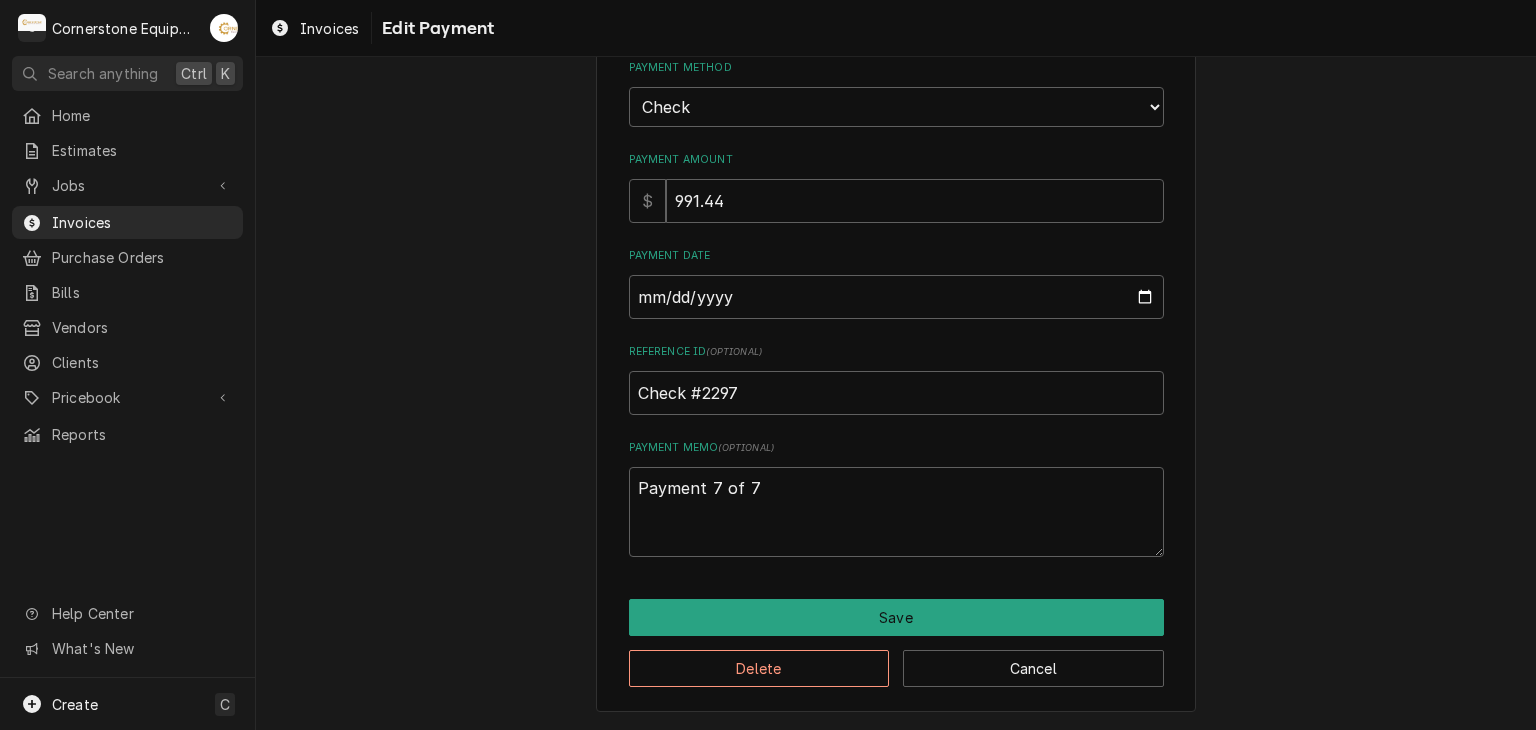 scroll, scrollTop: 0, scrollLeft: 0, axis: both 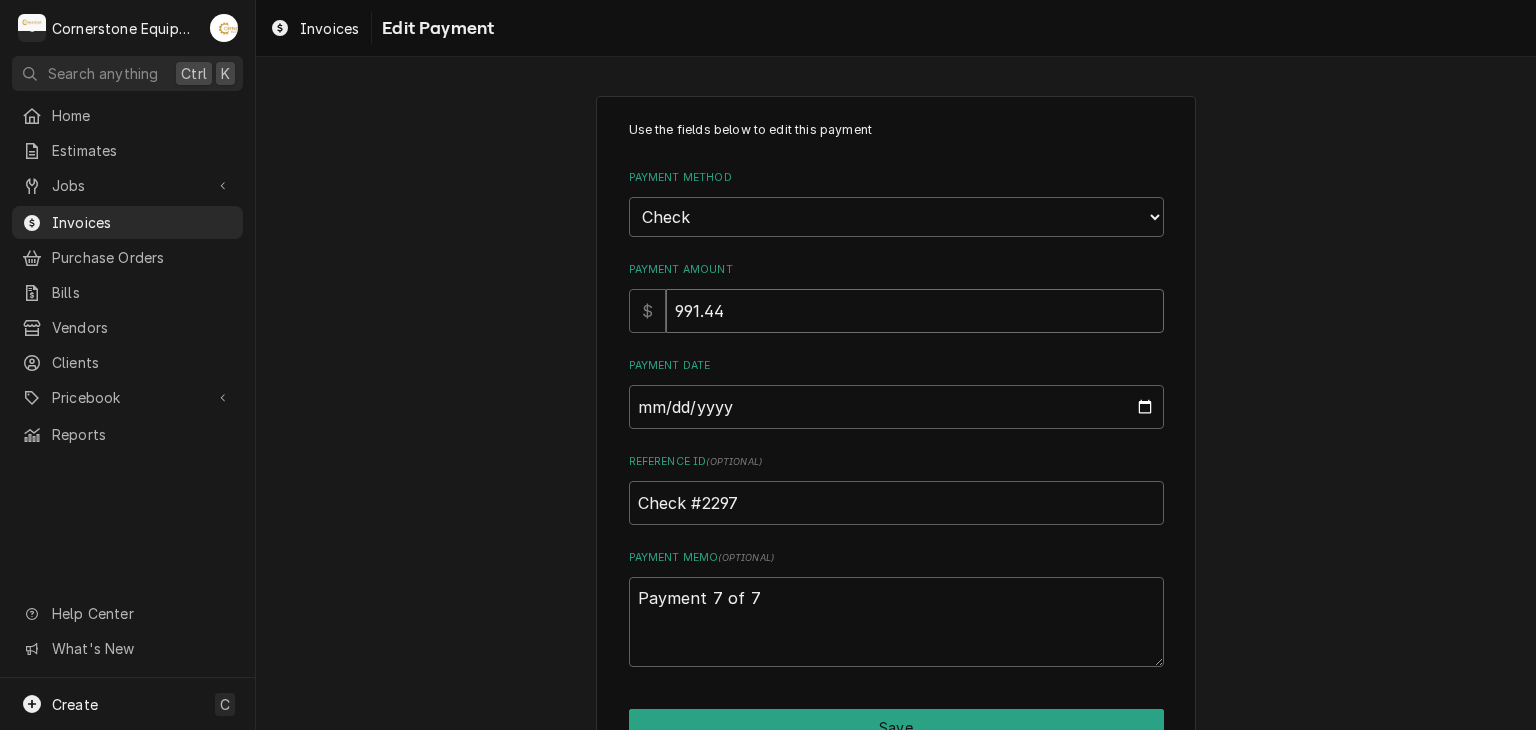 click on "991.44" at bounding box center [915, 311] 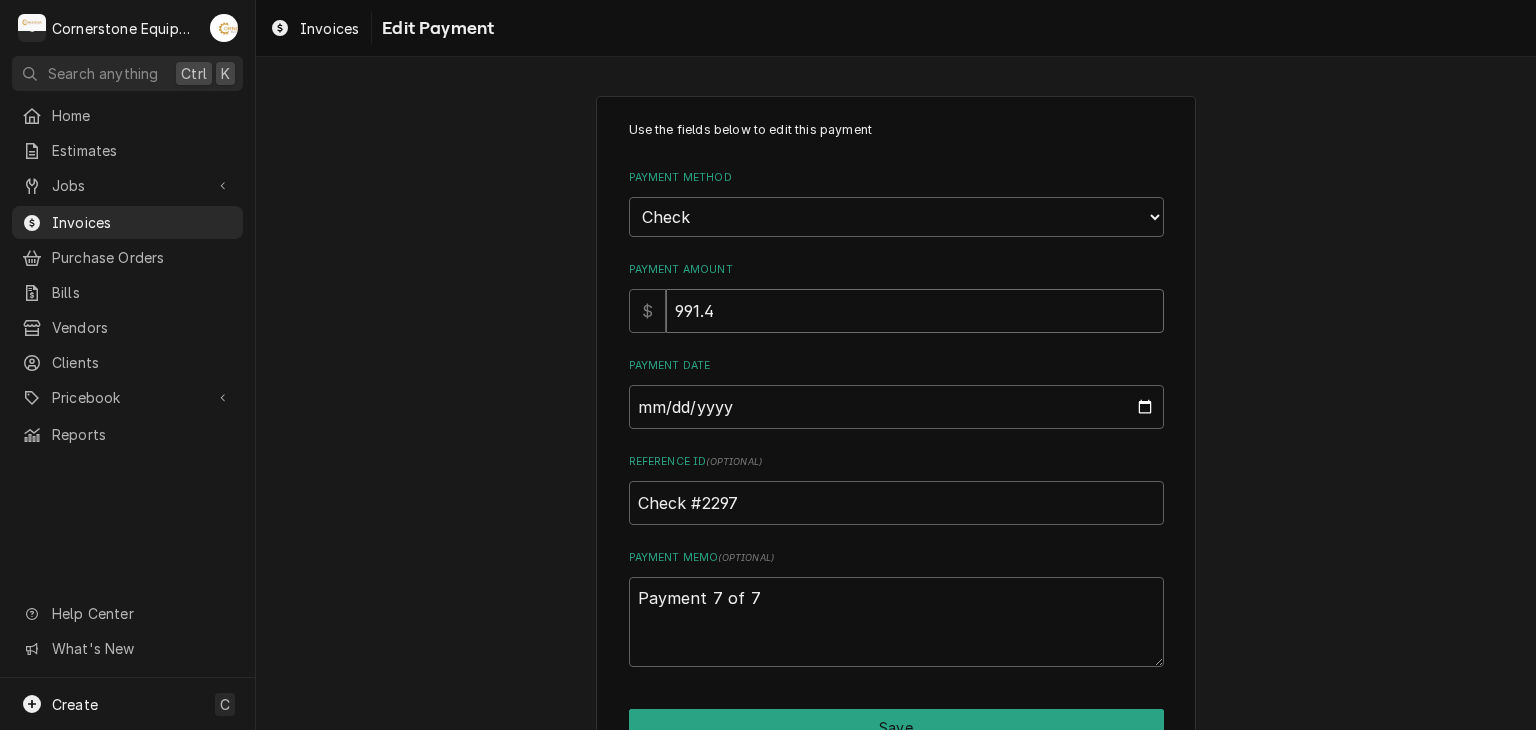 type on "x" 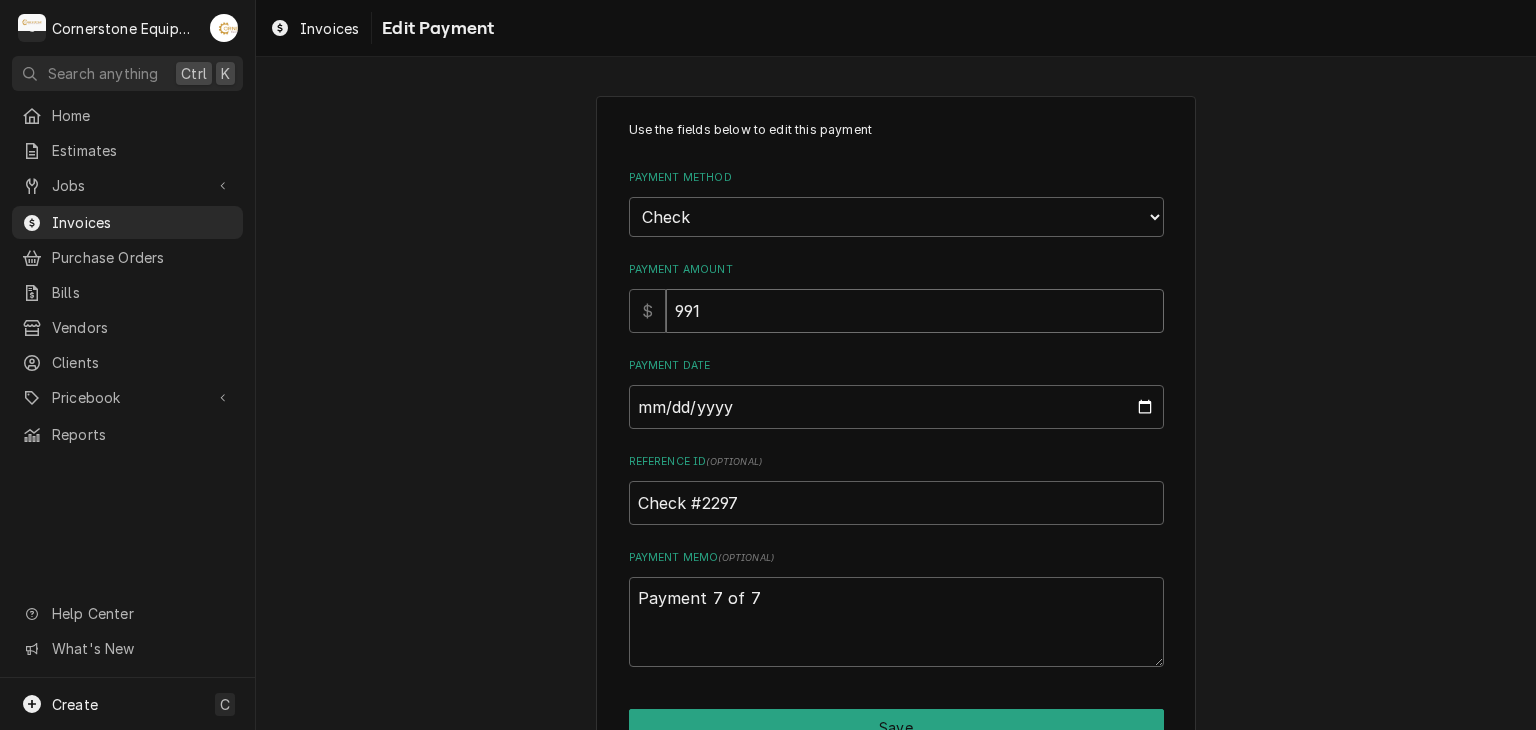 type on "x" 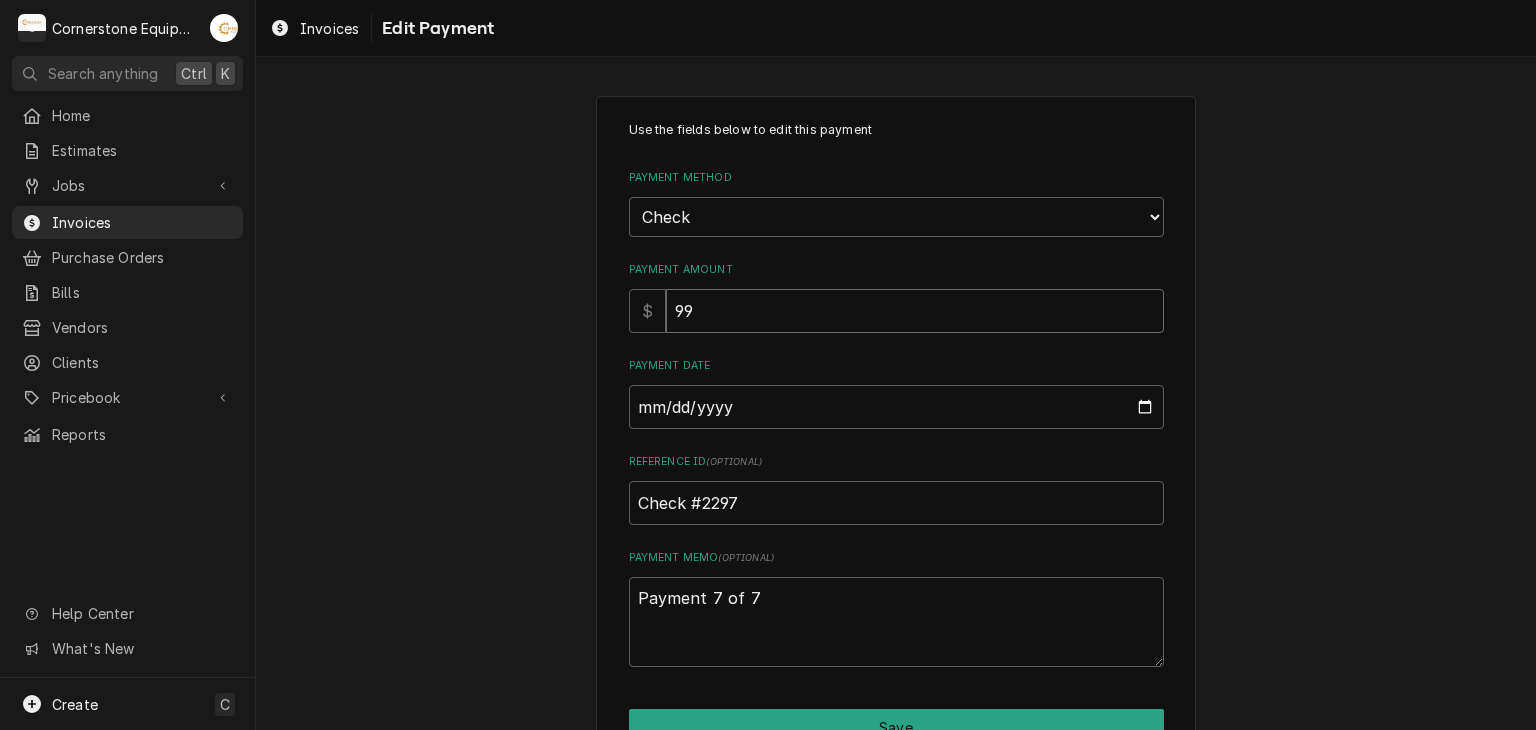 type on "x" 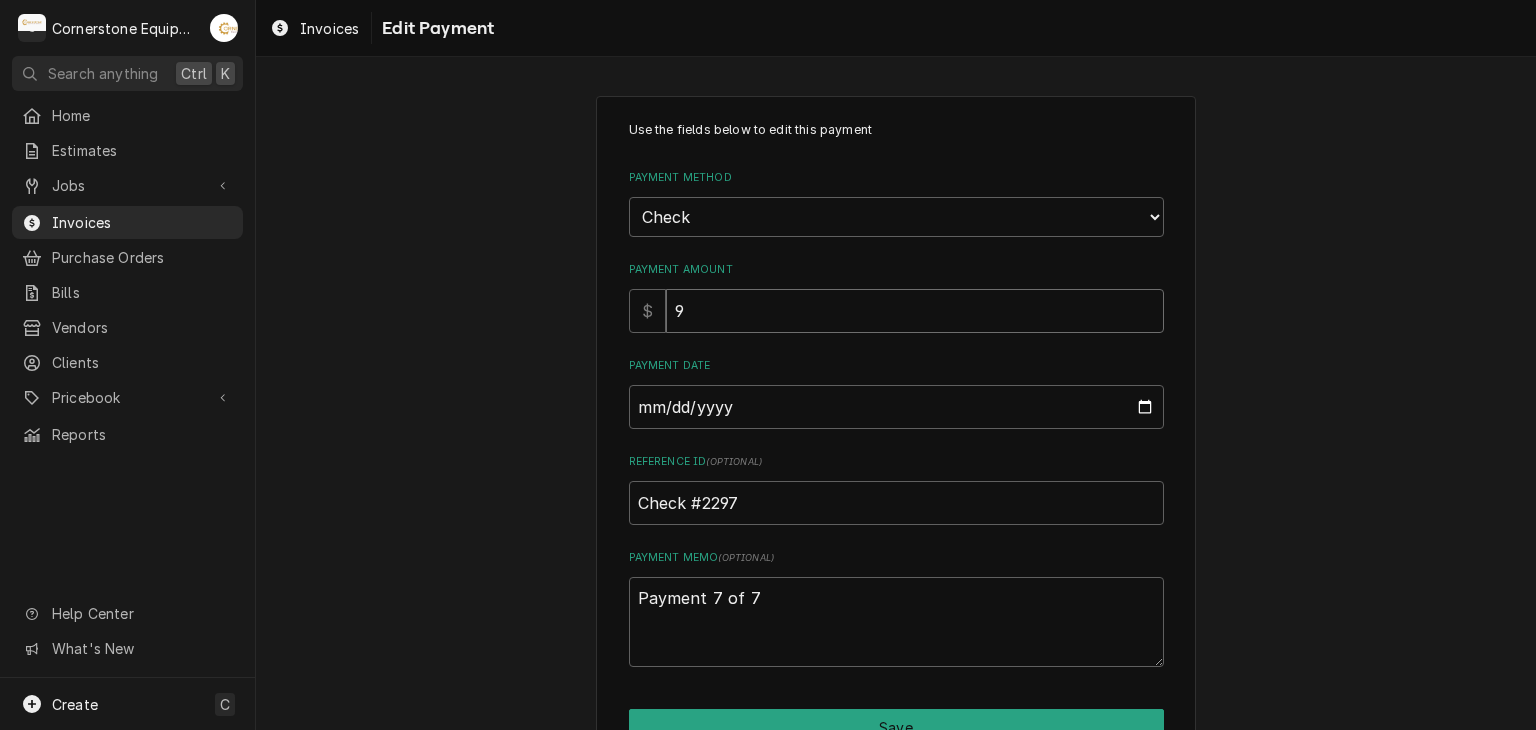 type on "x" 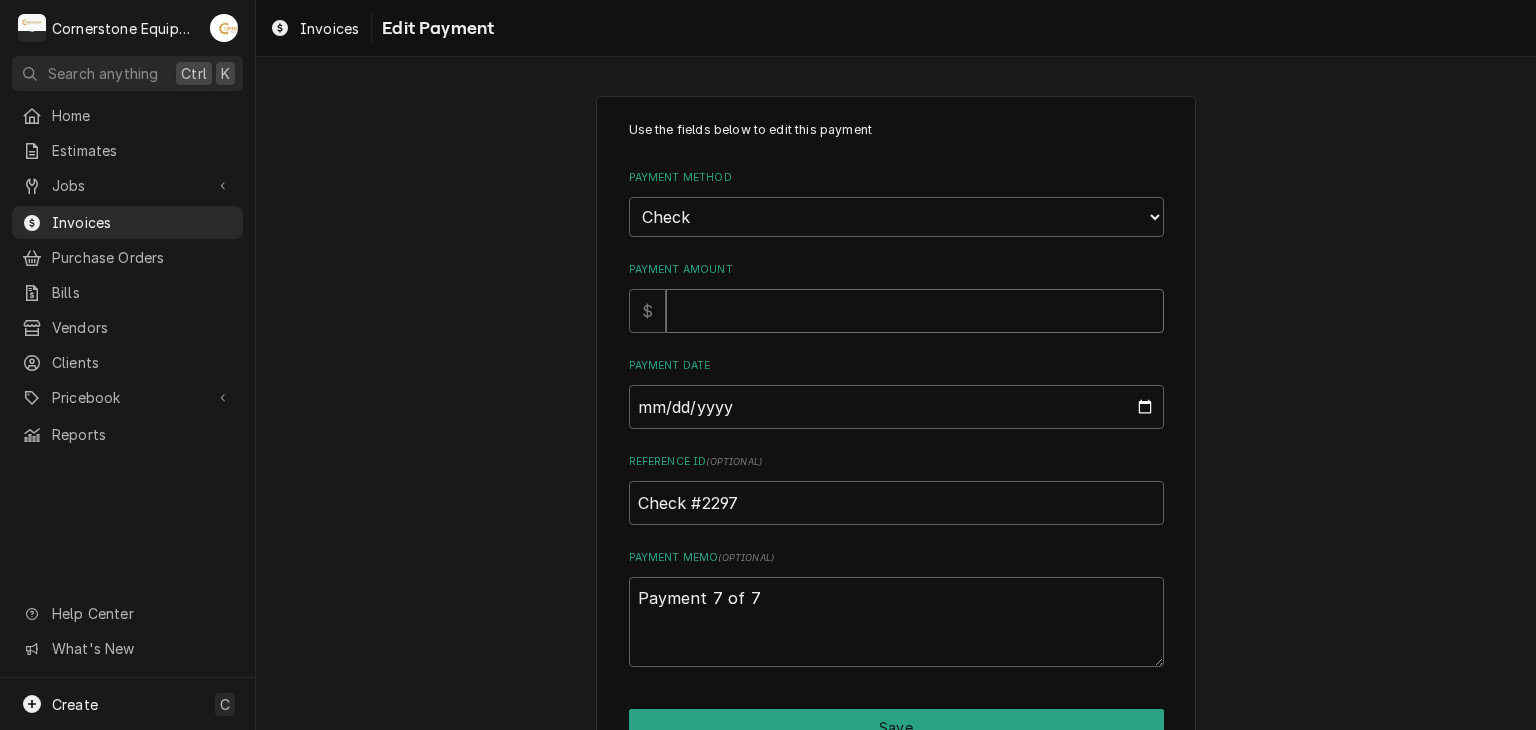 type on "x" 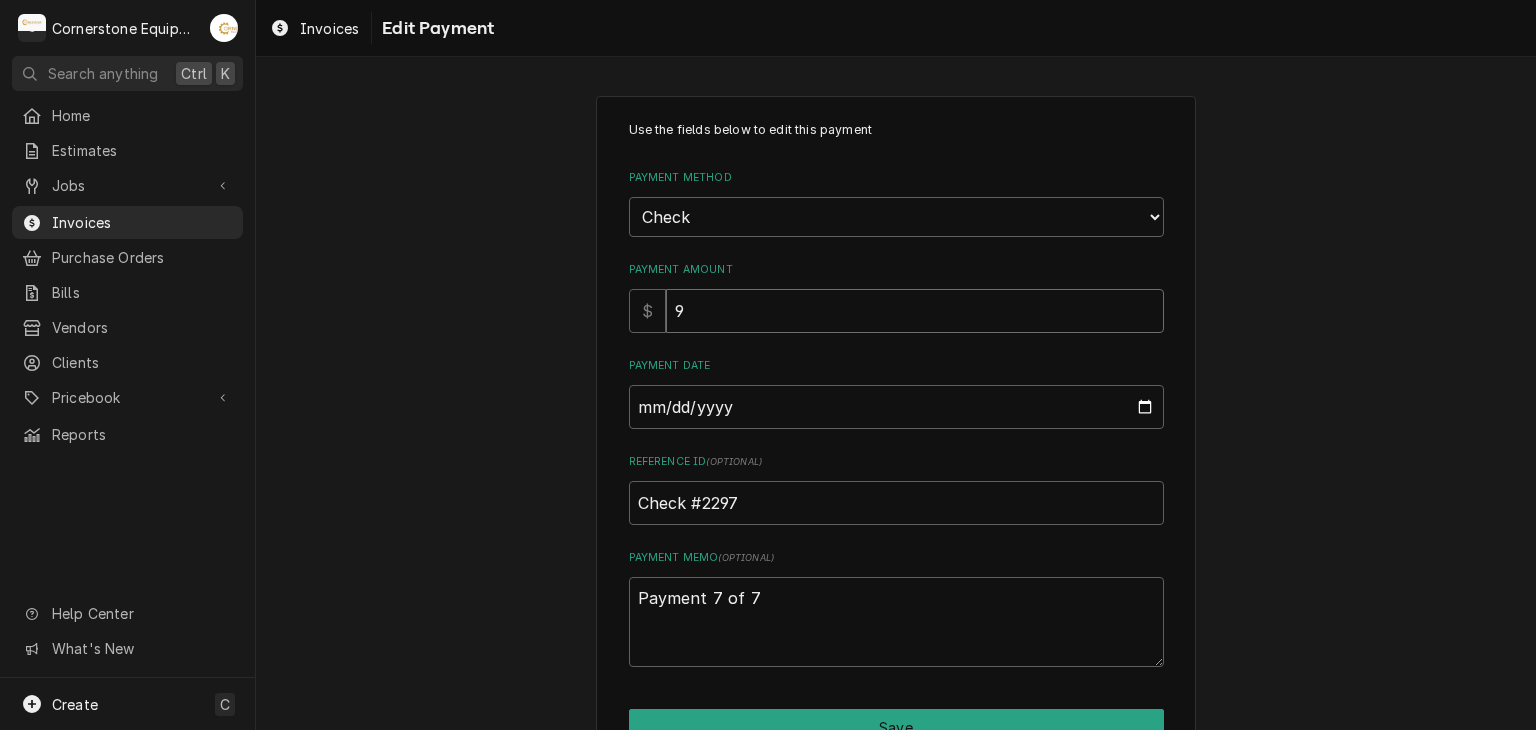 type on "x" 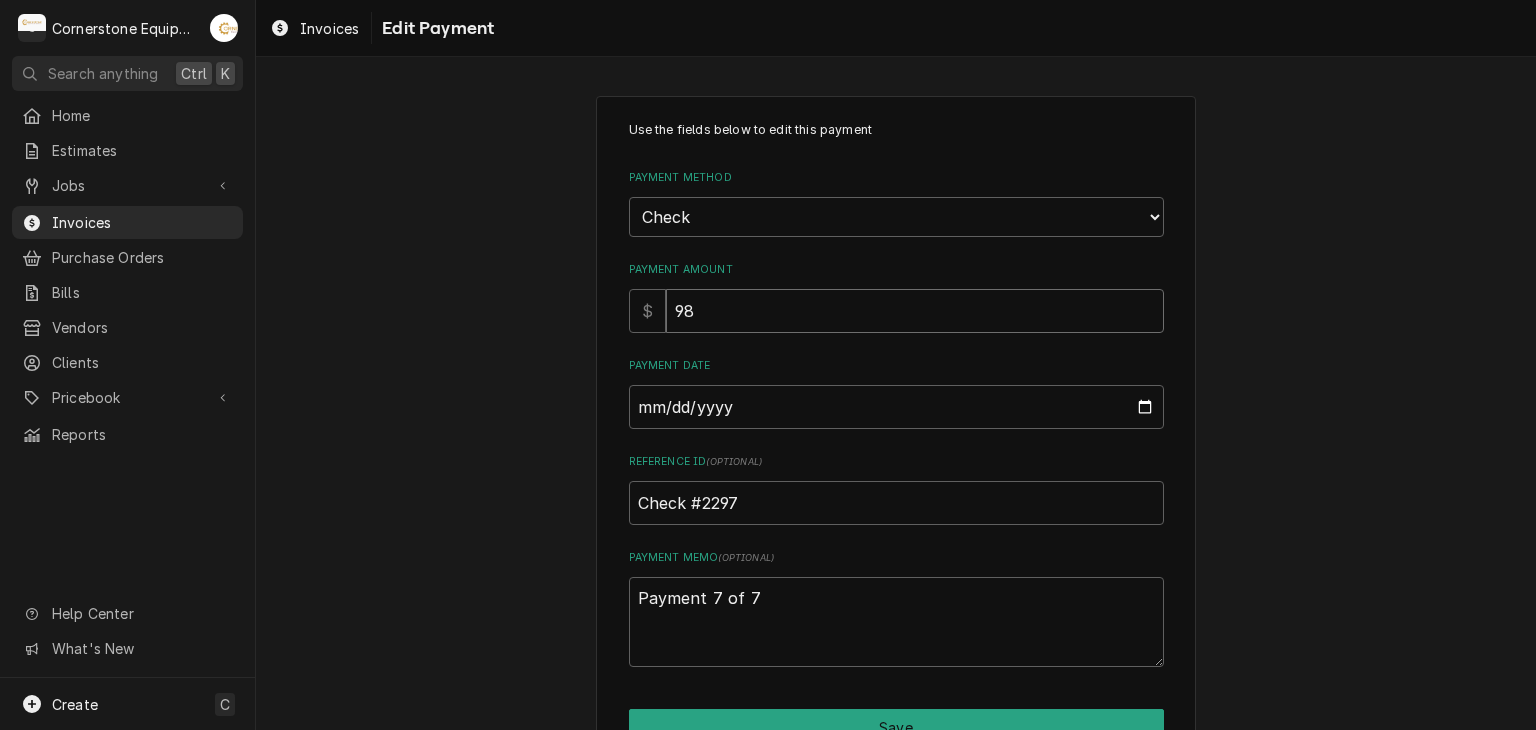 type on "x" 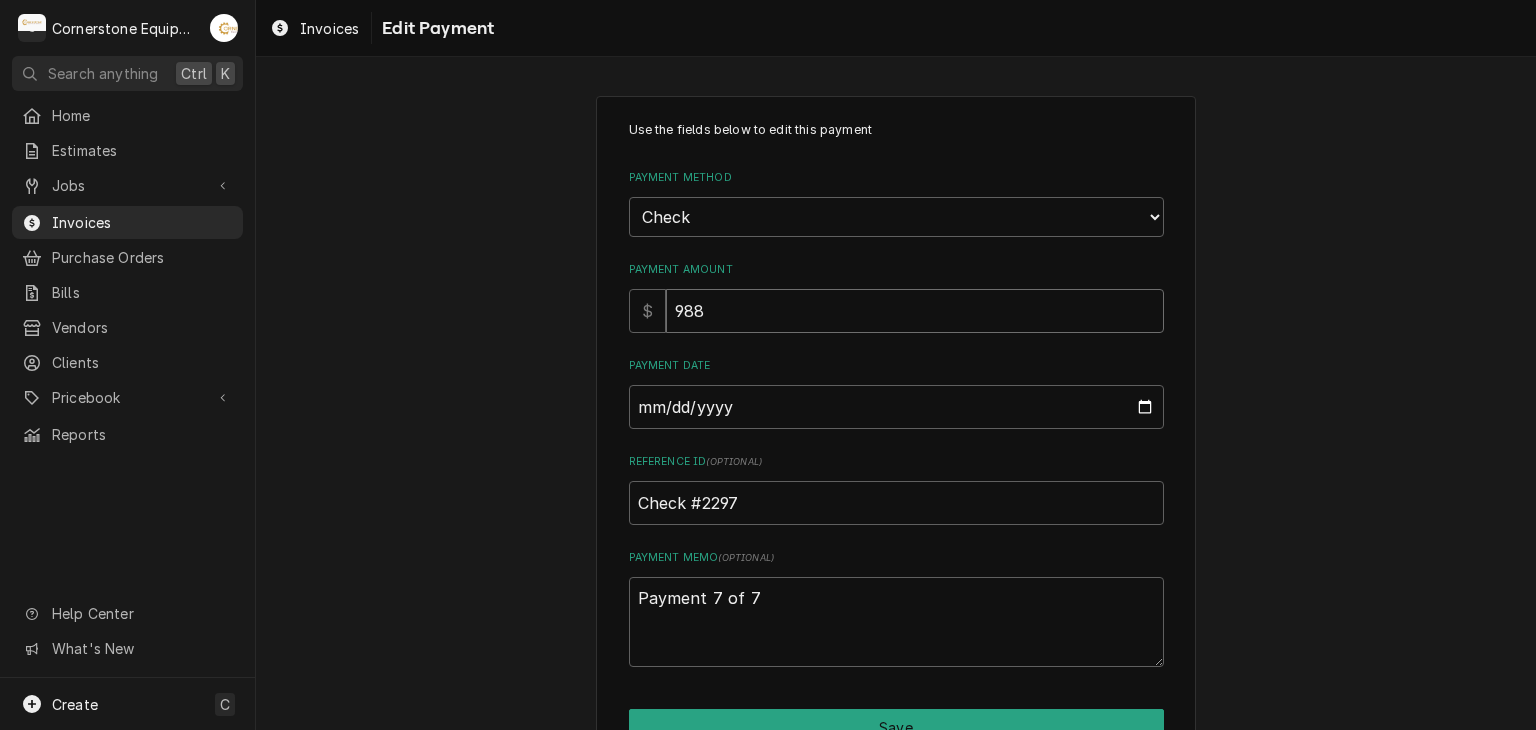 type on "988" 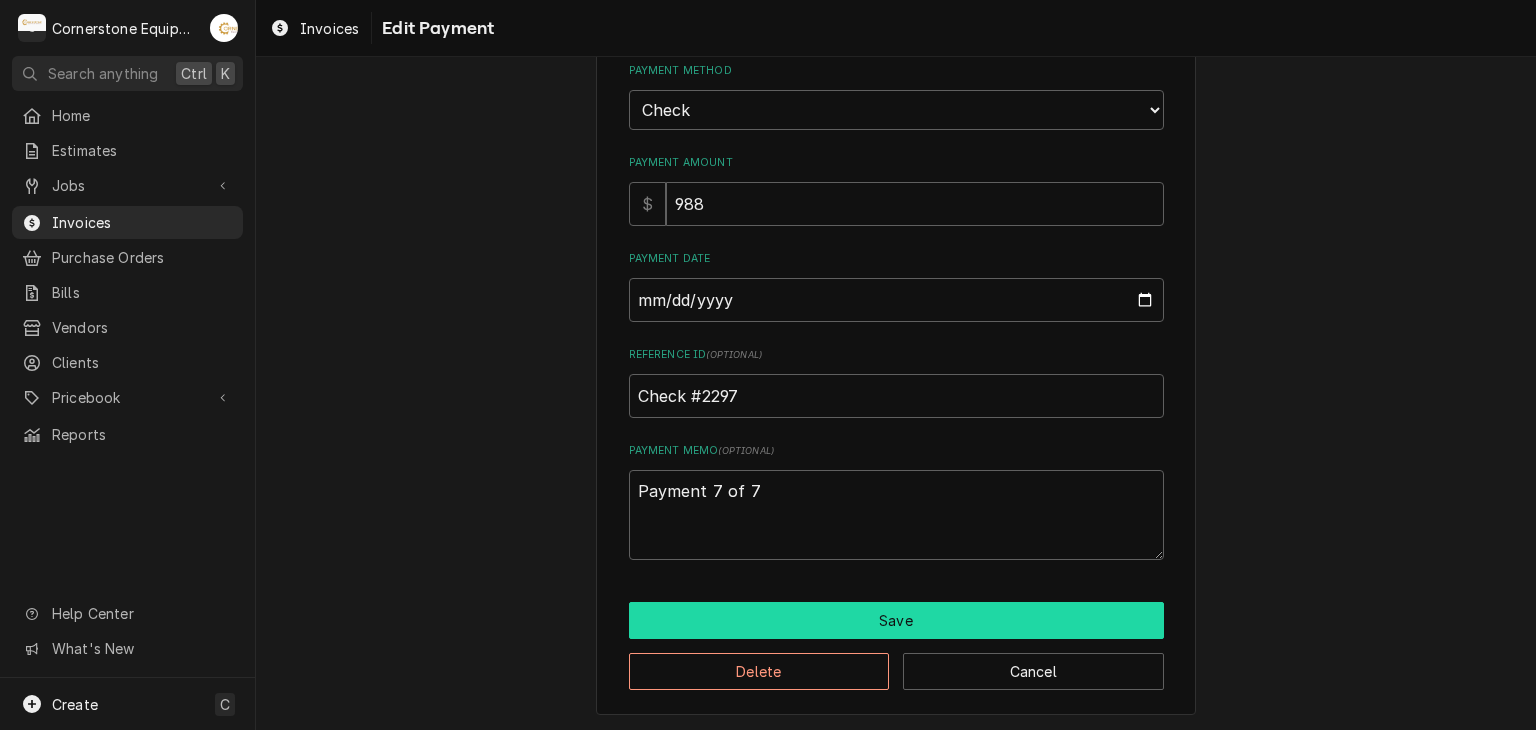 click on "Save" at bounding box center (896, 620) 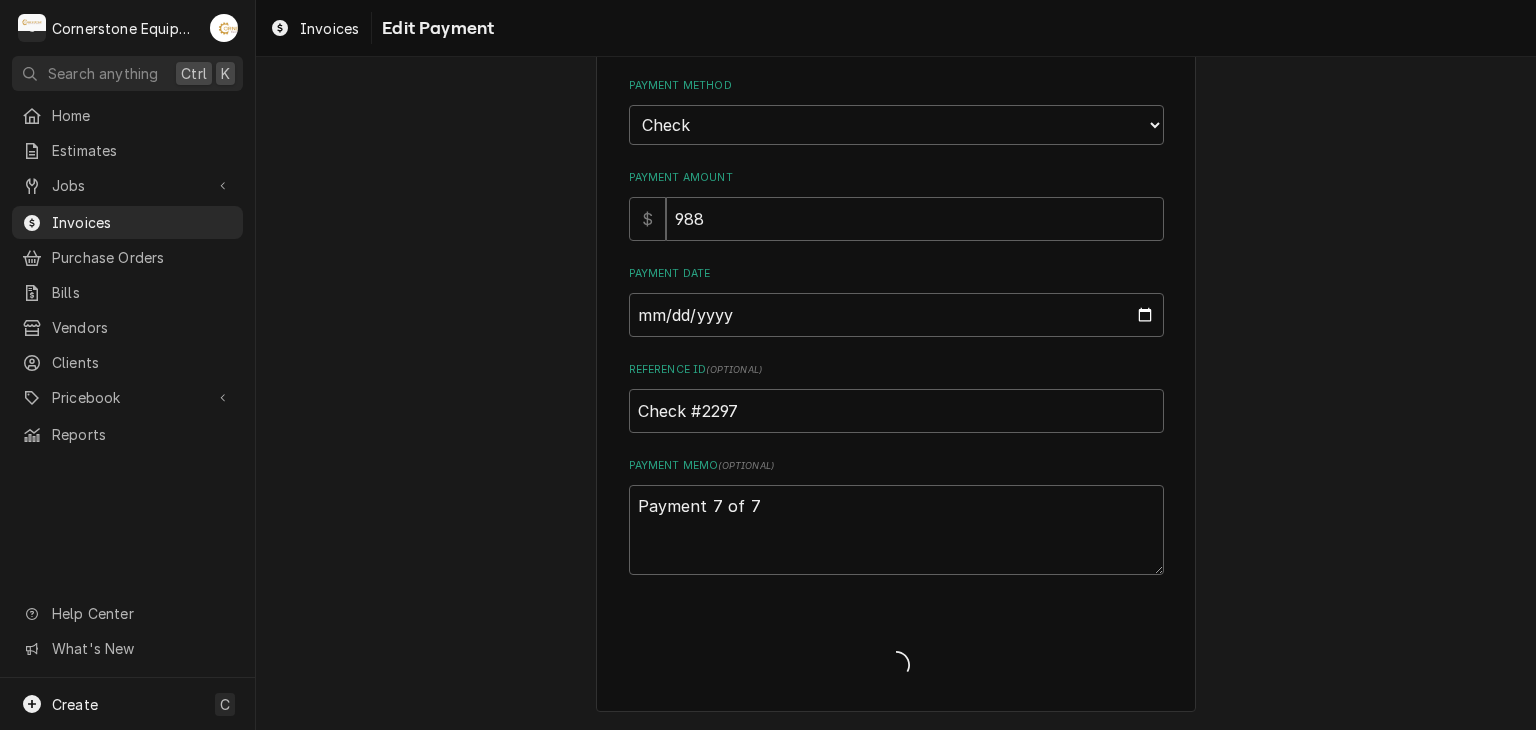 scroll, scrollTop: 89, scrollLeft: 0, axis: vertical 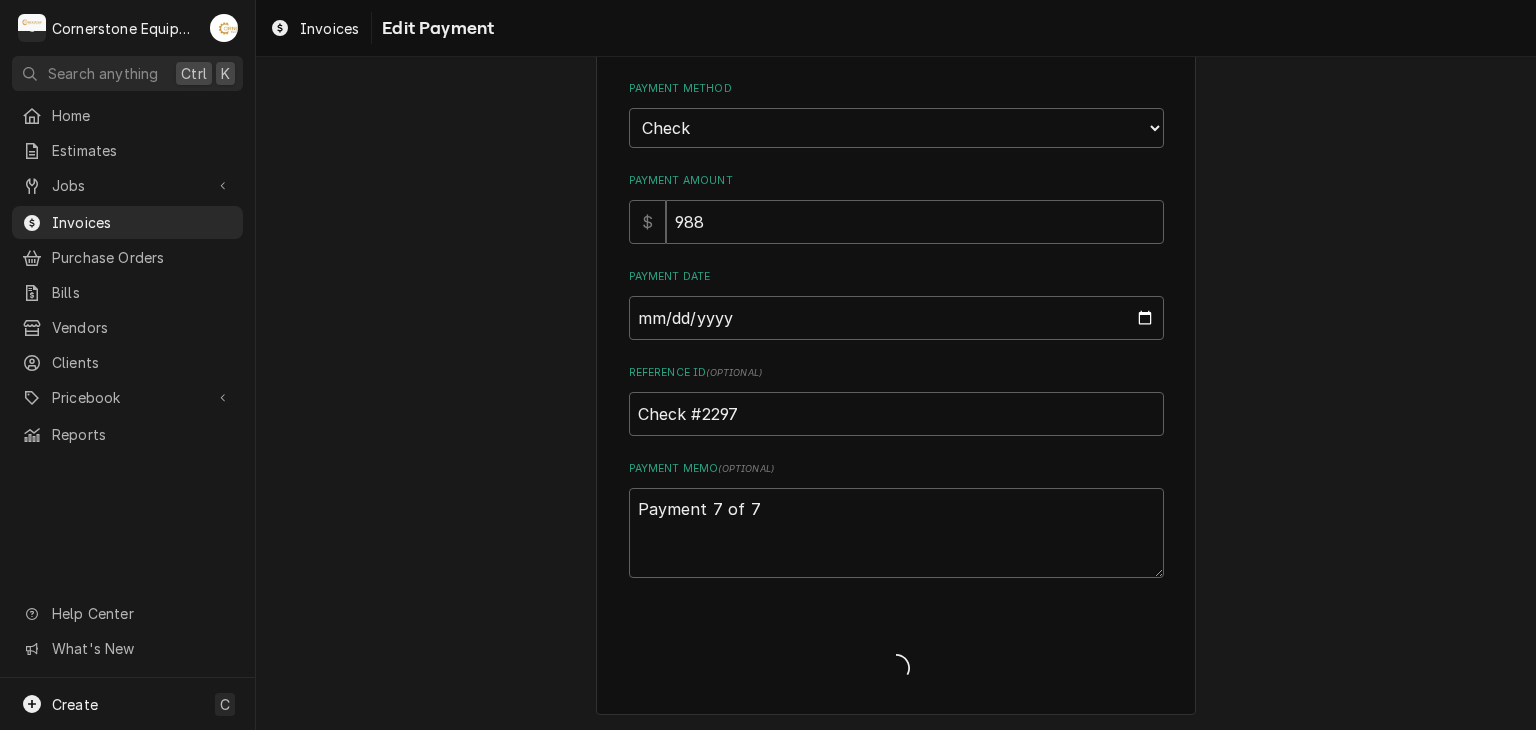 type on "x" 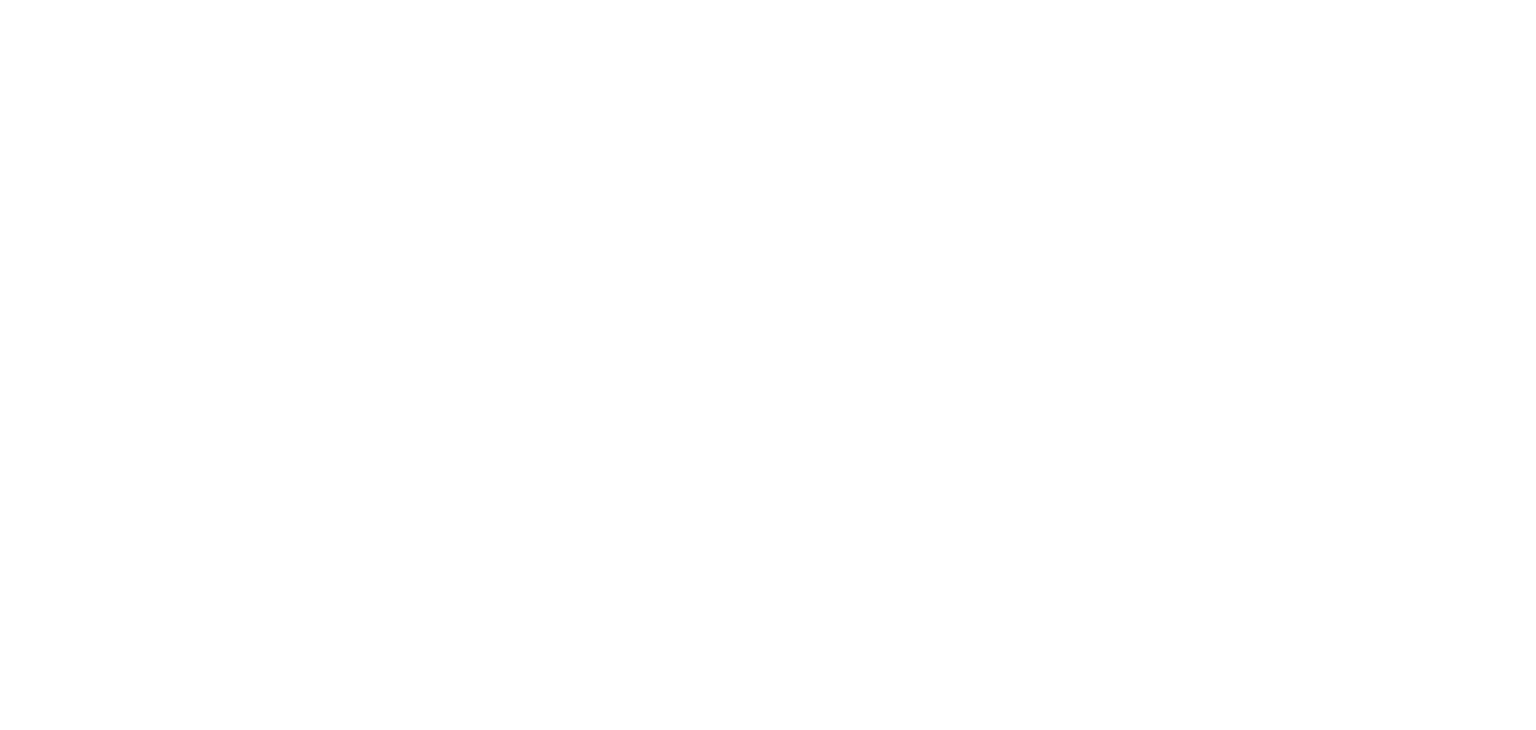 scroll, scrollTop: 0, scrollLeft: 0, axis: both 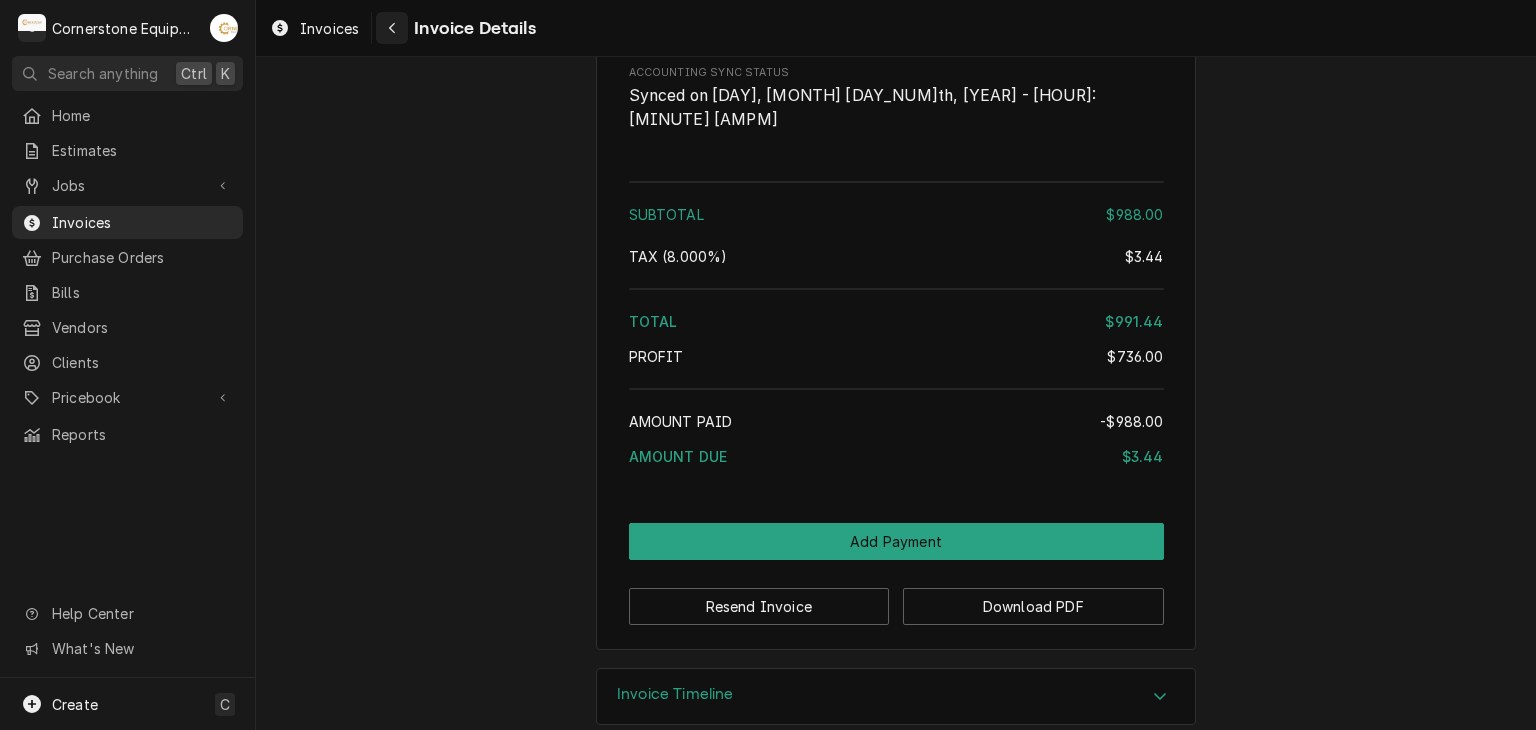 click at bounding box center [392, 28] 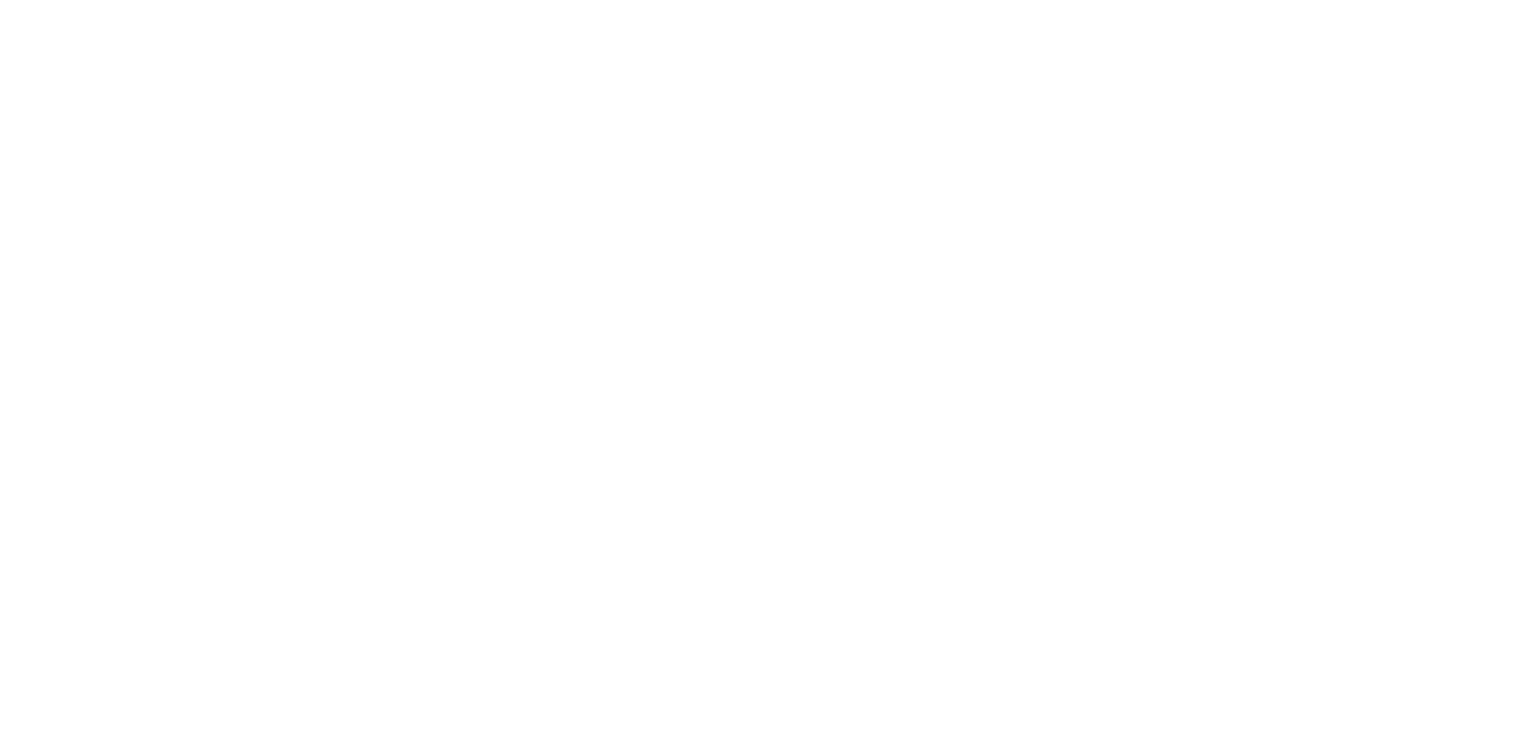 scroll, scrollTop: 0, scrollLeft: 0, axis: both 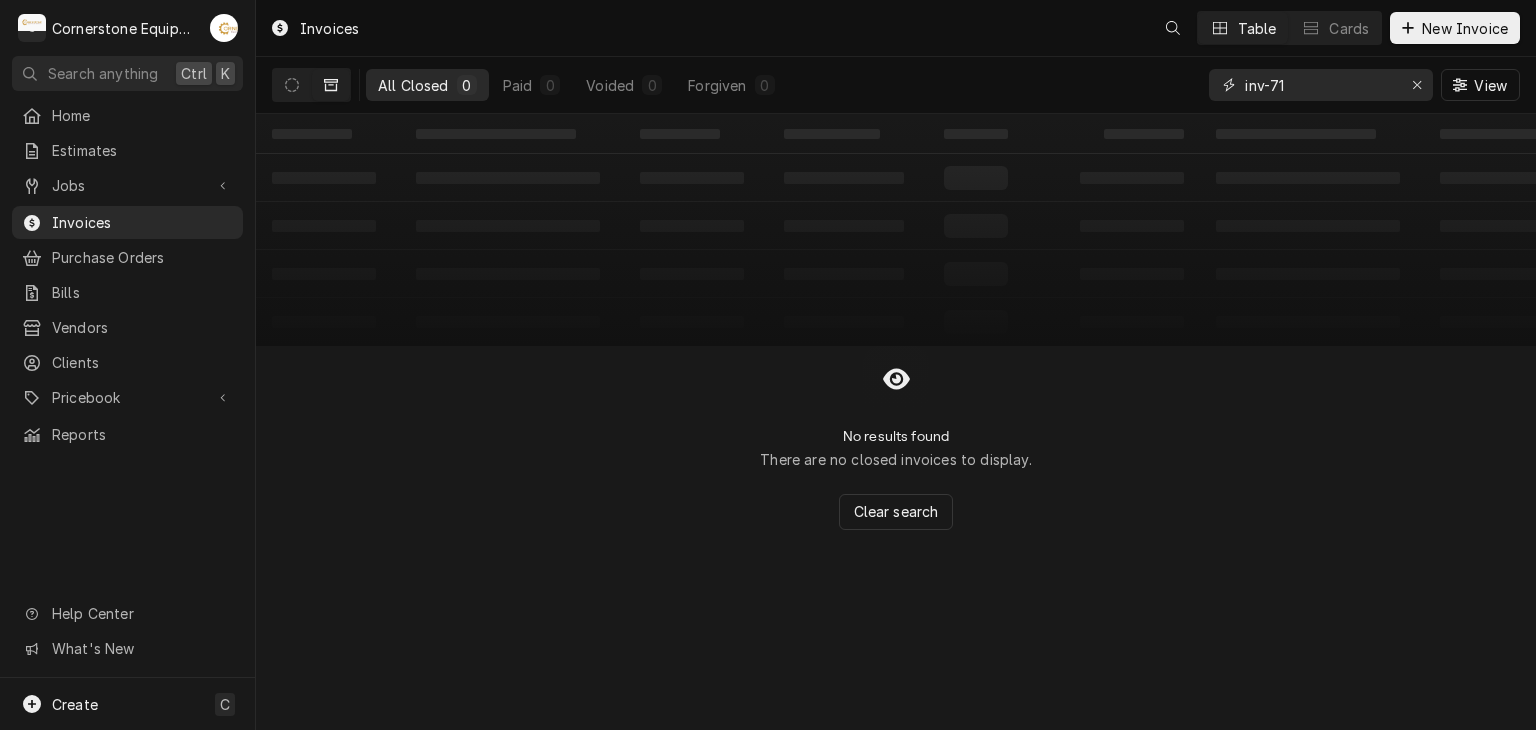 click on "inv-71" at bounding box center [1320, 85] 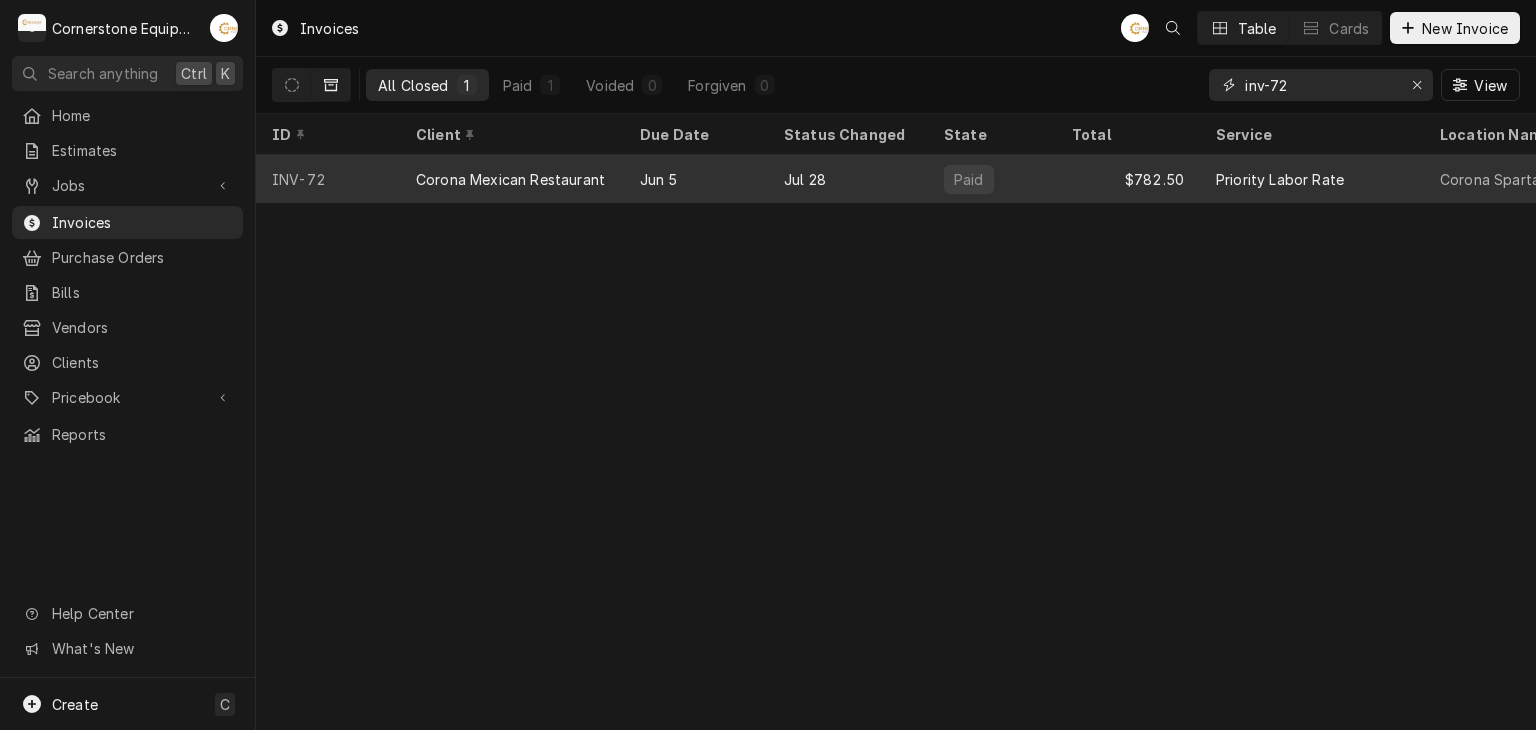 type on "inv-72" 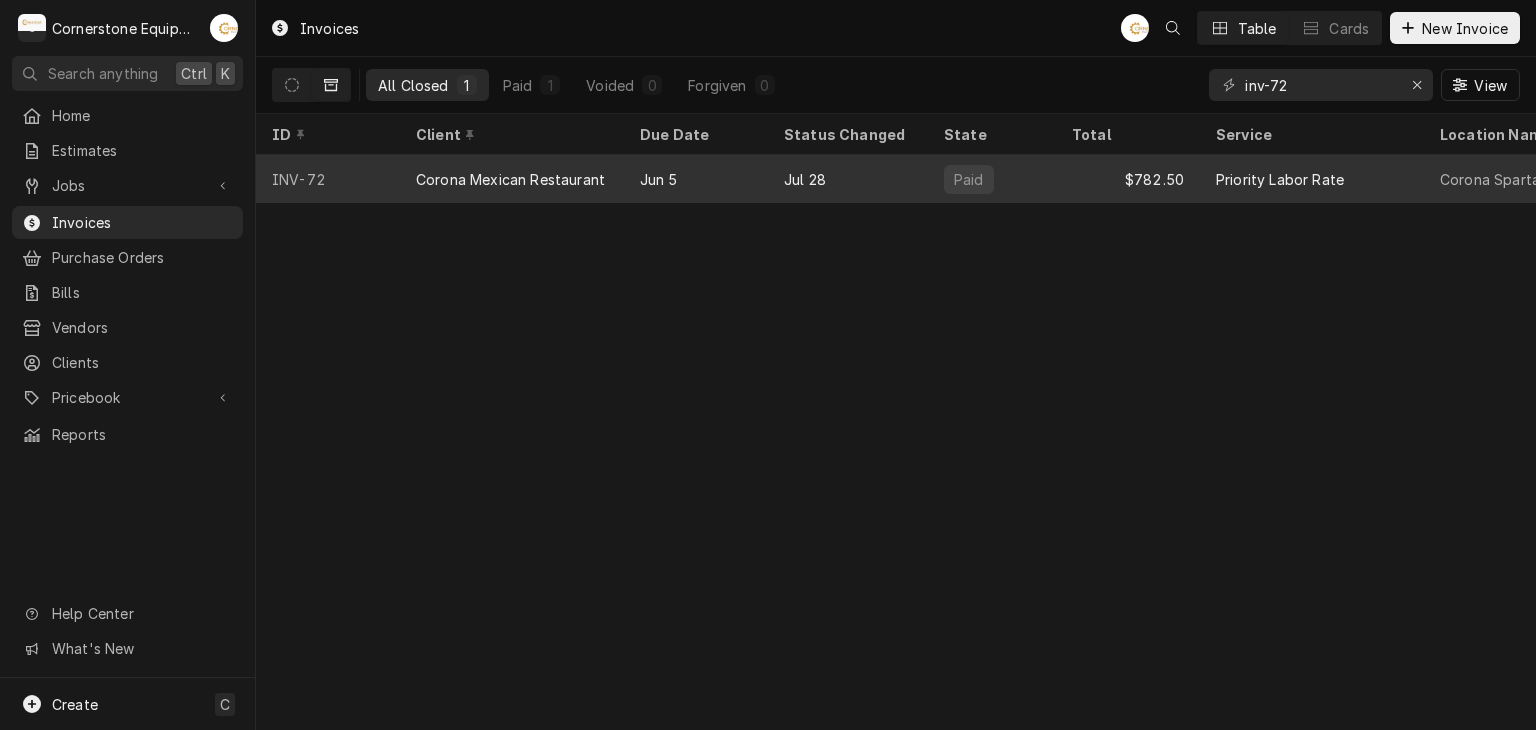 click on "Jul 28" at bounding box center (848, 179) 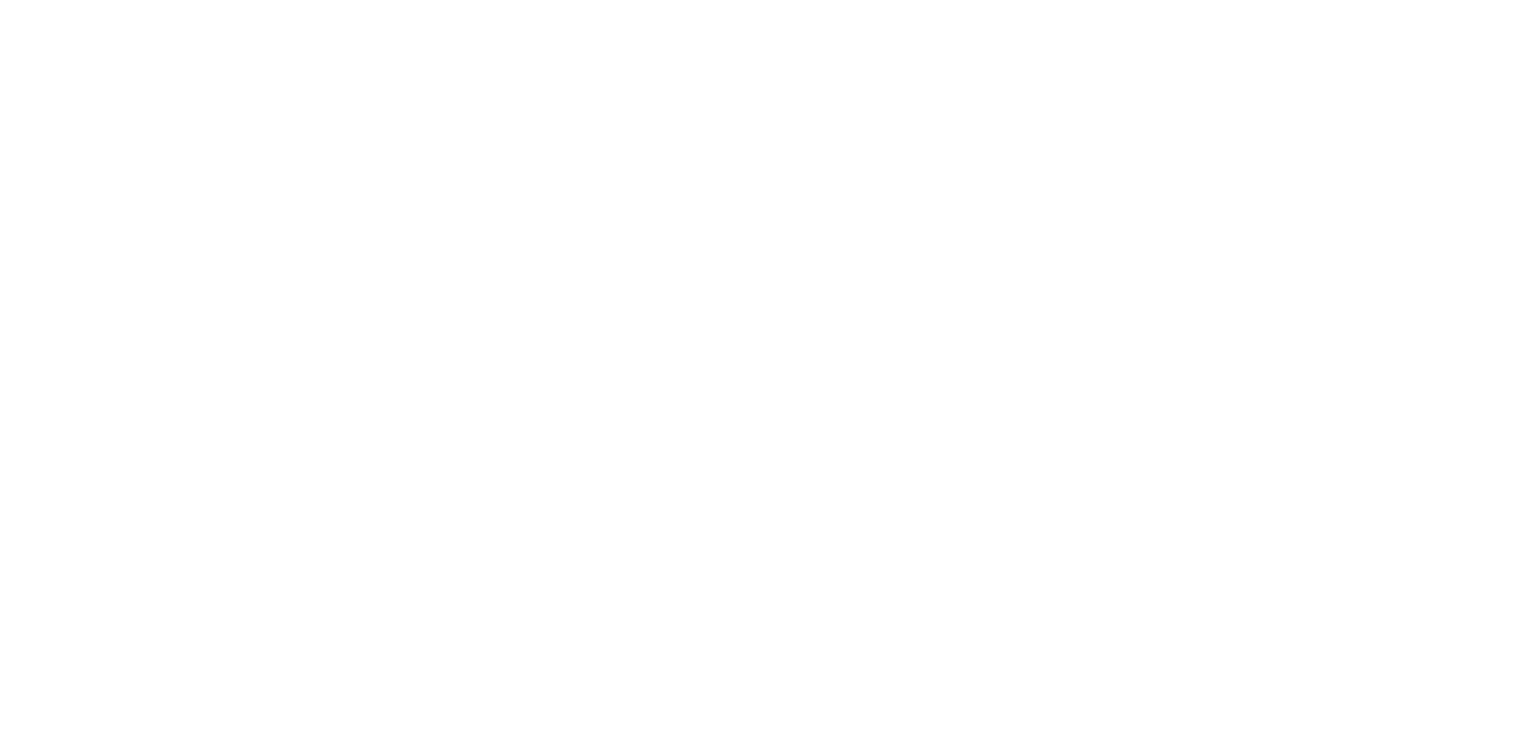 scroll, scrollTop: 0, scrollLeft: 0, axis: both 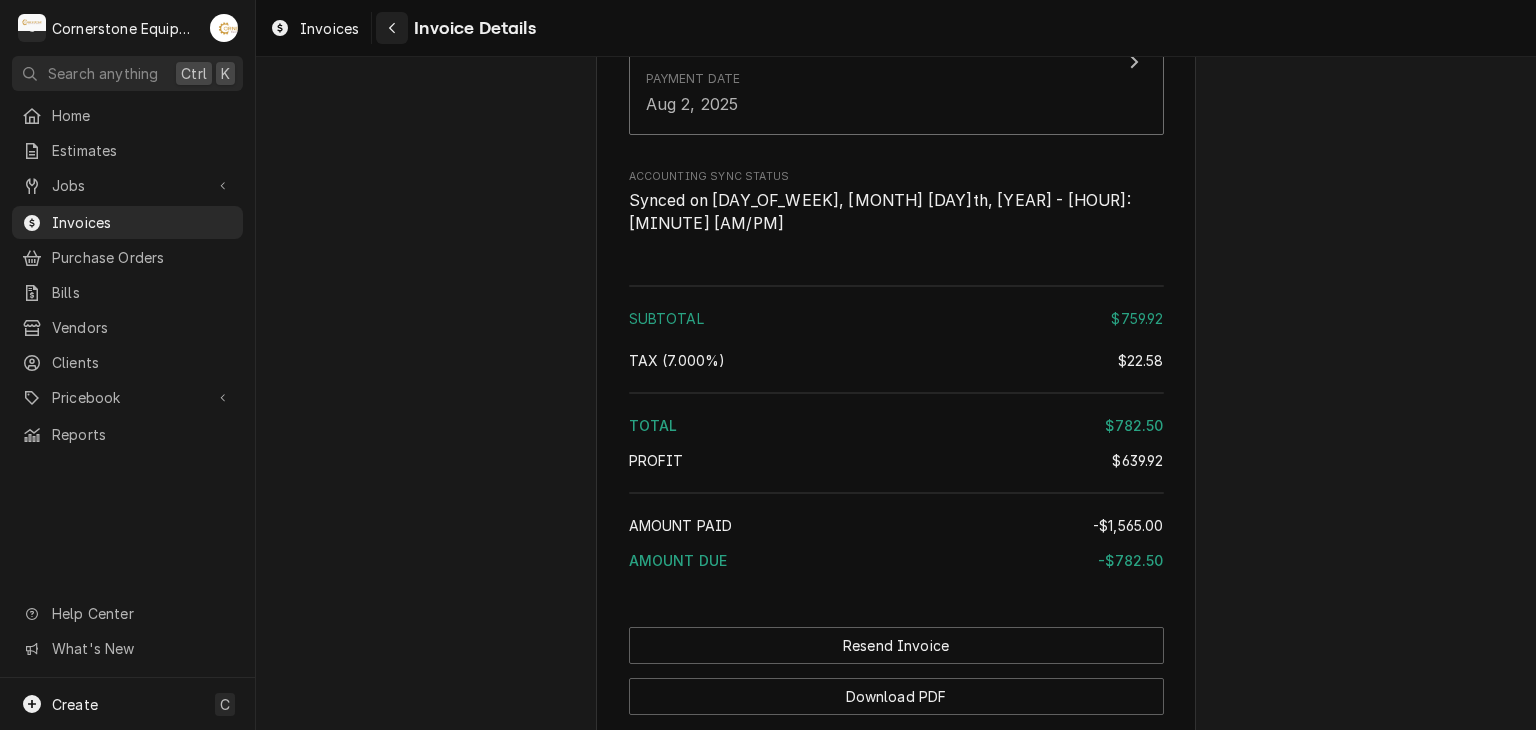 click at bounding box center [392, 28] 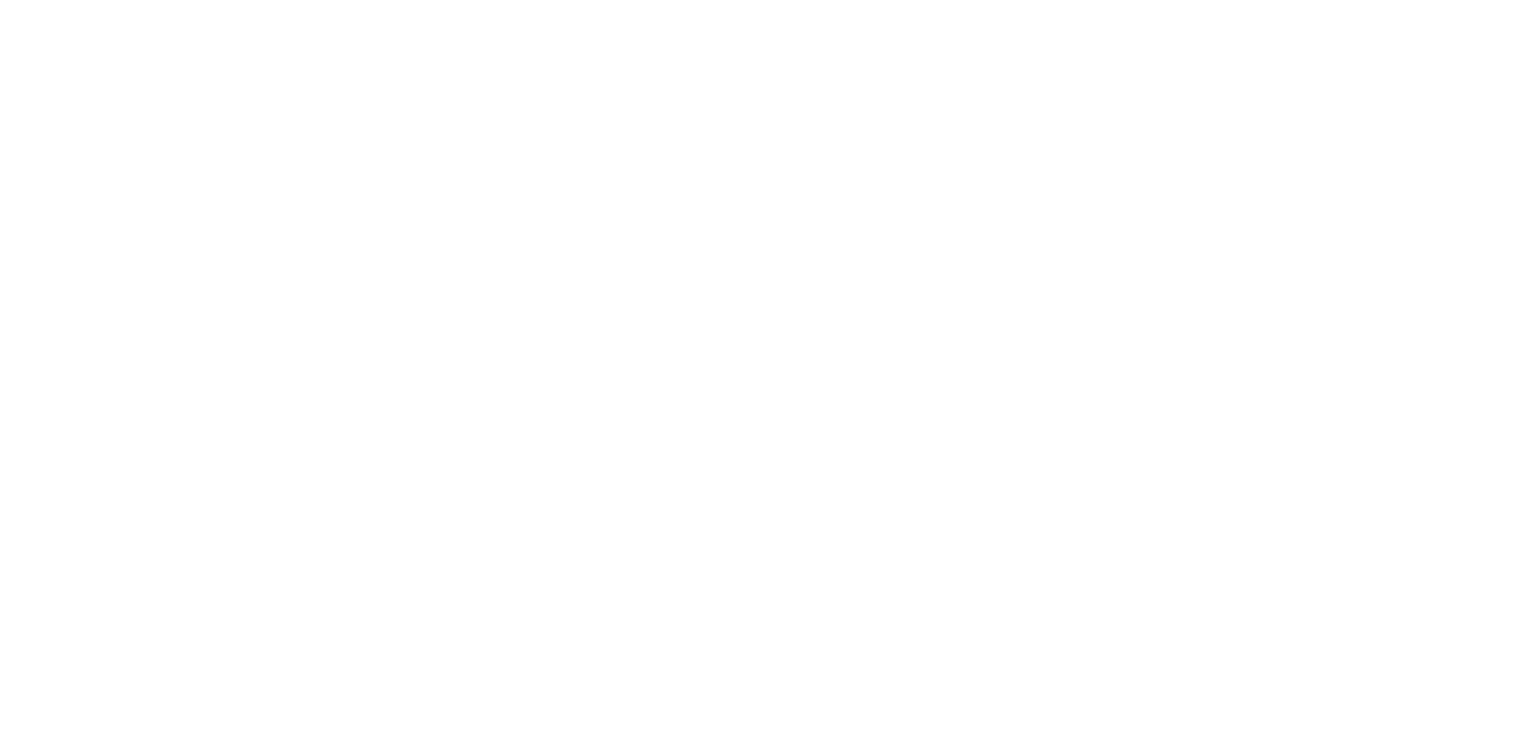 scroll, scrollTop: 0, scrollLeft: 0, axis: both 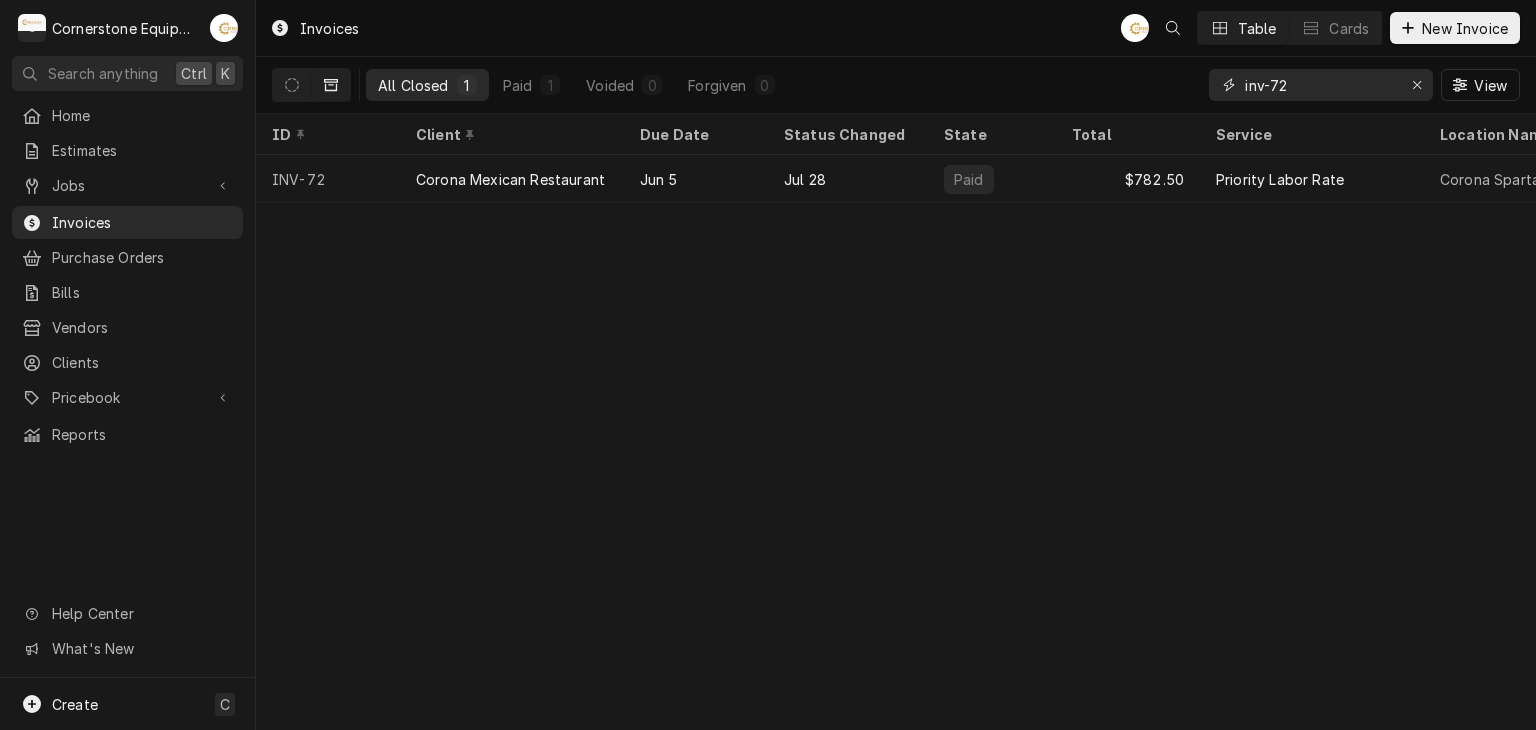 click on "inv-72" at bounding box center [1320, 85] 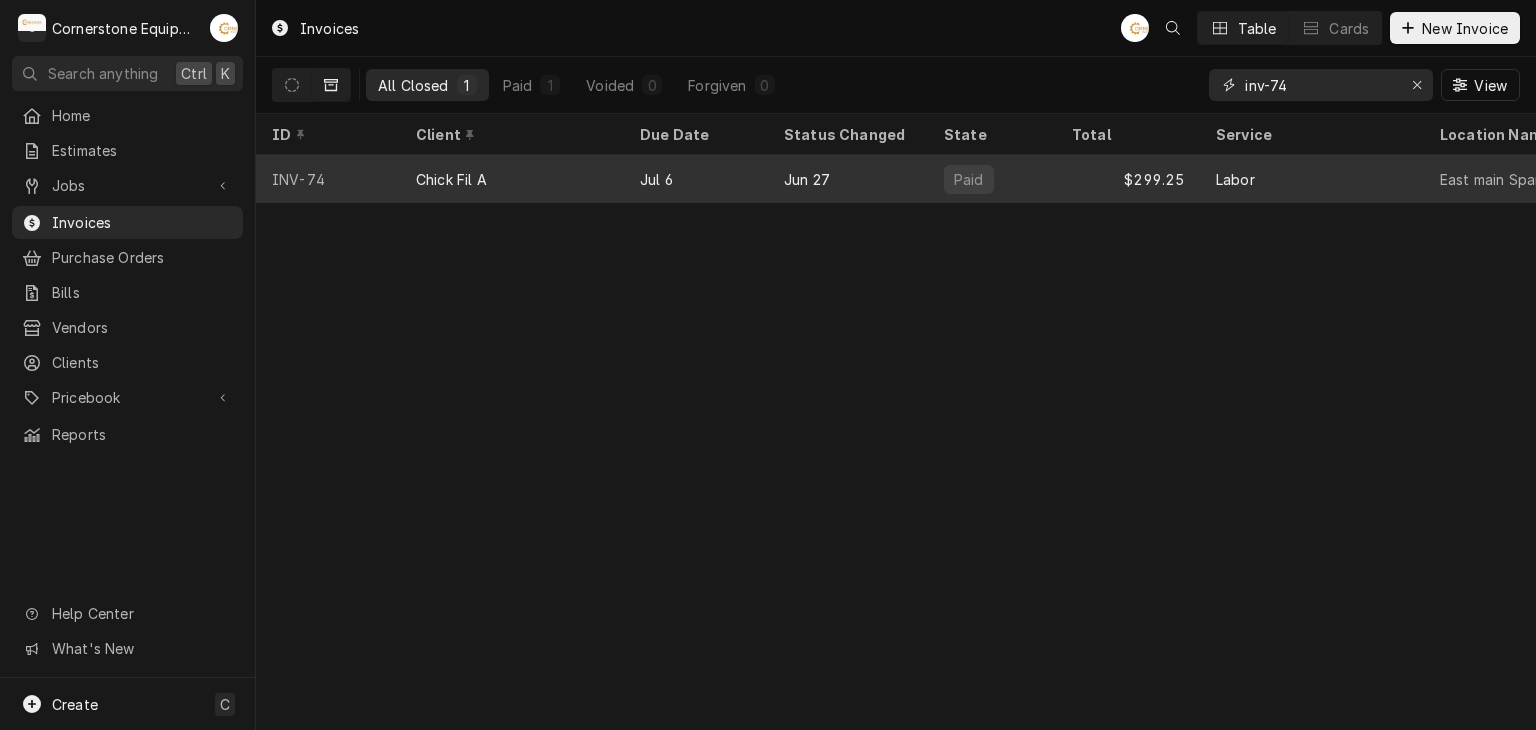 type on "inv-74" 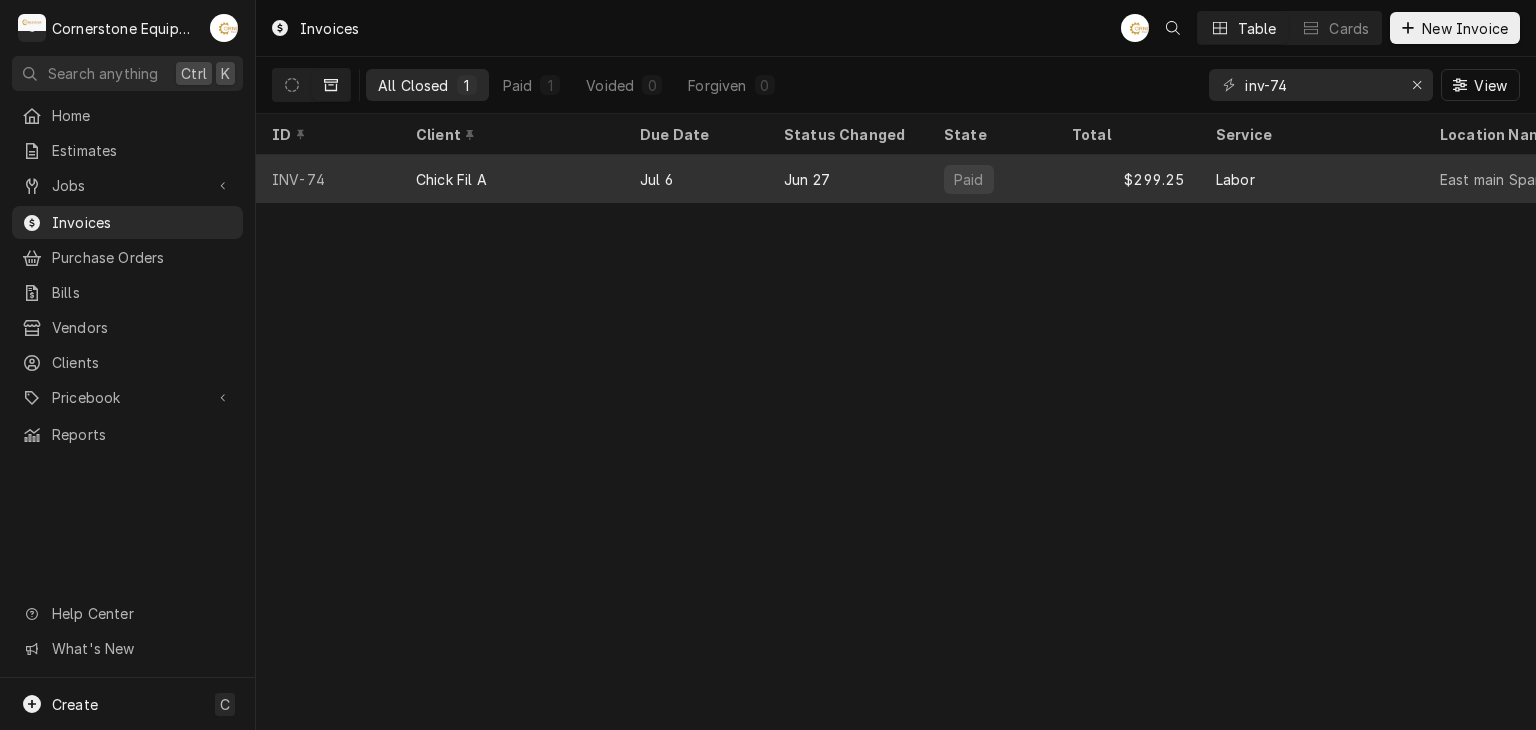 click on "Labor" at bounding box center [1235, 179] 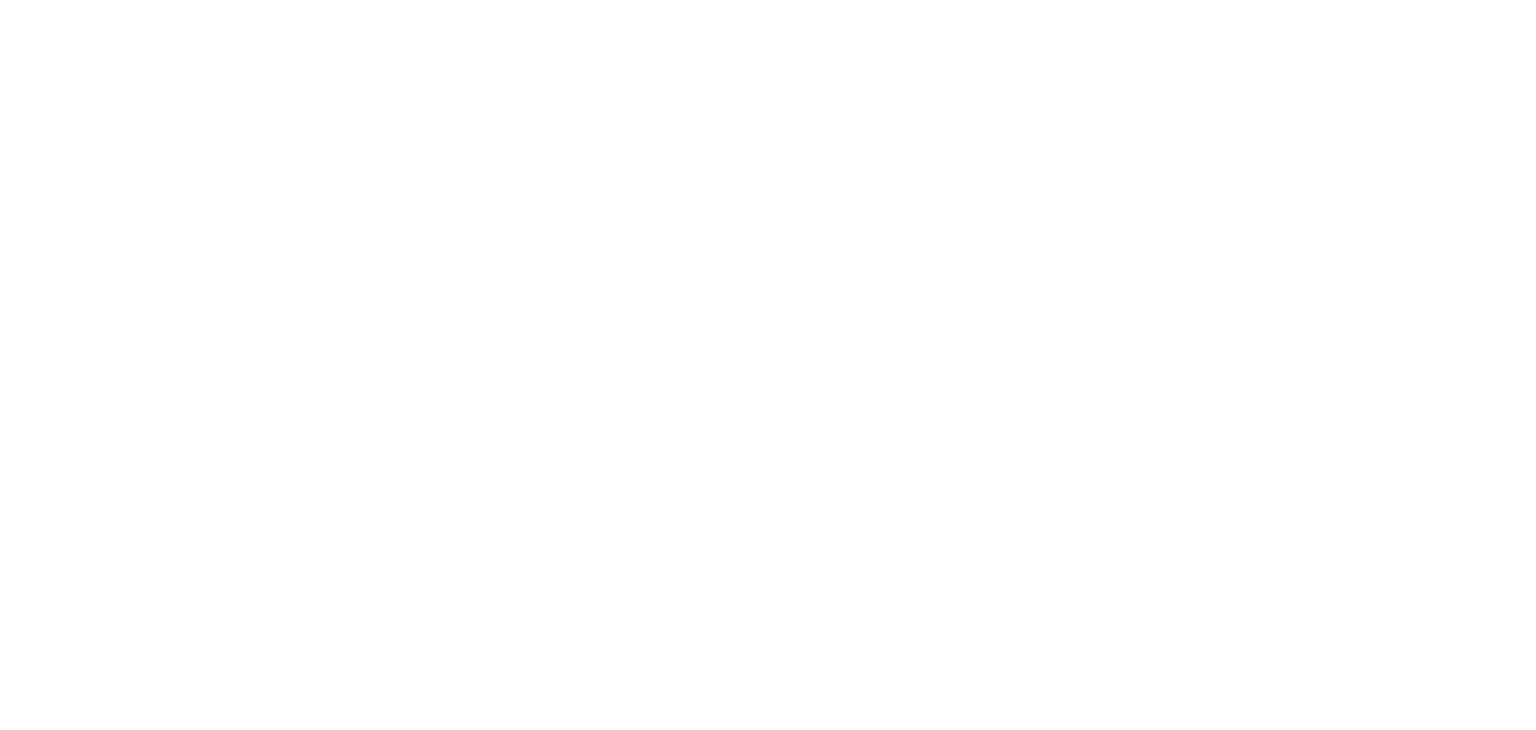 scroll, scrollTop: 0, scrollLeft: 0, axis: both 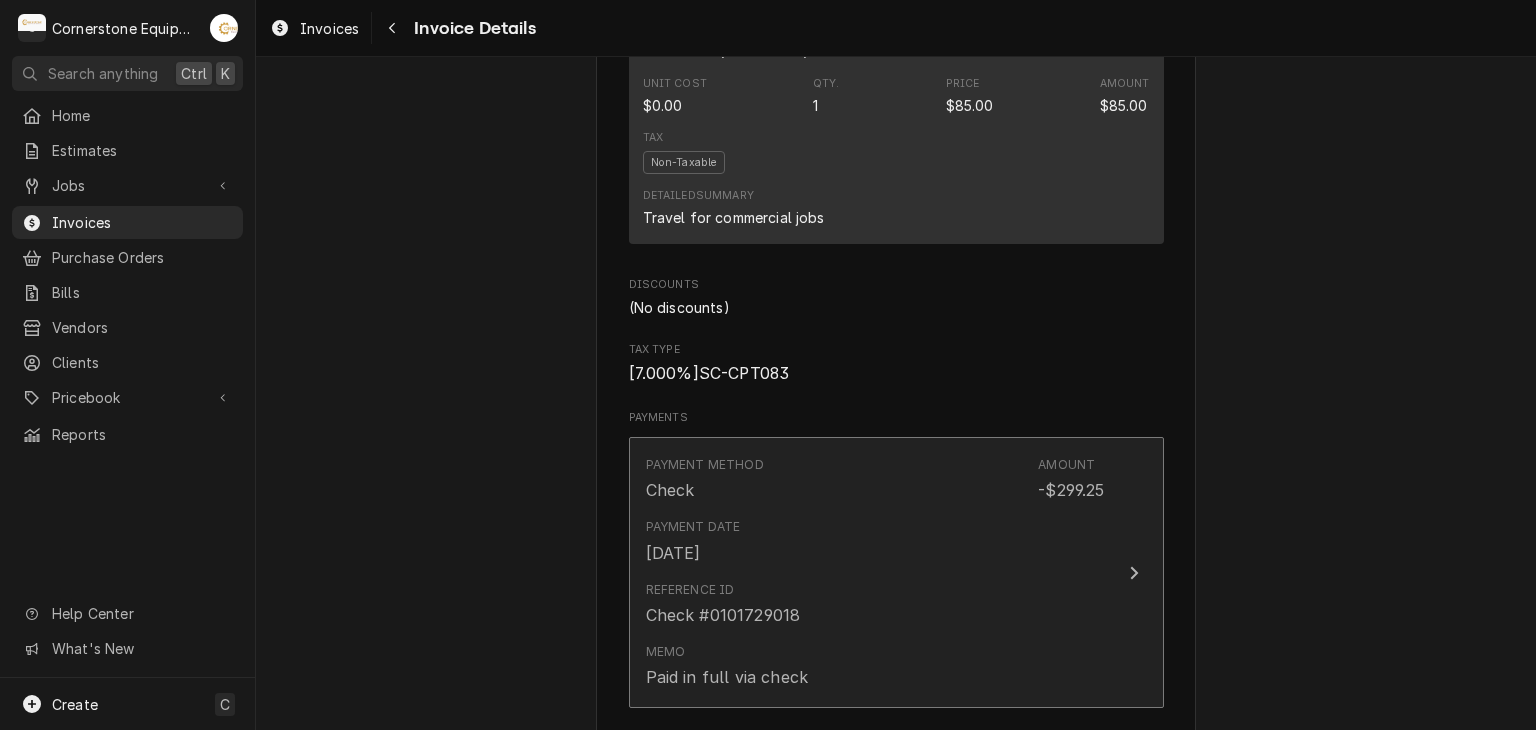 click on "Reference ID Check #0101729018" at bounding box center (875, 604) 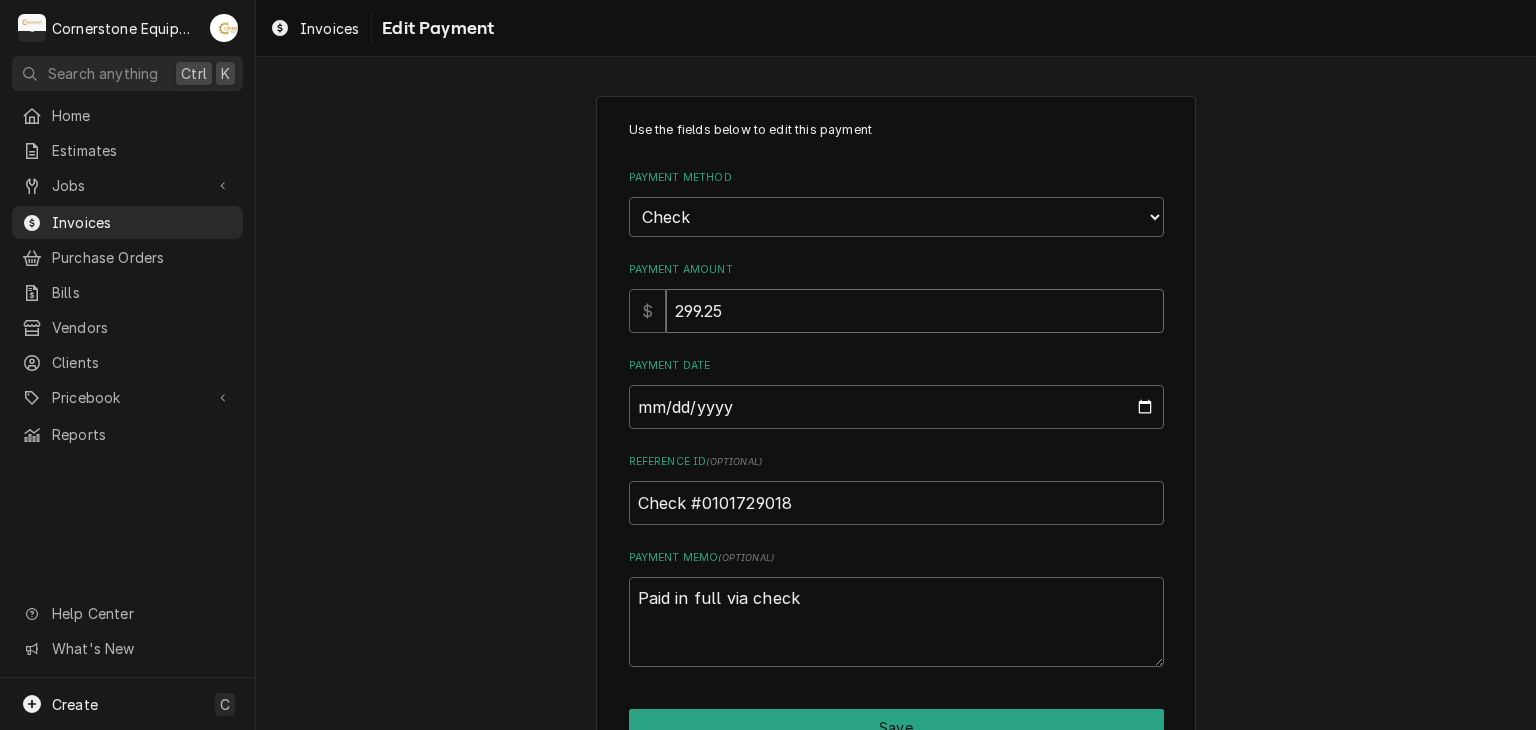 click on "299.25" at bounding box center [915, 311] 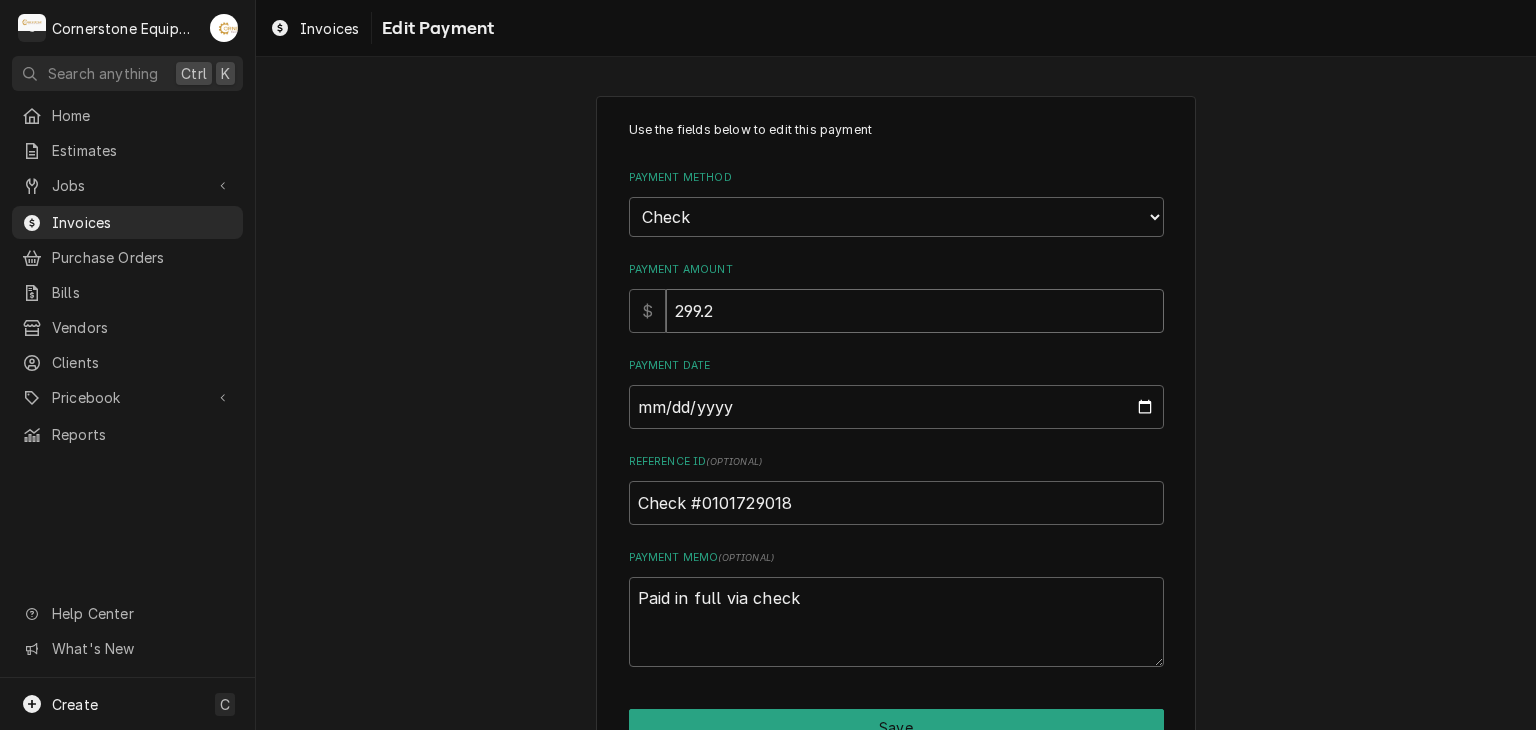 type on "x" 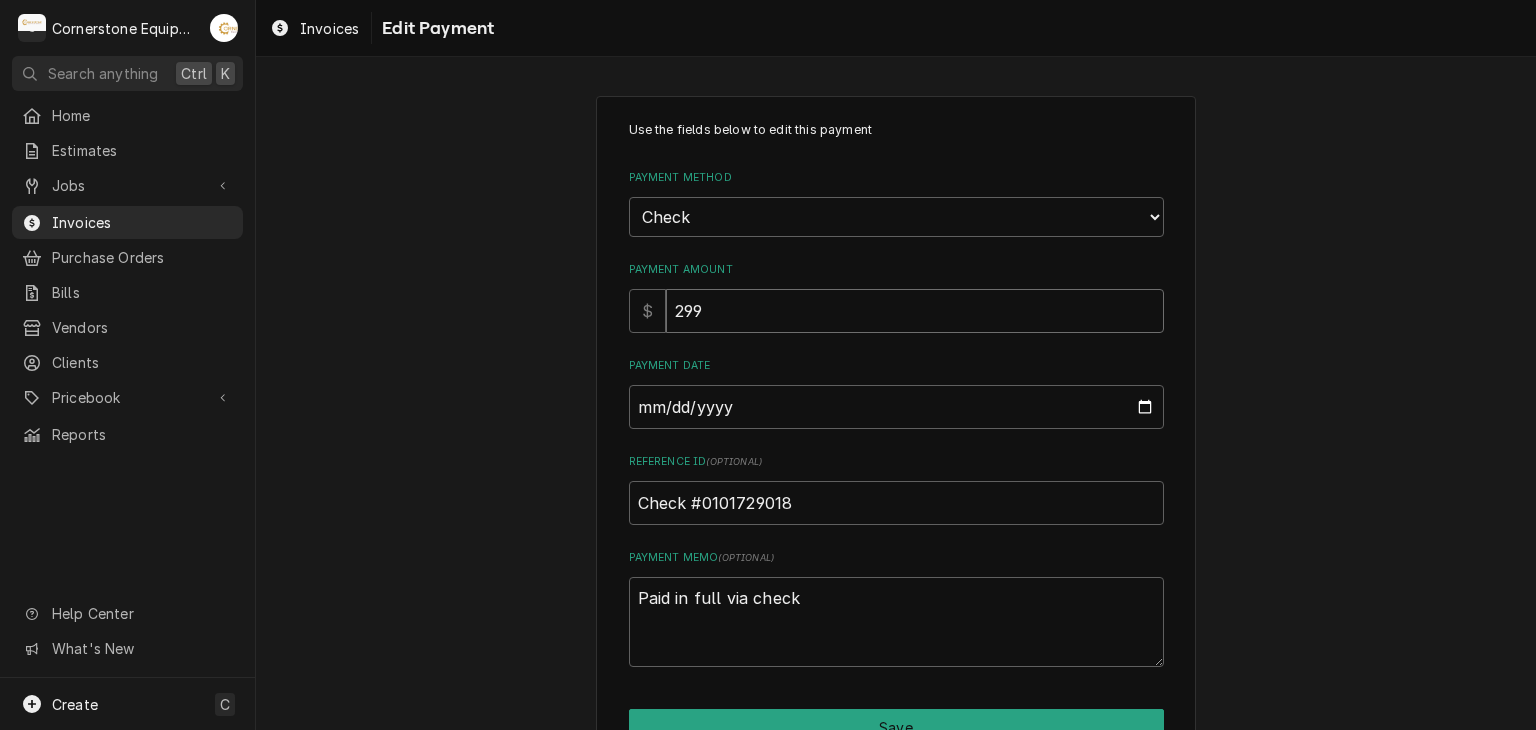 type on "x" 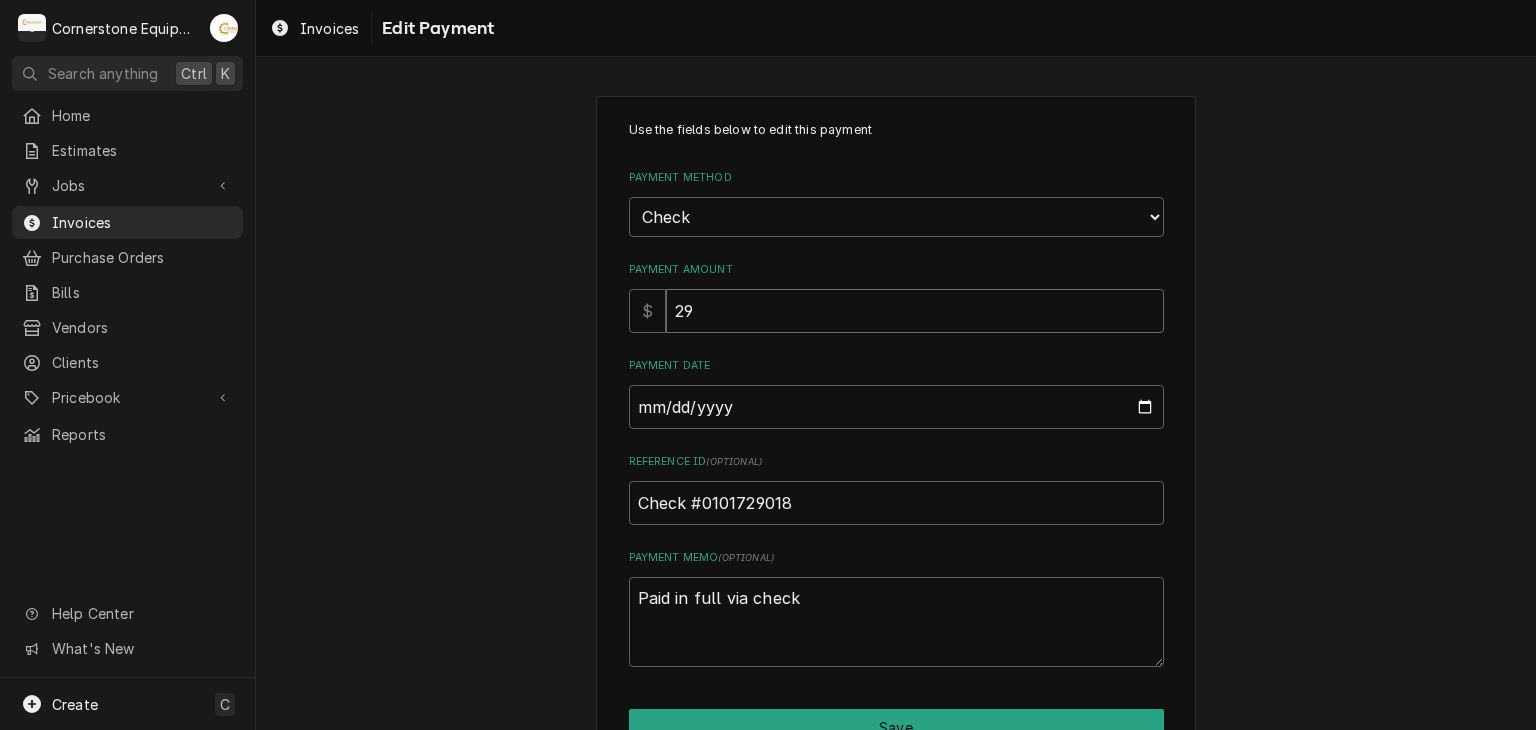 type on "x" 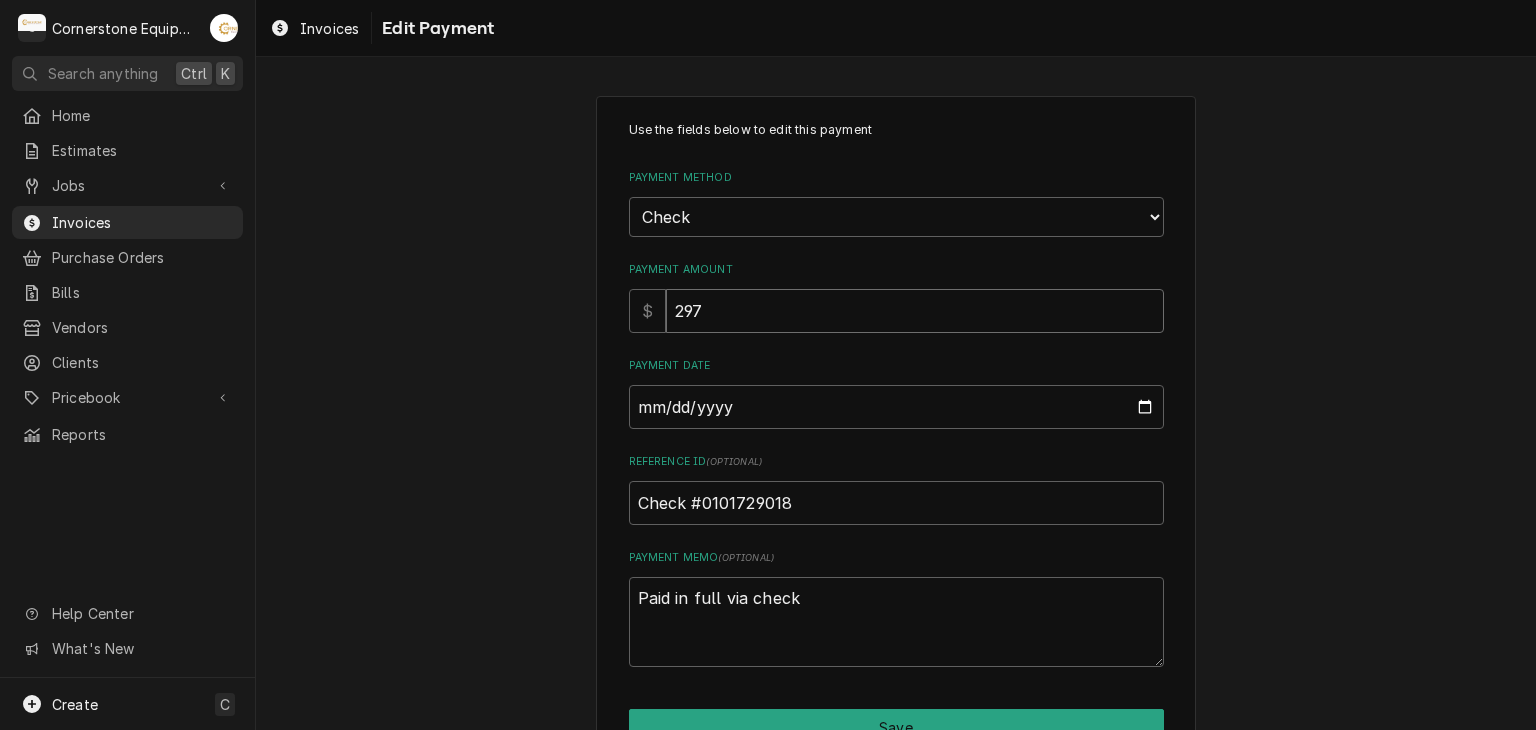 type on "x" 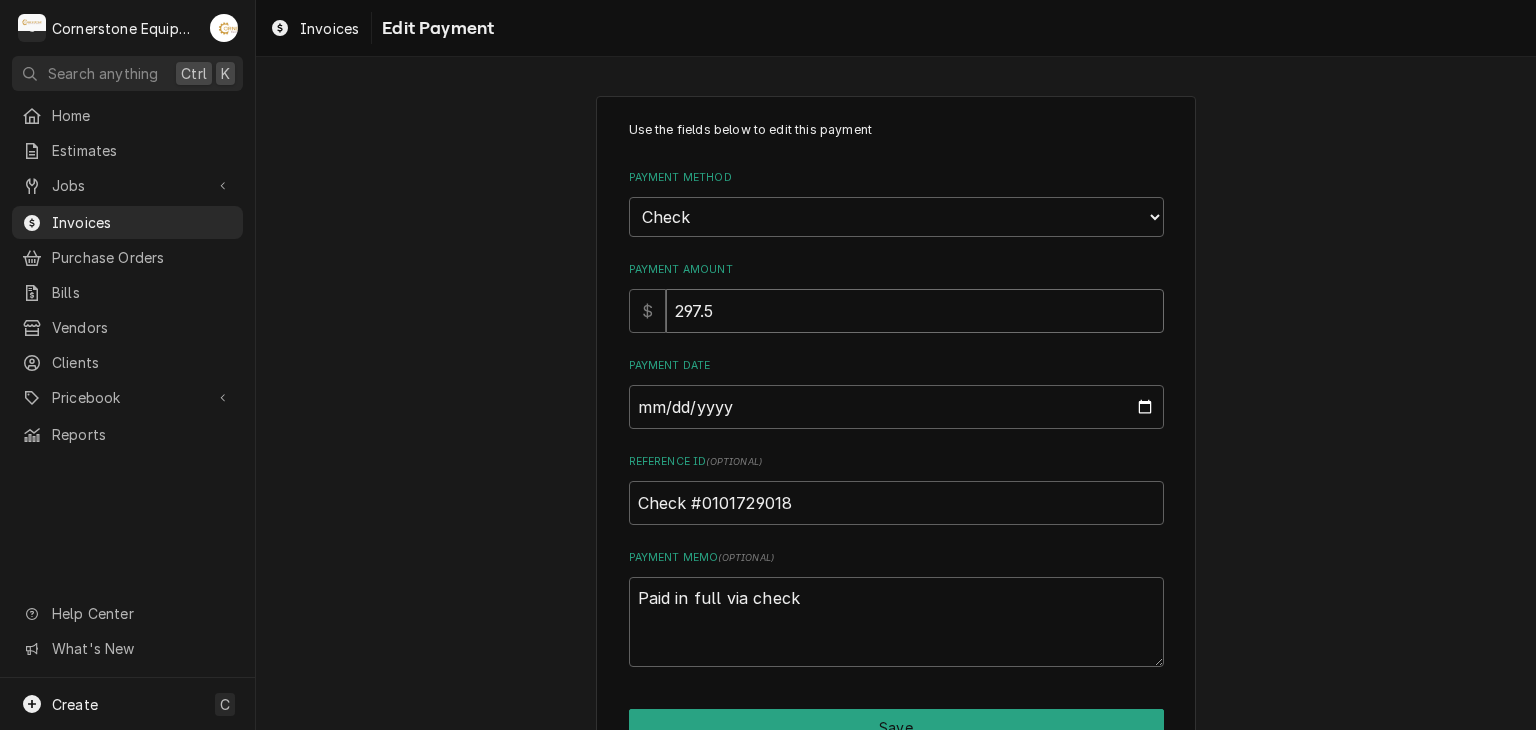 type on "x" 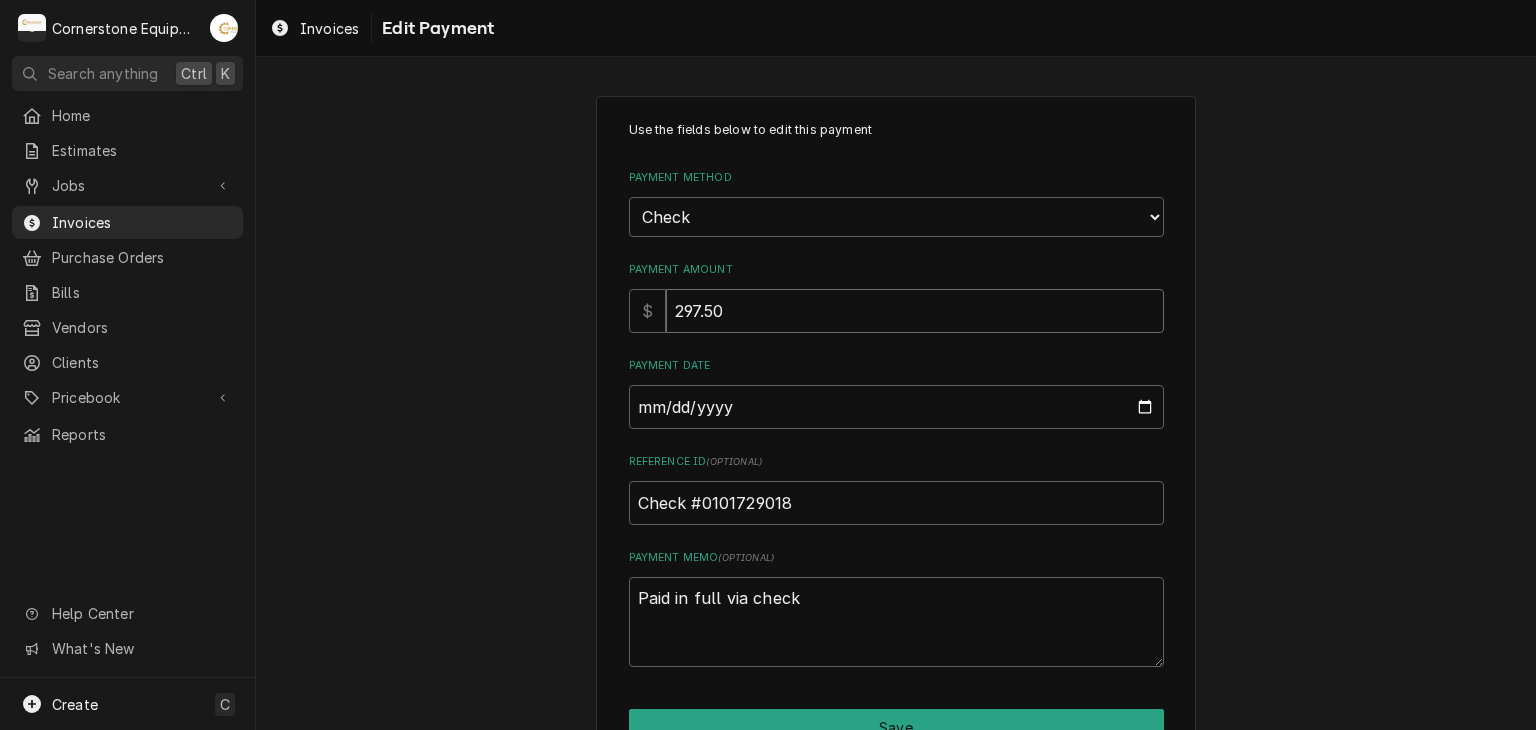 type on "297.50" 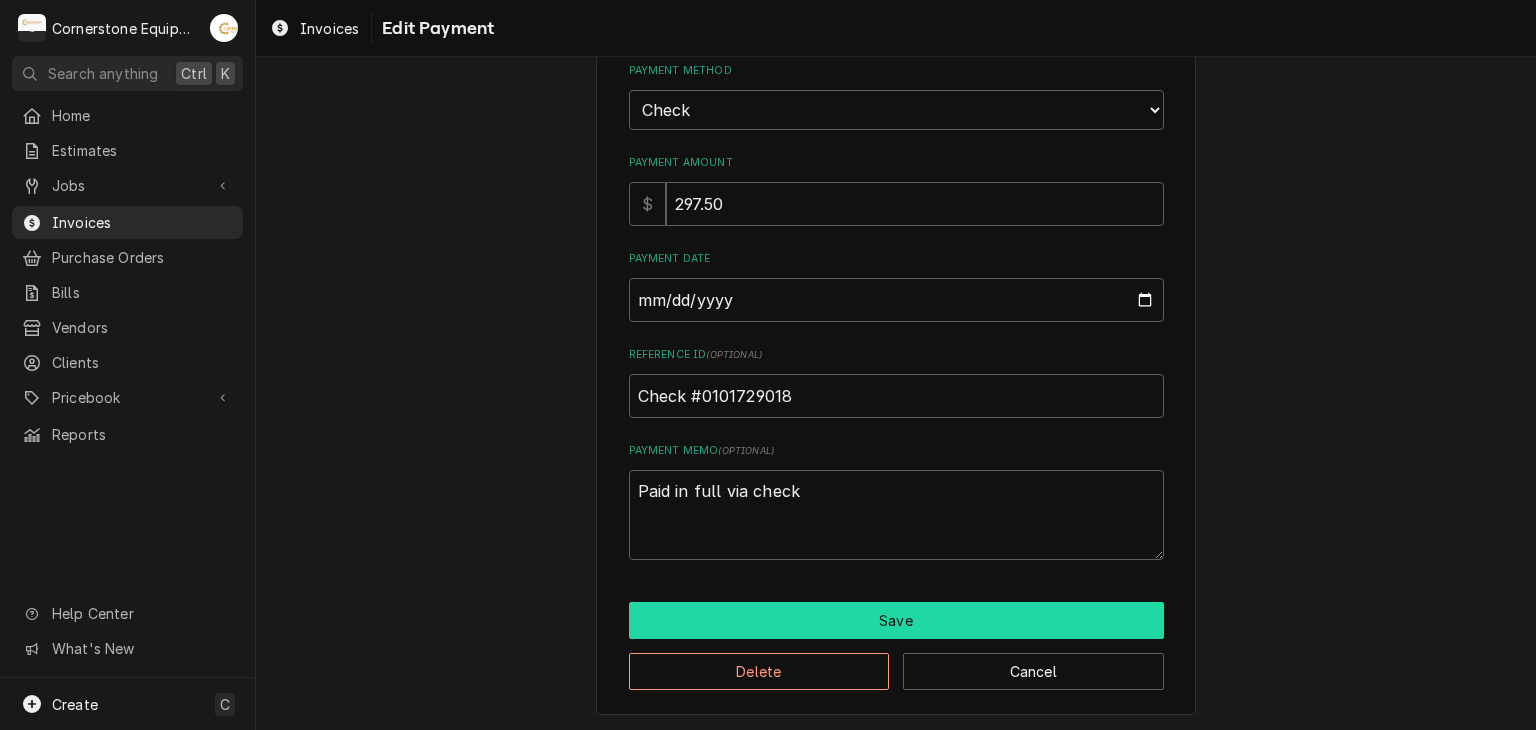 click on "Save" at bounding box center (896, 620) 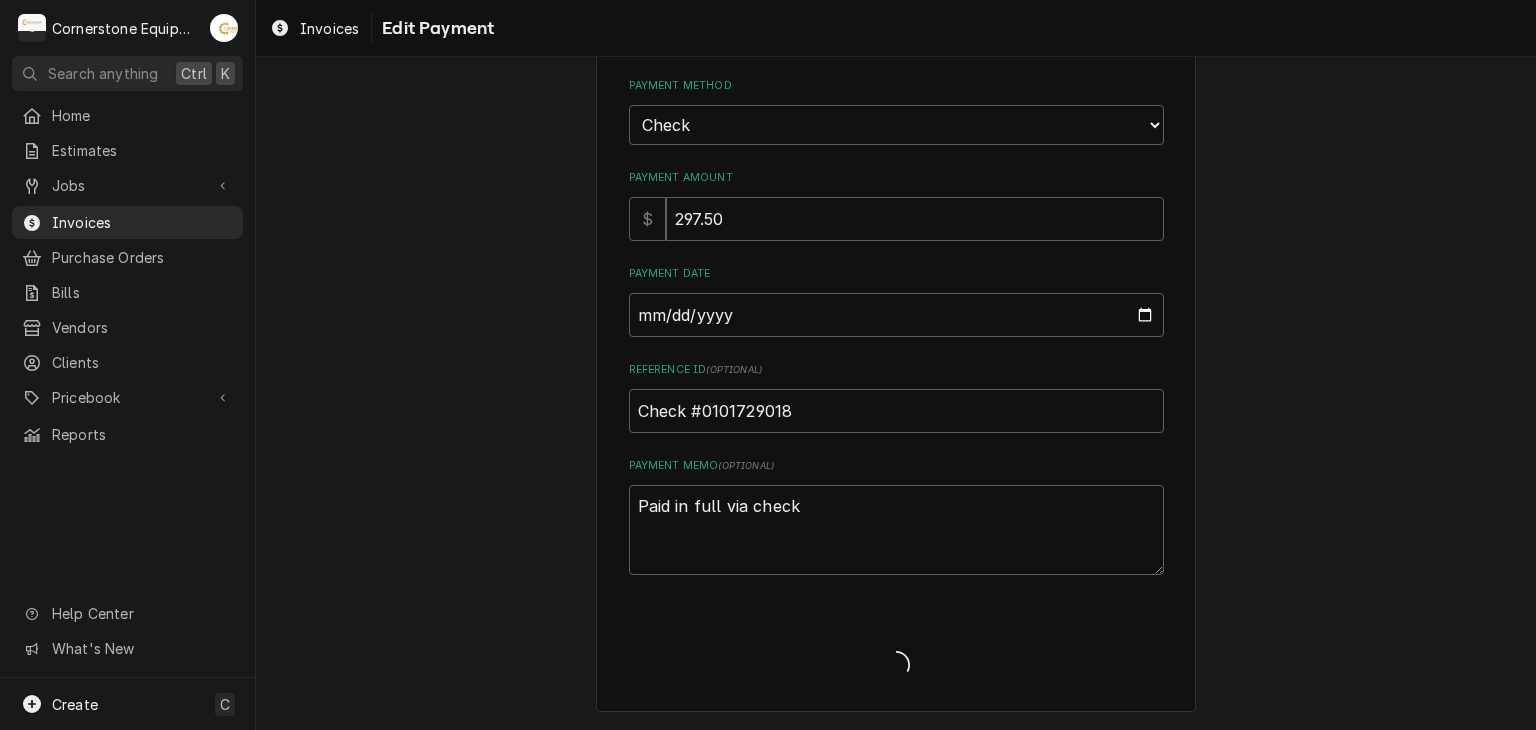scroll, scrollTop: 89, scrollLeft: 0, axis: vertical 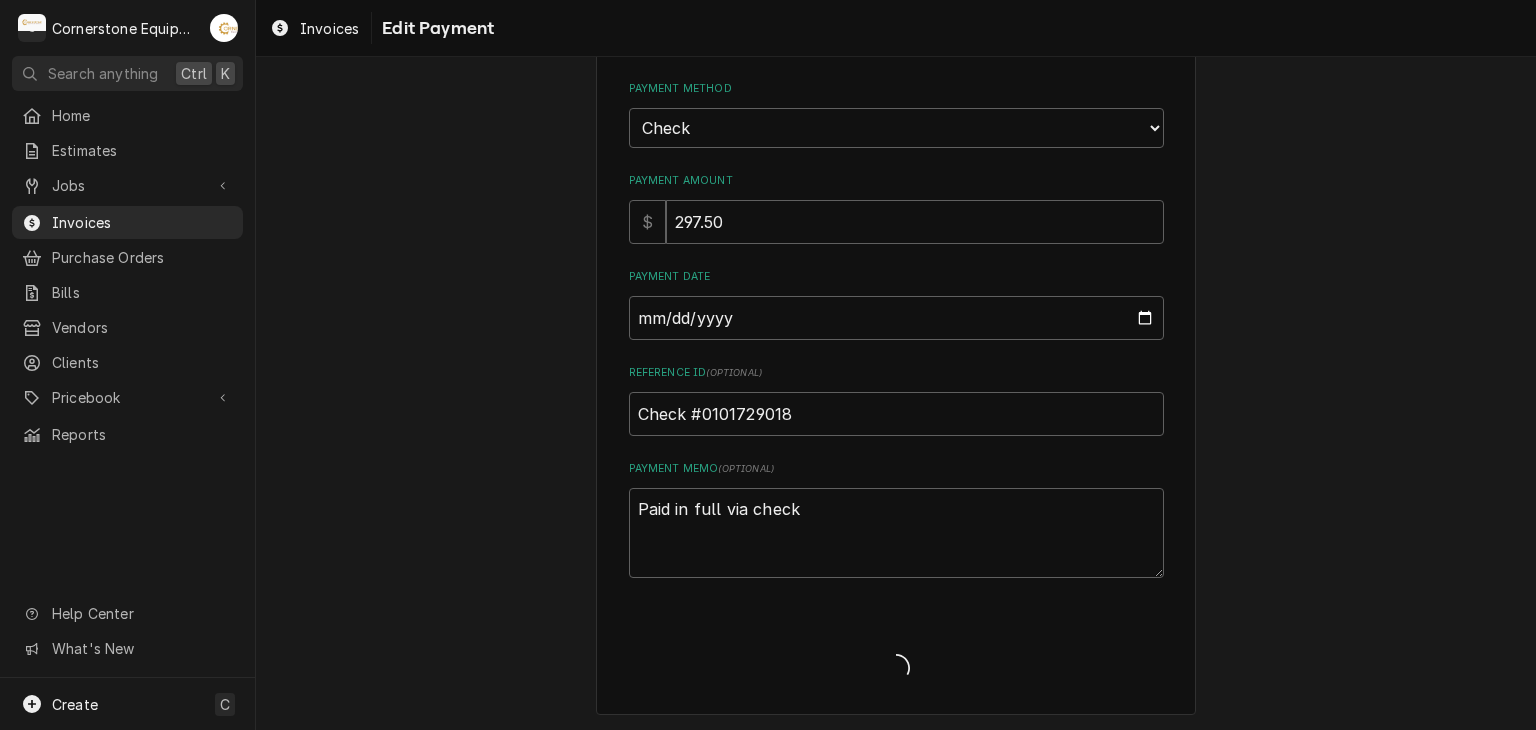 type on "x" 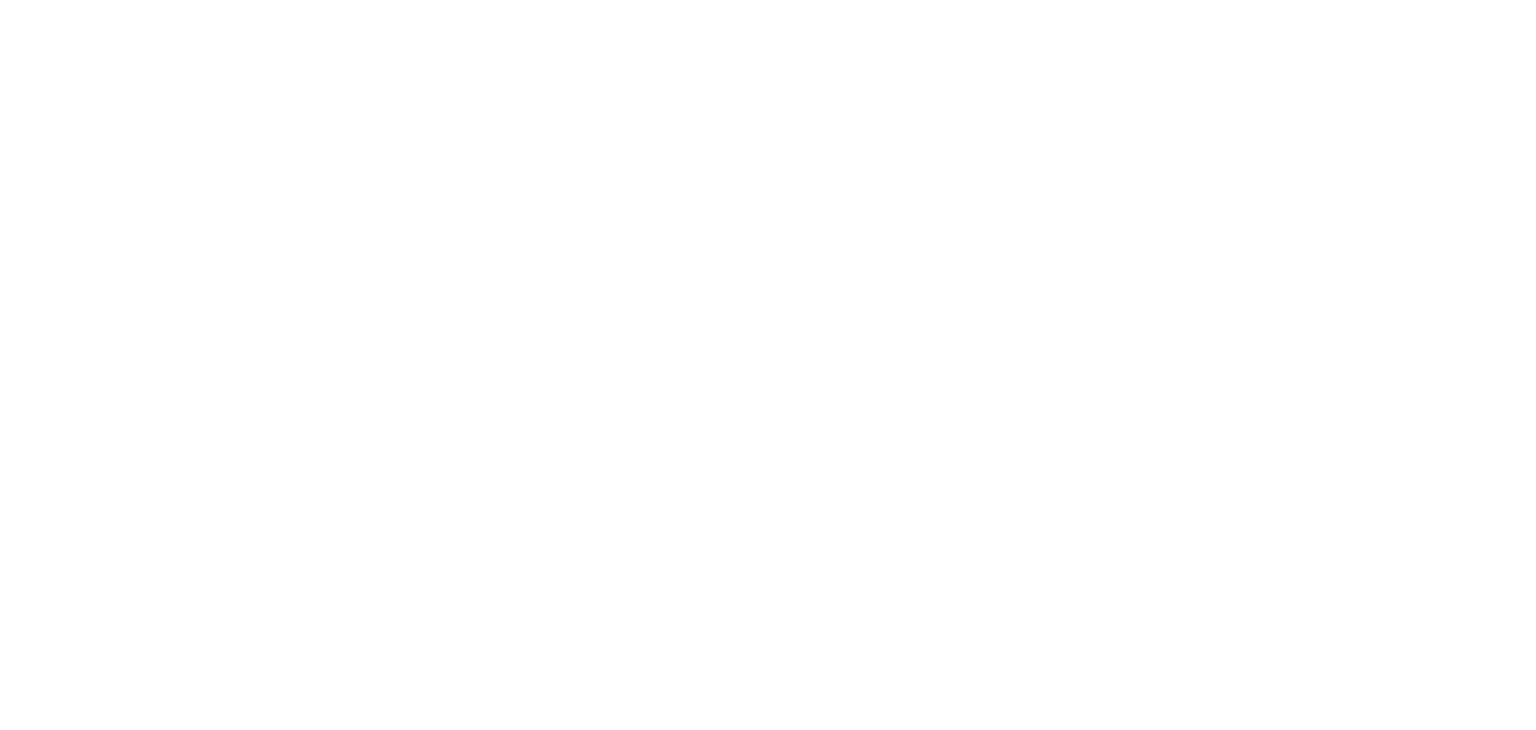 scroll, scrollTop: 0, scrollLeft: 0, axis: both 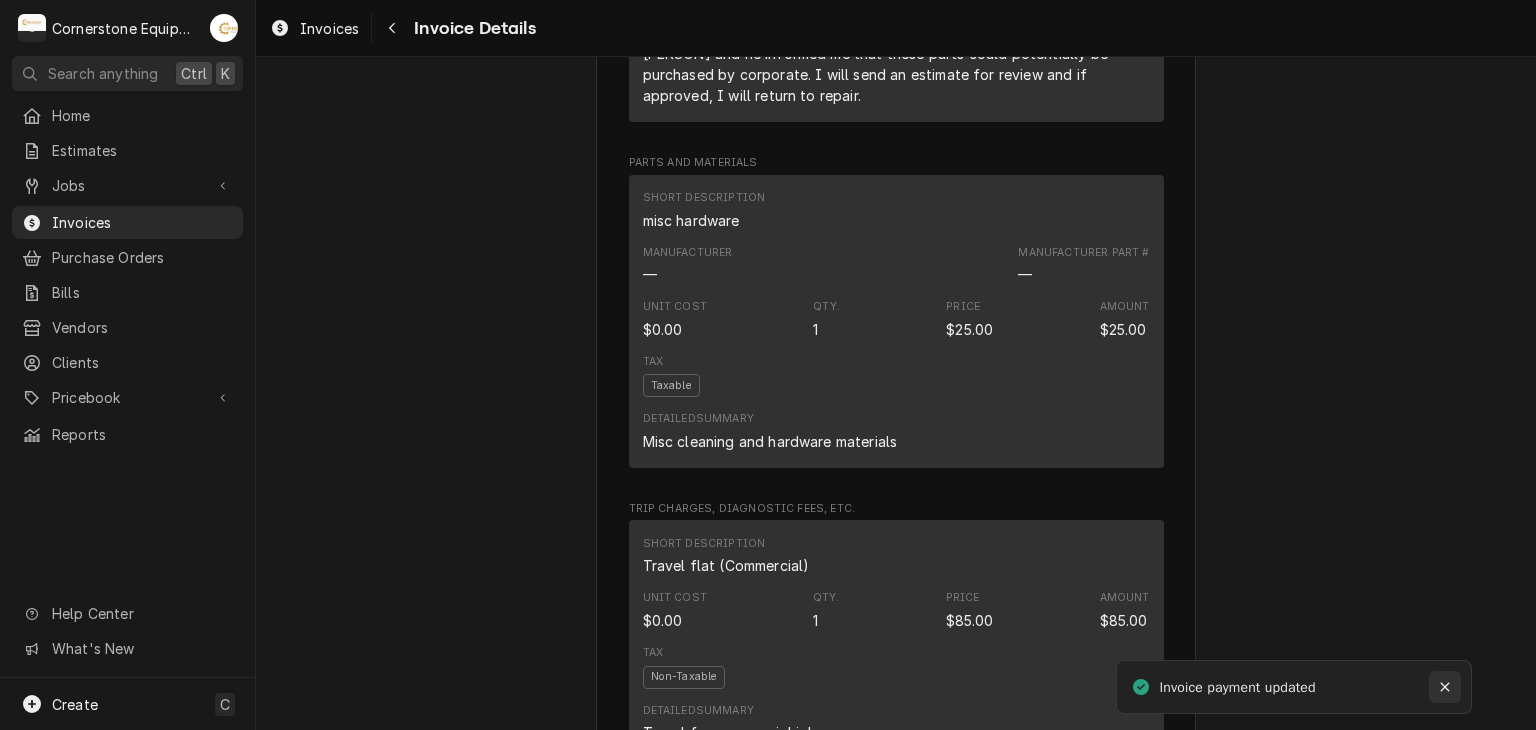 click 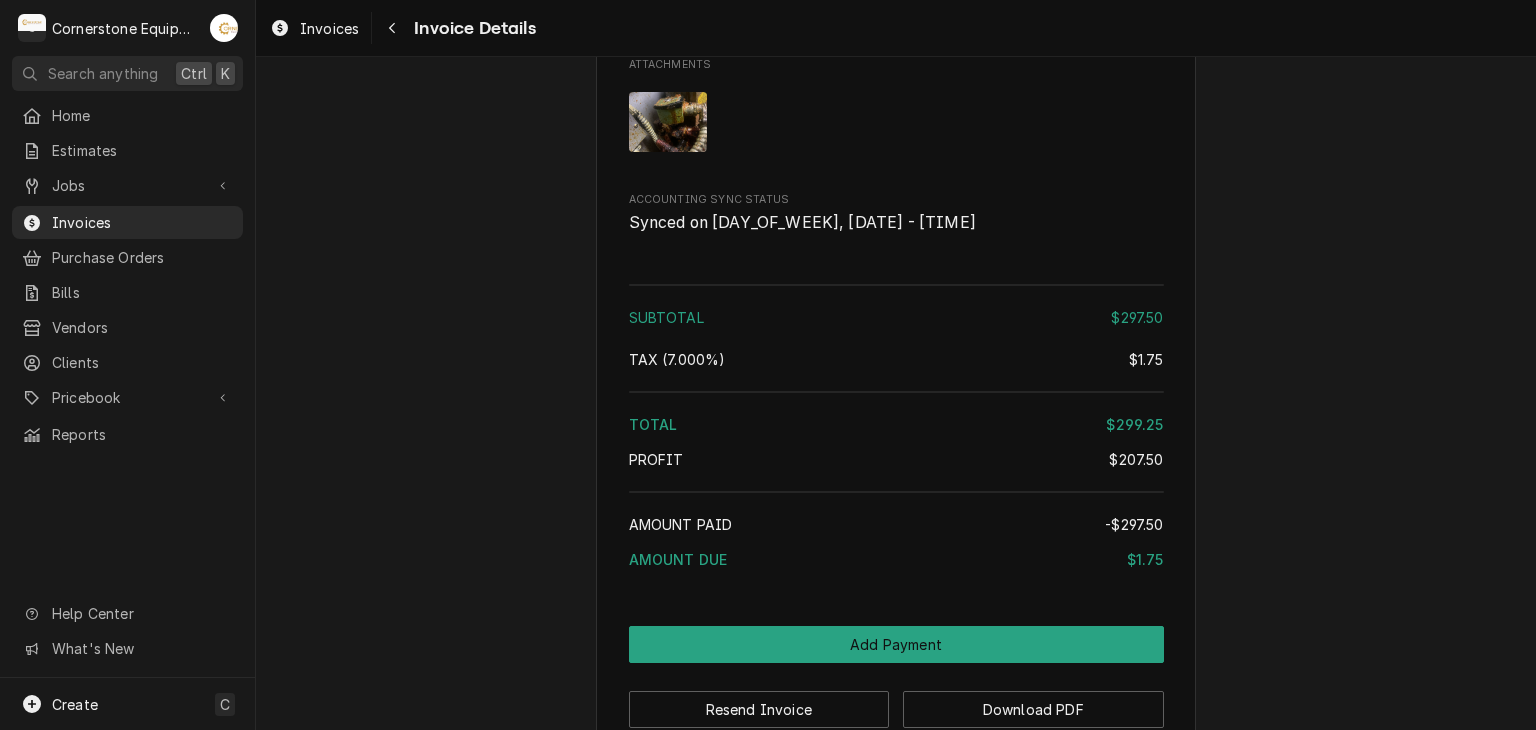 scroll, scrollTop: 2952, scrollLeft: 0, axis: vertical 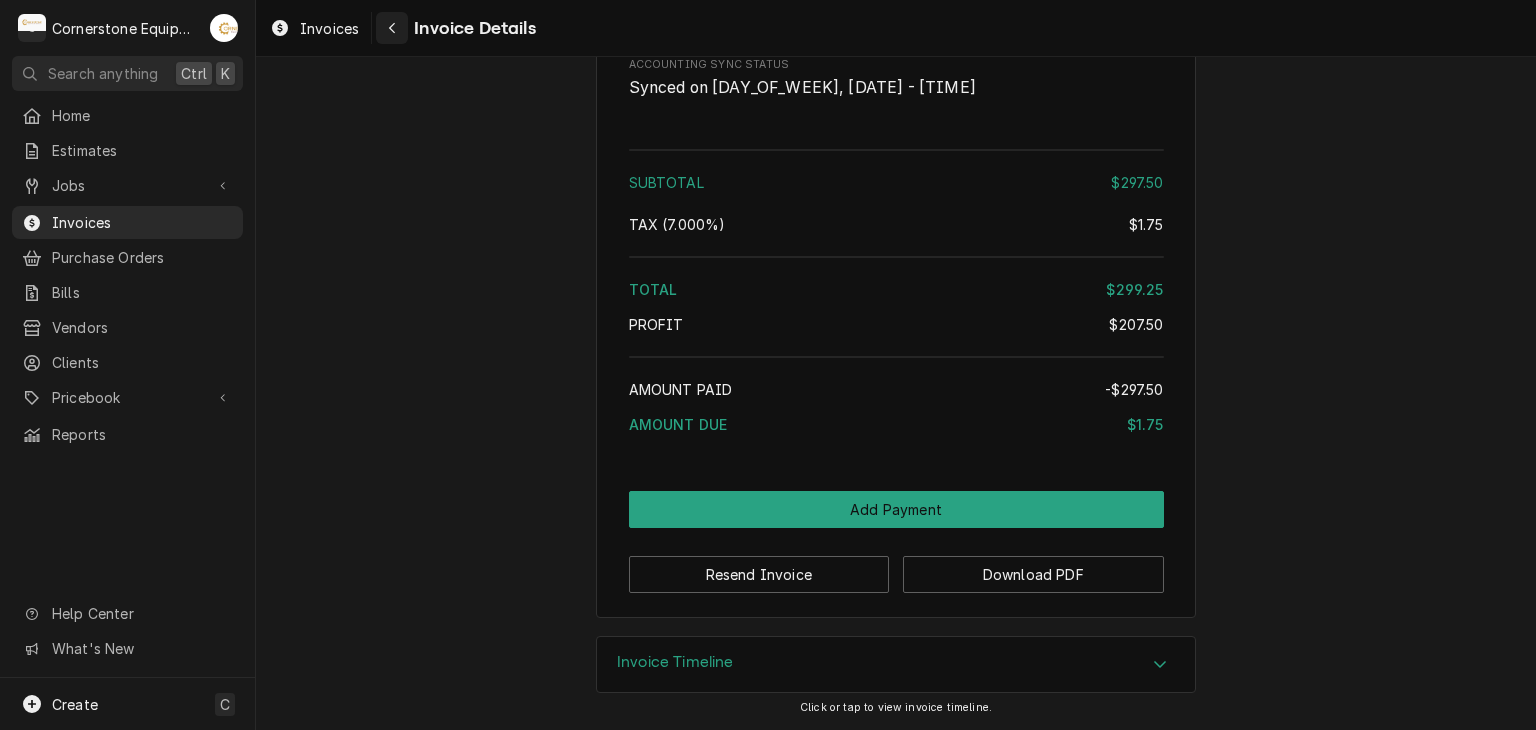 click 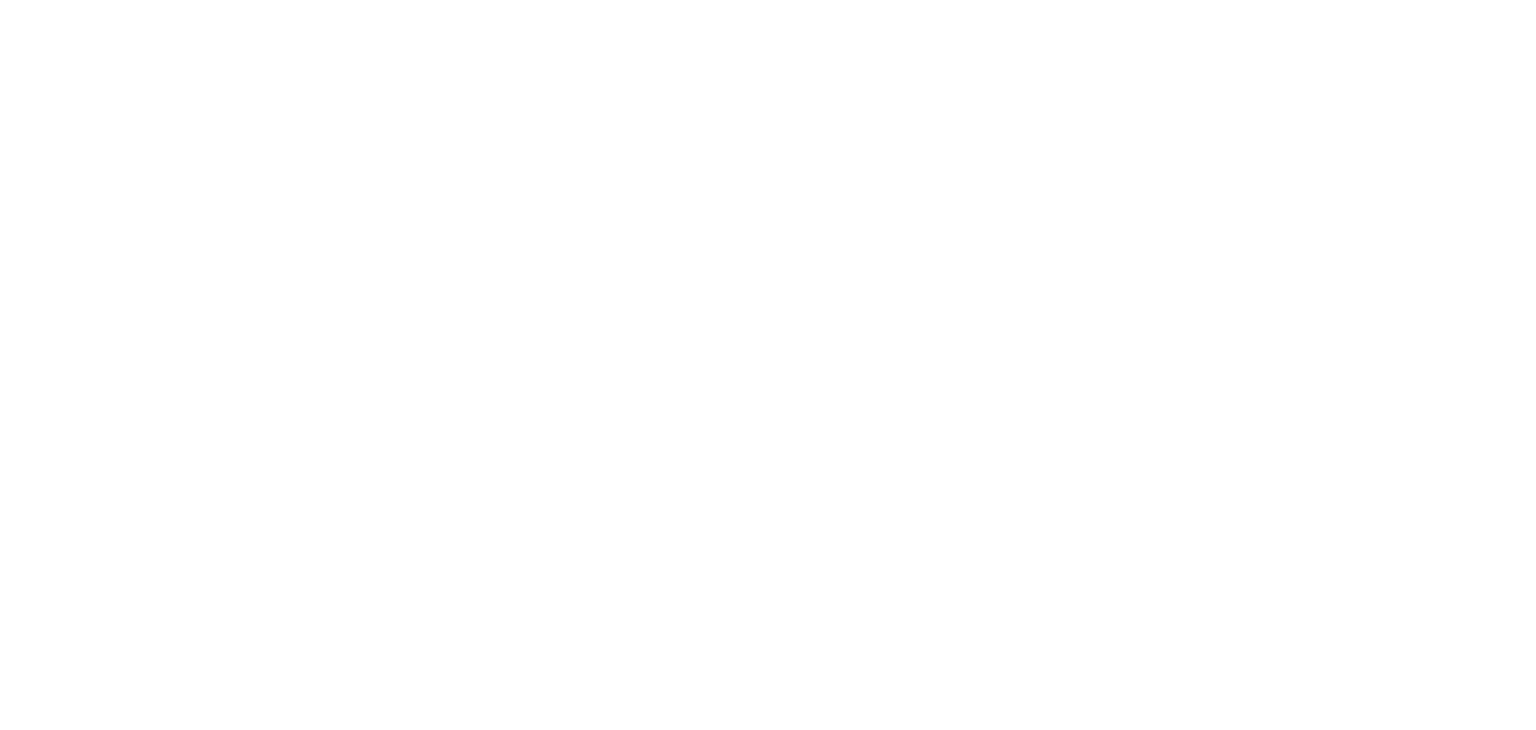 scroll, scrollTop: 0, scrollLeft: 0, axis: both 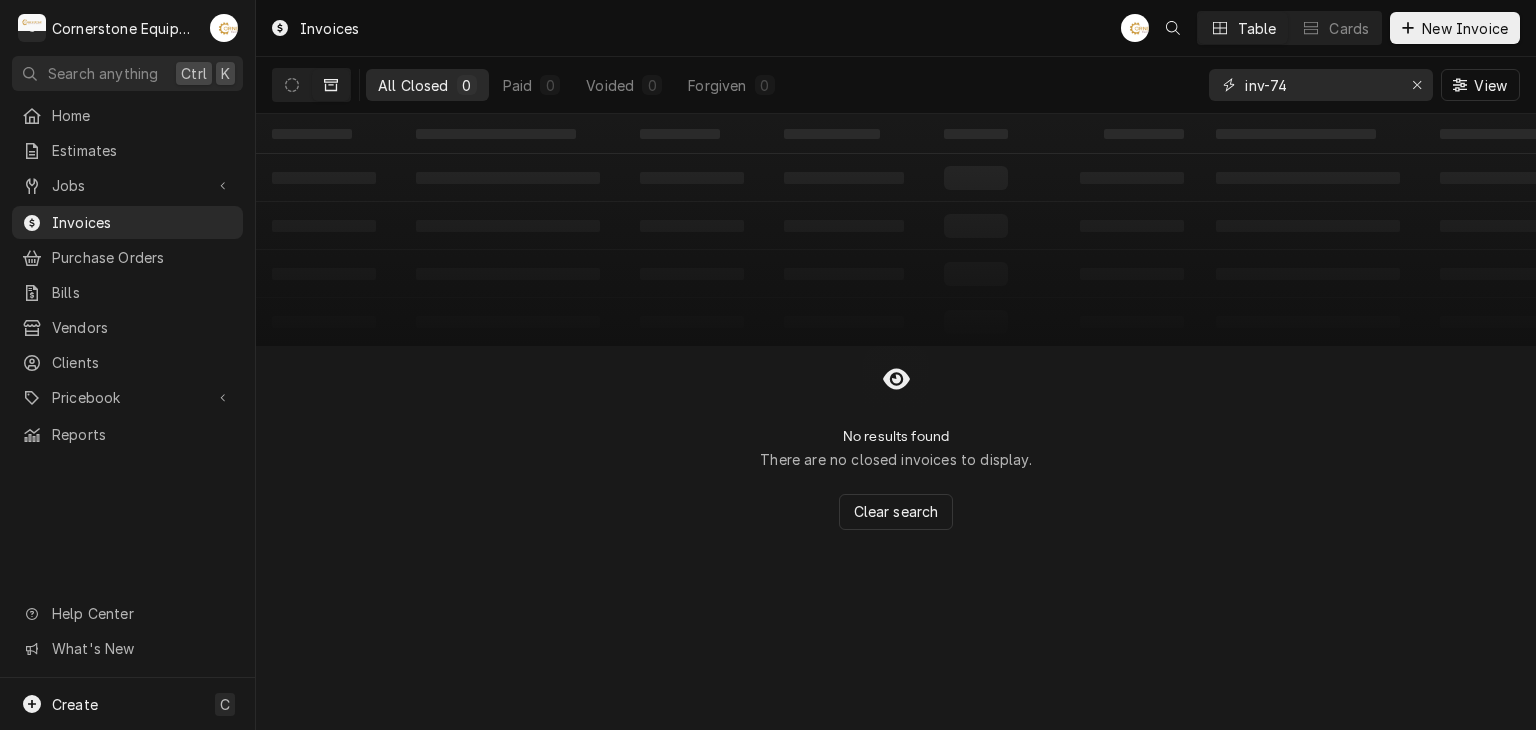 click on "inv-74" at bounding box center [1320, 85] 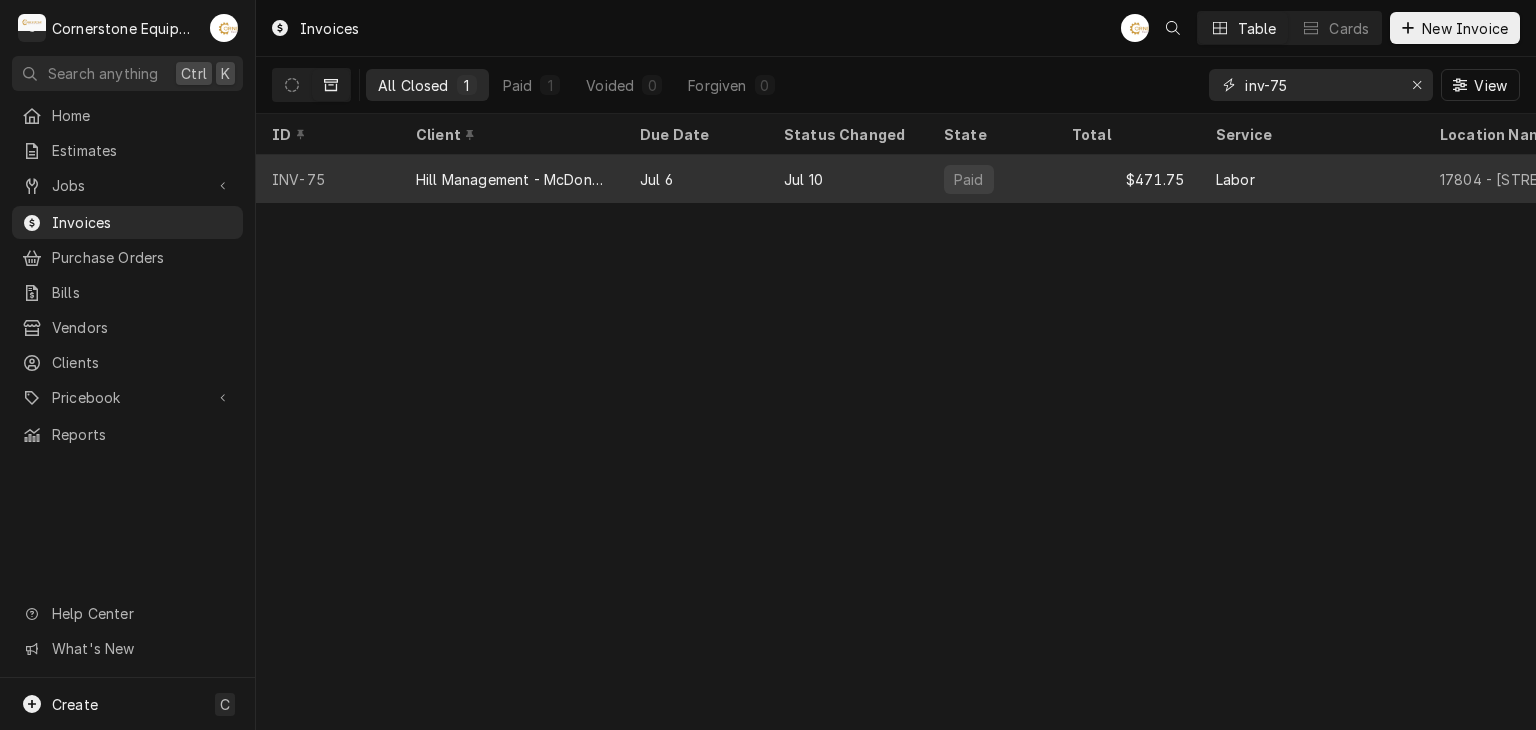 type on "inv-75" 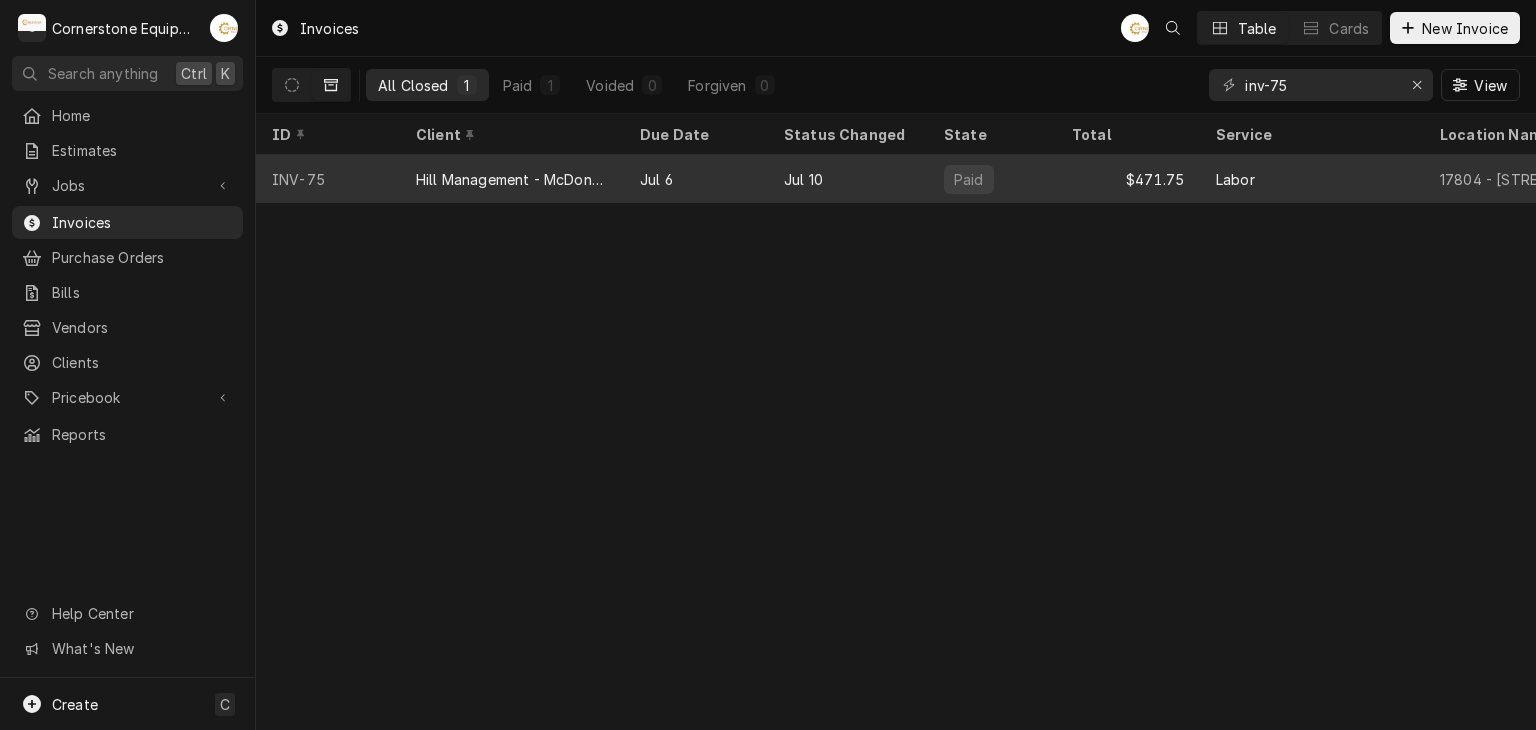 click on "Labor" at bounding box center [1312, 179] 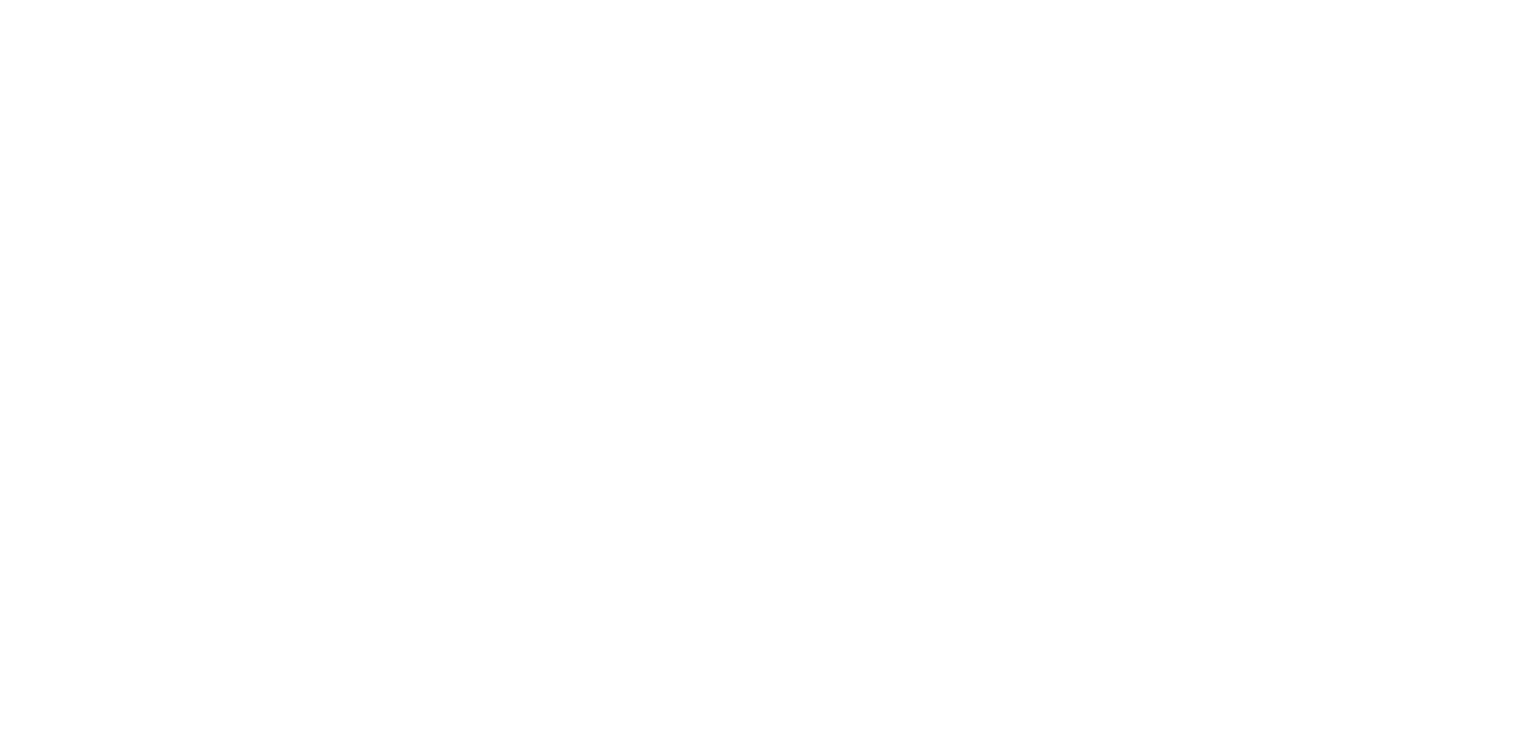 scroll, scrollTop: 0, scrollLeft: 0, axis: both 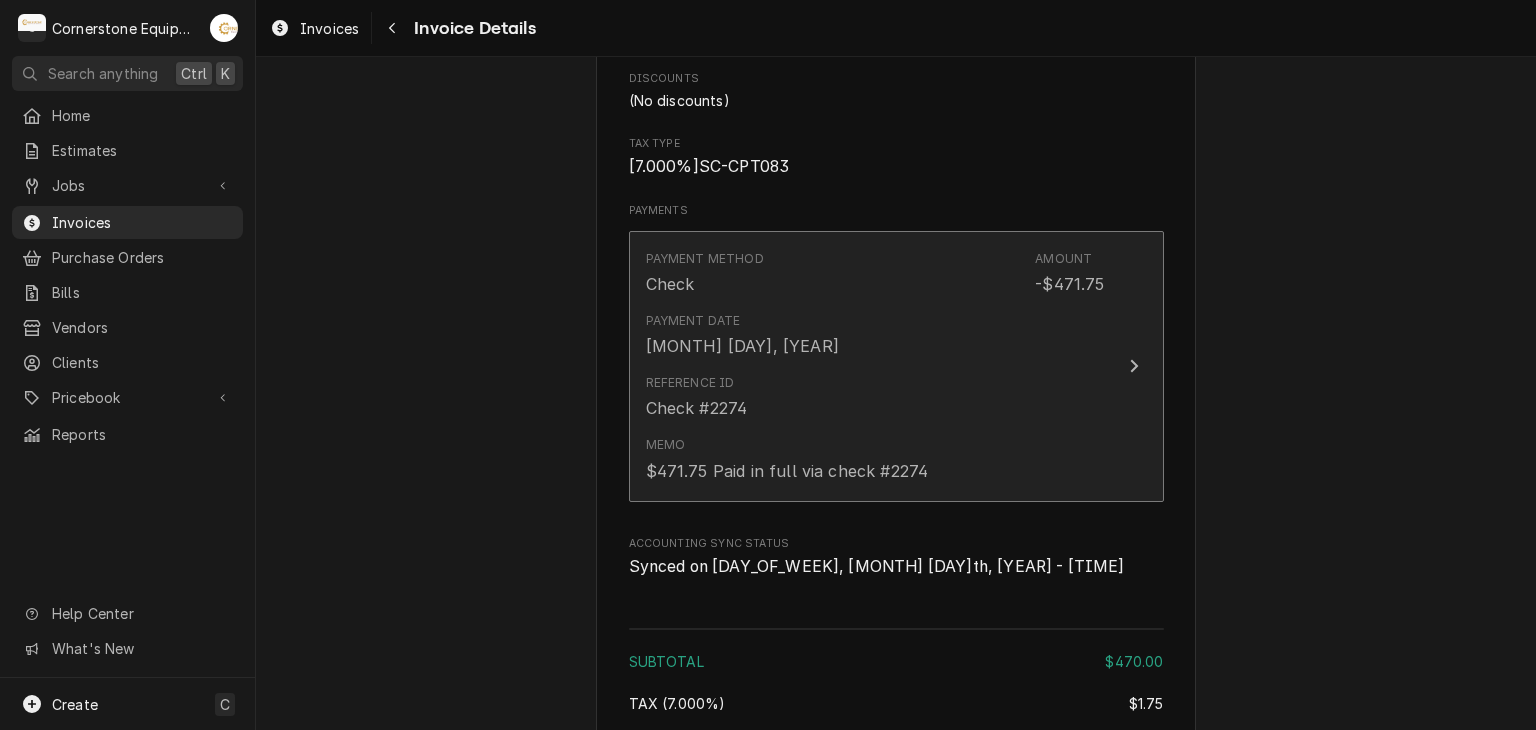 click on "Payment Date [MONTH] [DAY], [YEAR]" at bounding box center (875, 335) 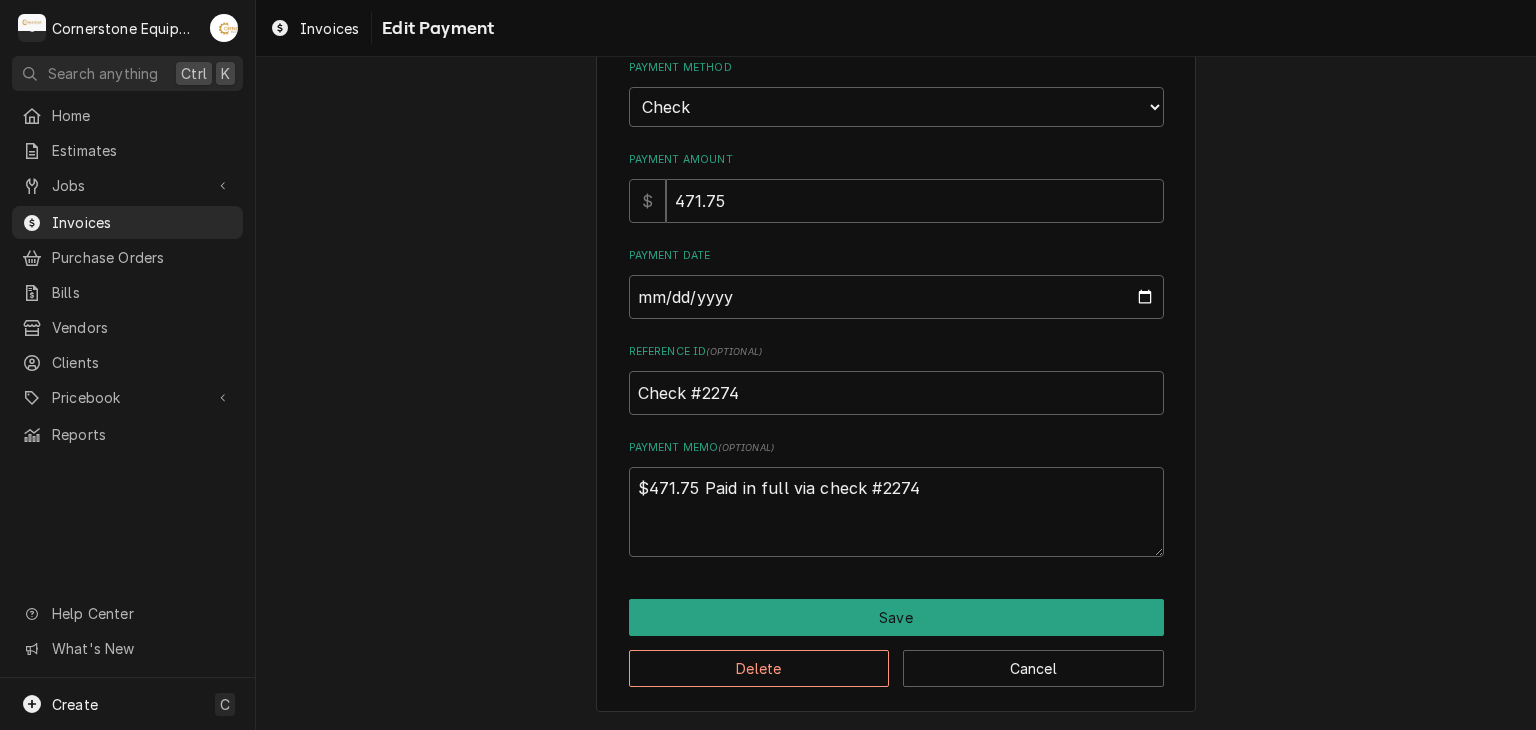 scroll, scrollTop: 0, scrollLeft: 0, axis: both 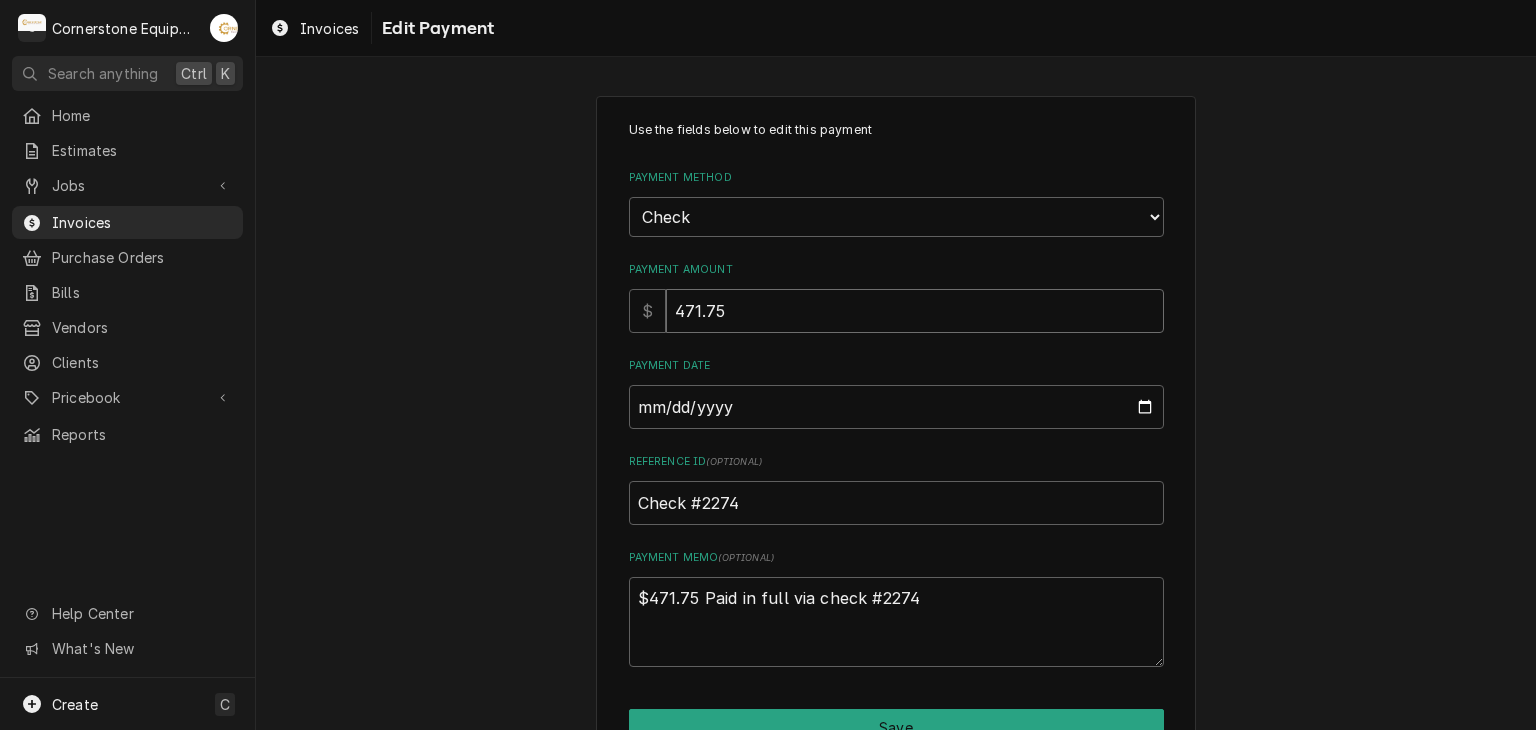 click on "471.75" at bounding box center (915, 311) 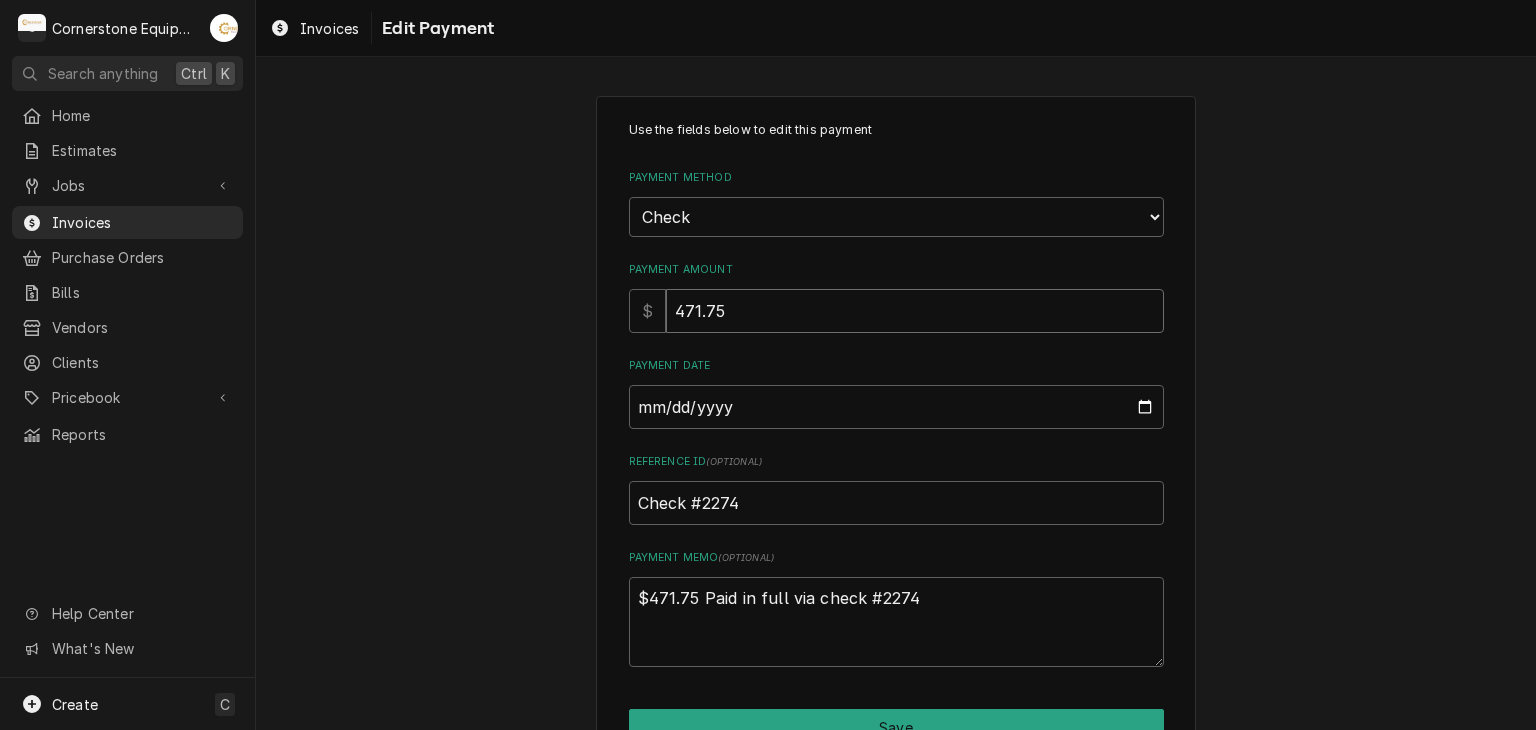 type on "x" 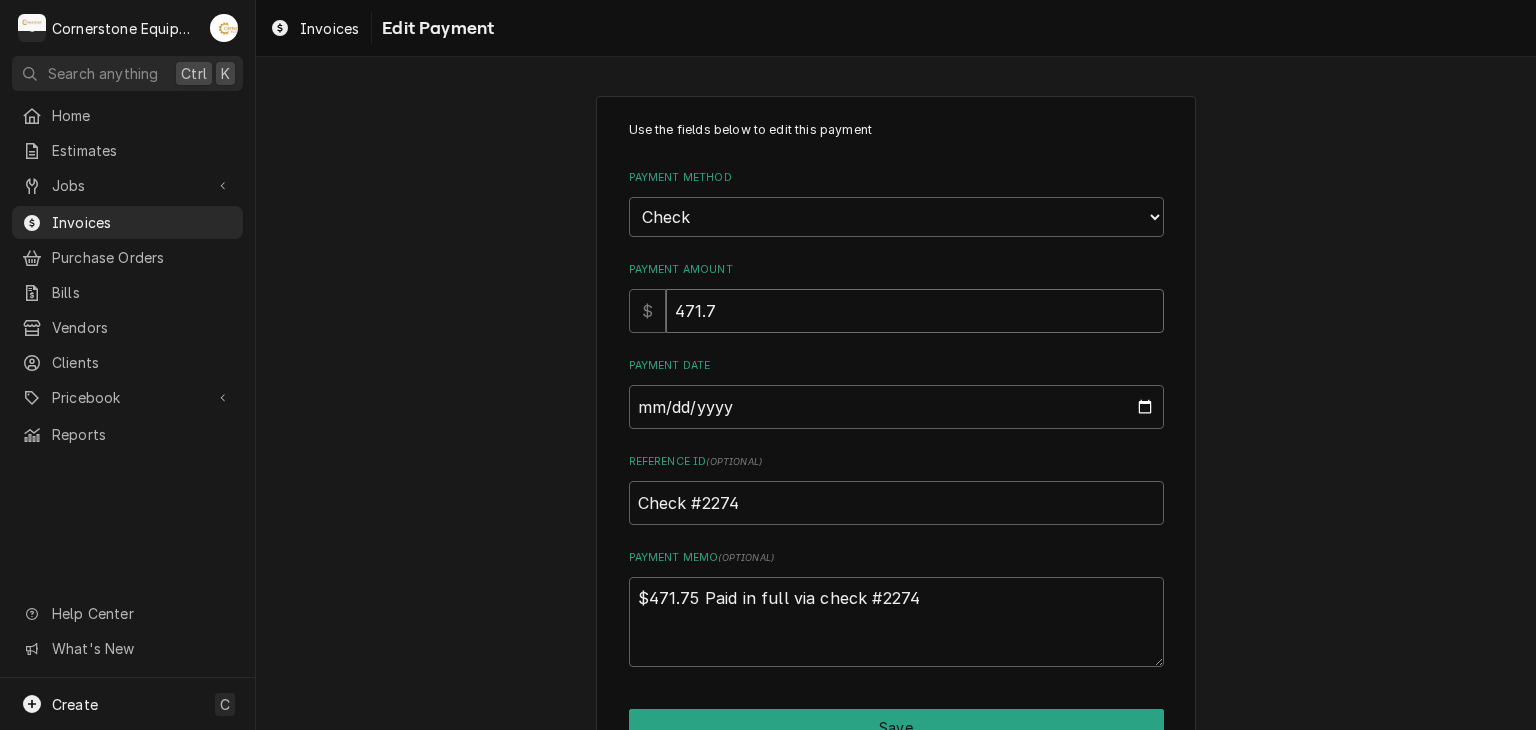 type on "x" 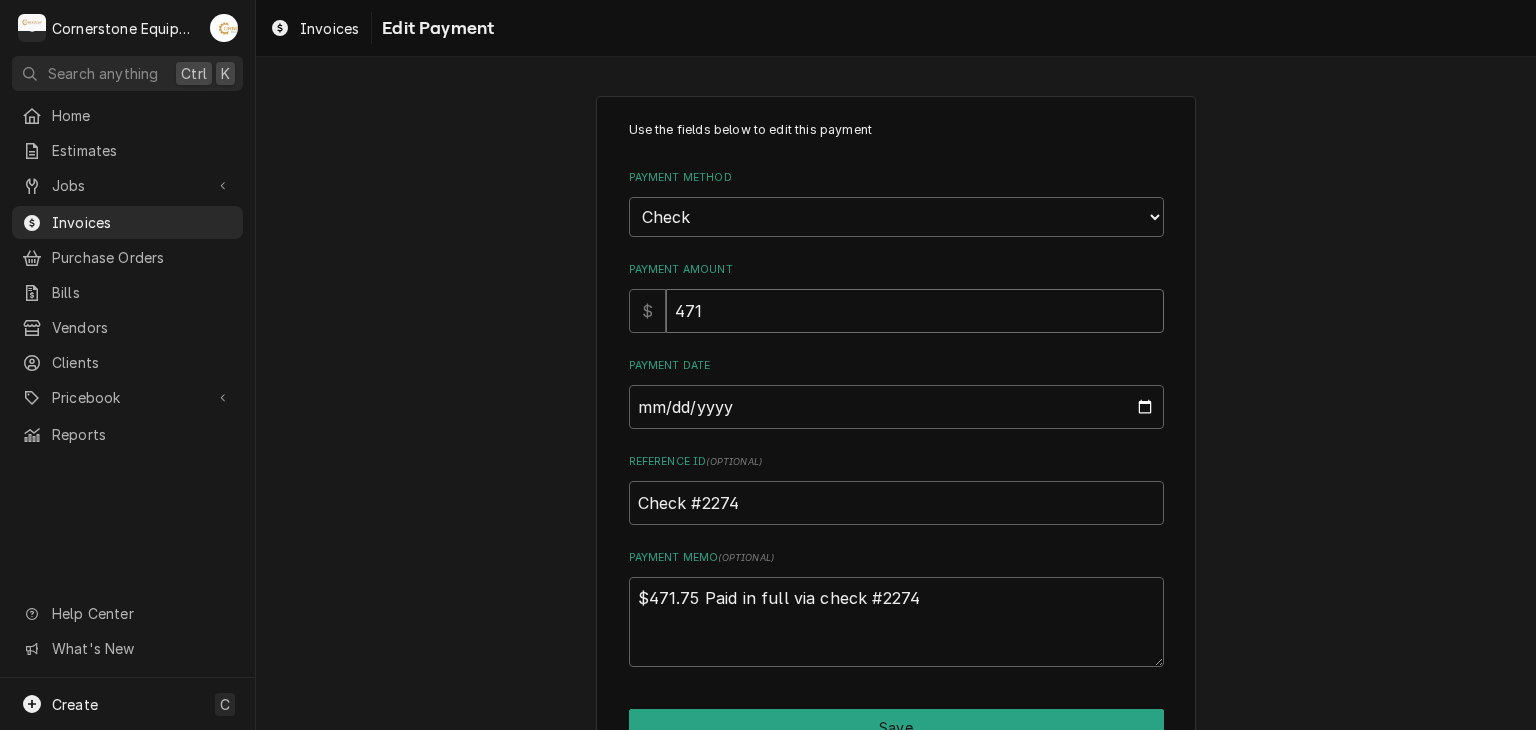 type on "x" 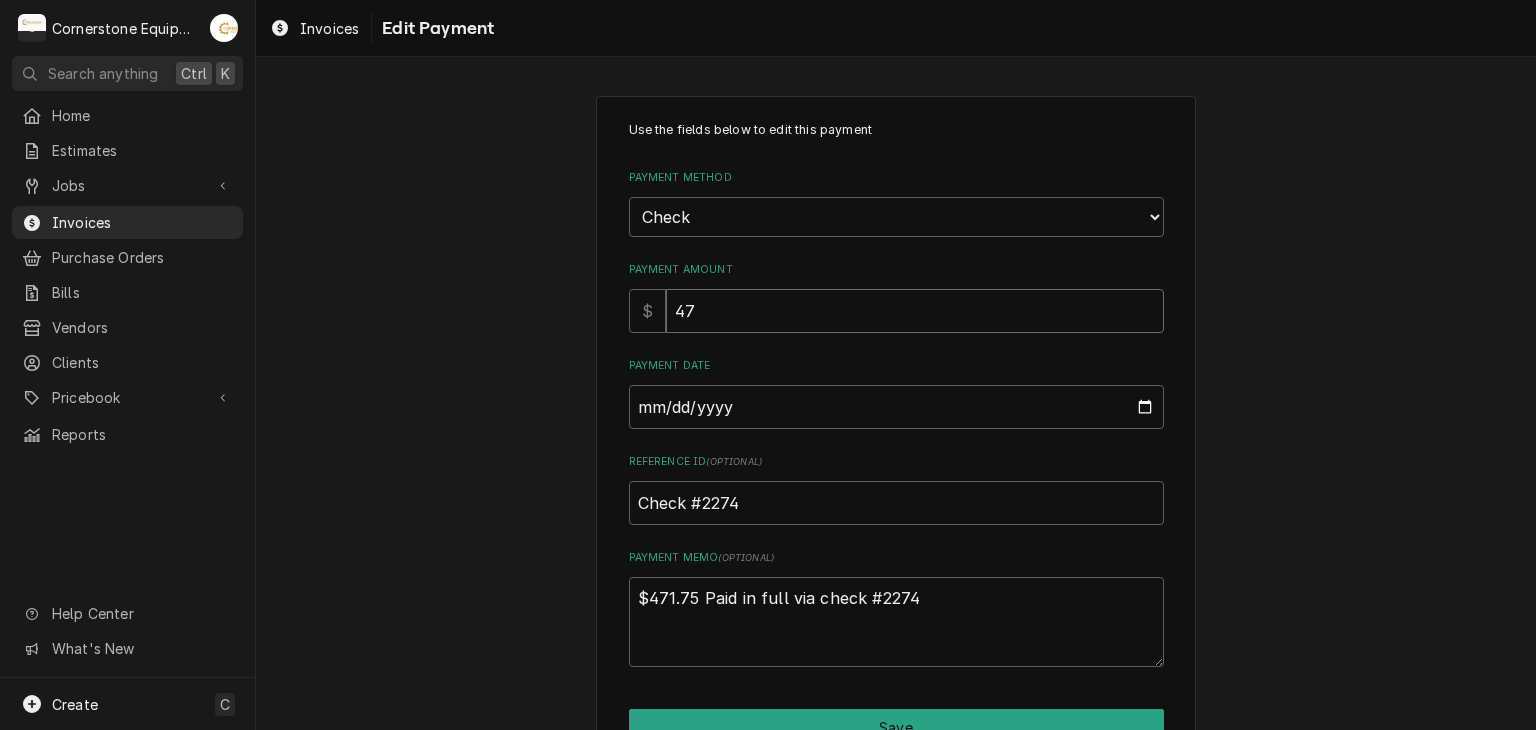 type on "x" 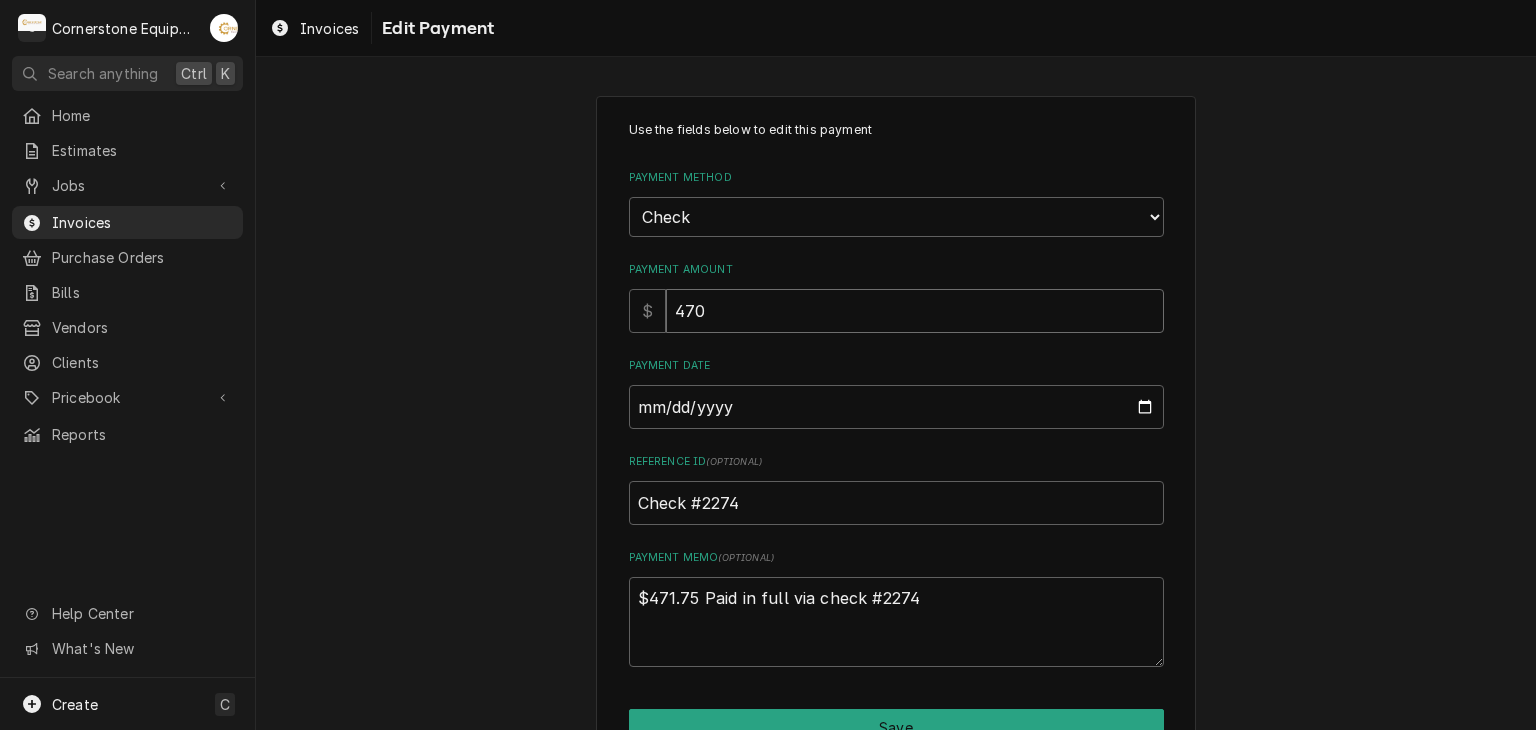type on "470" 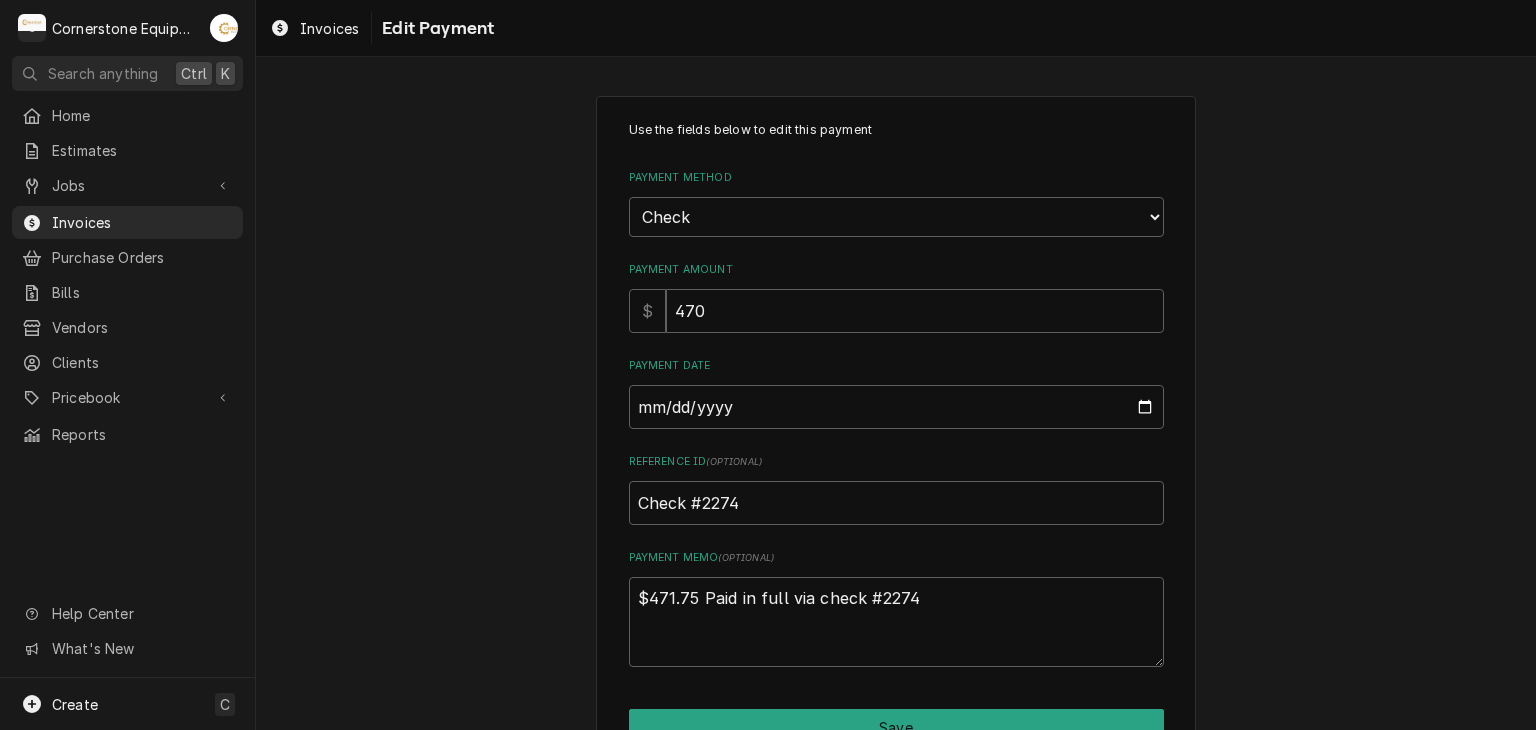 click on "Use the fields below to edit this payment Payment Method Choose a Payment Method... Cash Check Credit/Debit Card ACH/eCheck Other Payment Amount $ 470 Payment Date [YEAR]-[MONTH]-[DAY] Reference ID  ( optional ) Check #2274 Payment Memo  ( optional ) $471.75 Paid in full via check #2274 Save Delete Cancel" at bounding box center [896, 459] 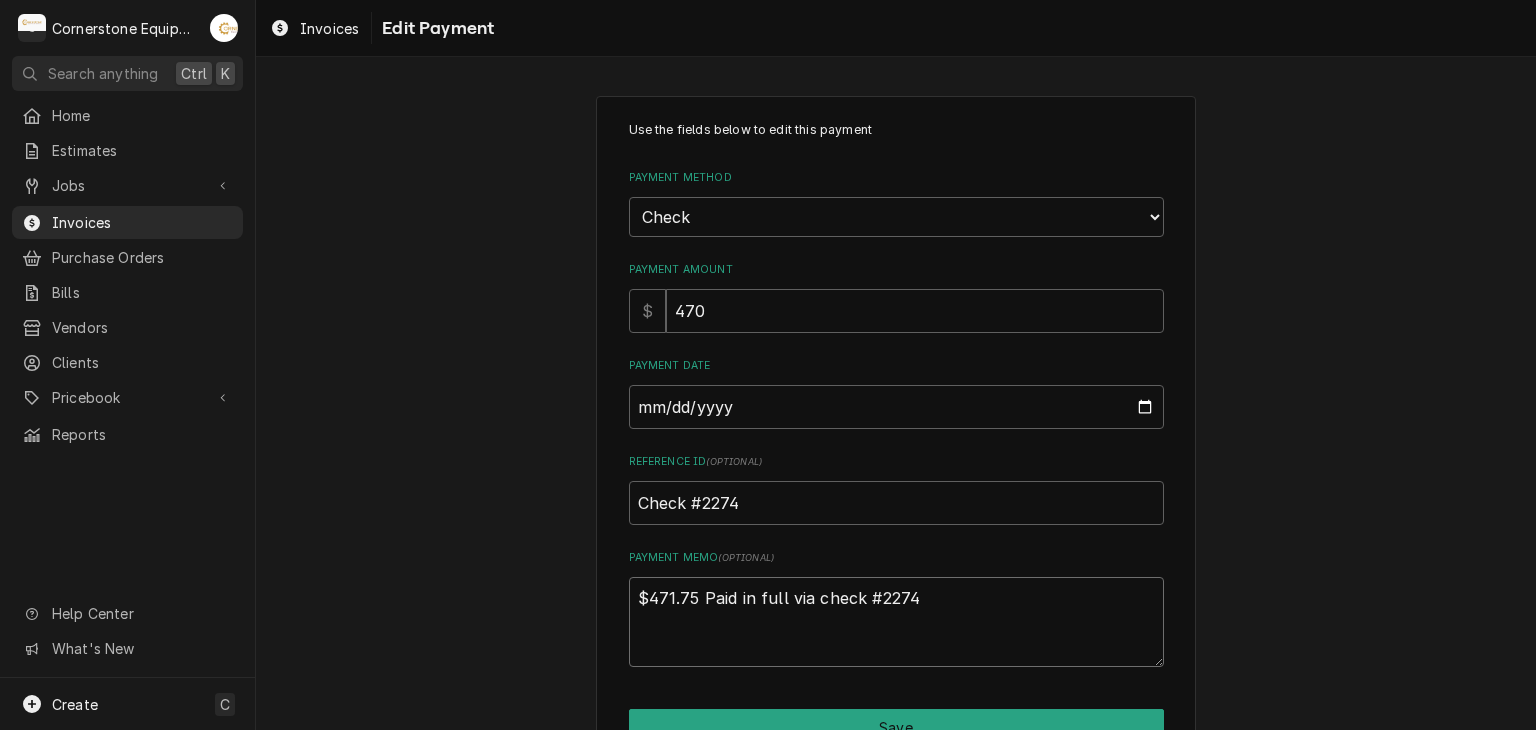 click on "$471.75 Paid in full via check #2274" at bounding box center [896, 622] 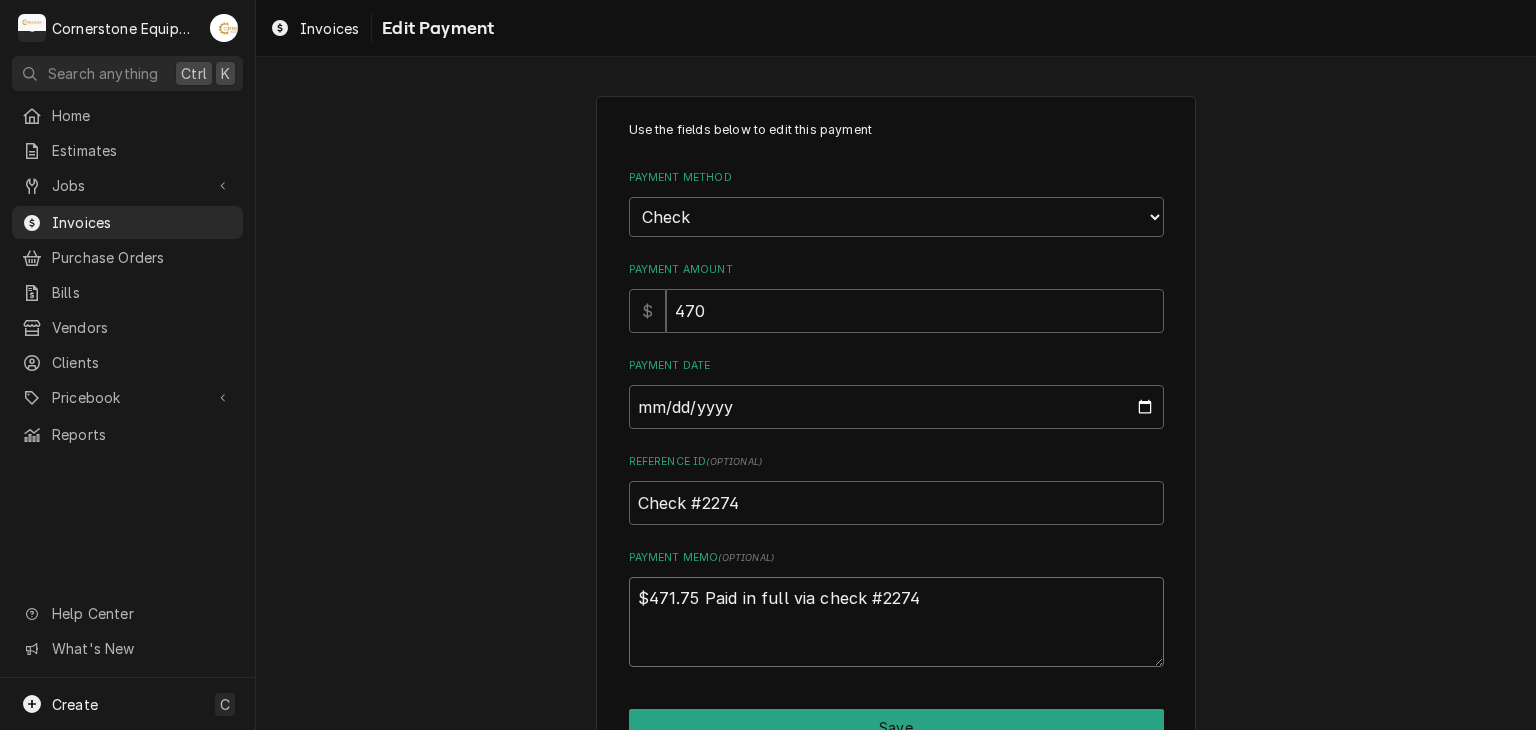 click on "$471.75 Paid in full via check #2274" at bounding box center (896, 622) 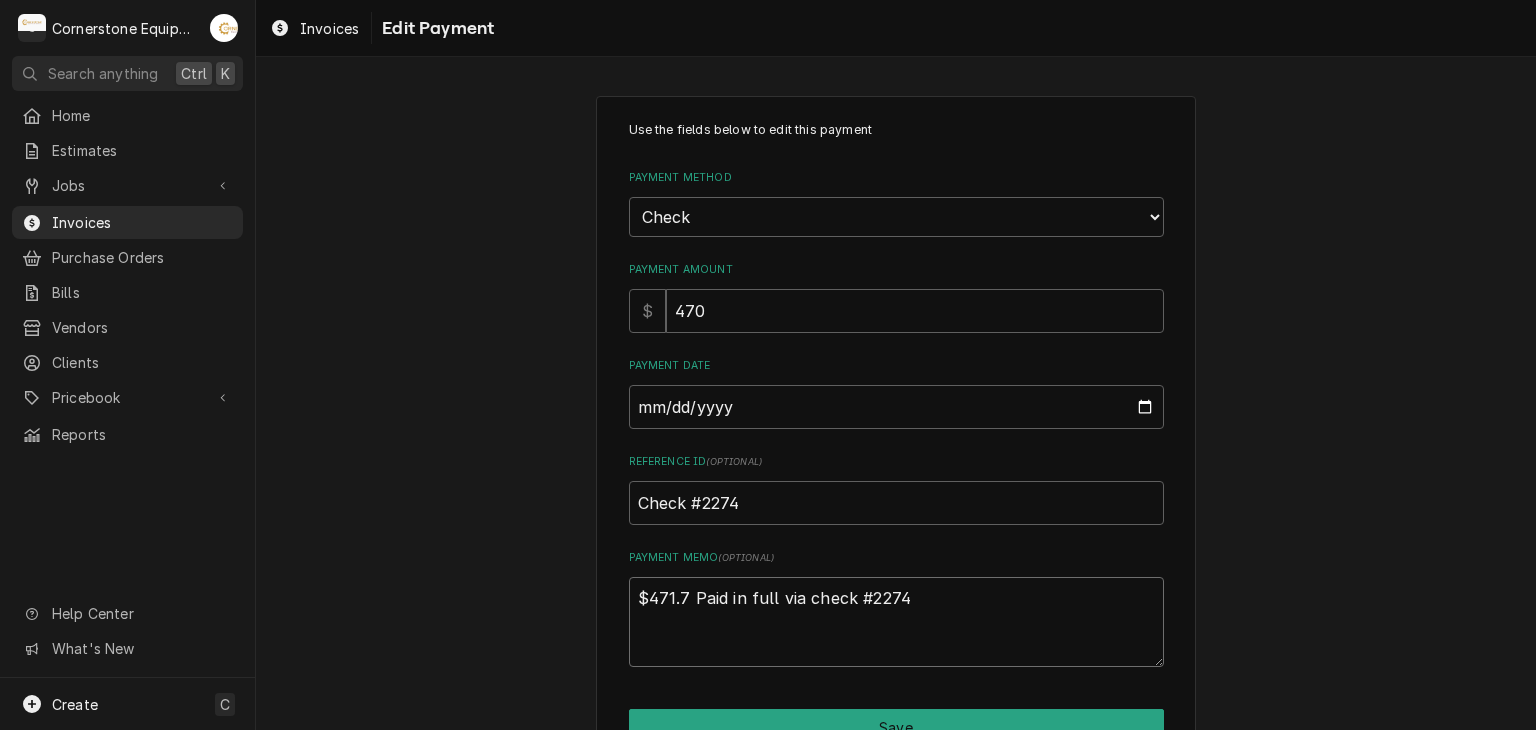 type on "x" 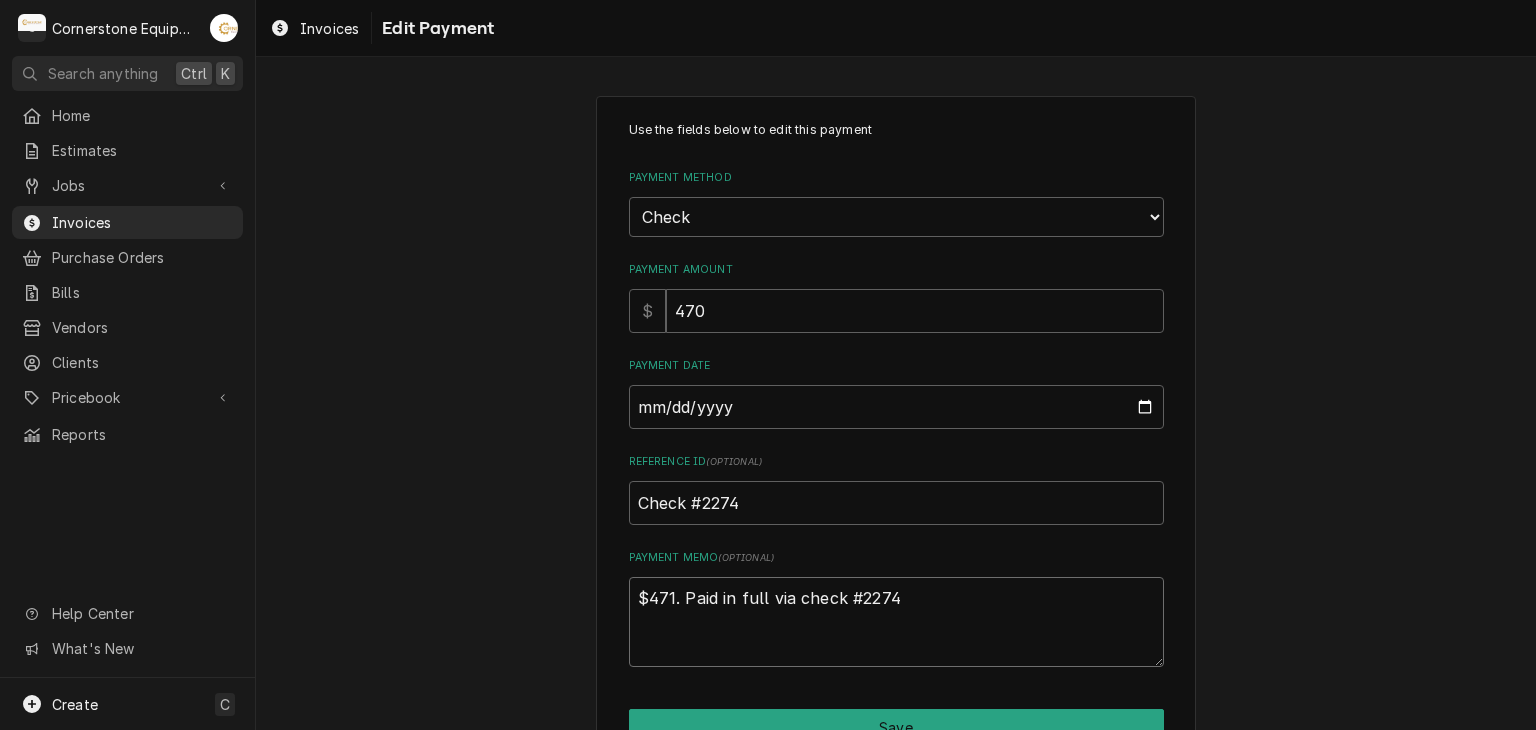 type on "x" 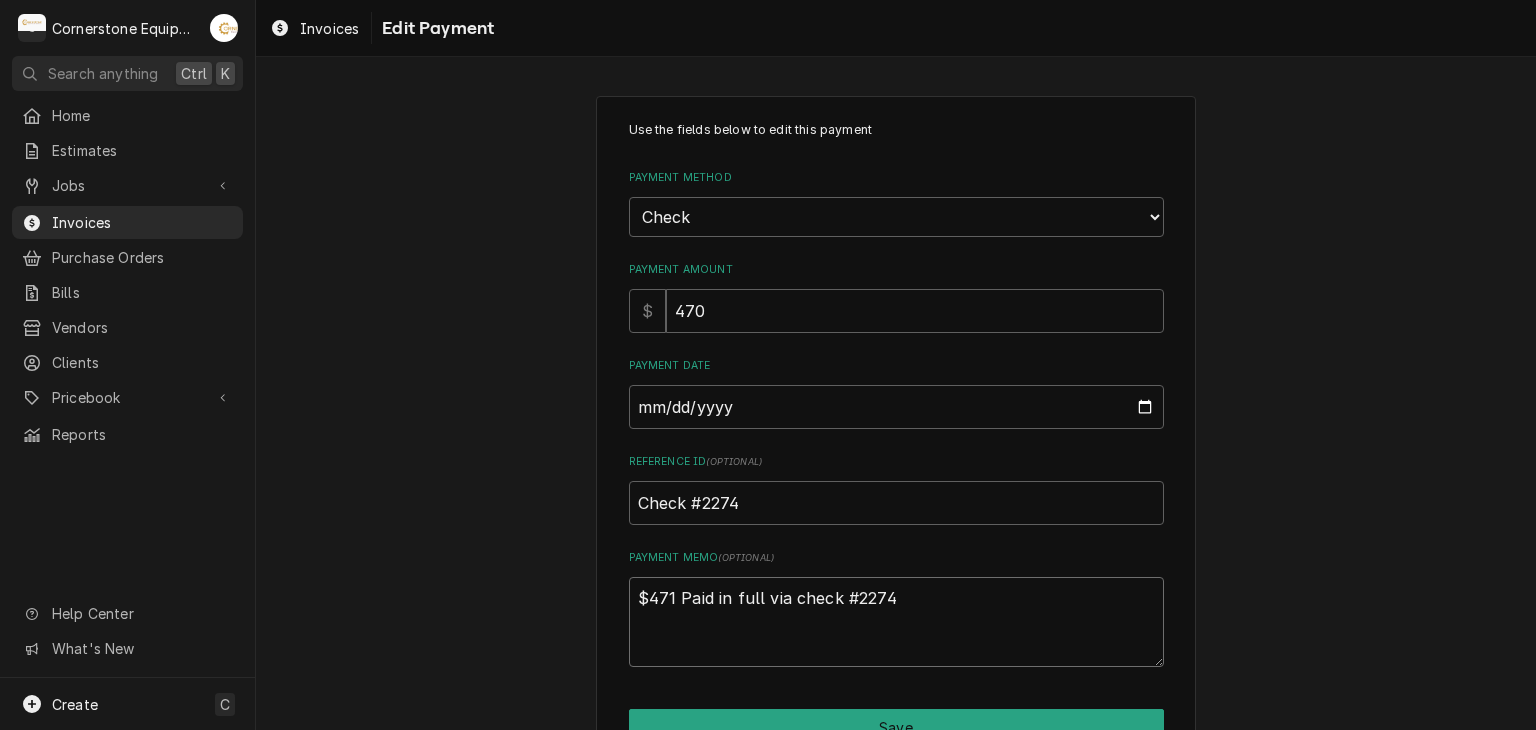 type on "x" 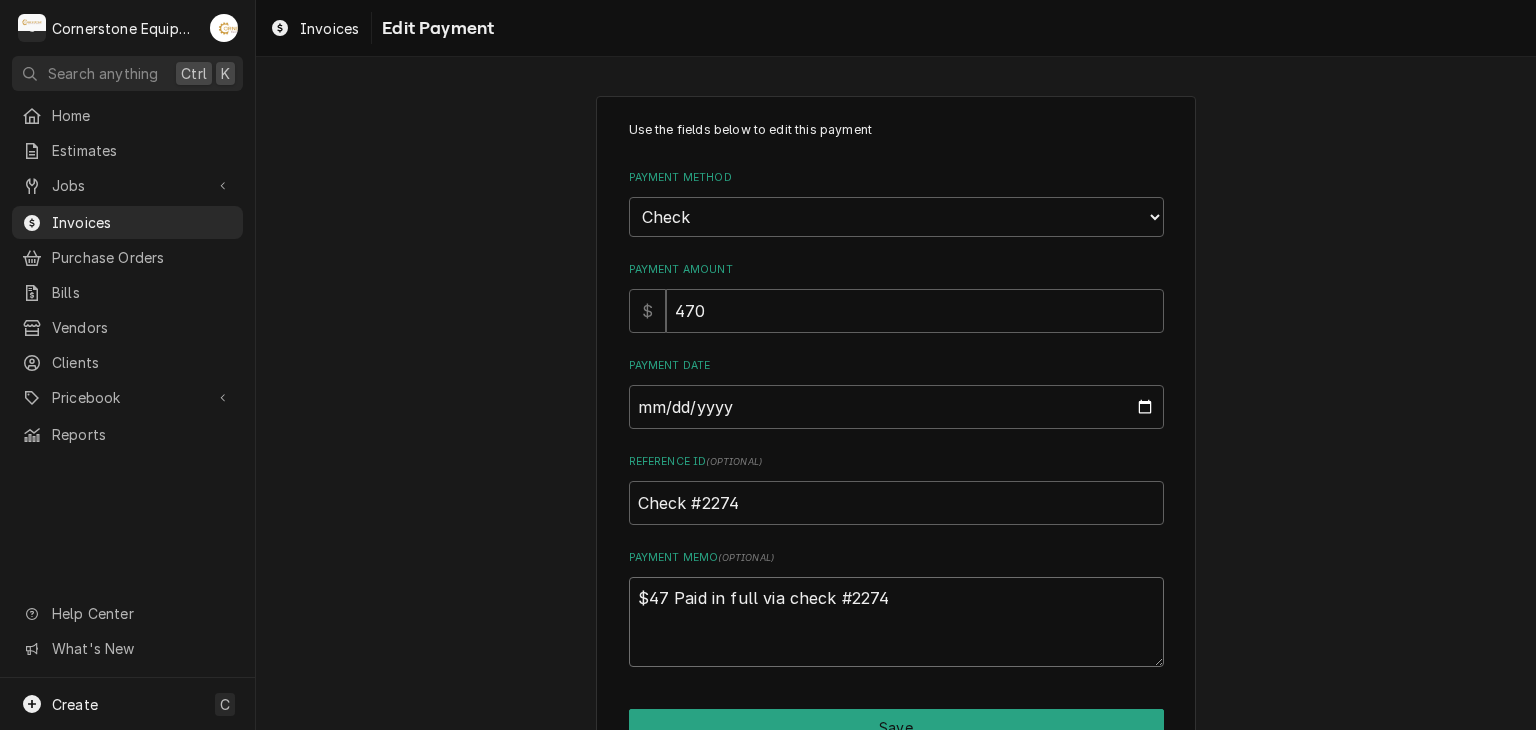 type on "x" 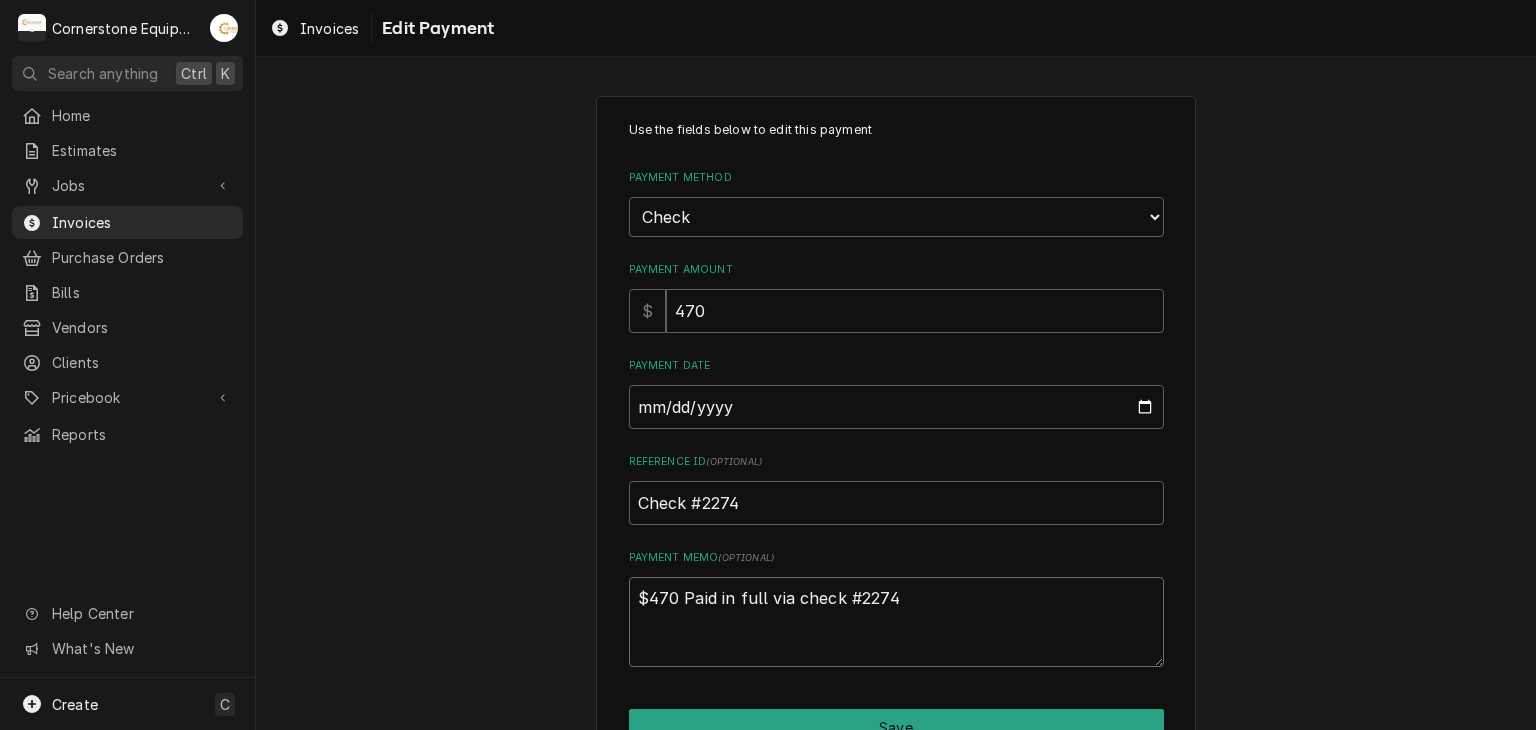 type on "x" 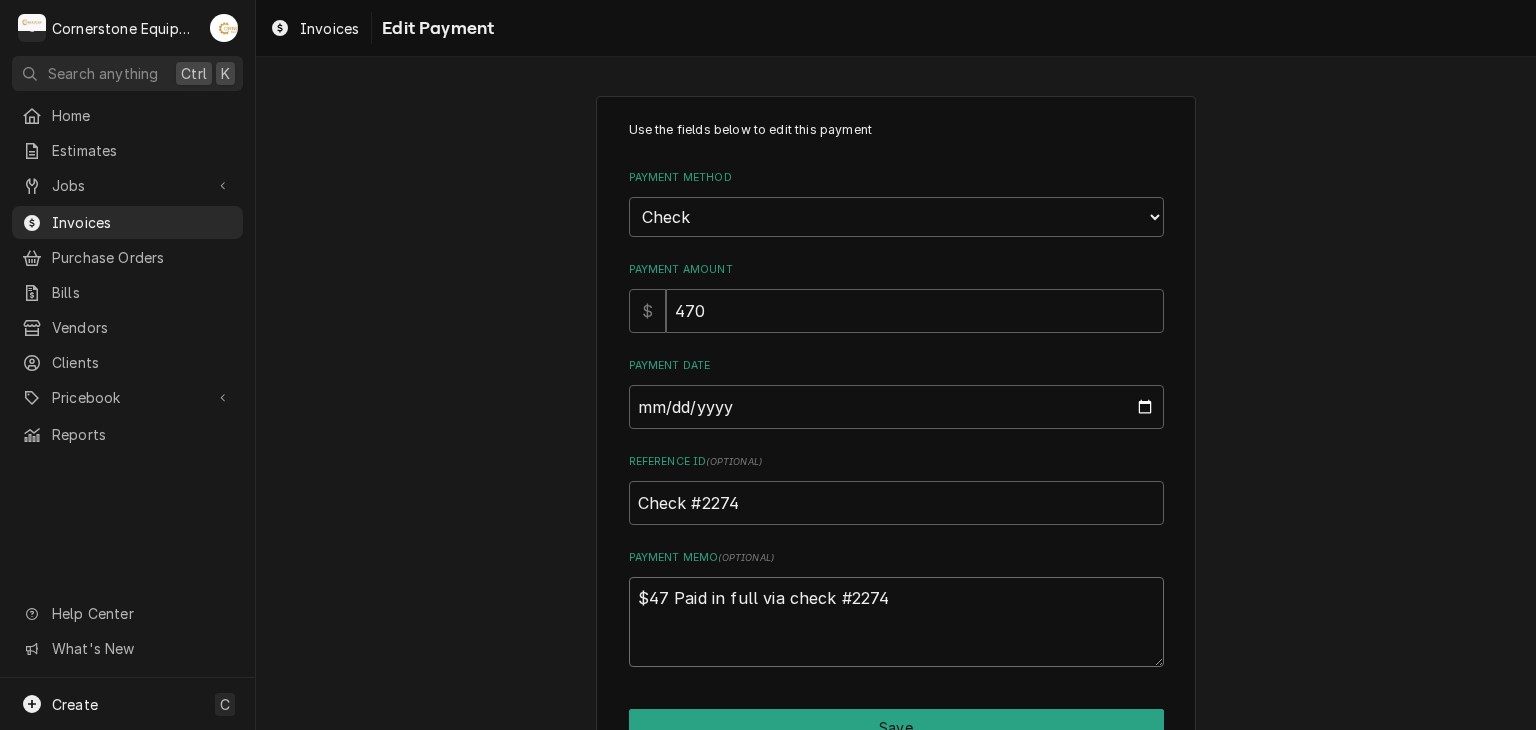 type on "x" 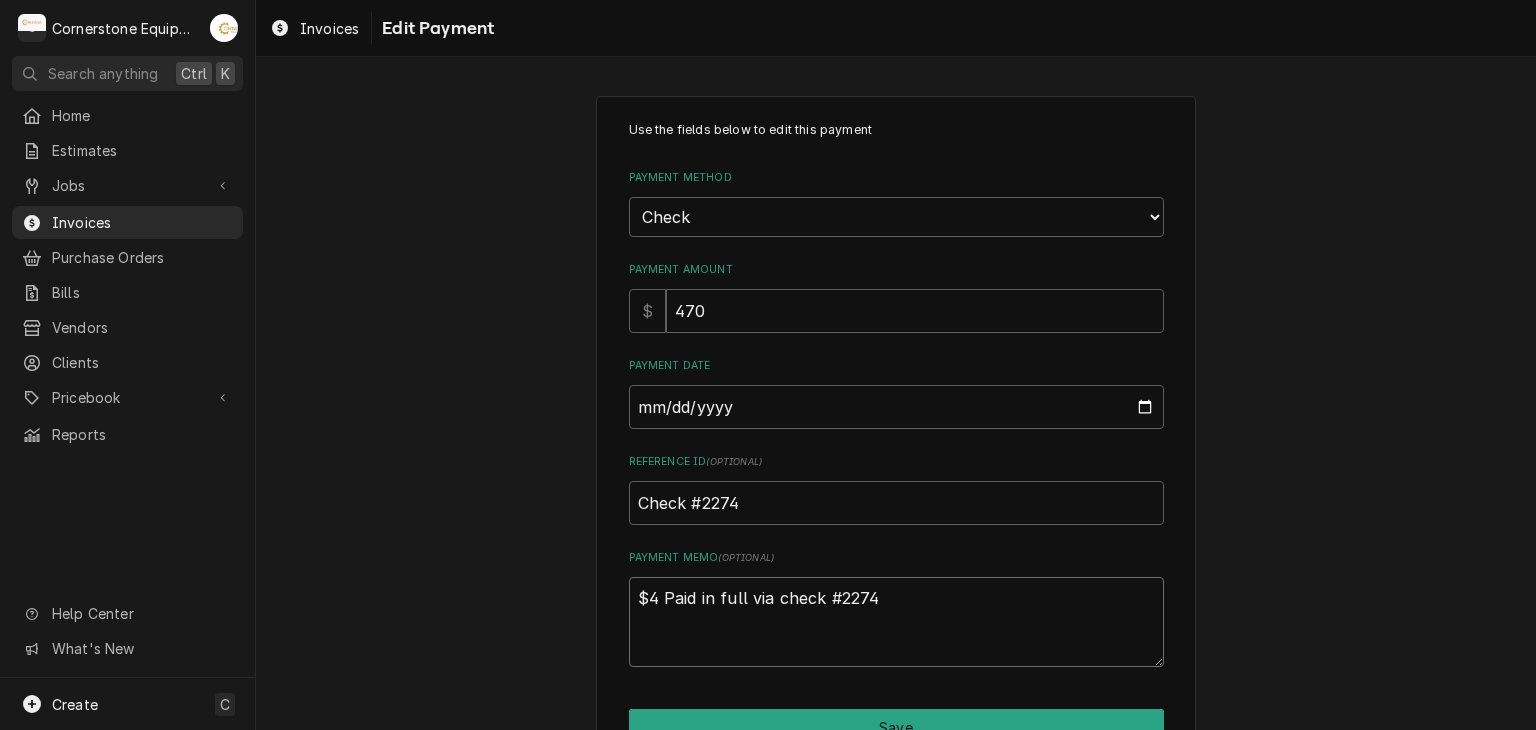 type on "x" 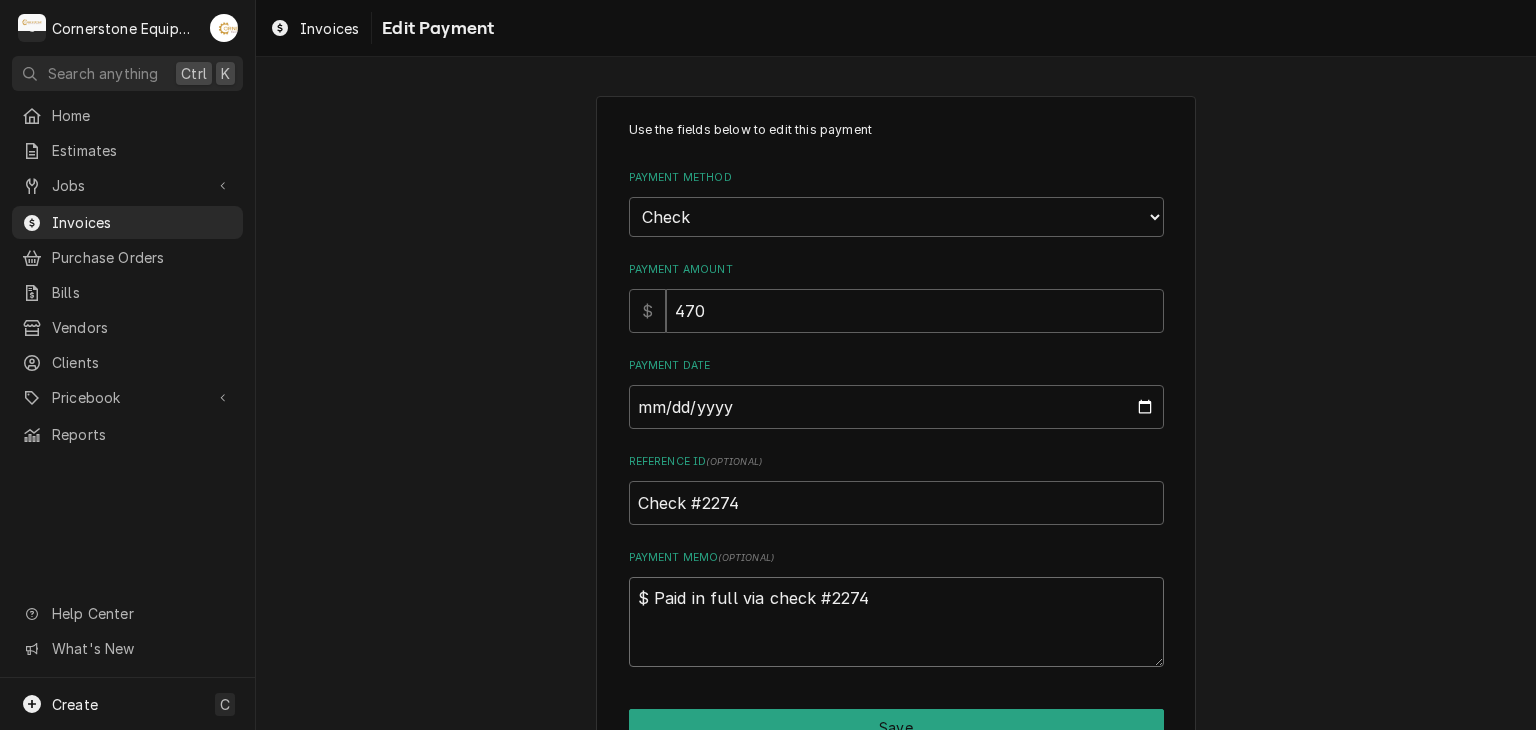 type on "x" 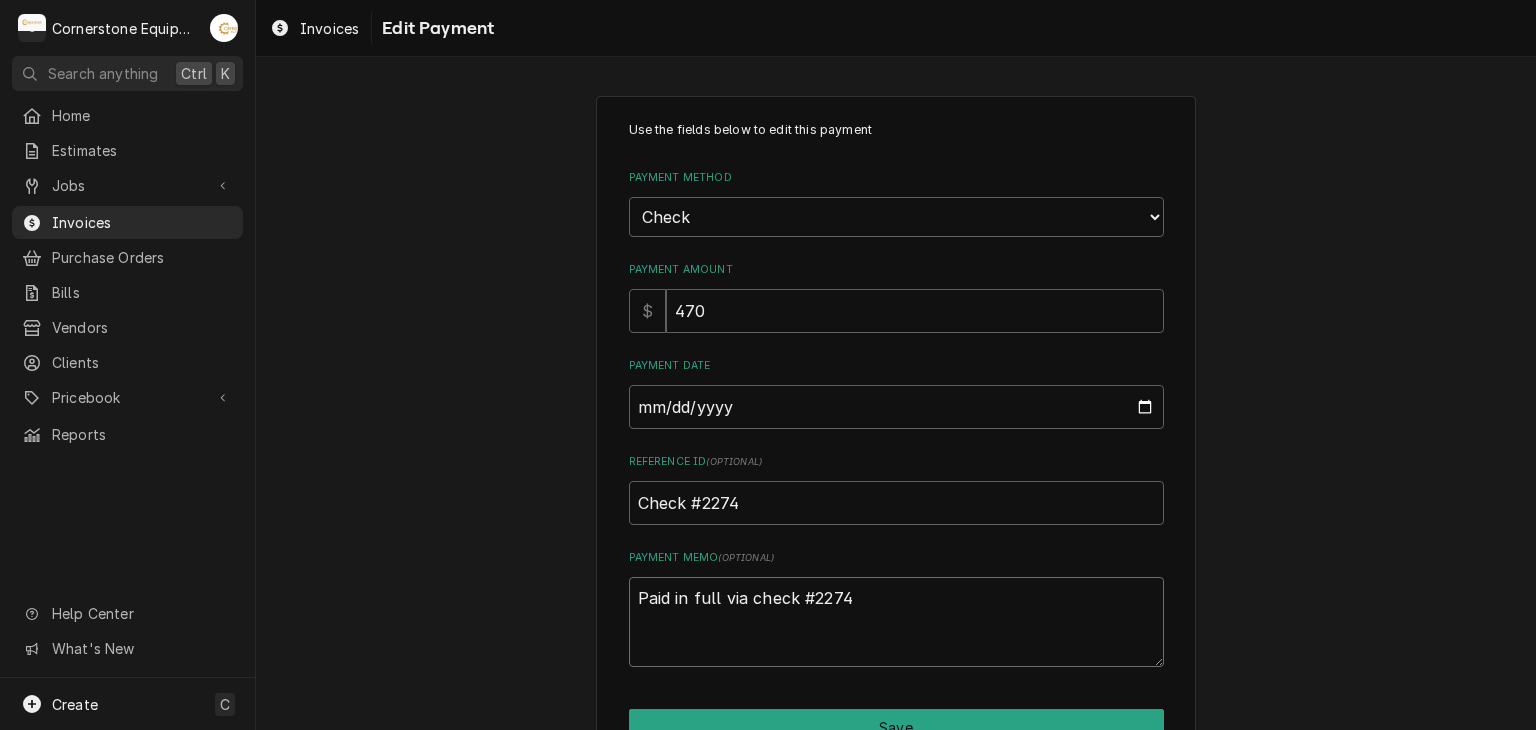 type on "x" 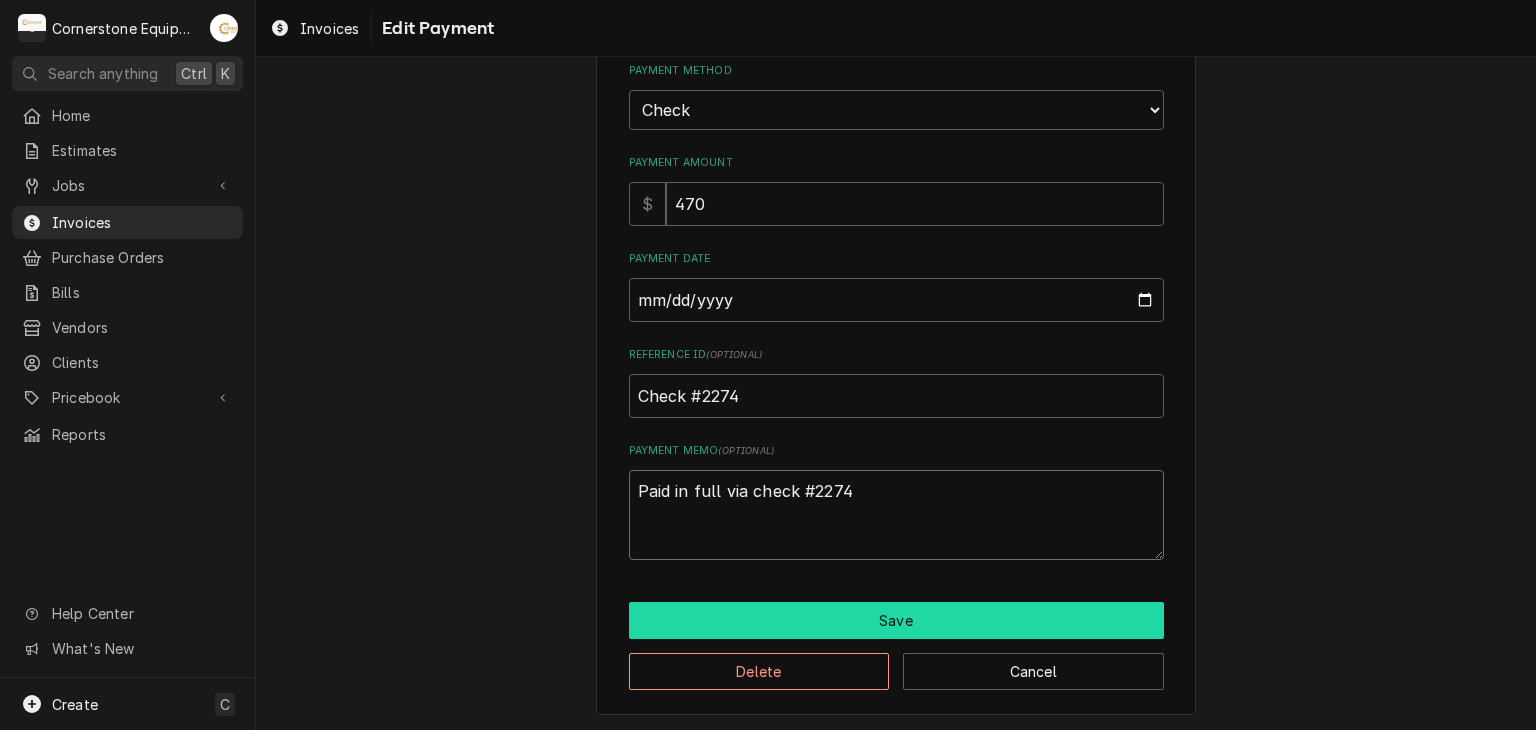 type on "Paid in full via check #2274" 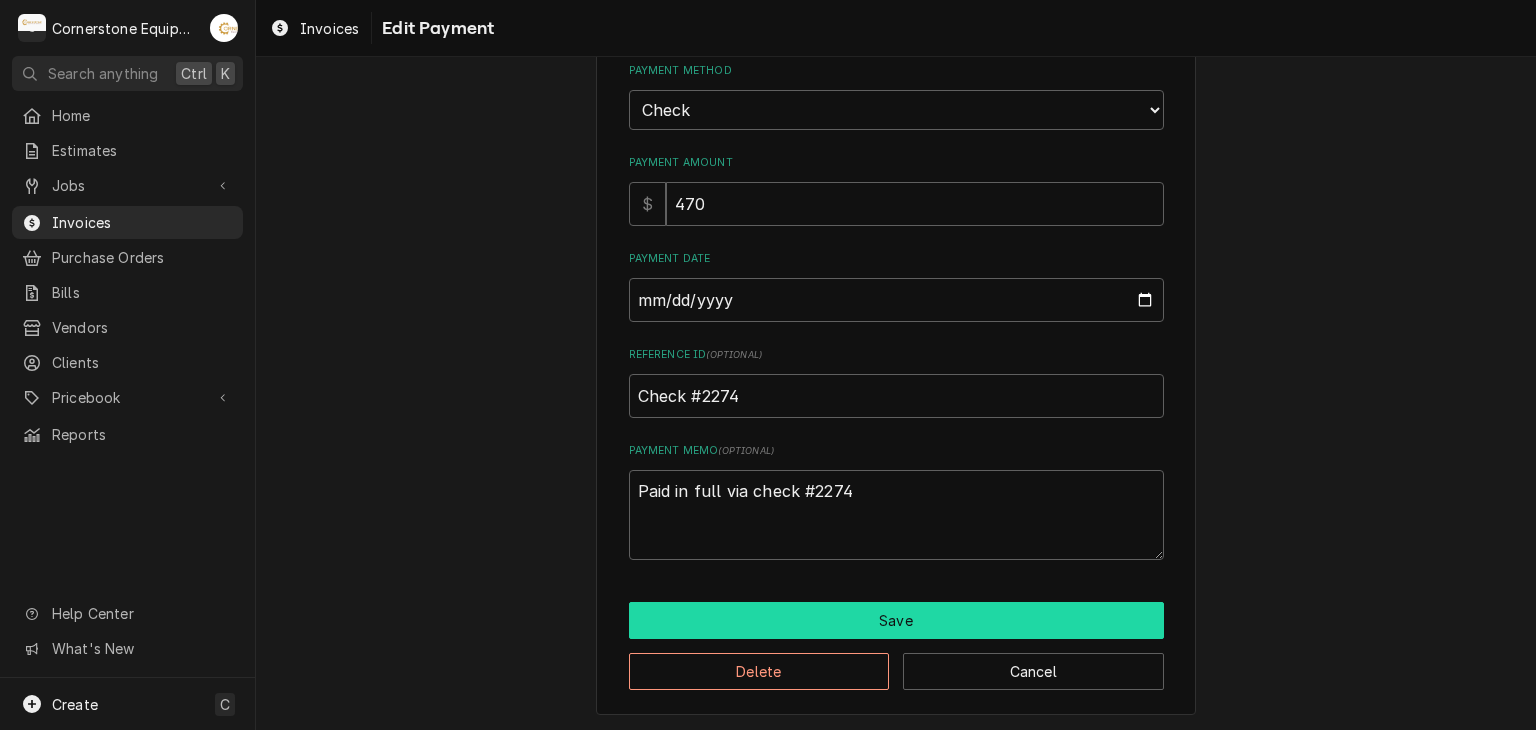 click on "Save" at bounding box center [896, 620] 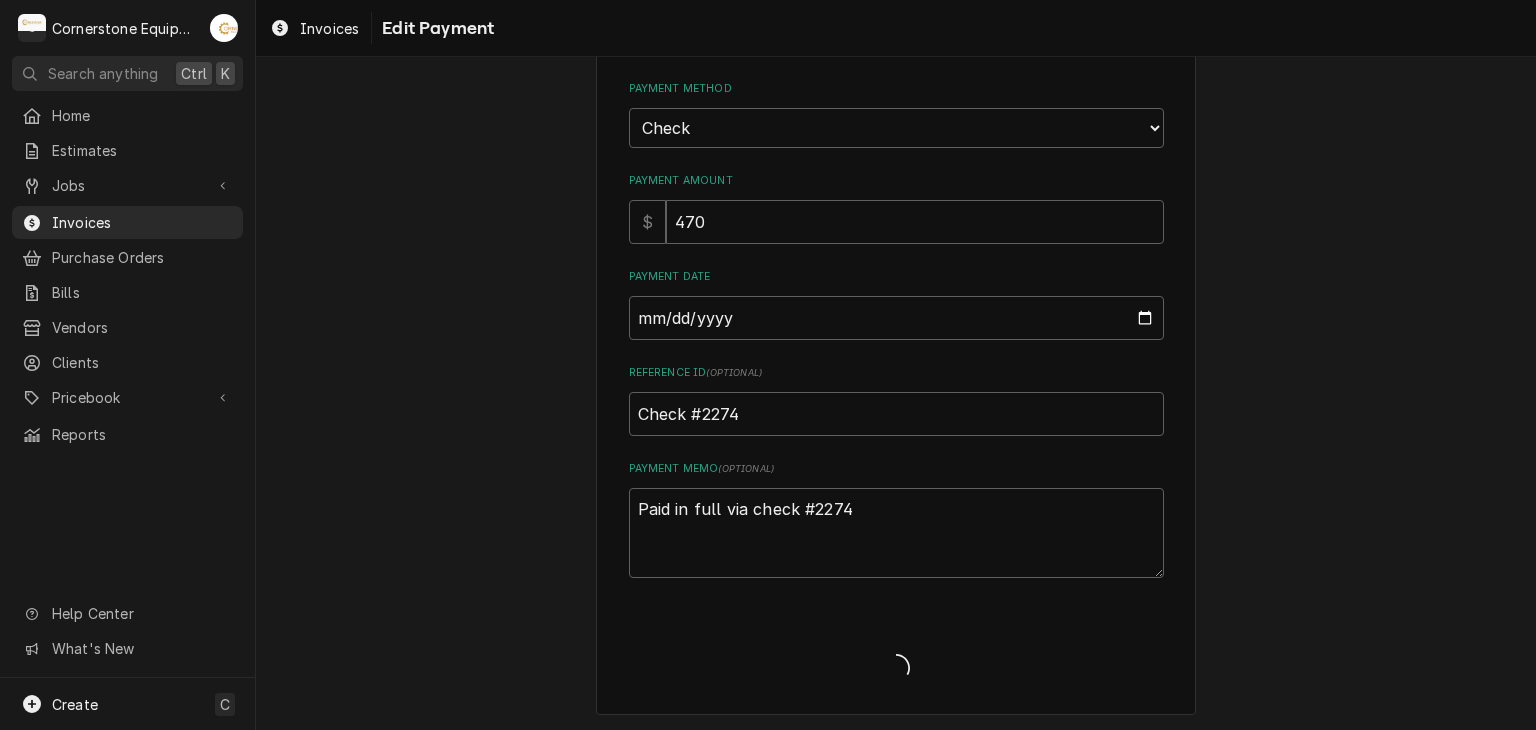type on "x" 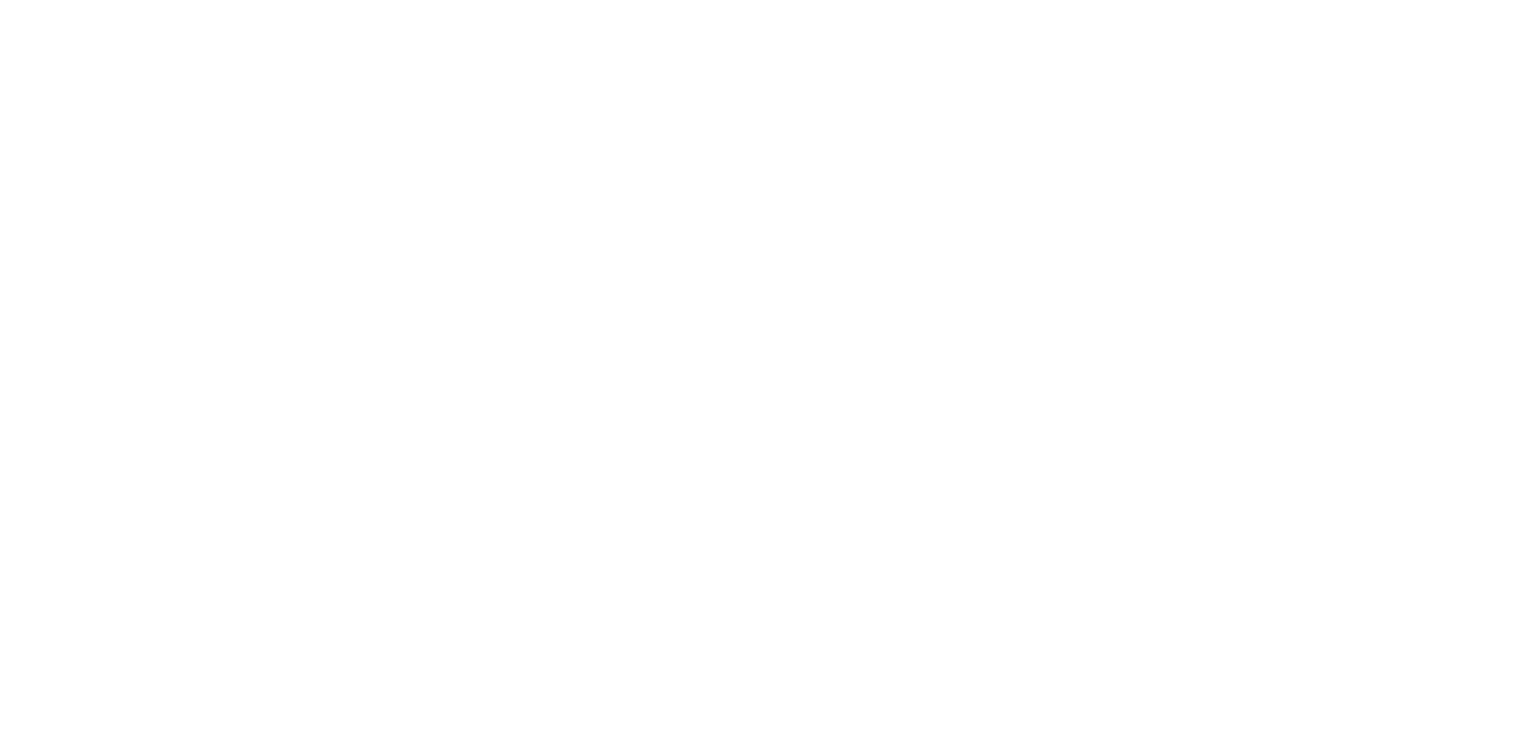scroll, scrollTop: 0, scrollLeft: 0, axis: both 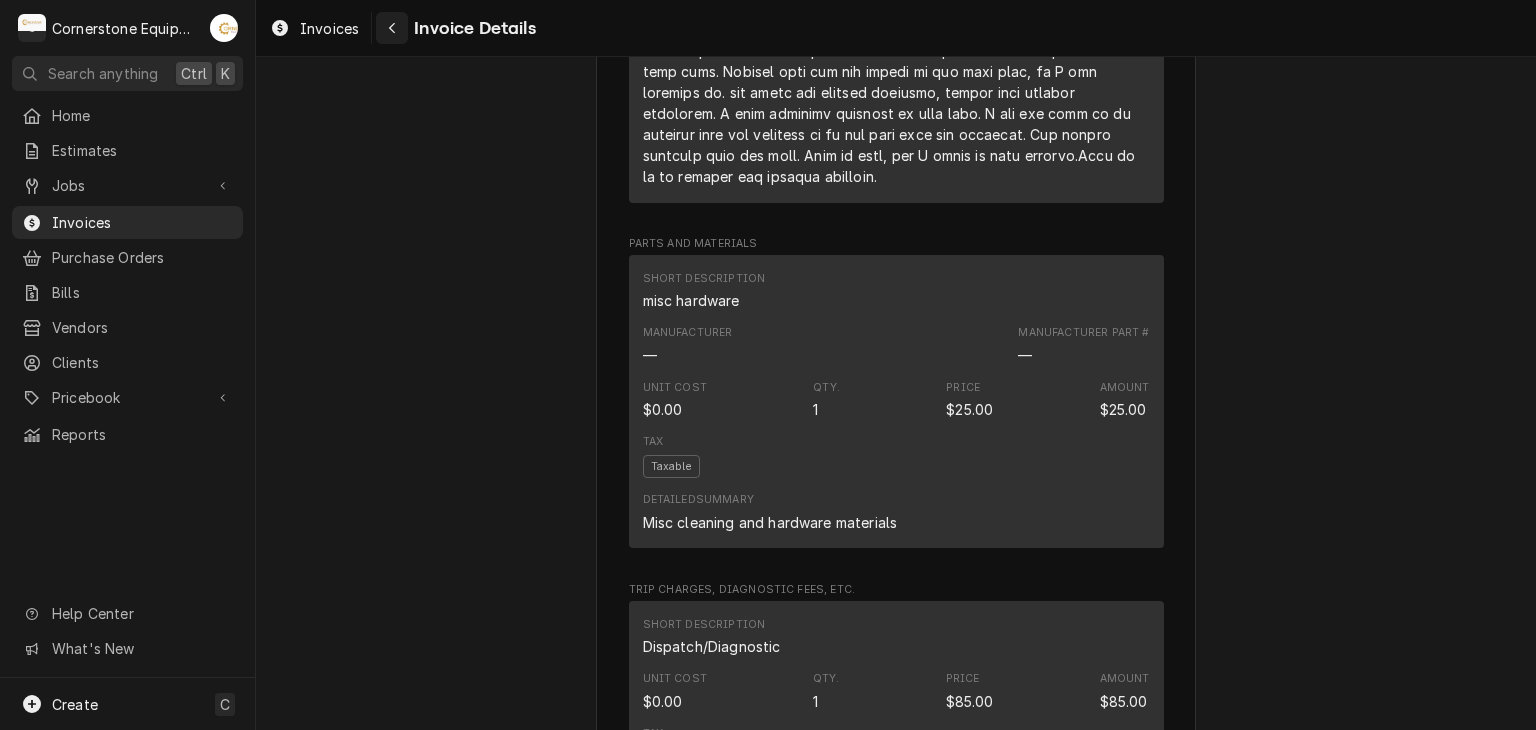 click at bounding box center (392, 28) 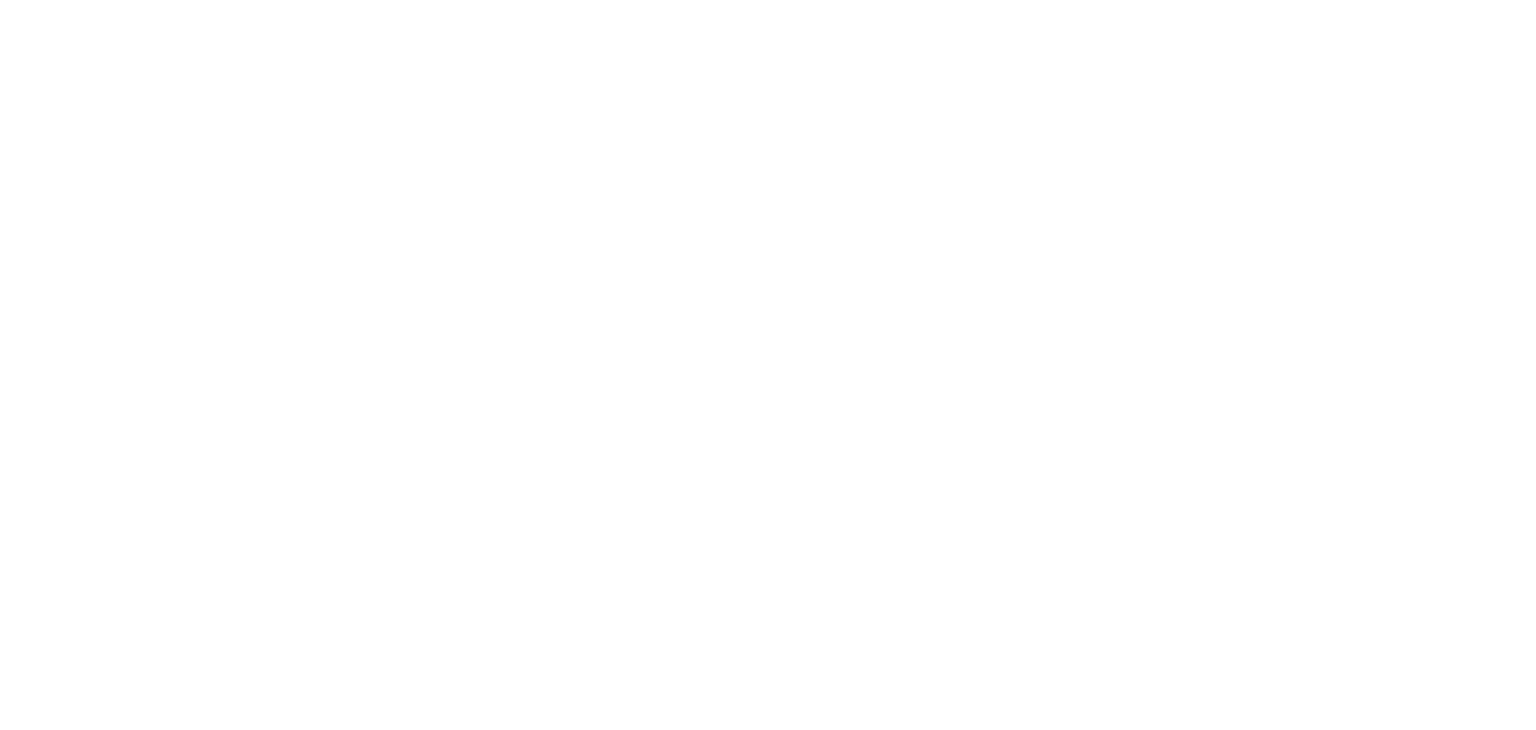 scroll, scrollTop: 0, scrollLeft: 0, axis: both 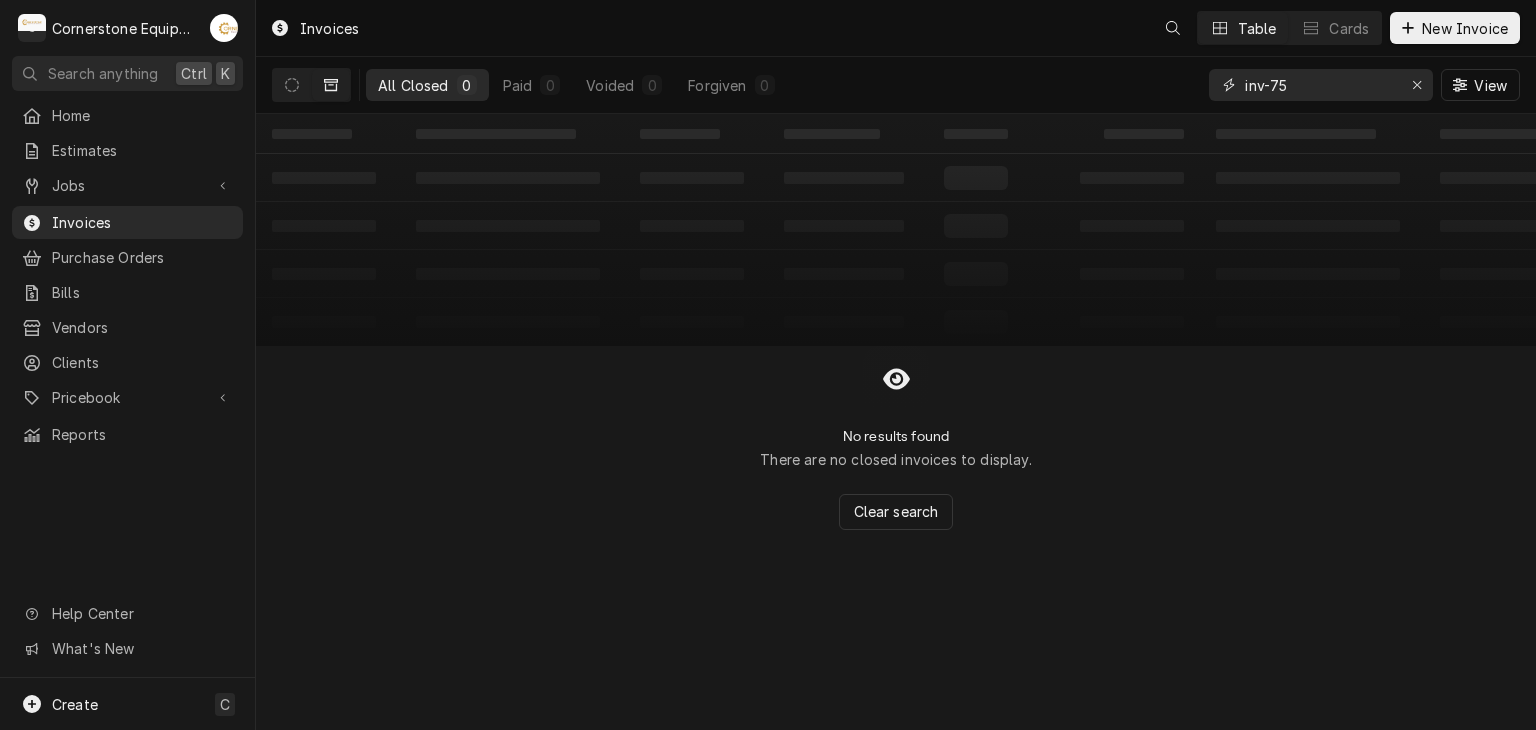click on "inv-75" at bounding box center (1320, 85) 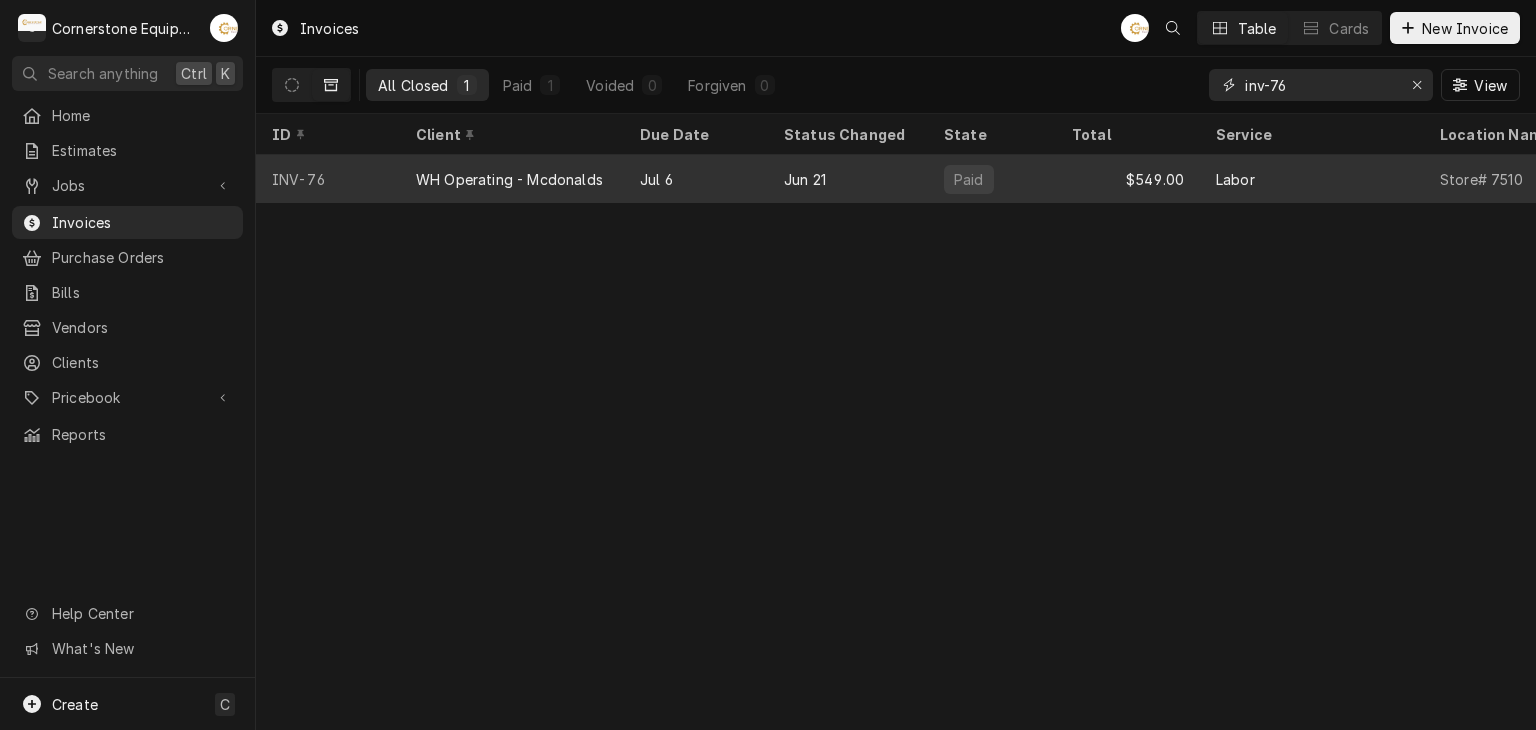 type on "inv-76" 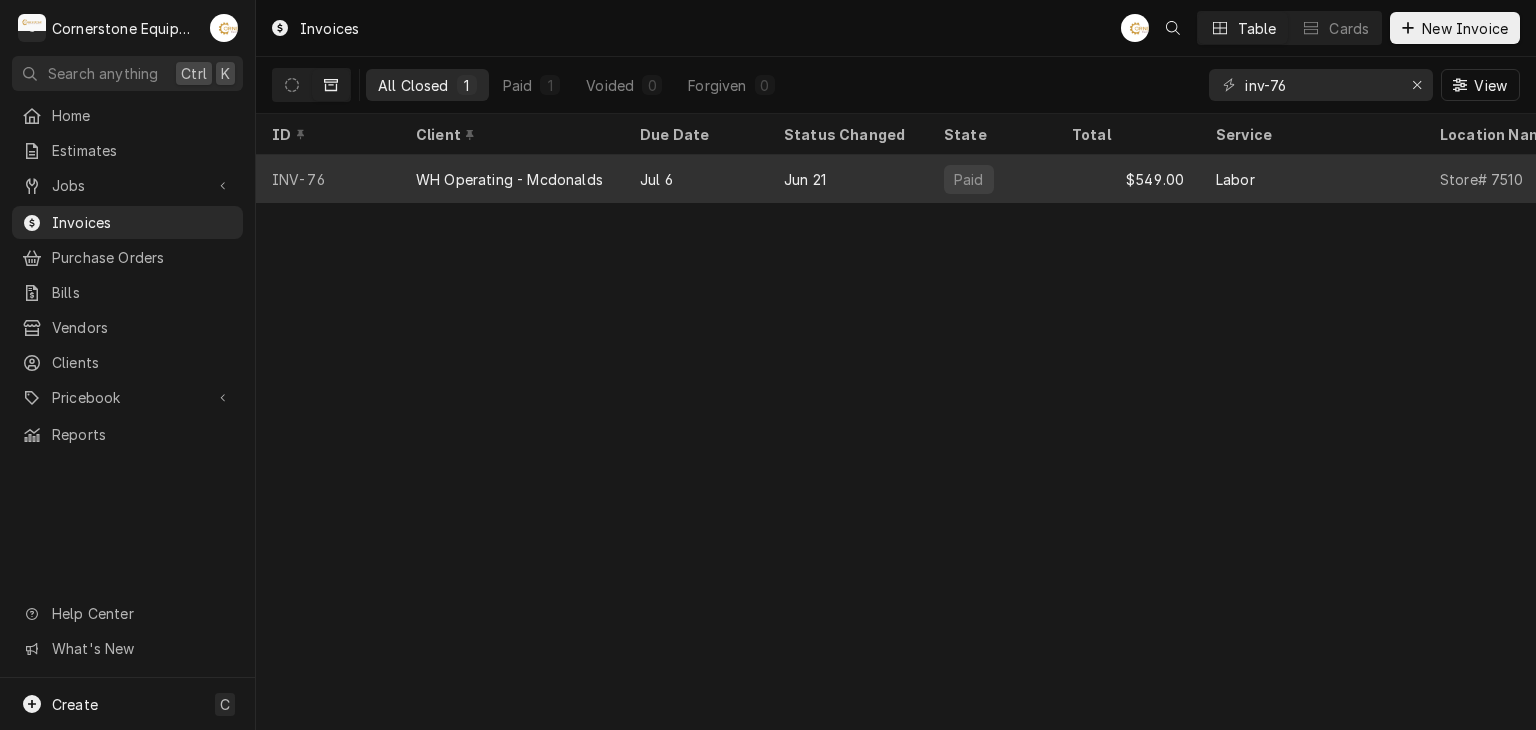 click on "Jul 6" at bounding box center [696, 179] 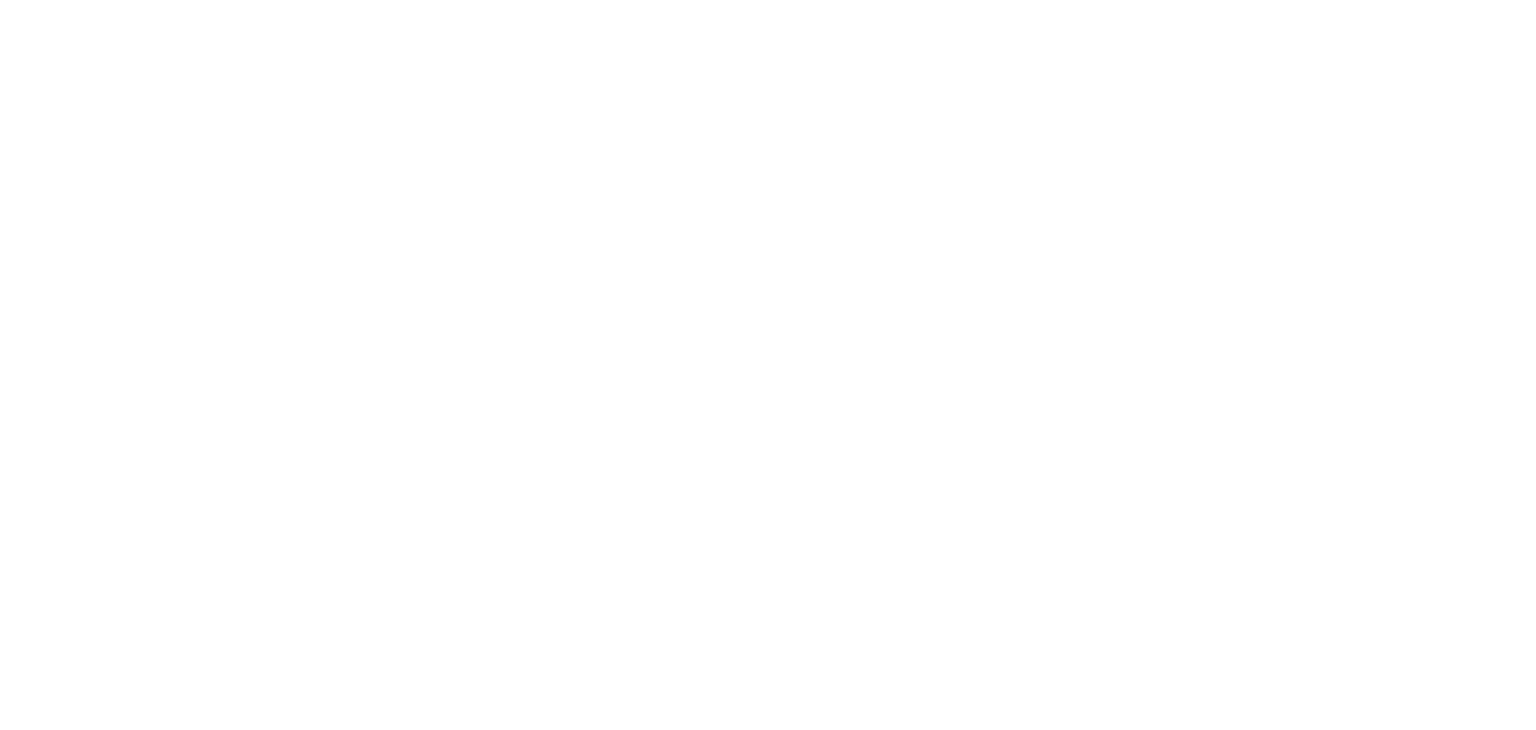 scroll, scrollTop: 0, scrollLeft: 0, axis: both 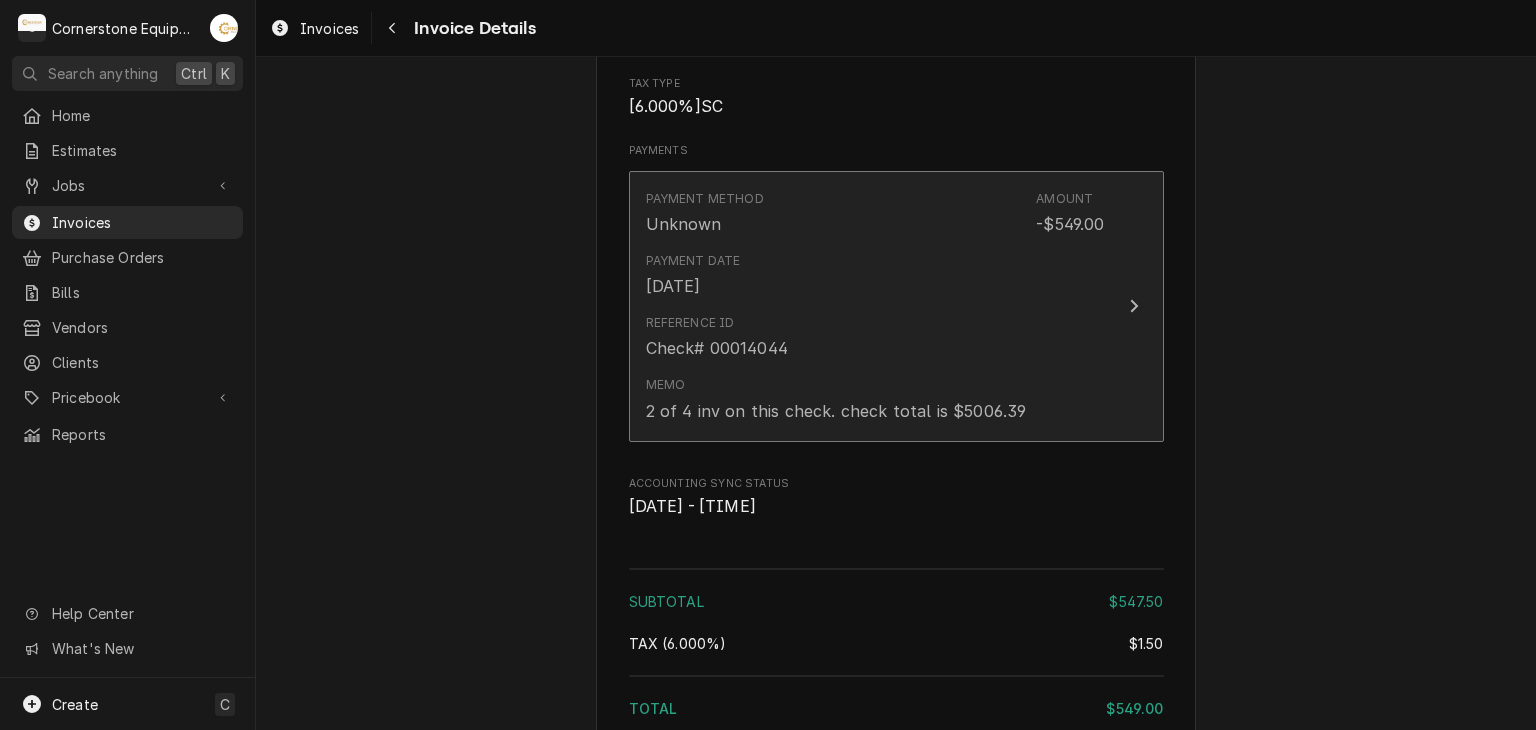 click on "Reference ID Check# 00014044" at bounding box center [875, 337] 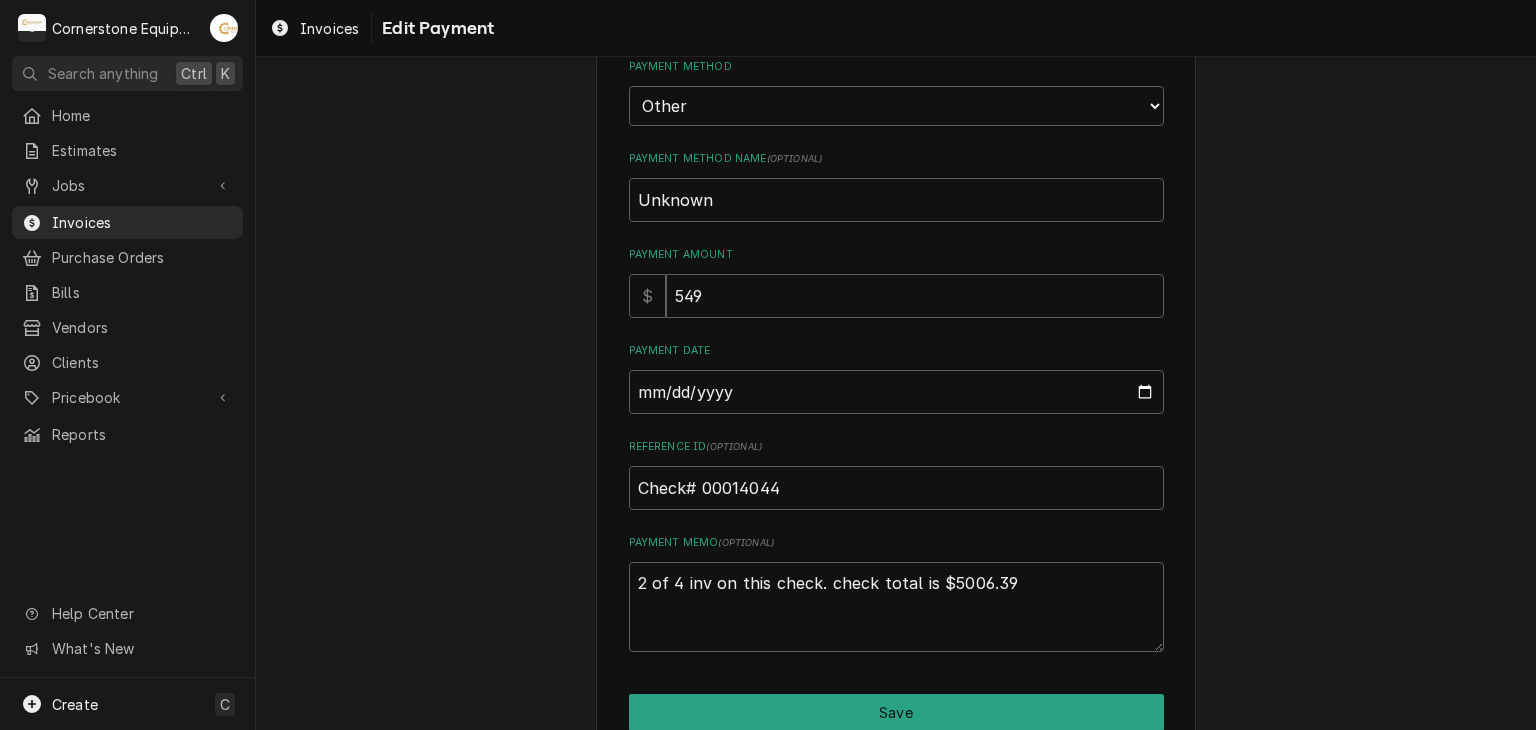 scroll, scrollTop: 203, scrollLeft: 0, axis: vertical 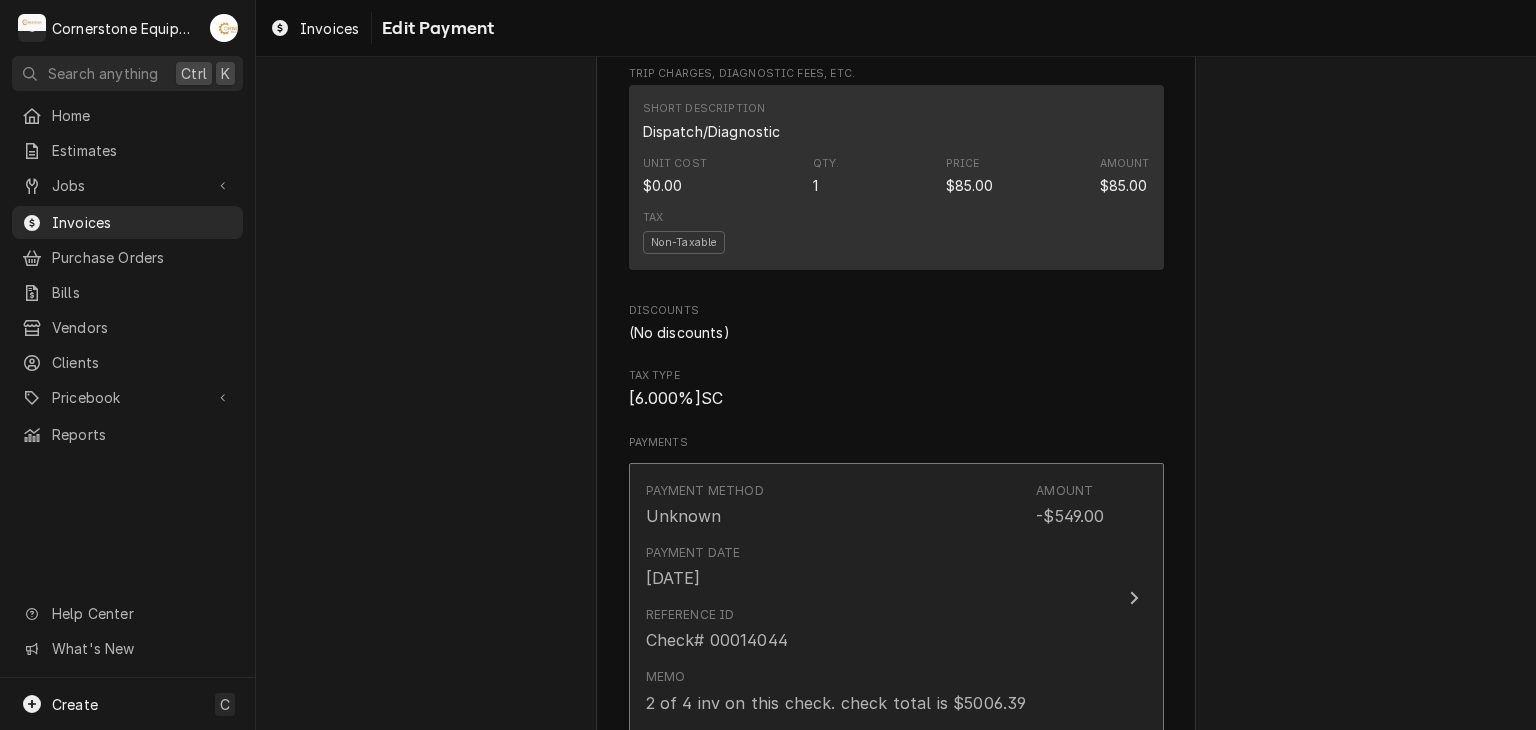 click on "Reference ID Check# 00014044" at bounding box center (875, 629) 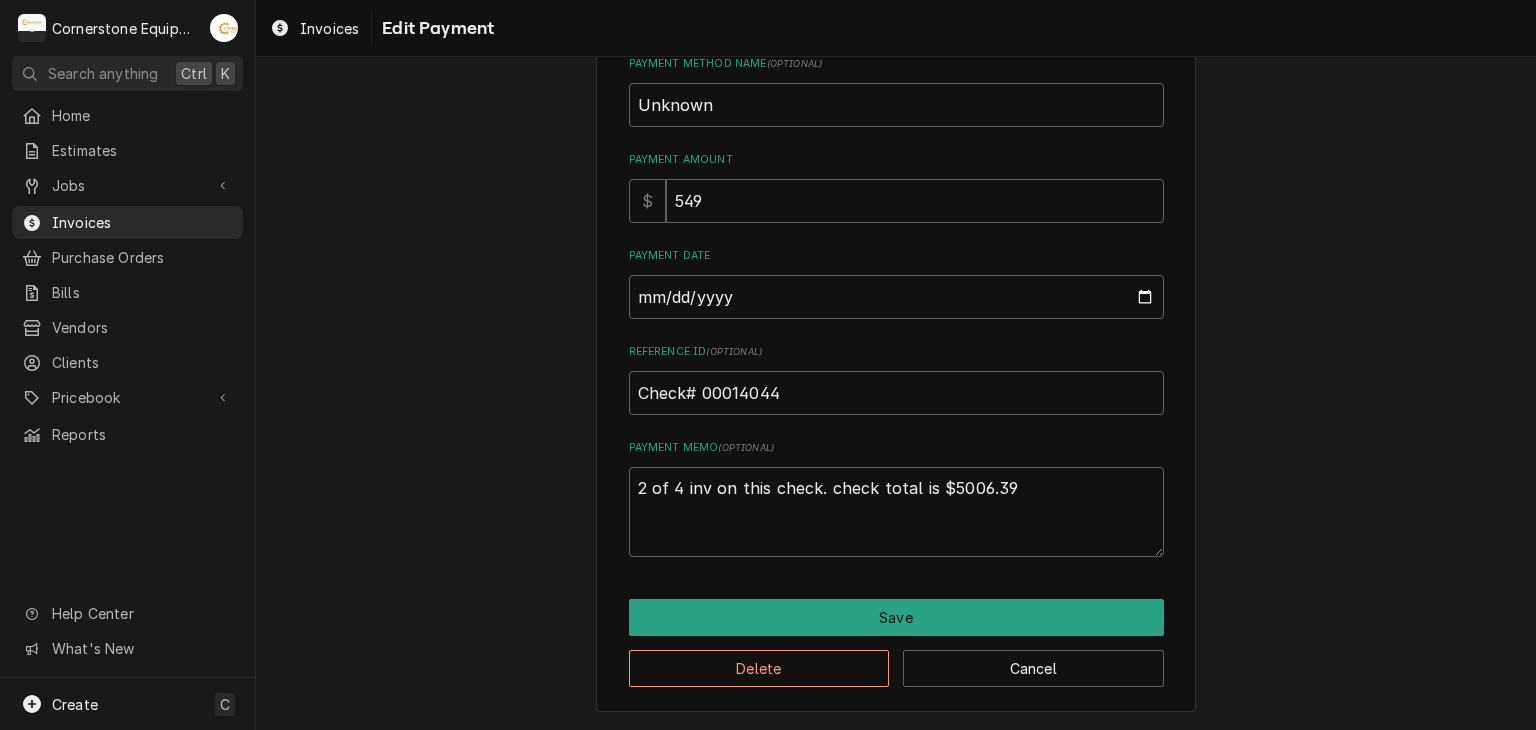 scroll, scrollTop: 0, scrollLeft: 0, axis: both 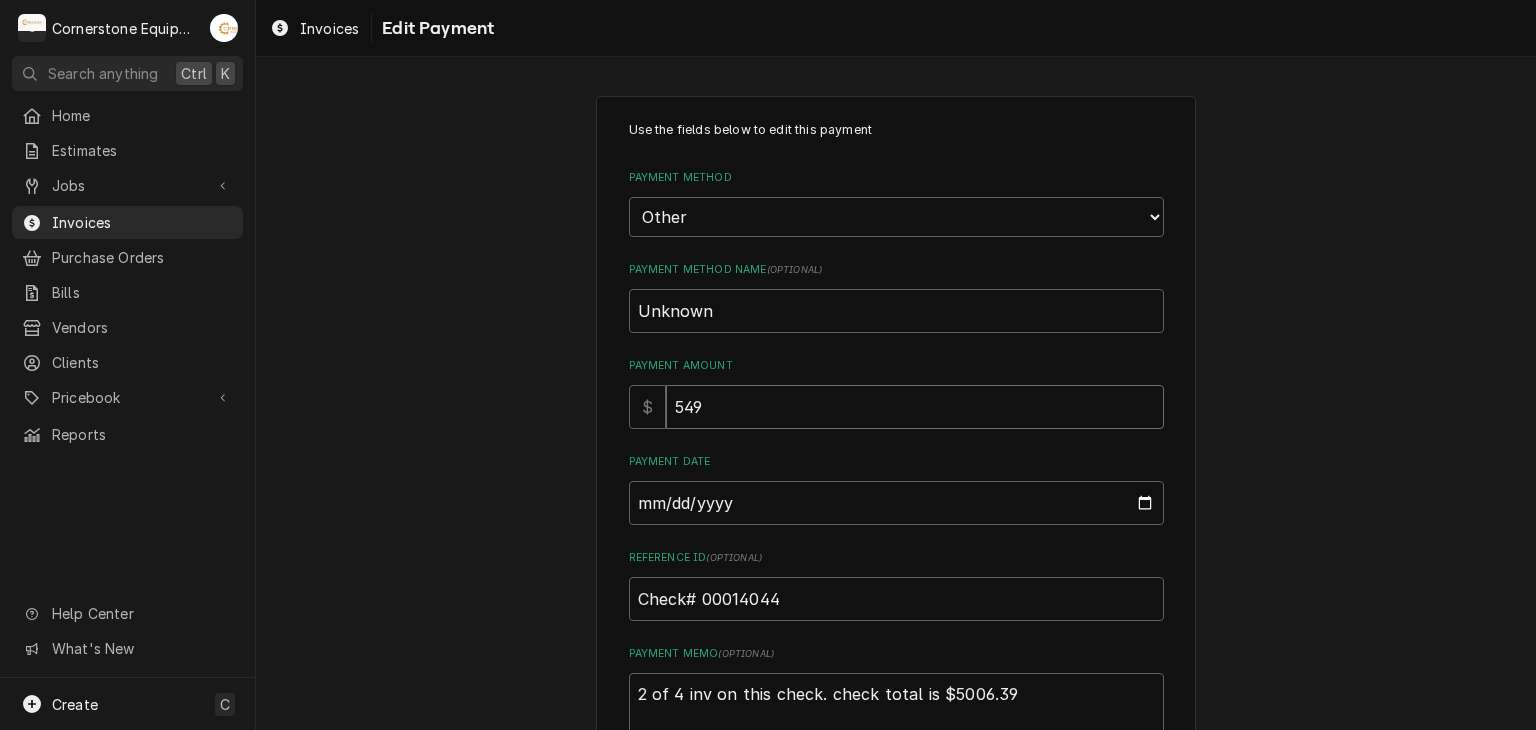 click on "549" at bounding box center (915, 407) 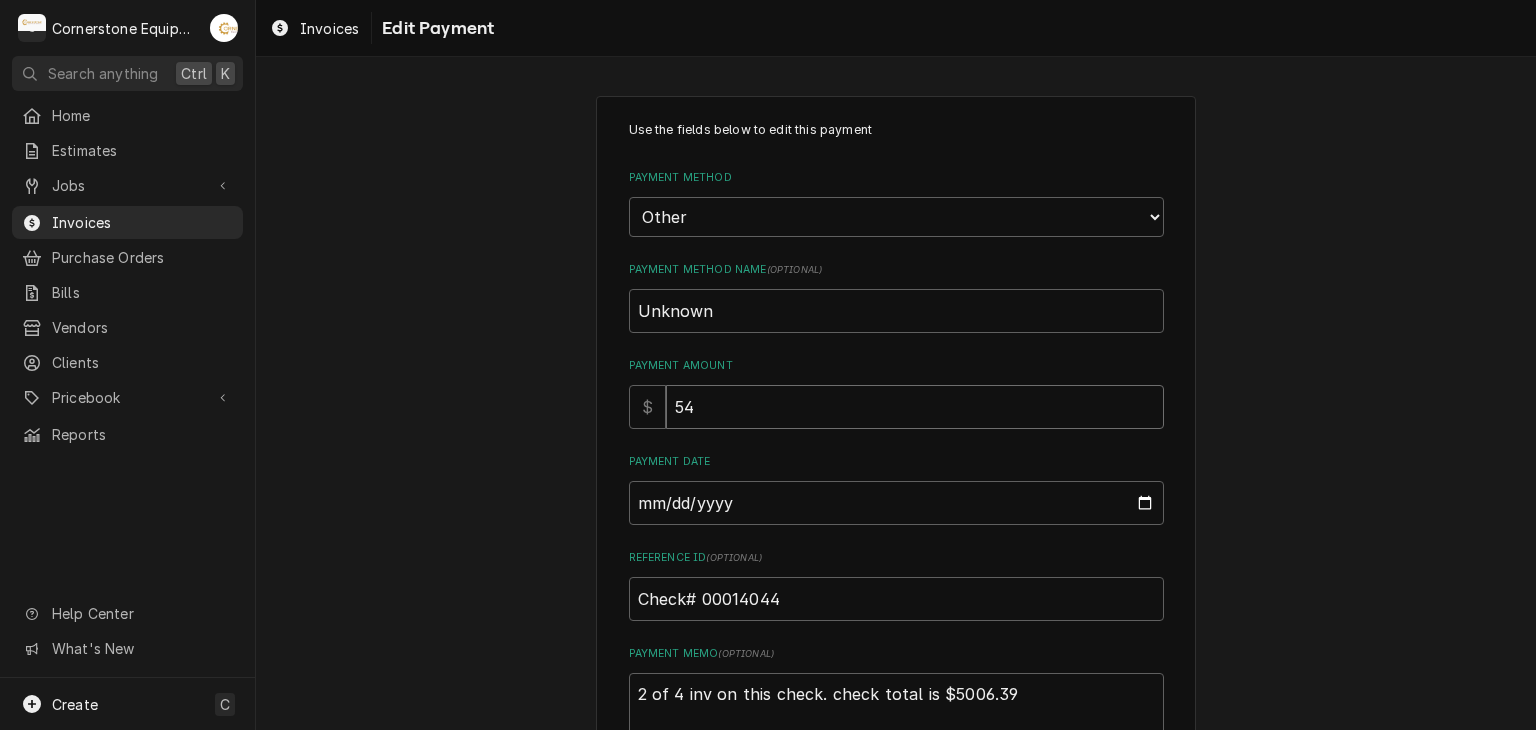 type on "x" 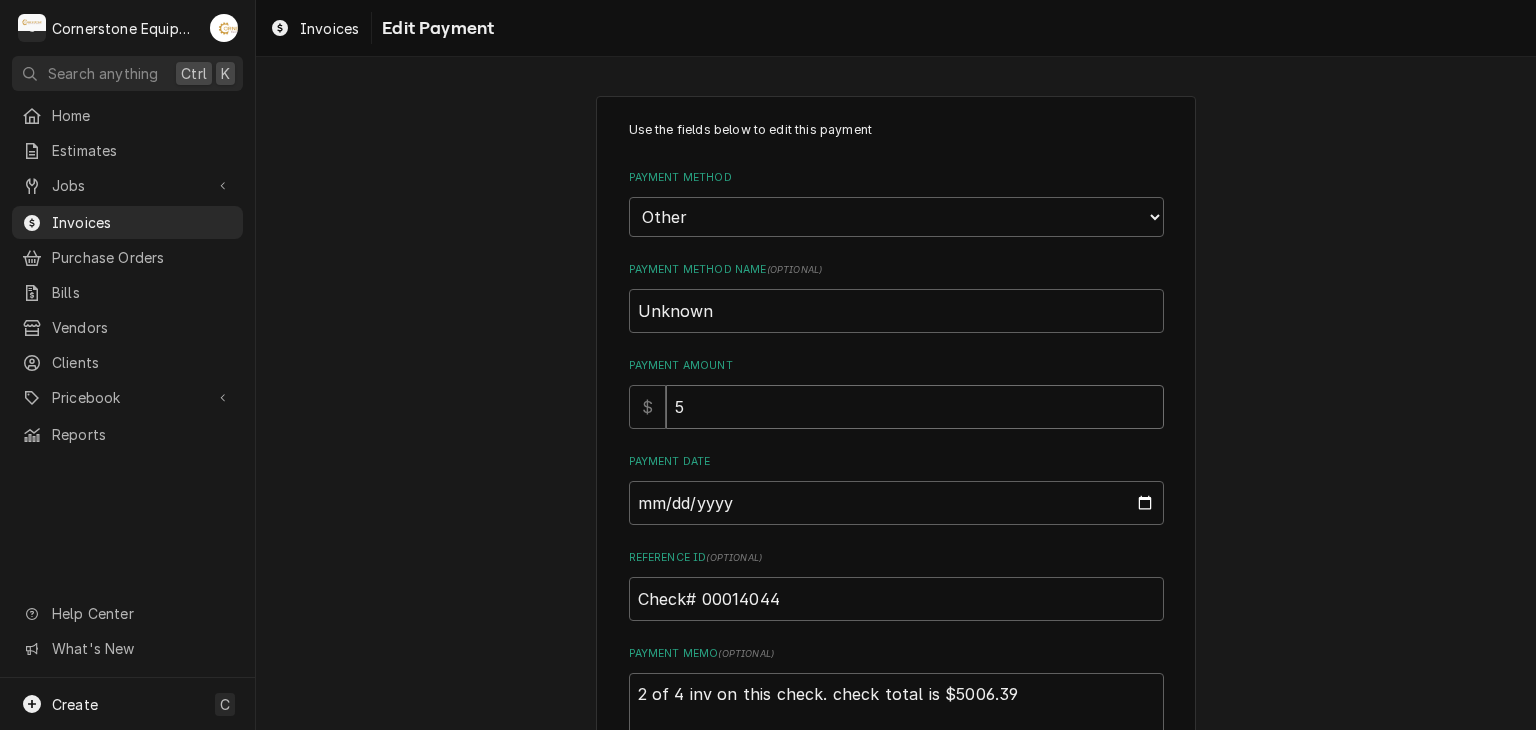type on "x" 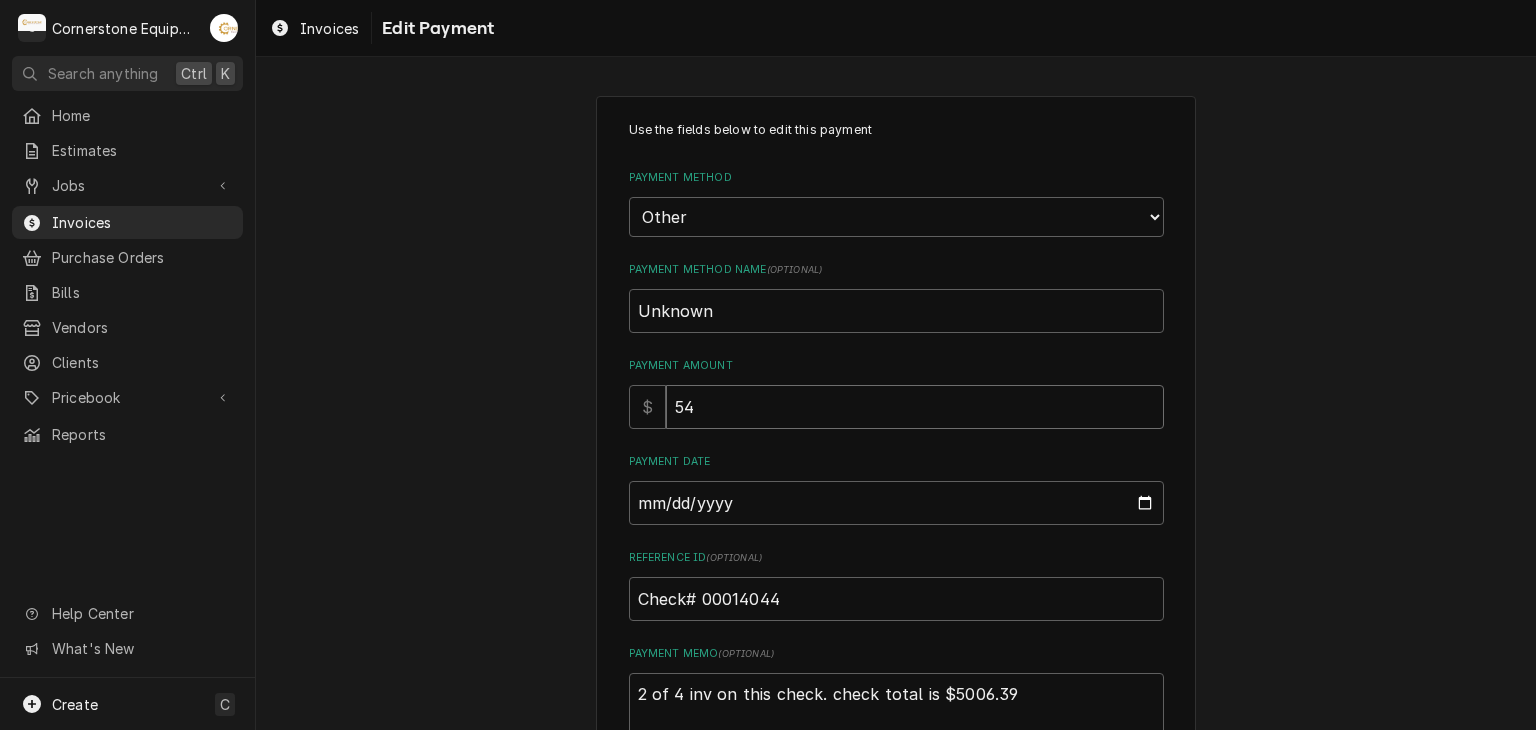 type on "x" 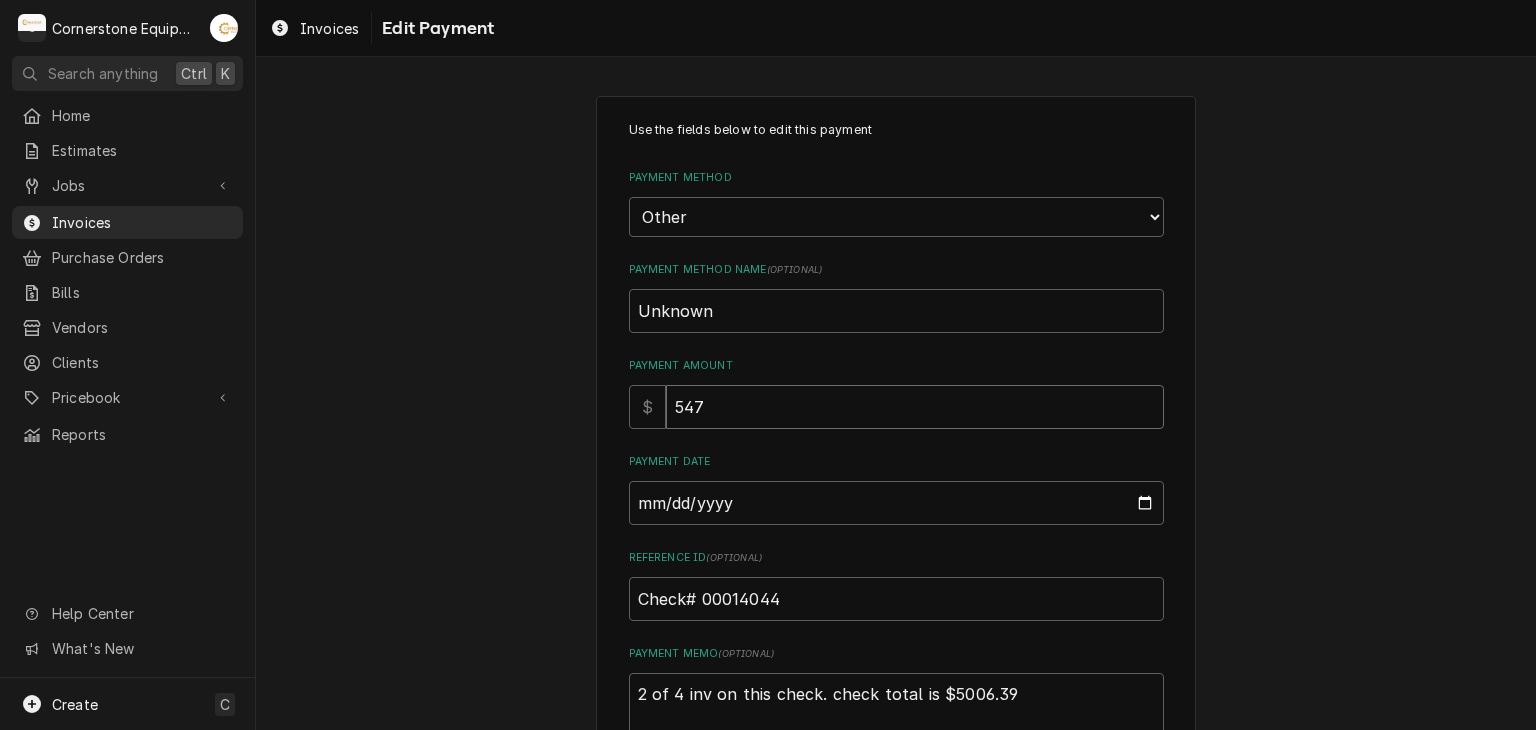 type on "x" 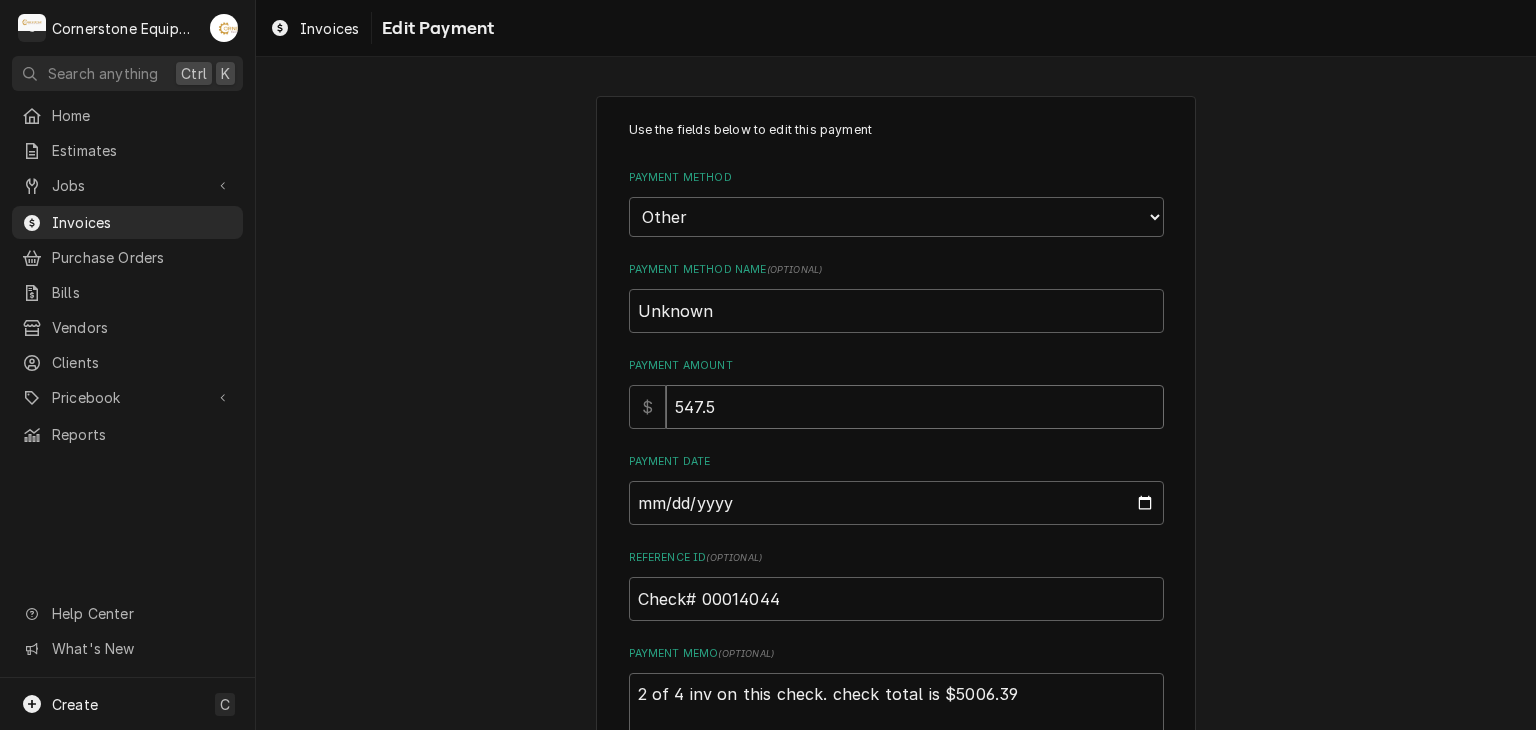 type on "x" 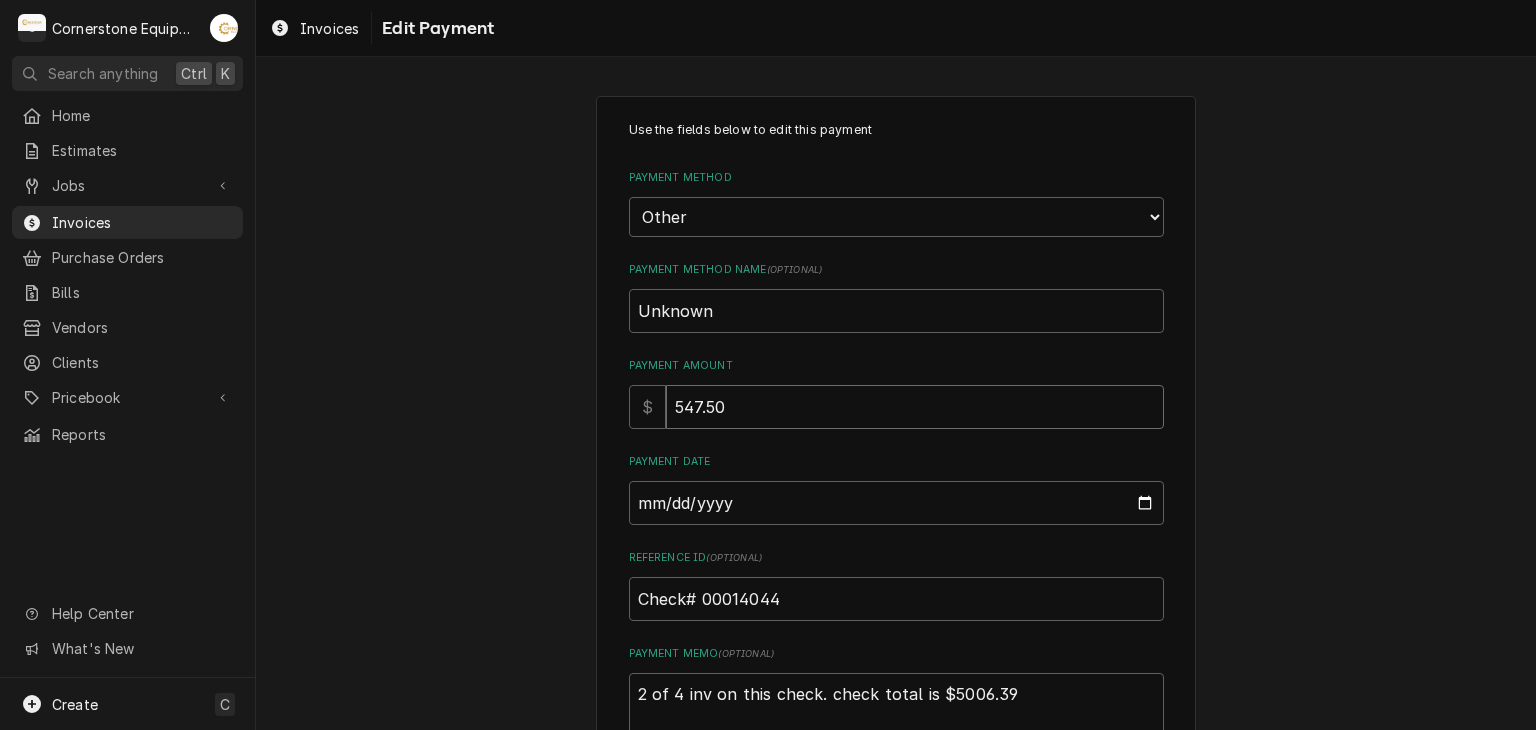 type on "547.50" 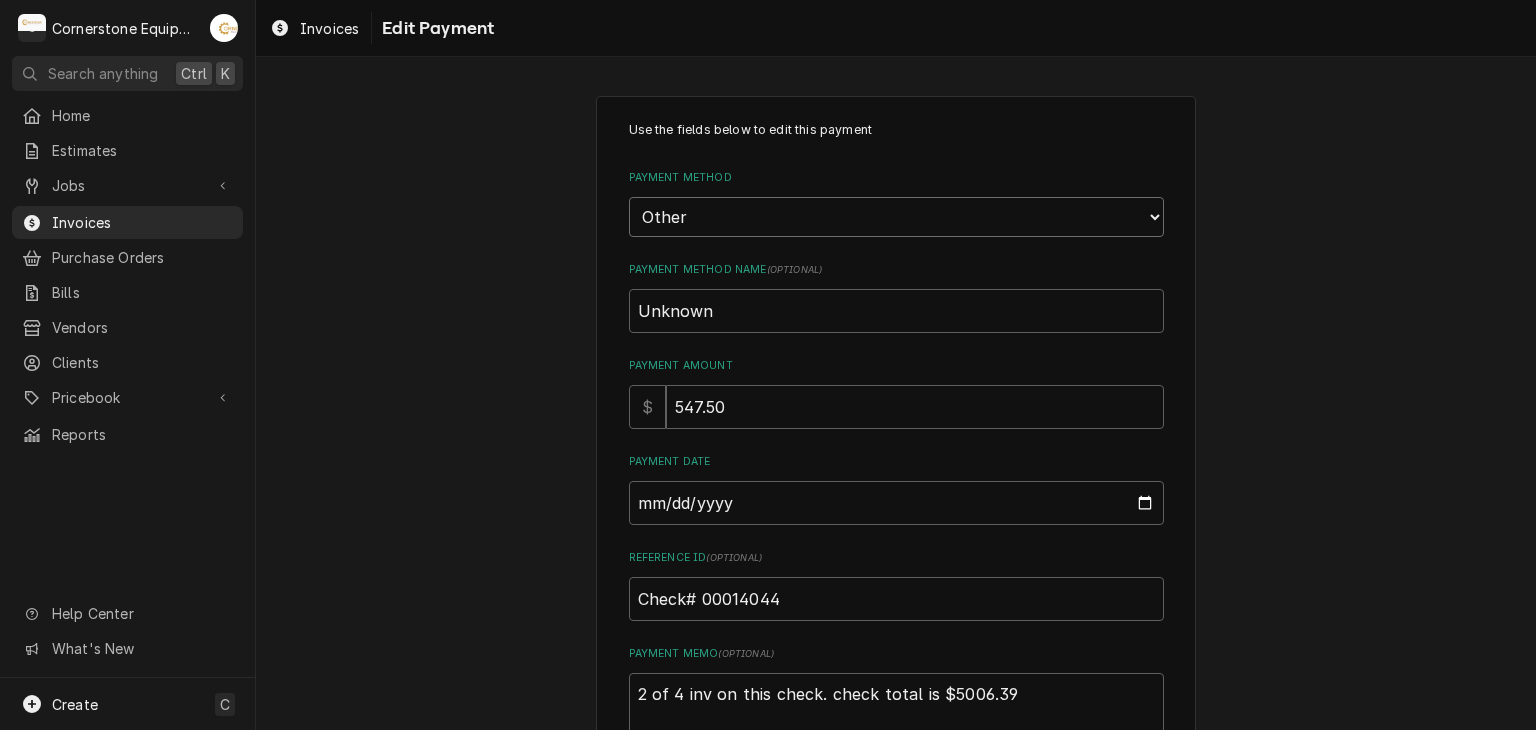 click on "Choose a Payment Method... Cash Check Credit/Debit Card ACH/eCheck Other" at bounding box center (896, 217) 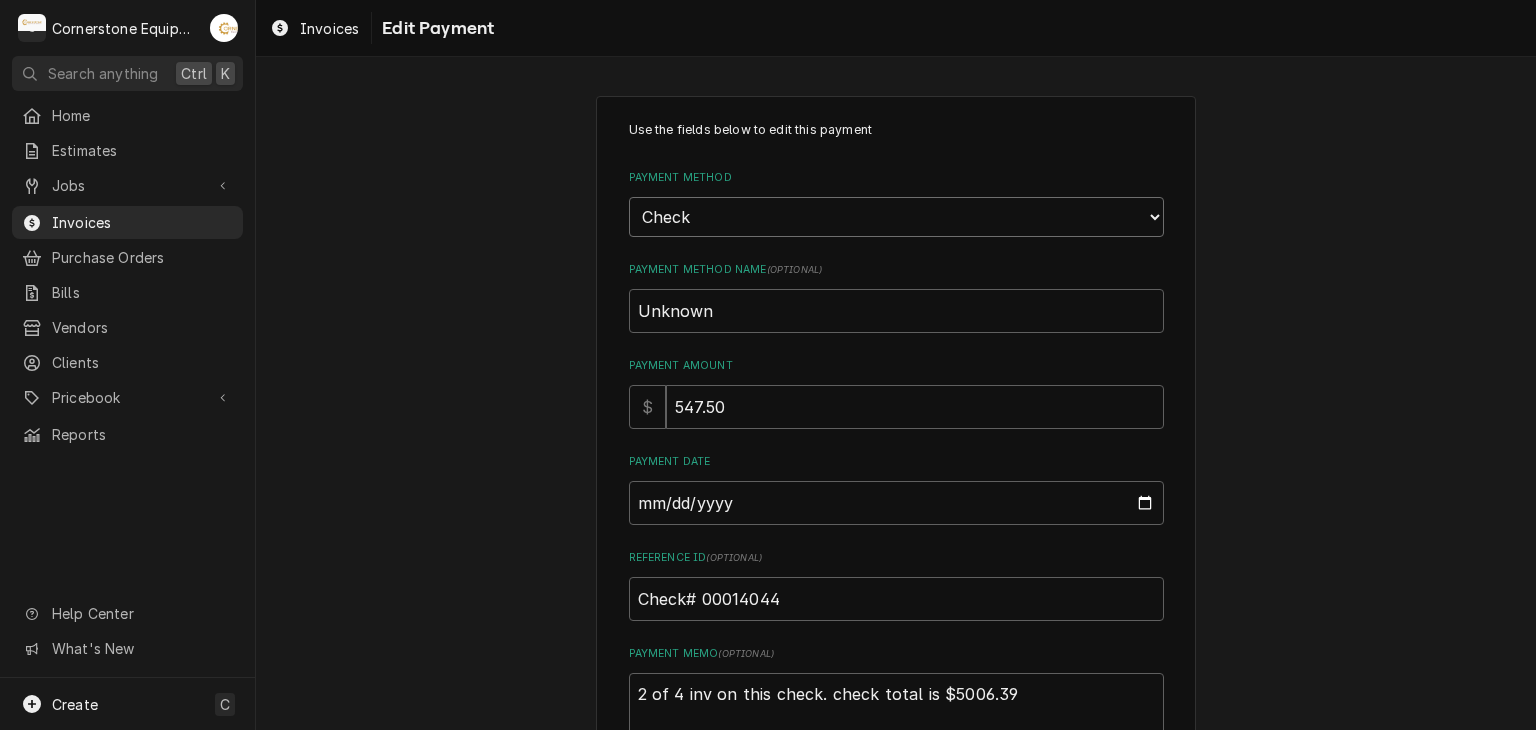 click on "Choose a Payment Method... Cash Check Credit/Debit Card ACH/eCheck Other" at bounding box center (896, 217) 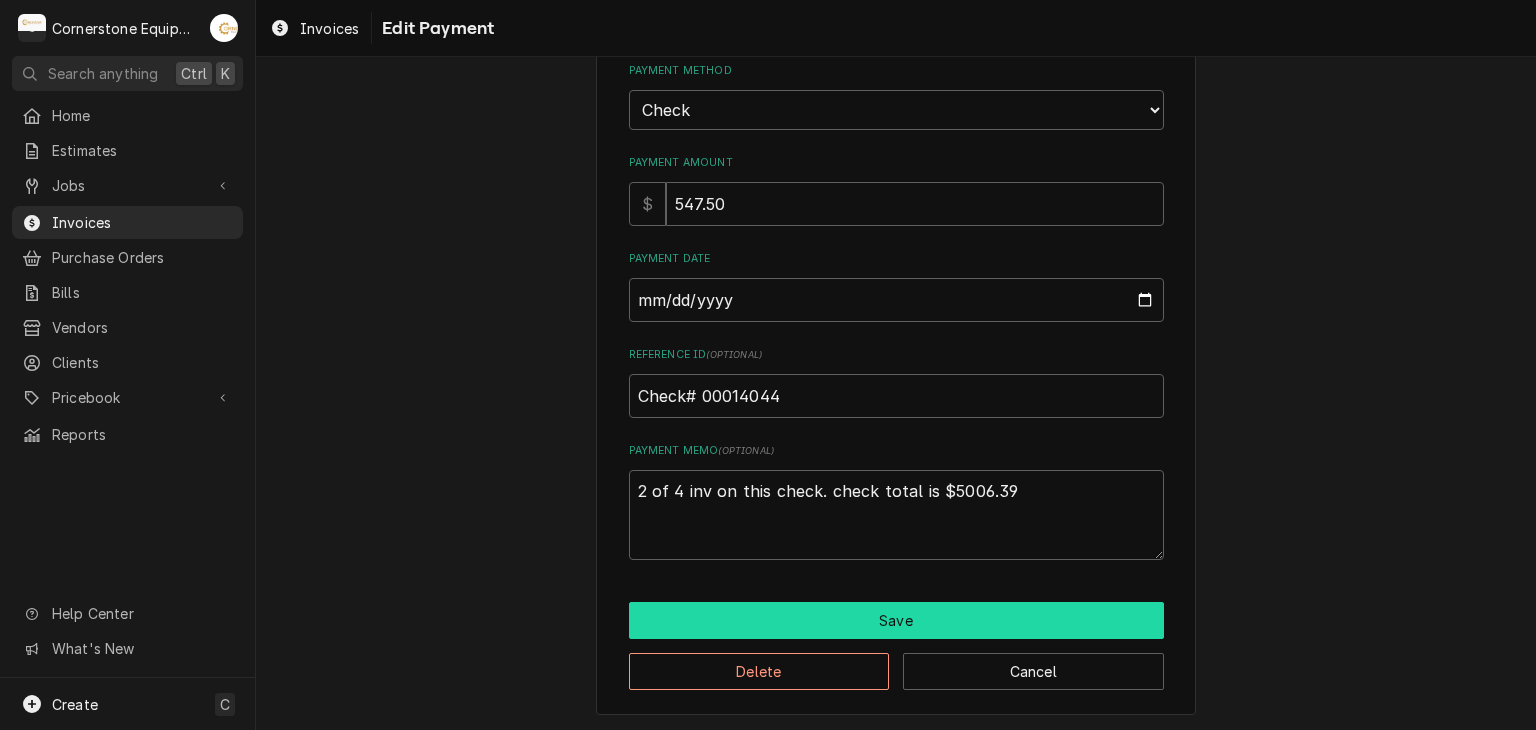 click on "Save" at bounding box center (896, 620) 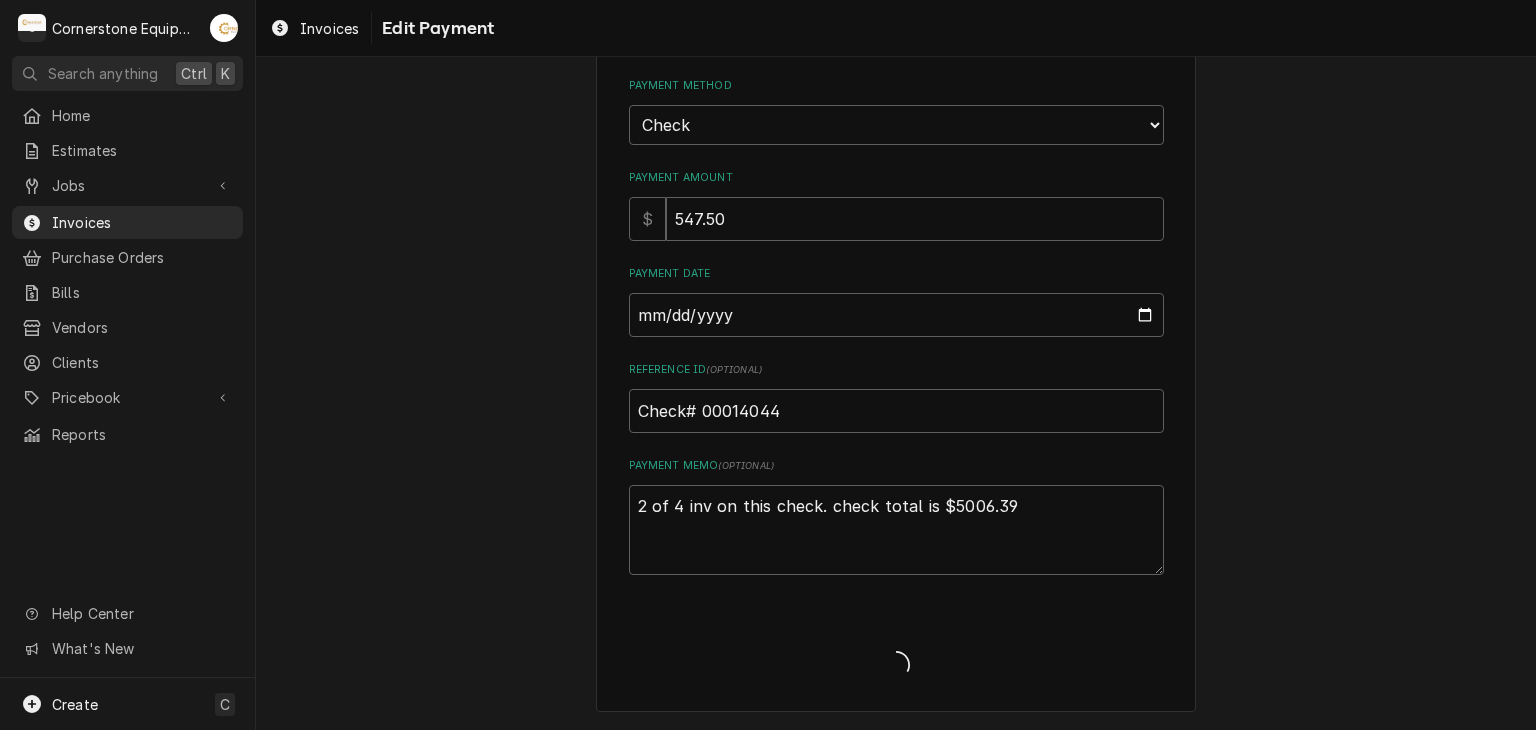 scroll, scrollTop: 89, scrollLeft: 0, axis: vertical 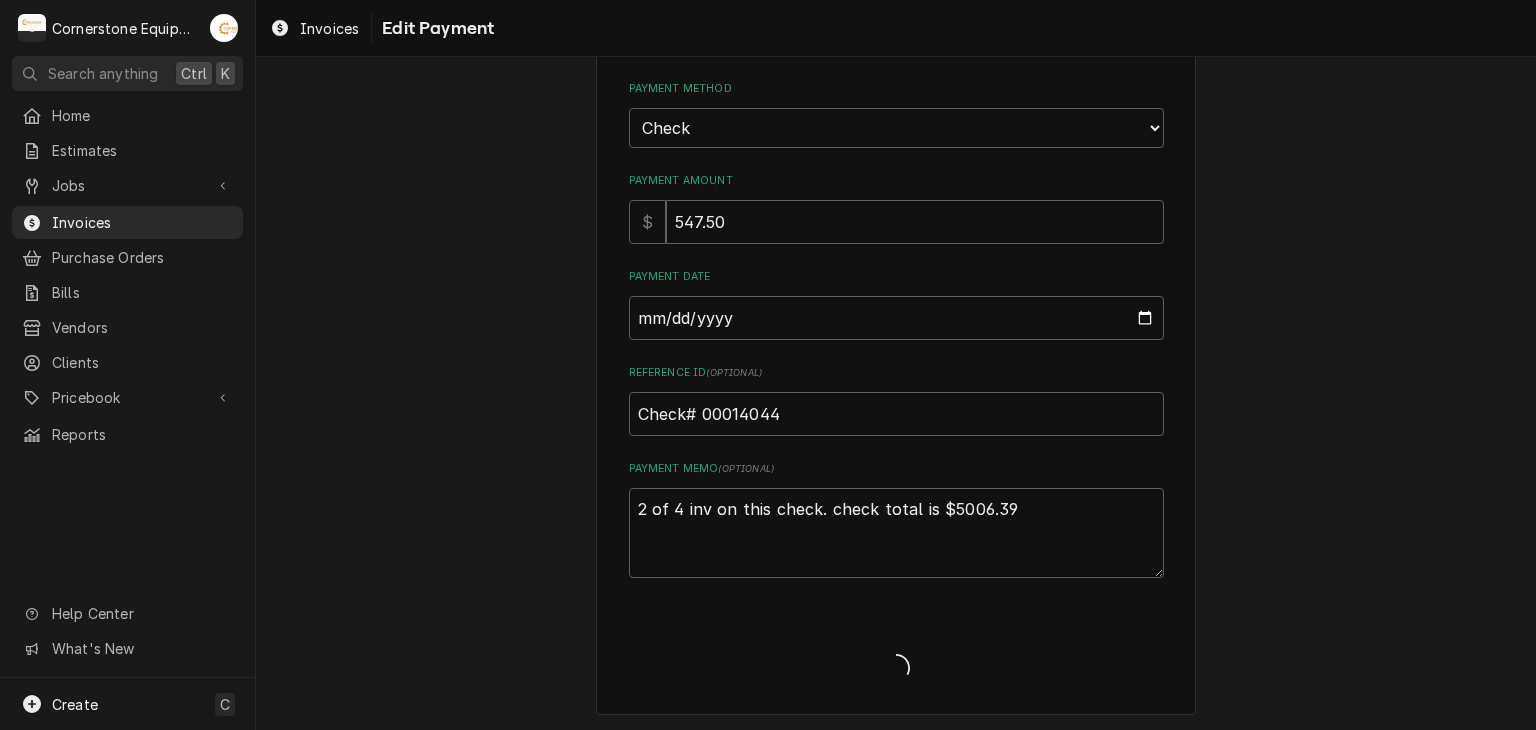 type on "x" 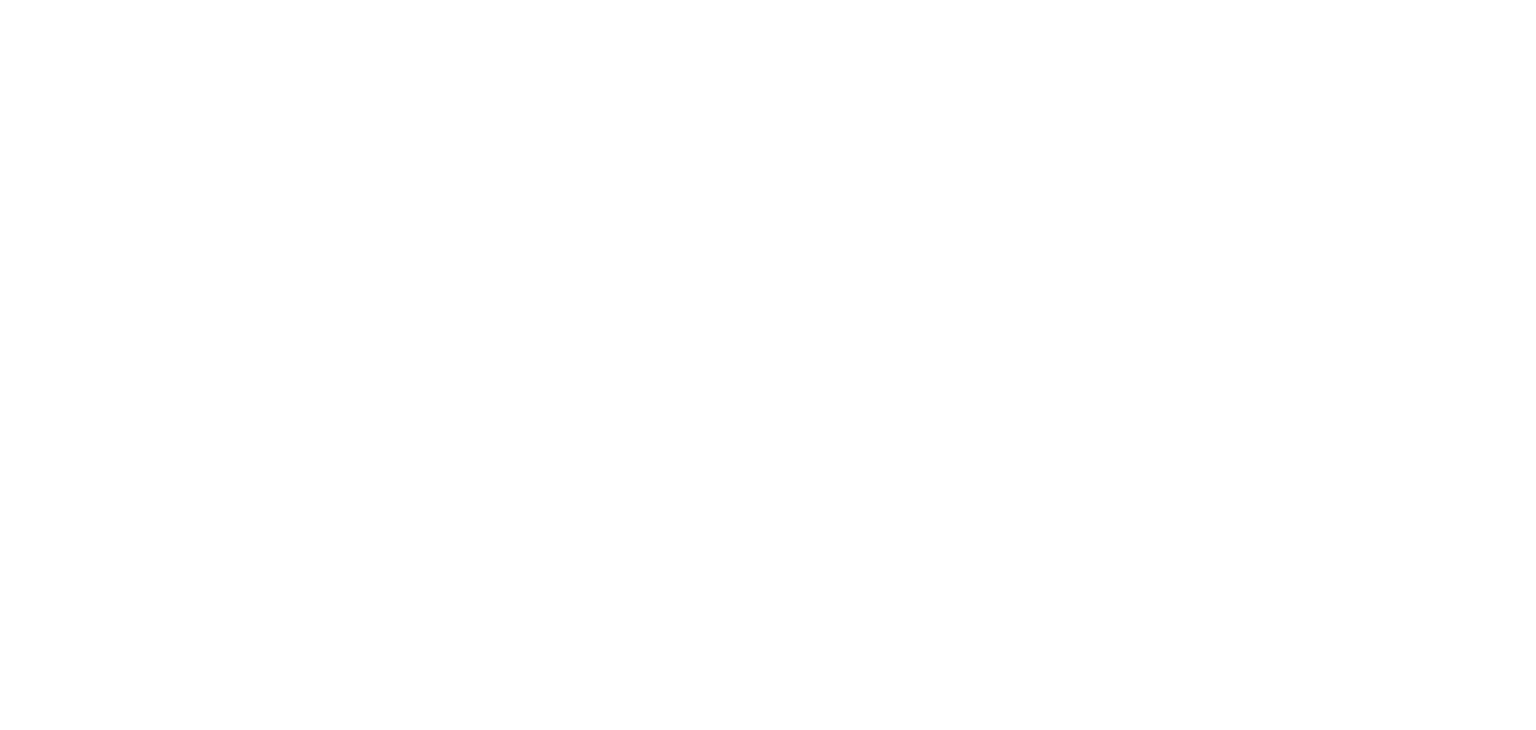 scroll, scrollTop: 0, scrollLeft: 0, axis: both 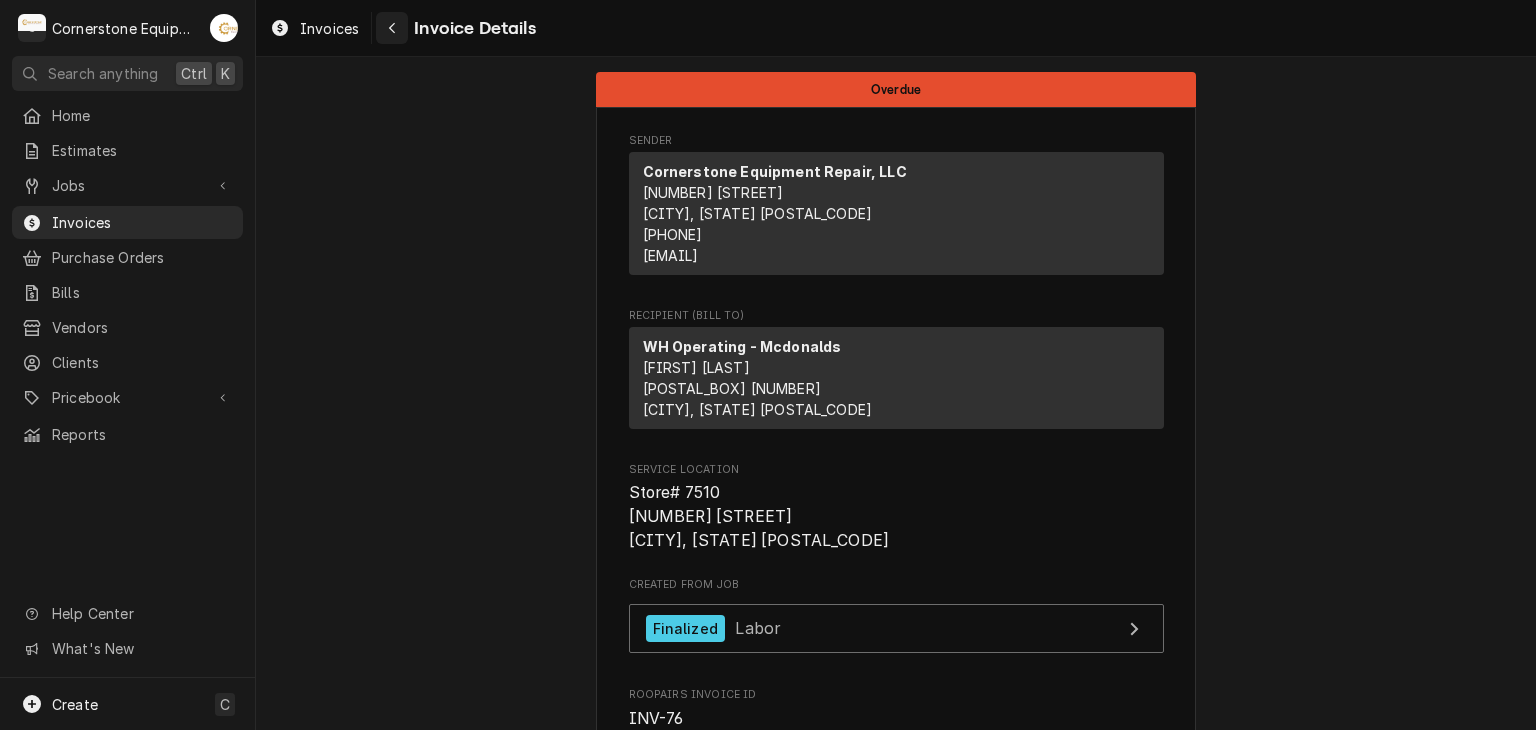 click at bounding box center [392, 28] 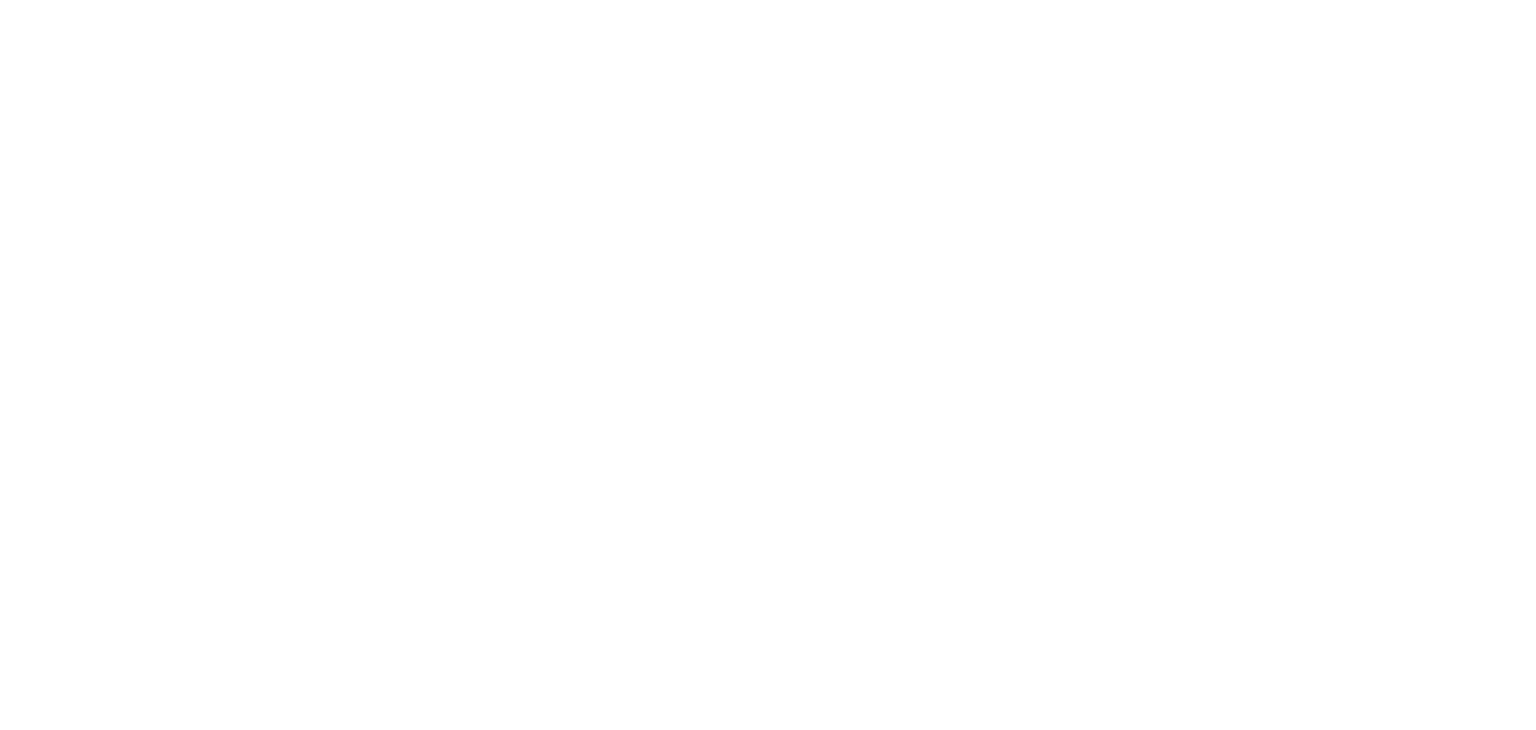 scroll, scrollTop: 0, scrollLeft: 0, axis: both 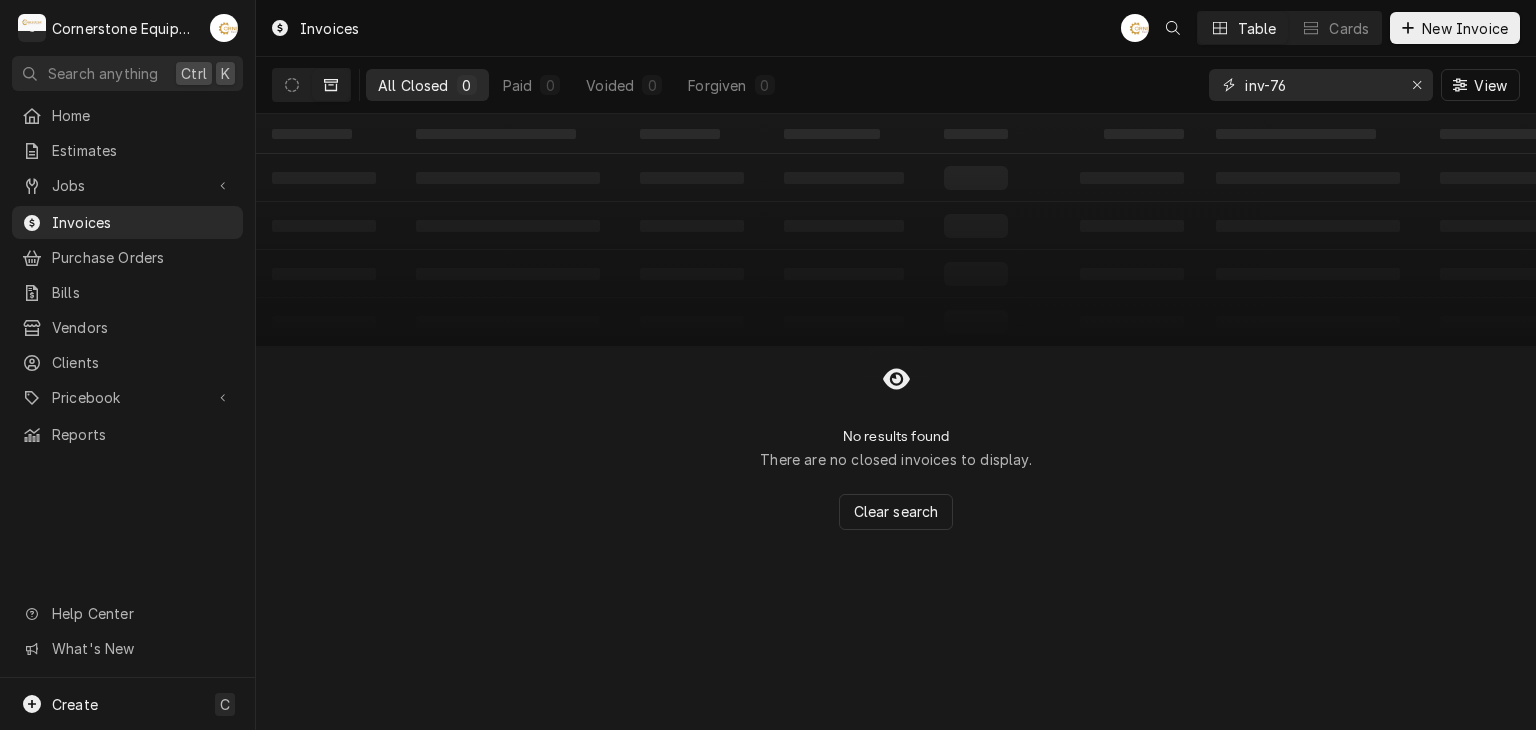 click on "inv-76" at bounding box center [1320, 85] 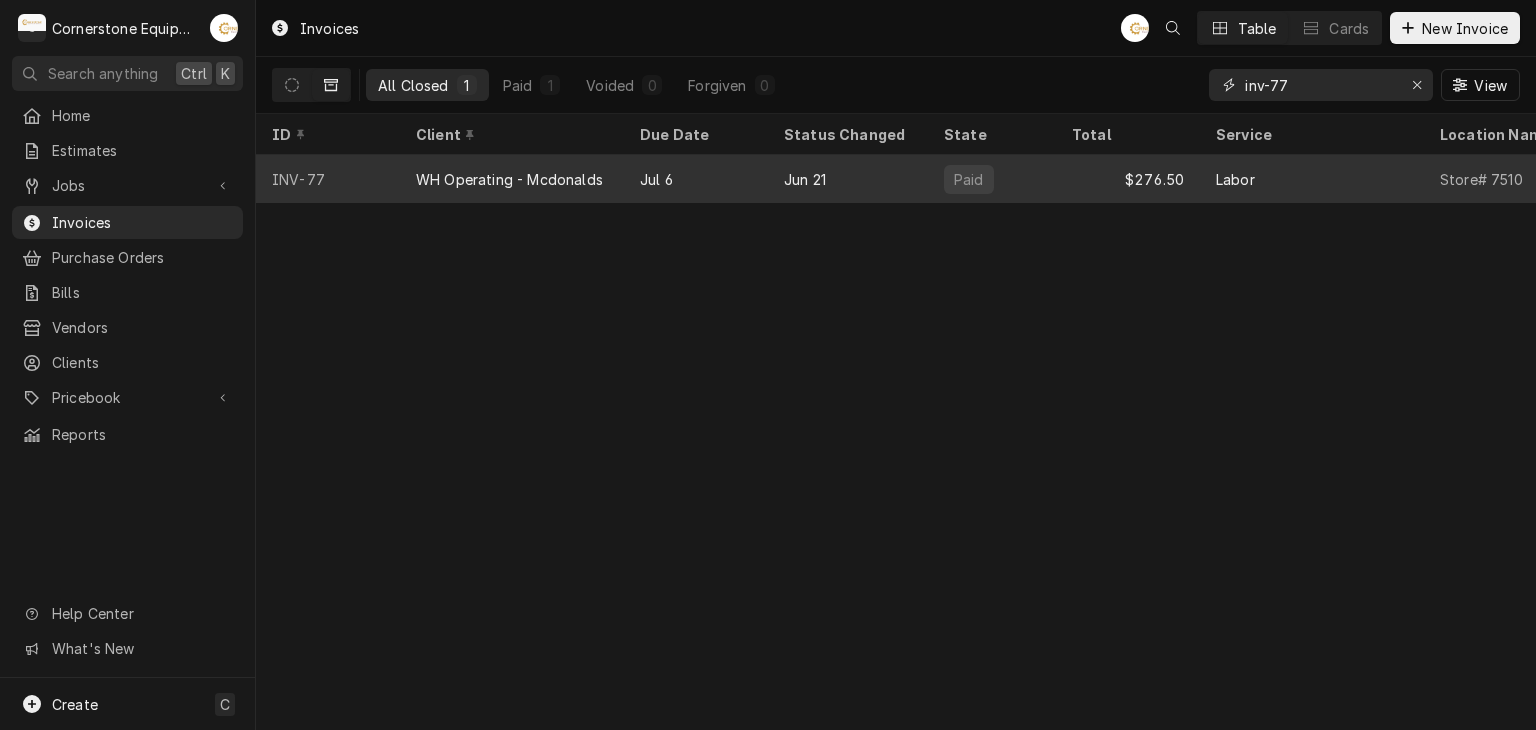 type on "inv-77" 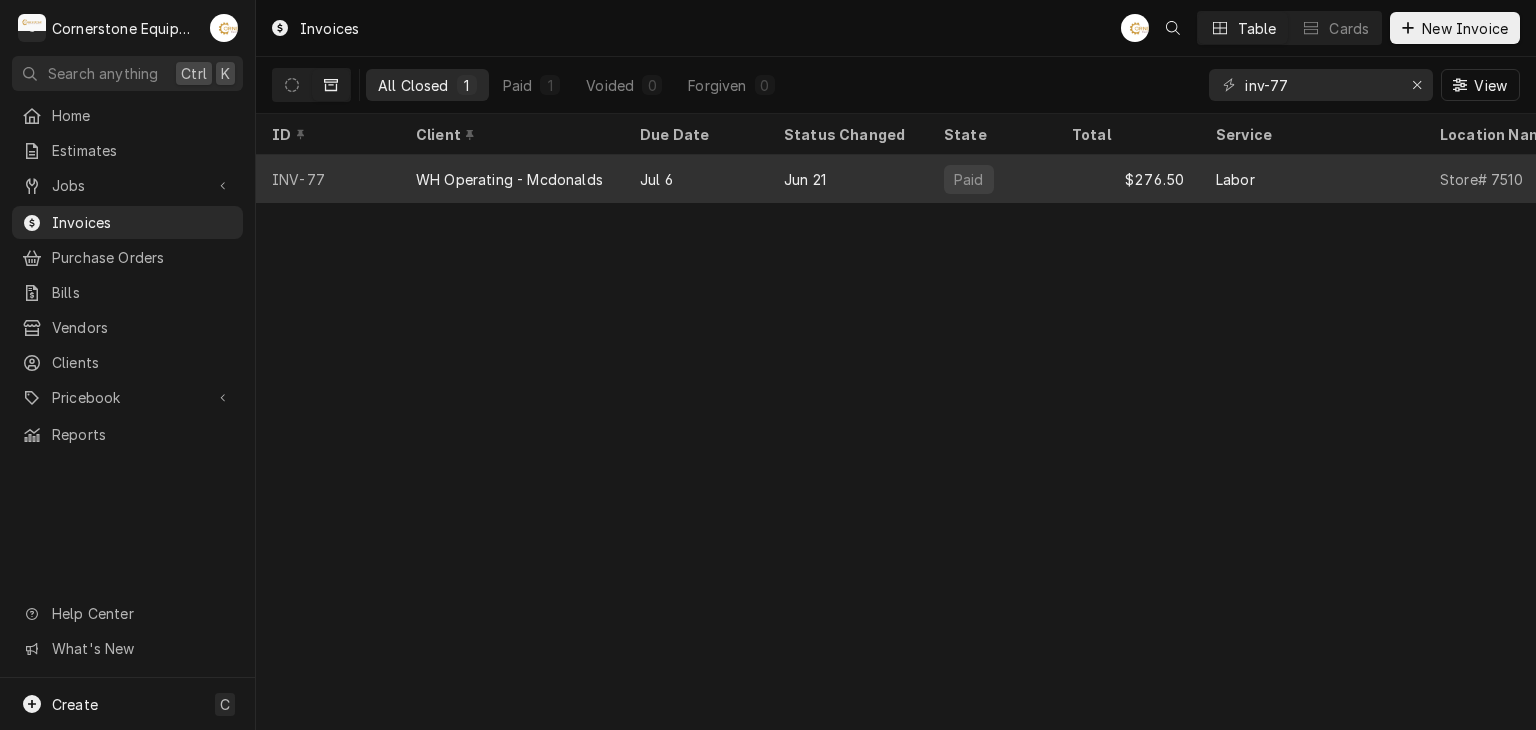 click on "$276.50" at bounding box center (1128, 179) 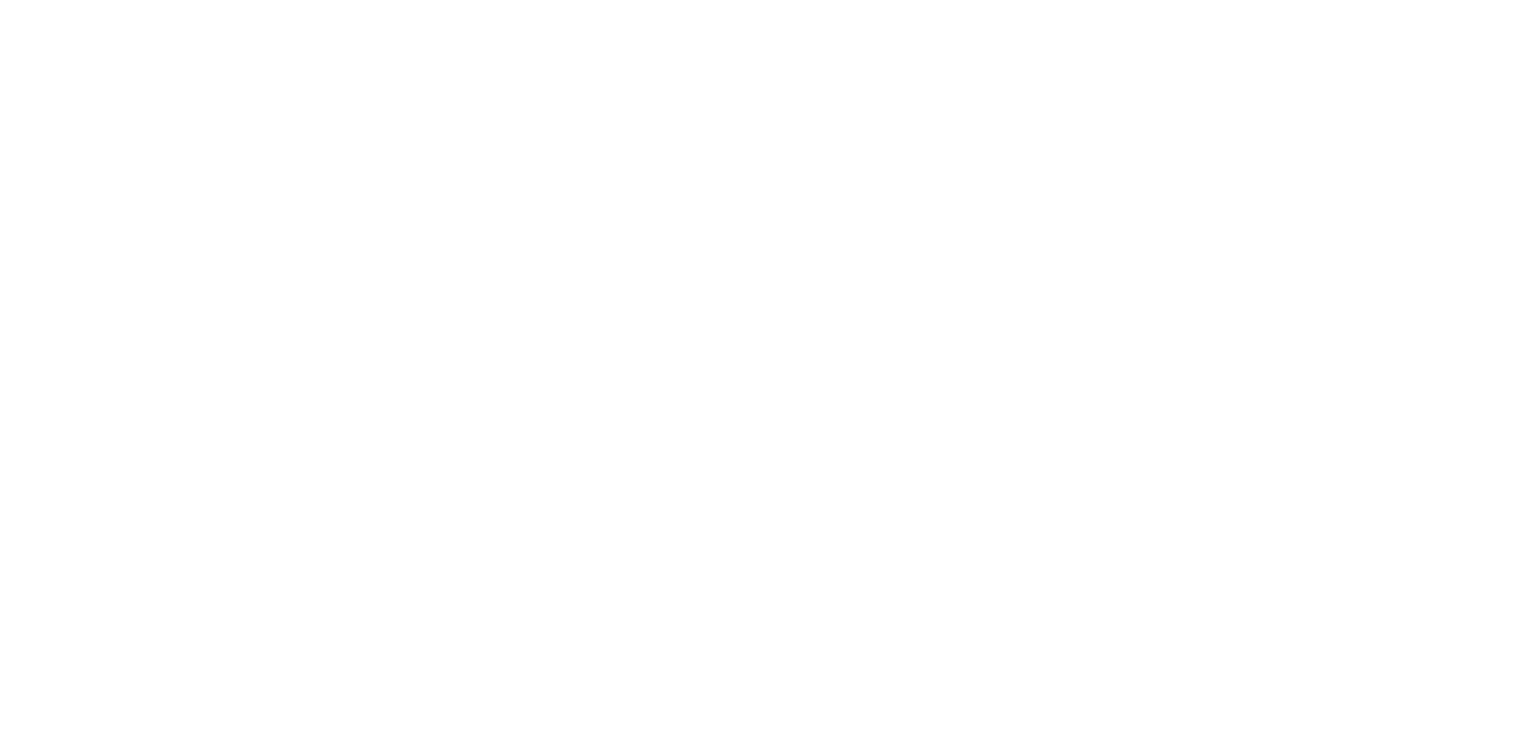 scroll, scrollTop: 0, scrollLeft: 0, axis: both 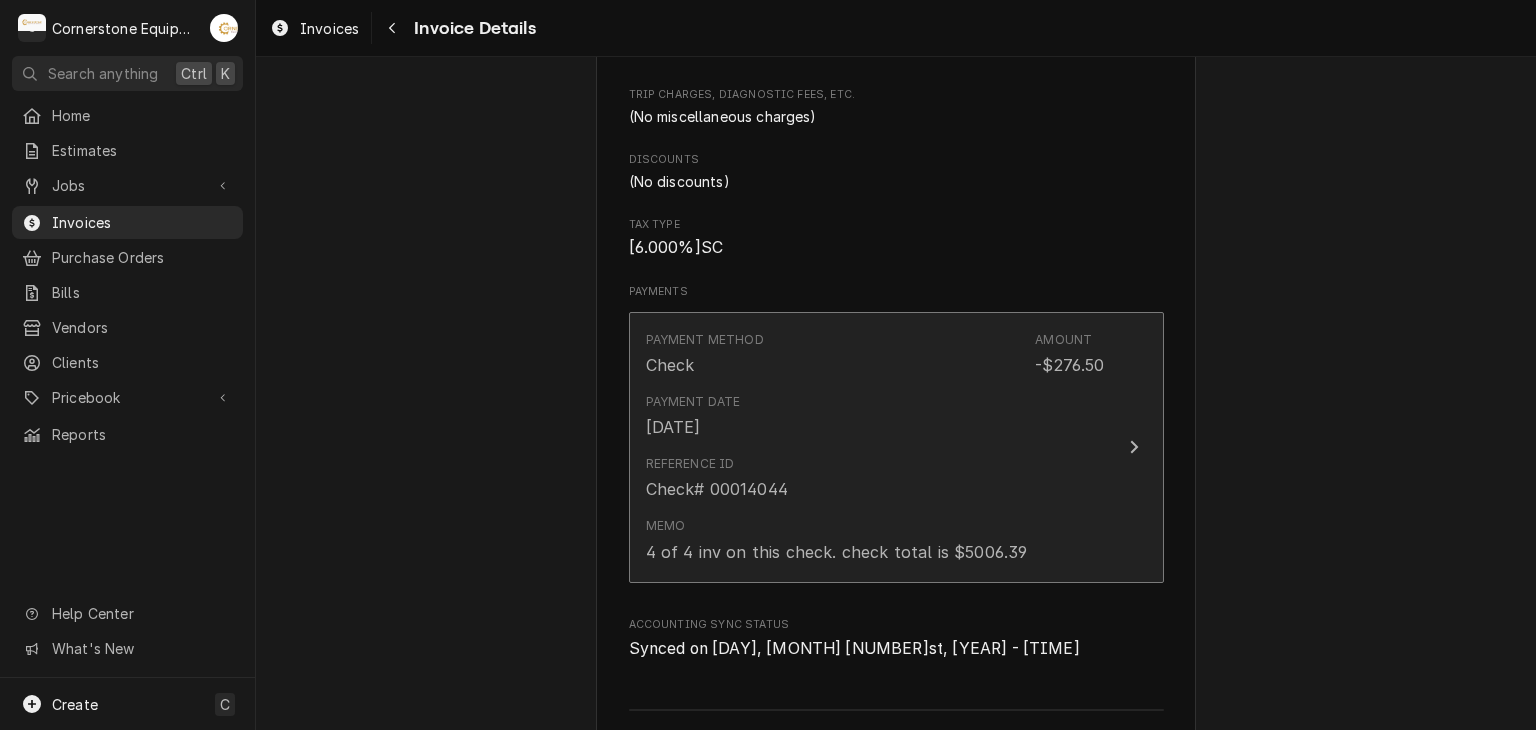 click on "Reference ID Check# 00014044" at bounding box center [717, 478] 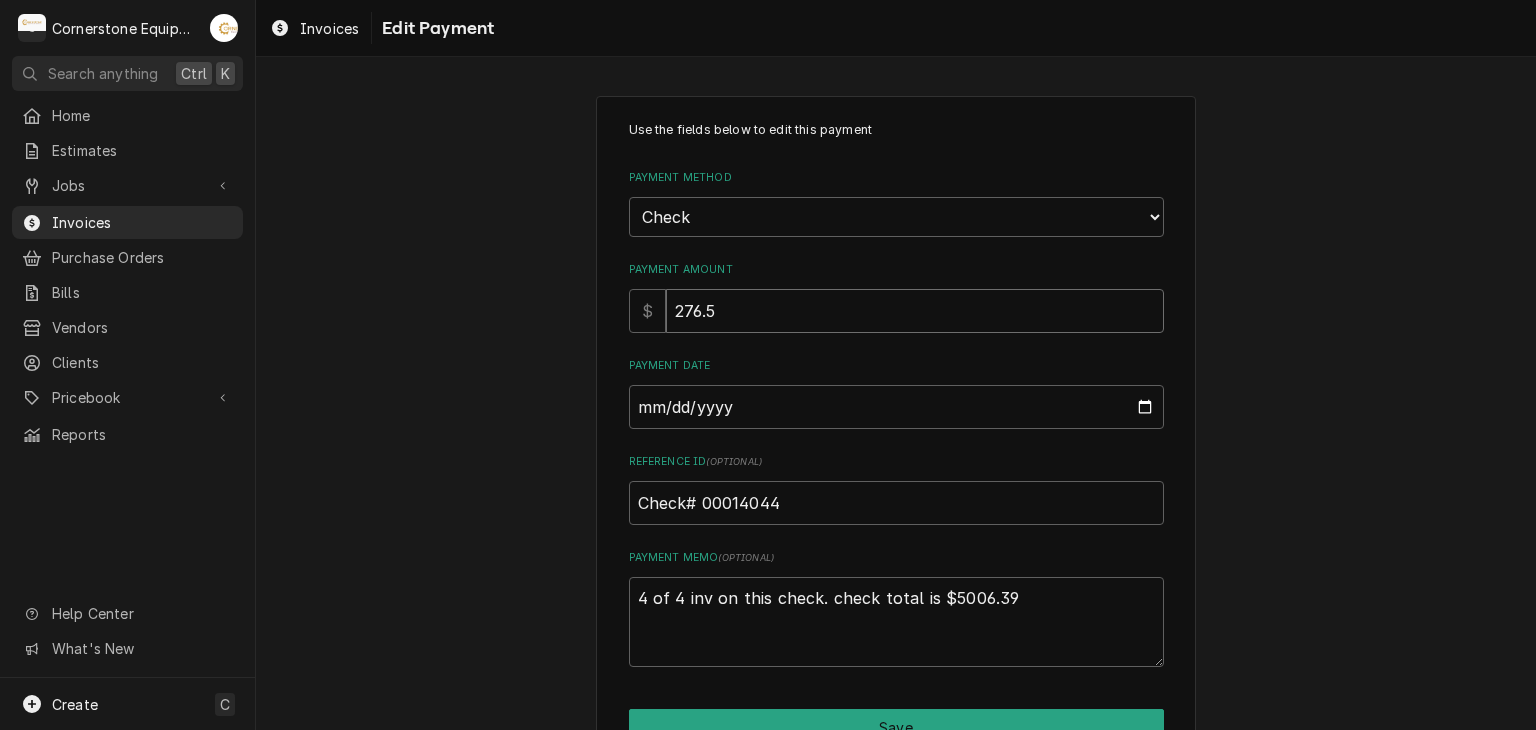 click on "276.5" at bounding box center [915, 311] 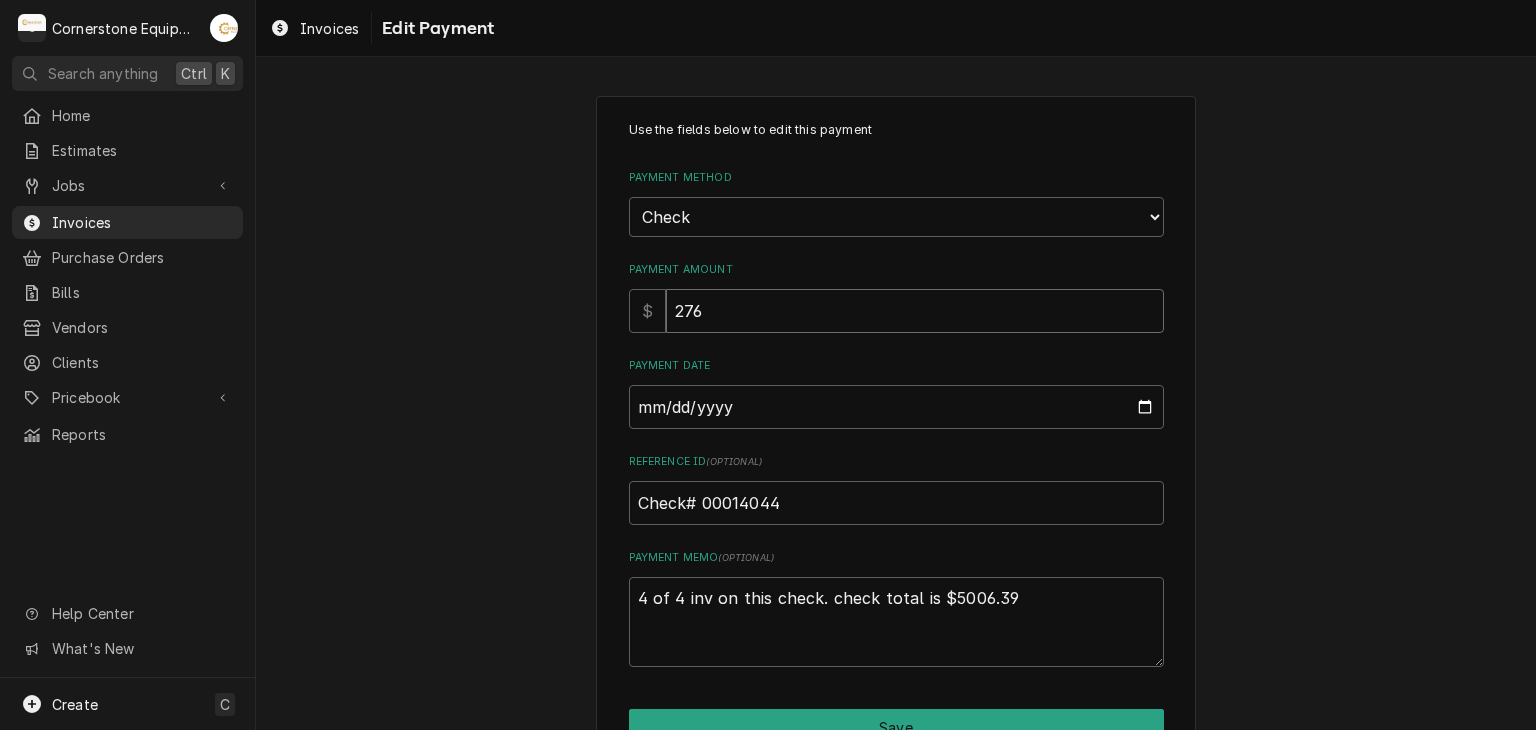 type on "x" 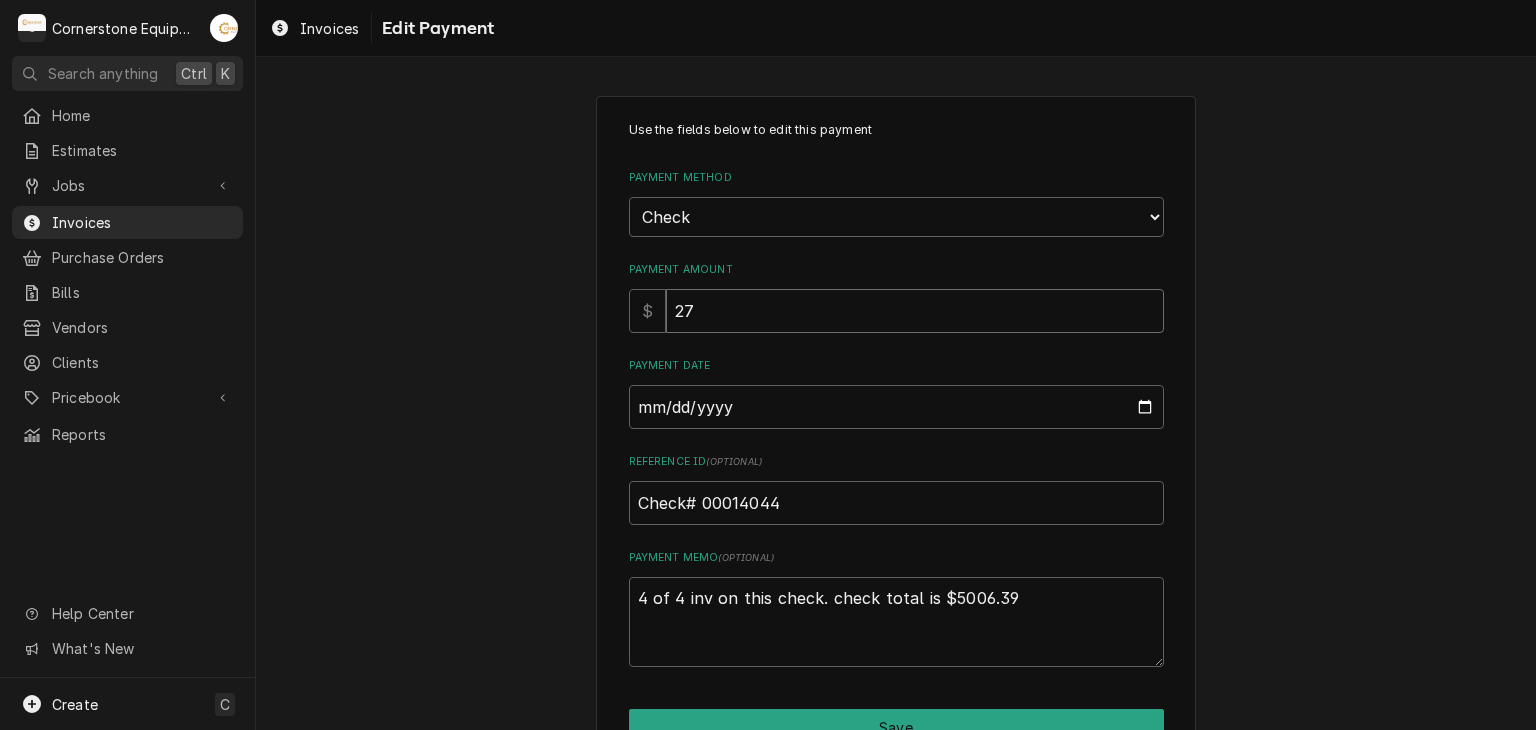 type on "x" 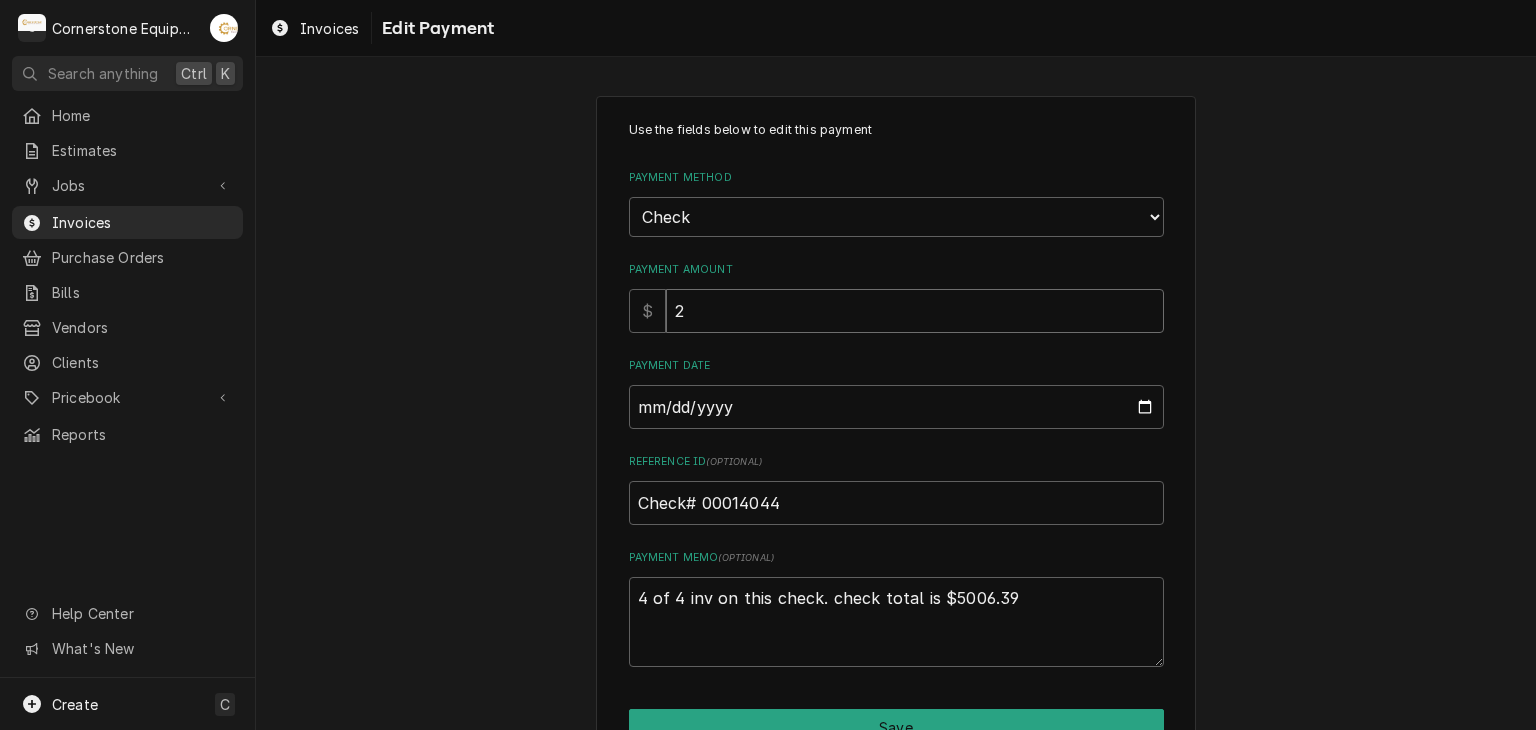 type on "x" 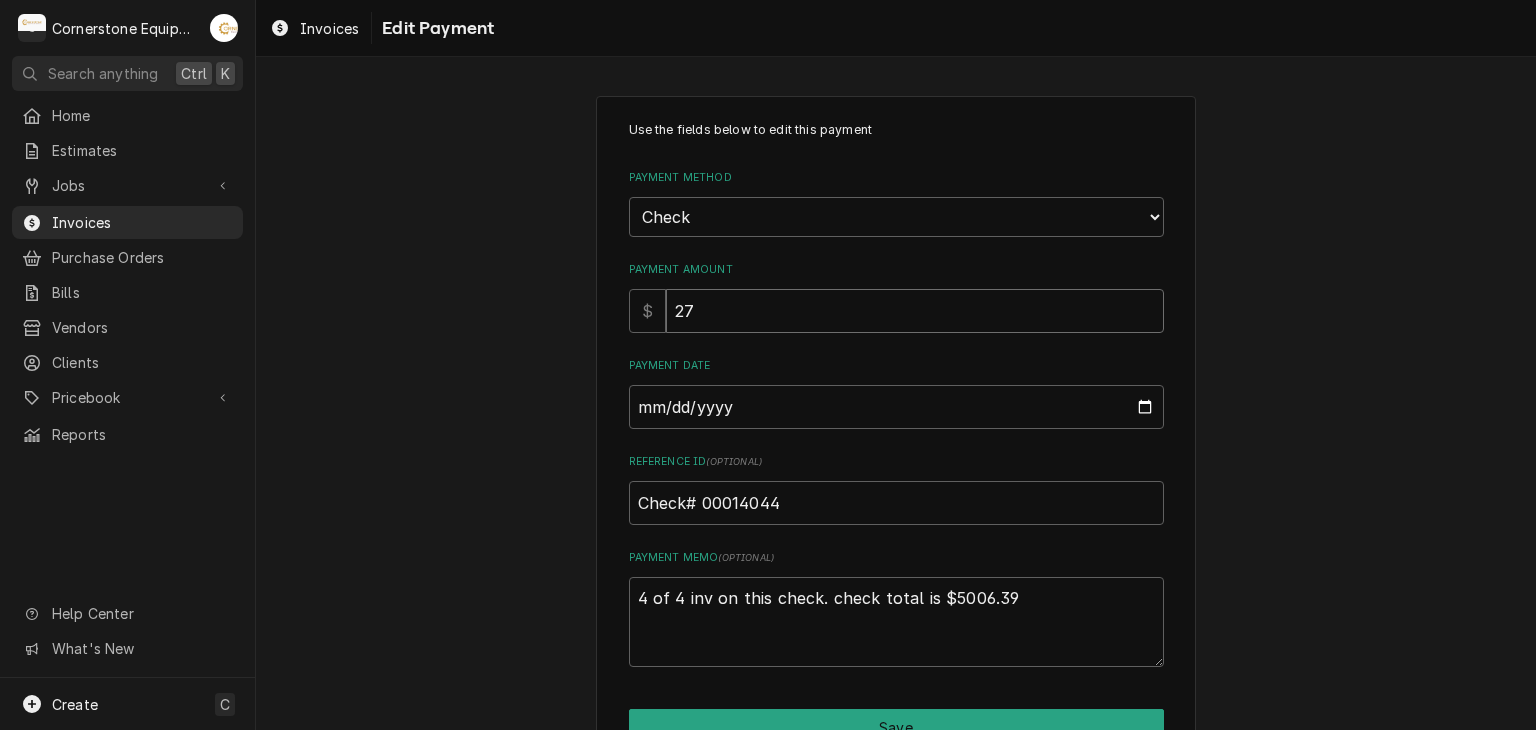 type on "x" 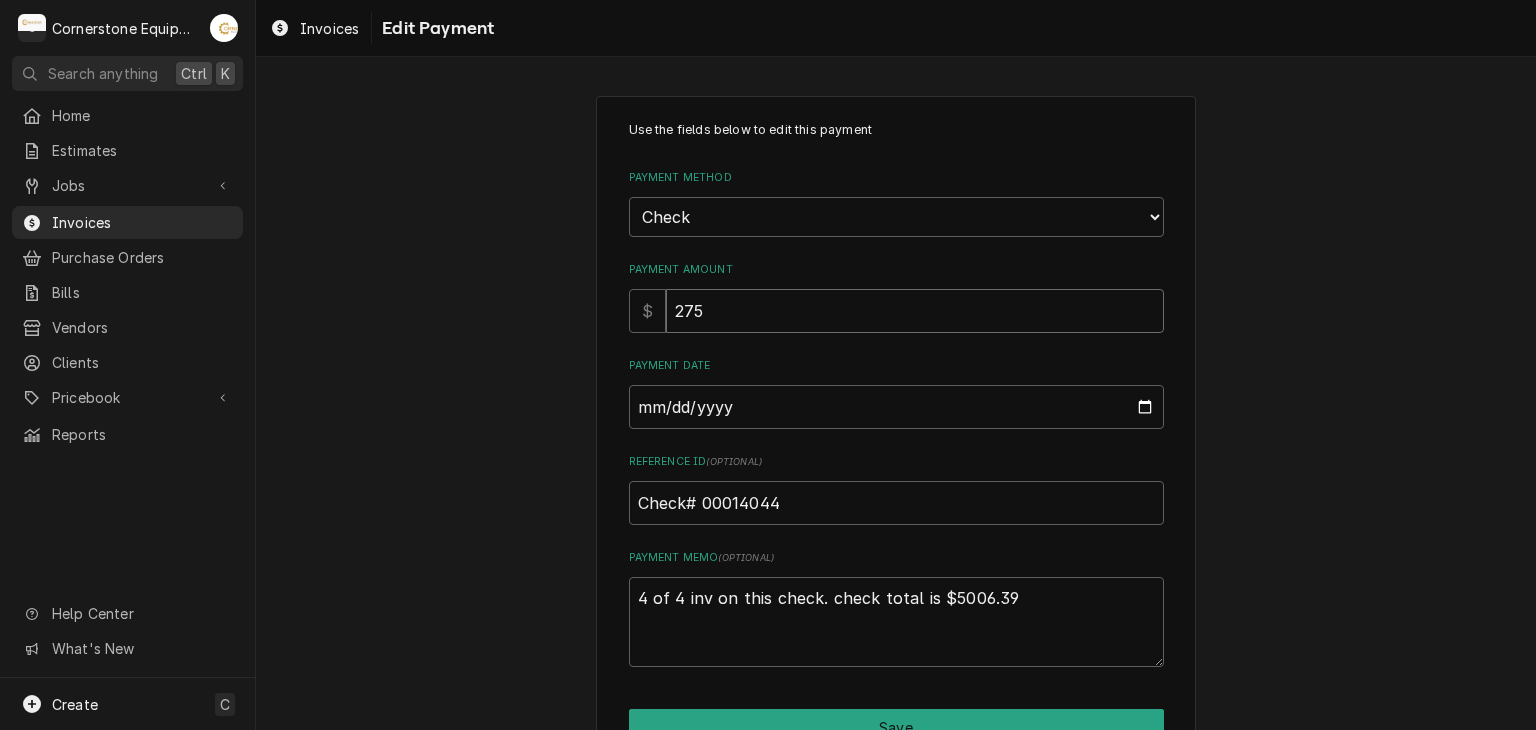 type on "275" 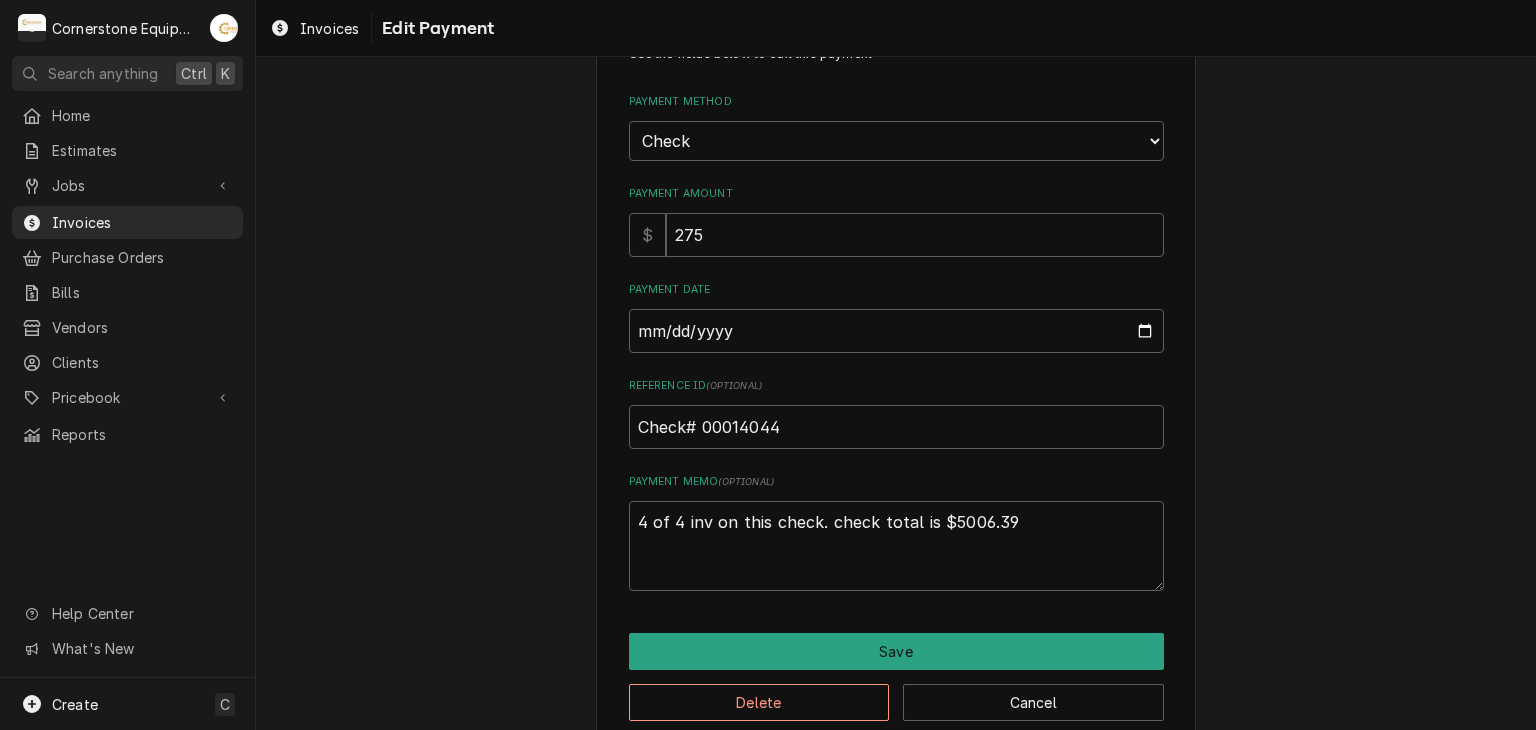 scroll, scrollTop: 107, scrollLeft: 0, axis: vertical 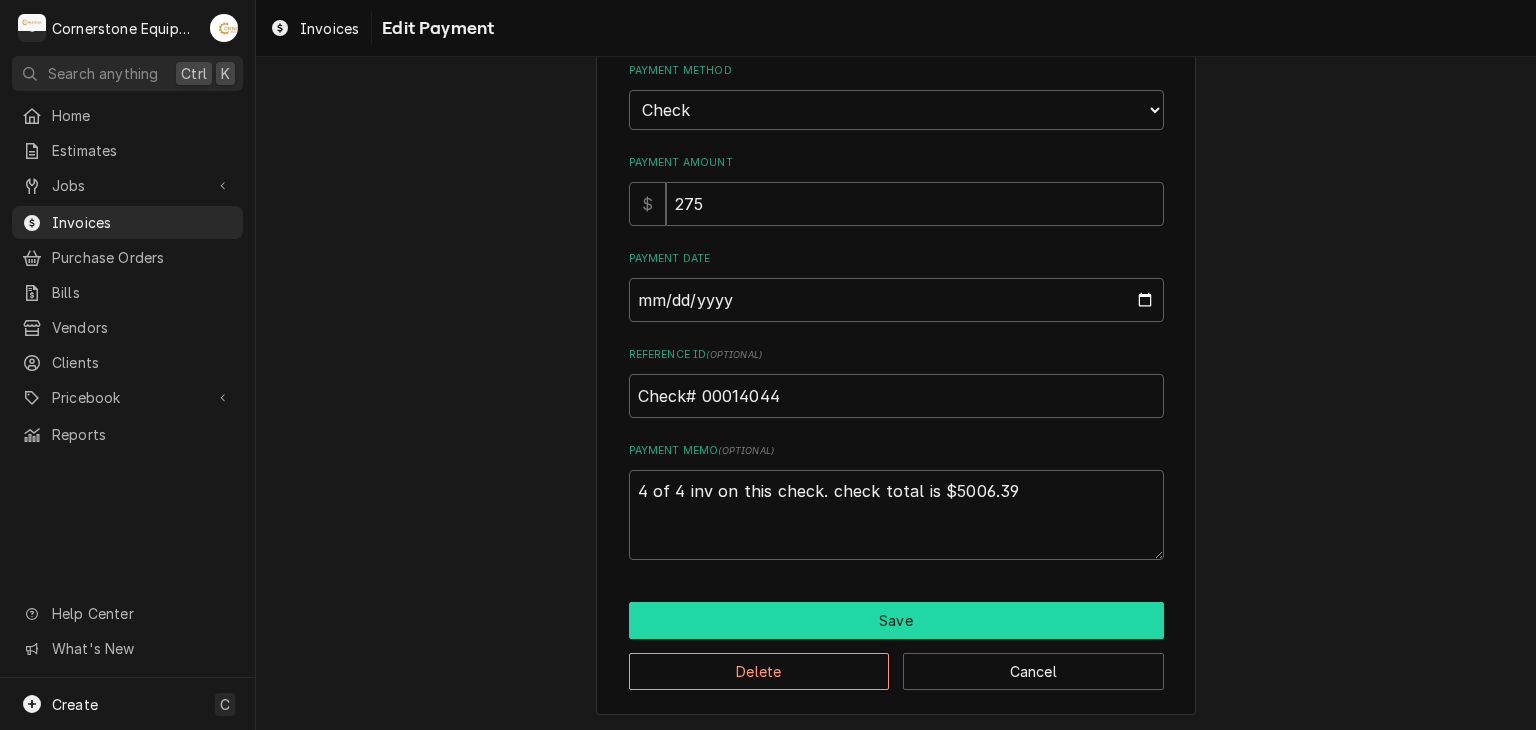 click on "Save" at bounding box center (896, 620) 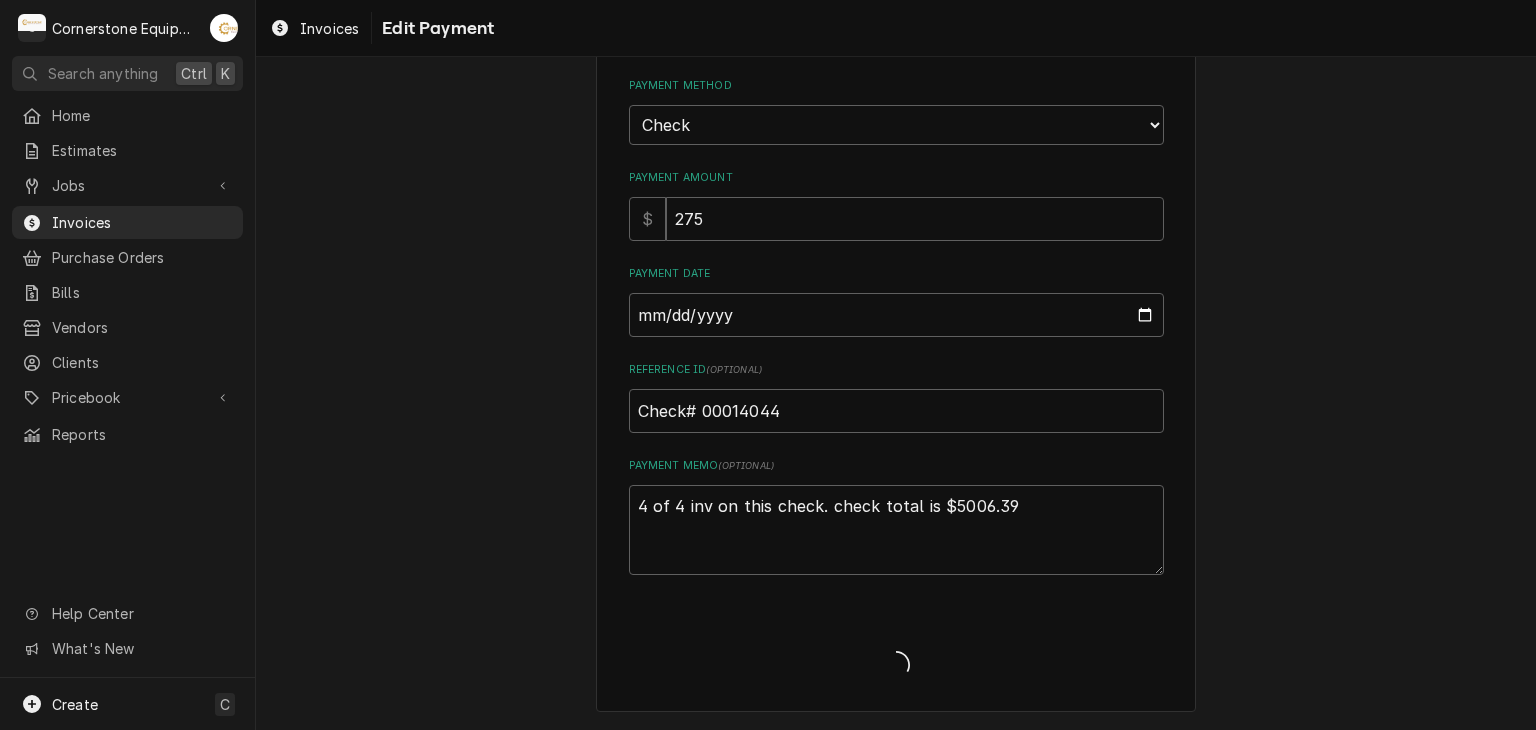 scroll, scrollTop: 89, scrollLeft: 0, axis: vertical 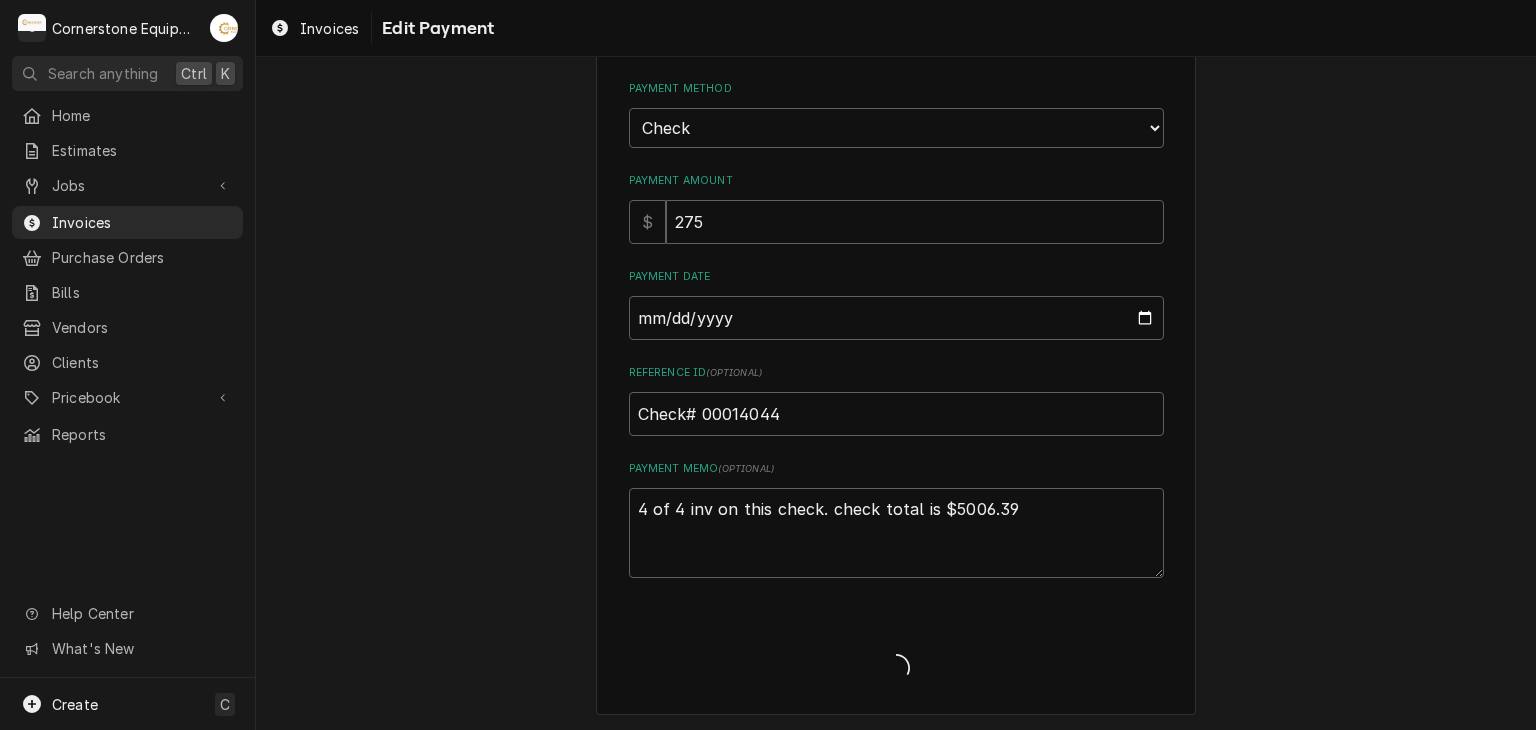 type on "x" 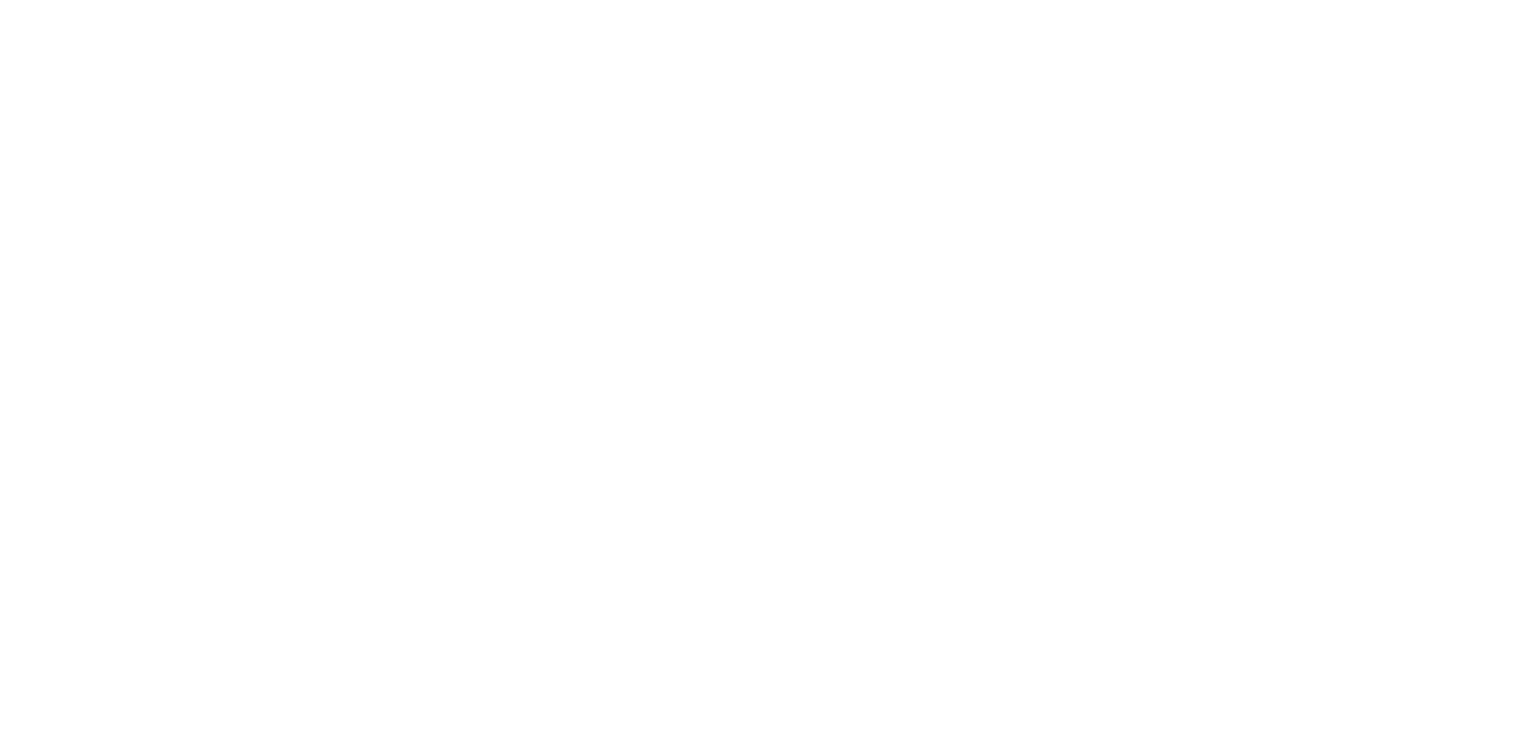 scroll, scrollTop: 0, scrollLeft: 0, axis: both 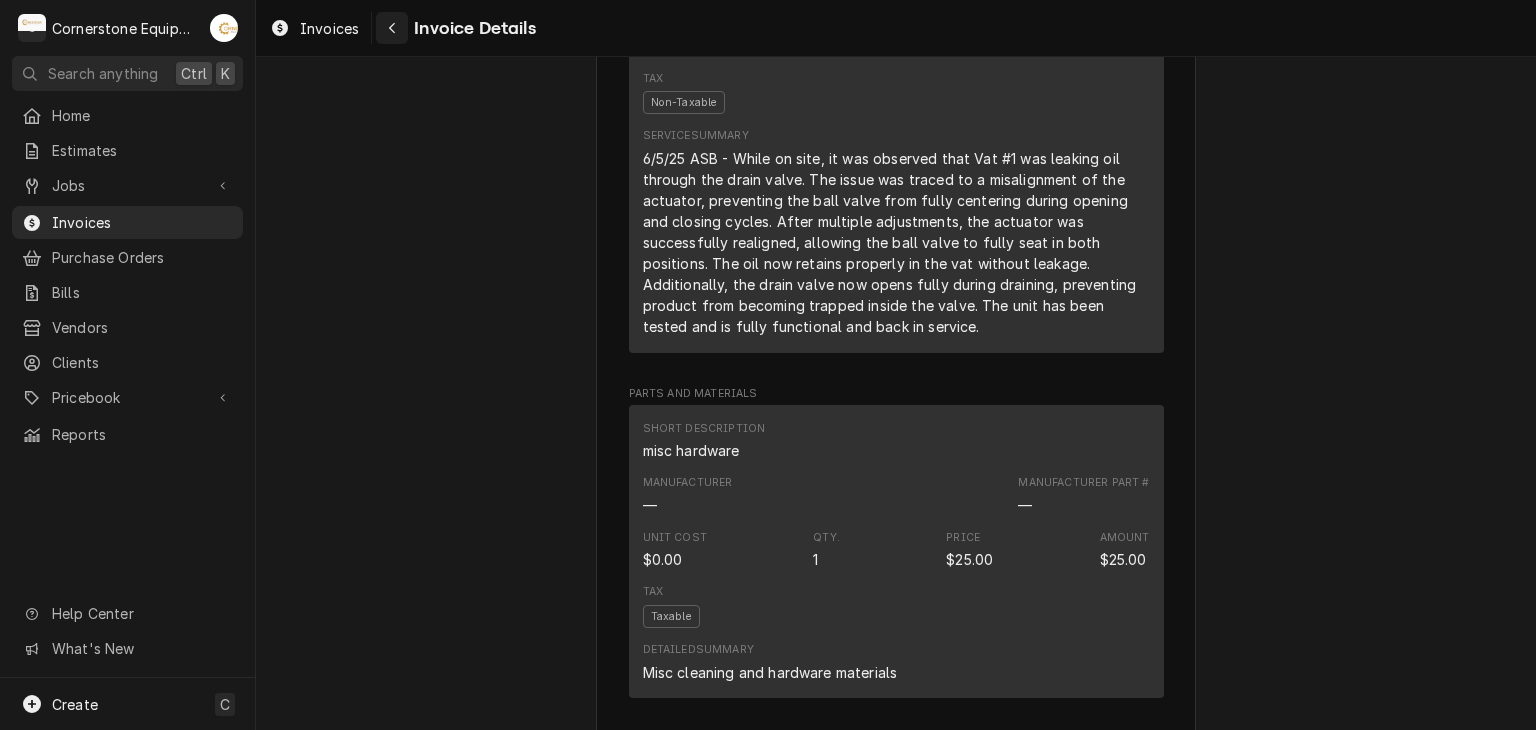 click on "Invoices   Invoice Details" at bounding box center (896, 28) 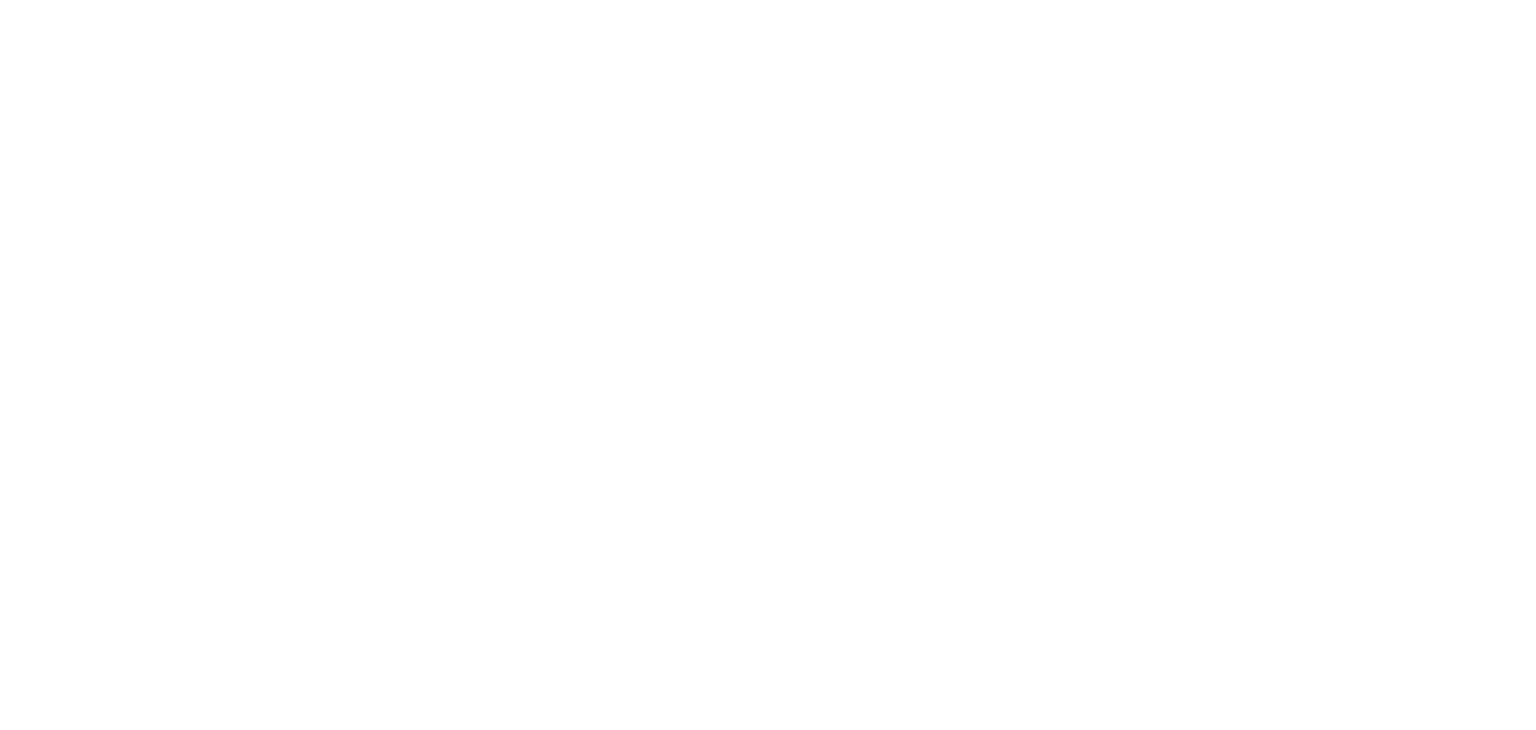 scroll, scrollTop: 0, scrollLeft: 0, axis: both 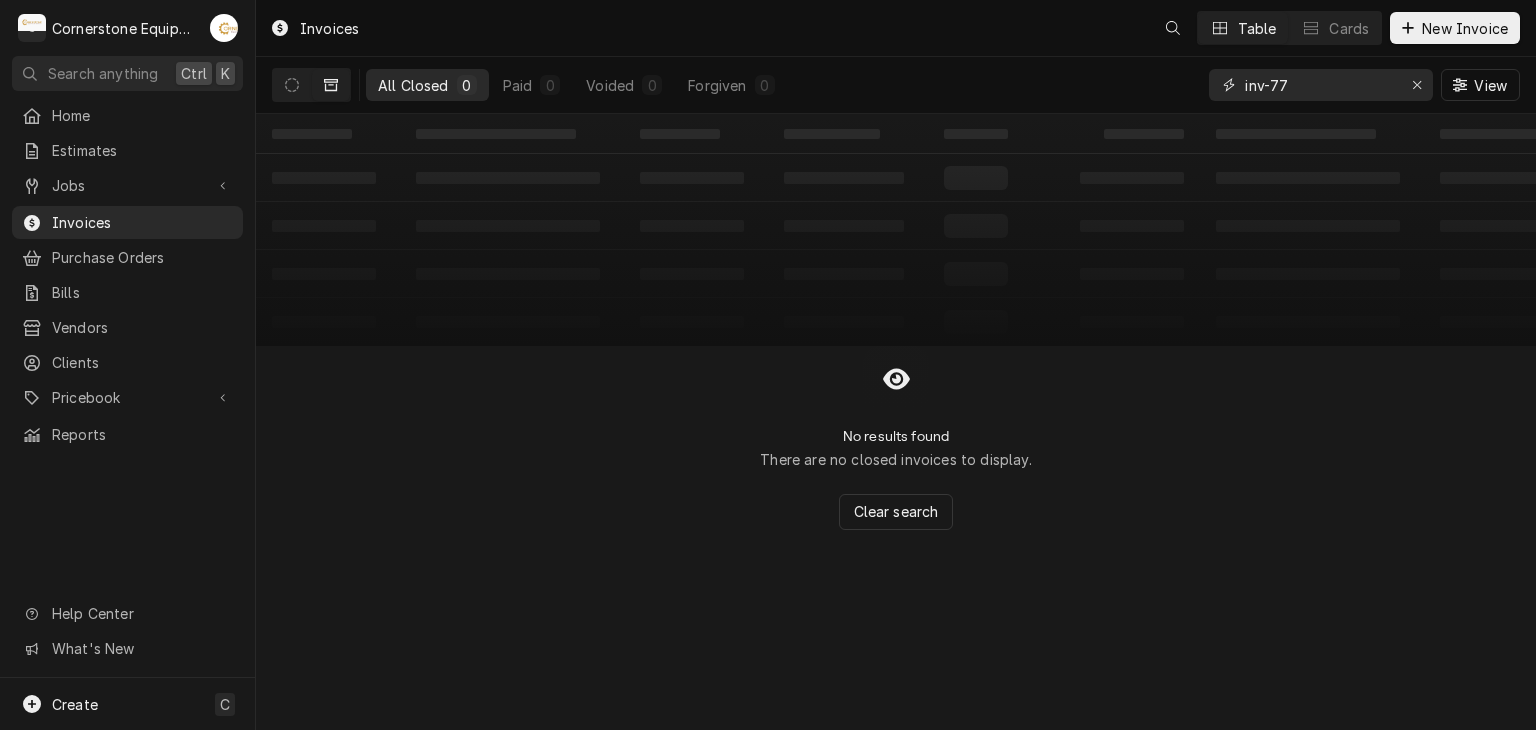 click on "inv-77" at bounding box center (1320, 85) 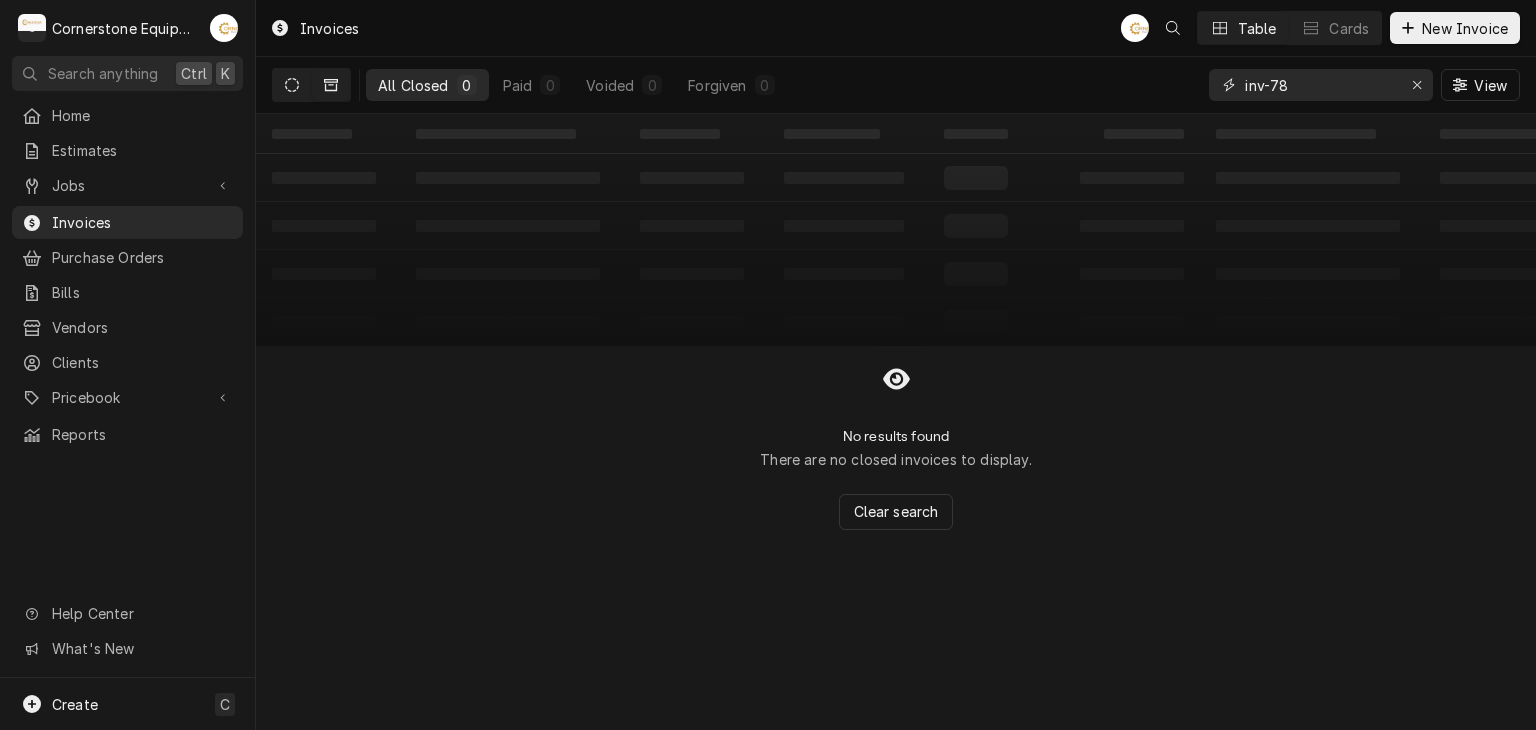 type on "inv-78" 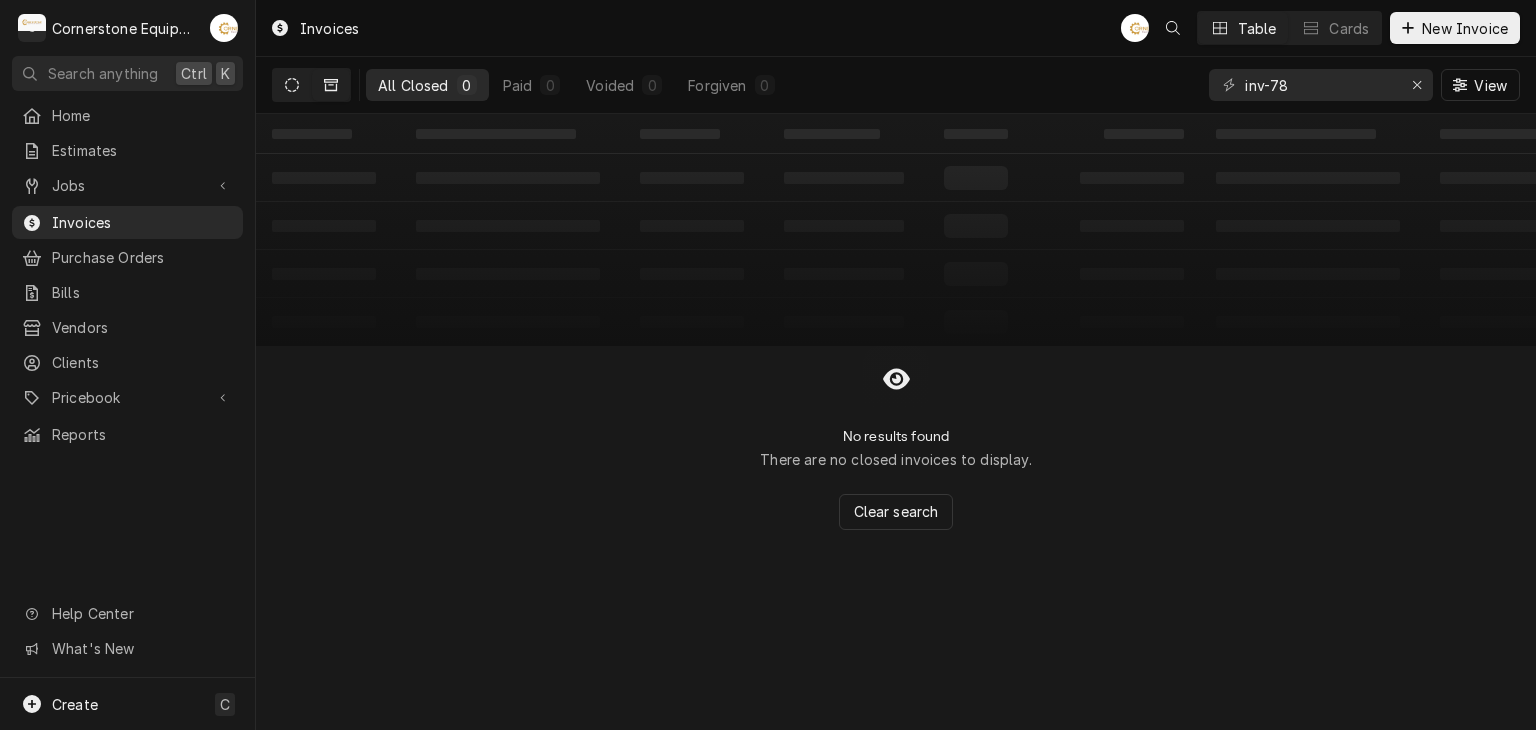 click at bounding box center (292, 85) 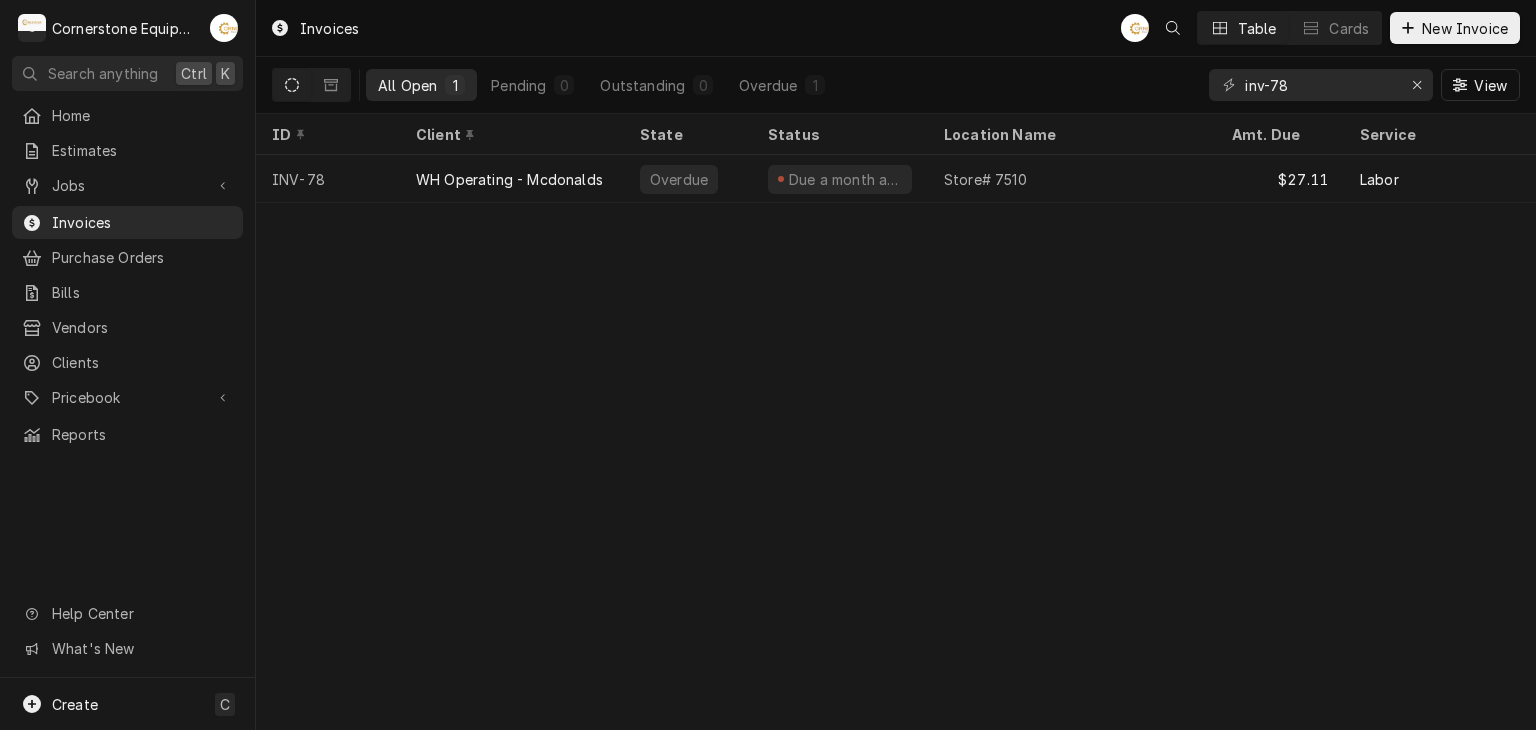 click on "Store# 7510" at bounding box center [1072, 179] 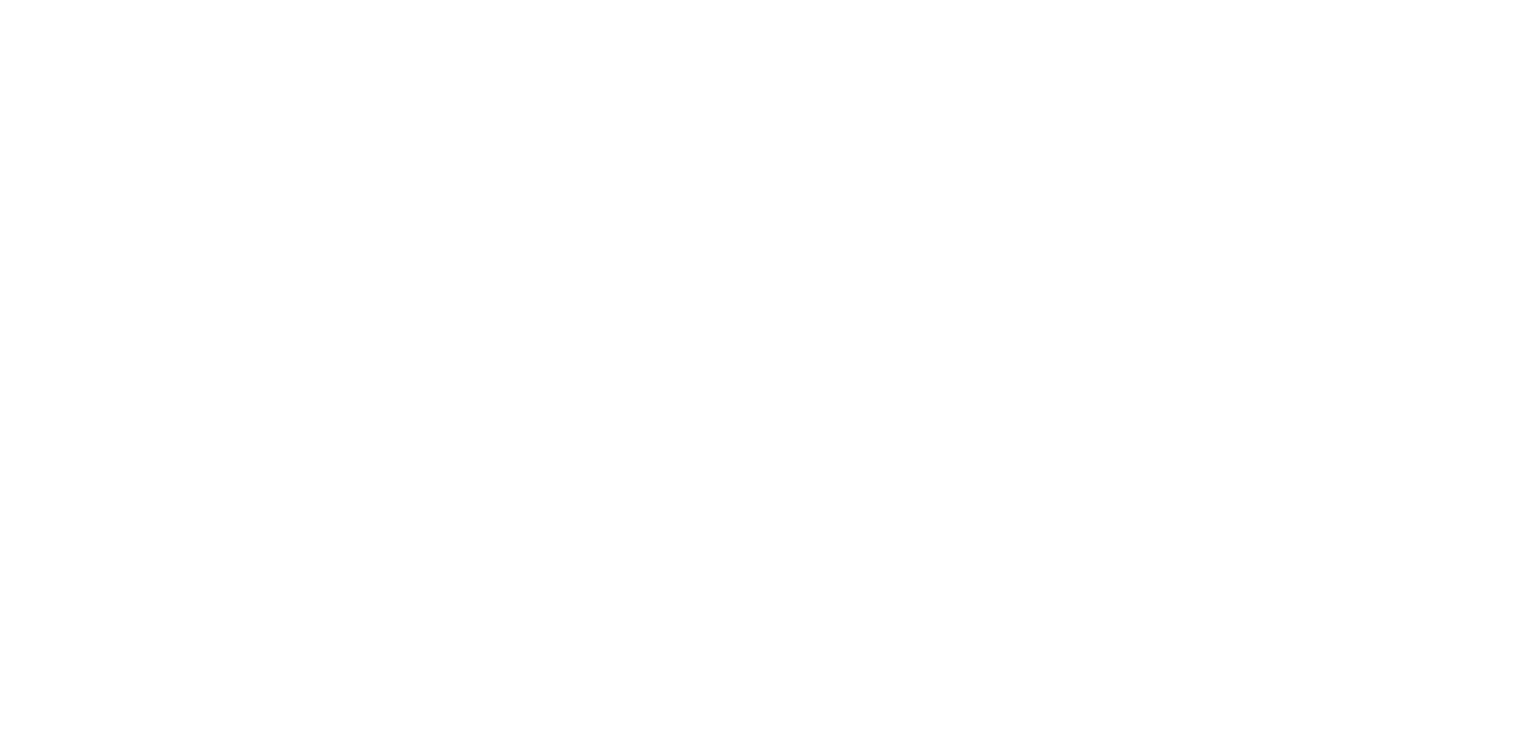 scroll, scrollTop: 0, scrollLeft: 0, axis: both 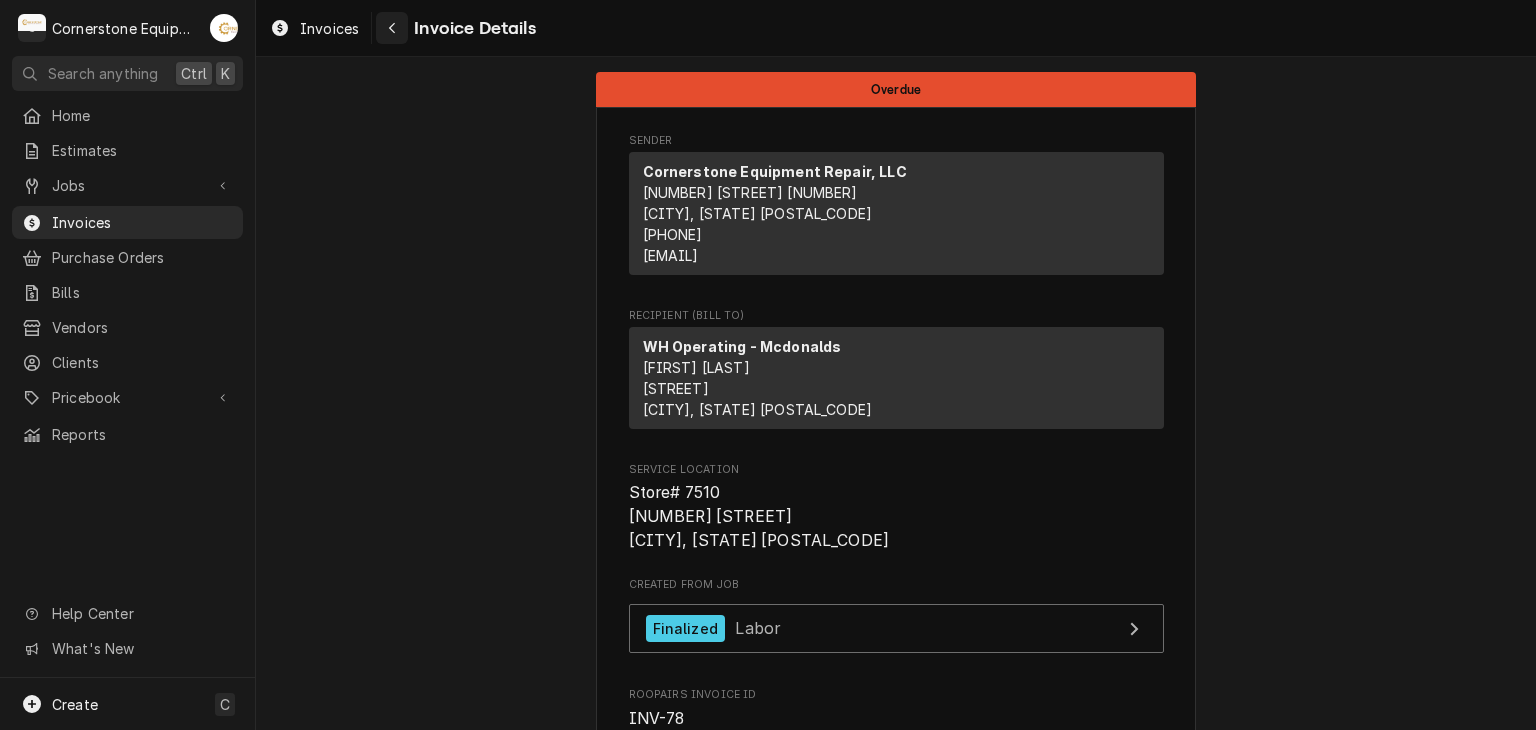 click at bounding box center [392, 28] 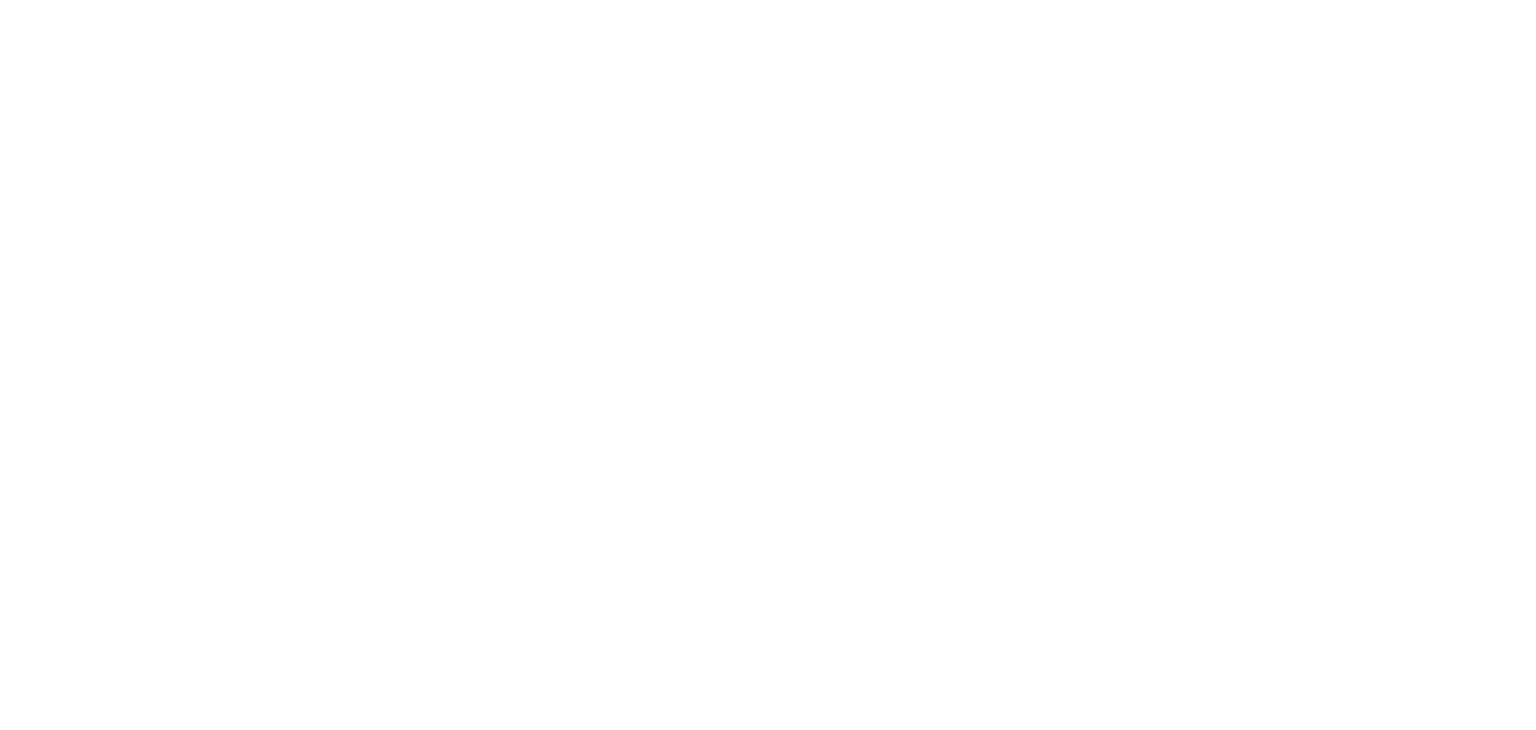 scroll, scrollTop: 0, scrollLeft: 0, axis: both 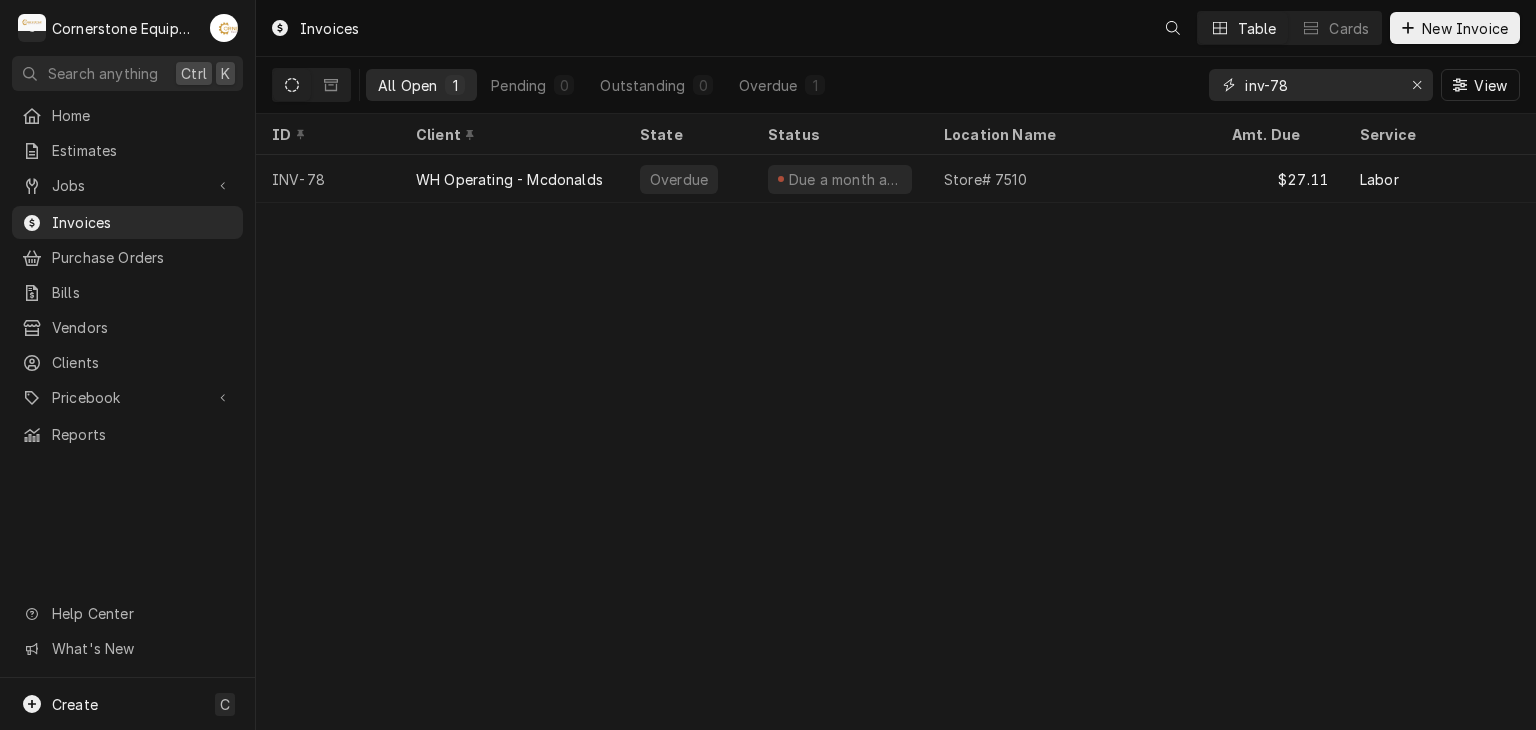 click on "inv-78" at bounding box center [1320, 85] 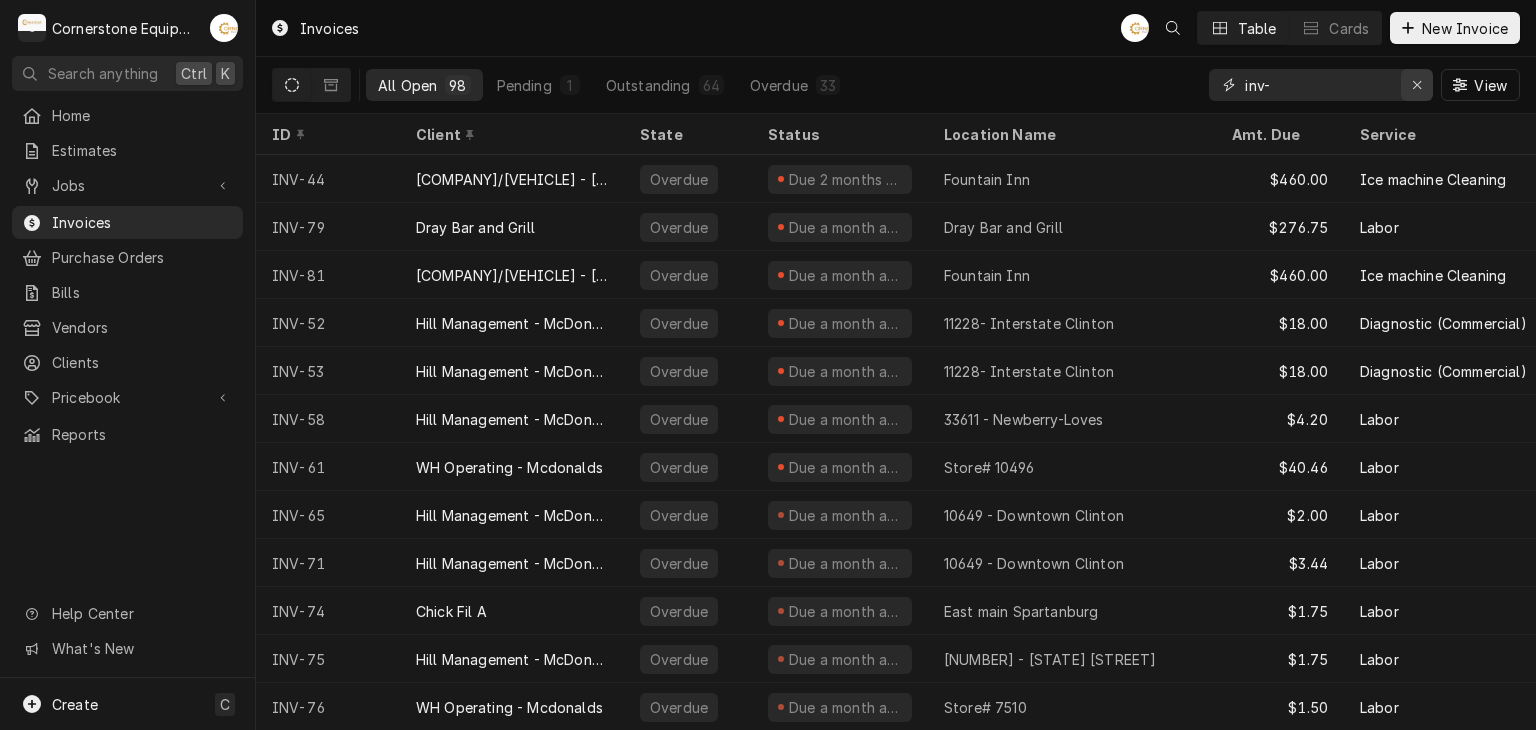 type on "inv-" 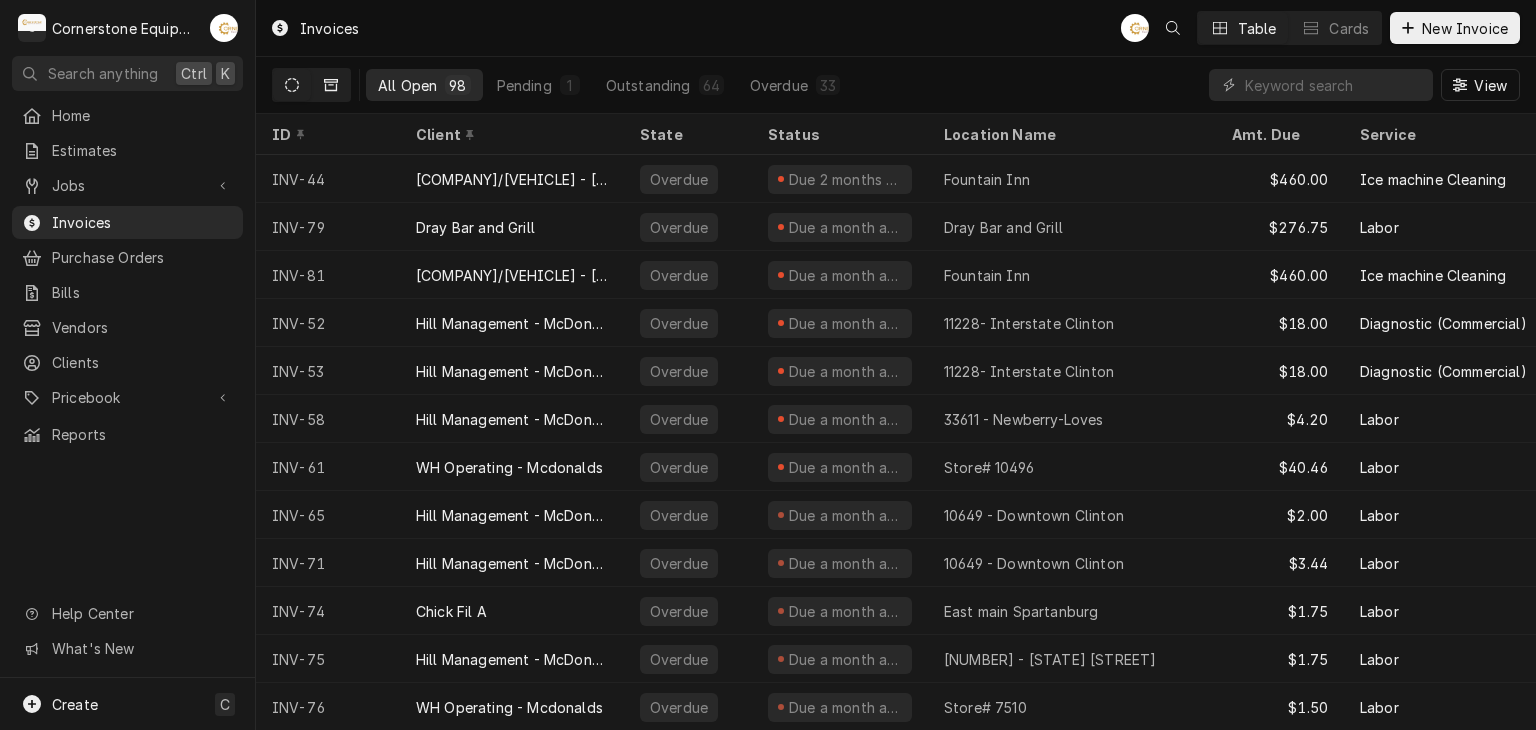 drag, startPoint x: 352, startPoint y: 81, endPoint x: 336, endPoint y: 82, distance: 16.03122 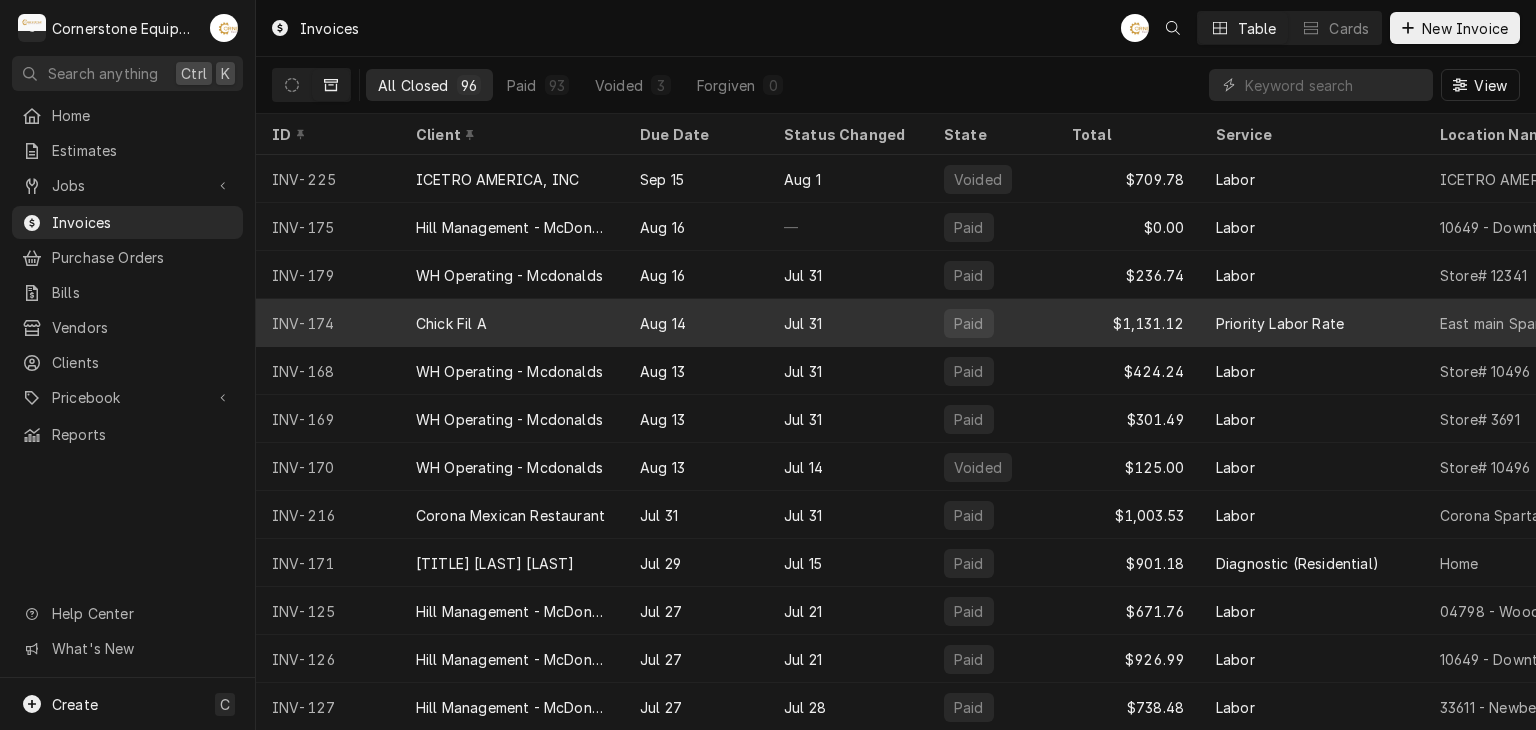 click on "Chick Fil A" at bounding box center [451, 323] 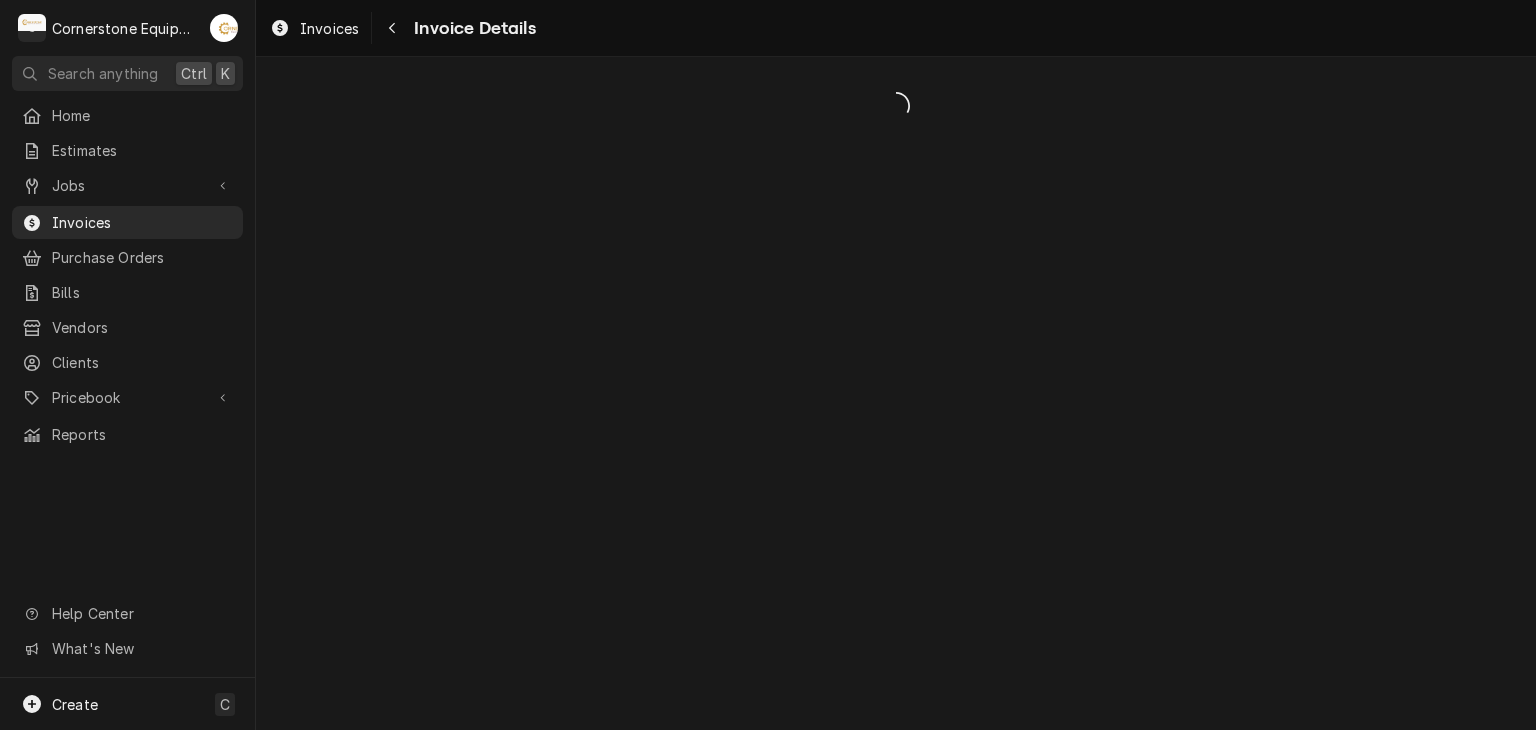 scroll, scrollTop: 0, scrollLeft: 0, axis: both 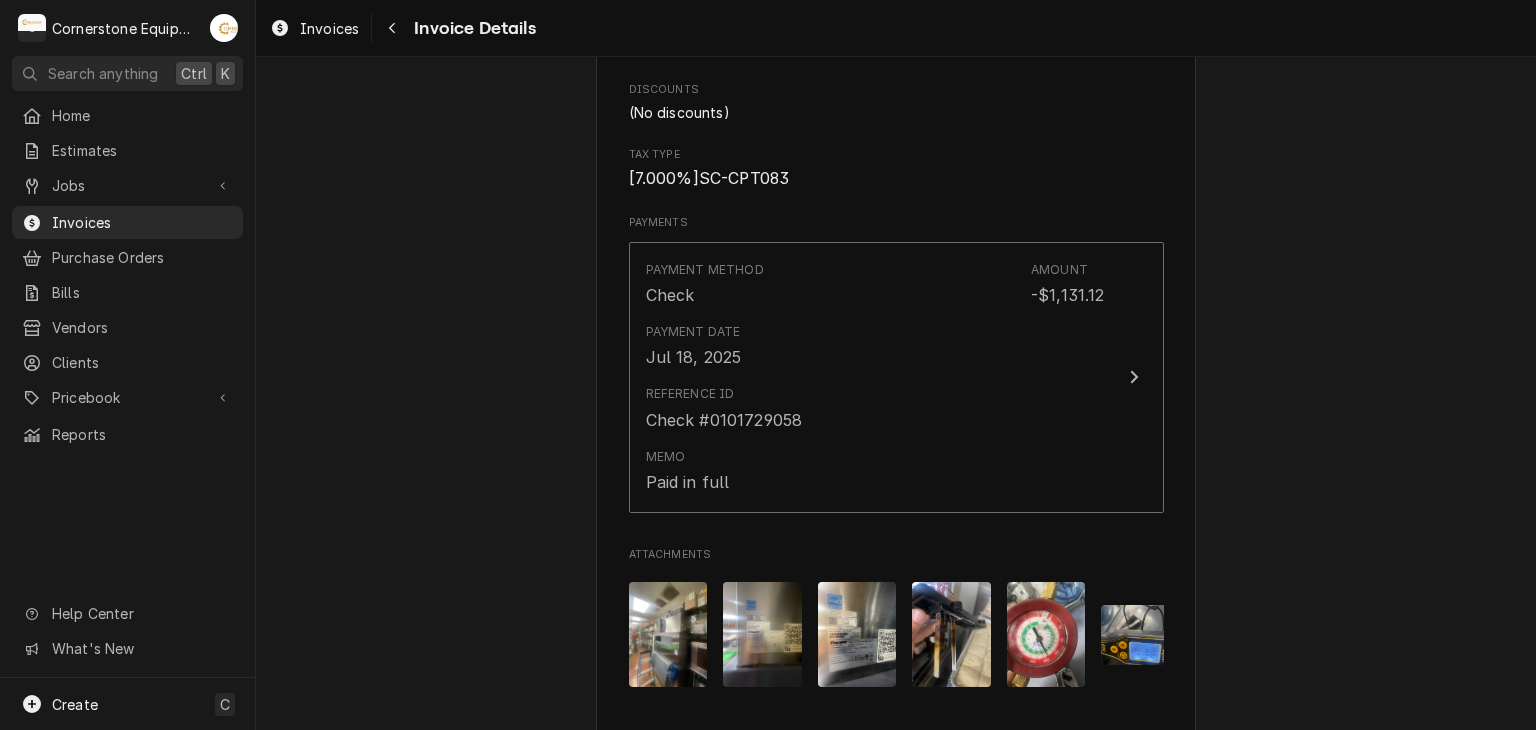 click on "Invoice Details" at bounding box center [471, 28] 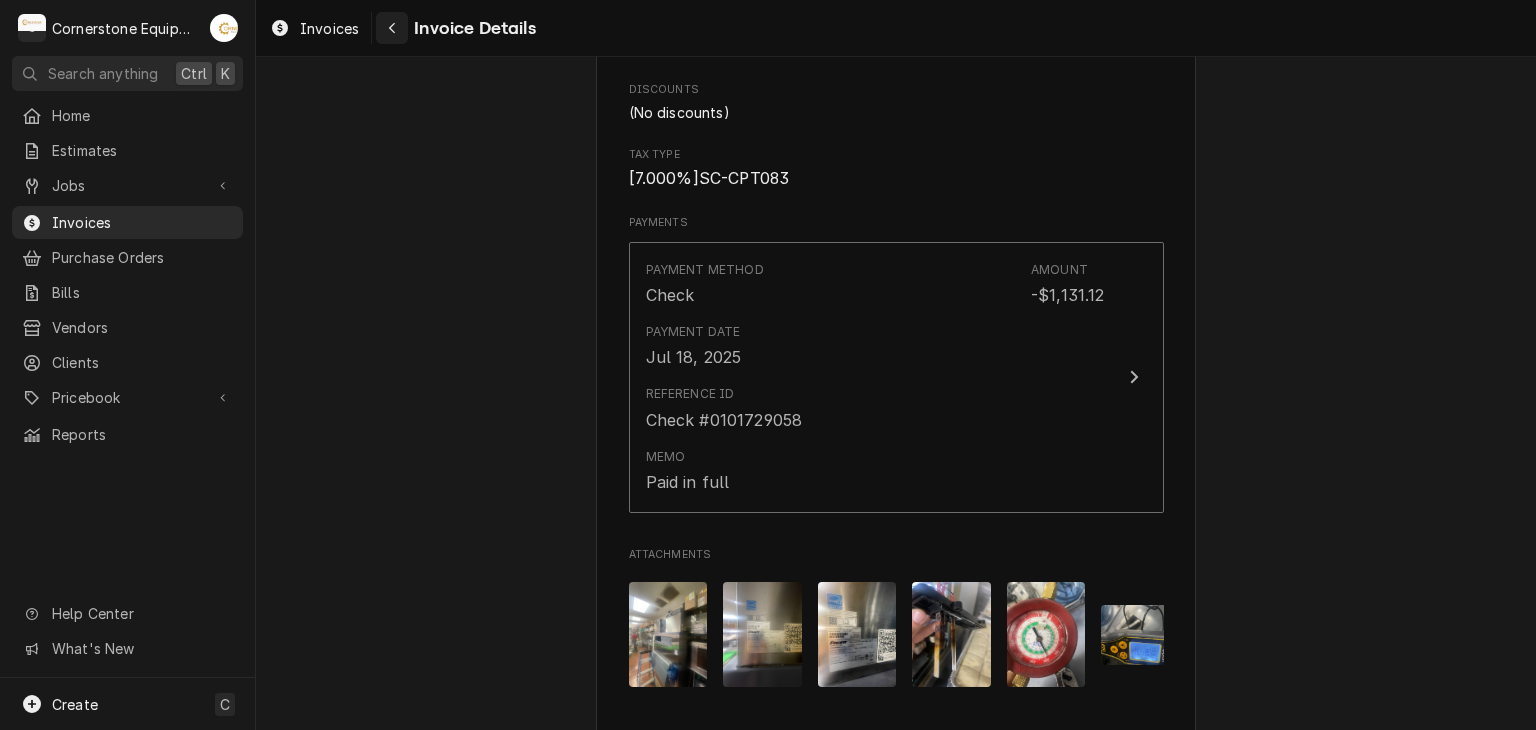 click at bounding box center [392, 28] 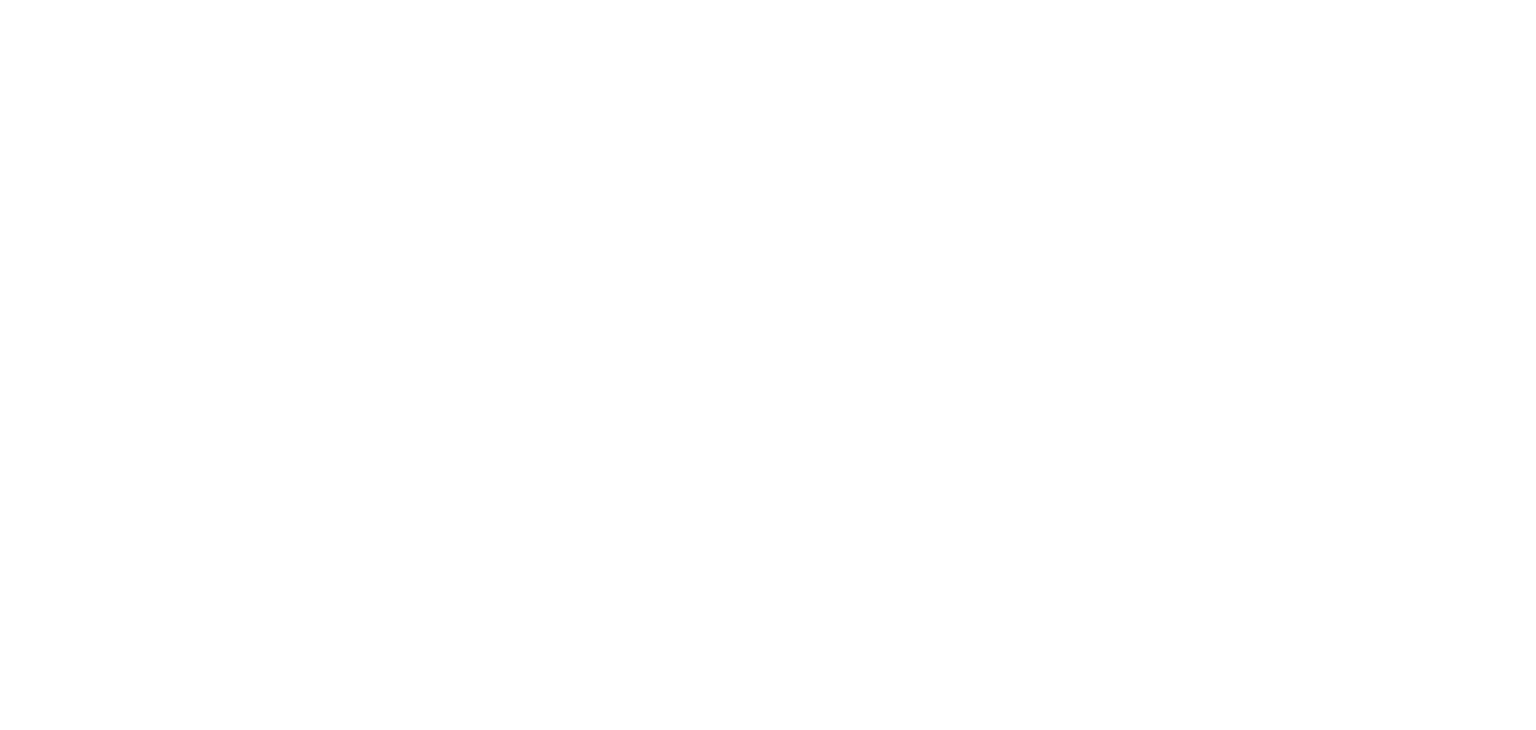 scroll, scrollTop: 0, scrollLeft: 0, axis: both 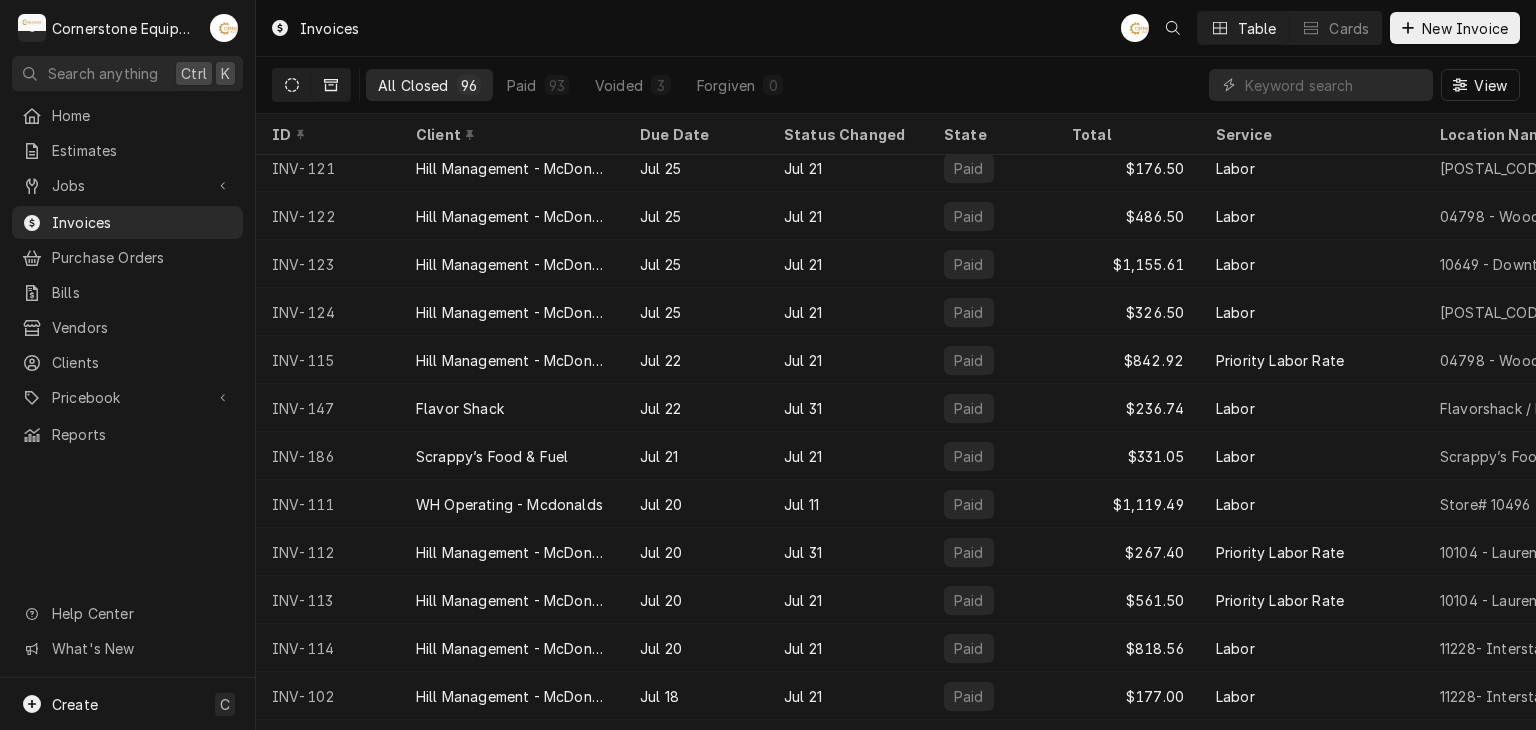 click at bounding box center (292, 85) 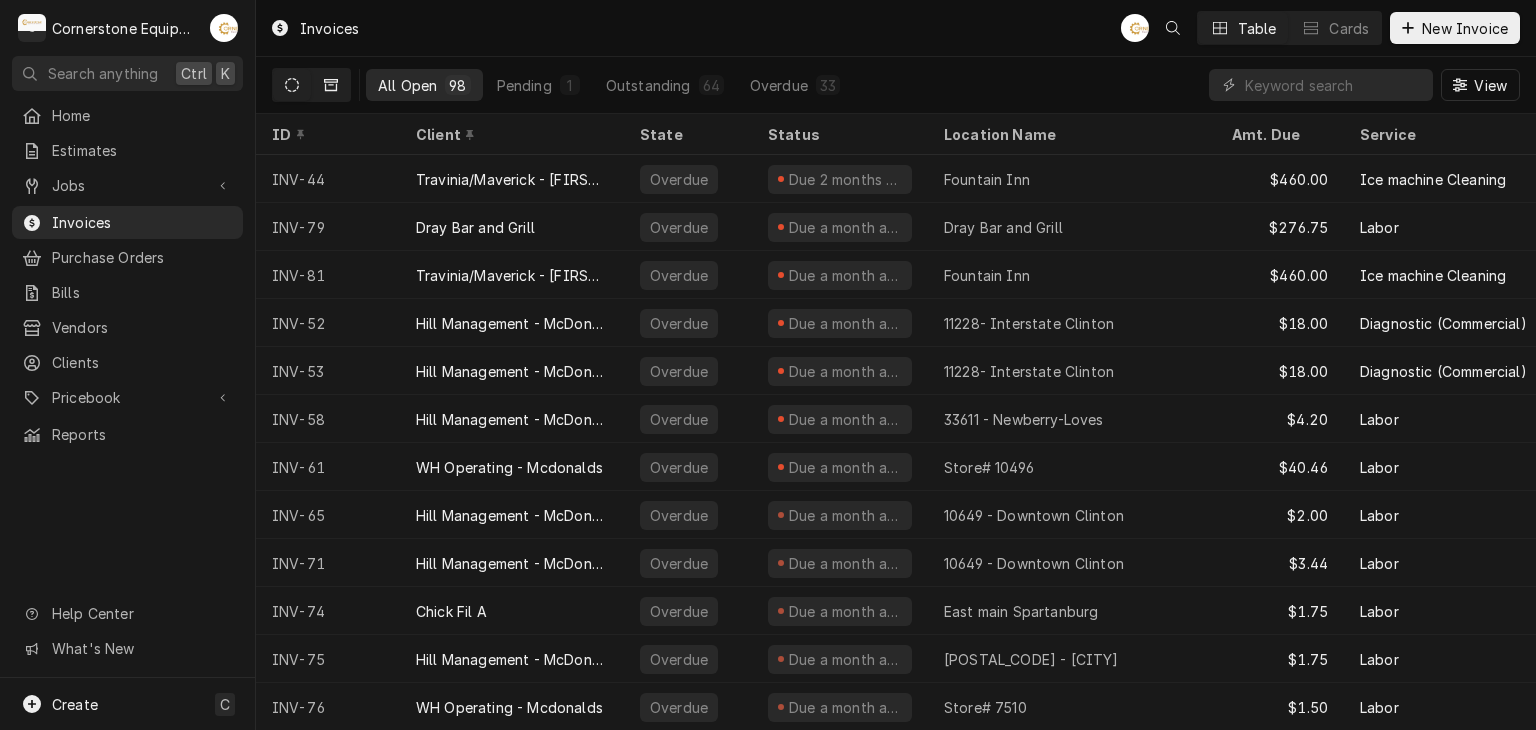 click 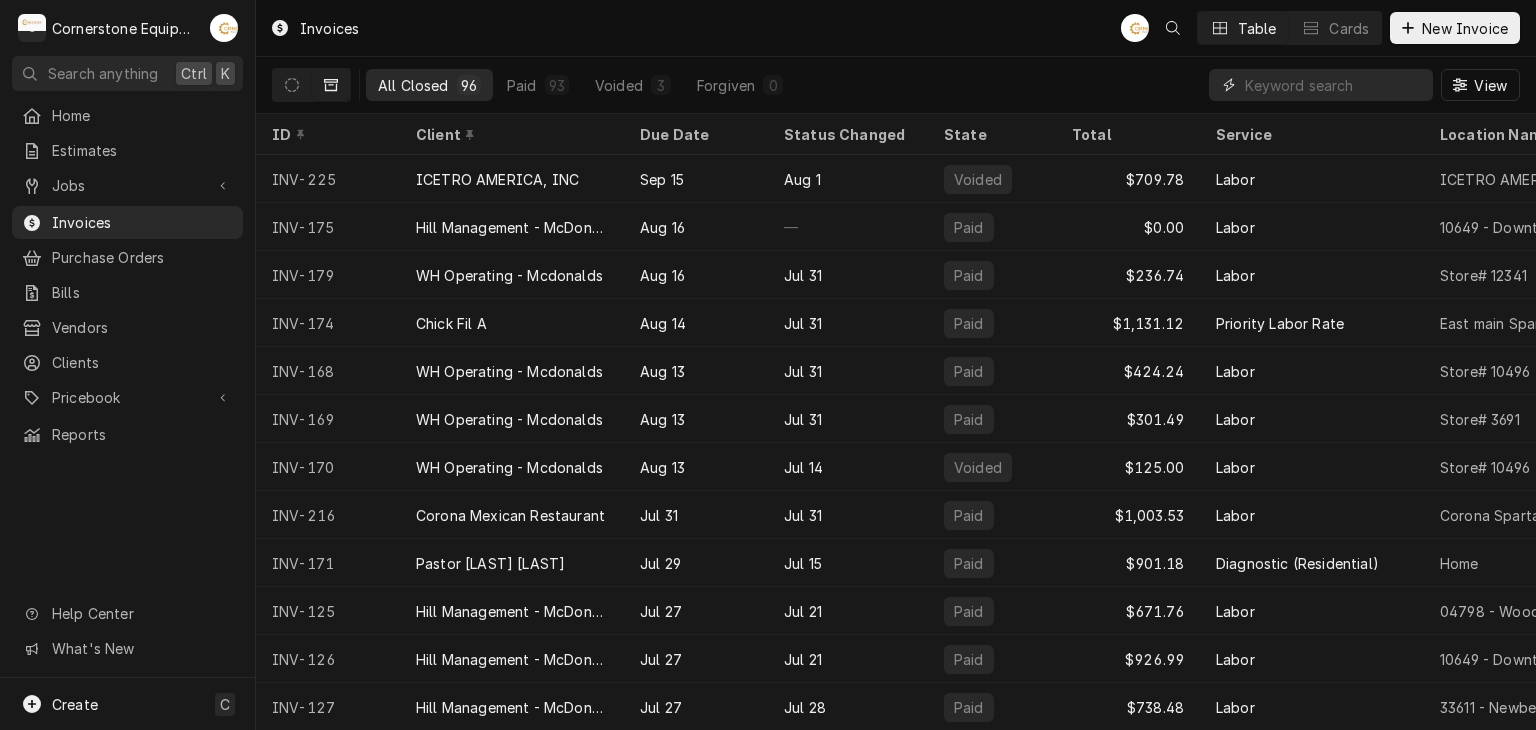 click at bounding box center (1334, 85) 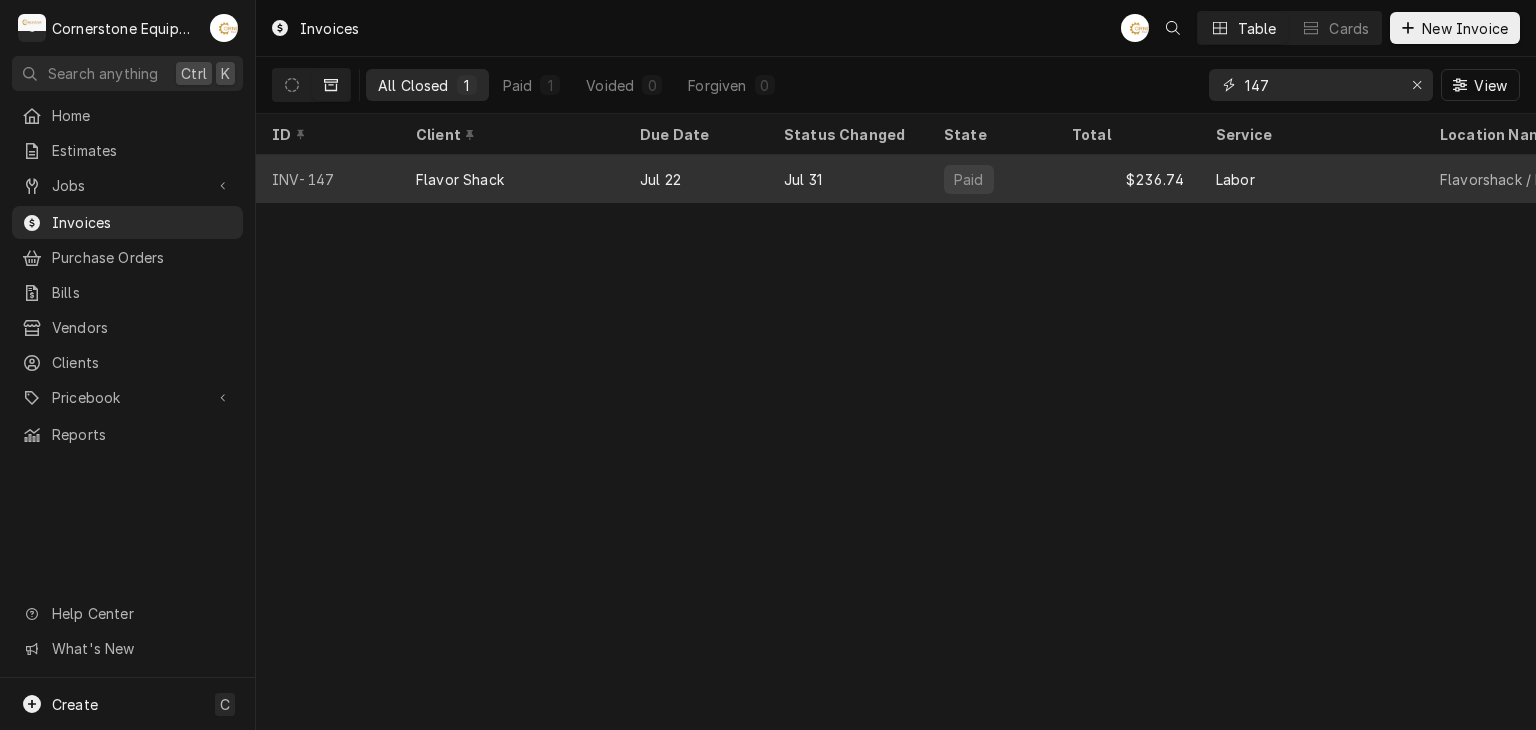 type on "147" 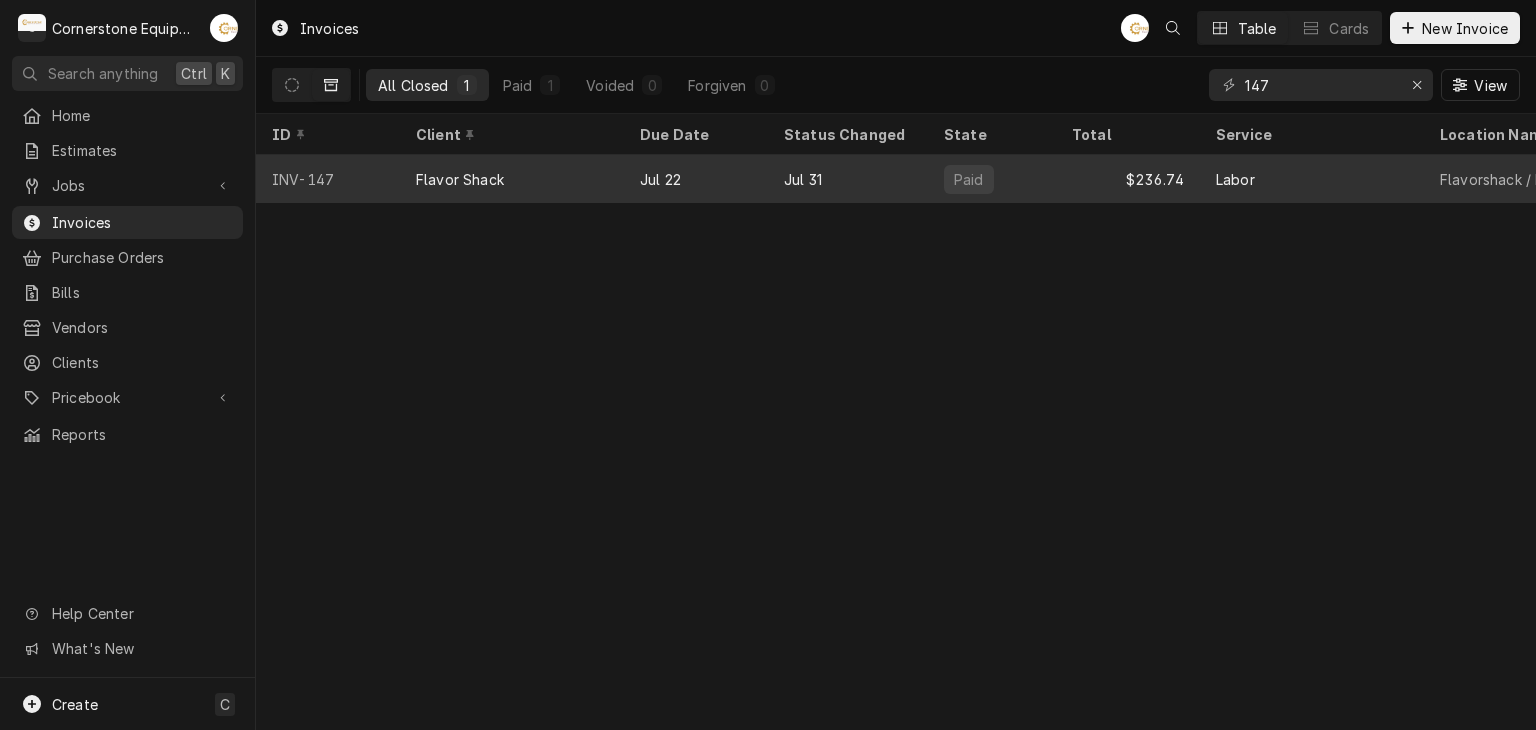 click on "Labor" at bounding box center (1235, 179) 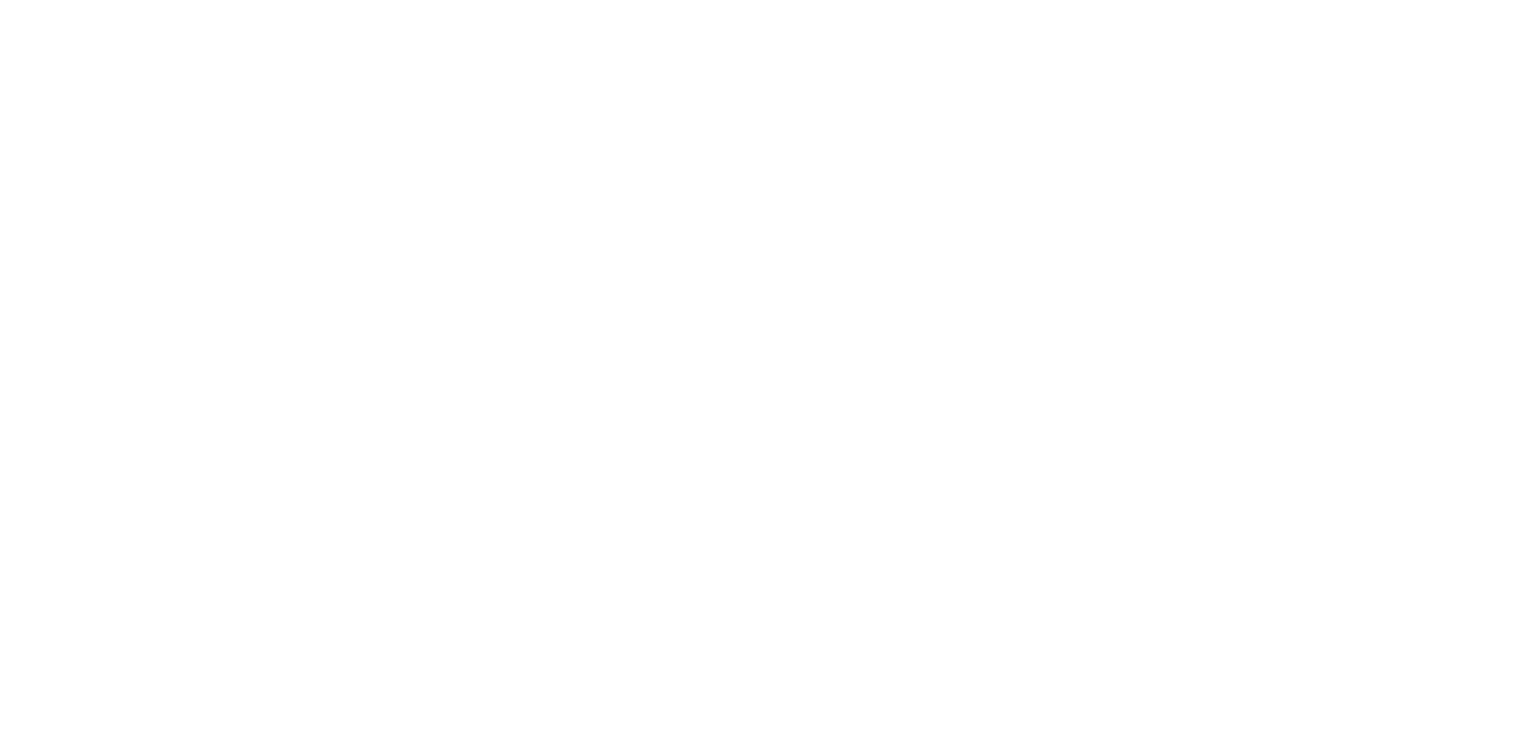 scroll, scrollTop: 0, scrollLeft: 0, axis: both 